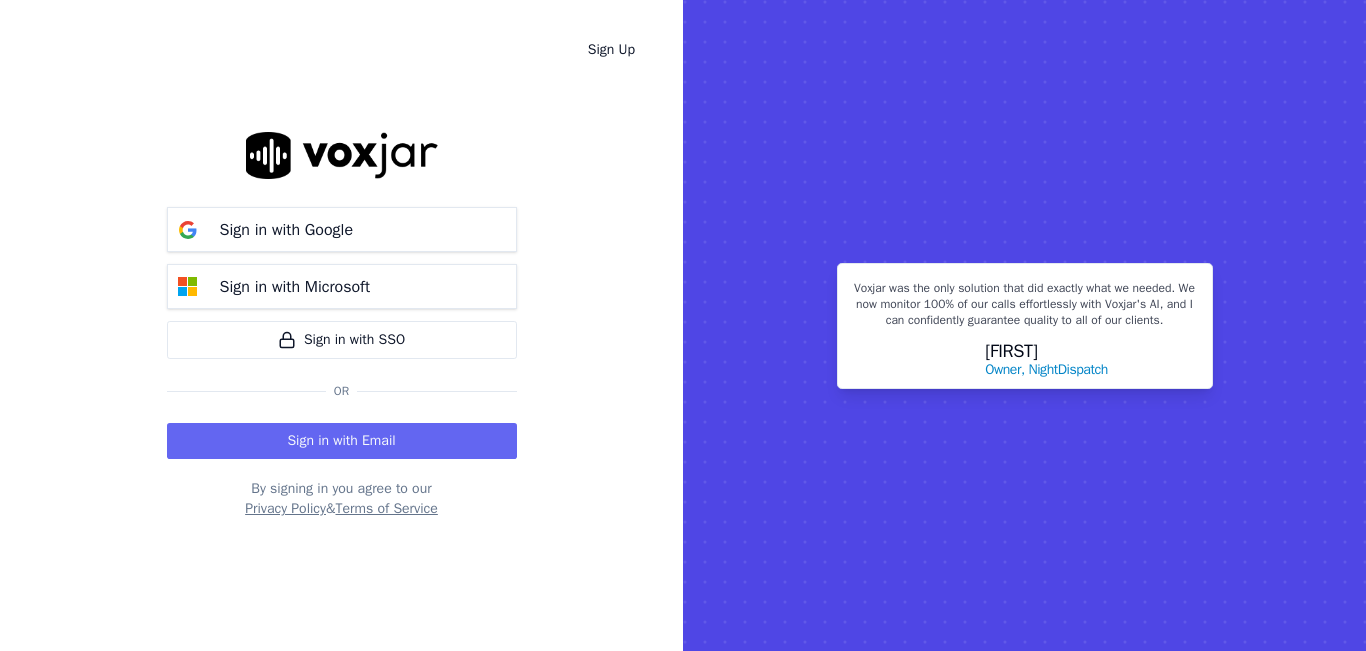 scroll, scrollTop: 0, scrollLeft: 0, axis: both 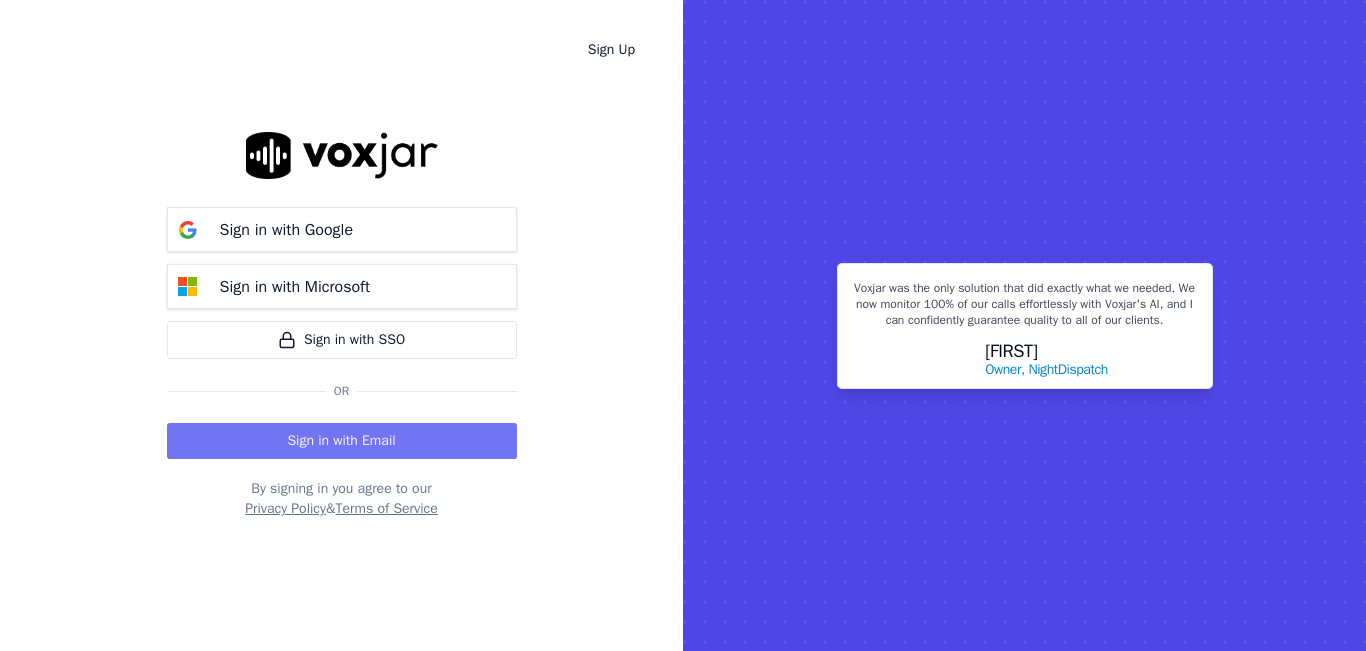 drag, startPoint x: 0, startPoint y: 0, endPoint x: 352, endPoint y: 434, distance: 558.8023 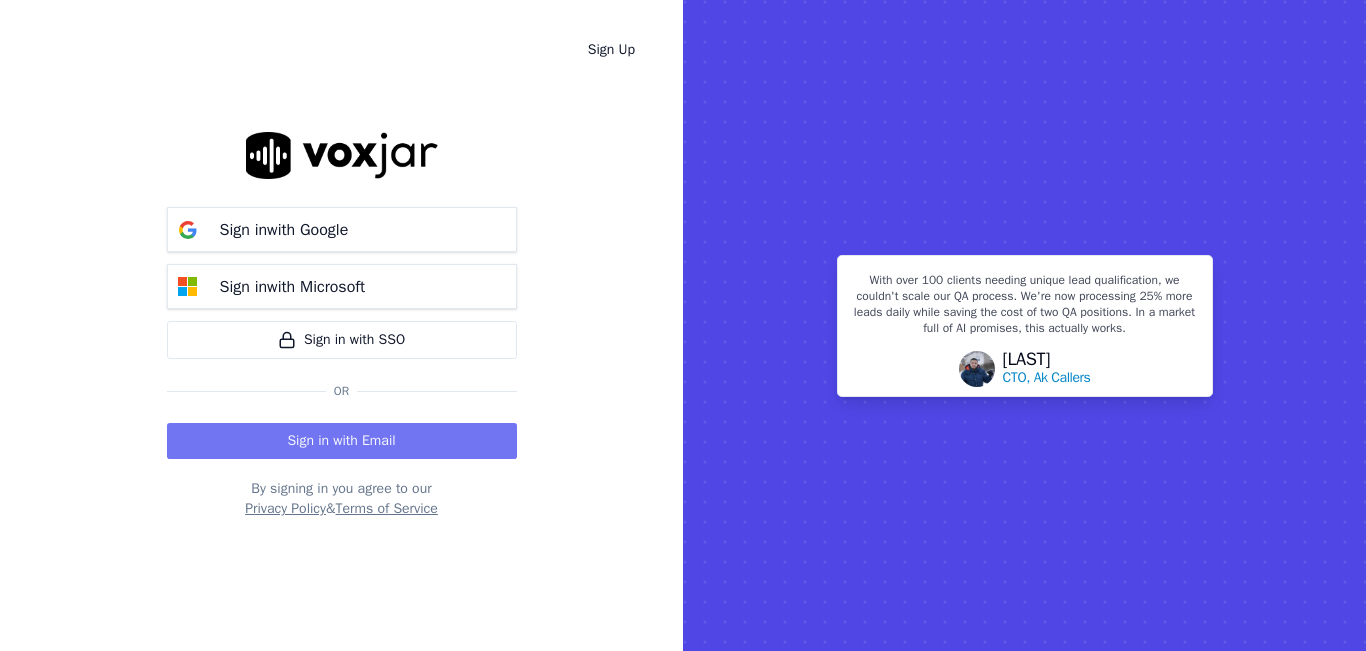 click on "Sign in with Email" at bounding box center (342, 441) 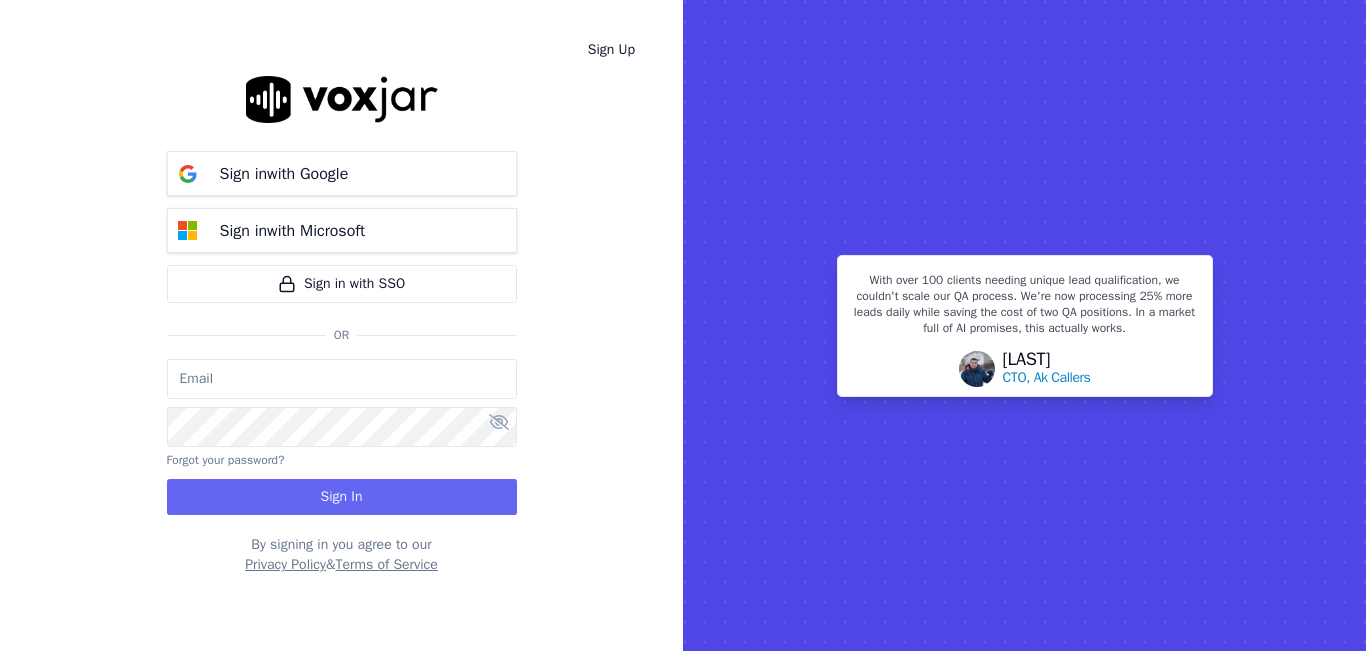 type on "[EMAIL]" 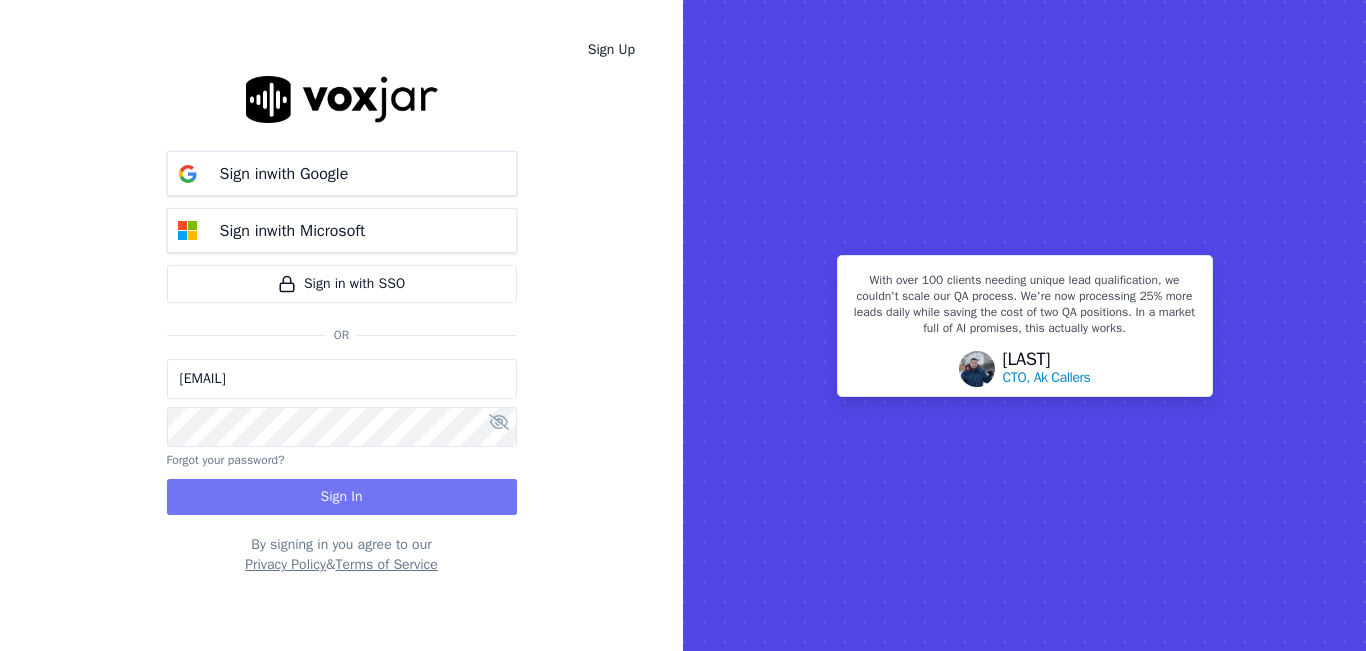 click on "Sign In" at bounding box center [342, 497] 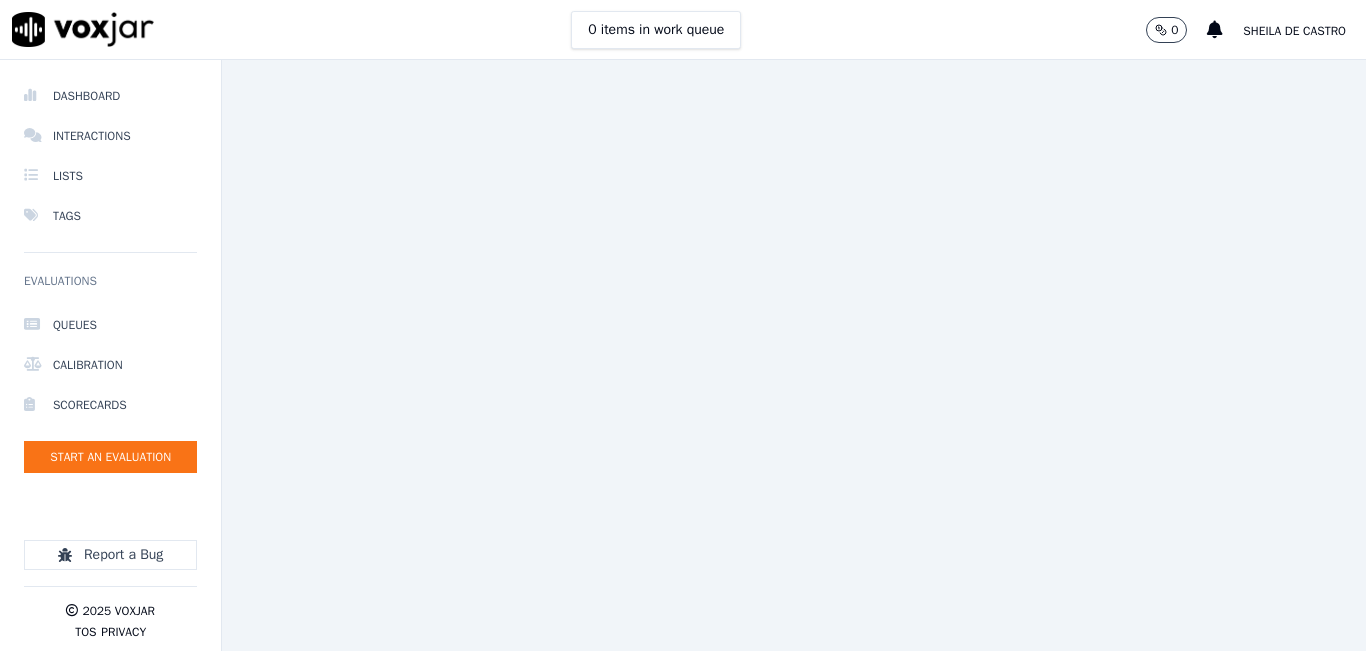 scroll, scrollTop: 0, scrollLeft: 0, axis: both 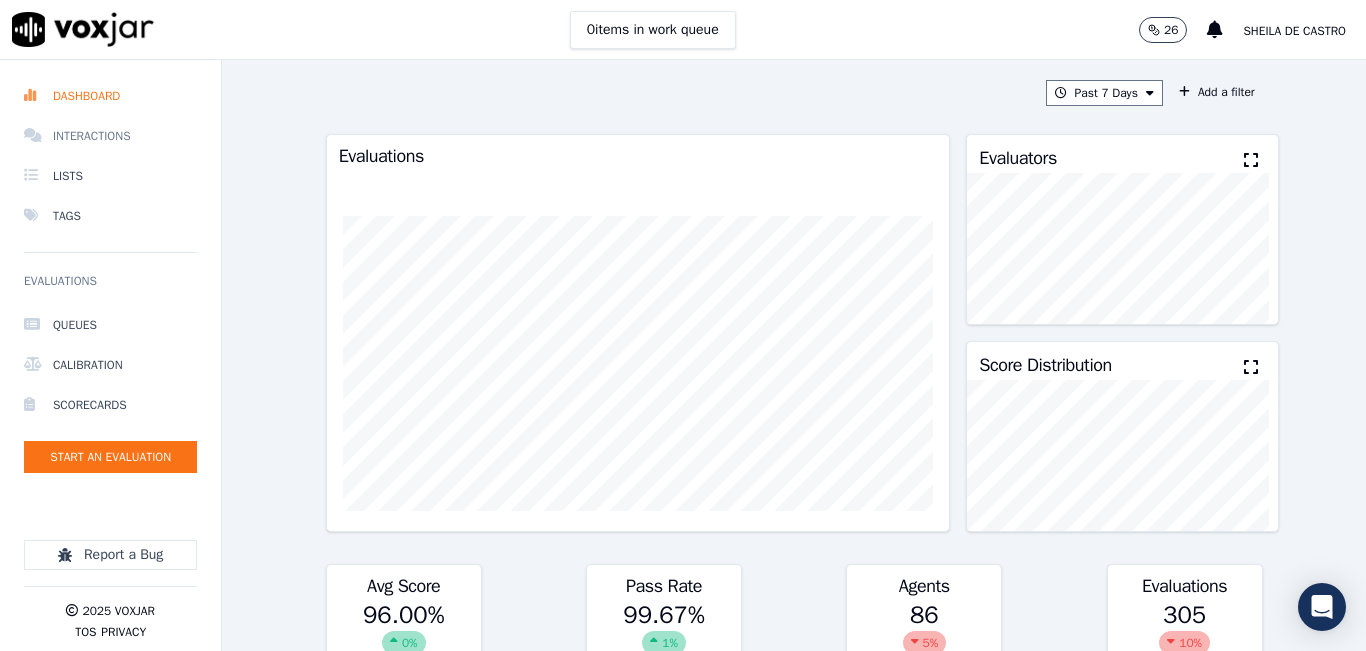 click on "Interactions" at bounding box center (110, 136) 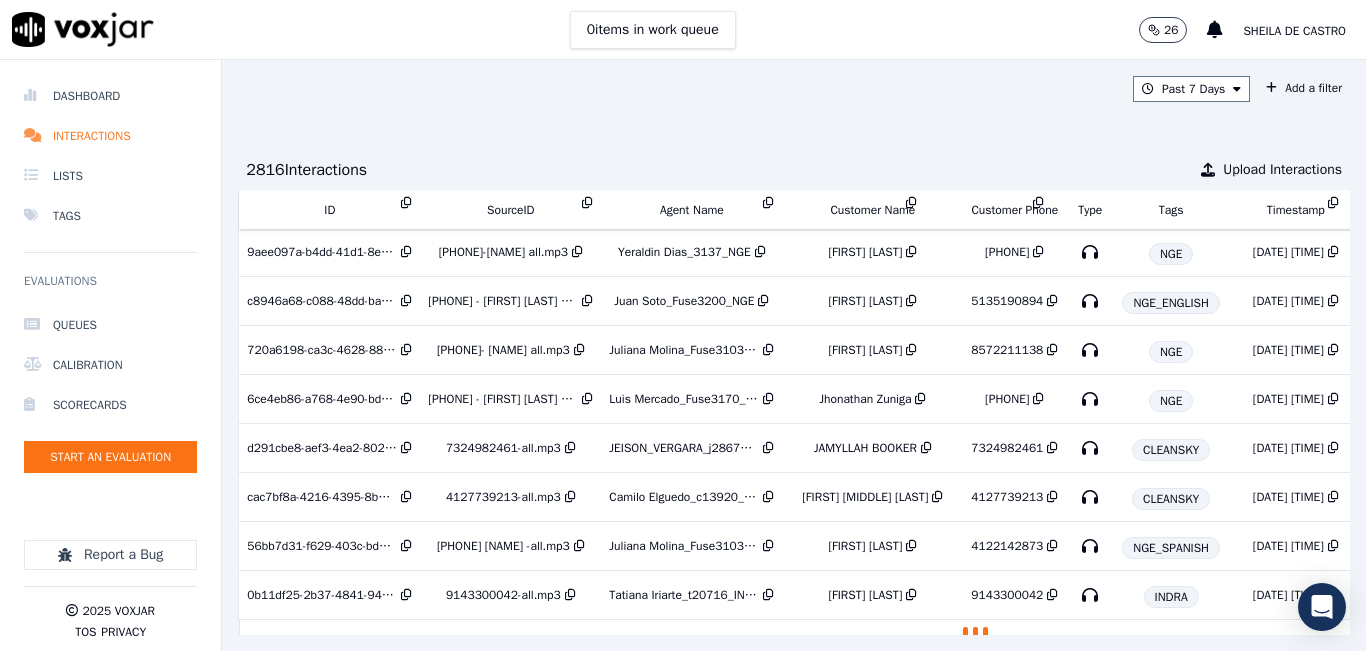 scroll, scrollTop: 4571, scrollLeft: 0, axis: vertical 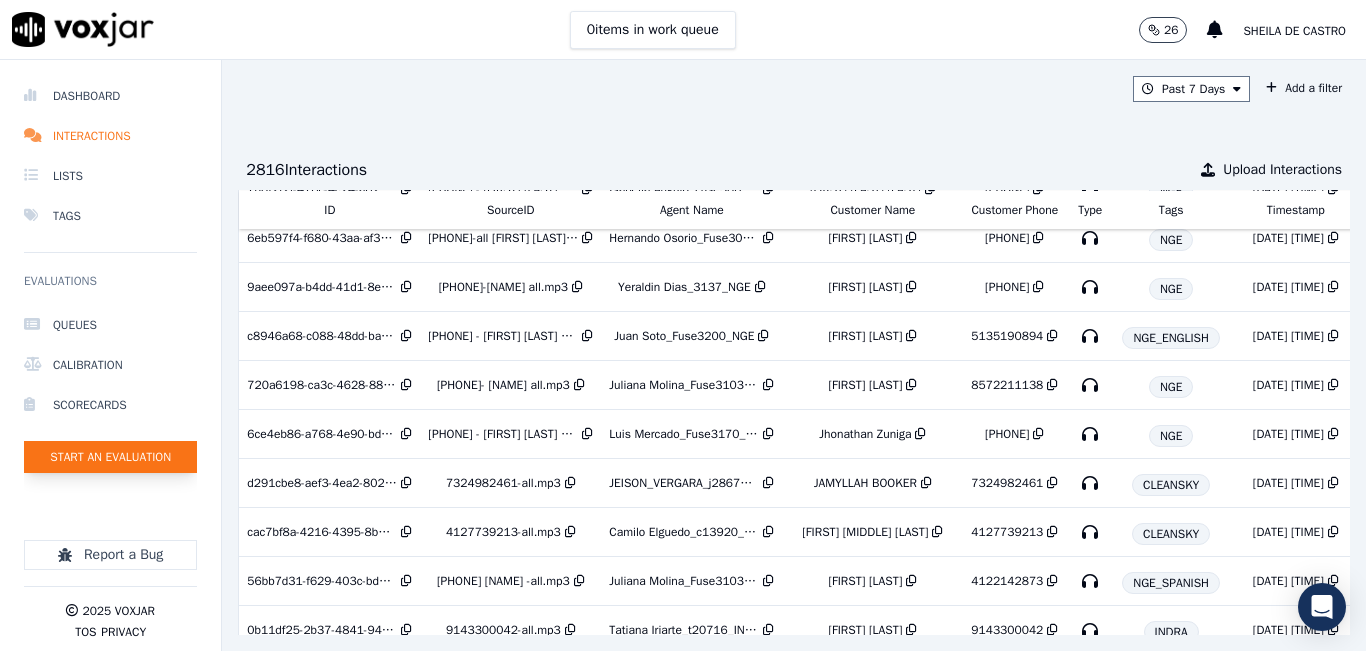 click on "Start an Evaluation" 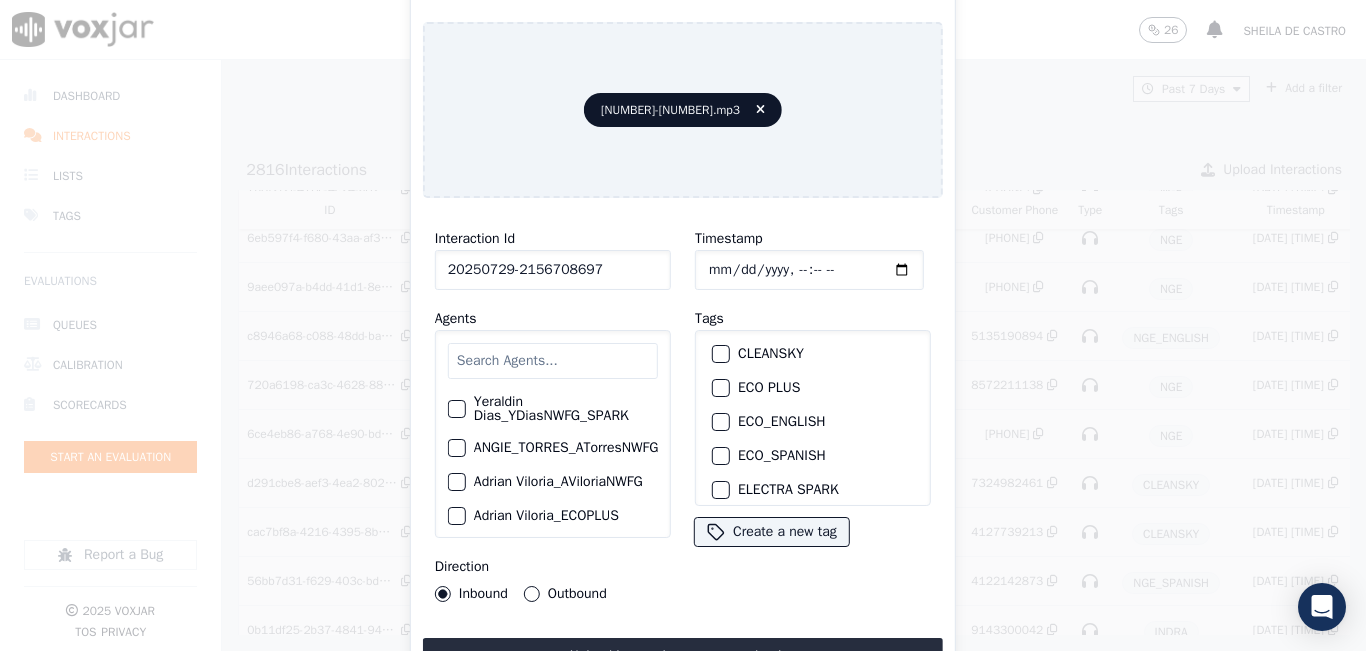scroll, scrollTop: 100, scrollLeft: 0, axis: vertical 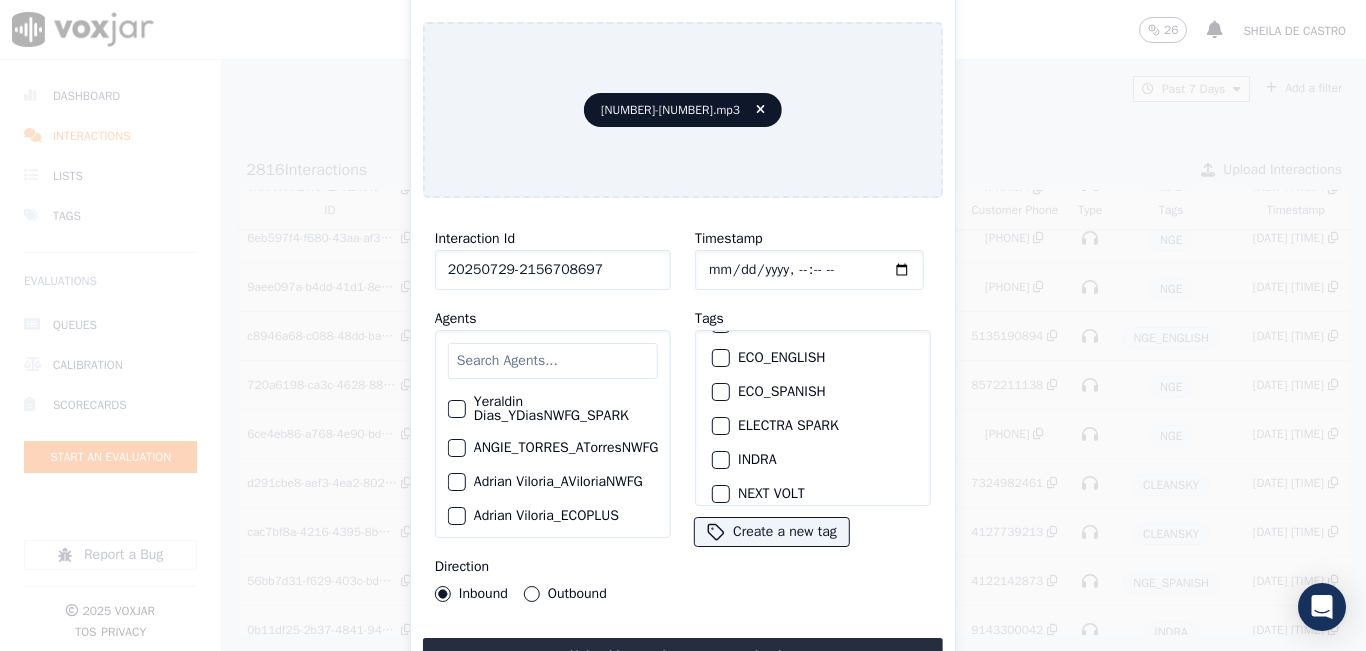 type on "20250729-2156708697" 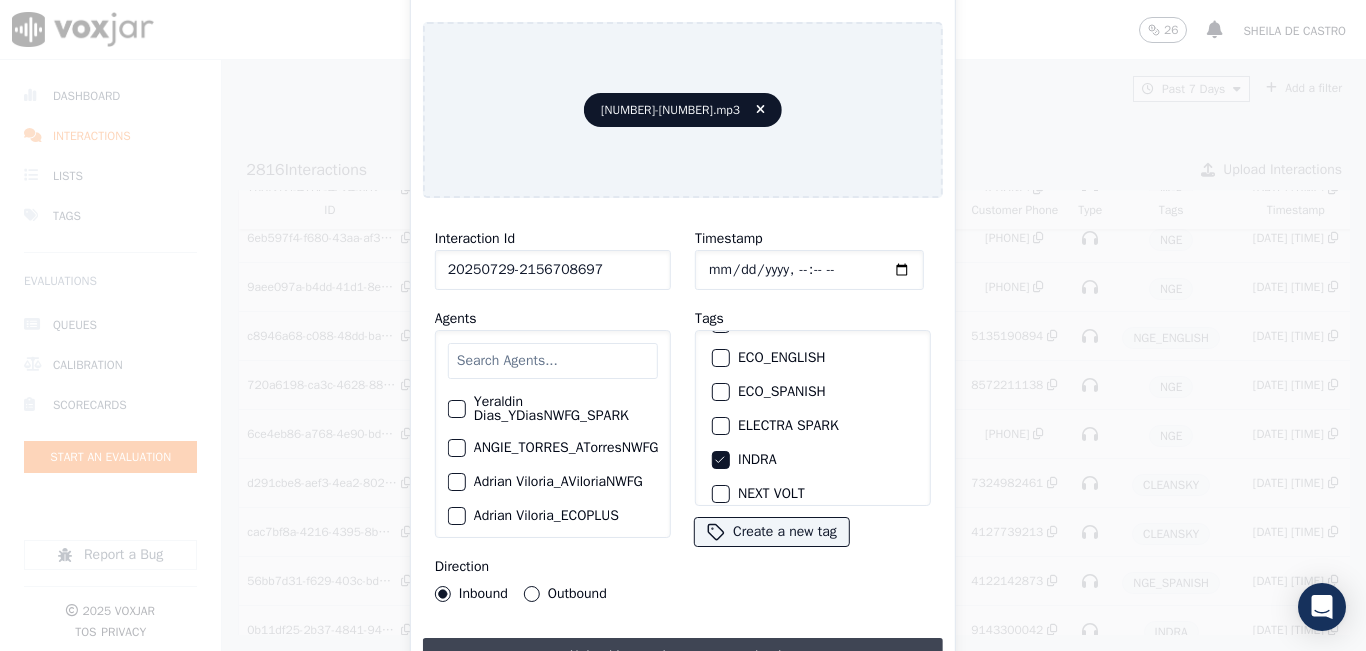 click on "Upload interaction to start evaluation" at bounding box center [683, 656] 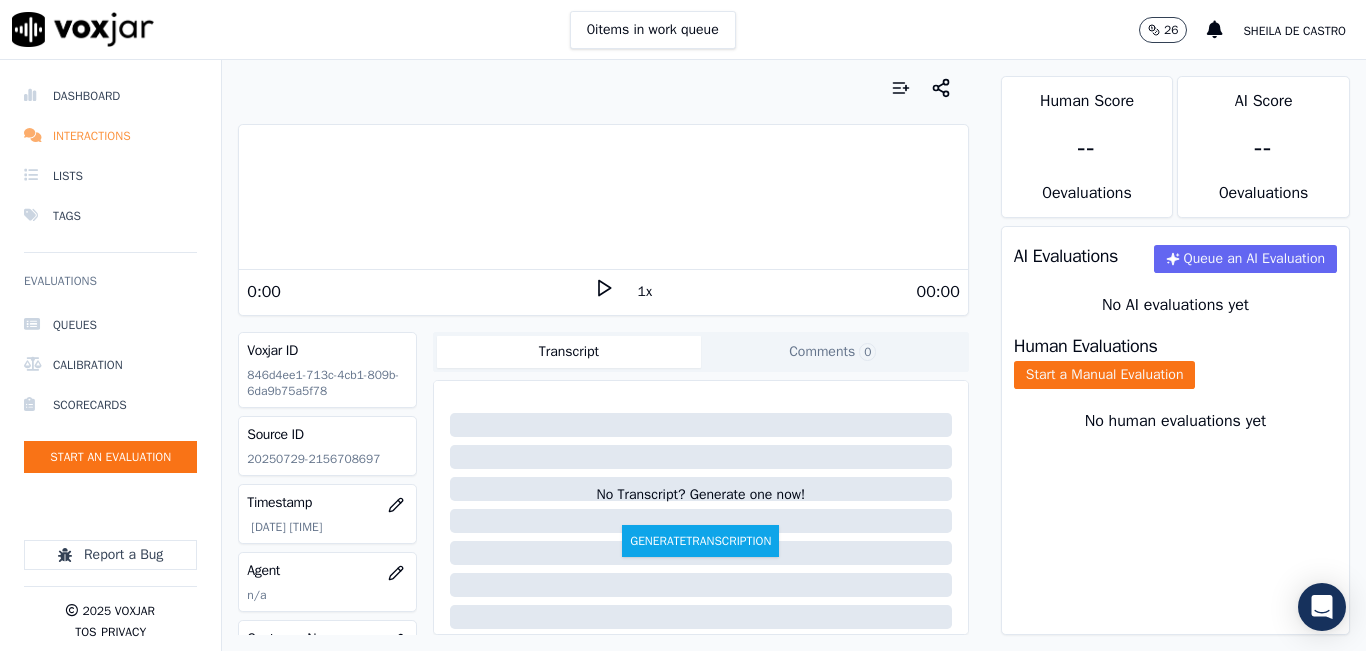 click on "Interactions" at bounding box center (110, 136) 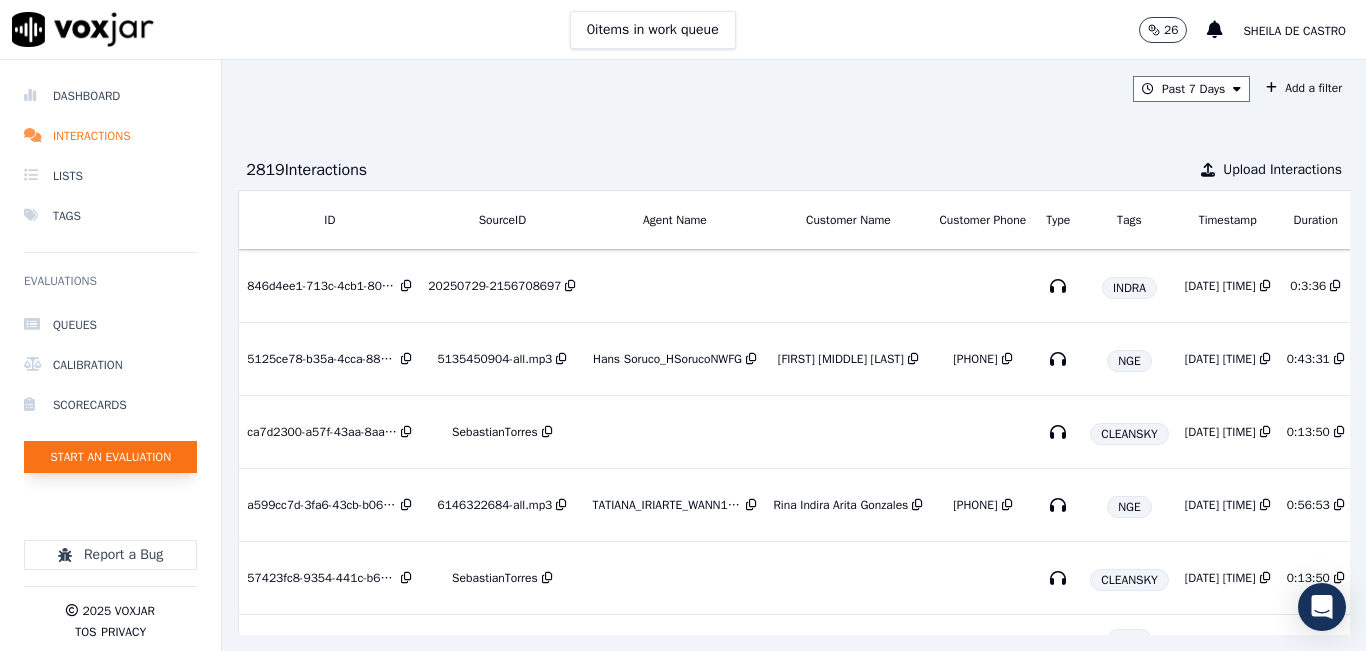 click on "Start an Evaluation" 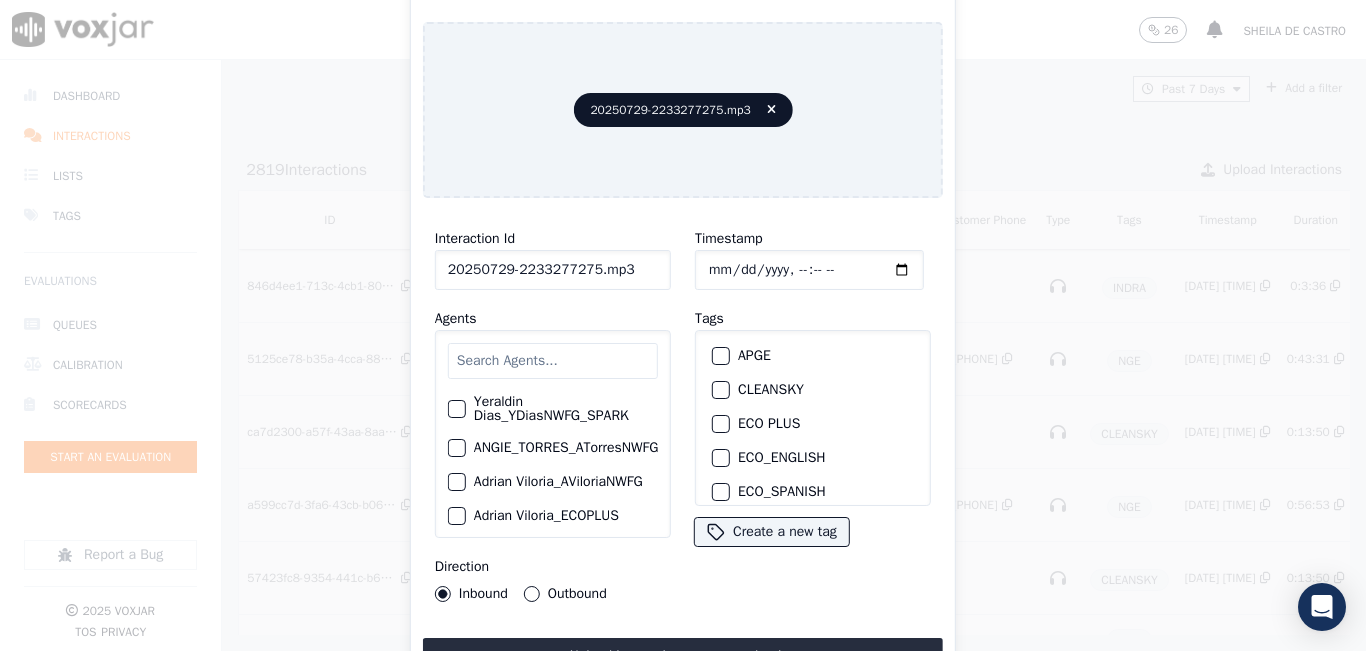 click on "20250729-2233277275.mp3" 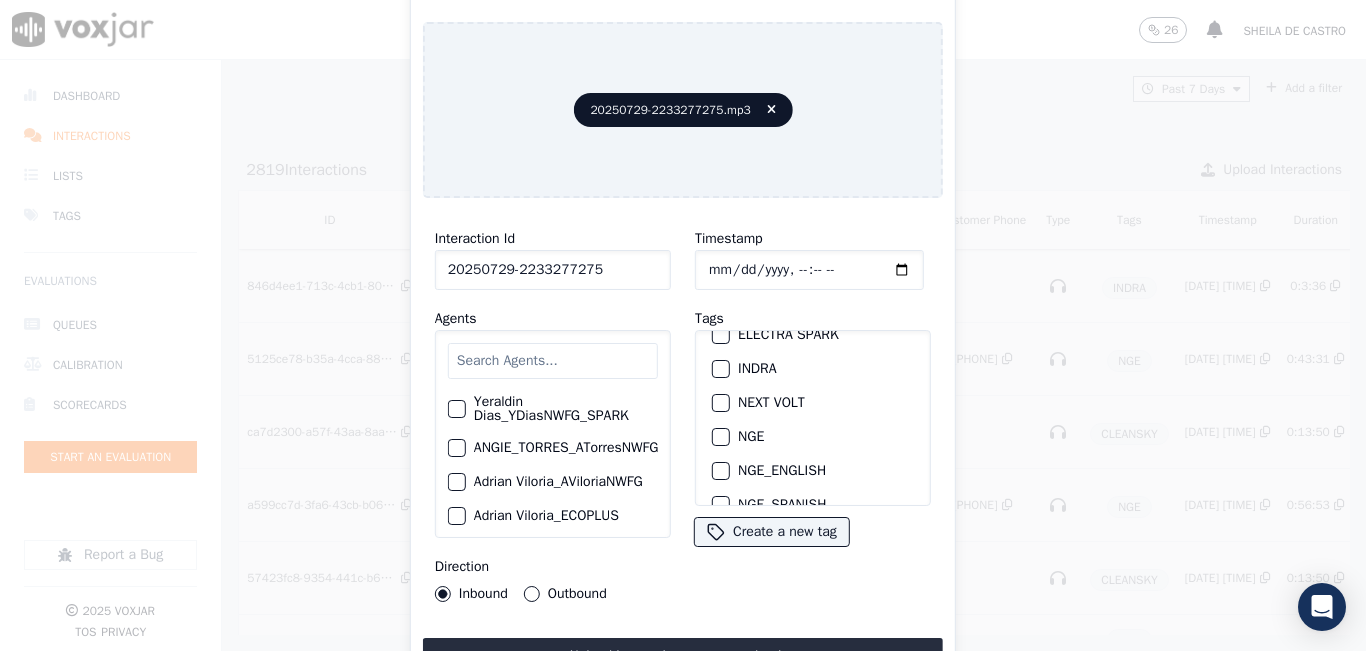 scroll, scrollTop: 200, scrollLeft: 0, axis: vertical 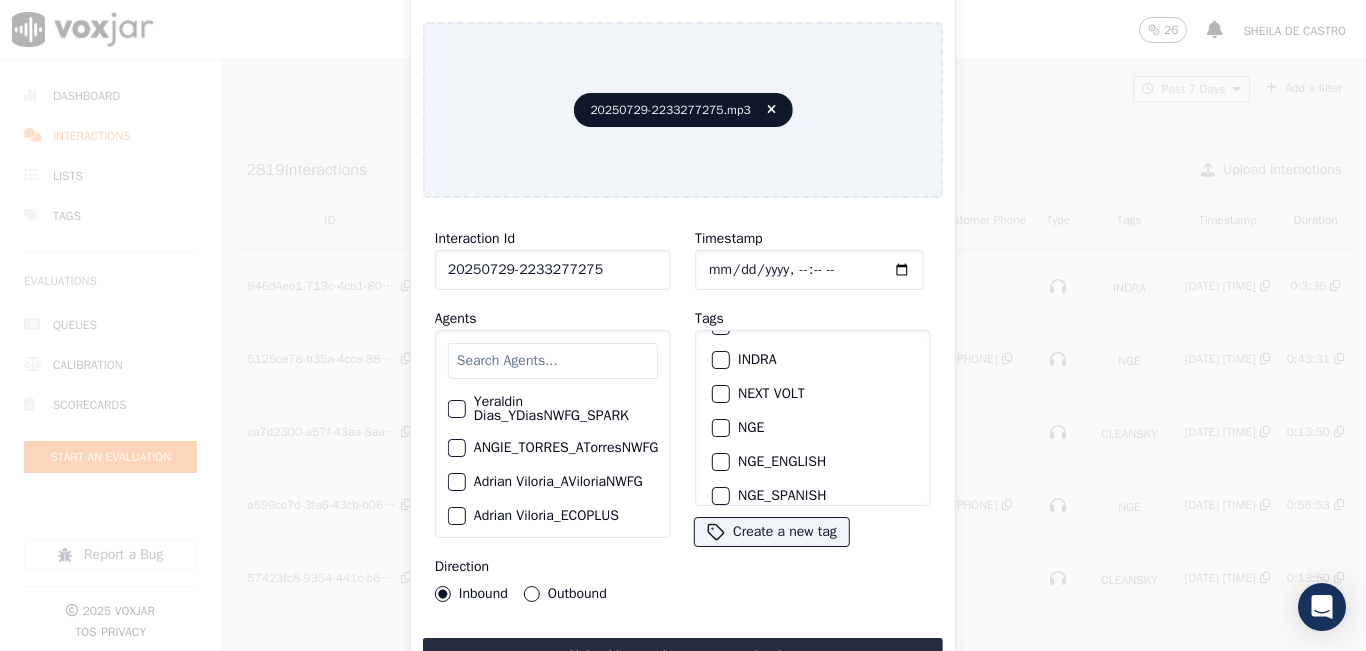 type on "20250729-2233277275" 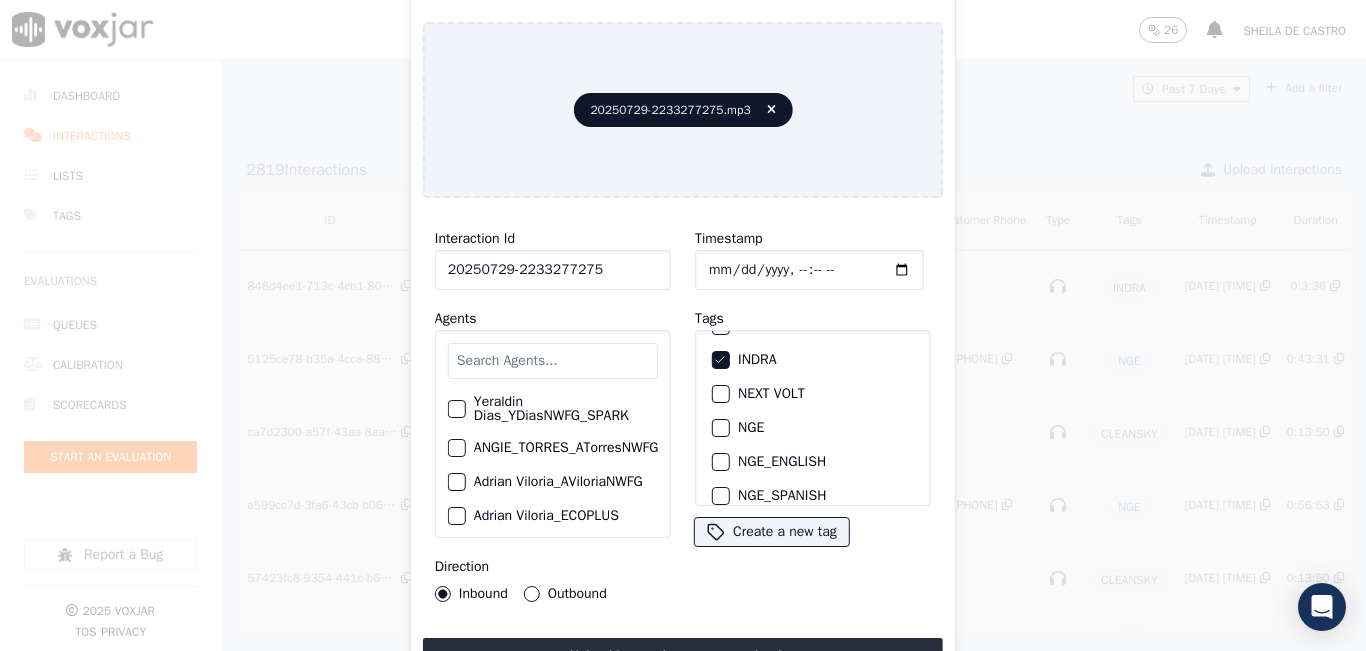 click on "Upload interaction to start evaluation" at bounding box center [683, 656] 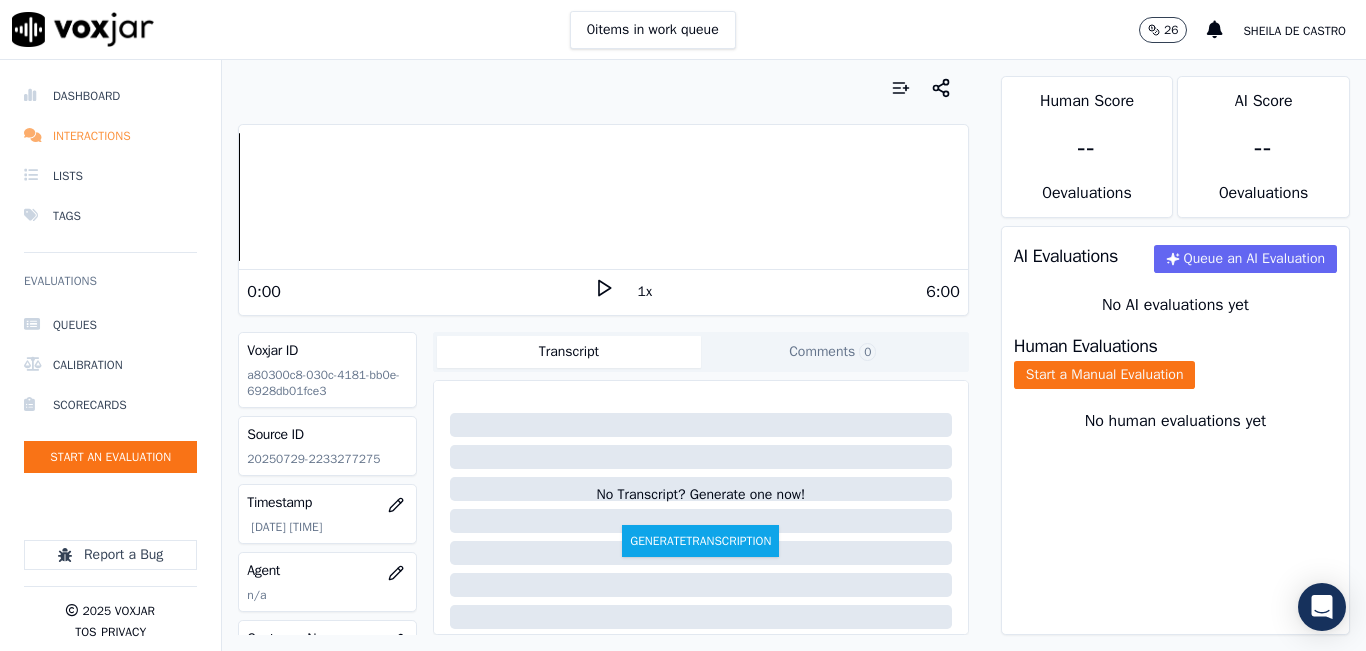 click on "Interactions" at bounding box center [110, 136] 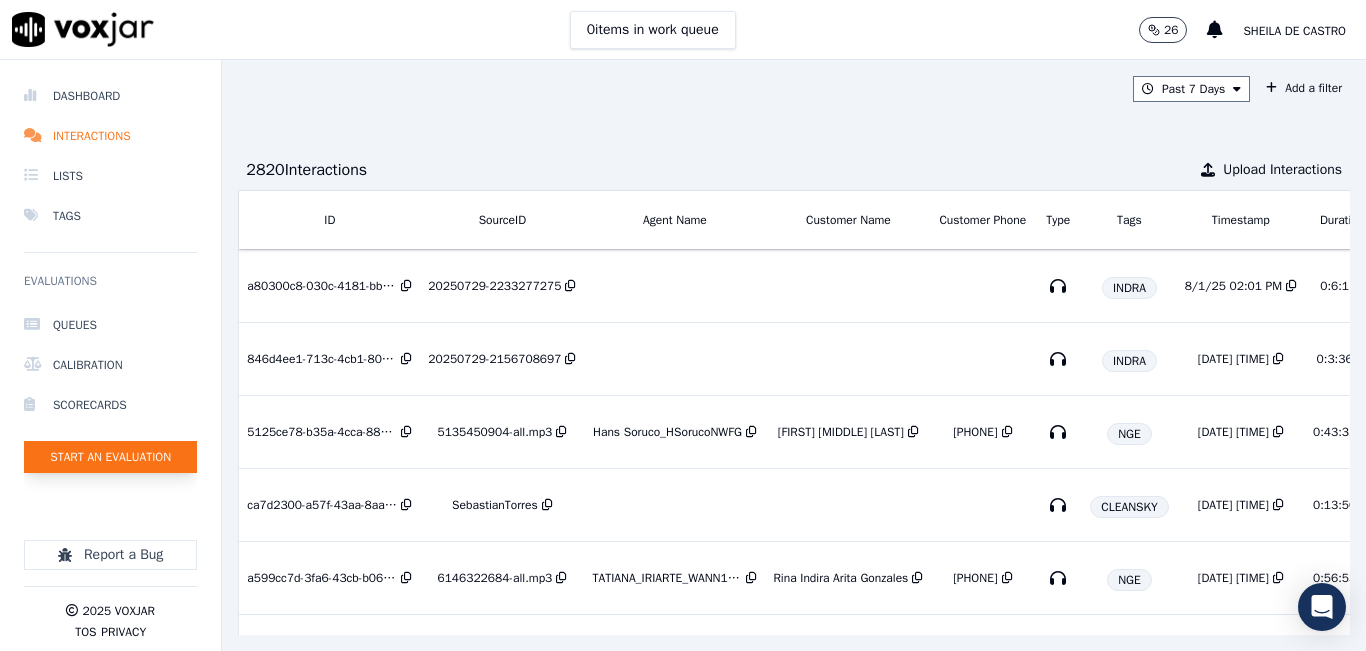 click on "Start an Evaluation" 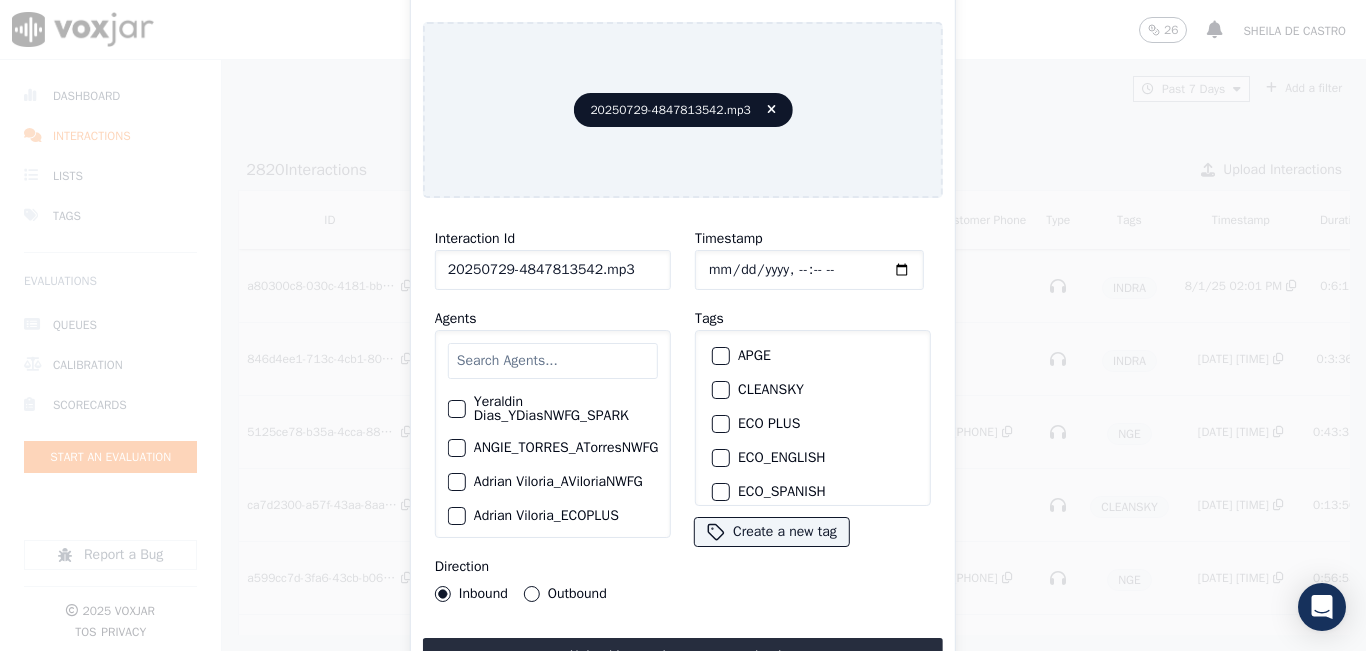 click on "20250729-4847813542.mp3" 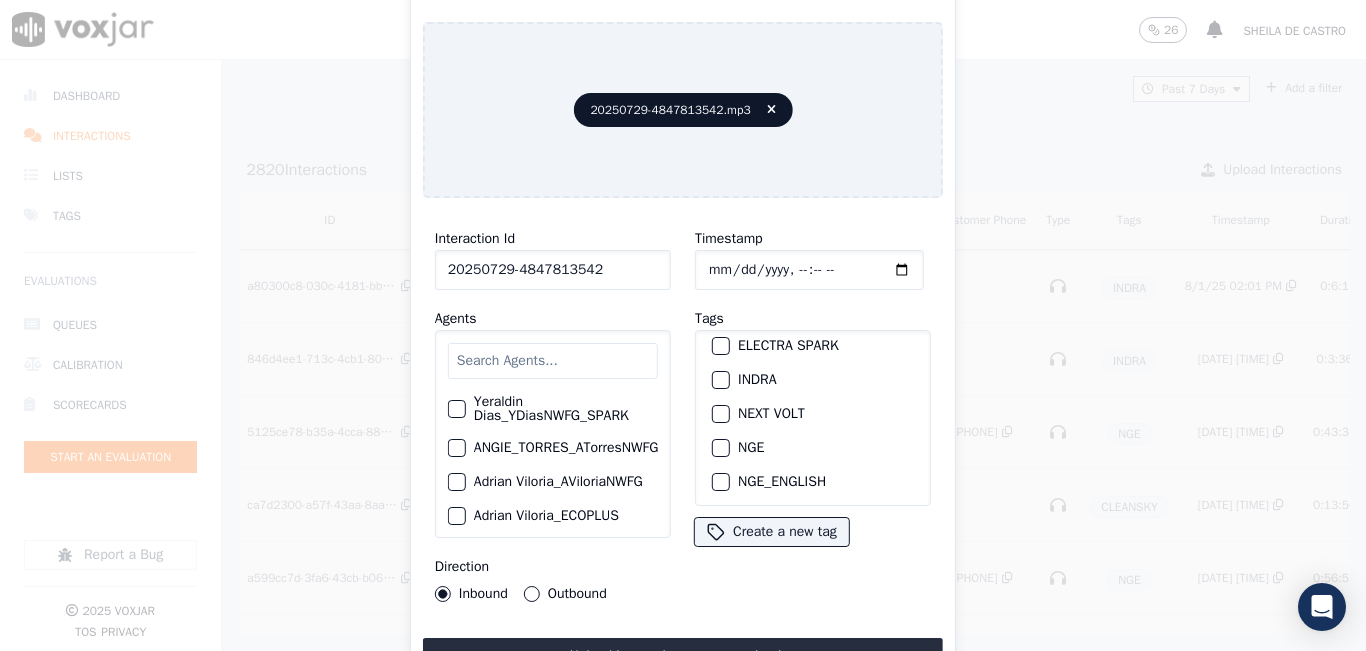 scroll, scrollTop: 200, scrollLeft: 0, axis: vertical 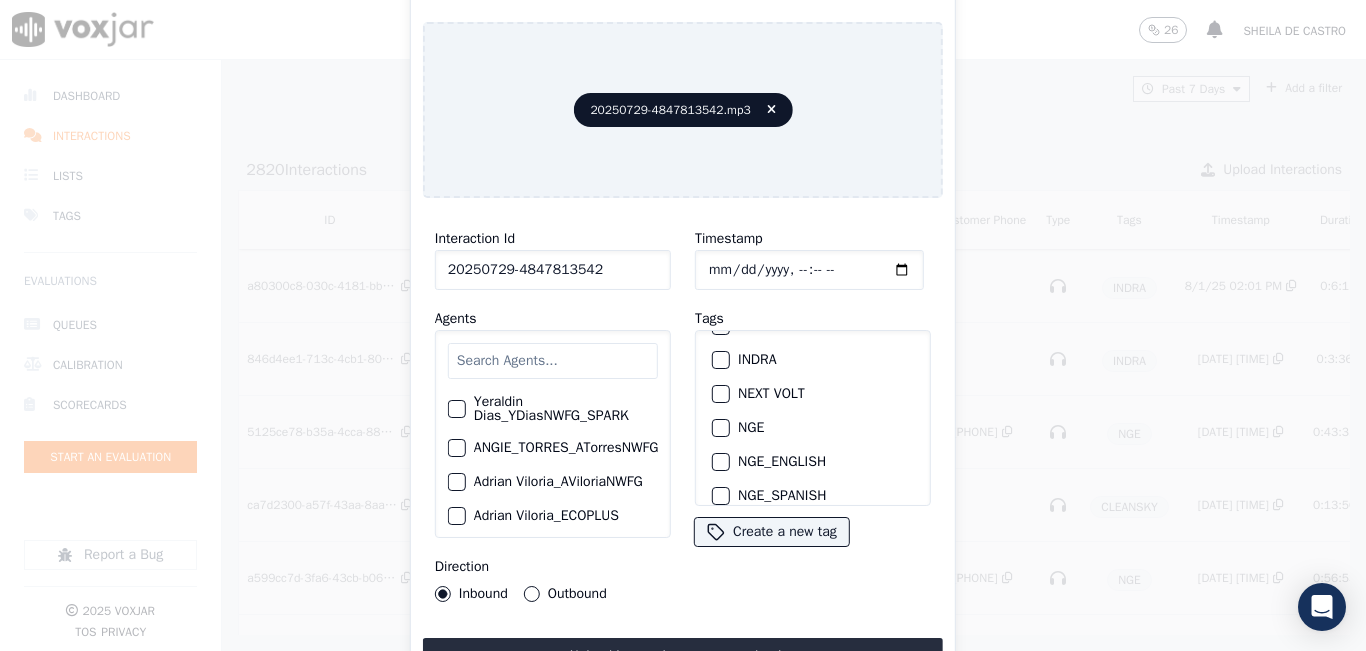 type on "20250729-4847813542" 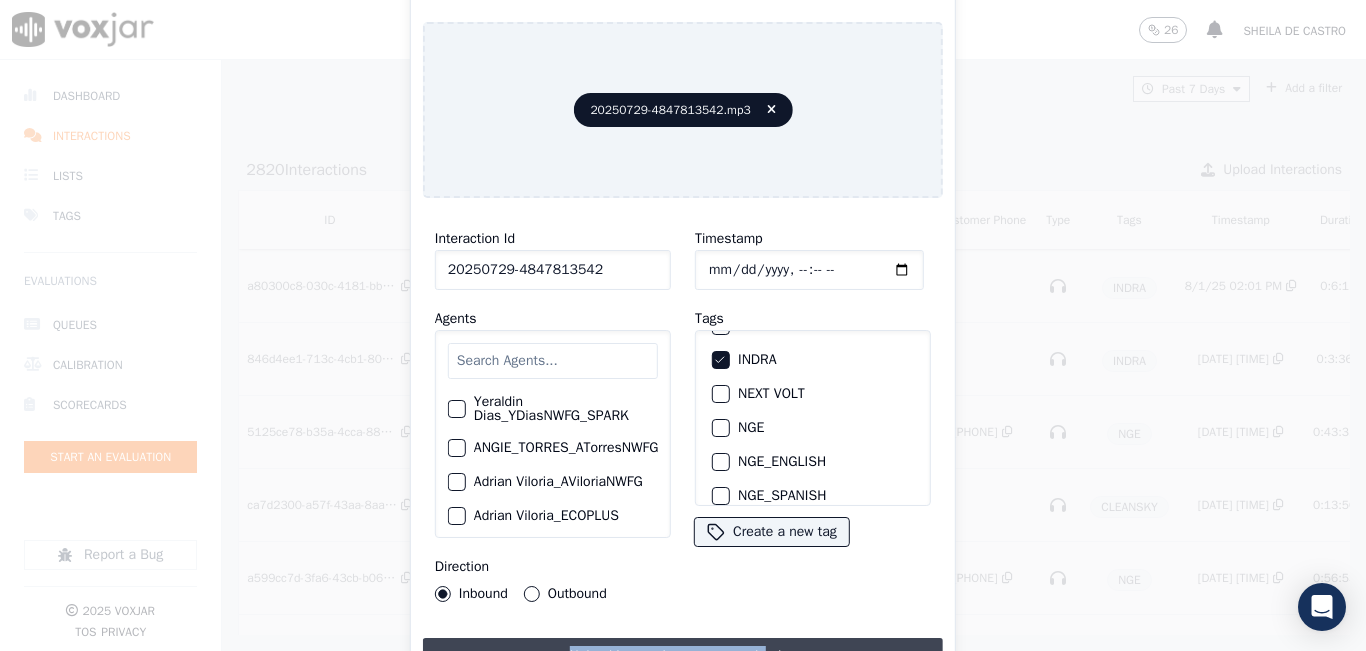 click on "Interaction Id   20250729-4847813542     Agents        Yeraldin Dias_YDiasNWFG_SPARK     ANGIE_TORRES_ATorresNWFG_SPARK     Adrian Viloria_AViloriaNWFG     Adrian Viloria_ECOPLUS     Adrian Viloria_a25003_CLEANSKY     Adrian Viloria_a25016_WGL     Adrian Viloria_a25046_INDRA     Adrian Viloria_fuse1164_NGE     Alan Marruaga_a26181_WGL     Alejandra Chavarro_SYMMETRY     Alejandra Chavarro_a26184_WGL     Alejandro Vizcaino_a13916_CLEANSKY     Alejandro Vizcaino­_NW2906_CLEANSKY     Andres Higuita_AHiguitaNWFG_SPARK     Andres Higuita_Fuse3185_NGE     Andres Higuita_No Sales      Andres Higuita_a27435_CLEANSKY     Andres Higuita_a27490_INDRA     Andres Prias_APriasNWFG     Andres Prias_SYMMETRY     Andres Prias_a27400_CLEANSKY     Andres Prias_a27447_INDRA     Andres Prias_fuse1184_NGE     Angie Torres_ATorresNWFG     Angie Torres_SYMMETRY     Angie Torres_WANN1185_NGE     Angie Torres_a27399_CLEANSKY     Angie Torres_a27445_INDRA     BRYAN_LHEINEKER_WANN1211_NGE     Brandon Camacho_BAQ2083_INDRA" at bounding box center [683, 444] 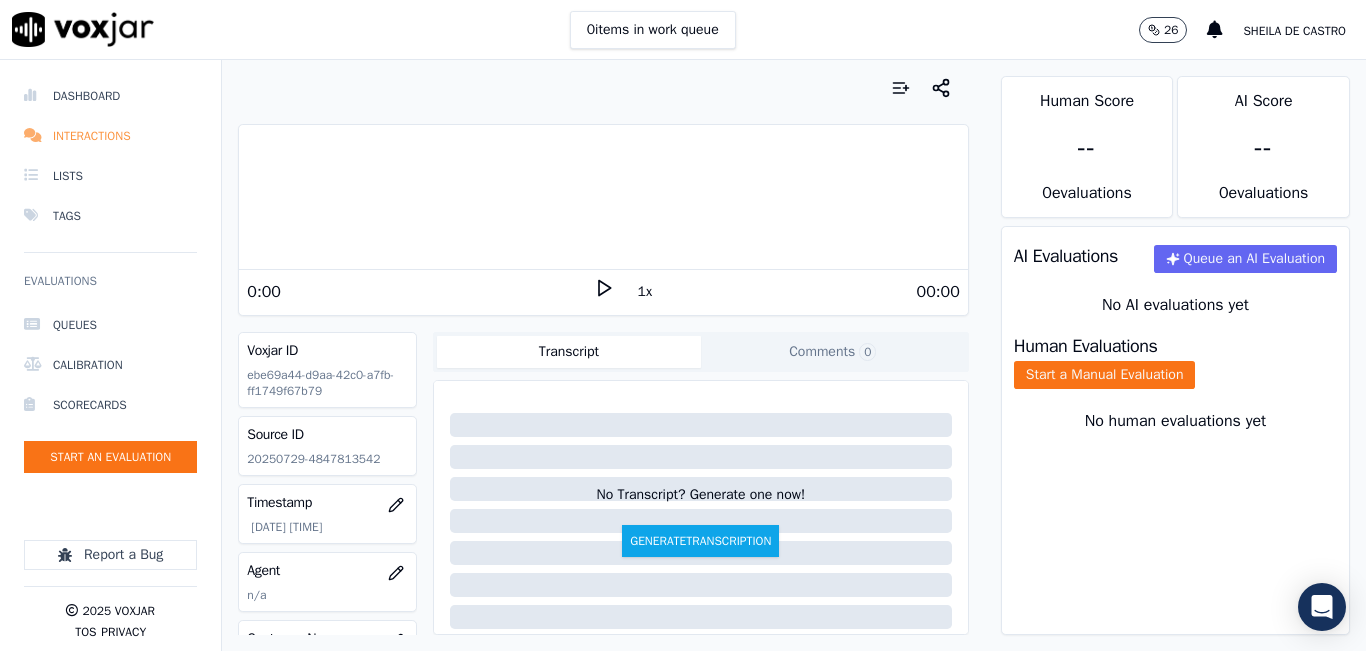 click on "Interactions" at bounding box center [110, 136] 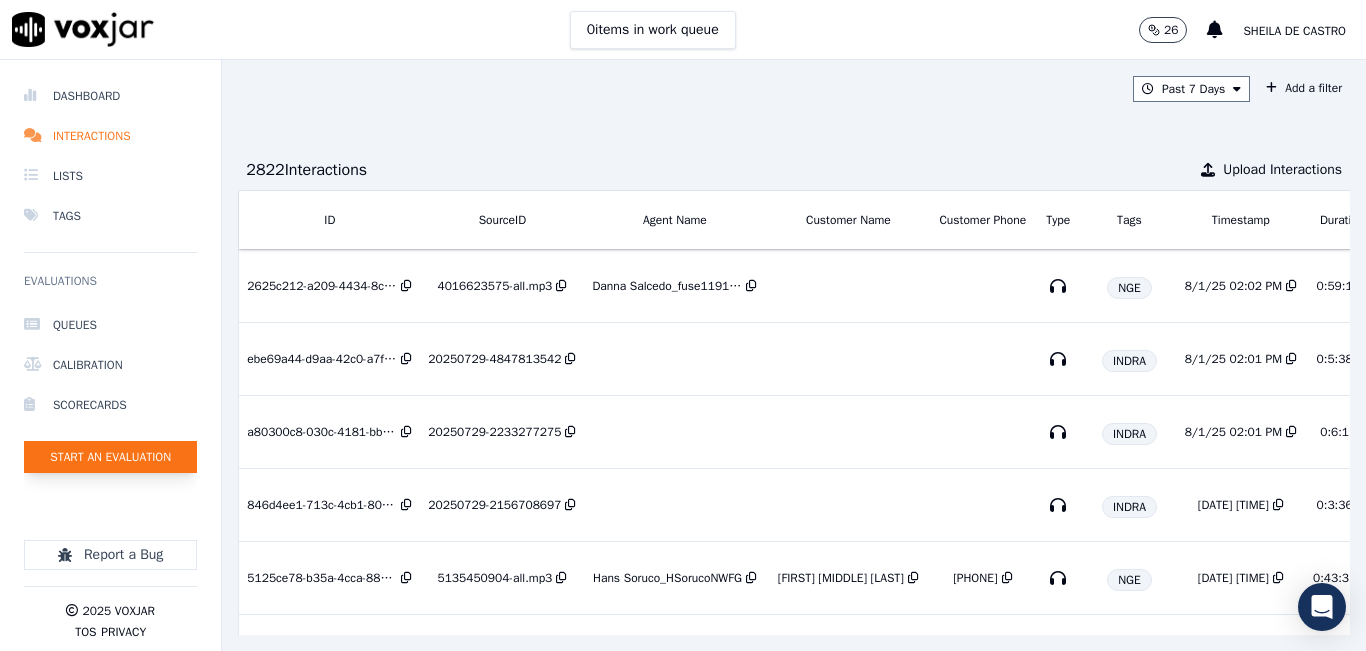 click on "Start an Evaluation" 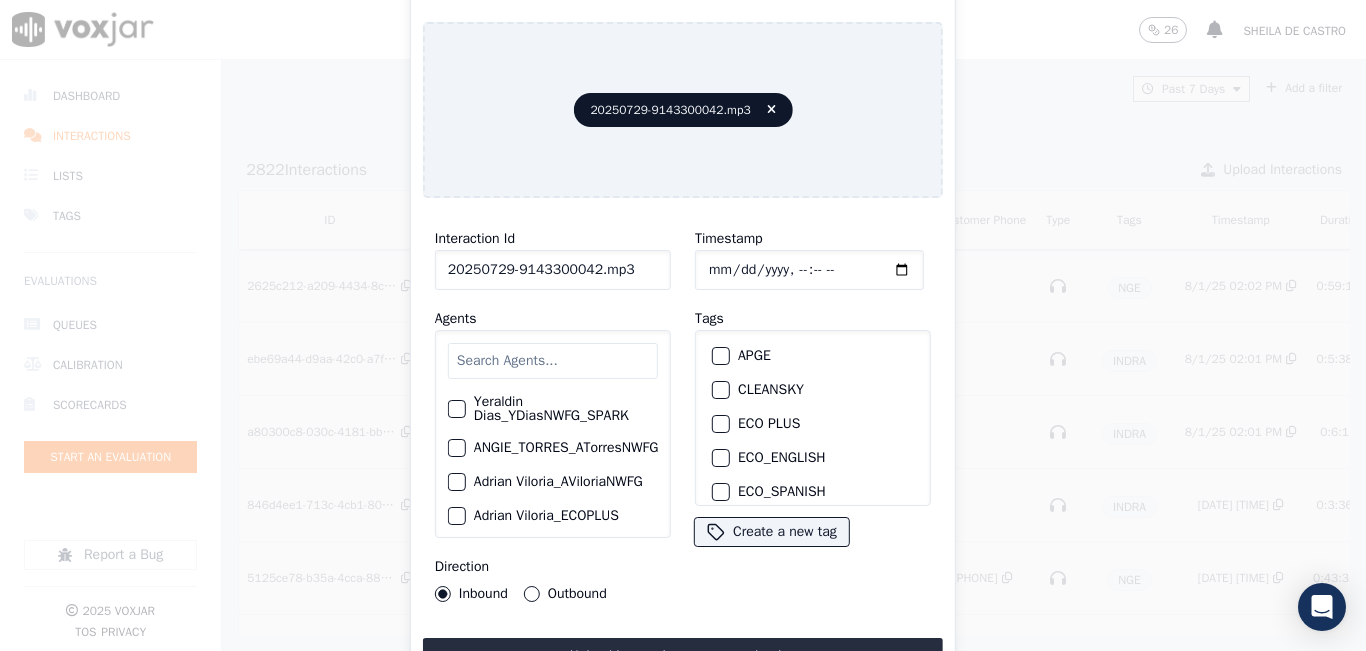 drag, startPoint x: 647, startPoint y: 258, endPoint x: 637, endPoint y: 265, distance: 12.206555 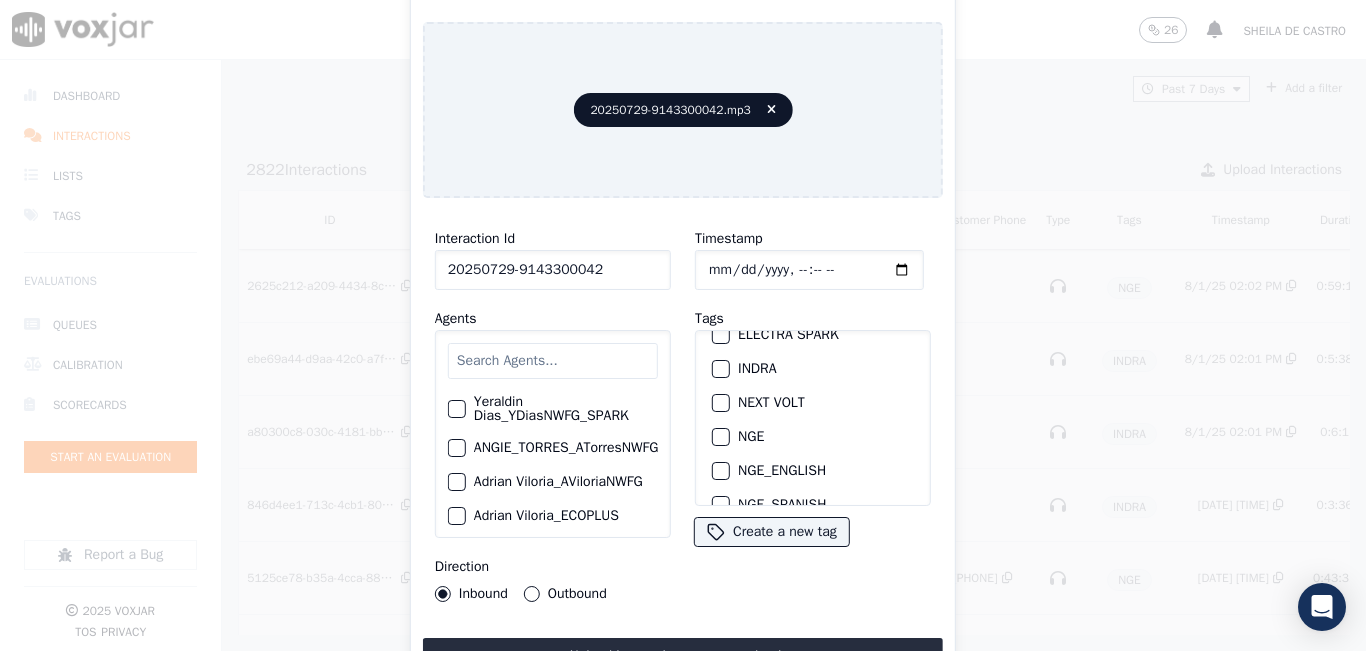 scroll, scrollTop: 200, scrollLeft: 0, axis: vertical 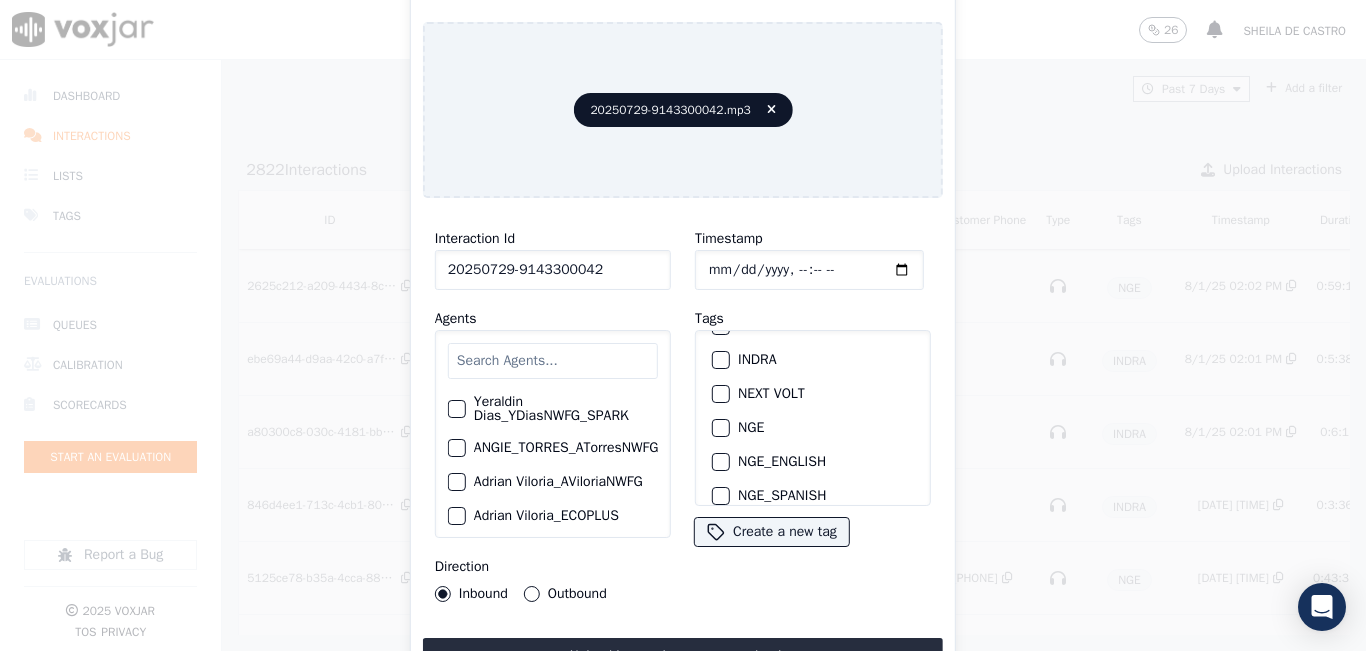 type on "20250729-9143300042" 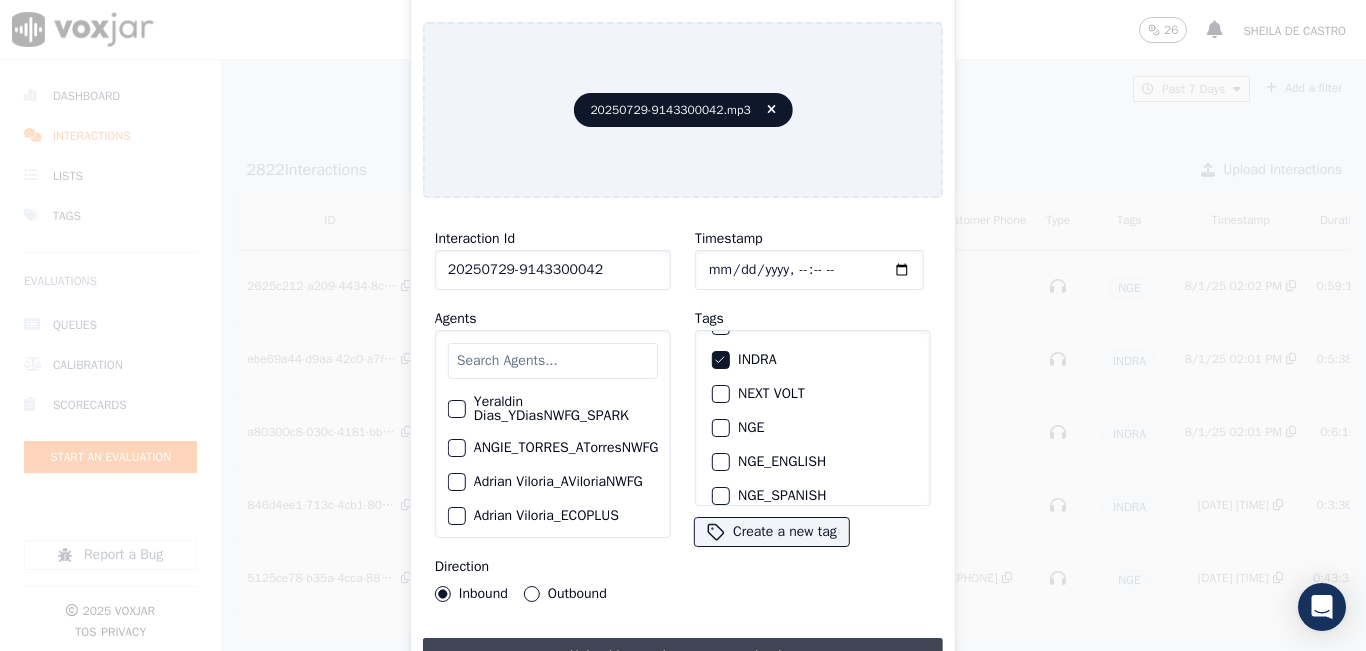 click on "Upload interaction to start evaluation" at bounding box center [683, 656] 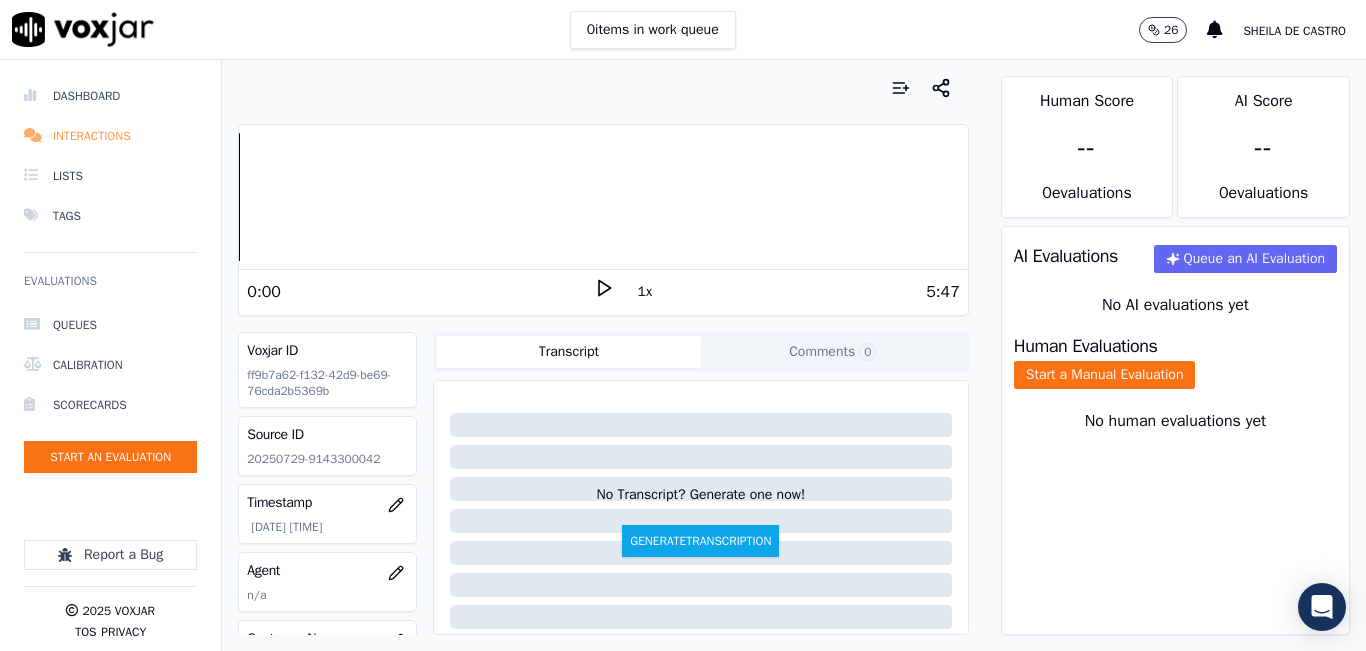 click on "Interactions" at bounding box center (110, 136) 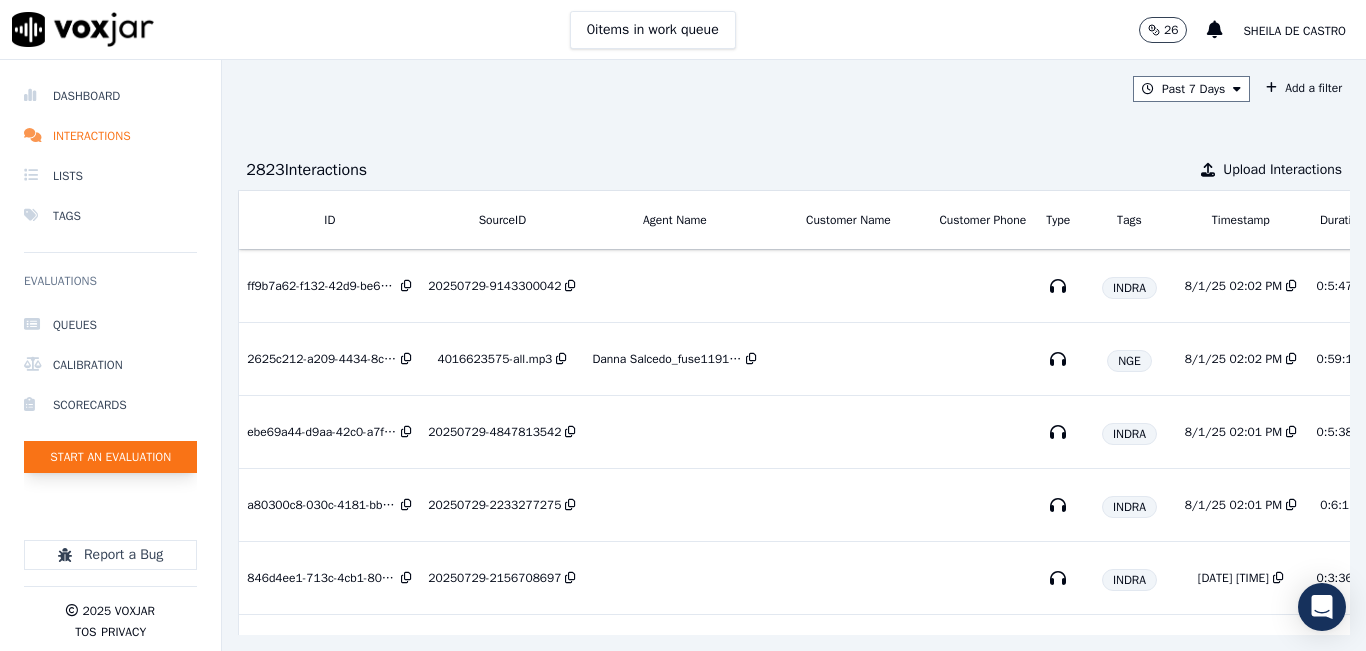 click on "Start an Evaluation" 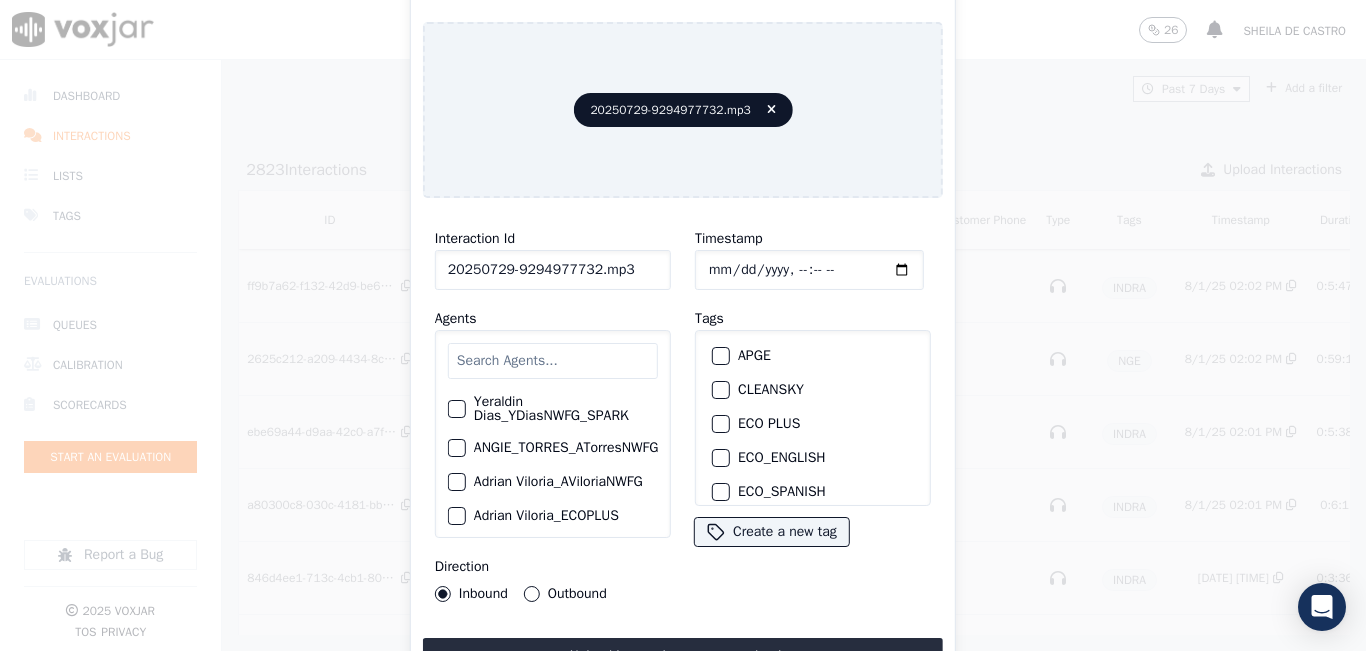 click on "20250729-9294977732.mp3" 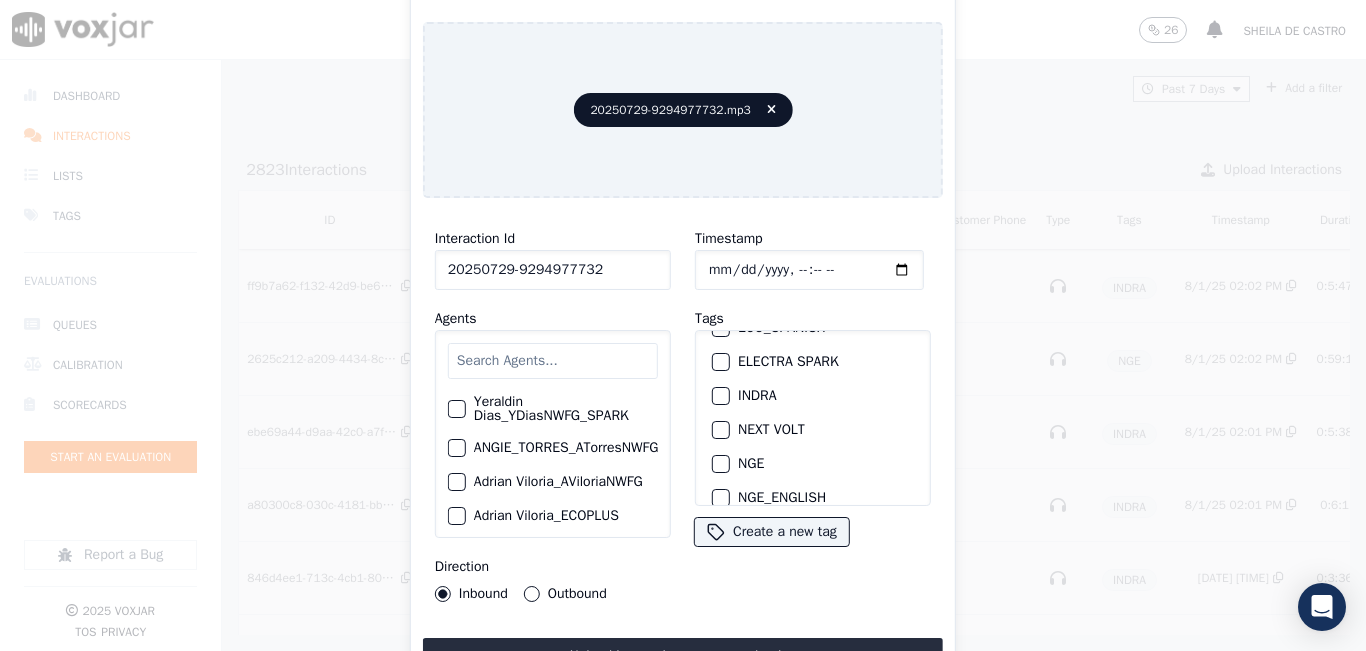 scroll, scrollTop: 200, scrollLeft: 0, axis: vertical 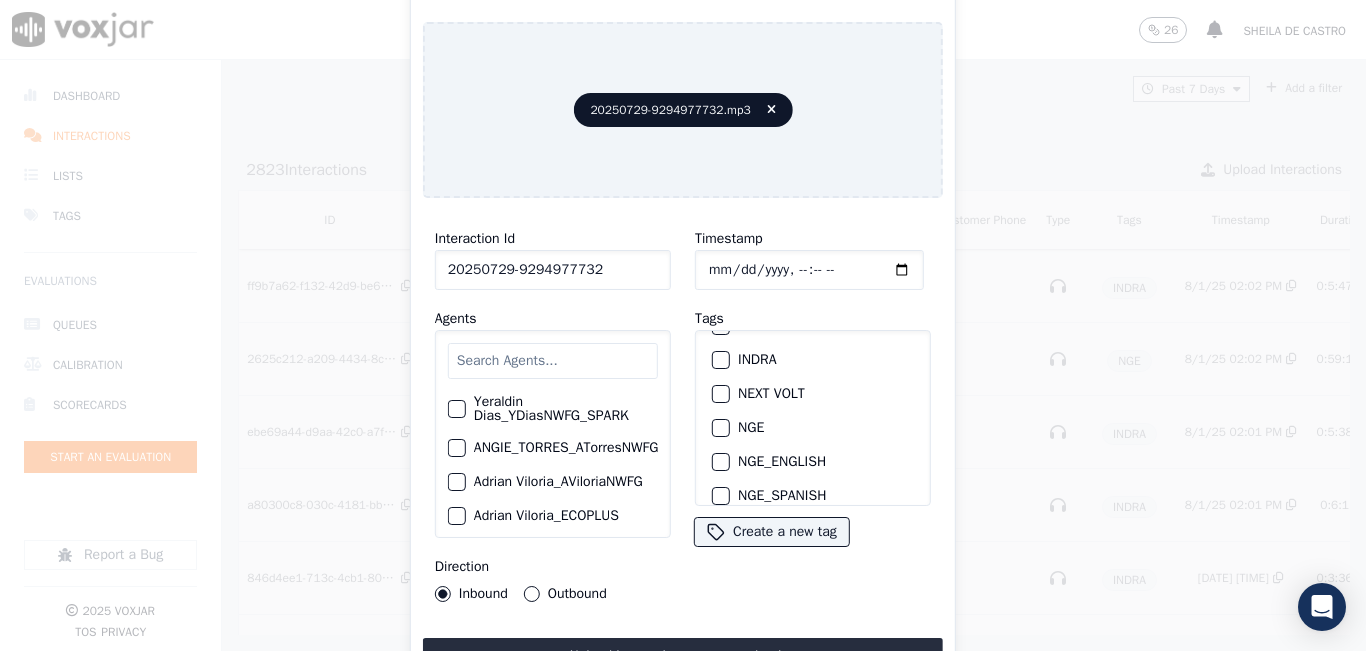 type on "20250729-9294977732" 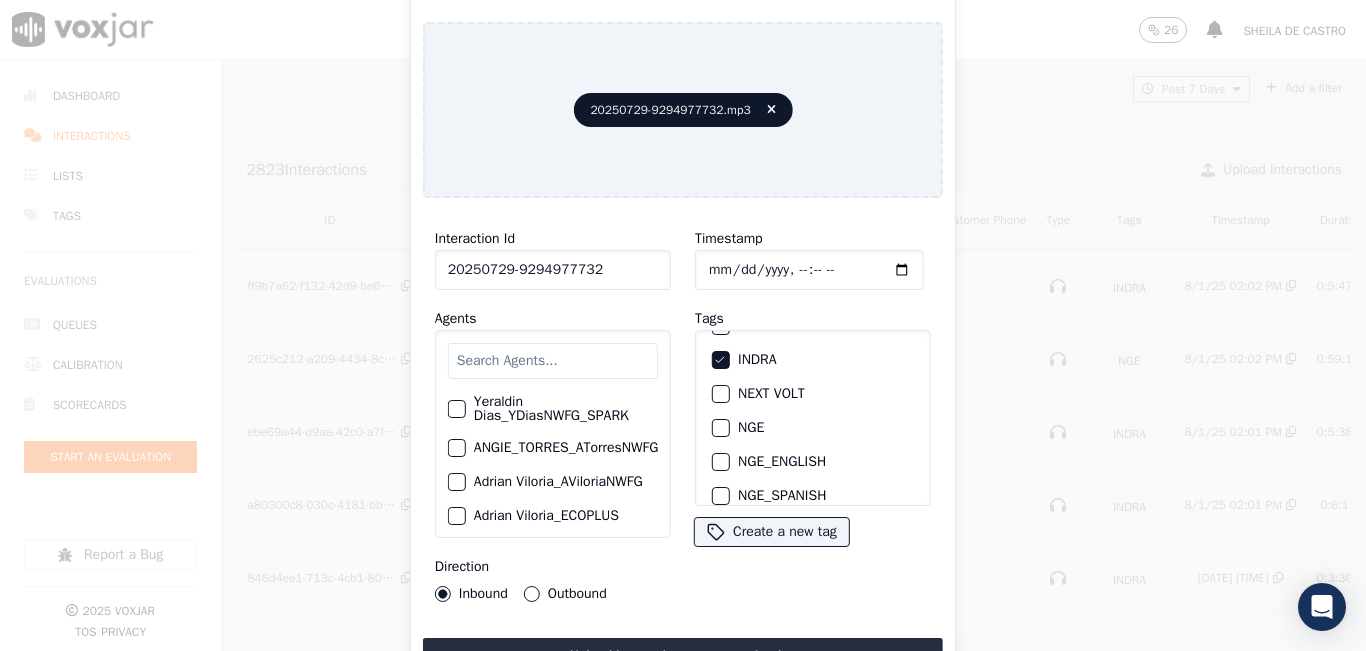 click on "Upload interaction to start evaluation" at bounding box center [683, 656] 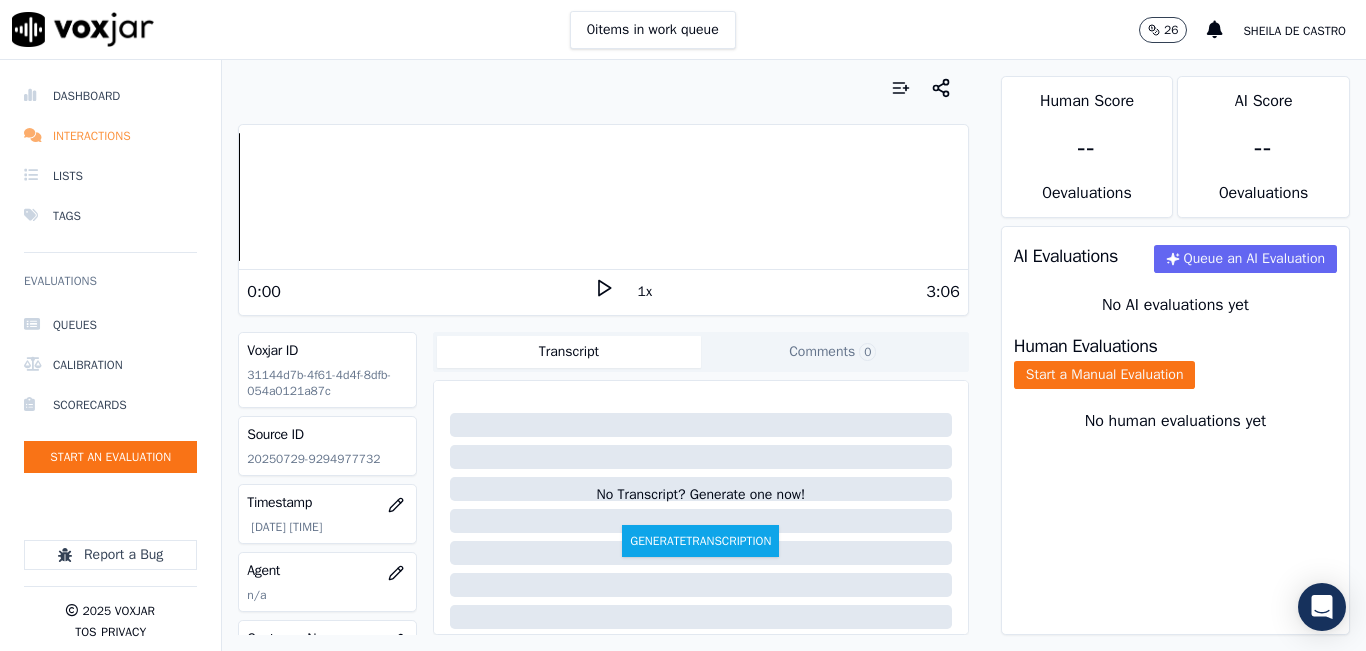 click on "Interactions" at bounding box center [110, 136] 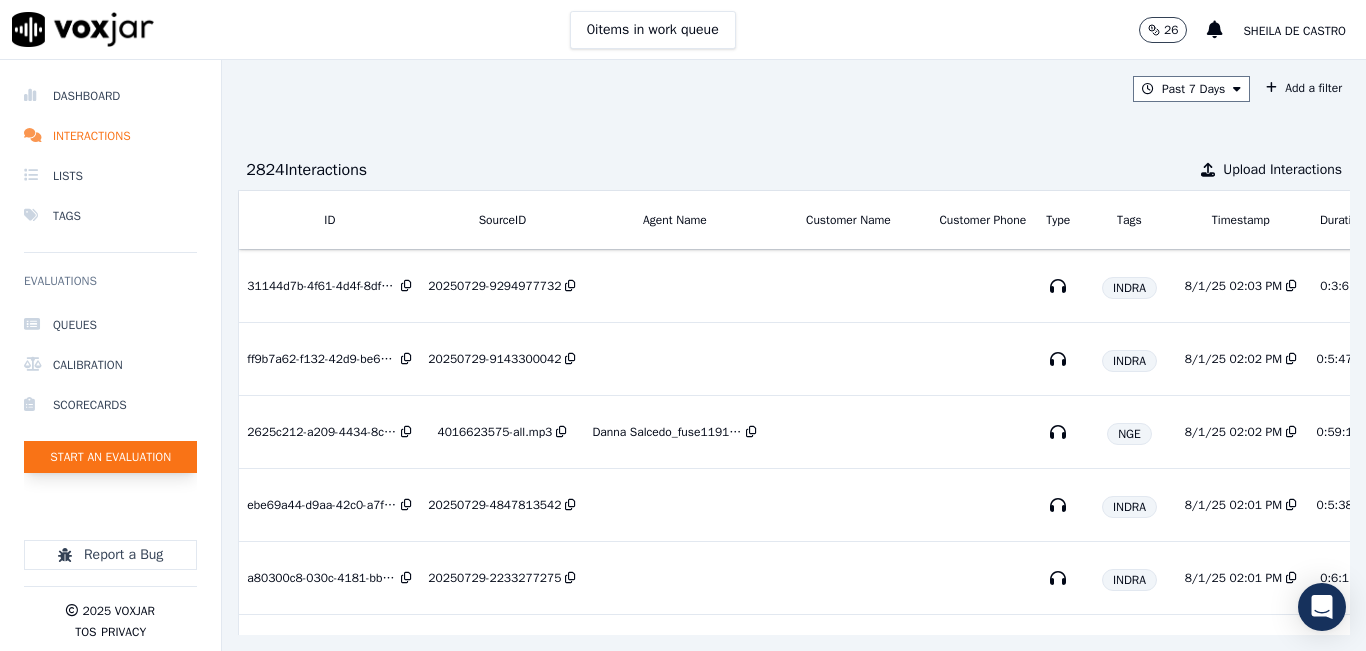 click on "Start an Evaluation" 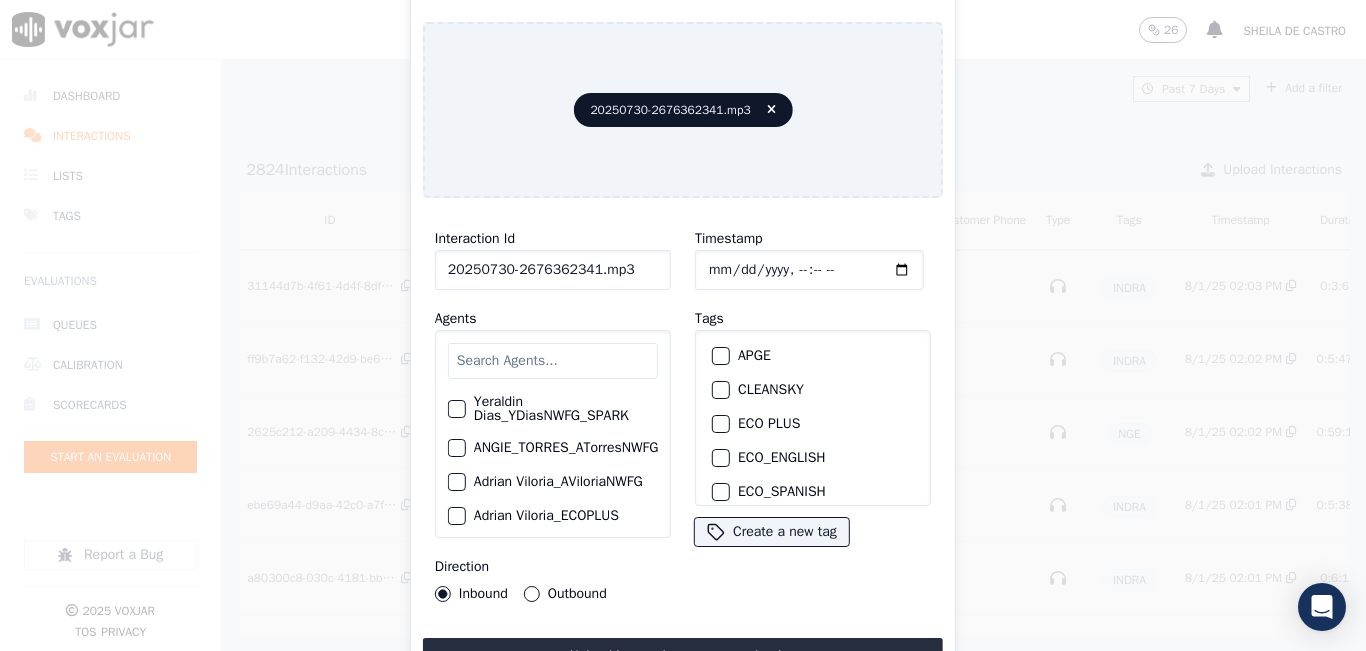 click on "20250730-2676362341.mp3" 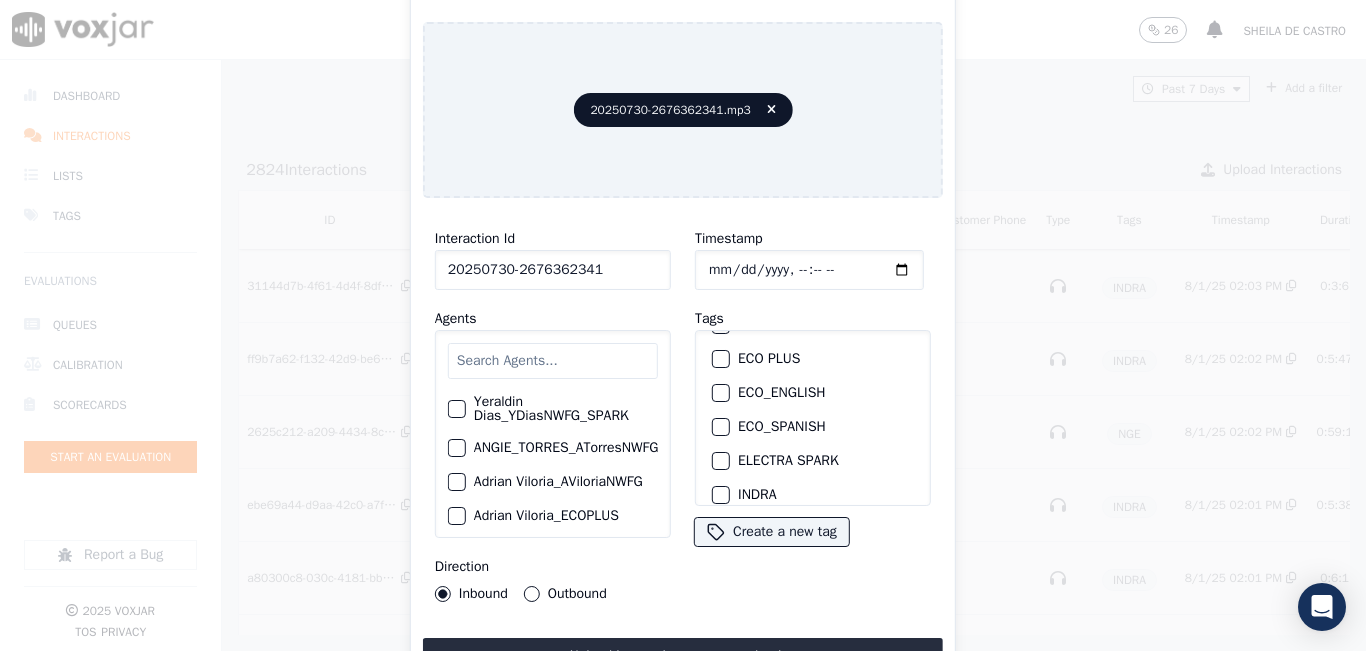 scroll, scrollTop: 100, scrollLeft: 0, axis: vertical 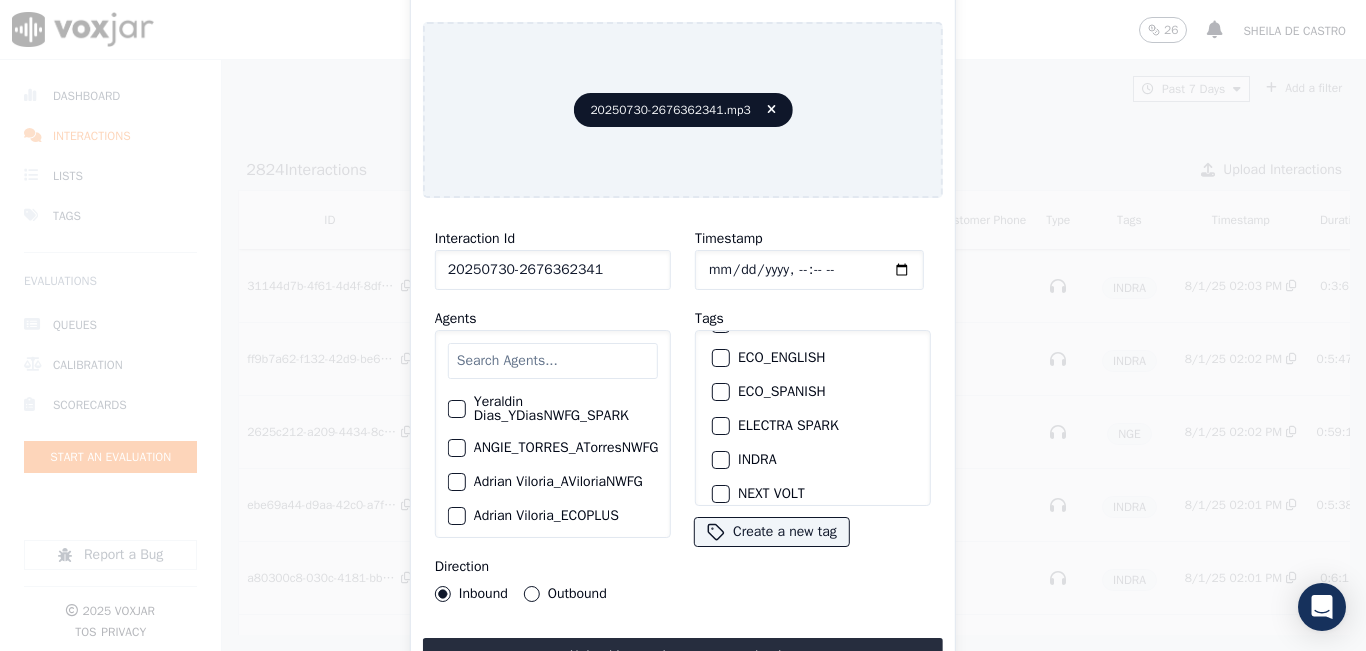 type on "20250730-2676362341" 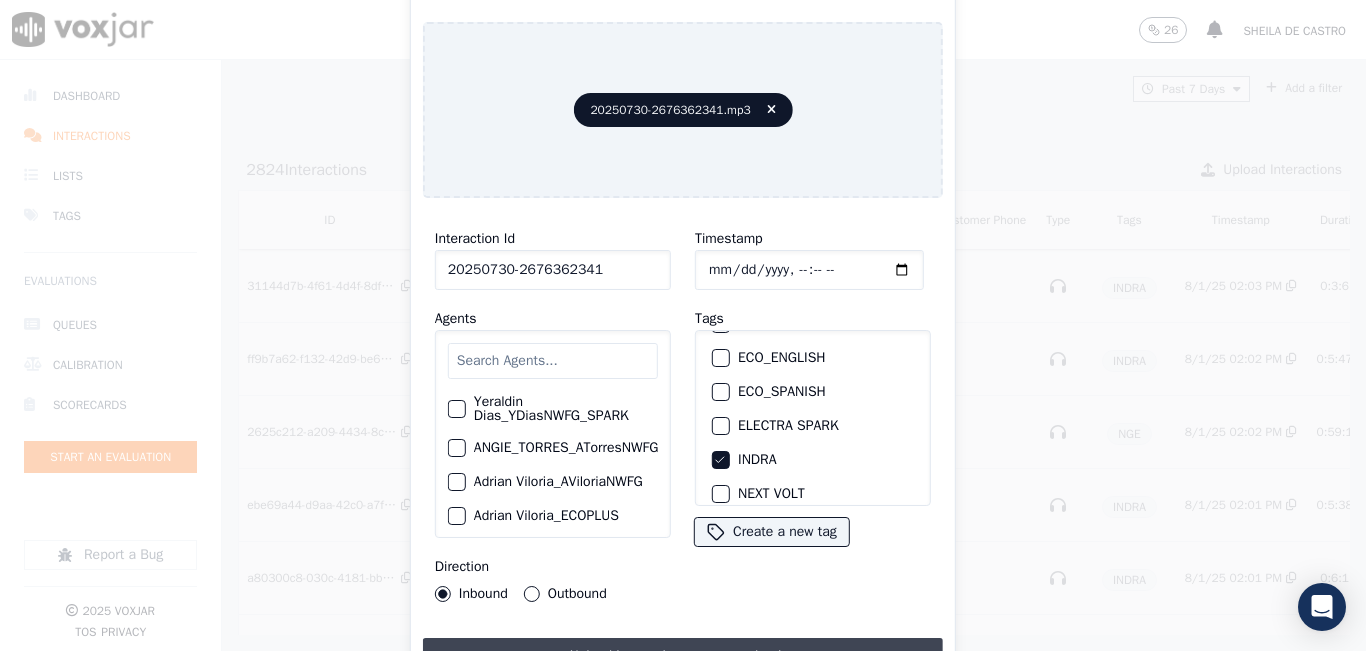 click on "Upload interaction to start evaluation" at bounding box center (683, 656) 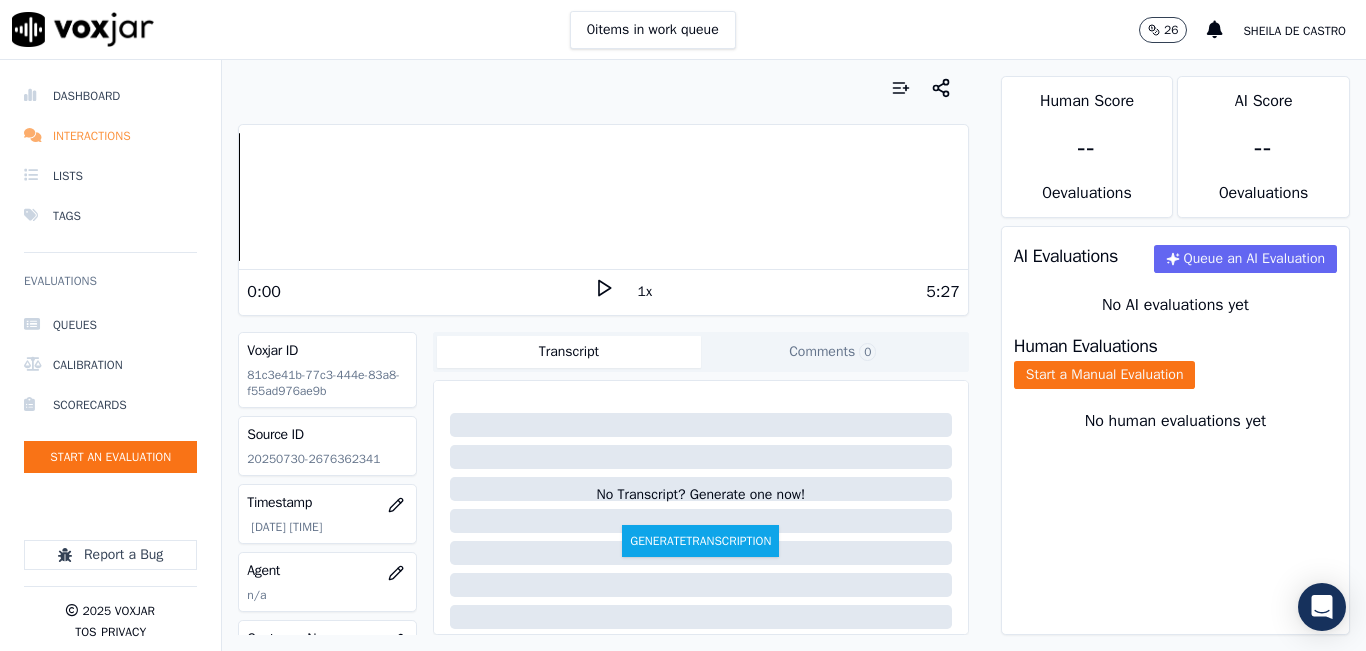 click on "Interactions" at bounding box center [110, 136] 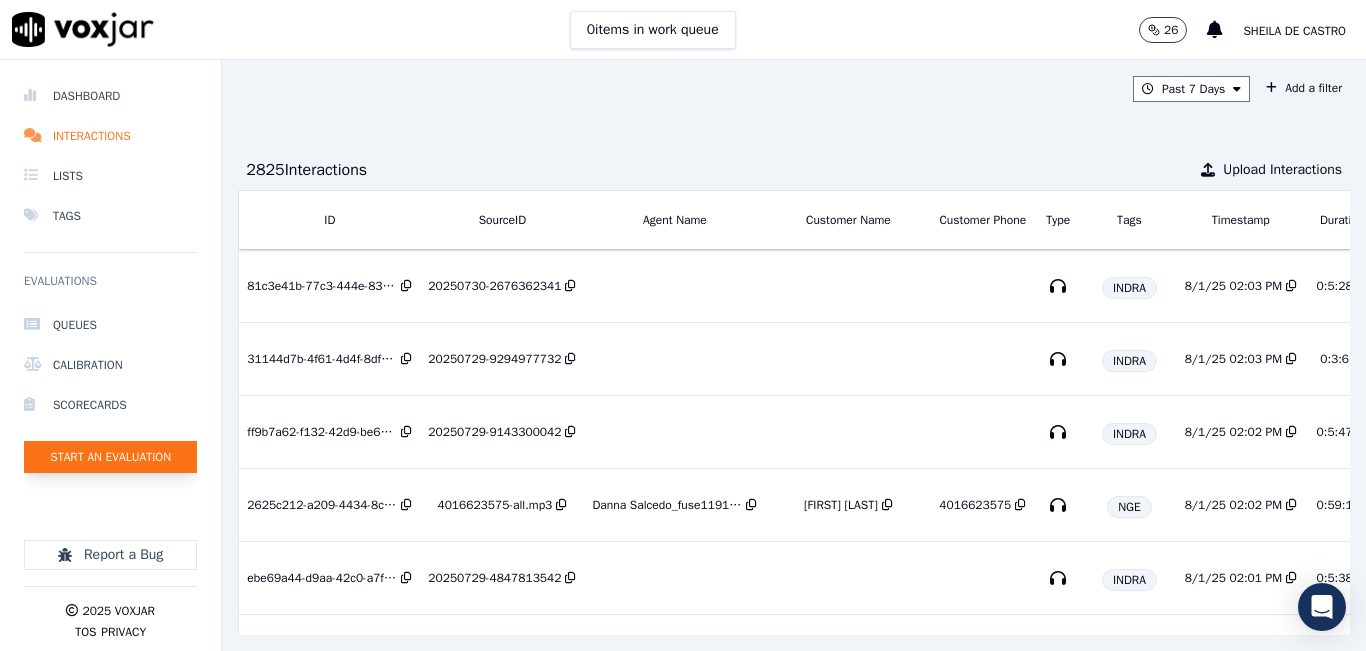 click on "Start an Evaluation" 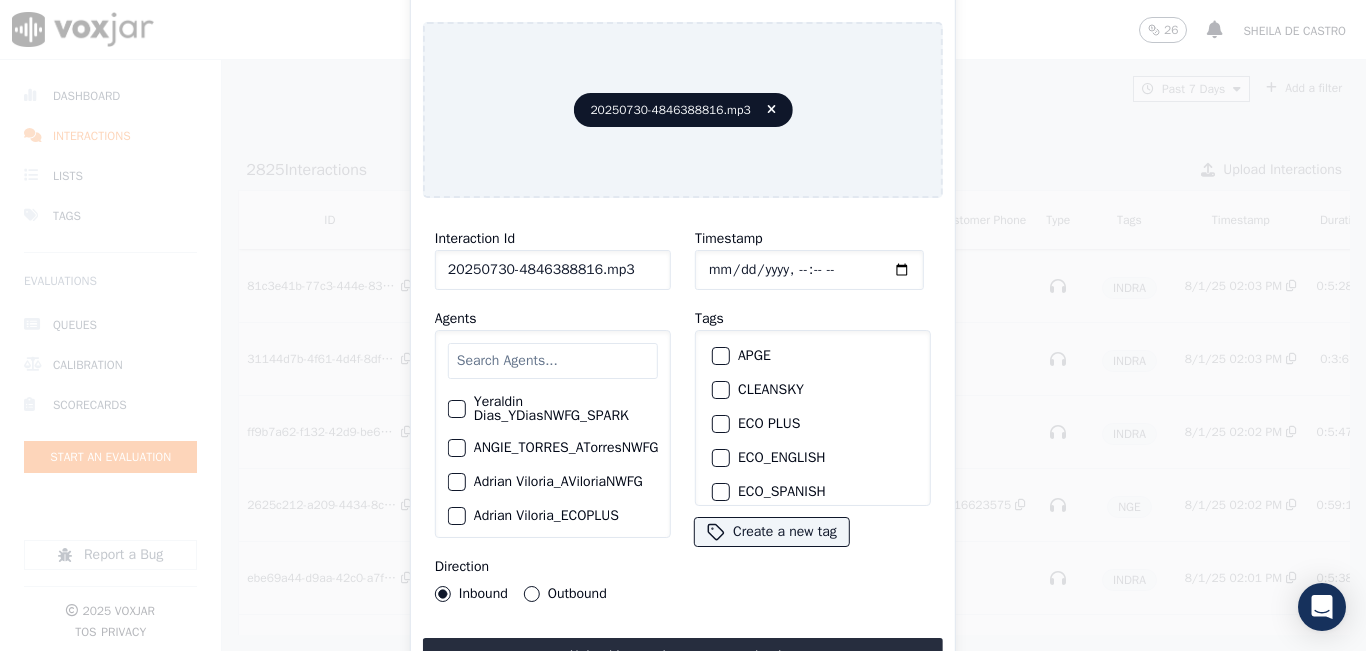 click on "20250730-4846388816.mp3" 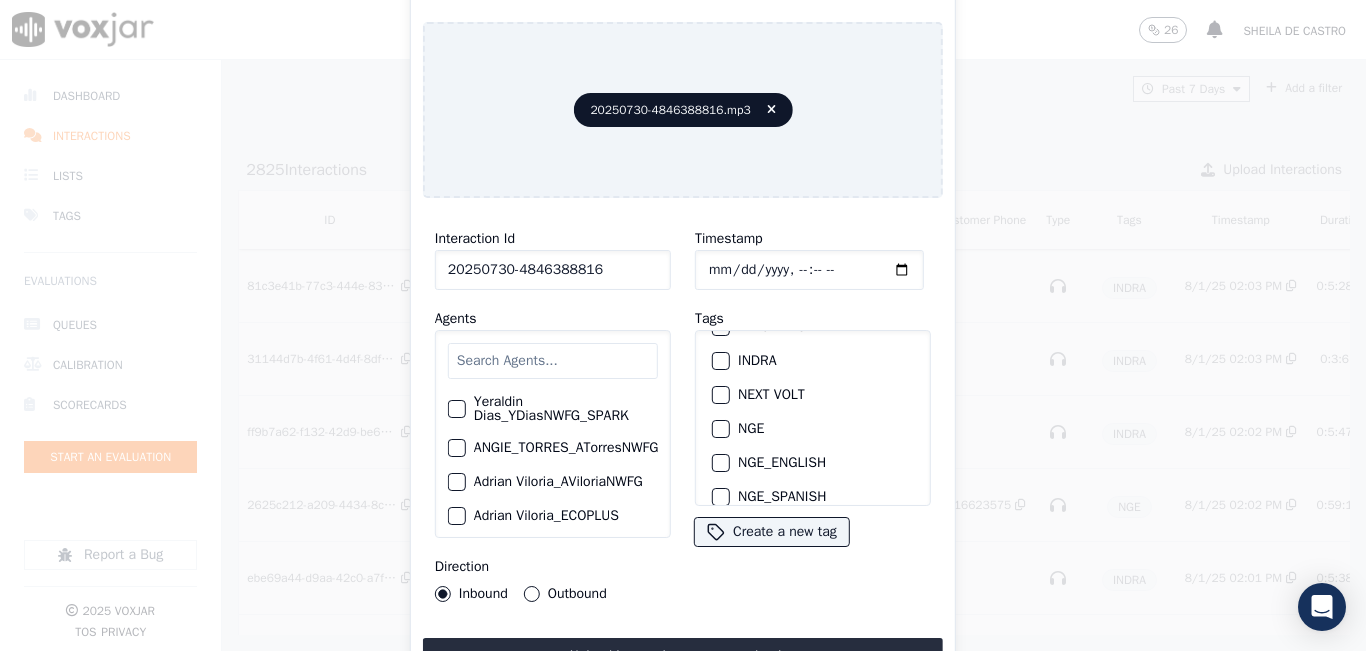 scroll, scrollTop: 200, scrollLeft: 0, axis: vertical 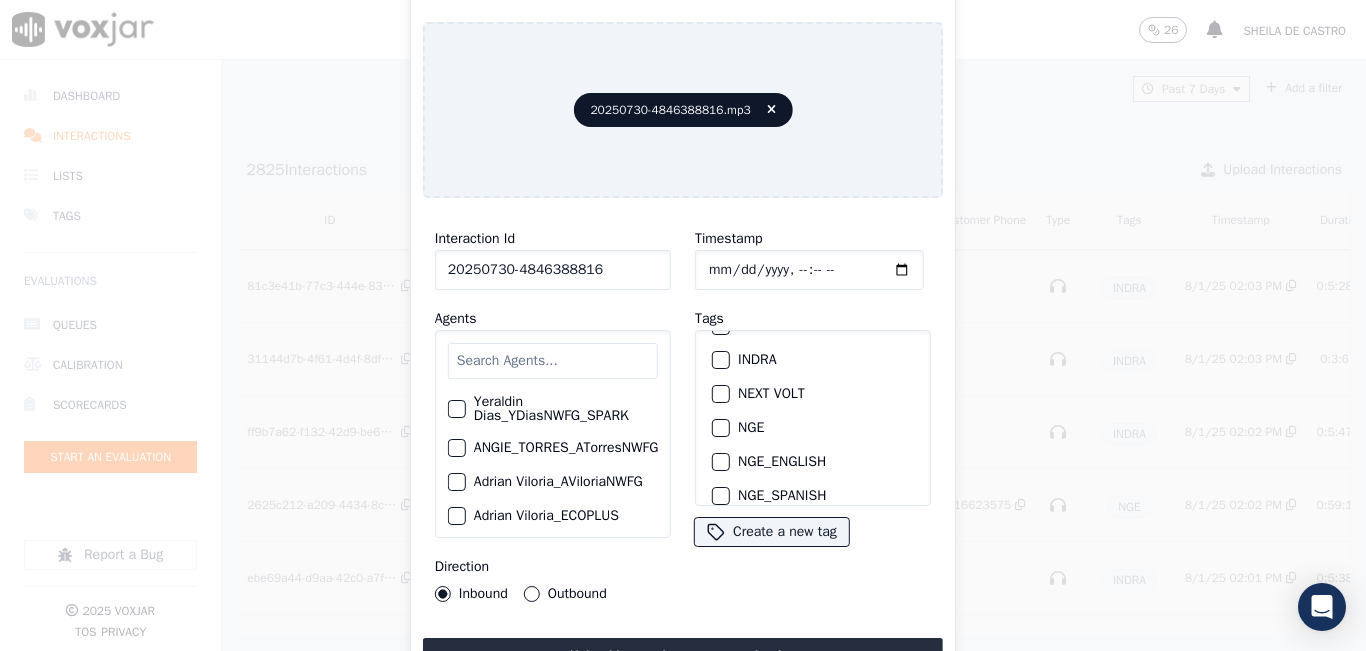 type on "20250730-4846388816" 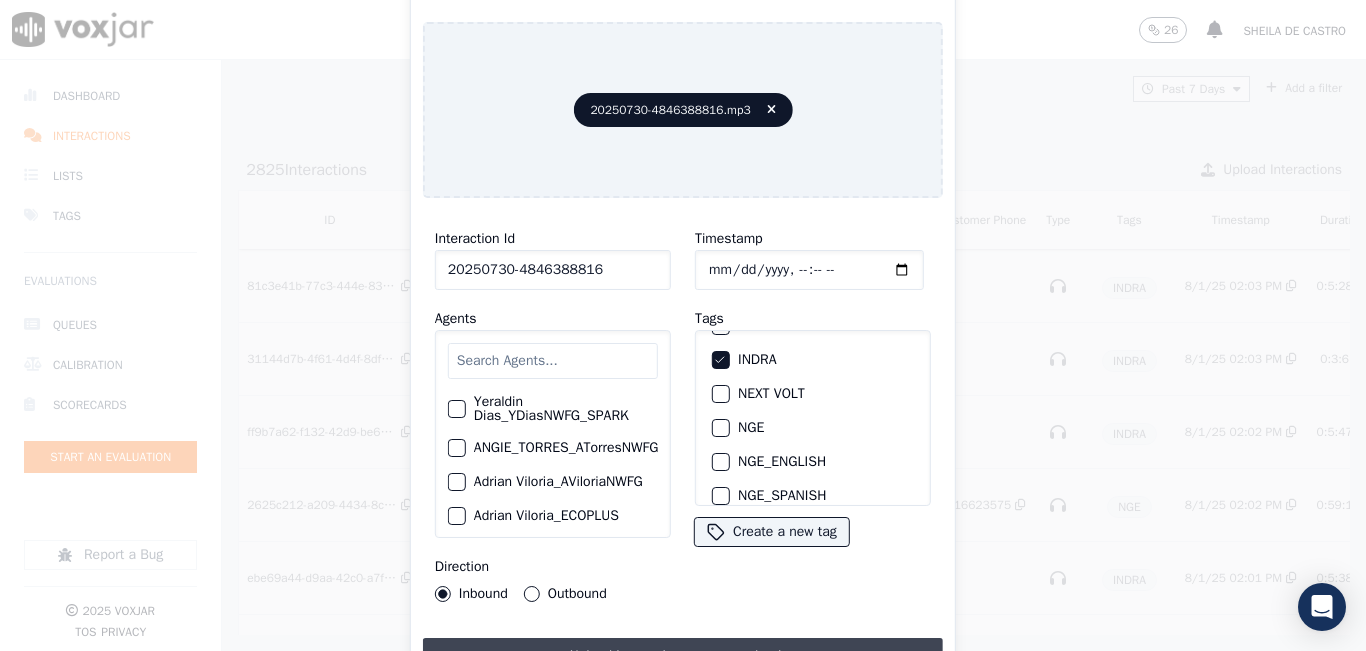 click on "Interaction Id   20250730-4846388816     Agents        Yeraldin Dias_YDiasNWFG_SPARK     ANGIE_TORRES_ATorresNWFG_SPARK     Adrian Viloria_AViloriaNWFG     Adrian Viloria_ECOPLUS     Adrian Viloria_a25003_CLEANSKY     Adrian Viloria_a25016_WGL     Adrian Viloria_a25046_INDRA     Adrian Viloria_fuse1164_NGE     Alan Marruaga_a26181_WGL     Alejandra Chavarro_SYMMETRY     Alejandra Chavarro_a26184_WGL     Alejandro Vizcaino_a13916_CLEANSKY     Alejandro Vizcaino­_NW2906_CLEANSKY     Andres Higuita_AHiguitaNWFG_SPARK     Andres Higuita_Fuse3185_NGE     Andres Higuita_No Sales      Andres Higuita_a27435_CLEANSKY     Andres Higuita_a27490_INDRA     Andres Prias_APriasNWFG     Andres Prias_SYMMETRY     Andres Prias_a27400_CLEANSKY     Andres Prias_a27447_INDRA     Andres Prias_fuse1184_NGE     Angie Torres_ATorresNWFG     Angie Torres_SYMMETRY     Angie Torres_WANN1185_NGE     Angie Torres_a27399_CLEANSKY     Angie Torres_a27445_INDRA     BRYAN_LHEINEKER_WANN1211_NGE     Brandon Camacho_BAQ2083_INDRA" at bounding box center (683, 444) 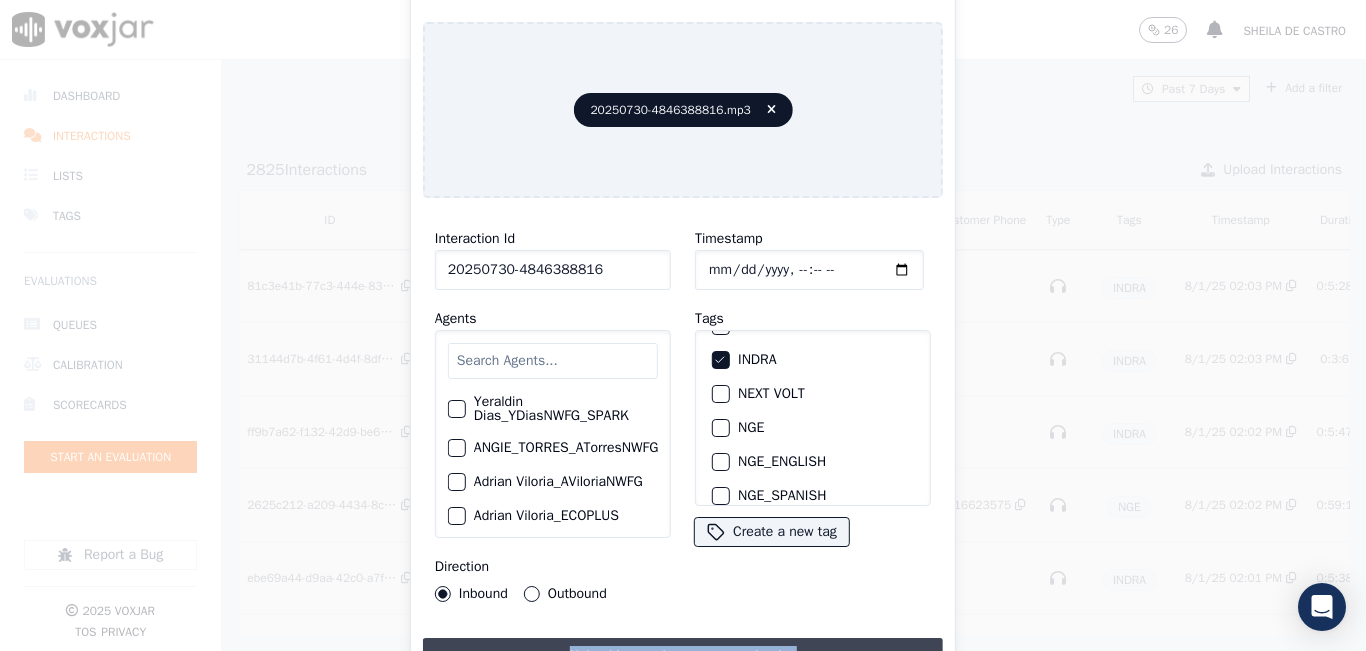 click on "Upload interaction to start evaluation" at bounding box center [683, 656] 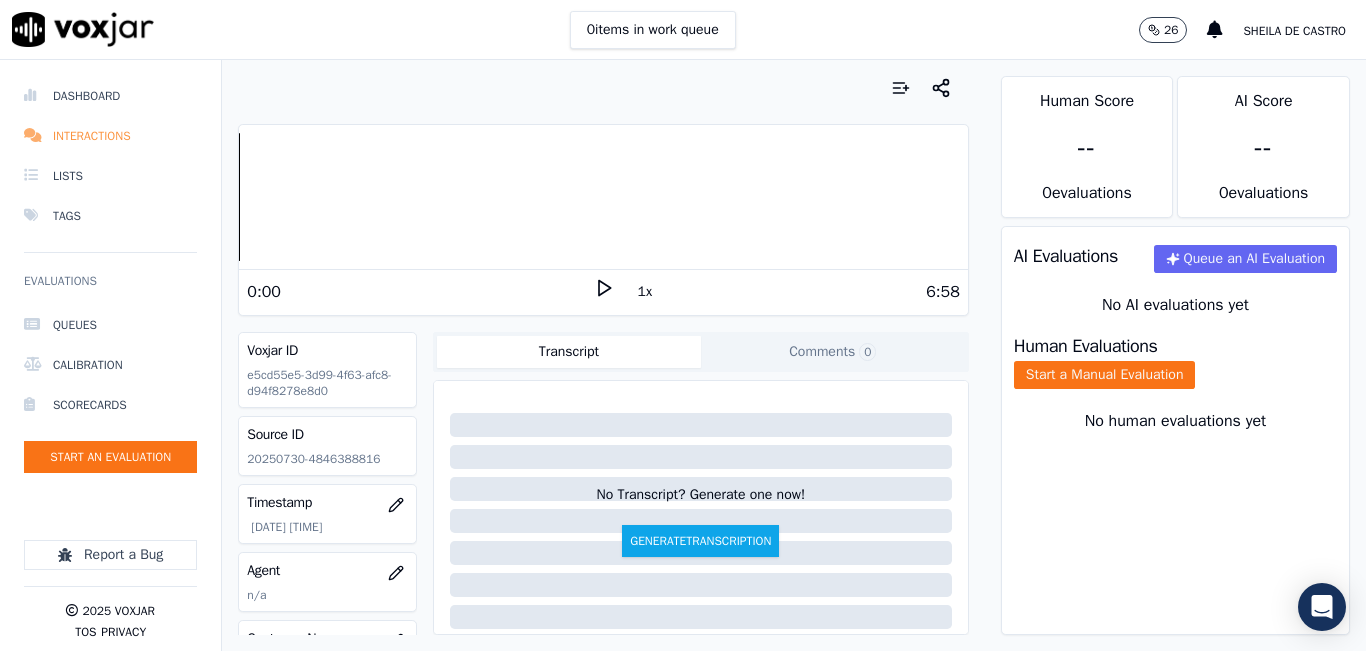 click on "Interactions" at bounding box center (110, 136) 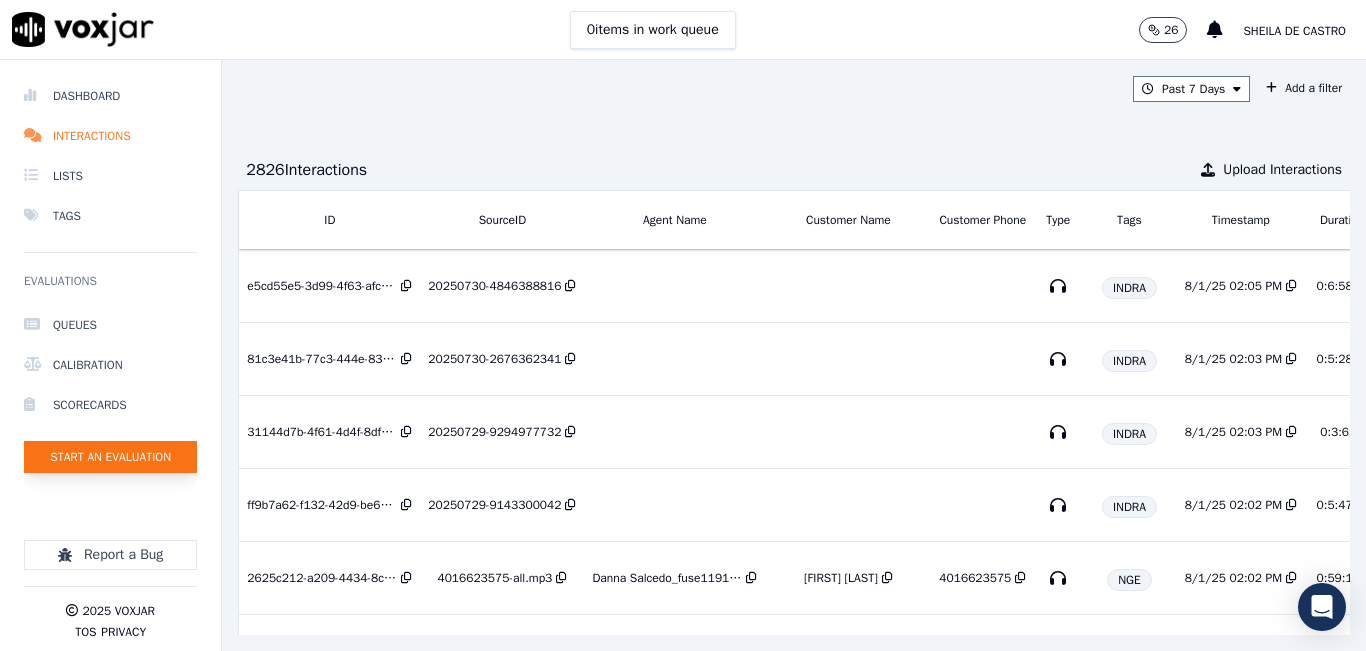 click on "Start an Evaluation" 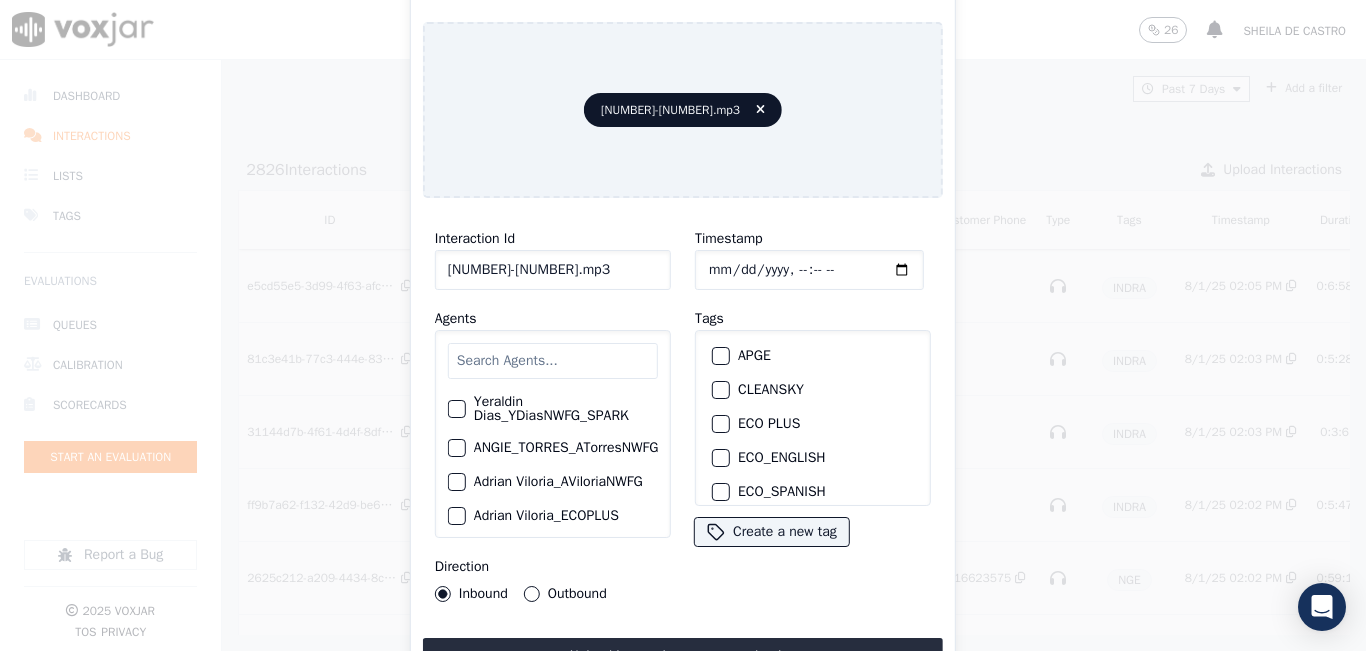 click on "20250730-6104007013.mp3" 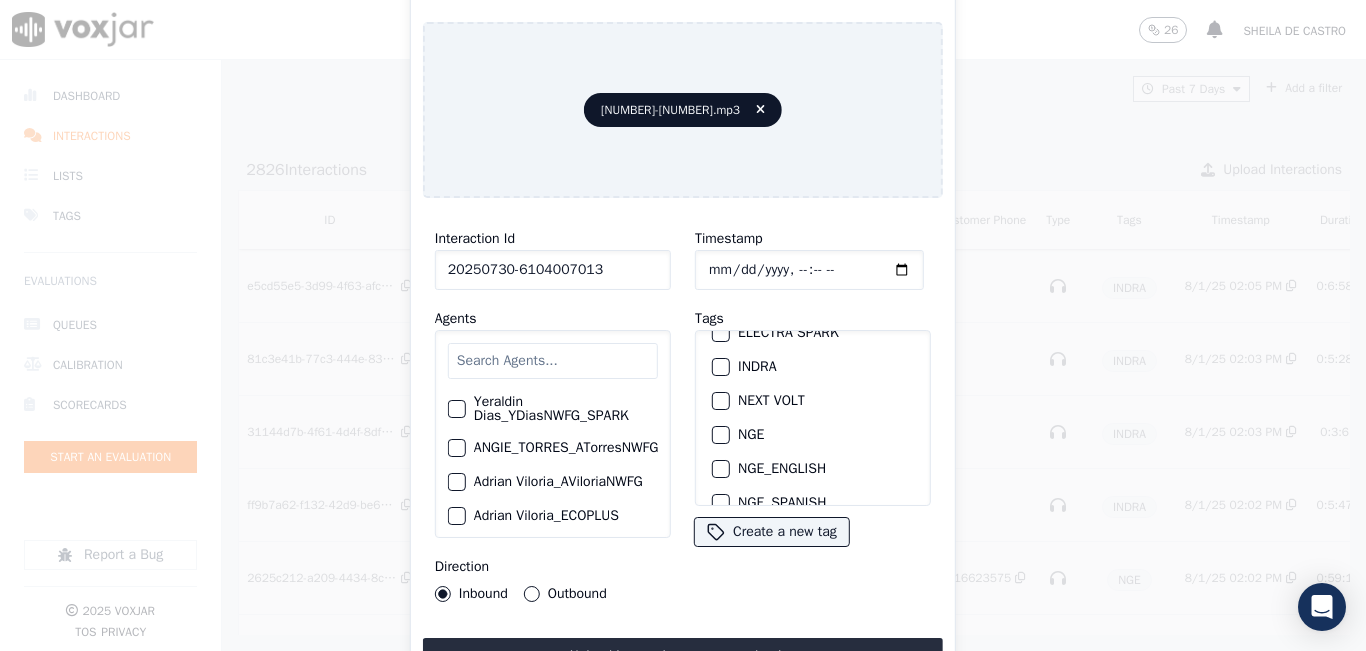 scroll, scrollTop: 200, scrollLeft: 0, axis: vertical 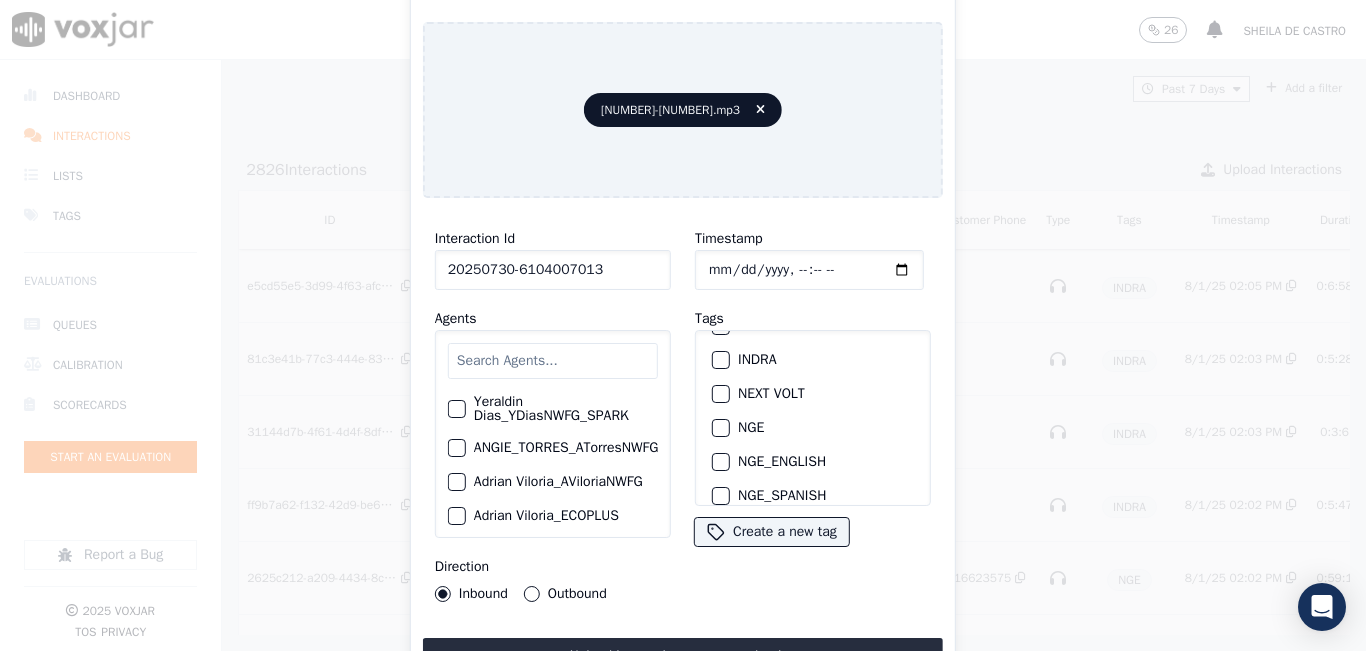type on "20250730-6104007013" 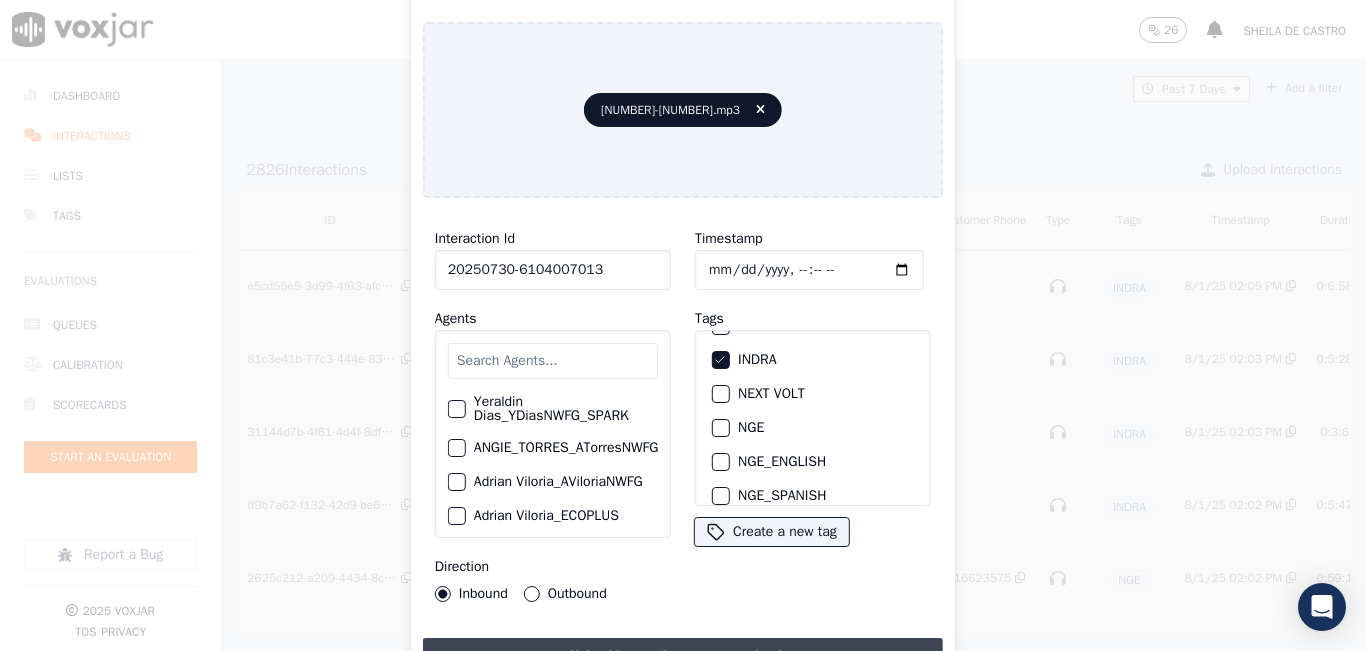 click on "Upload interaction to start evaluation" at bounding box center (683, 656) 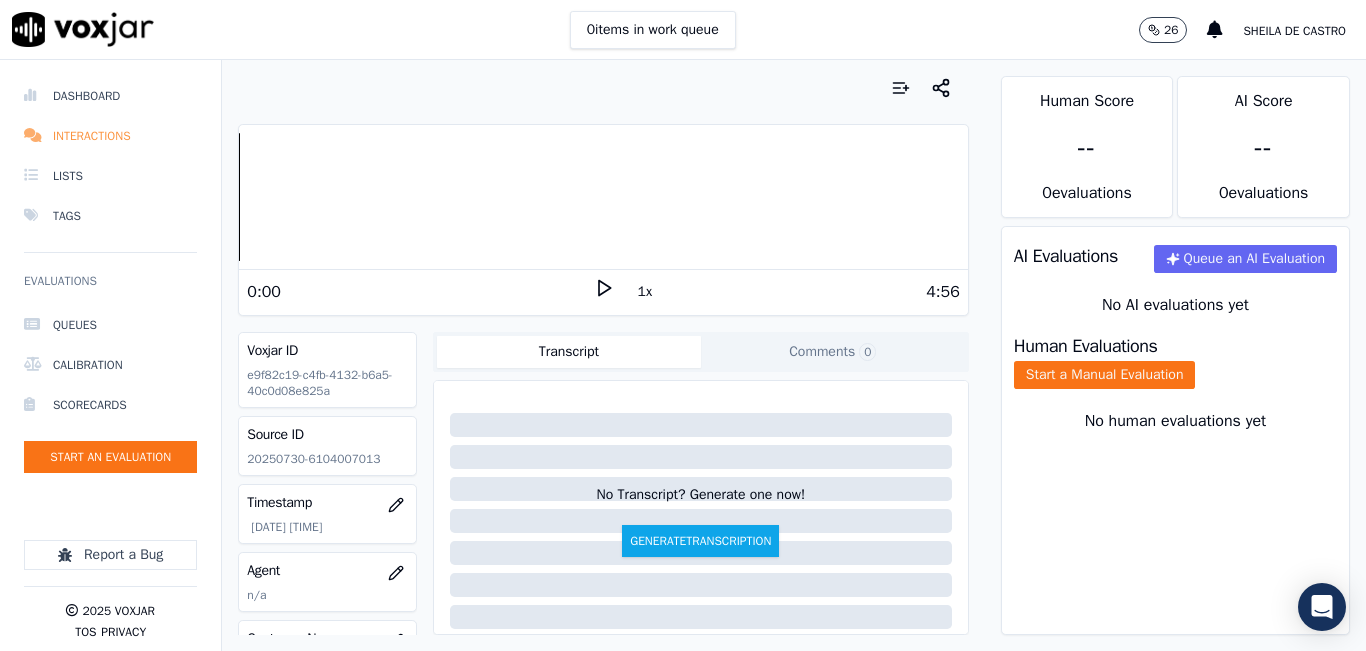 click on "Interactions" at bounding box center [110, 136] 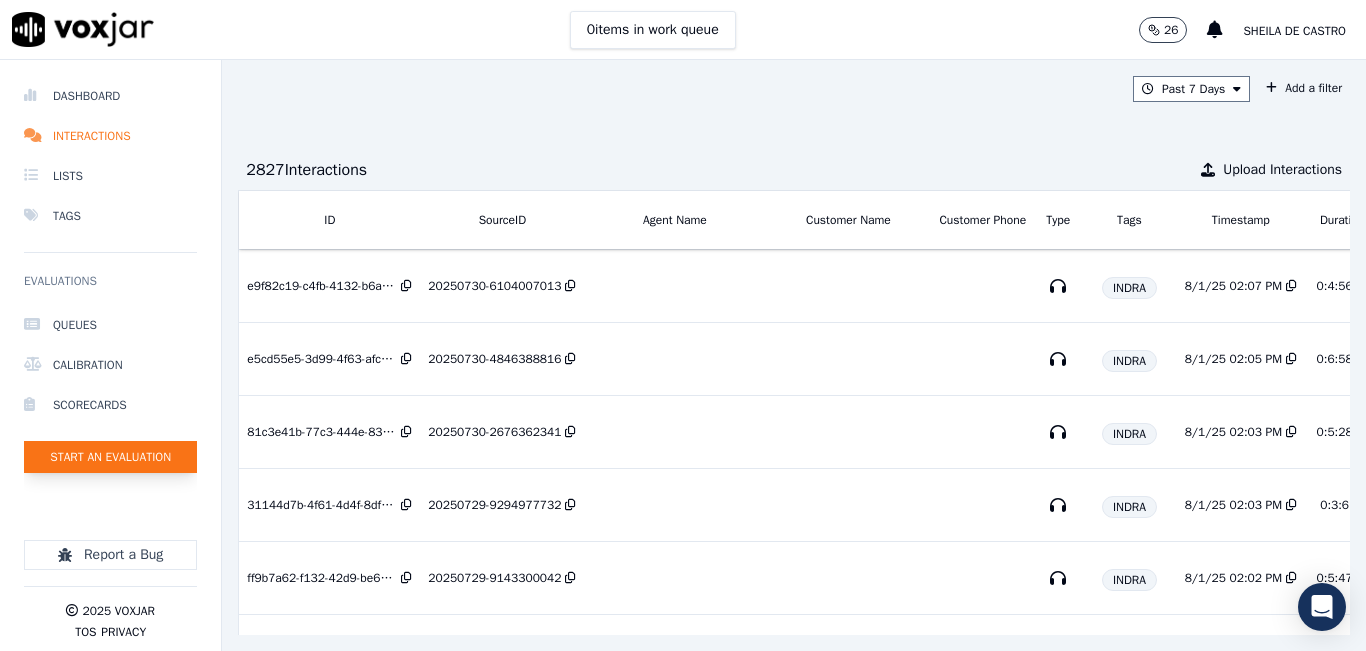click on "Start an Evaluation" 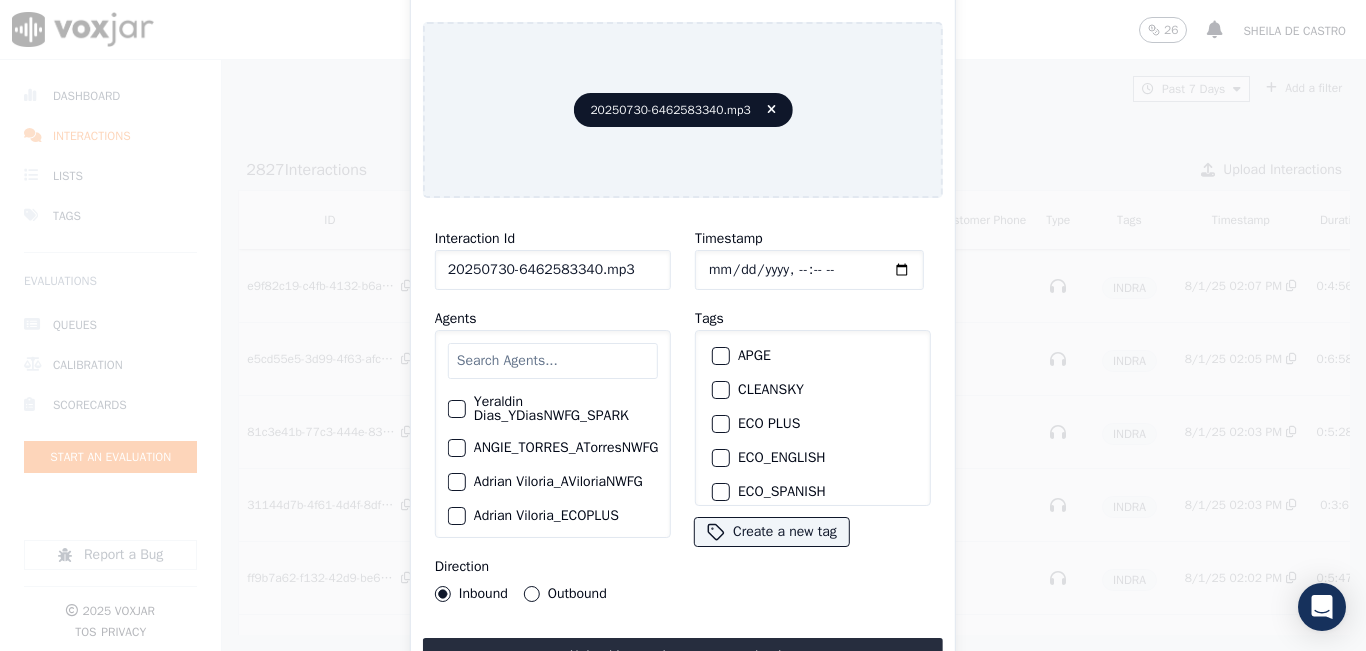 click on "20250730-6462583340.mp3" 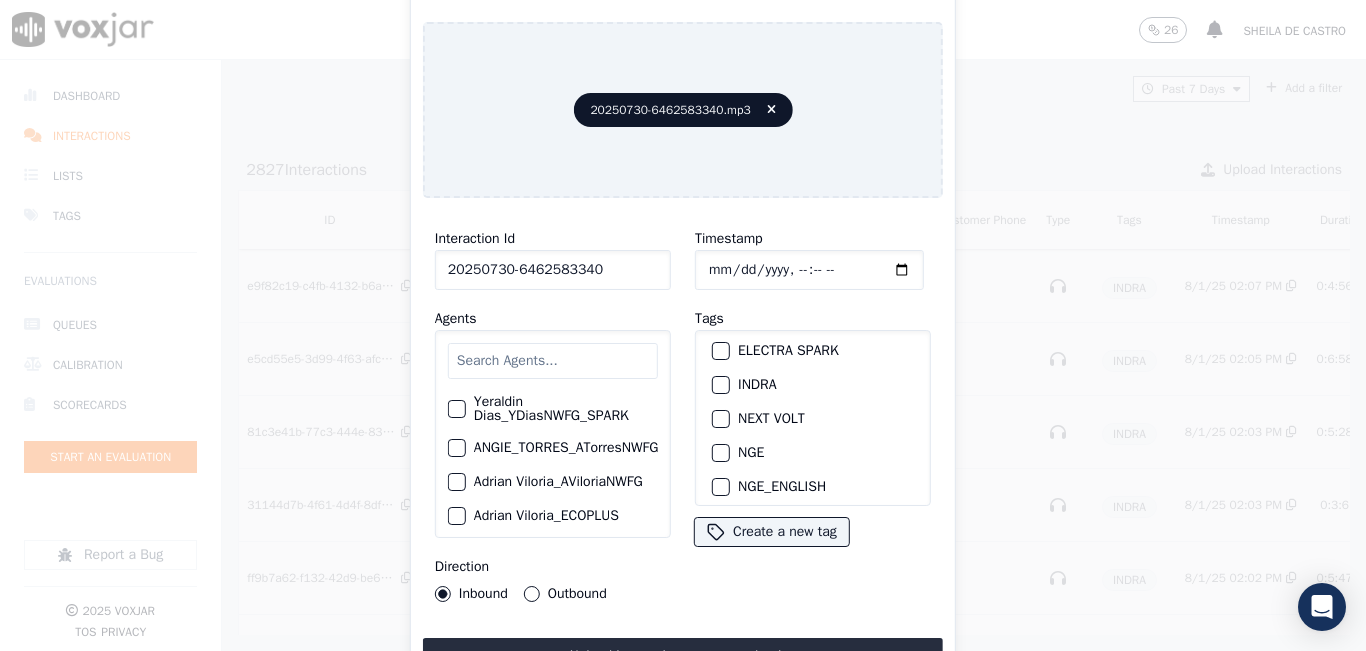 scroll, scrollTop: 200, scrollLeft: 0, axis: vertical 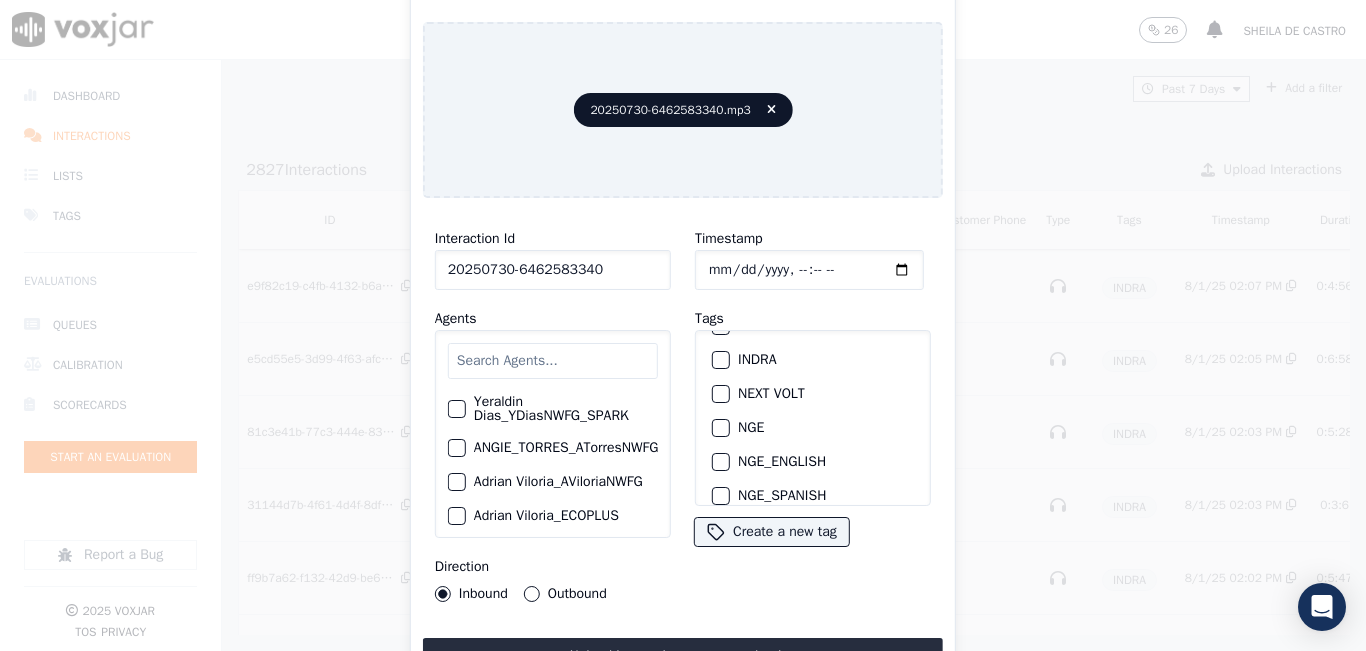 type on "20250730-6462583340" 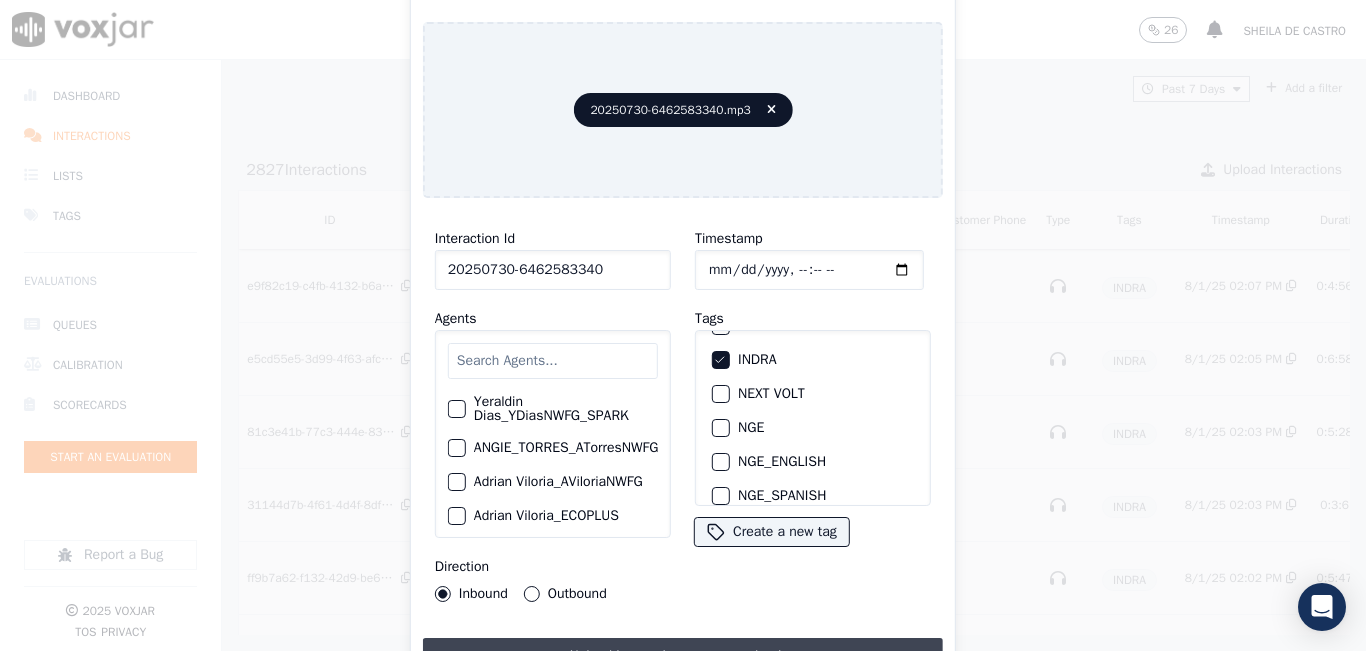 click on "Upload interaction to start evaluation" at bounding box center [683, 656] 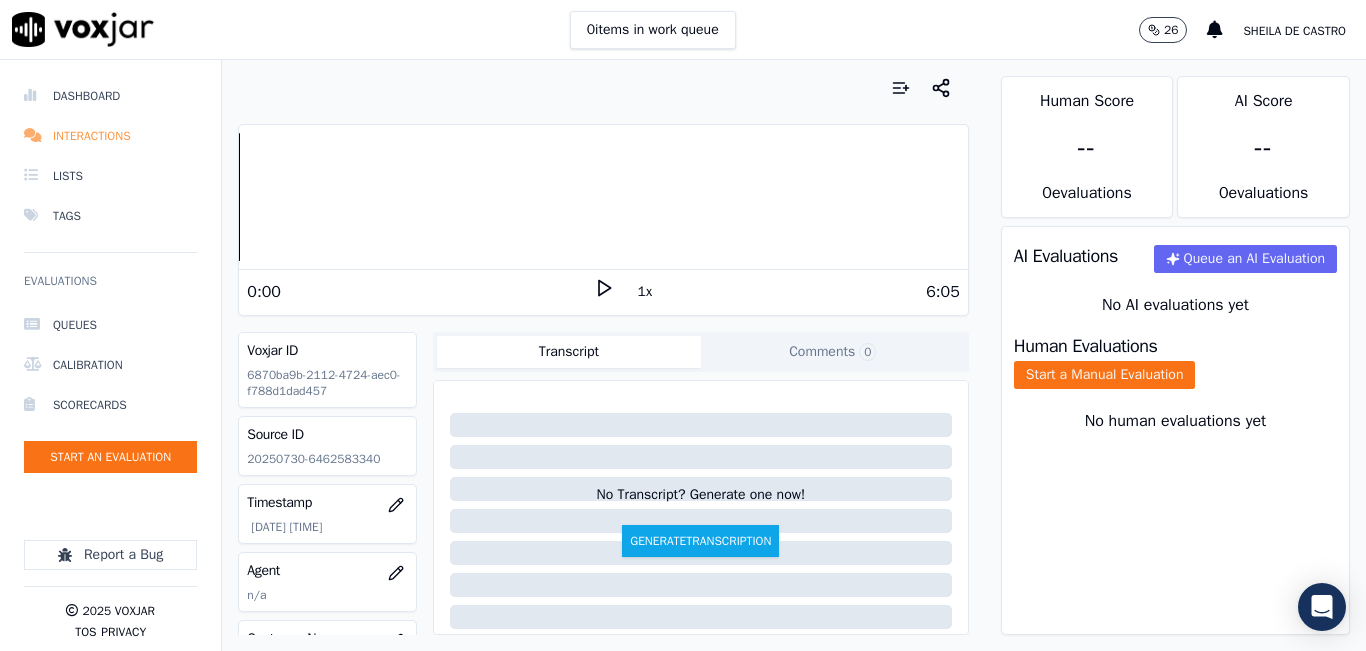 click on "Interactions" at bounding box center (110, 136) 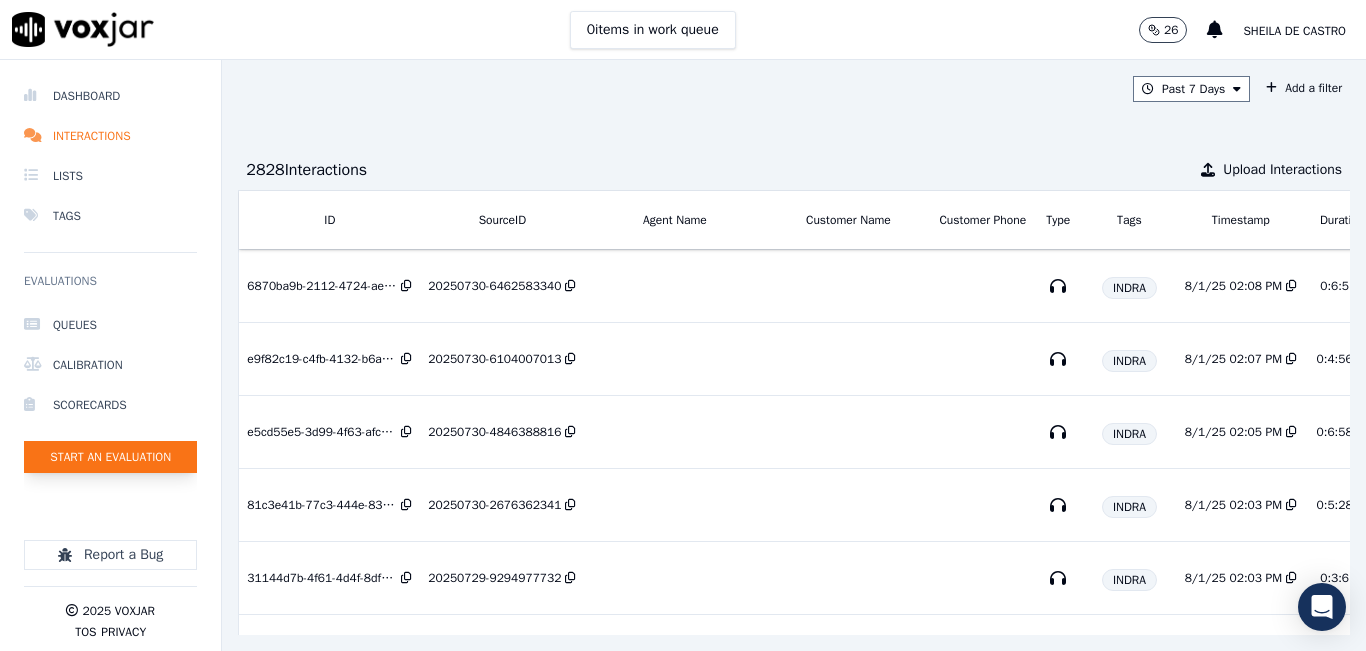 click on "Start an Evaluation" 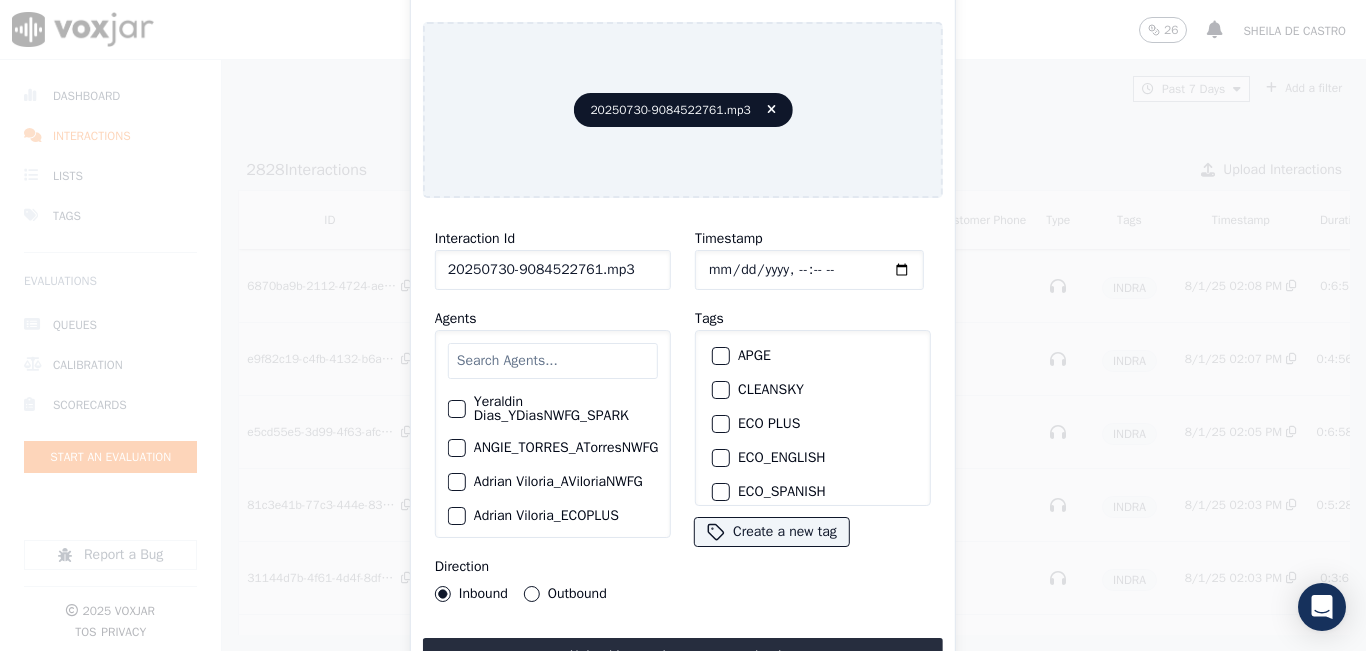click on "20250730-9084522761.mp3" 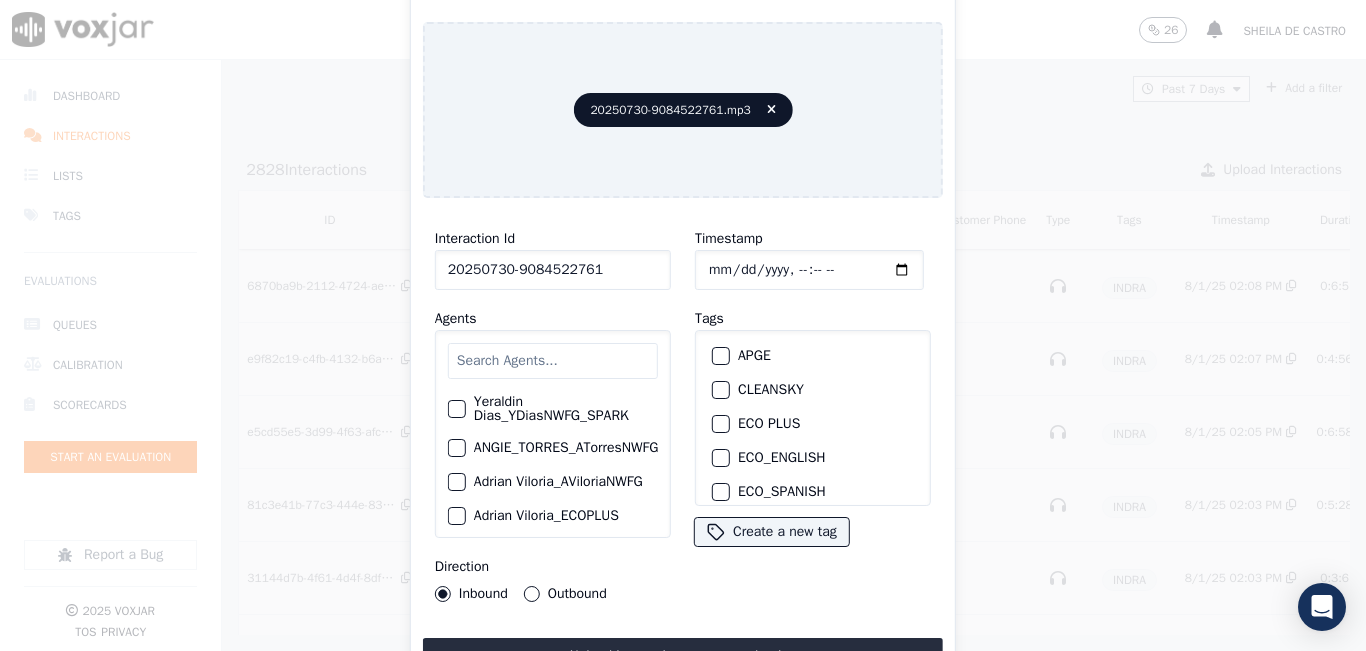 scroll, scrollTop: 200, scrollLeft: 0, axis: vertical 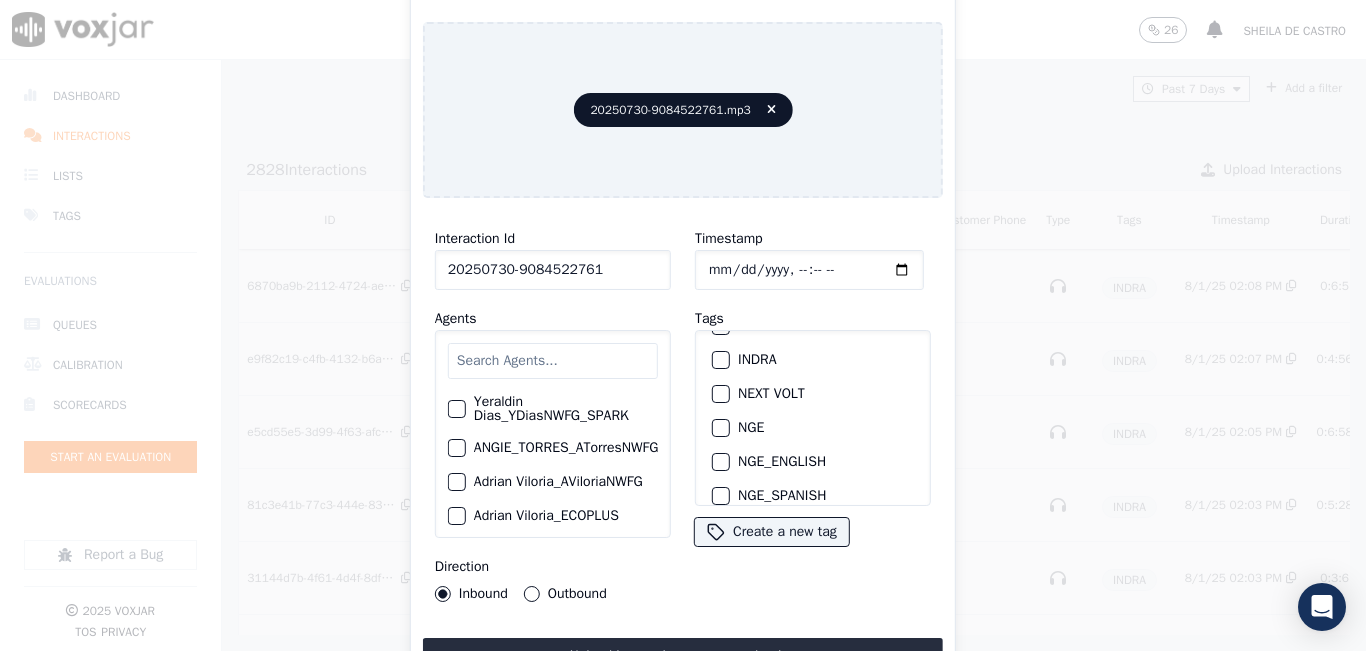 type on "20250730-9084522761" 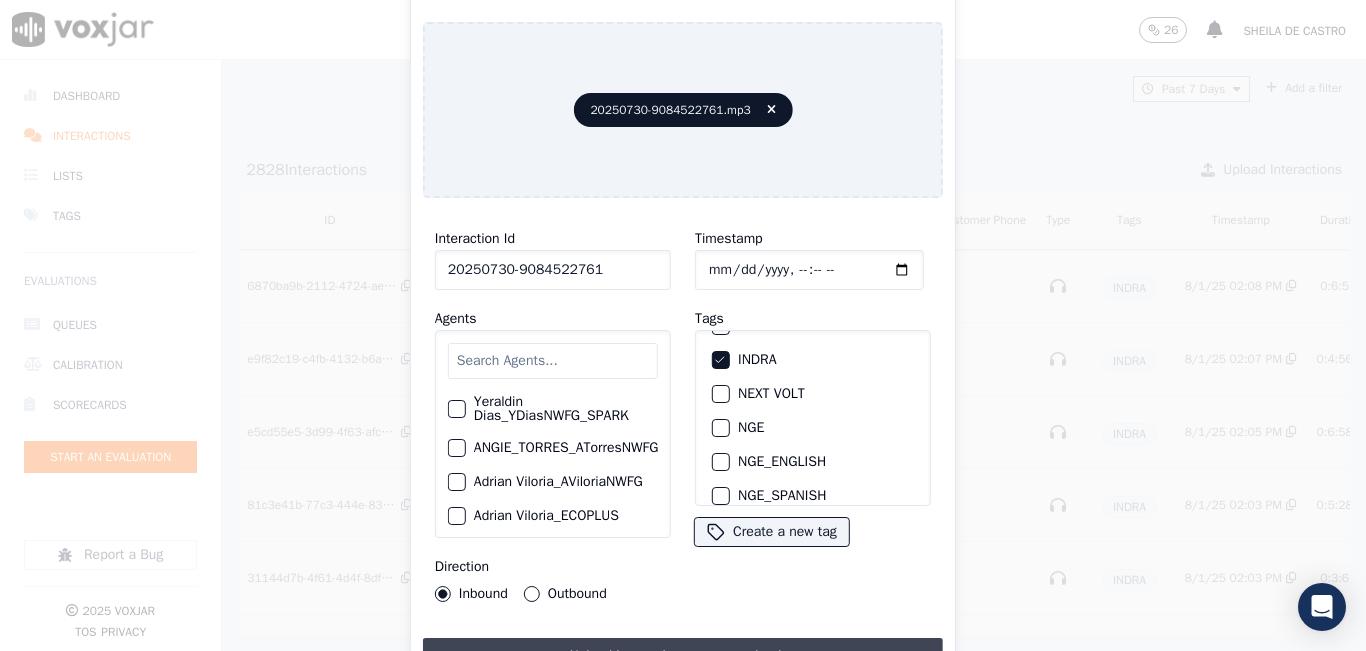 click on "Upload interaction to start evaluation" at bounding box center (683, 656) 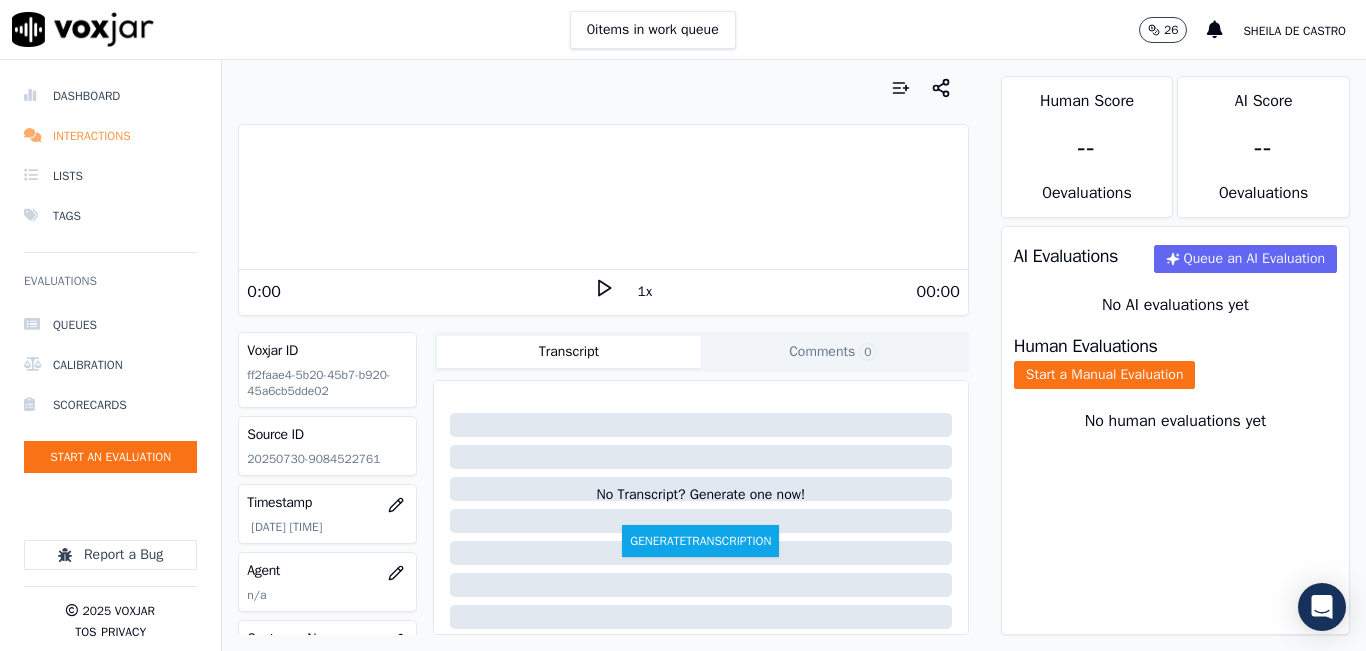 click on "Interactions" at bounding box center [110, 136] 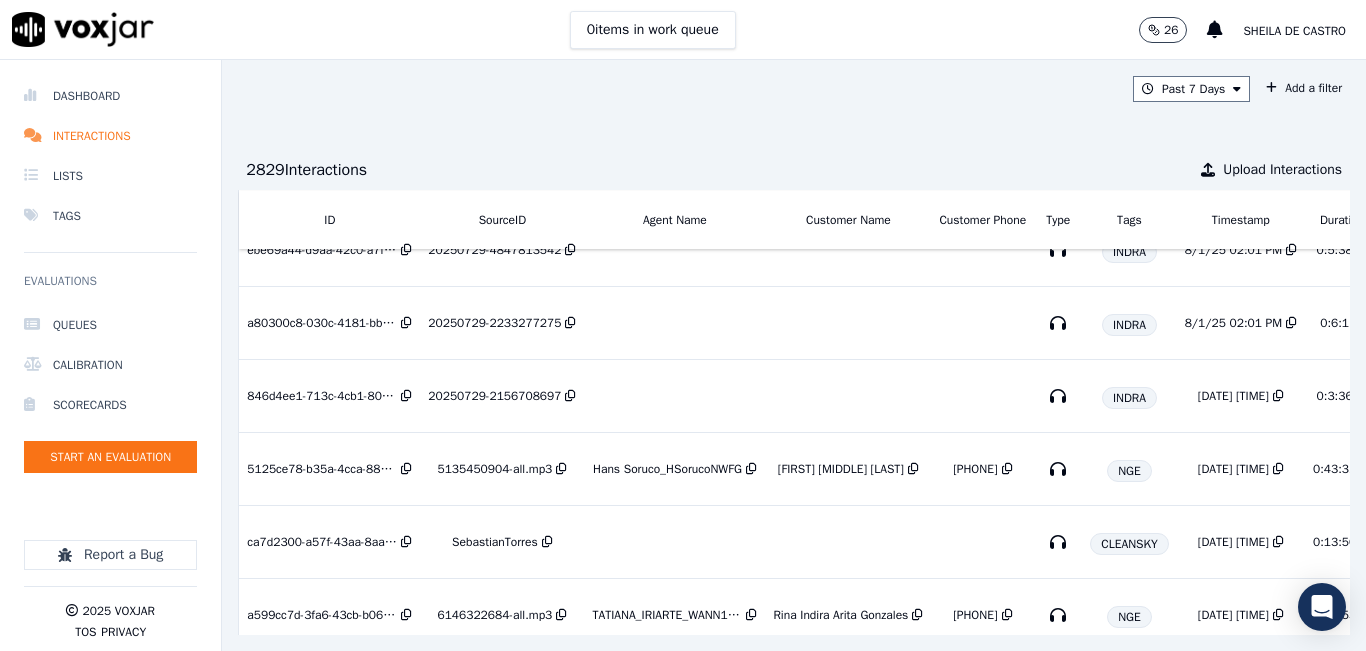 scroll, scrollTop: 600, scrollLeft: 0, axis: vertical 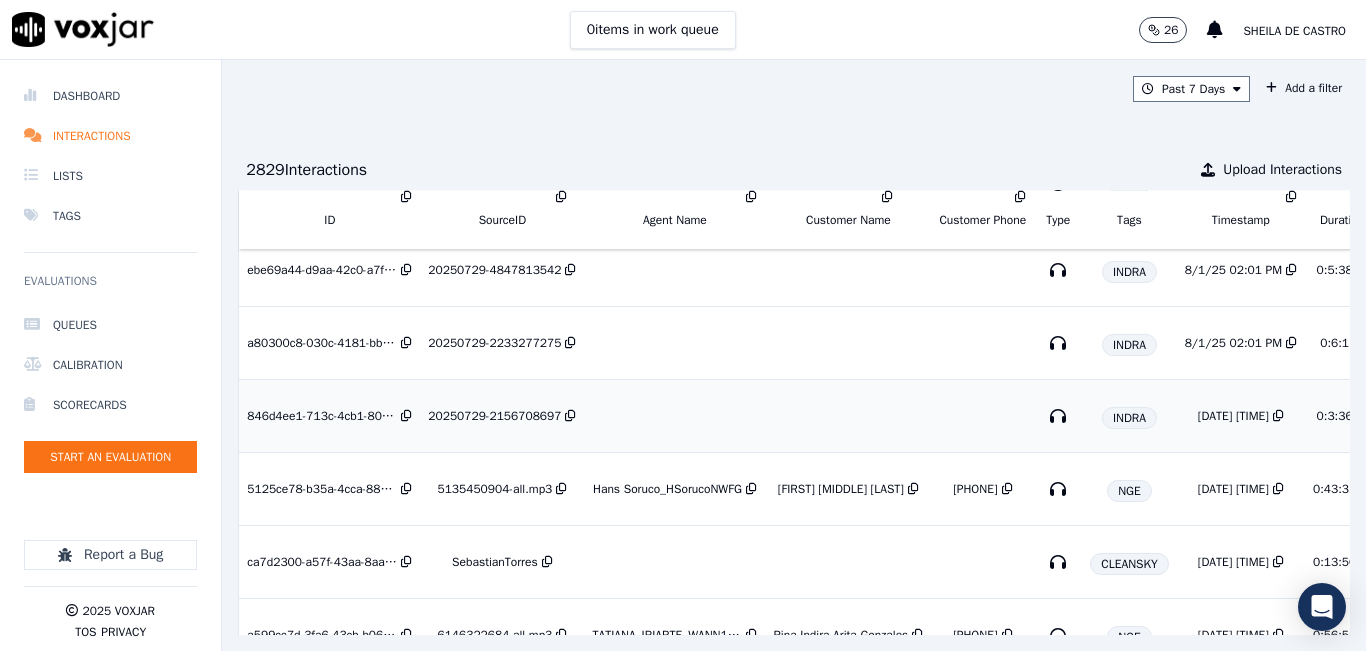 click on "20250729-2156708697" at bounding box center [494, 416] 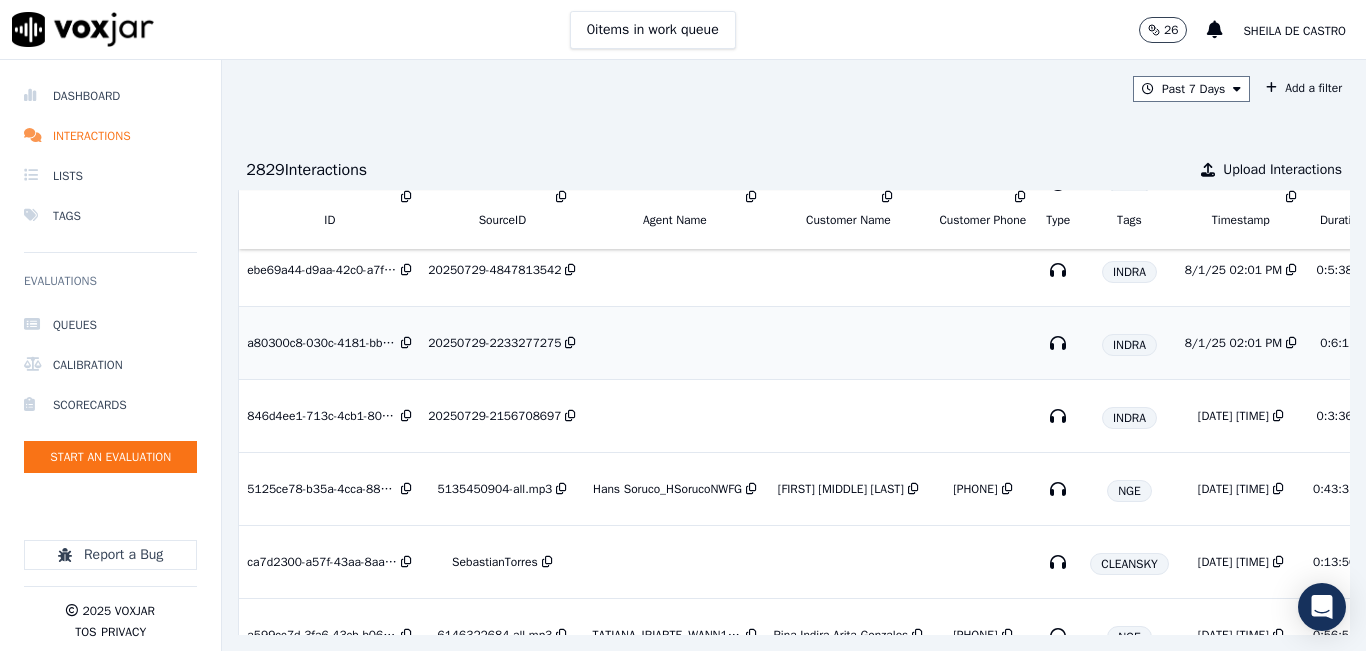 click on "20250729-2233277275" at bounding box center (494, 343) 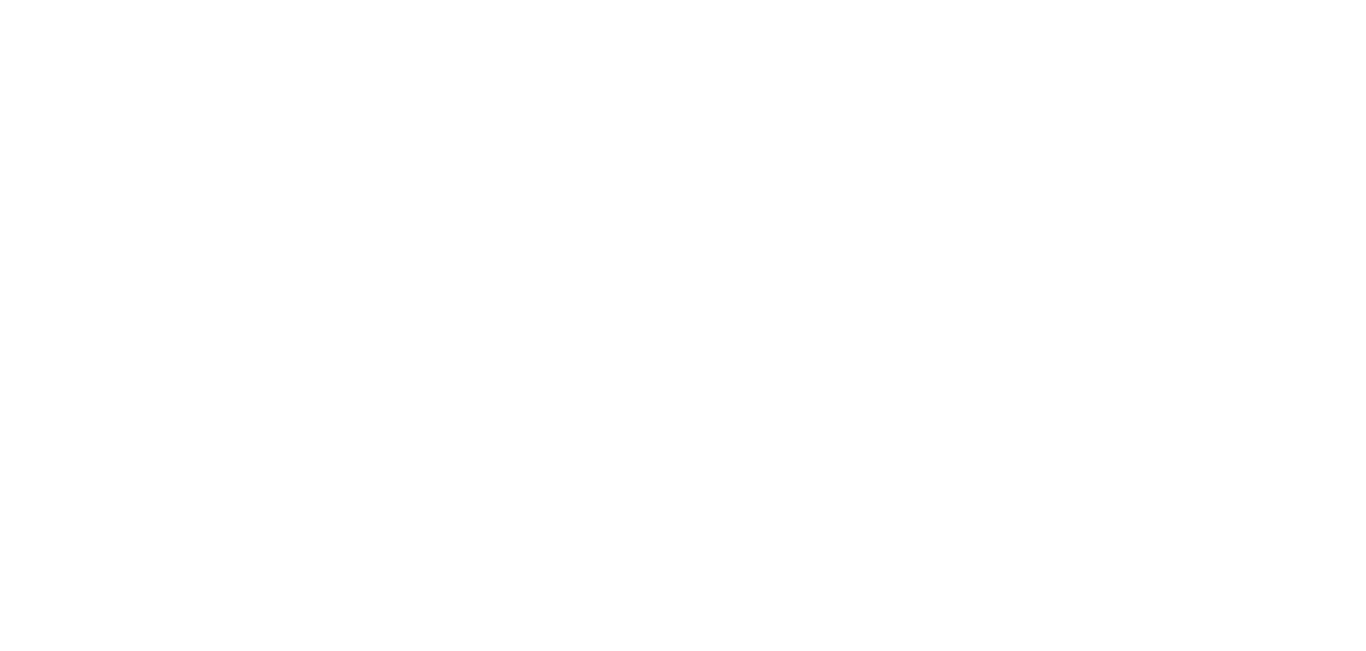 scroll, scrollTop: 0, scrollLeft: 0, axis: both 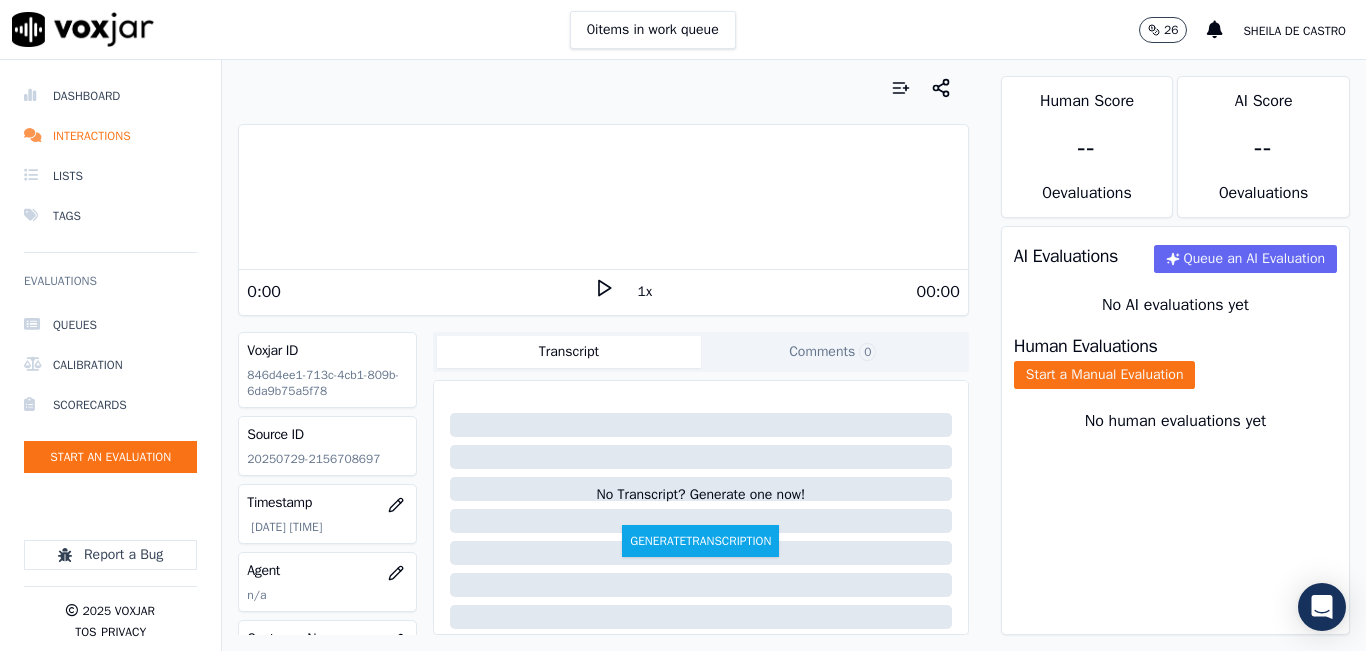click on "0  items in work queue     26         Sheila De Castro" at bounding box center [683, 30] 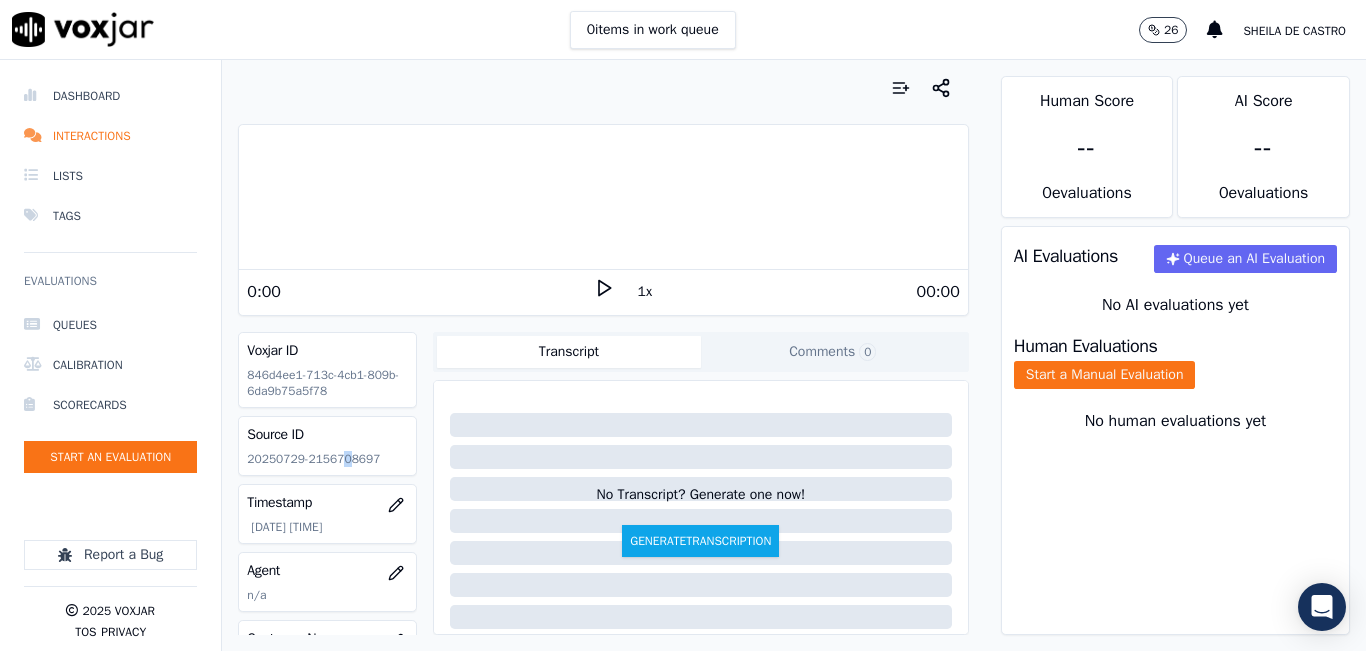 click on "20250729-2156708697" 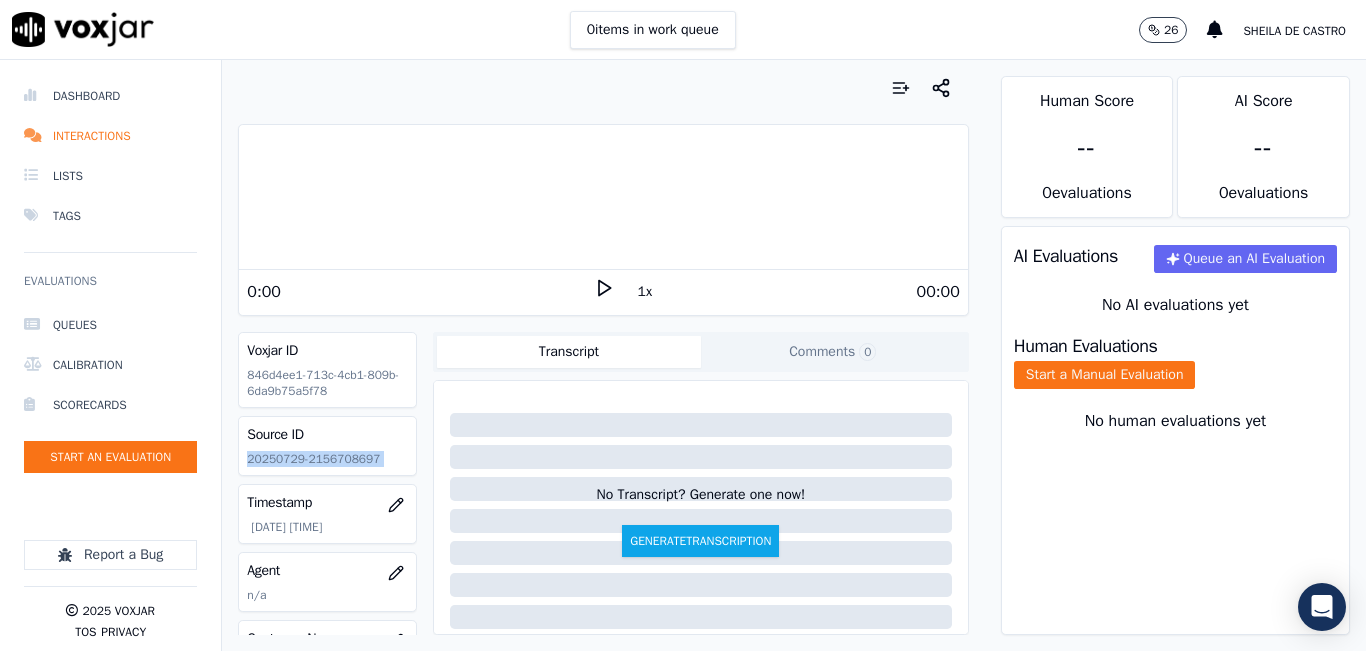 click on "20250729-2156708697" 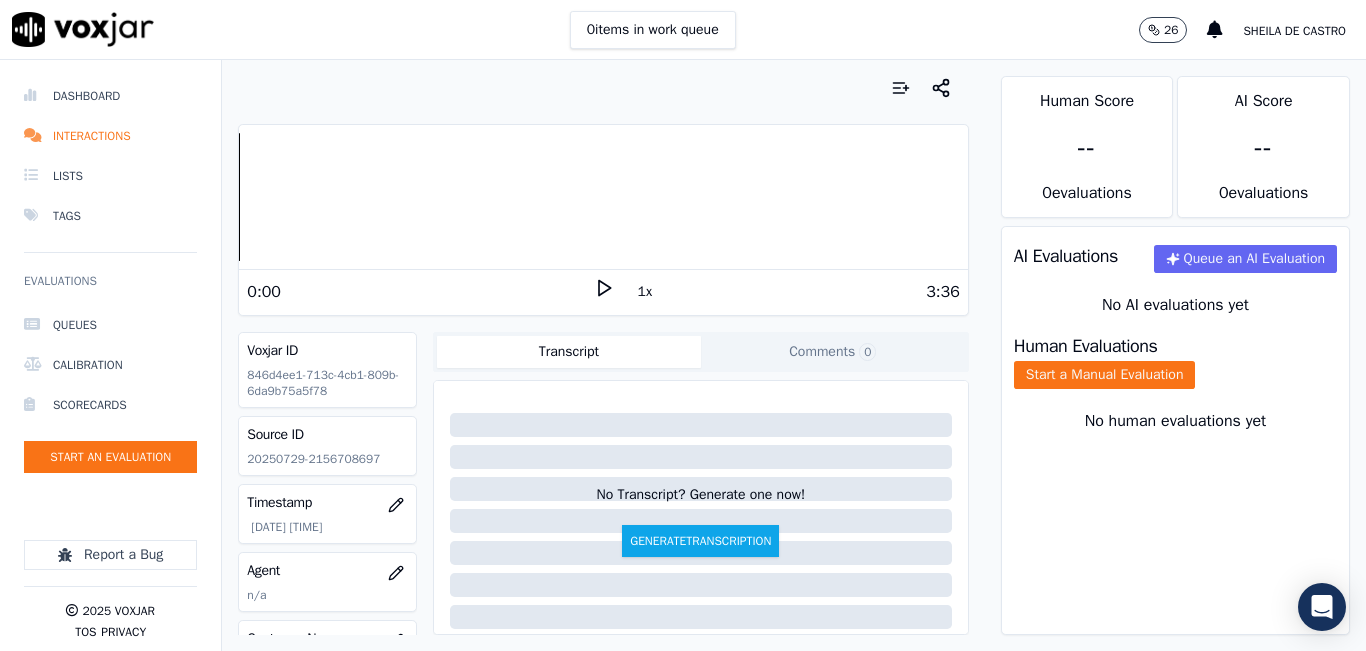 click on "Source ID" at bounding box center [327, 435] 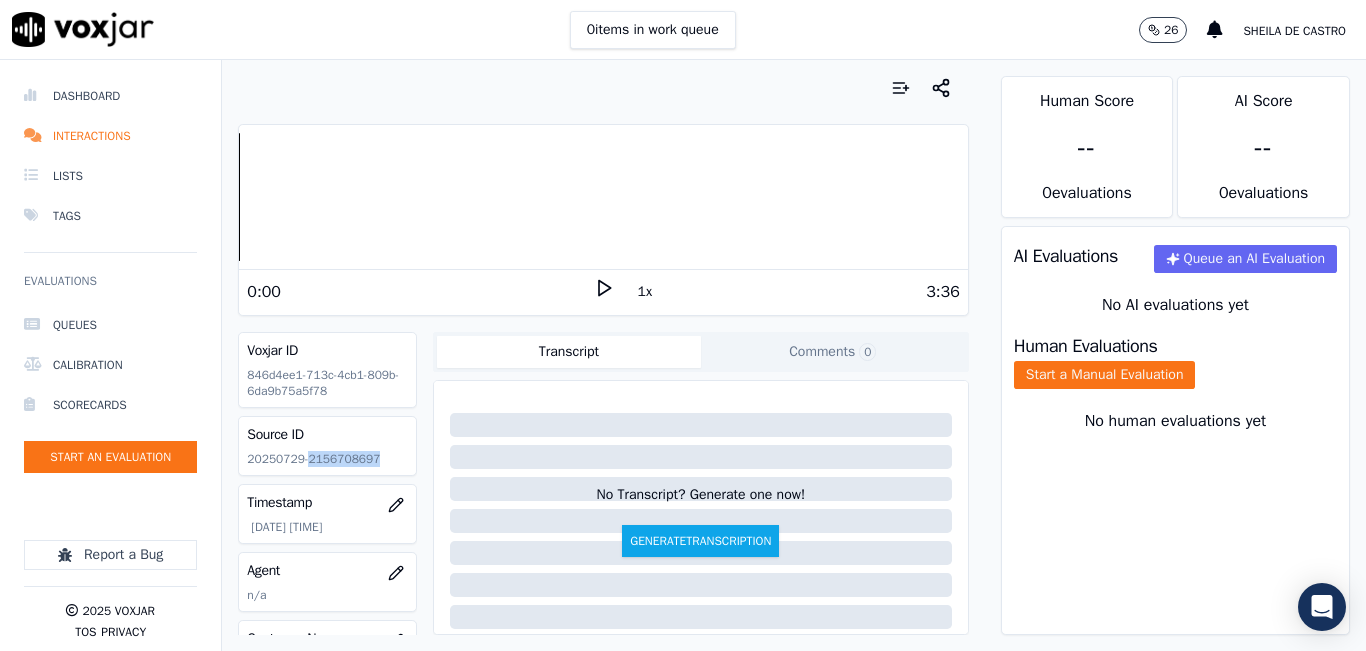 click on "20250729-2156708697" 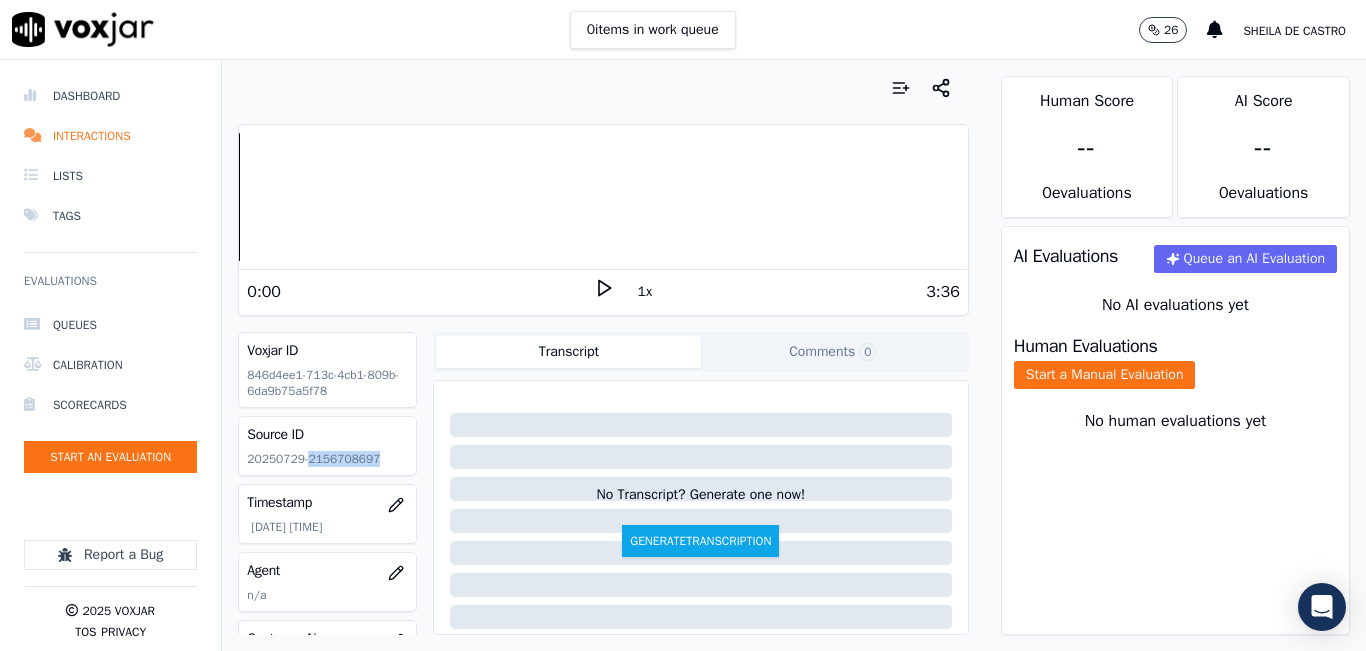 copy on "2156708697" 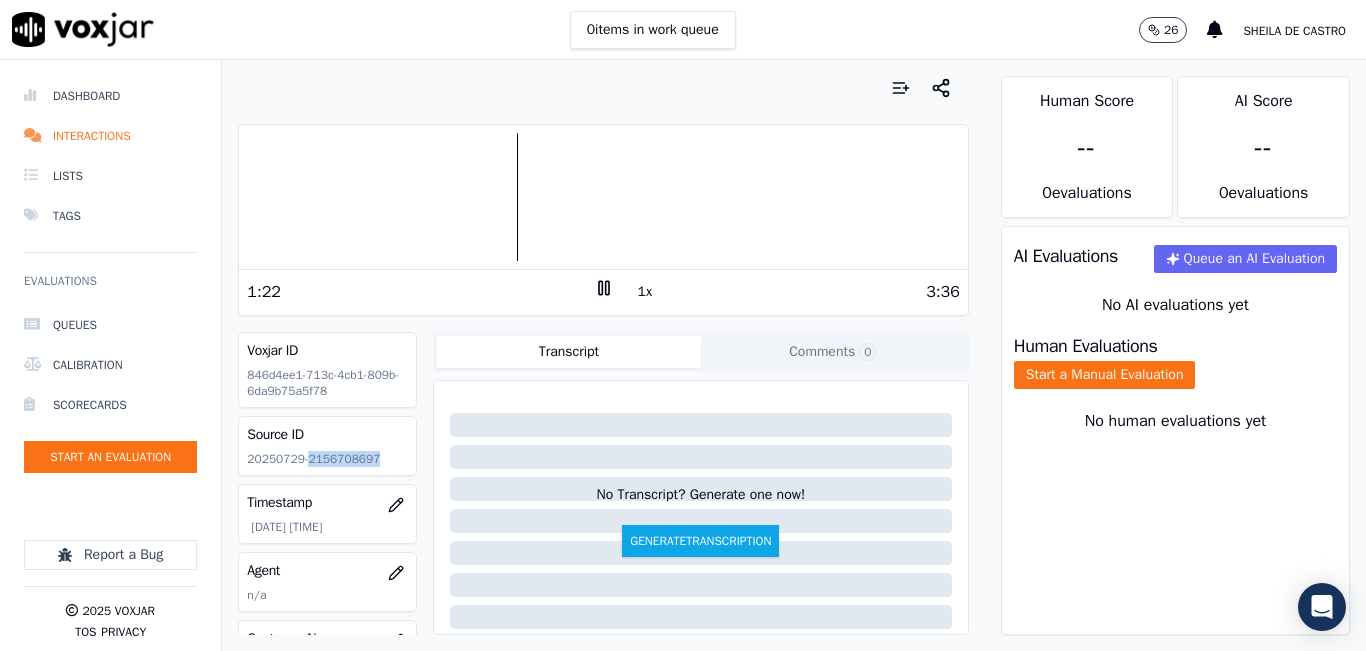 click 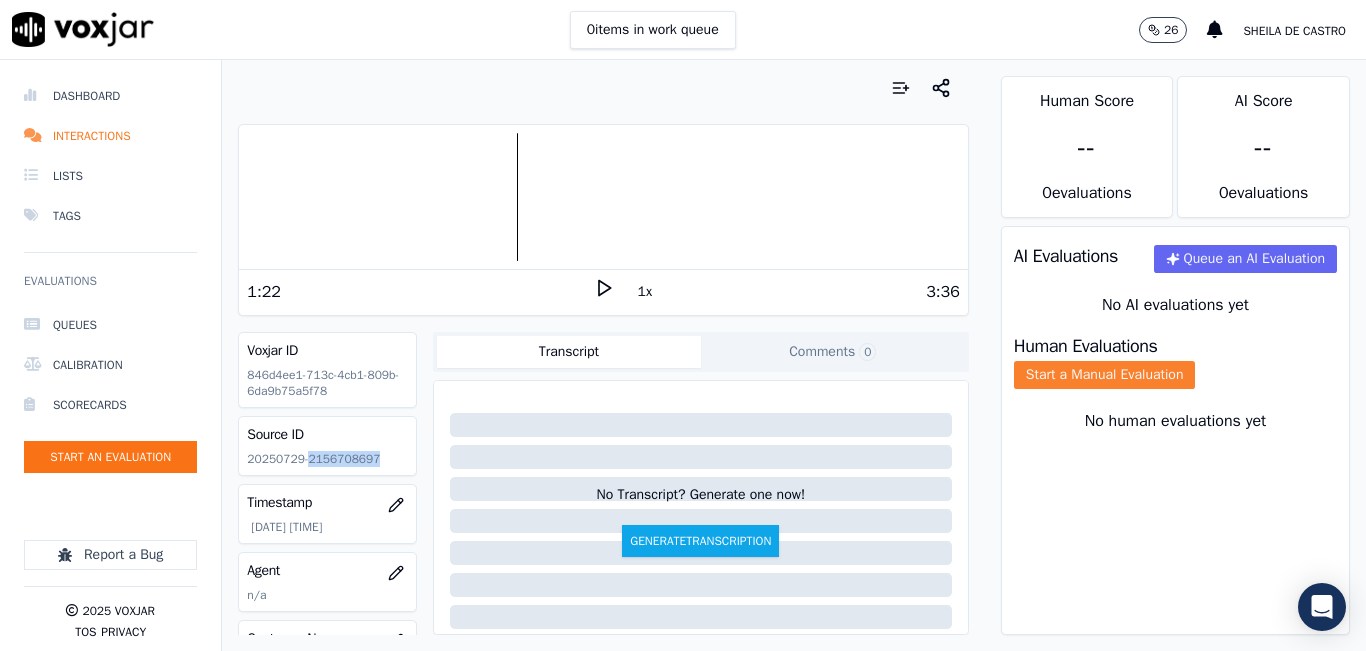 click on "Start a Manual Evaluation" 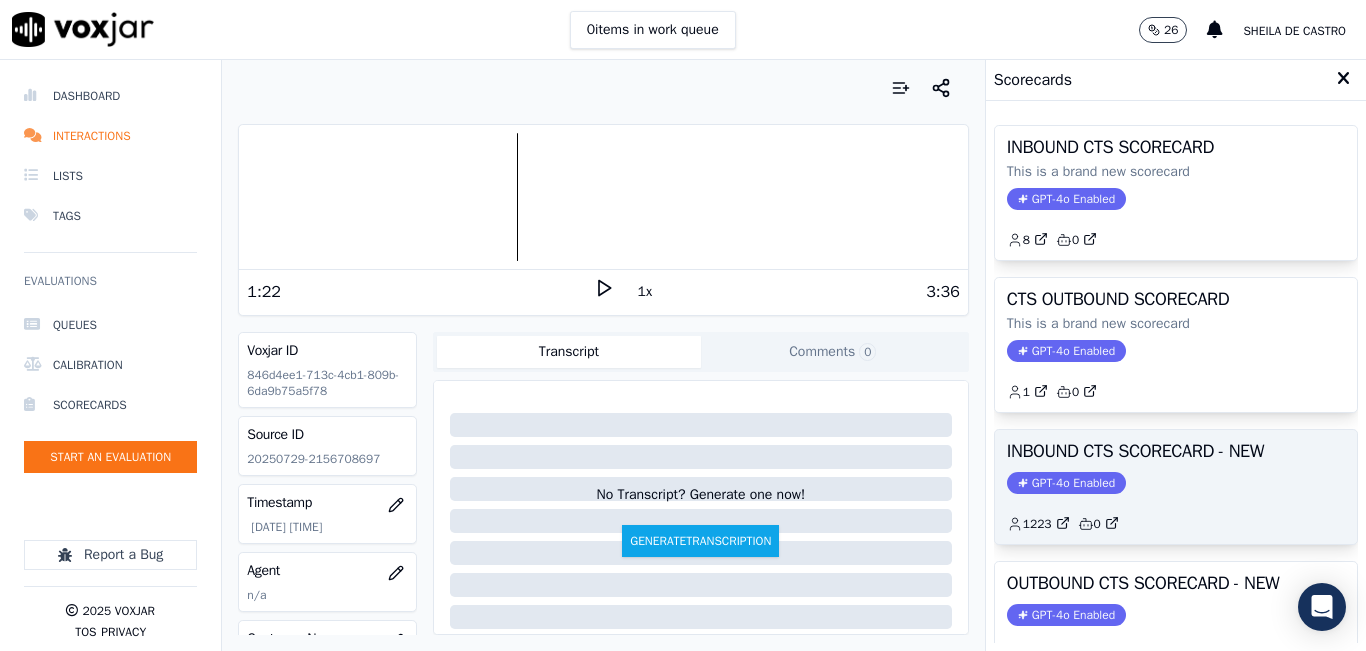 click on "INBOUND CTS SCORECARD - NEW" at bounding box center (1176, 451) 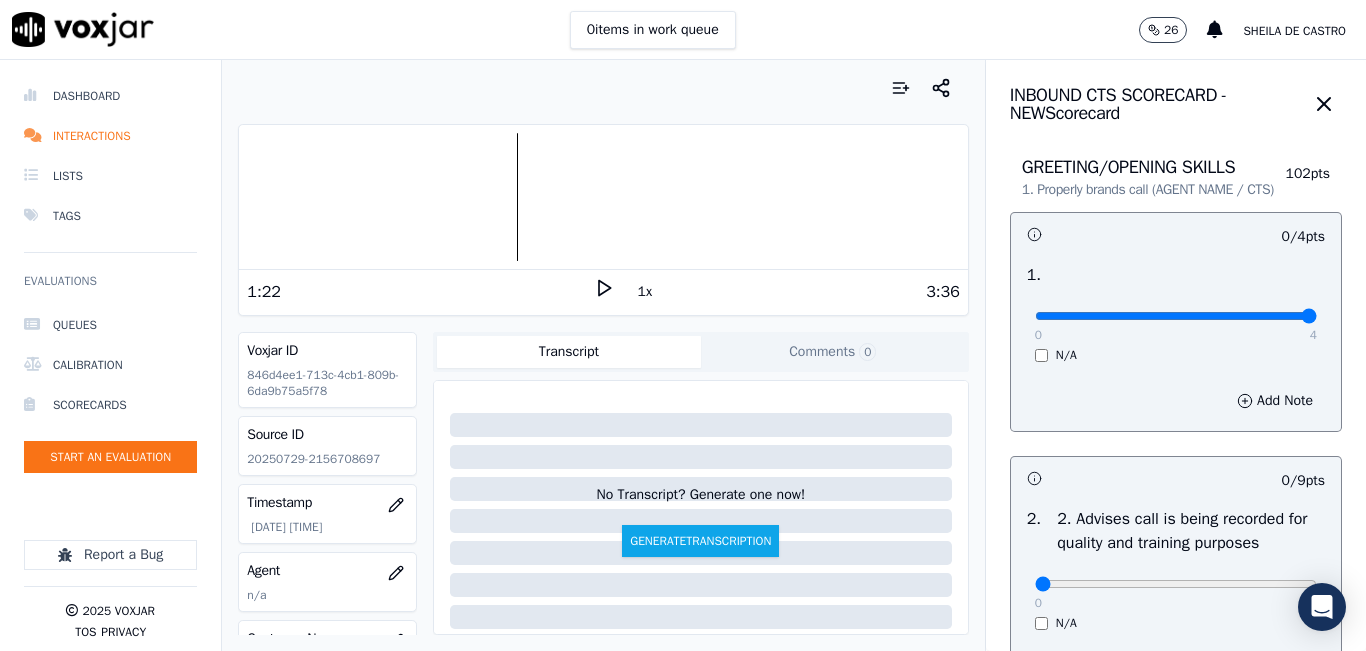 type on "4" 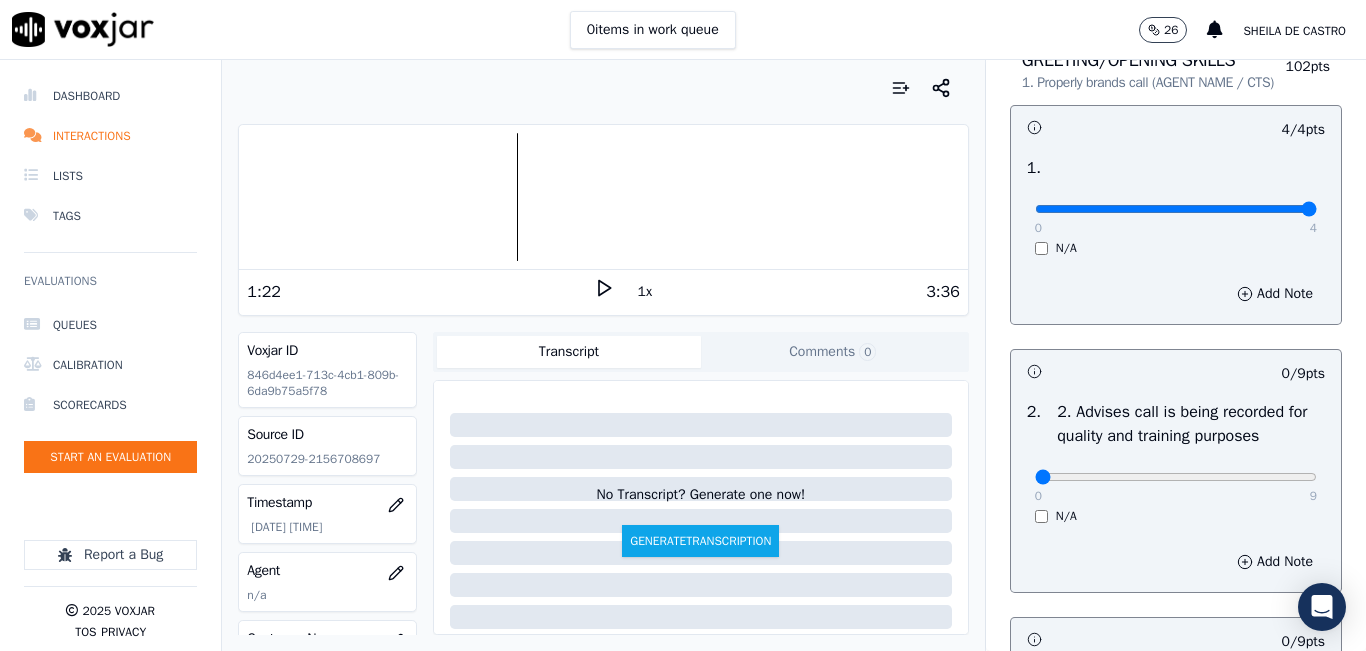 scroll, scrollTop: 300, scrollLeft: 0, axis: vertical 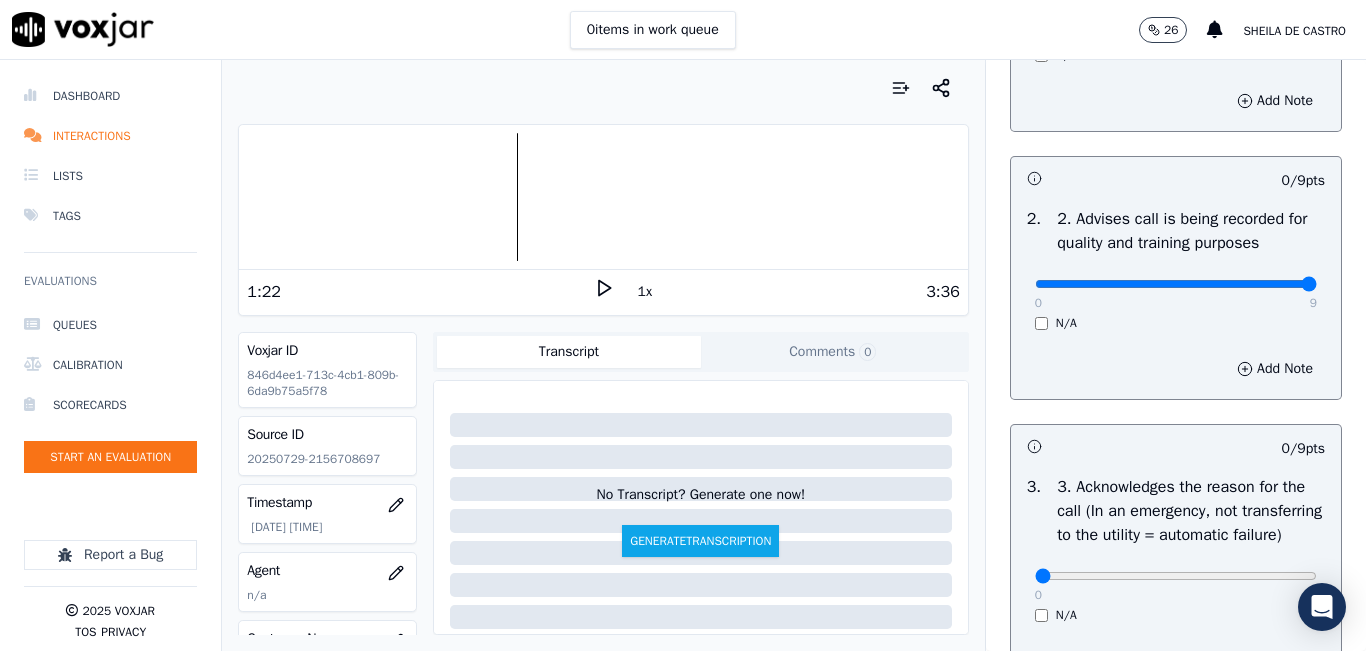 type on "9" 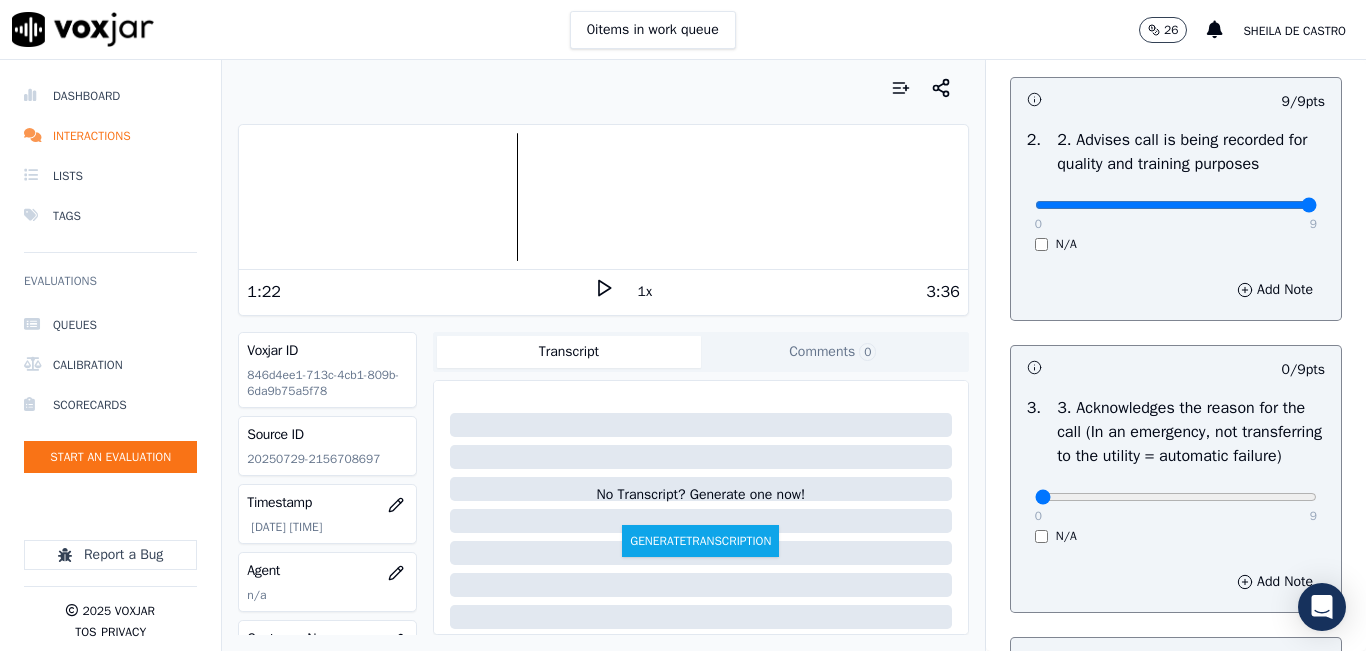 scroll, scrollTop: 600, scrollLeft: 0, axis: vertical 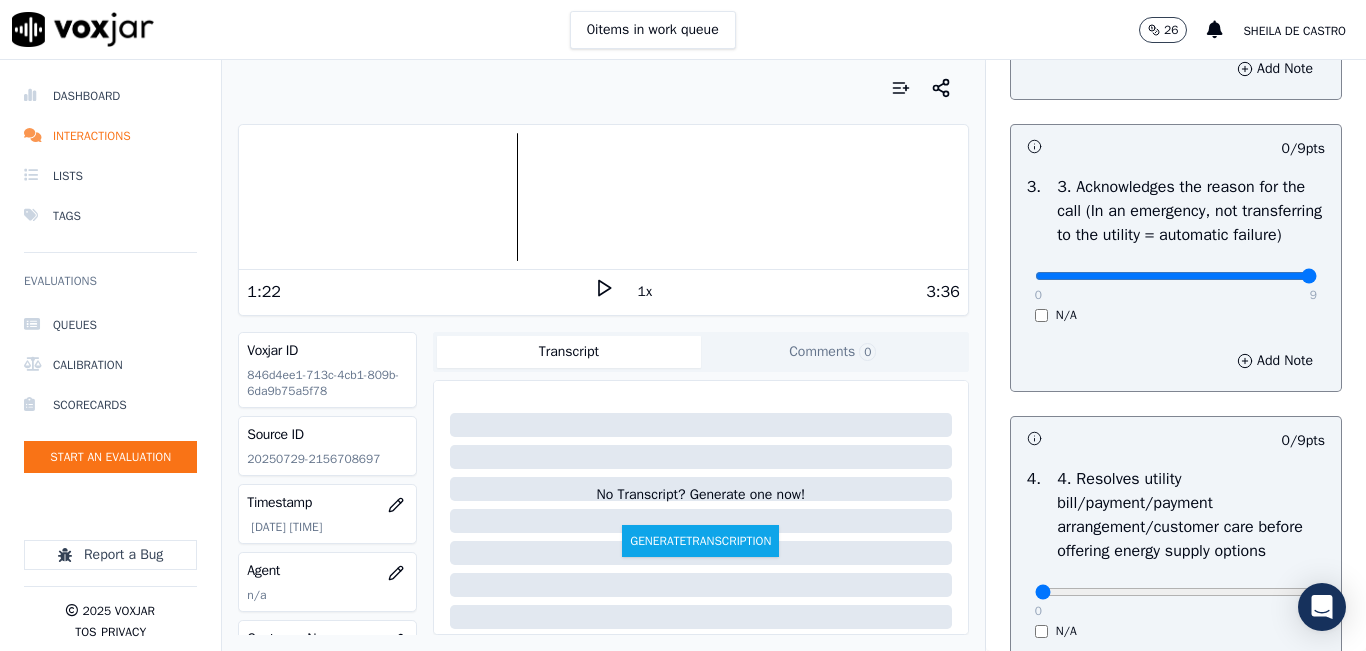 type on "9" 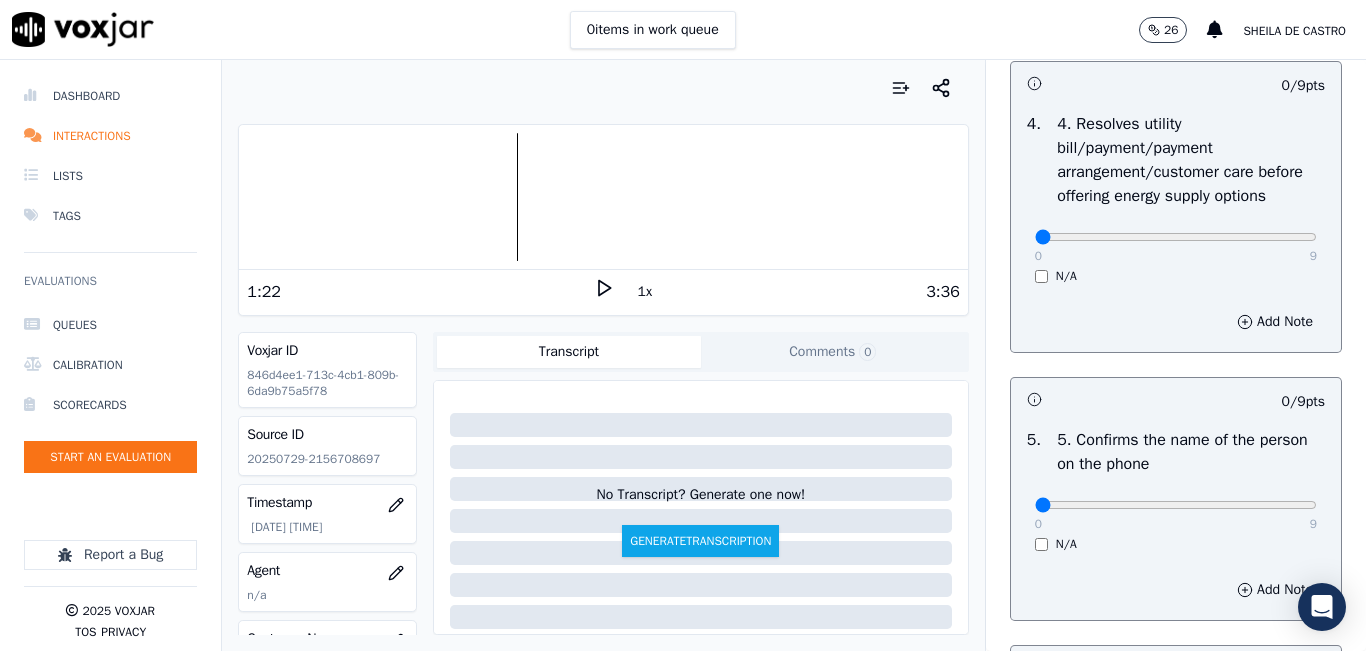 scroll, scrollTop: 1000, scrollLeft: 0, axis: vertical 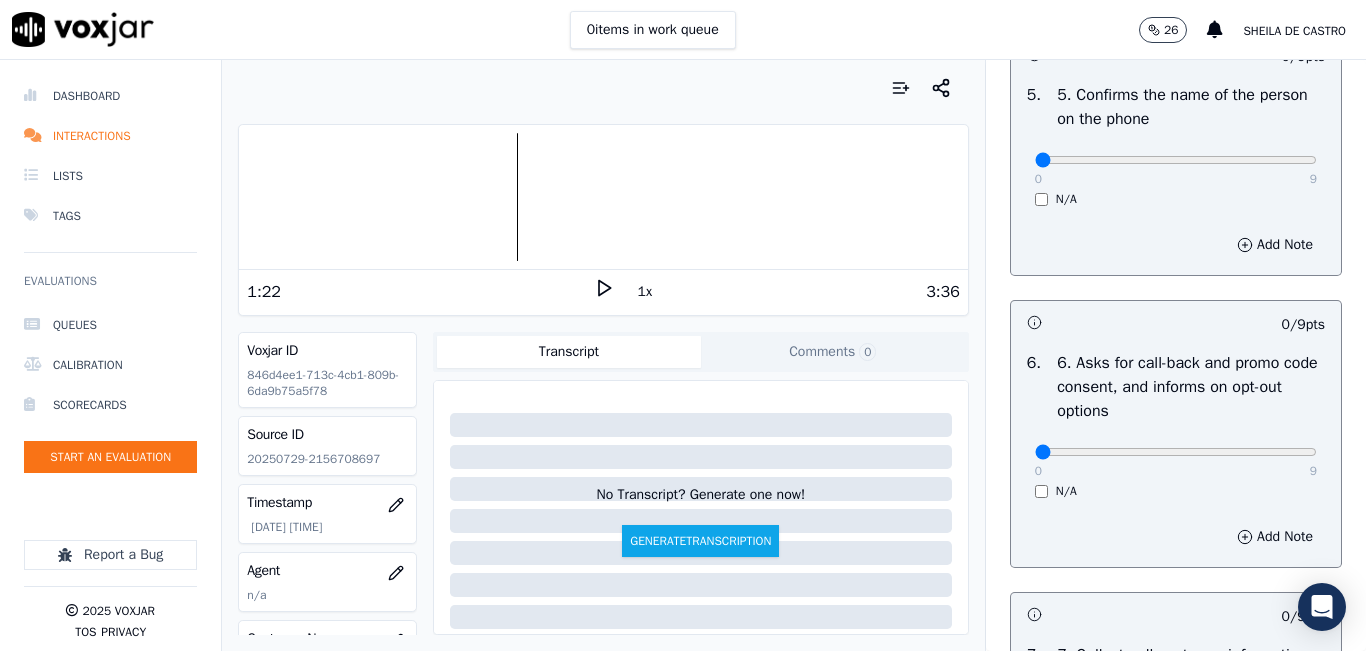 click on "0   9     N/A" at bounding box center [1176, 169] 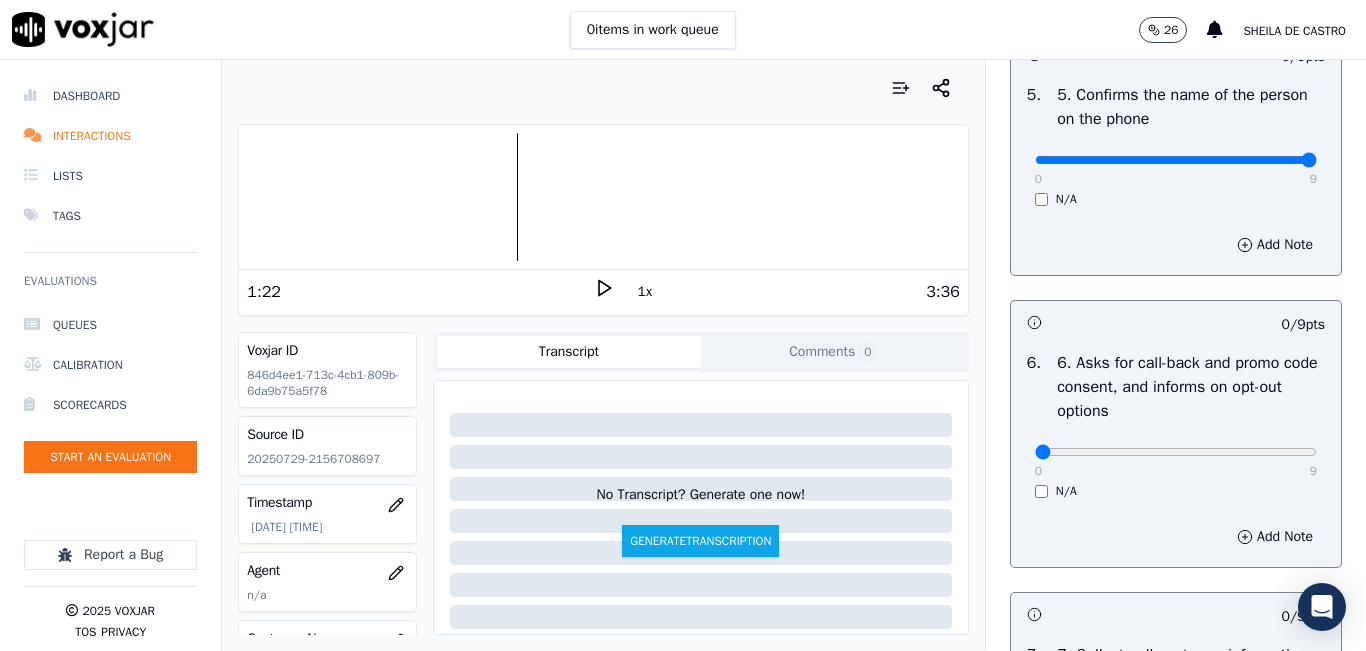 type on "9" 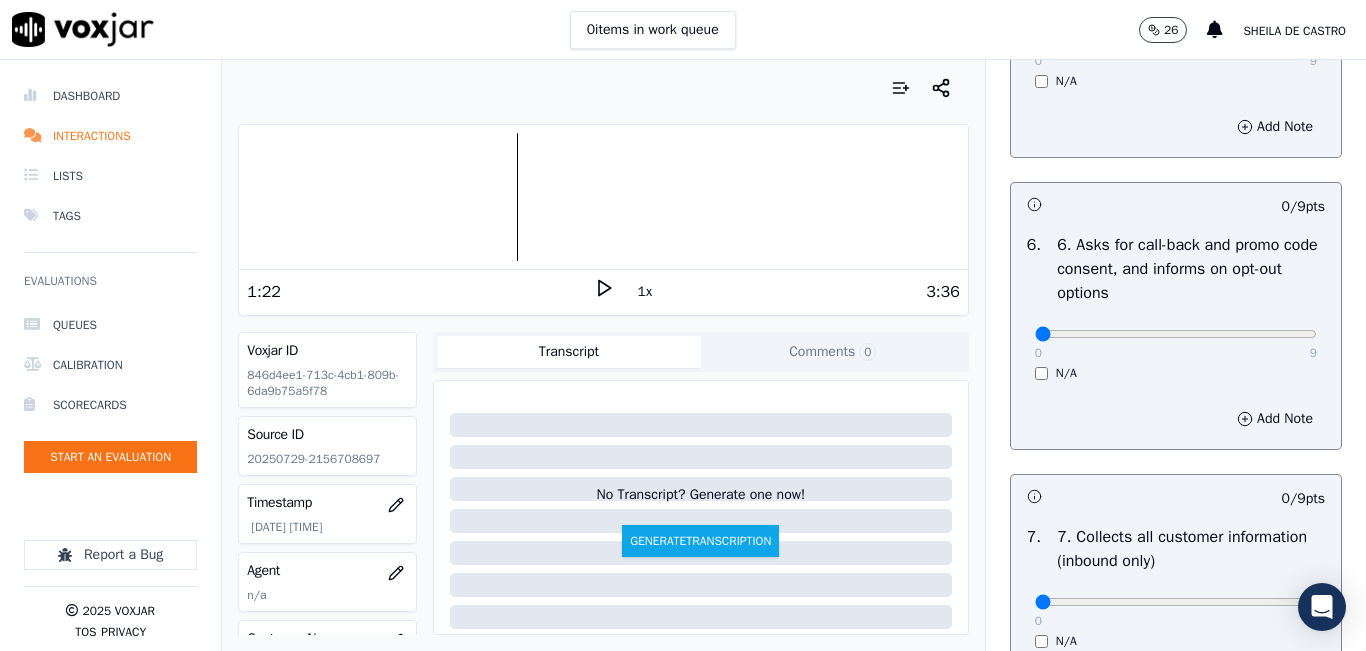 scroll, scrollTop: 1600, scrollLeft: 0, axis: vertical 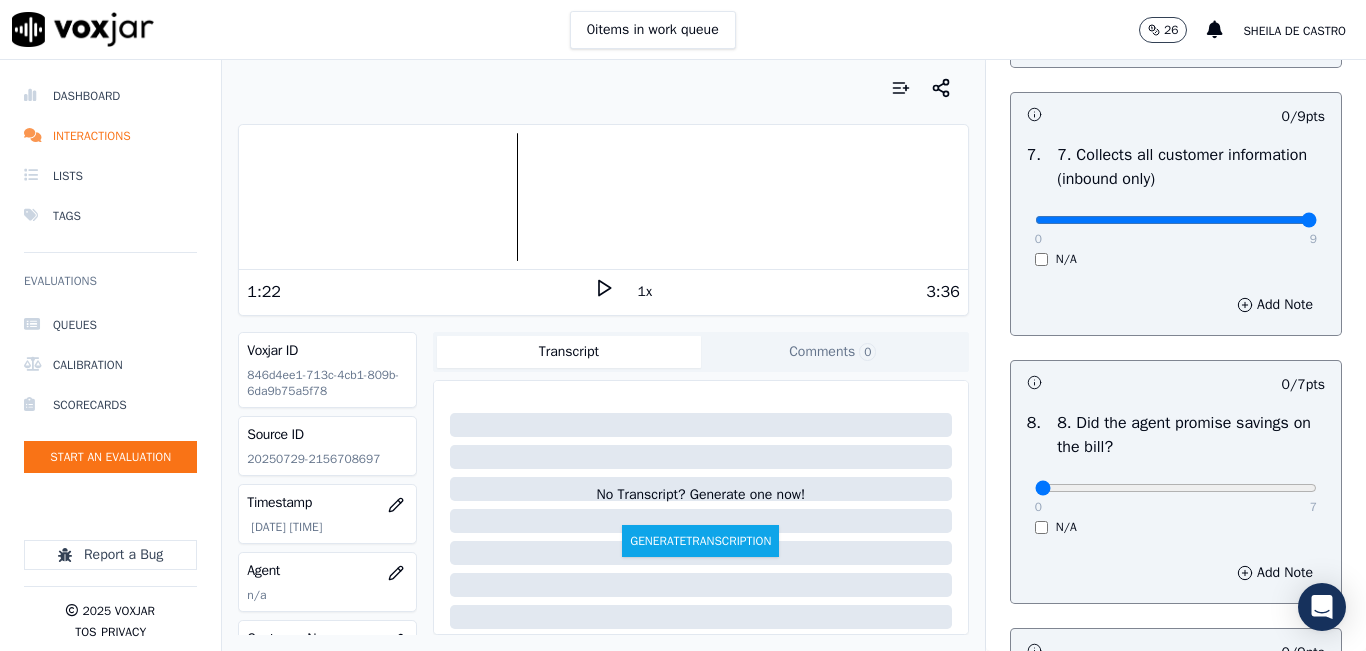 type on "9" 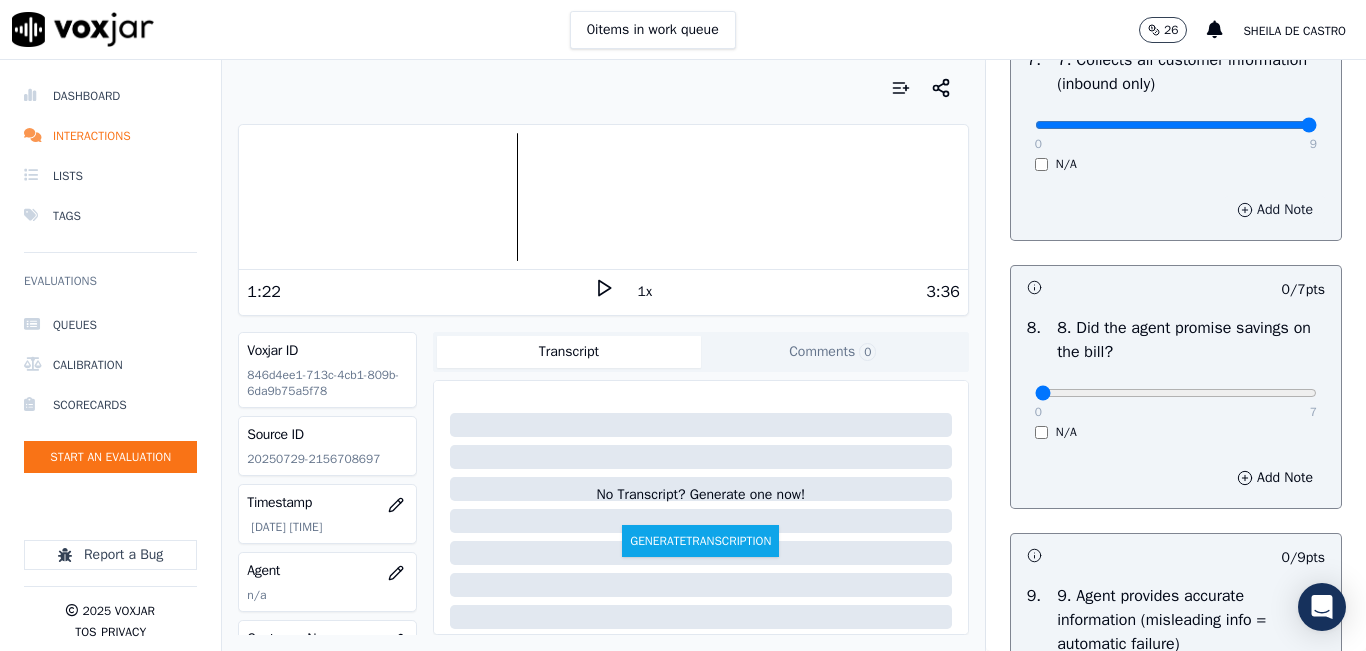 scroll, scrollTop: 2000, scrollLeft: 0, axis: vertical 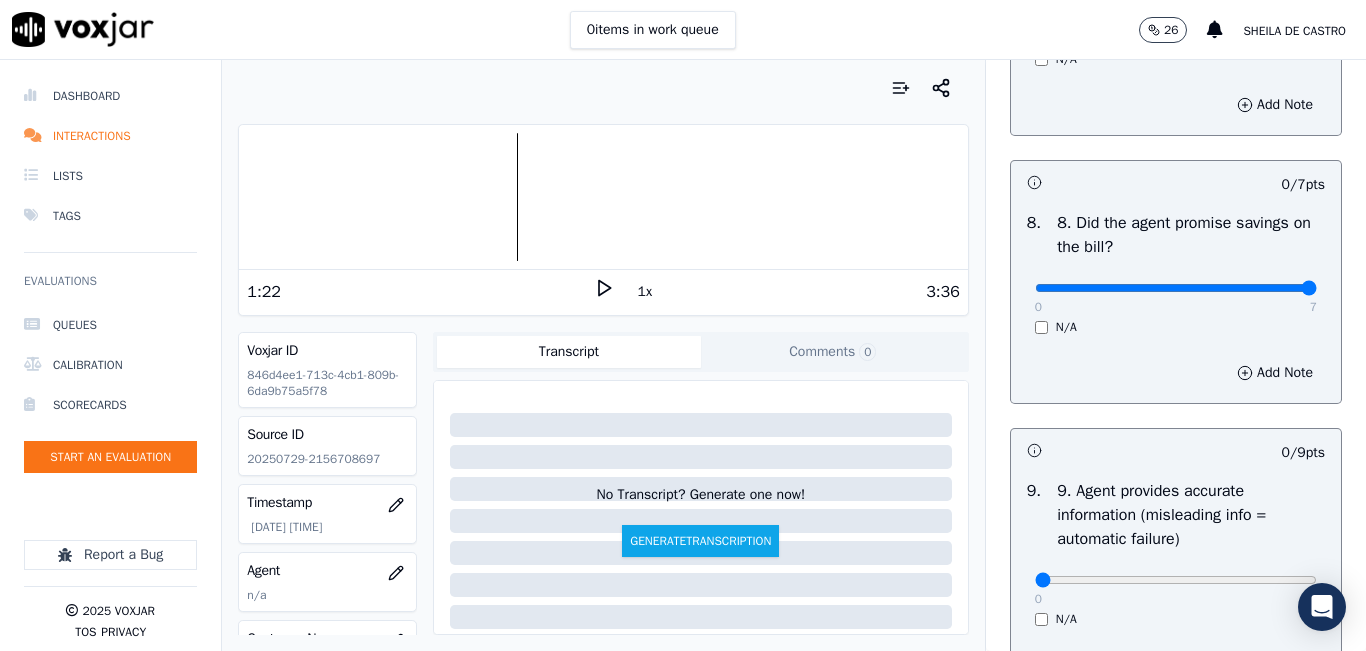 drag, startPoint x: 1266, startPoint y: 358, endPoint x: 1255, endPoint y: 357, distance: 11.045361 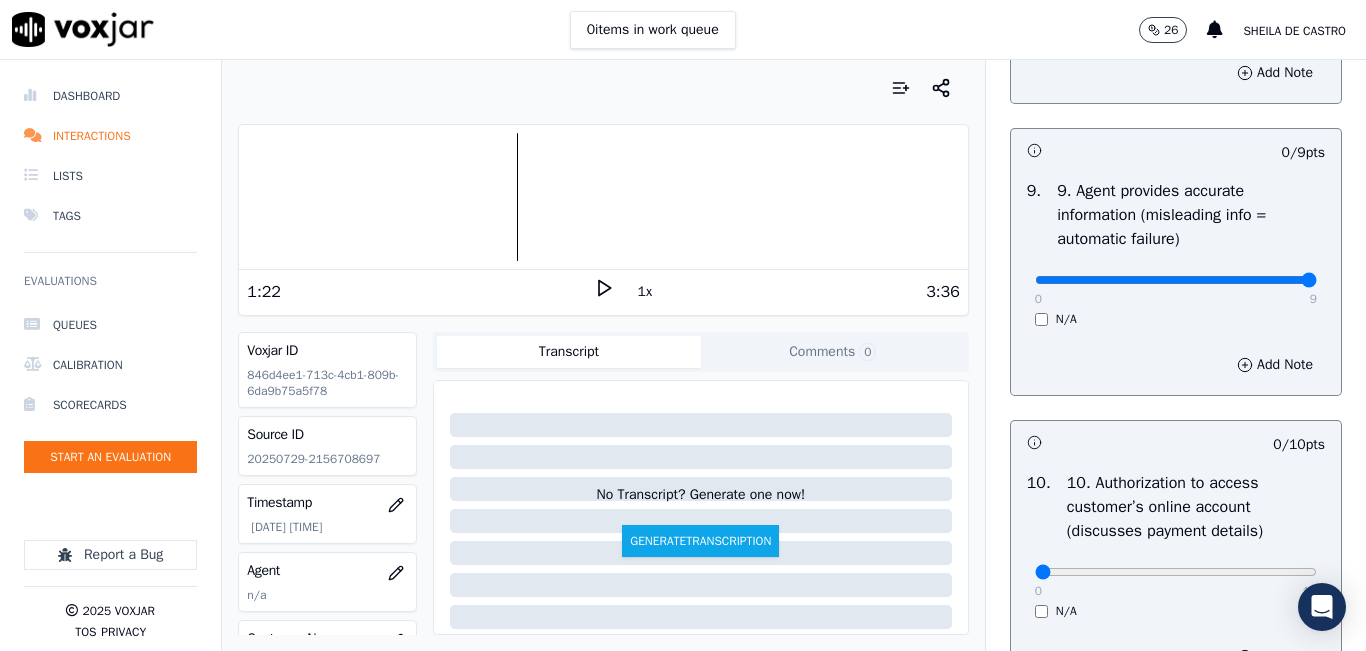 type on "9" 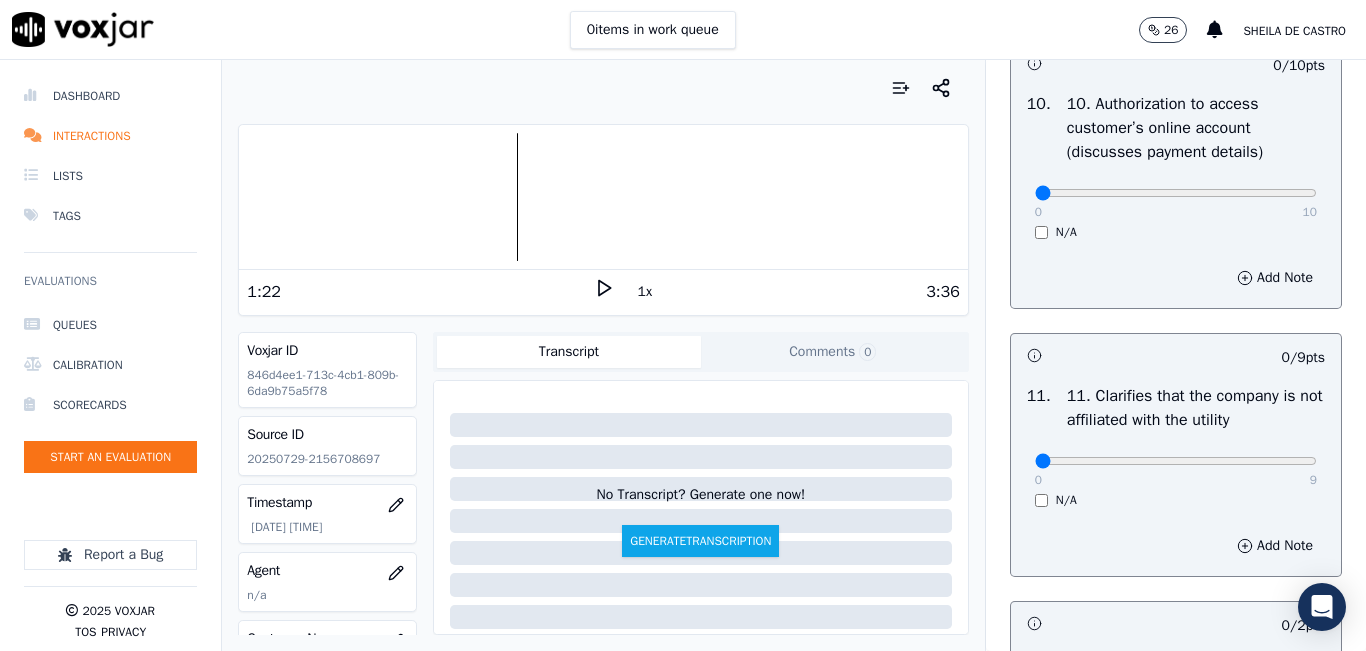 scroll, scrollTop: 2700, scrollLeft: 0, axis: vertical 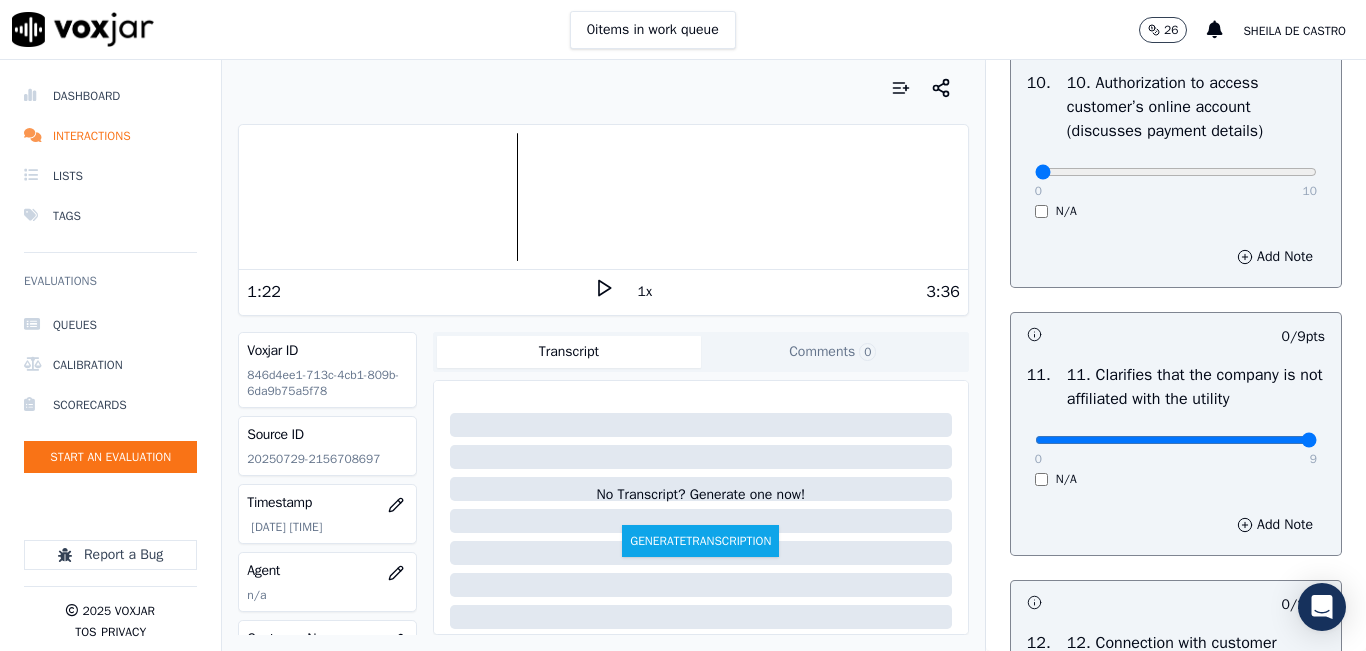 drag, startPoint x: 1266, startPoint y: 506, endPoint x: 1248, endPoint y: 486, distance: 26.907248 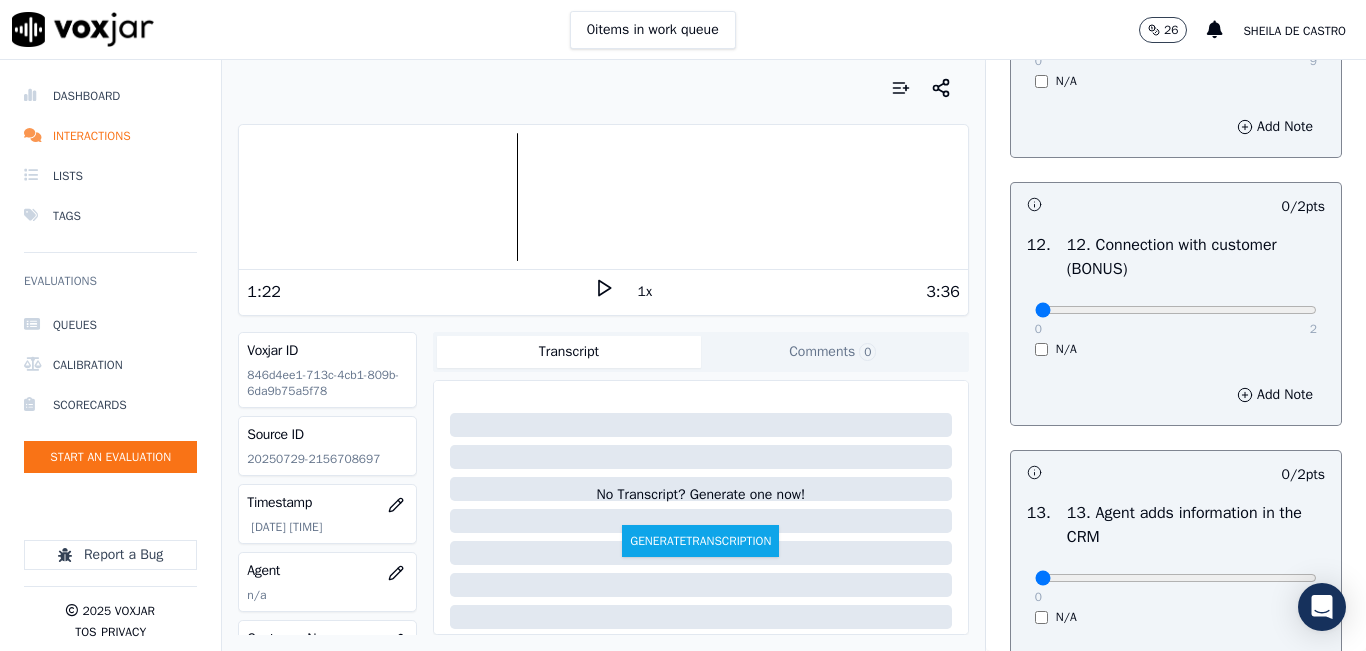 scroll, scrollTop: 3100, scrollLeft: 0, axis: vertical 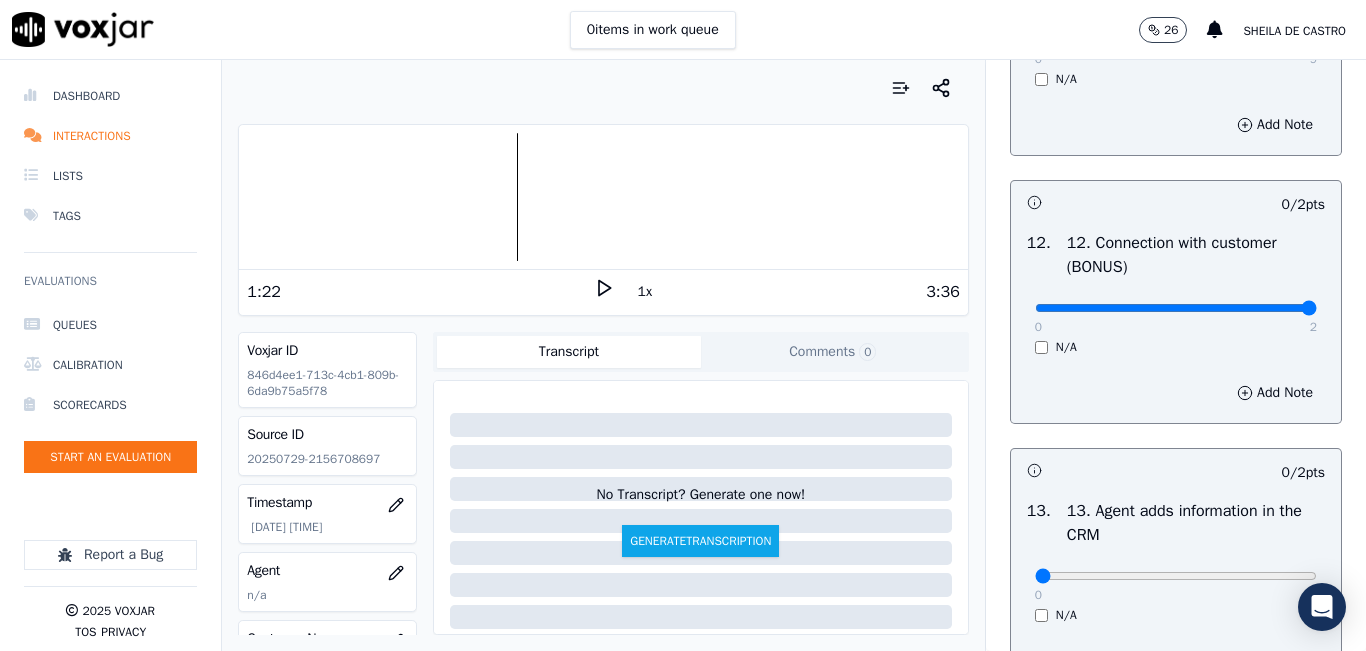 type on "2" 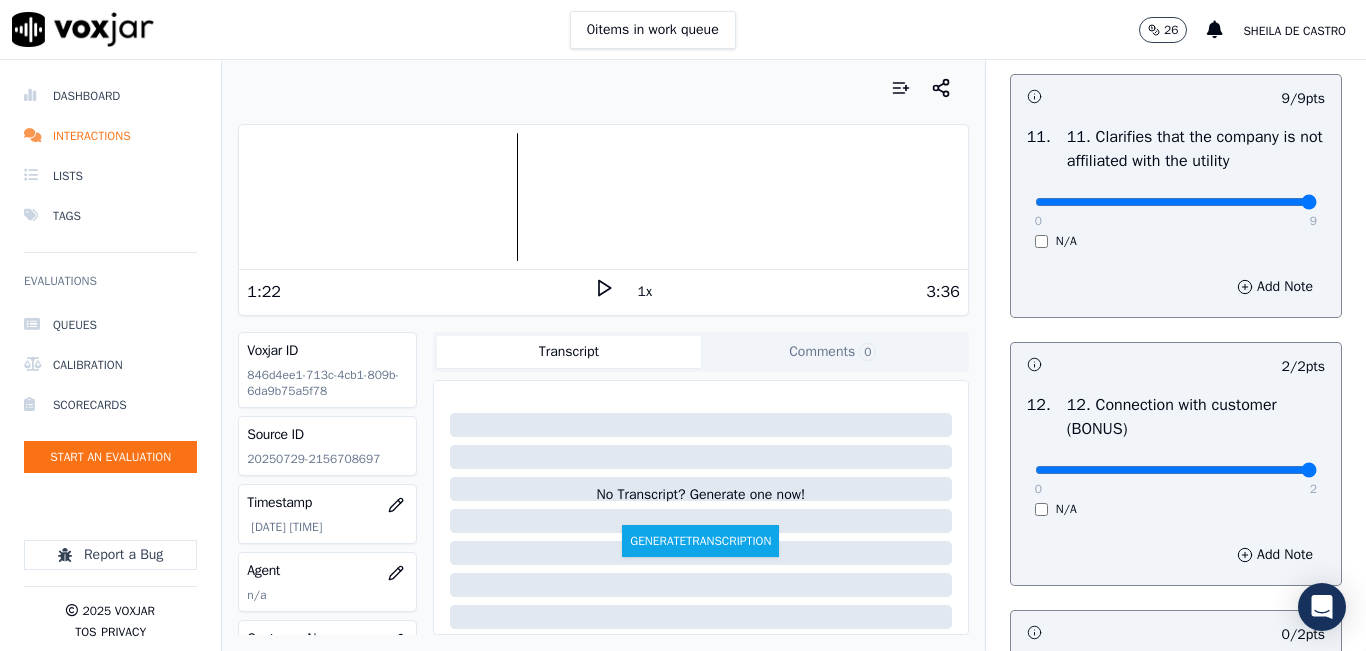 scroll, scrollTop: 2800, scrollLeft: 0, axis: vertical 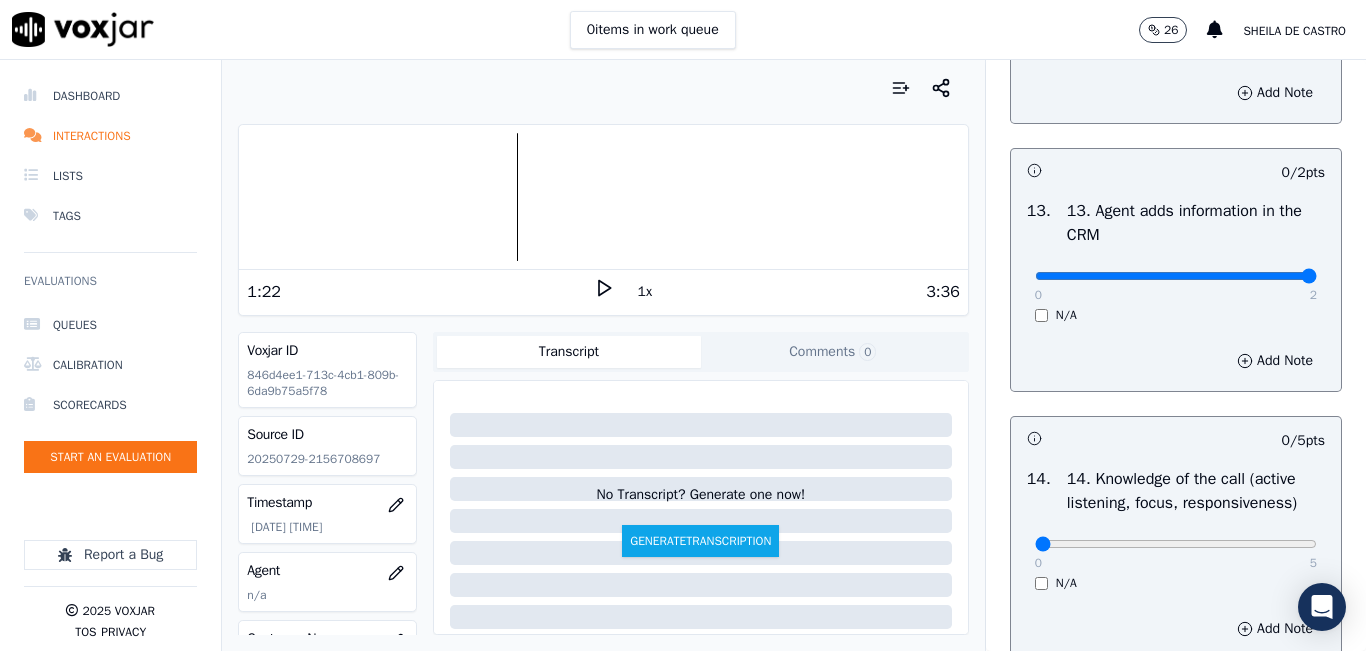 type on "2" 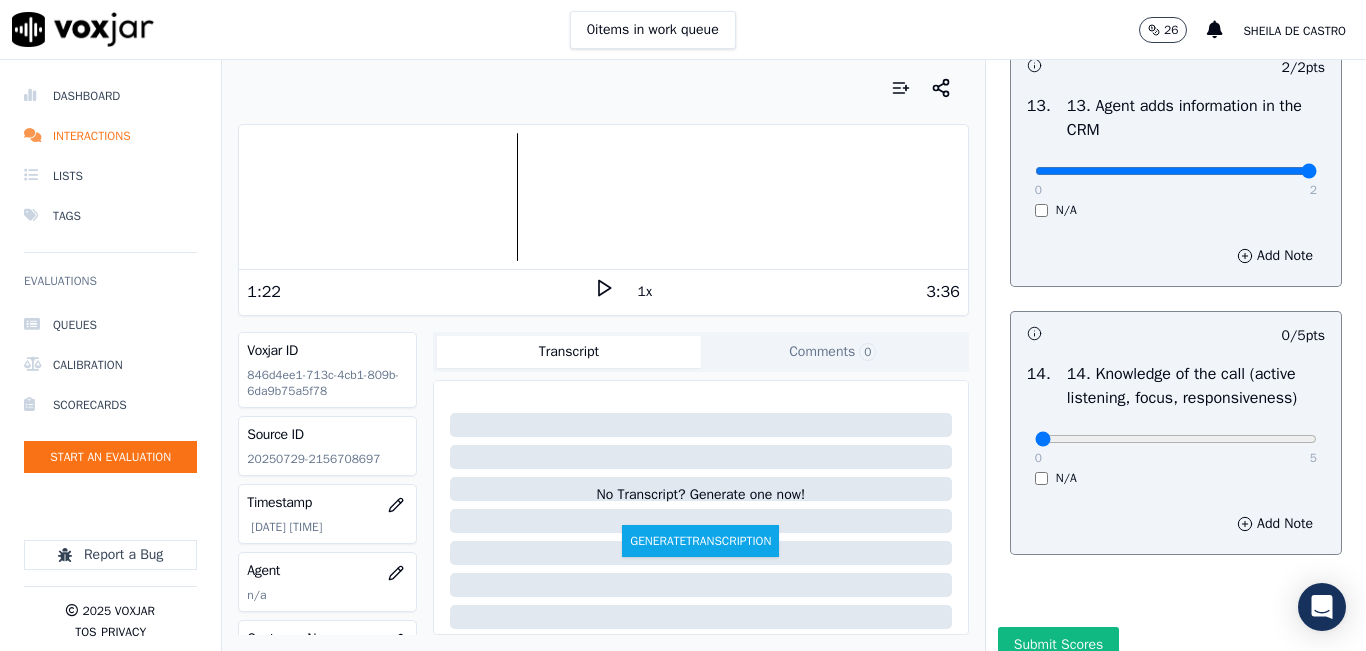 scroll, scrollTop: 3642, scrollLeft: 0, axis: vertical 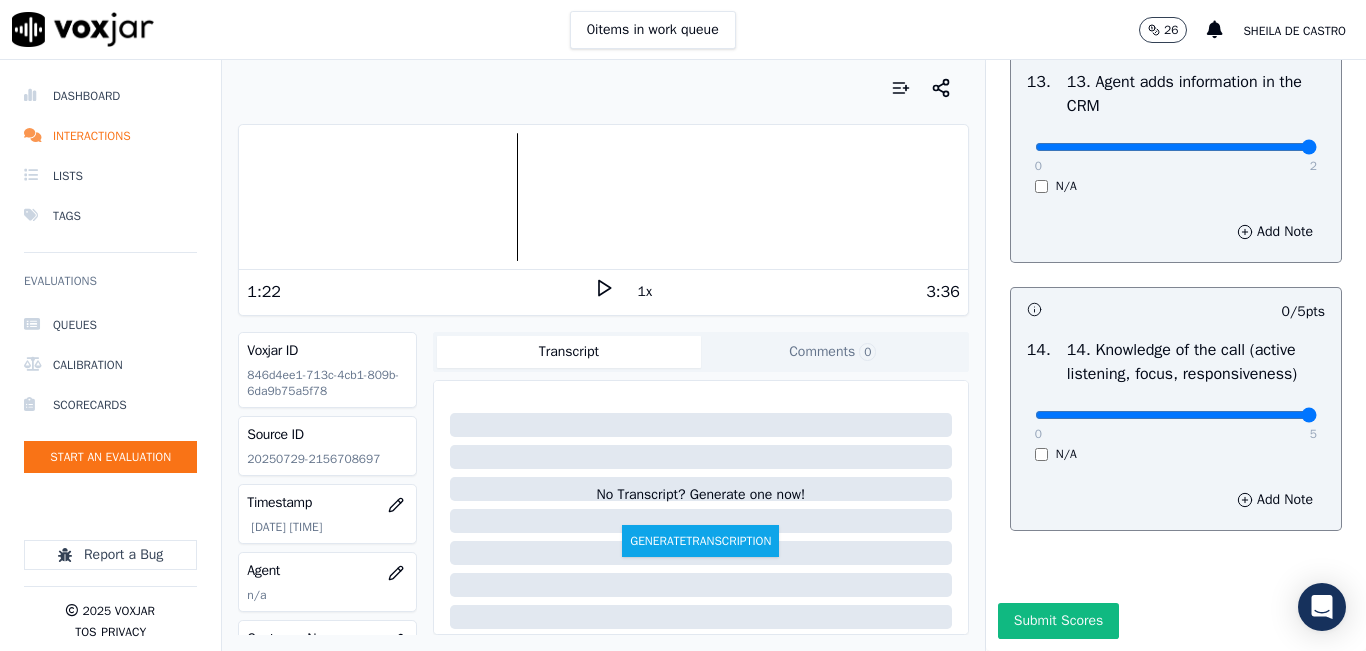 type on "5" 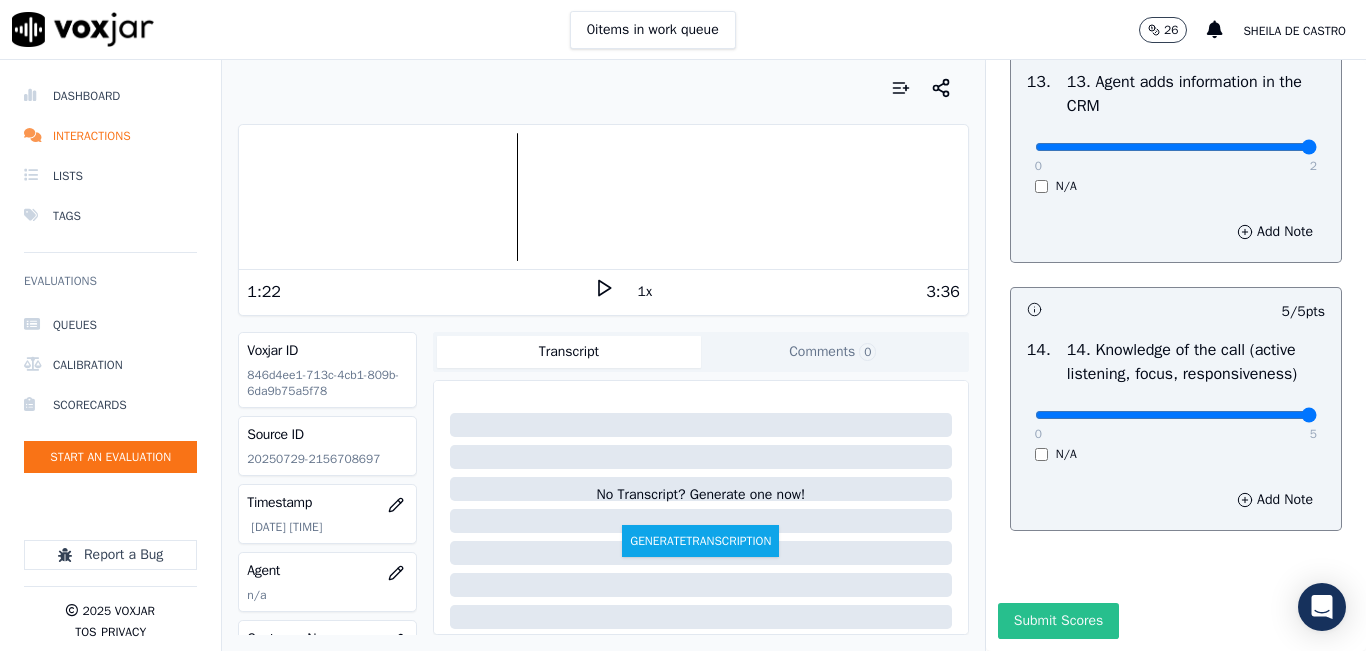 click on "Submit Scores" at bounding box center [1058, 621] 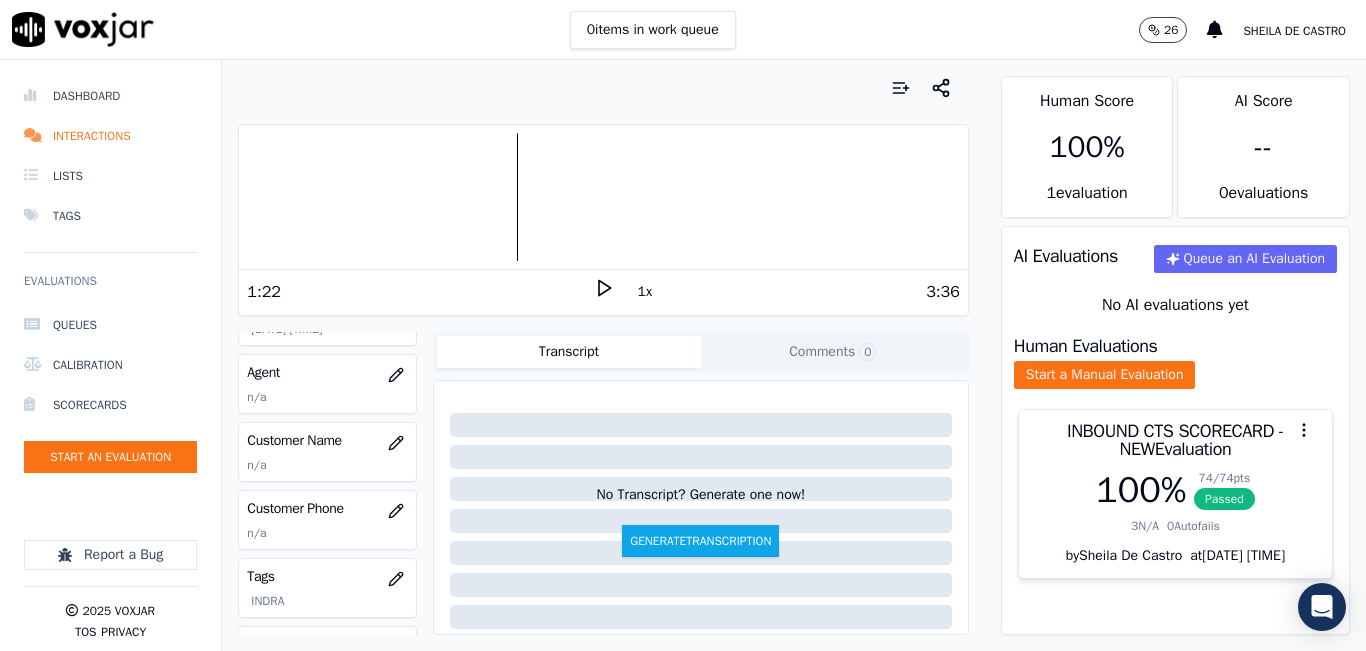 scroll, scrollTop: 200, scrollLeft: 0, axis: vertical 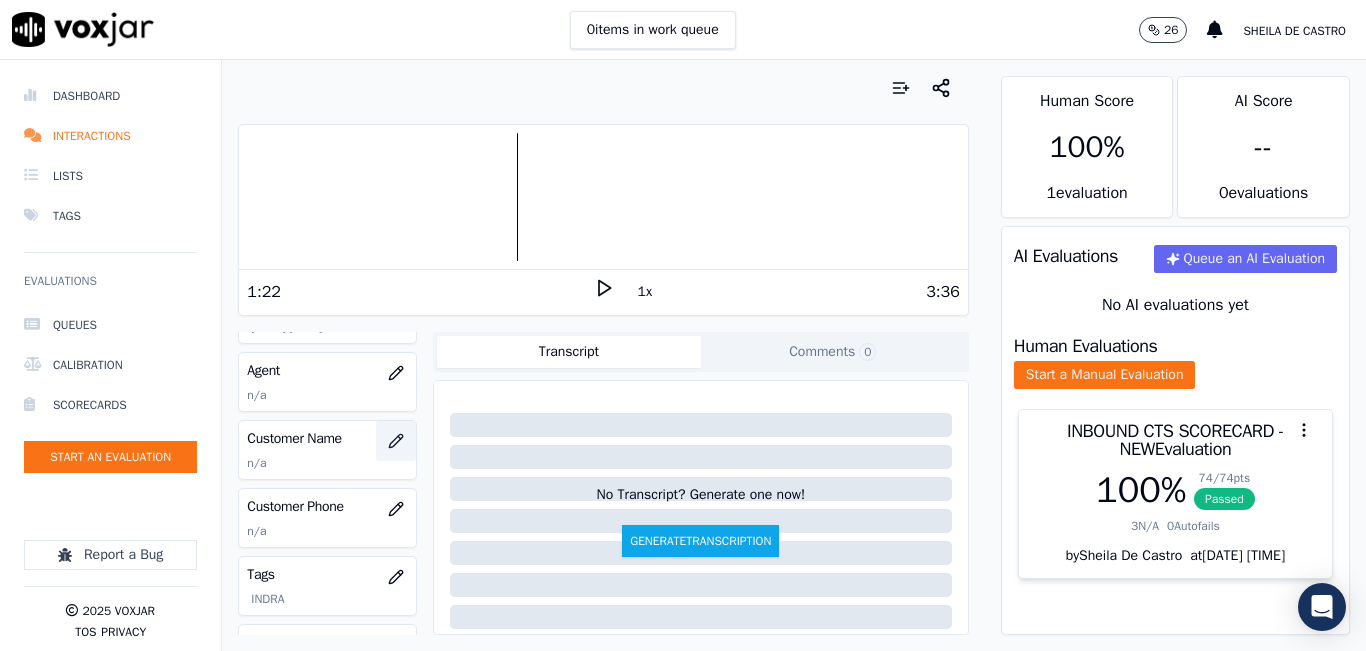 click at bounding box center [396, 441] 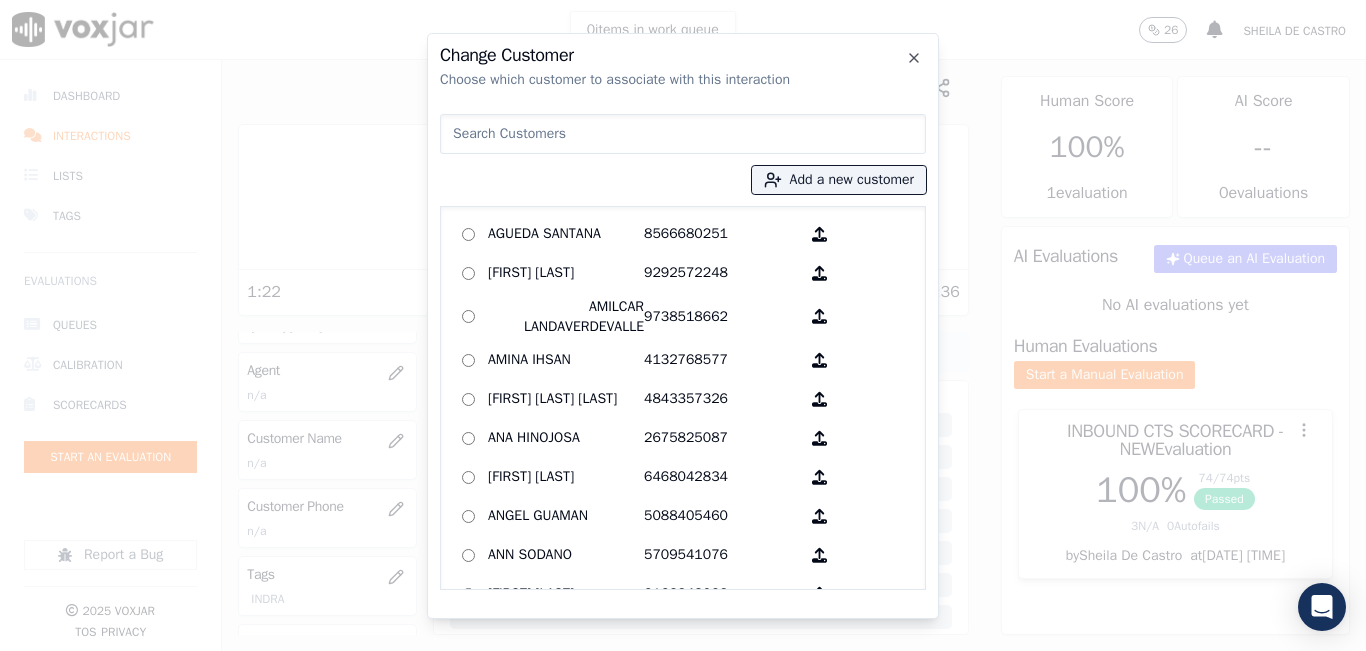 click on "Add a new customer            AGUEDA SANTANA   8566680251        ALEXIS SUNQUI   9292572248        AMILCAR LANDAVERDEVALLE   9738518662        AMINA IHSAN   4132768577        ANA FELICIA HERNANDEZ   4843357326        ANA HINOJOSA   2675825087        ANGEL GARCIA   6468042834        ANGEL GUAMAN   5088405460        ANN SODANO   5709541076        ARCADY GALARZA   2163348023        Anna Coello   2673238263        Anny Polanco   2679775361        Armando Galvan   2407271171        Aronny L Ruiz    8623043903        BALBINO CANTARERO   9732165412        BRIAN FRIAR   7576049732        BYRON CHORLANGO   7323932099        Brandon Emanuel Chajon Calderon   8563981973        CARMEN REINOSO MENA    9784950405        CAROL DALE-JOSEPH   4193487877        CATALINA CAALCHOC   6146794851        CELIA DELGADO   7744373928        CLARA JACOBO    9787917701        Camila Ruiz   2679688337        Carolyn Whittington   5093109651" at bounding box center [683, 348] 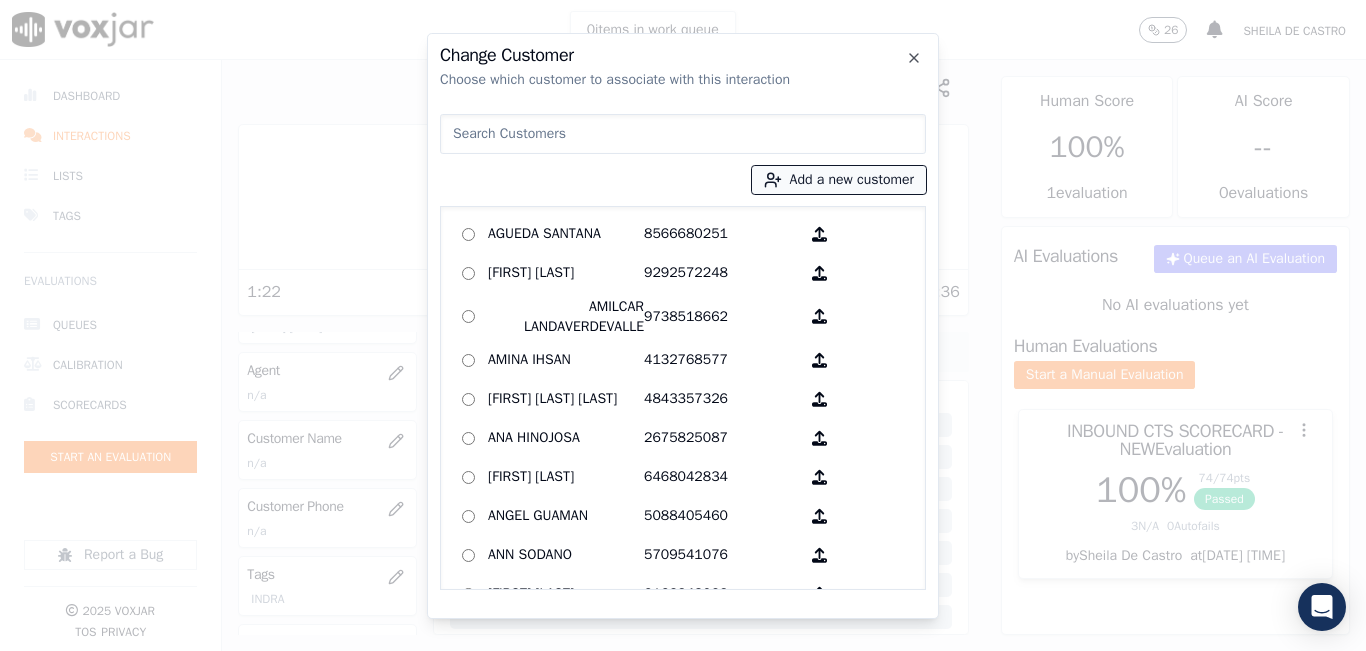 click on "Add a new customer" at bounding box center [839, 180] 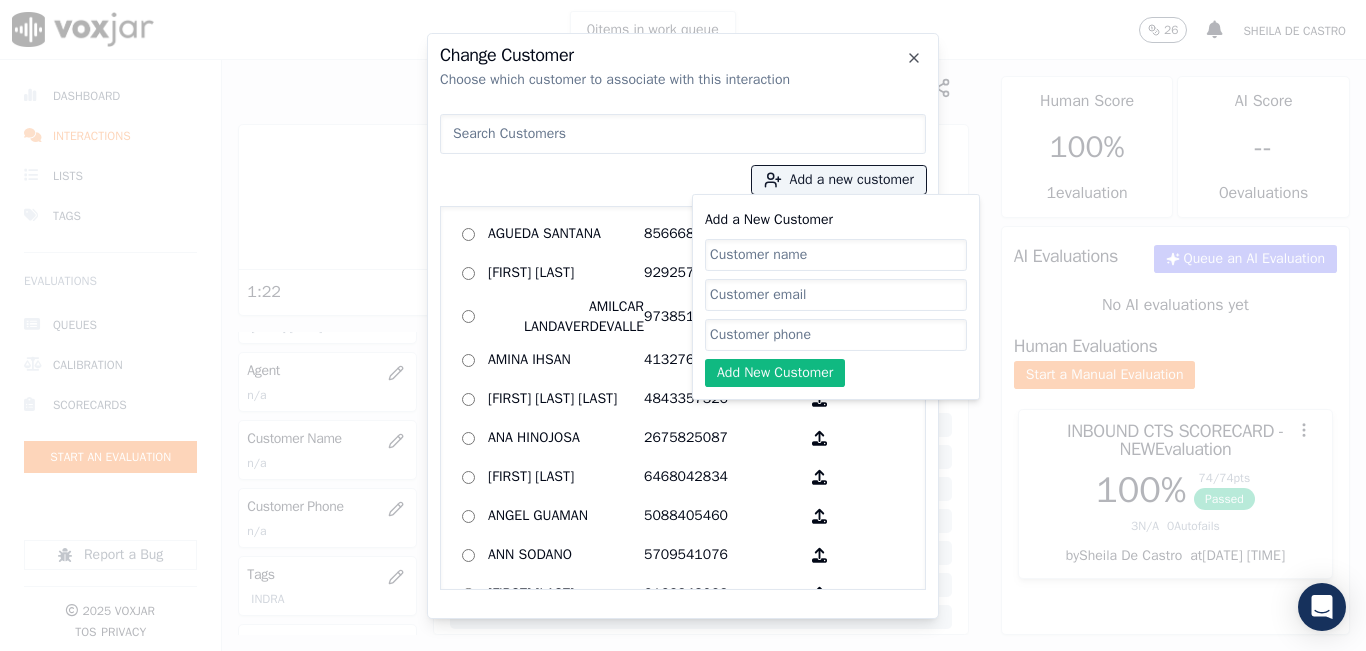 click on "Add a New Customer" 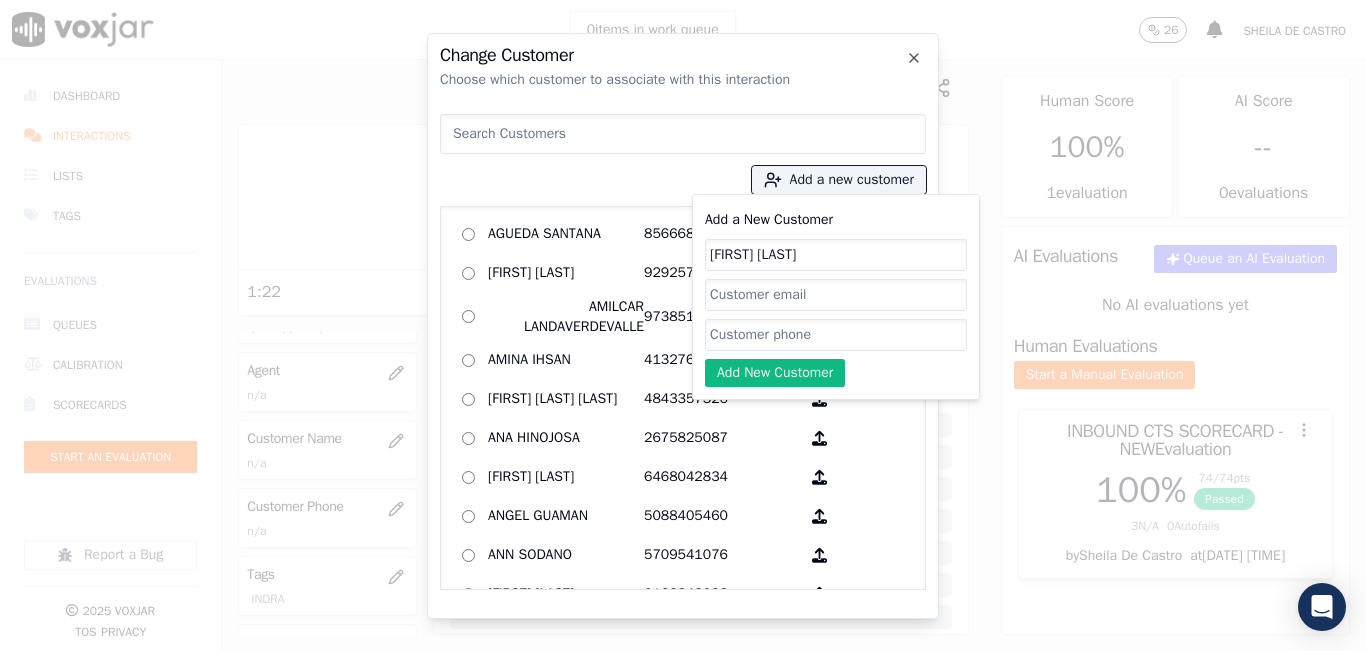 type on "MIDLINE ELISEMONDE" 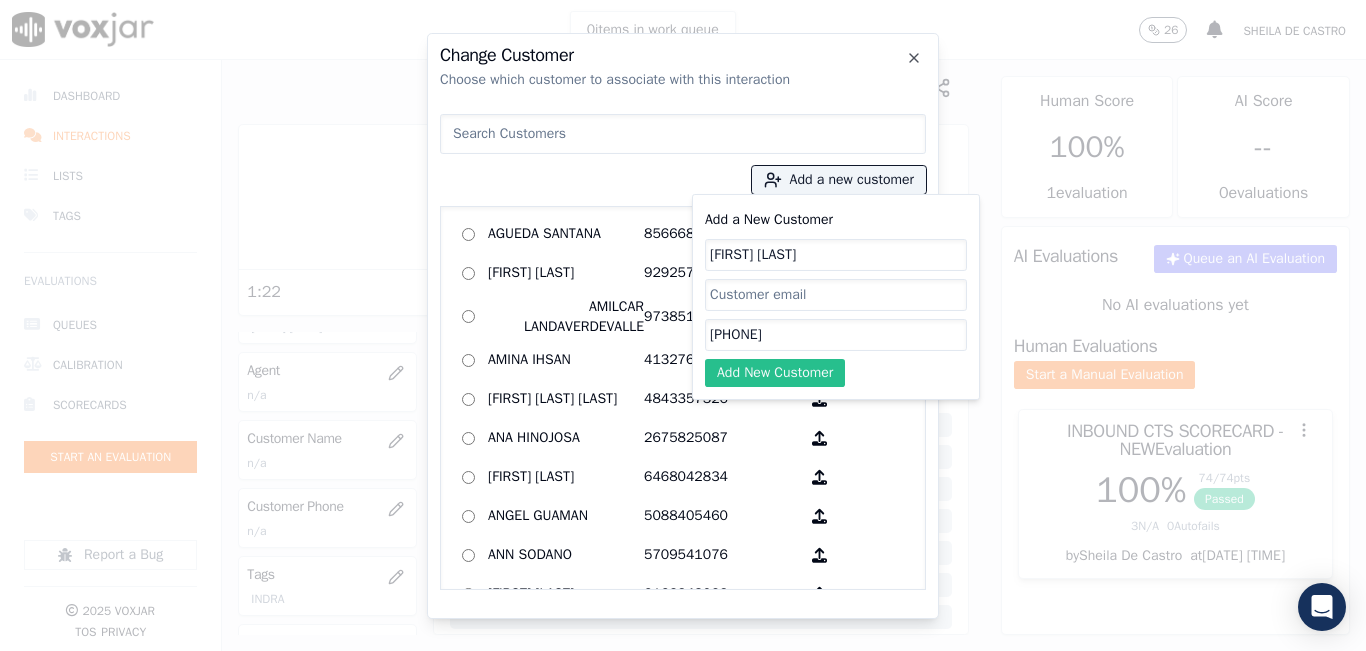 type on "2156708697" 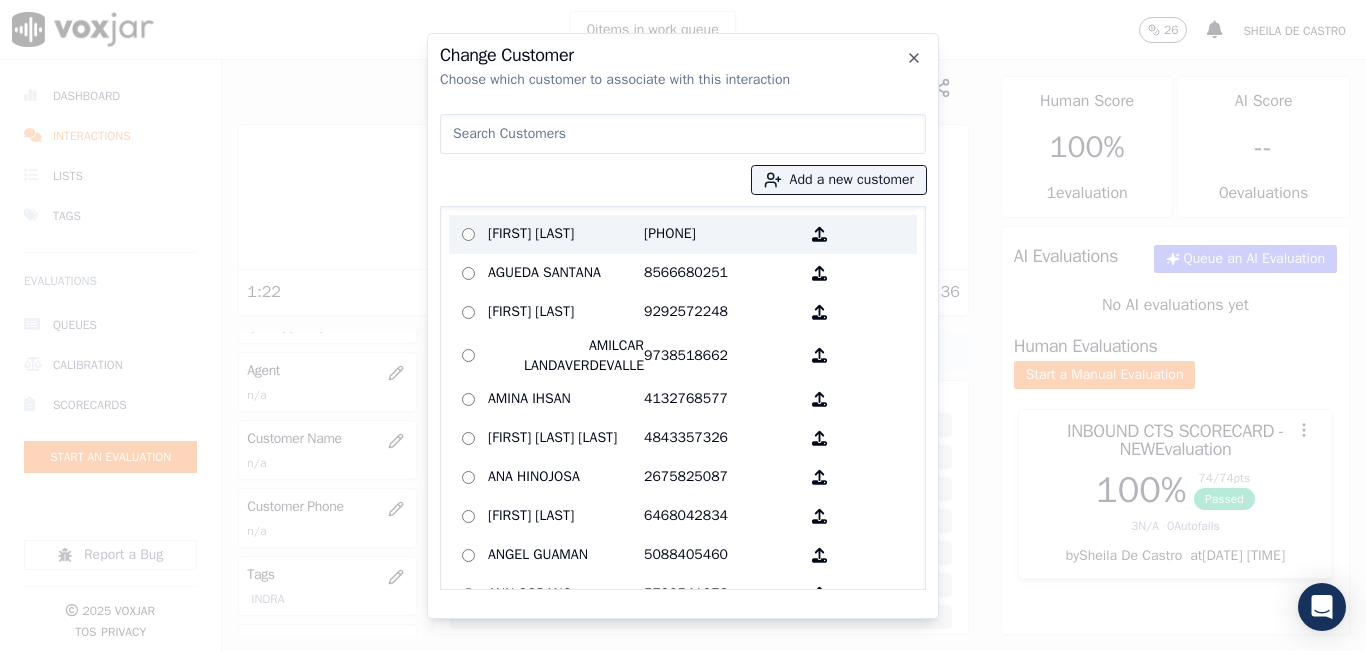 click on "2156708697" at bounding box center (722, 234) 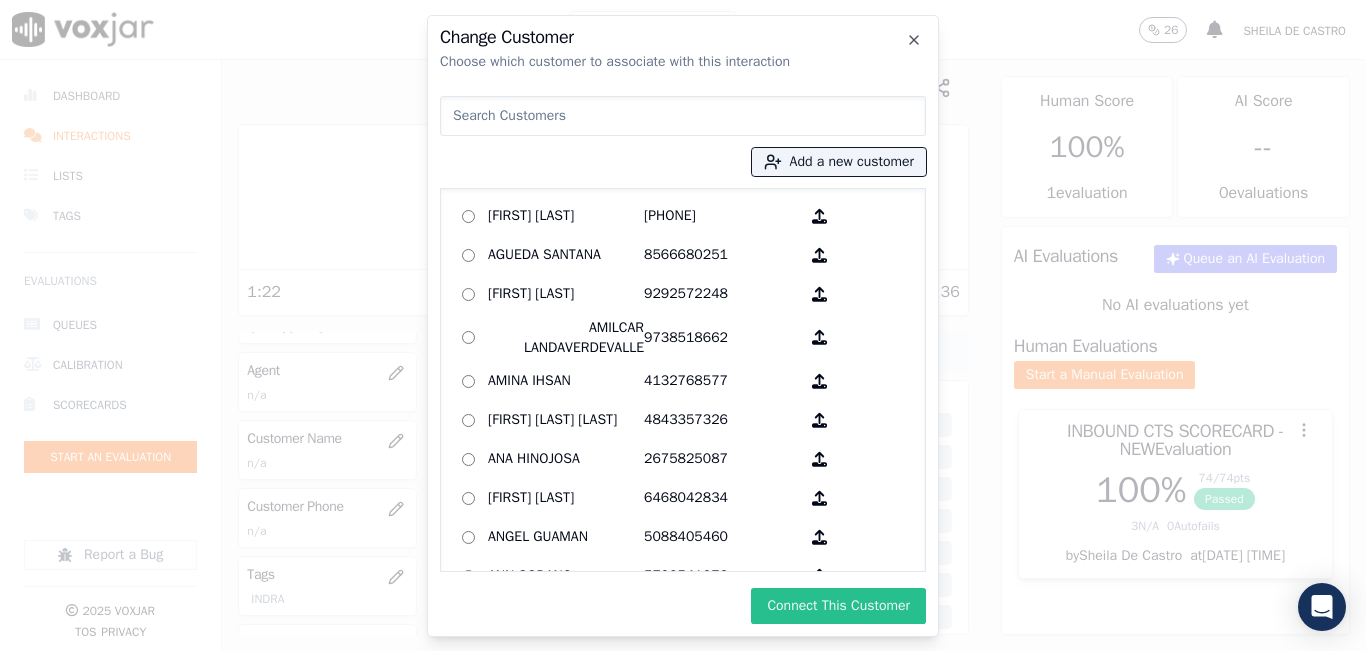 click on "Connect This Customer" at bounding box center (838, 606) 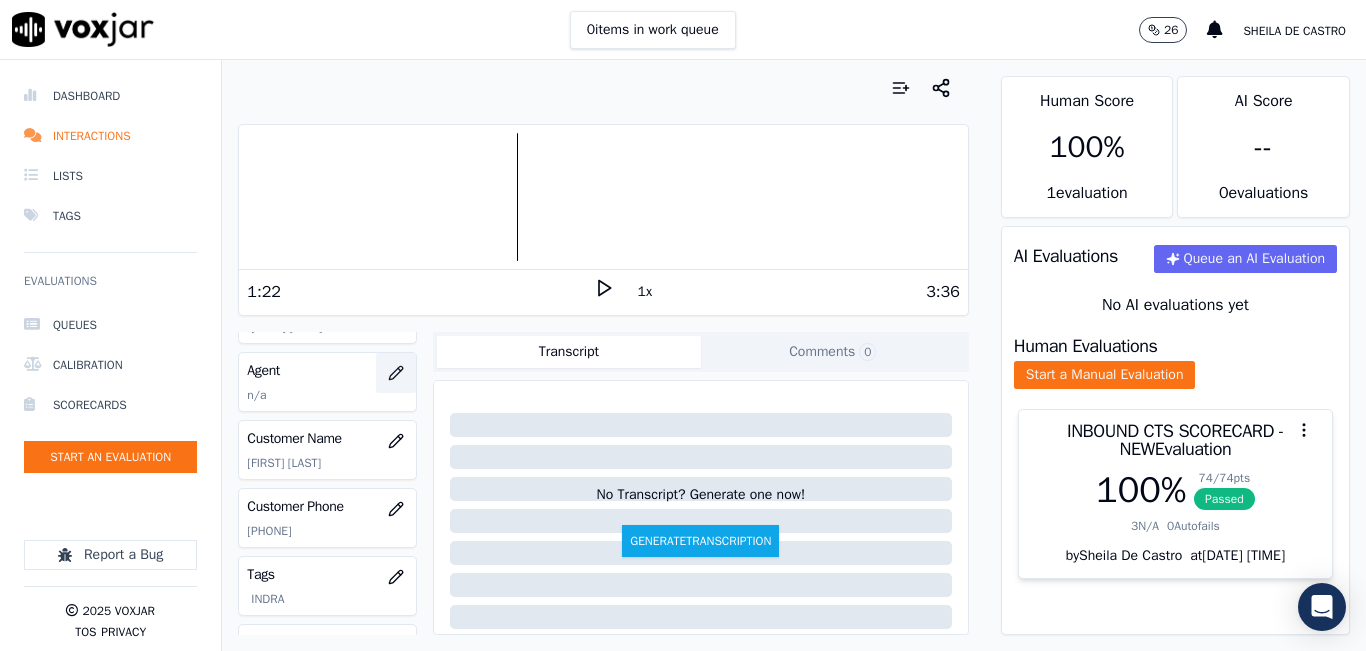 click at bounding box center (396, 373) 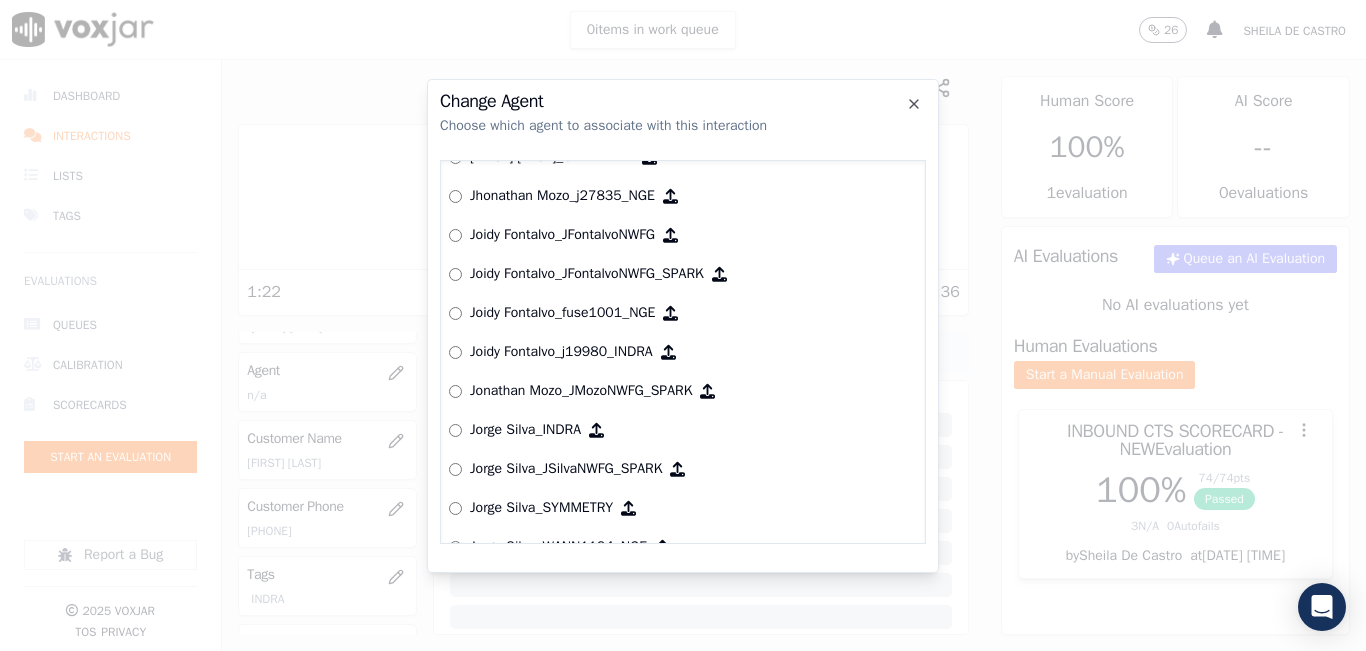 scroll, scrollTop: 4972, scrollLeft: 0, axis: vertical 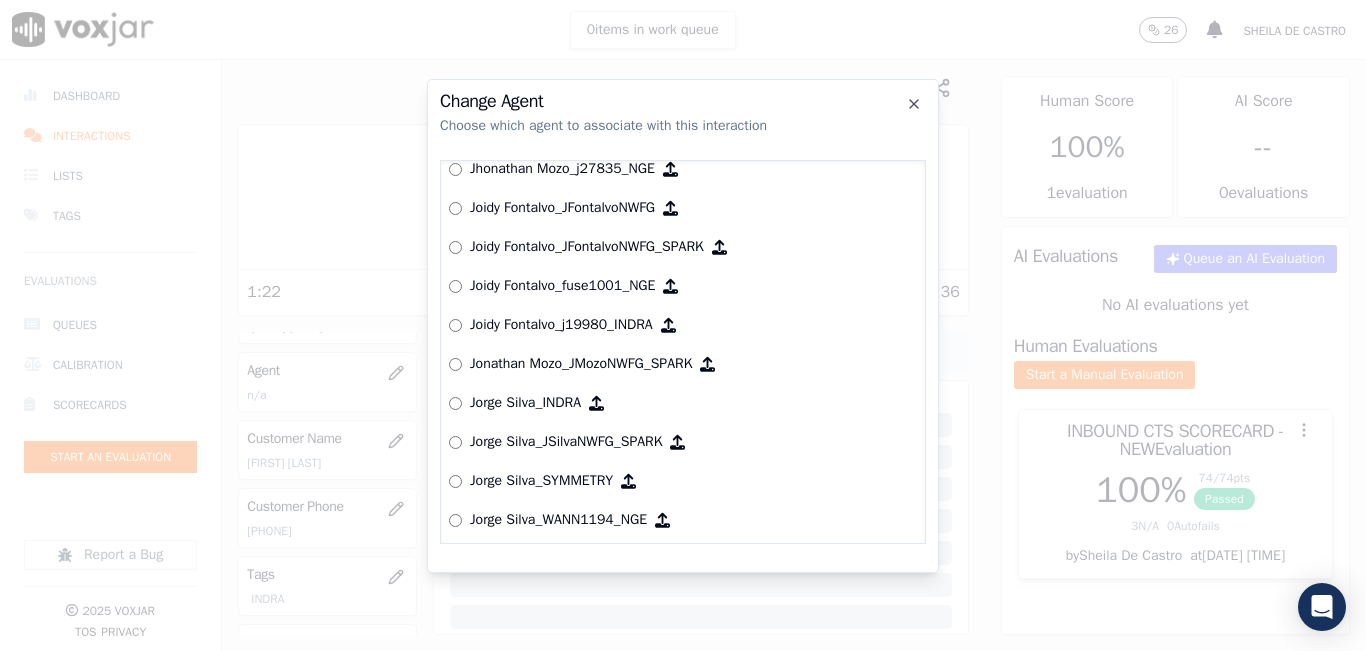 click on "Yeraldin Dias_YDiasNWFG_SPARK       ANGIE_TORRES_ATorresNWFG_SPARK       Adrian Viloria_AViloriaNWFG       Adrian Viloria_ECOPLUS       Adrian Viloria_a25003_CLEANSKY       Adrian Viloria_a25016_WGL       Adrian Viloria_a25046_INDRA       Adrian Viloria_fuse1164_NGE       Alan Marruaga_a26181_WGL       Alejandra Chavarro_SYMMETRY       Alejandra Chavarro_a26184_WGL       Alejandro Vizcaino_a13916_CLEANSKY       Alejandro Vizcaino­_NW2906_CLEANSKY       Andres Higuita_AHiguitaNWFG_SPARK       Andres Higuita_Fuse3185_NGE       Andres Higuita_No Sales        Andres Higuita_a27435_CLEANSKY       Andres Higuita_a27490_INDRA       Andres Prias_APriasNWFG       Andres Prias_SYMMETRY       Andres Prias_a27400_CLEANSKY       Andres Prias_a27447_INDRA       Andres Prias_fuse1184_NGE       Angie Torres_ATorresNWFG       Angie Torres_SYMMETRY       Angie Torres_WANN1185_NGE       Angie Torres_a27399_CLEANSKY       Angie Torres_a27445_INDRA       BRYAN_LHEINEKER_WANN1211_NGE       Brandon Camacho_BAQ2083_INDRA" at bounding box center (683, 352) 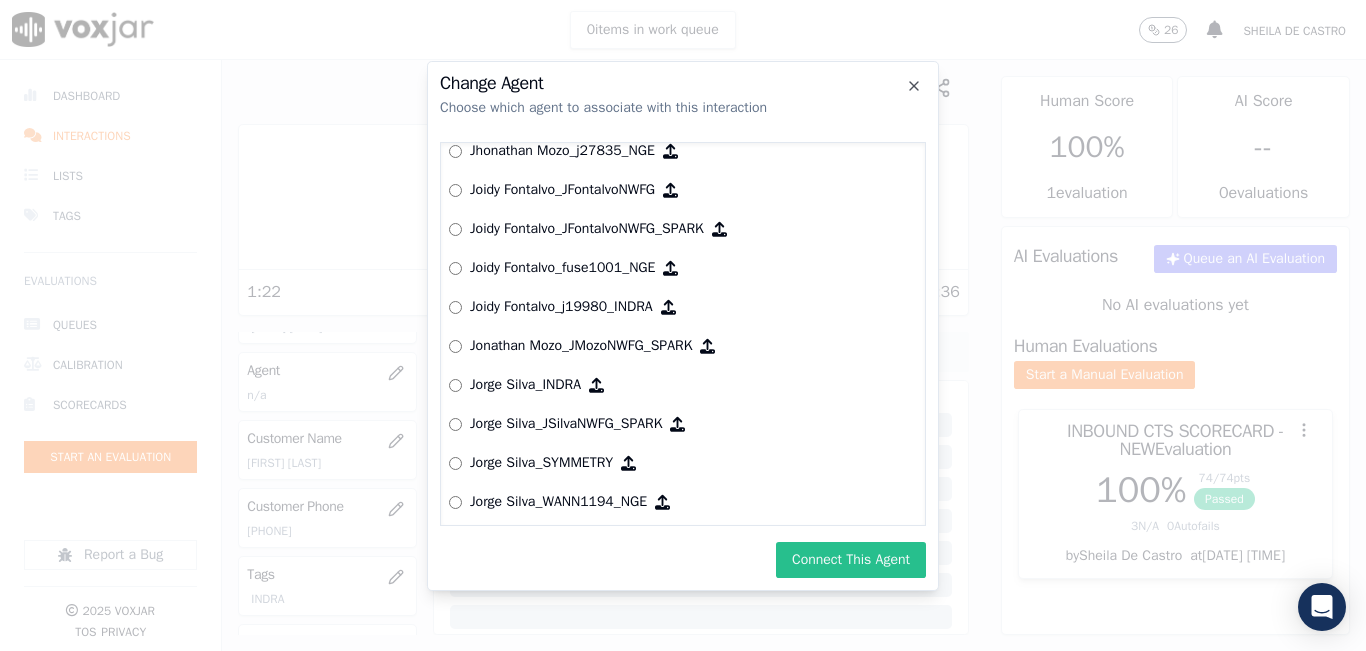 click on "Connect This Agent" at bounding box center [851, 560] 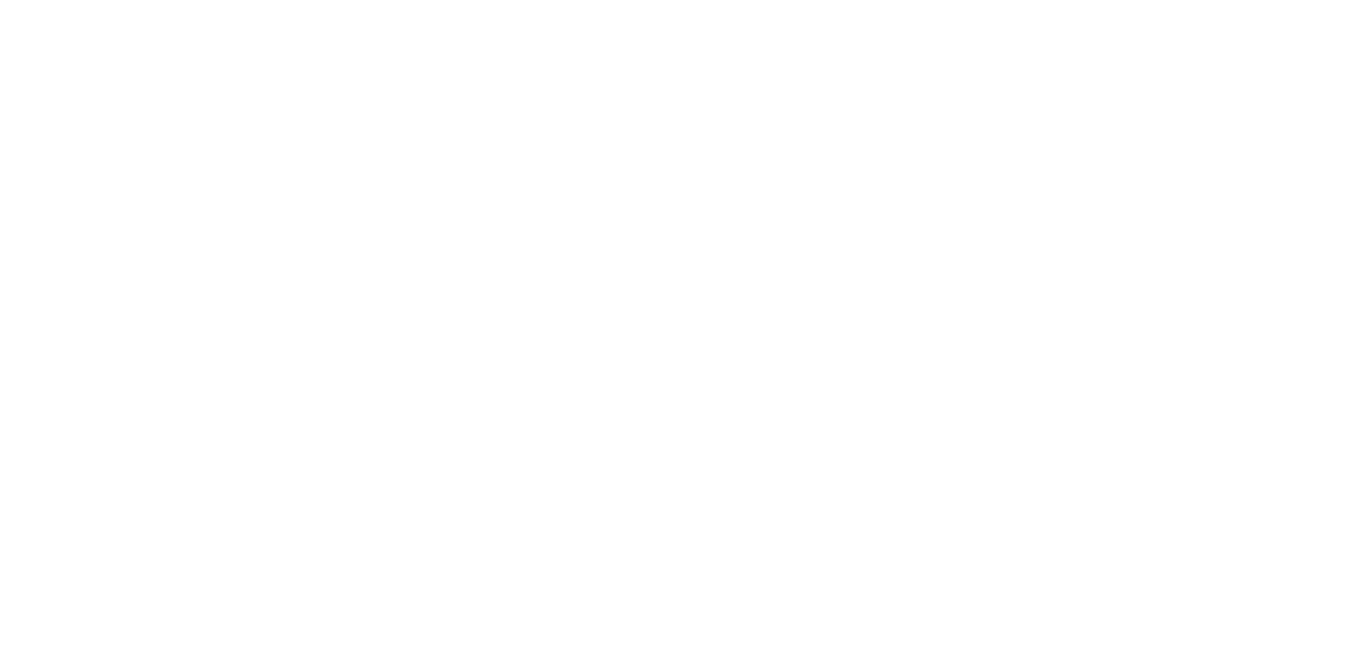 scroll, scrollTop: 0, scrollLeft: 0, axis: both 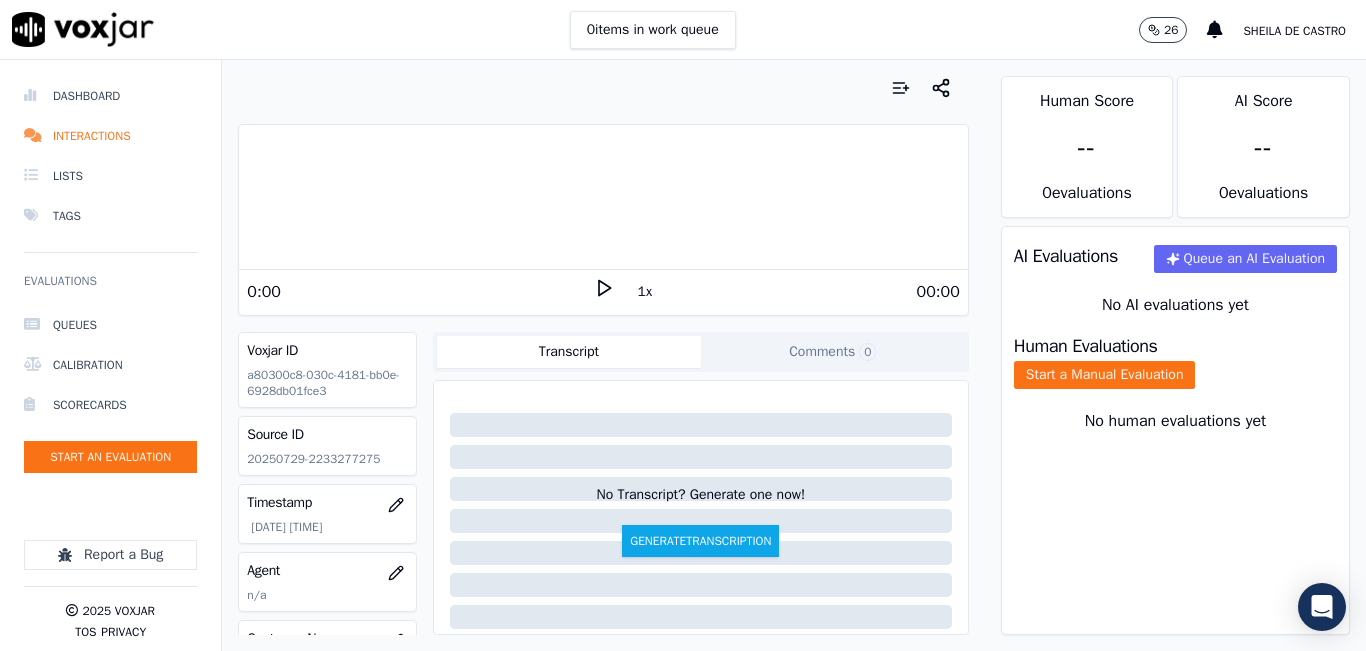 click on "0  items in work queue     26         Sheila De Castro" at bounding box center [683, 30] 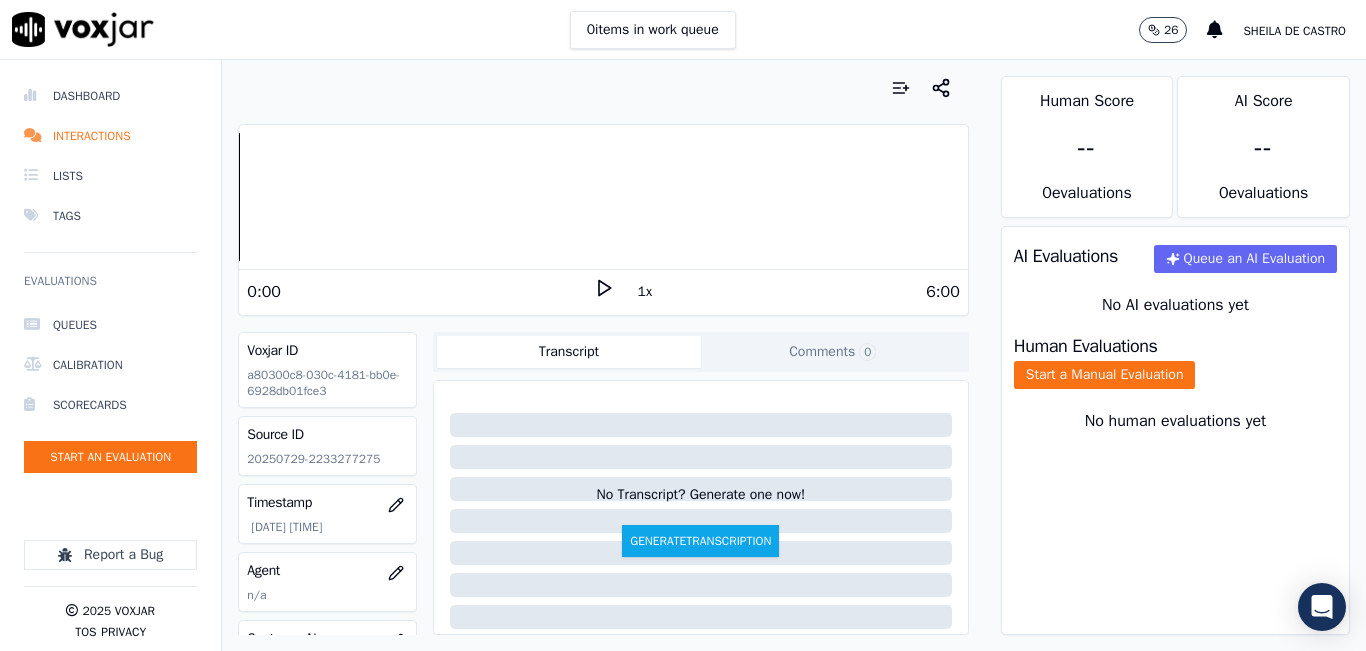 click on "20250729-2233277275" 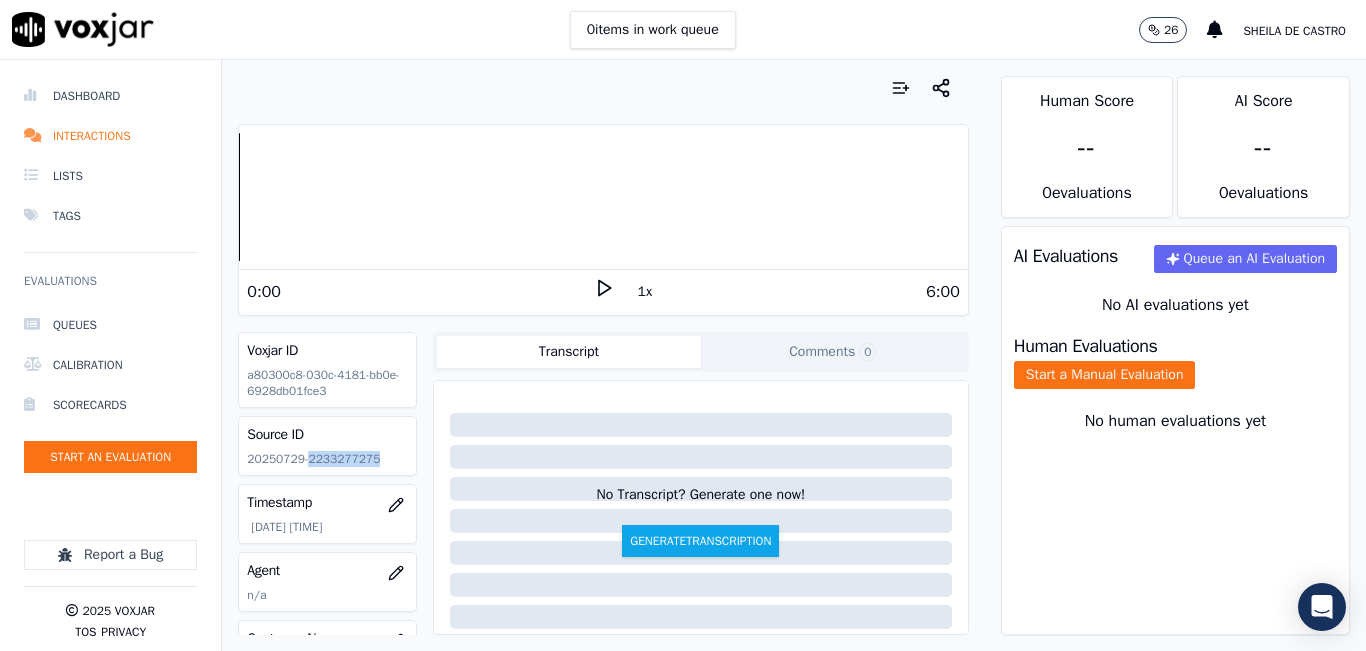 click on "20250729-2233277275" 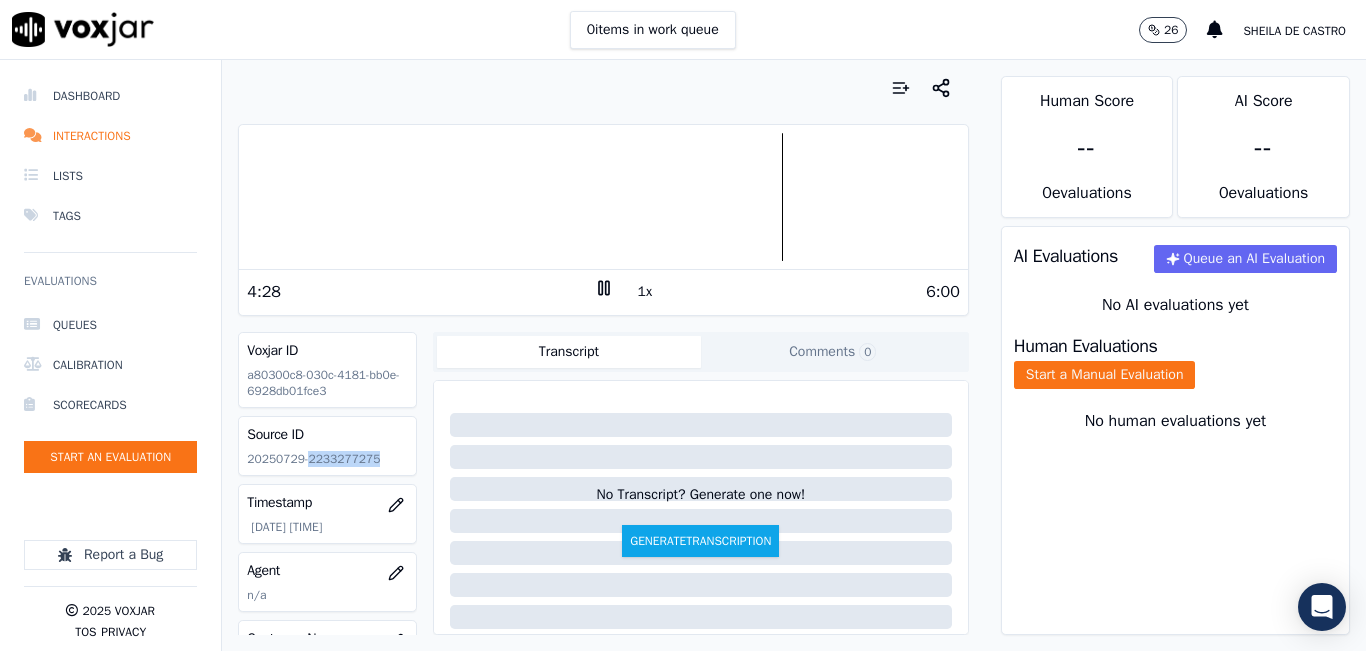 click 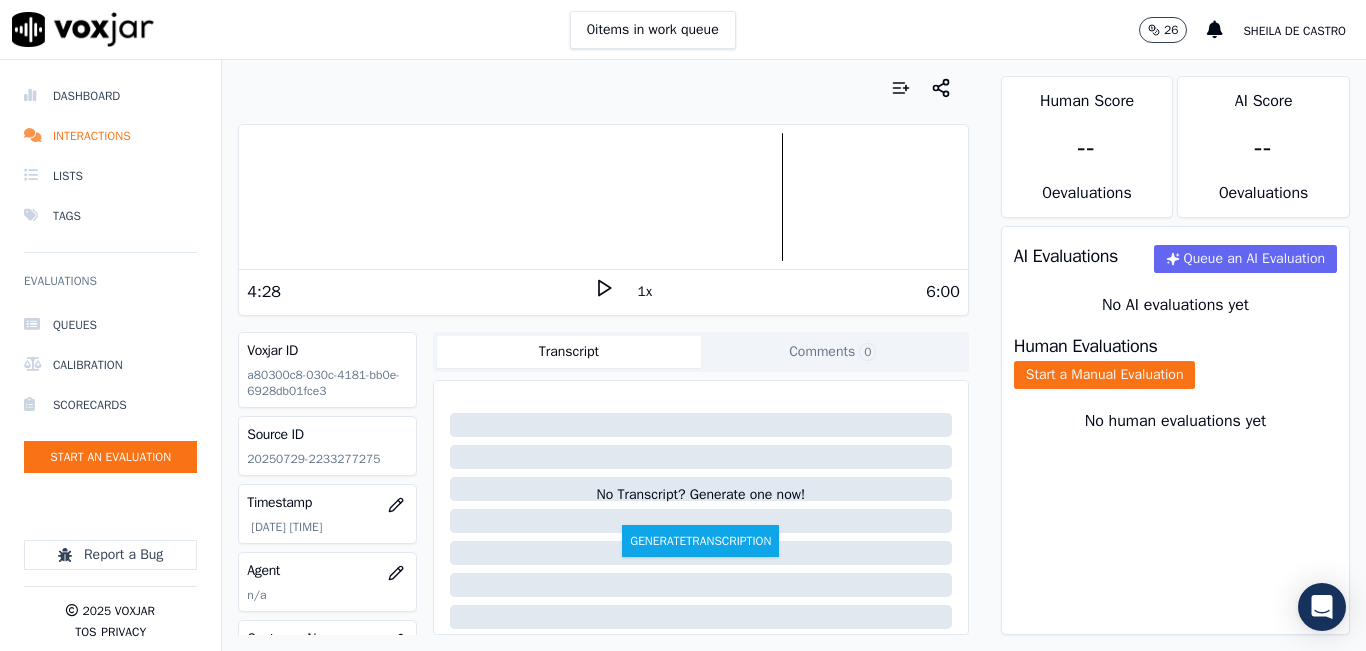 click on "Human Evaluations   Start a Manual Evaluation" at bounding box center (1175, 363) 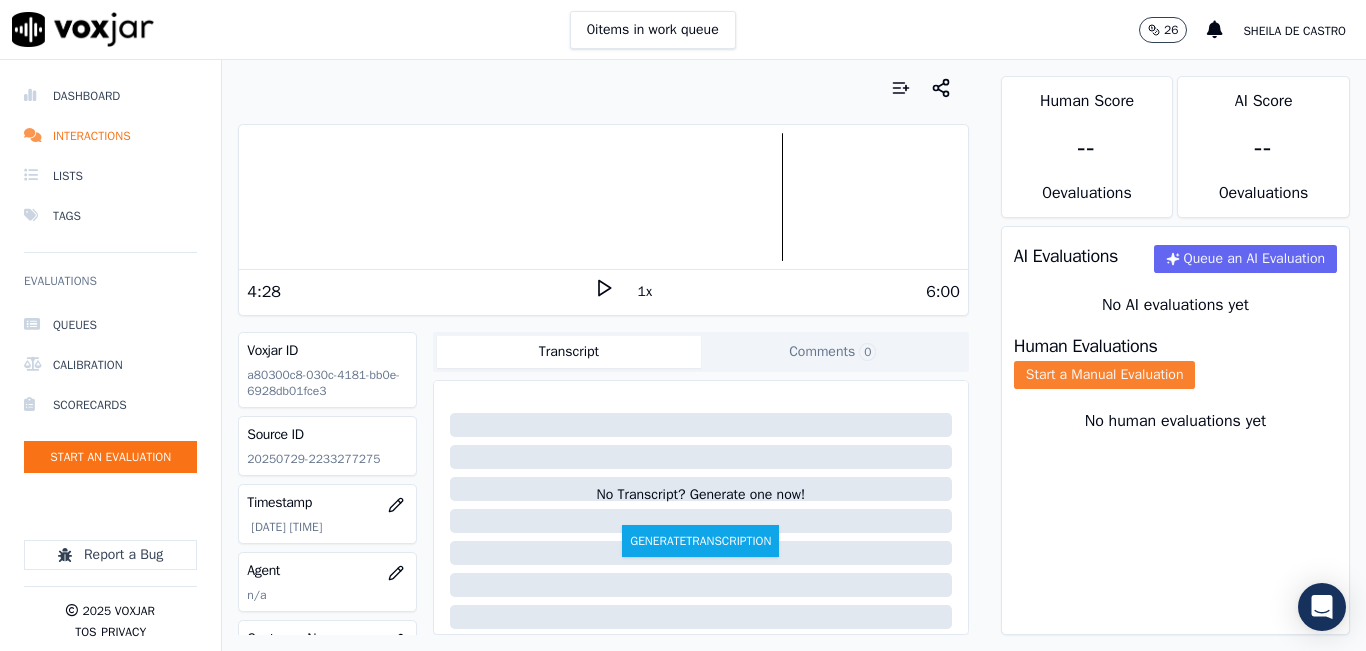 click on "Start a Manual Evaluation" 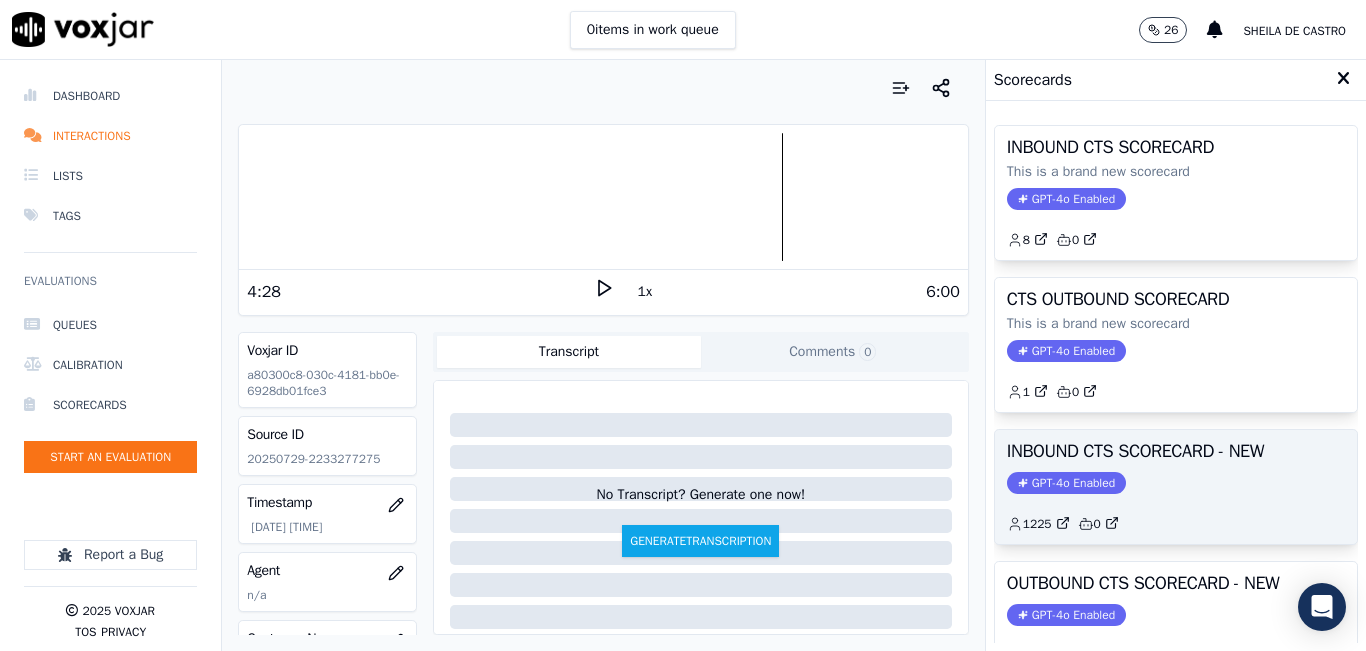 click on "INBOUND CTS SCORECARD - NEW        GPT-4o Enabled       1225         0" at bounding box center [1176, 487] 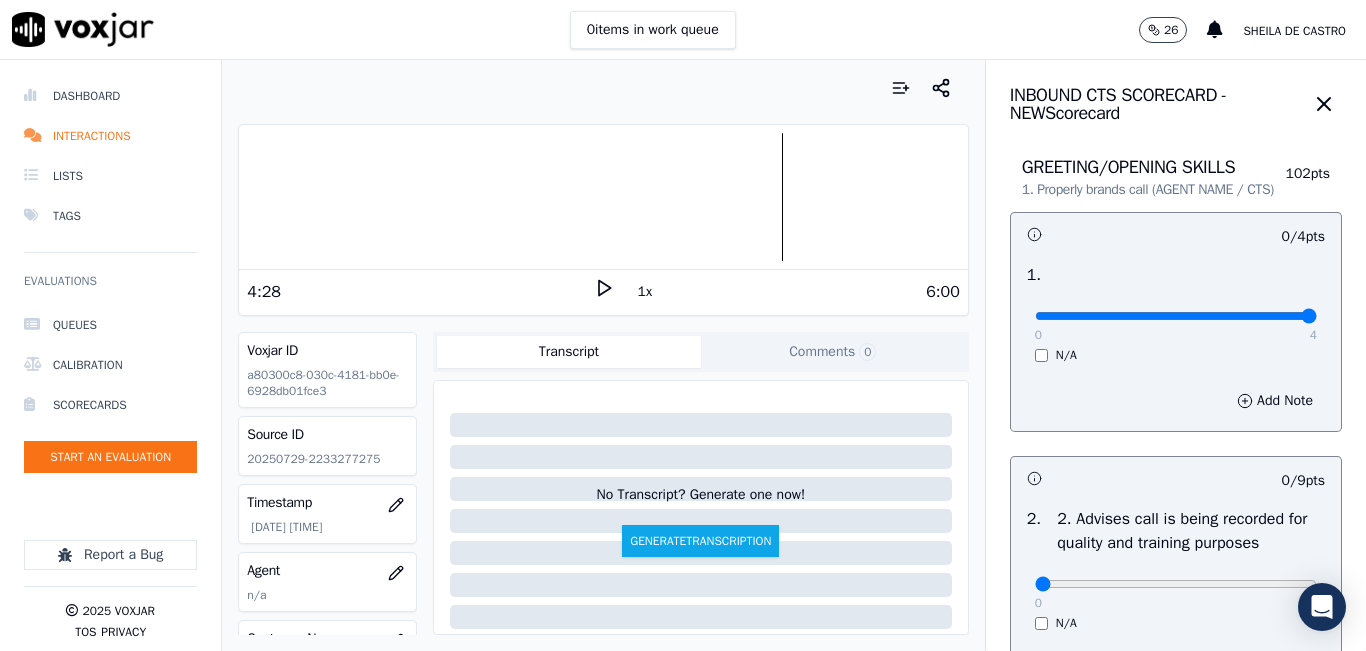 type on "4" 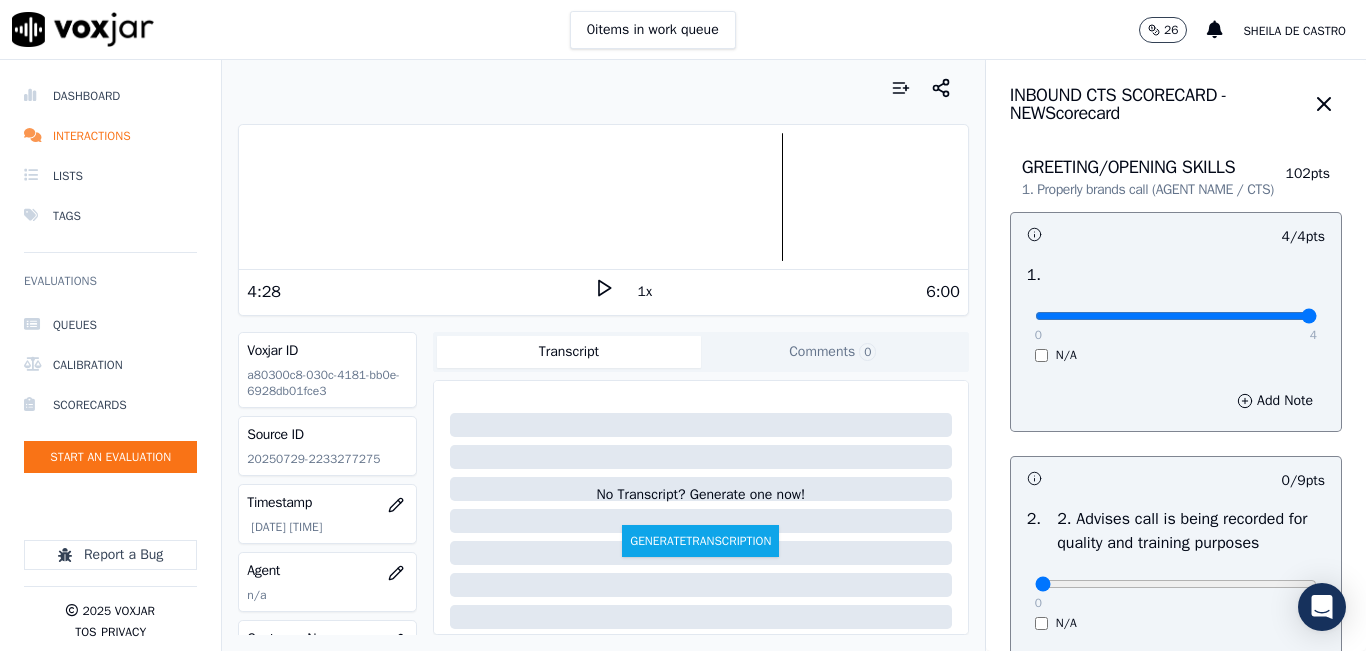 scroll, scrollTop: 300, scrollLeft: 0, axis: vertical 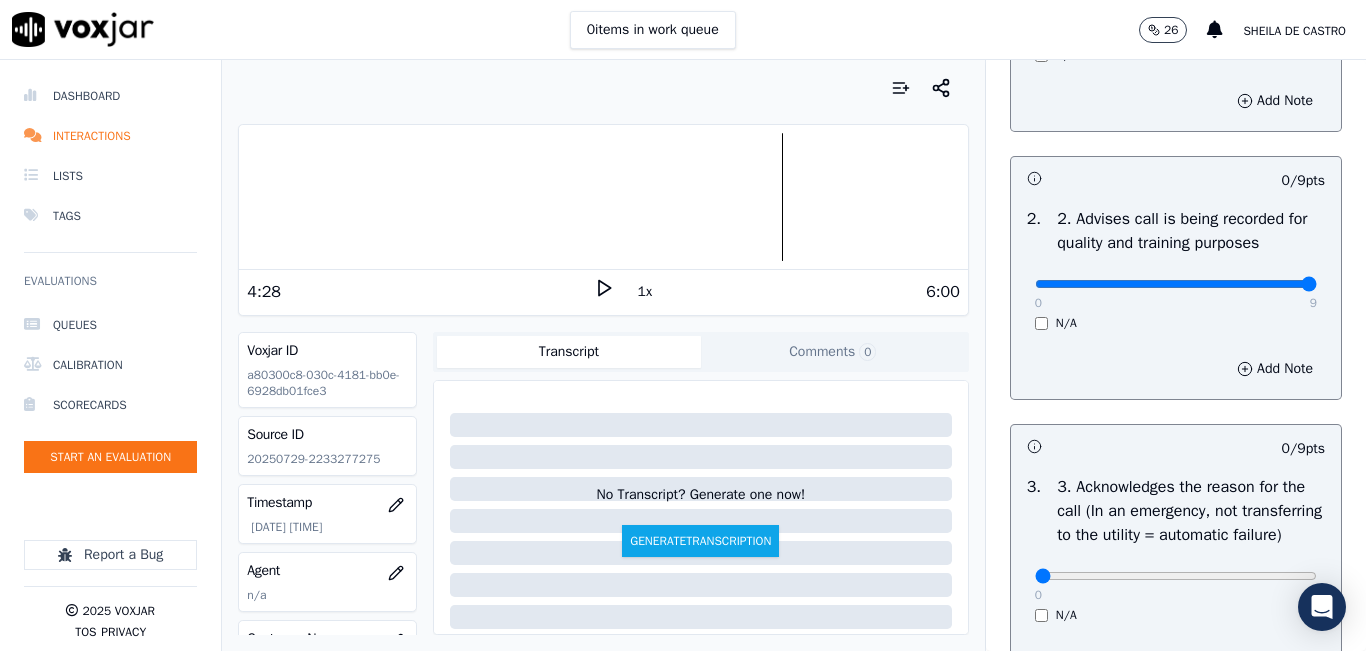 type on "9" 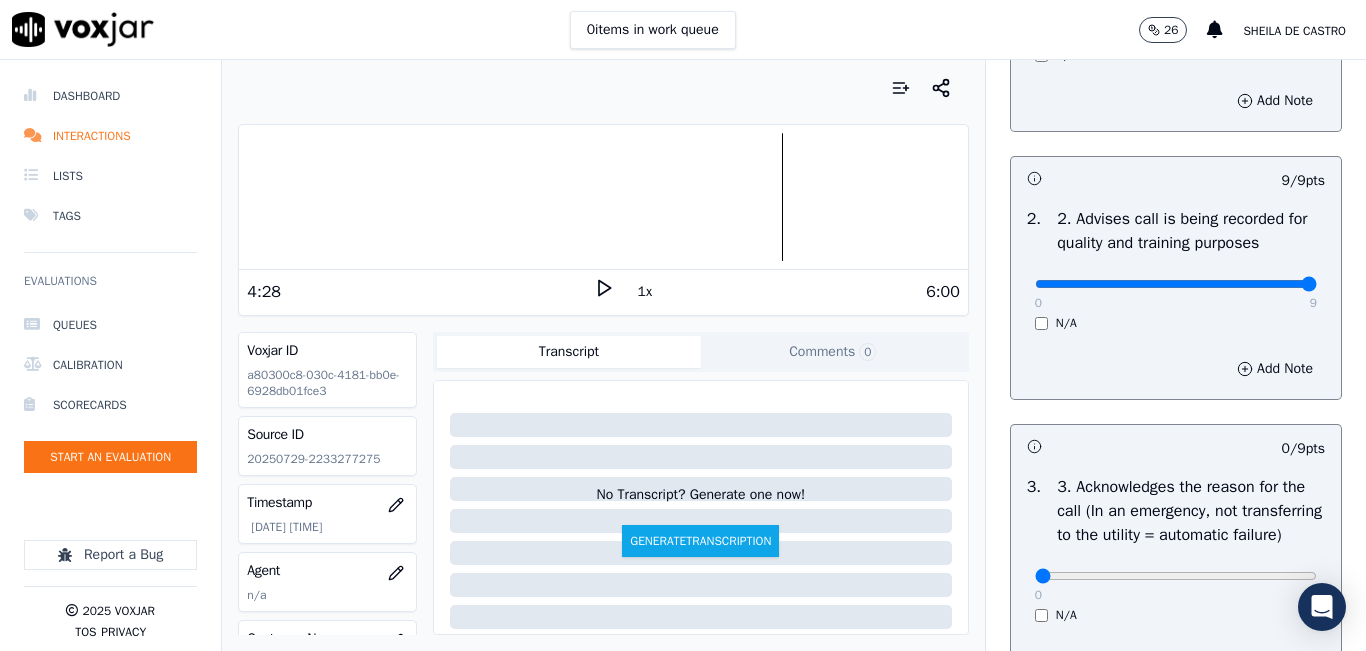 scroll, scrollTop: 400, scrollLeft: 0, axis: vertical 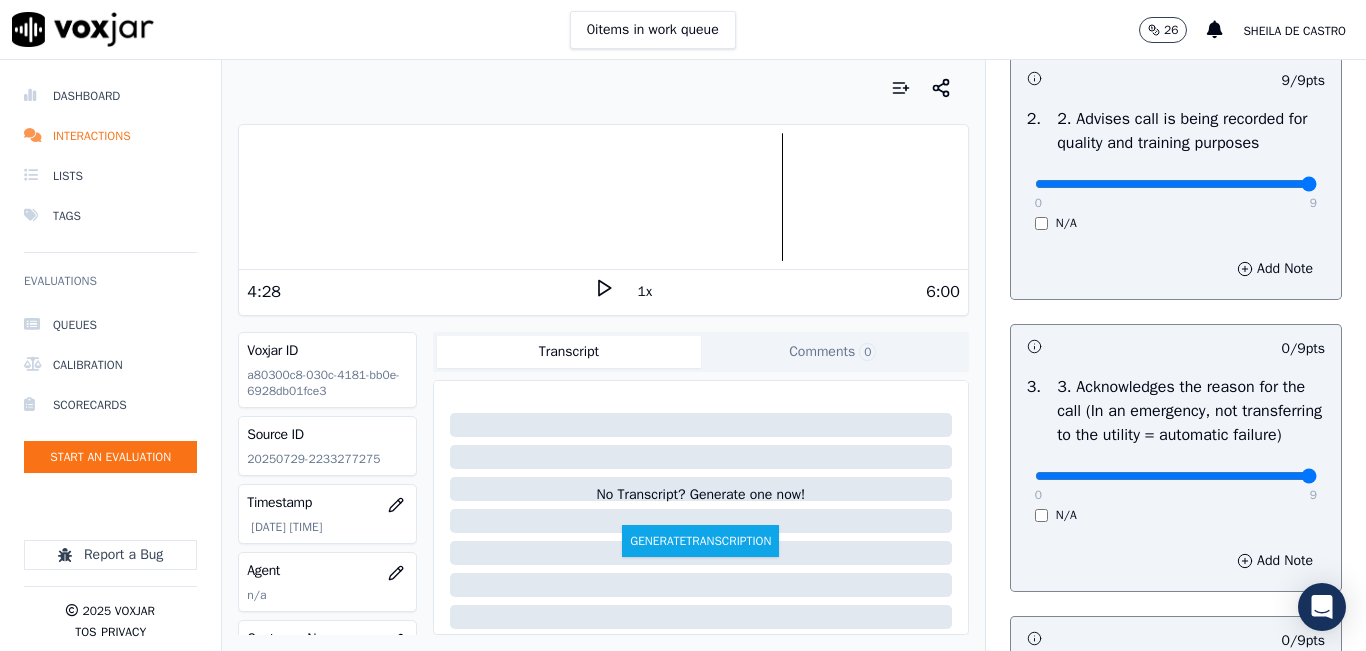 type on "9" 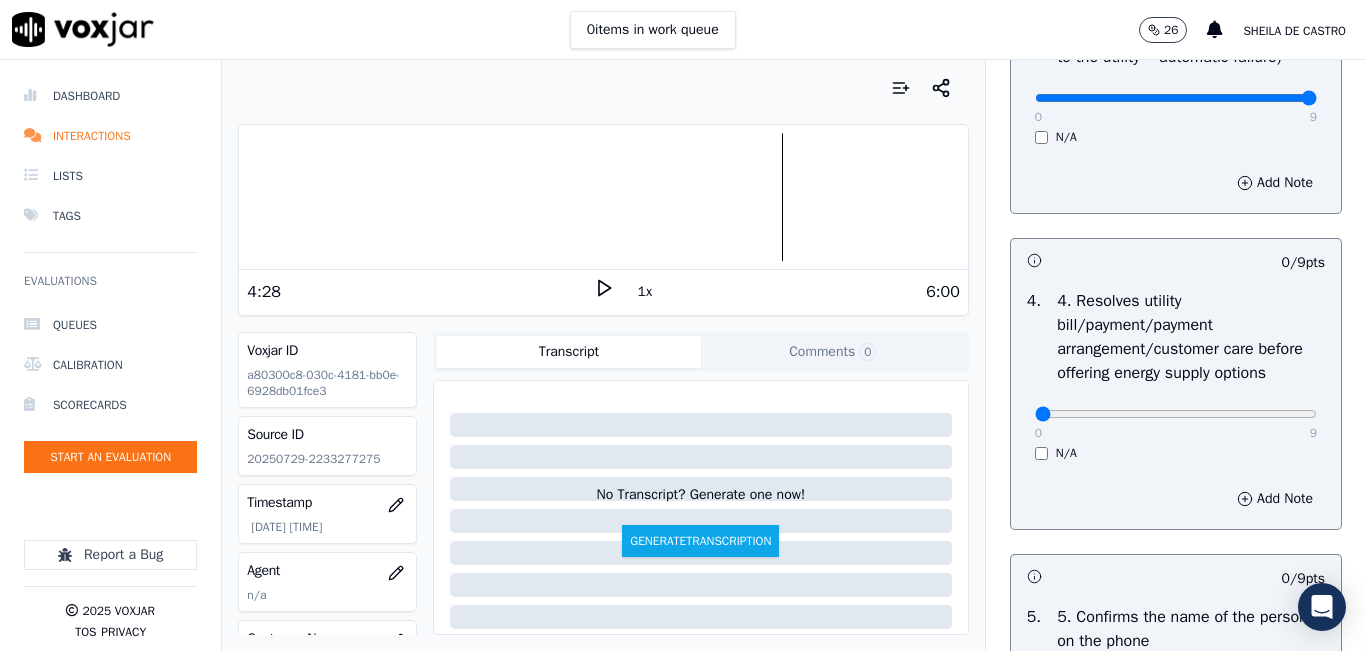 scroll, scrollTop: 900, scrollLeft: 0, axis: vertical 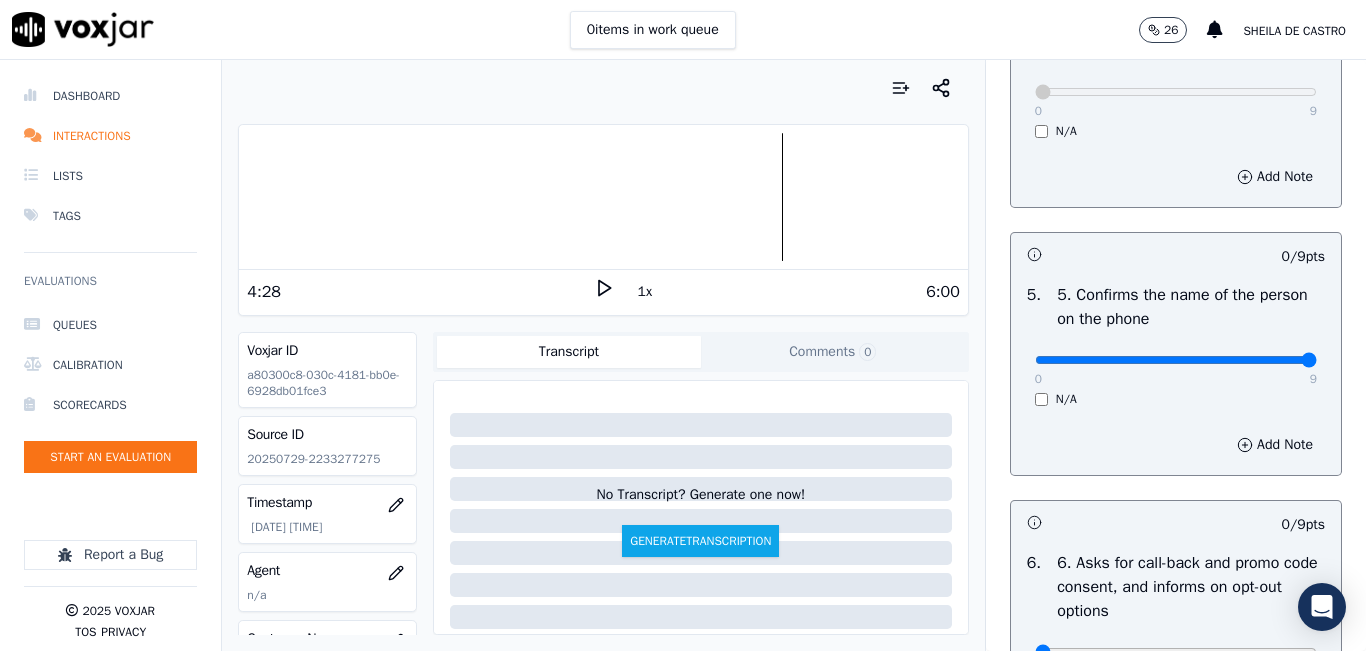 type on "9" 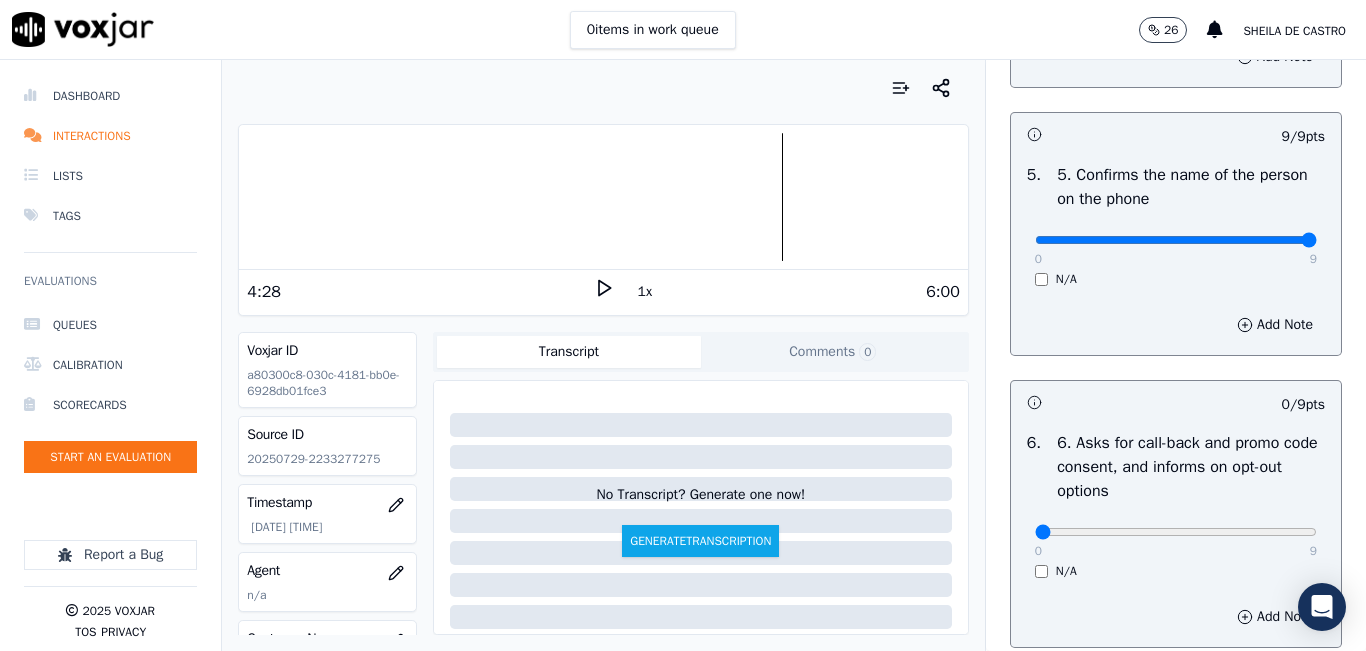 scroll, scrollTop: 1400, scrollLeft: 0, axis: vertical 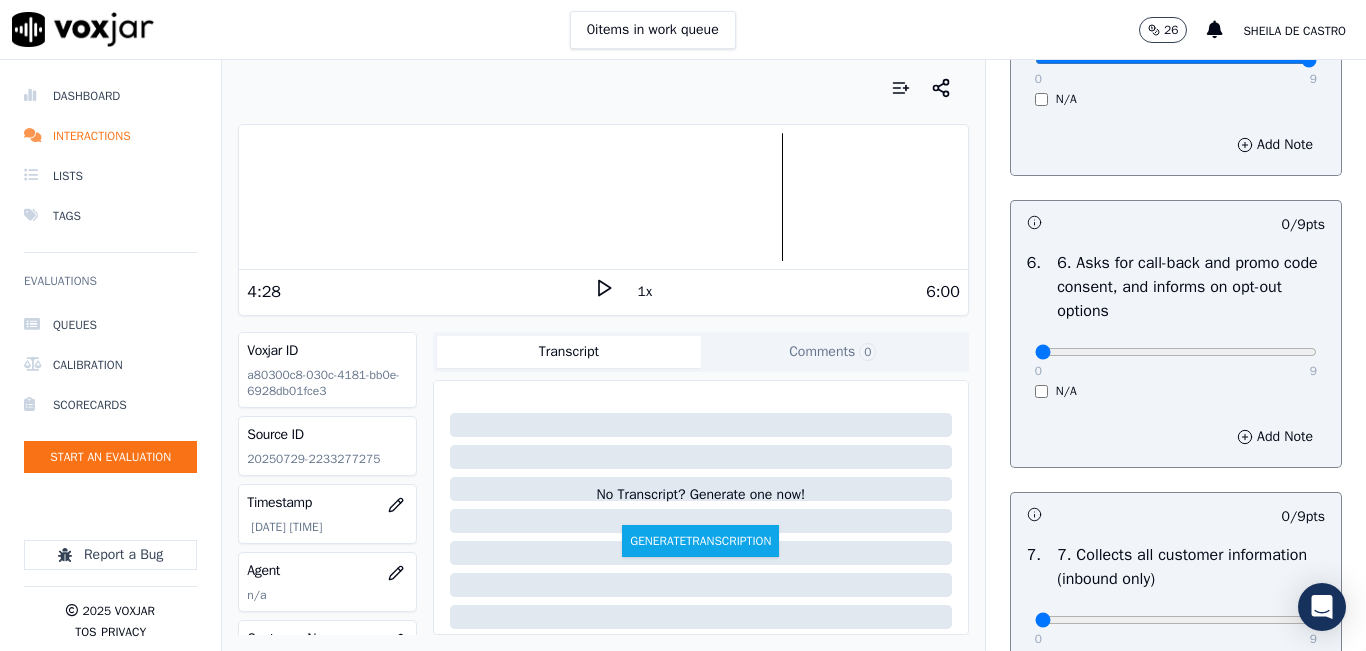 click on "N/A" at bounding box center [1176, 391] 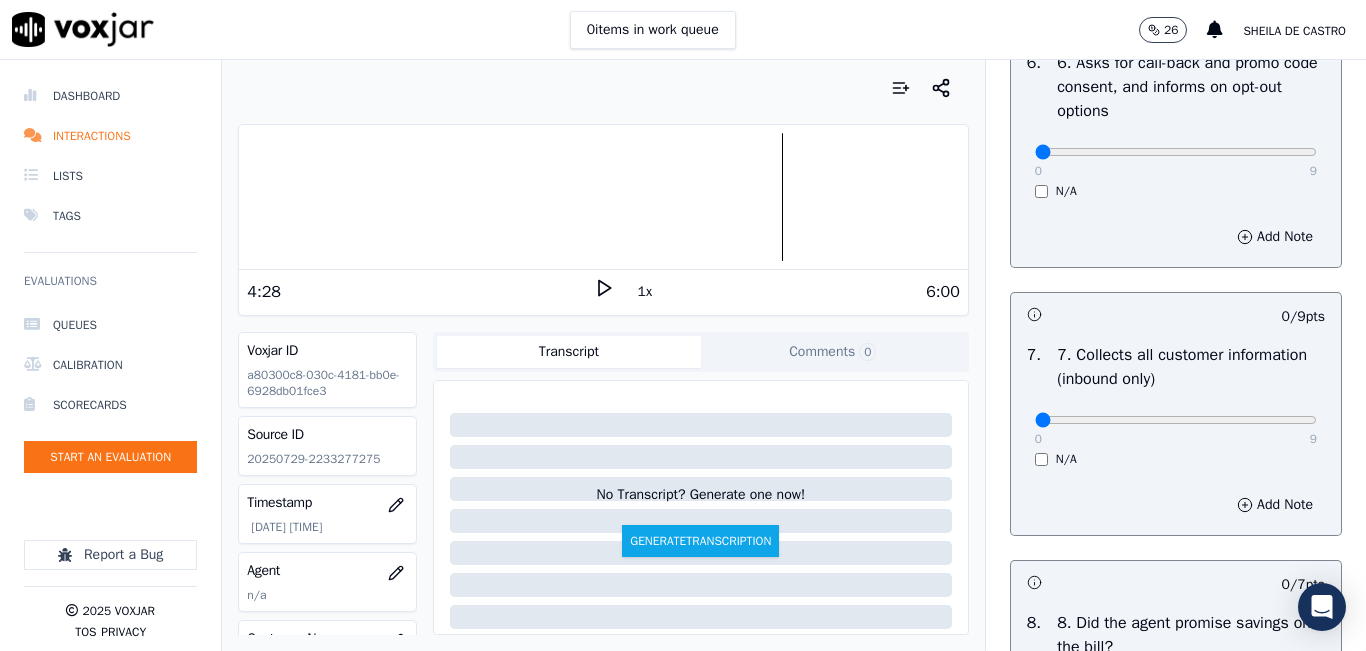 click on "6 .   6. Asks for call-back and promo code consent, and informs on opt-out options     0   9     N/A" at bounding box center [1176, 125] 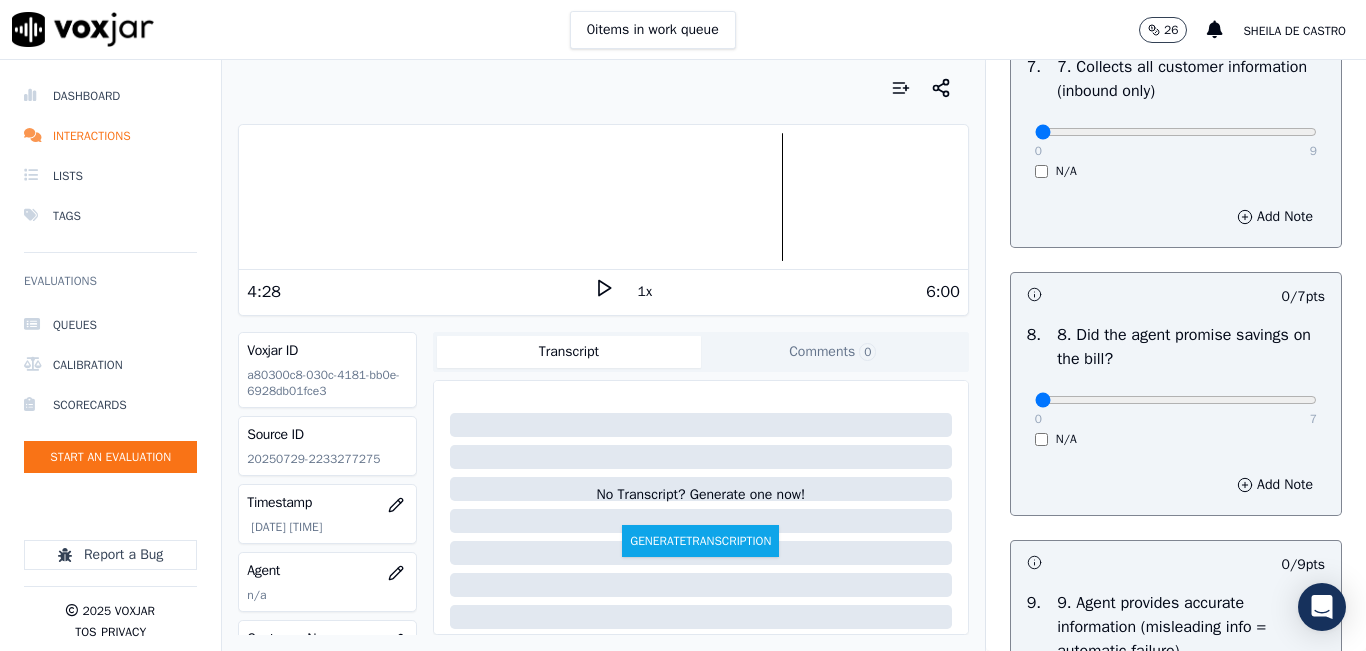 scroll, scrollTop: 1900, scrollLeft: 0, axis: vertical 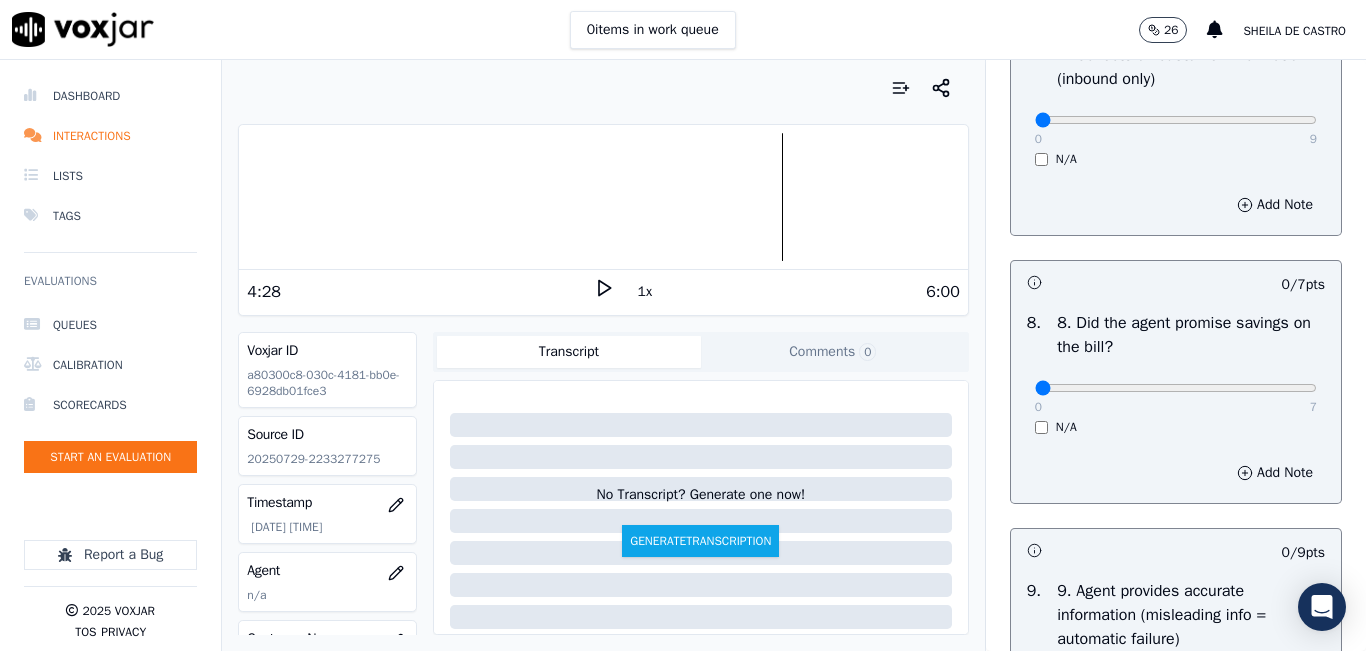 click on "0   9     N/A" at bounding box center [1176, 129] 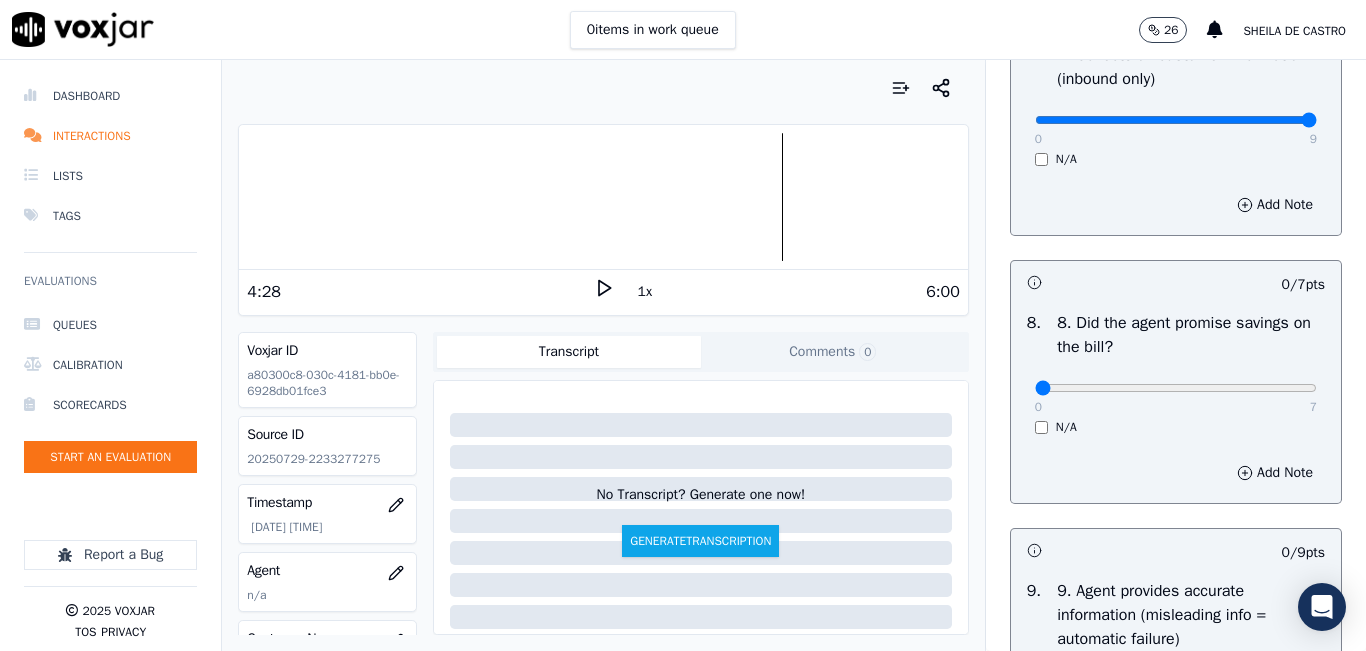 type on "9" 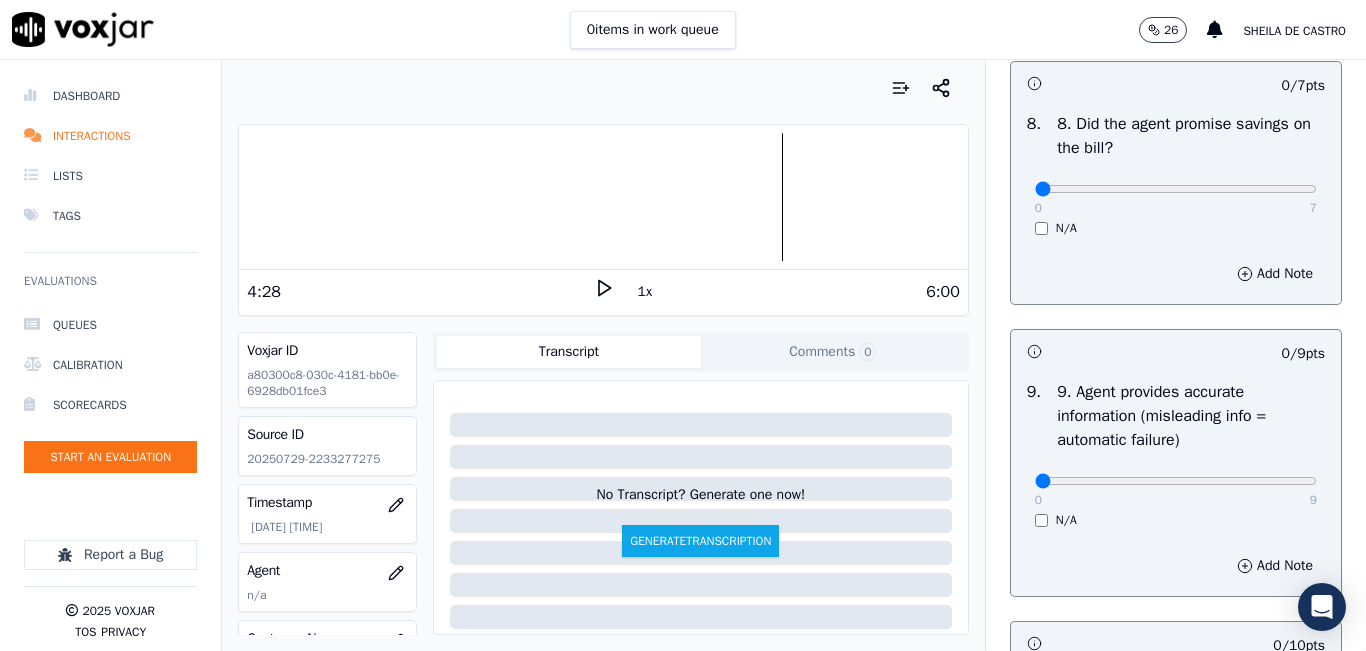 scroll, scrollTop: 2100, scrollLeft: 0, axis: vertical 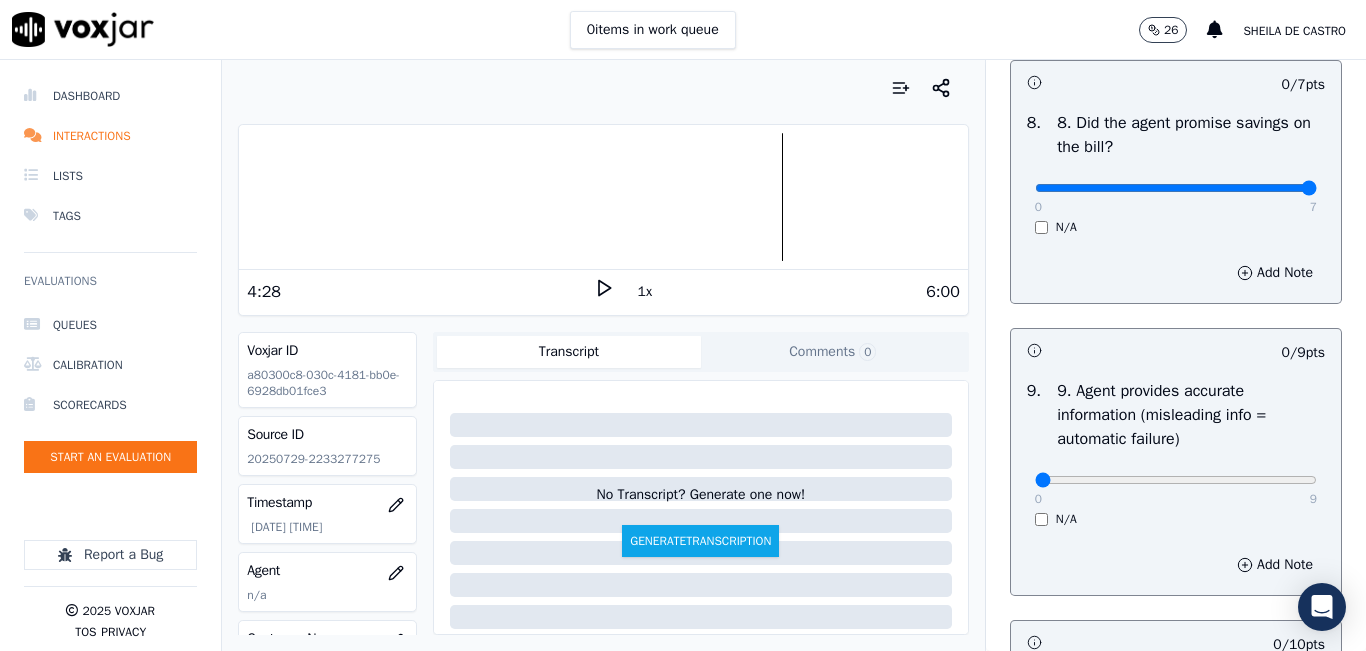 type on "7" 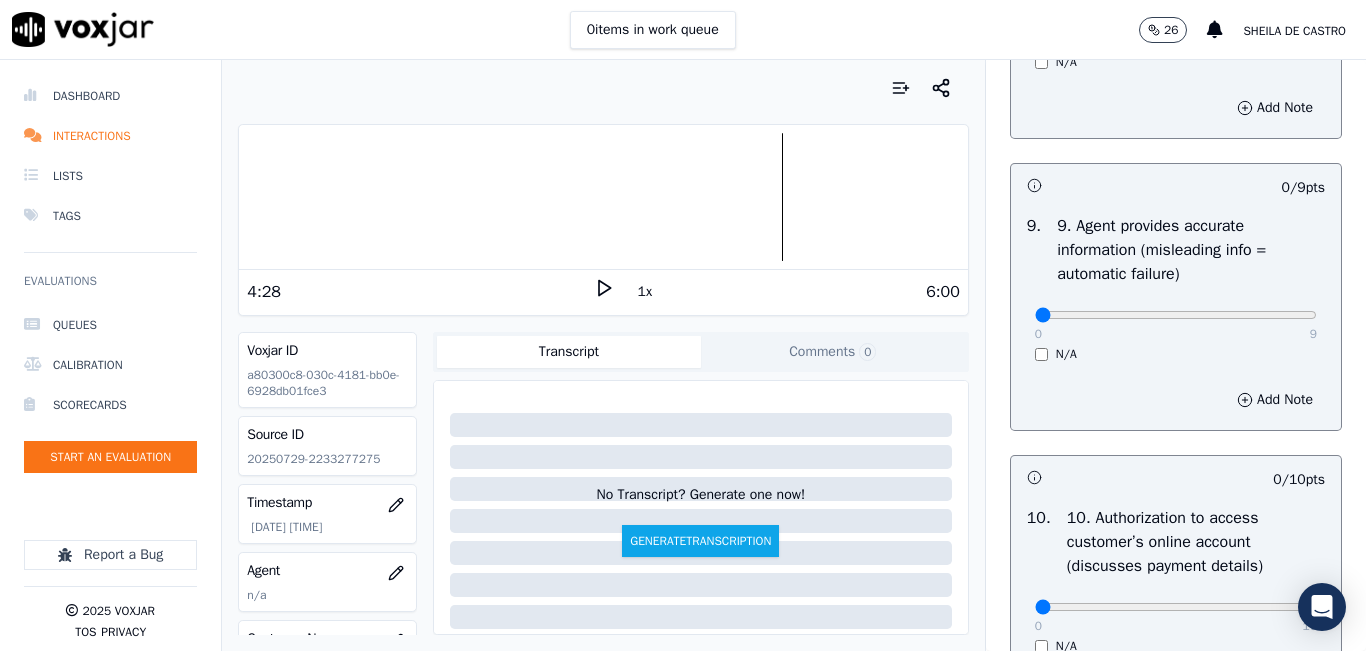 scroll, scrollTop: 2400, scrollLeft: 0, axis: vertical 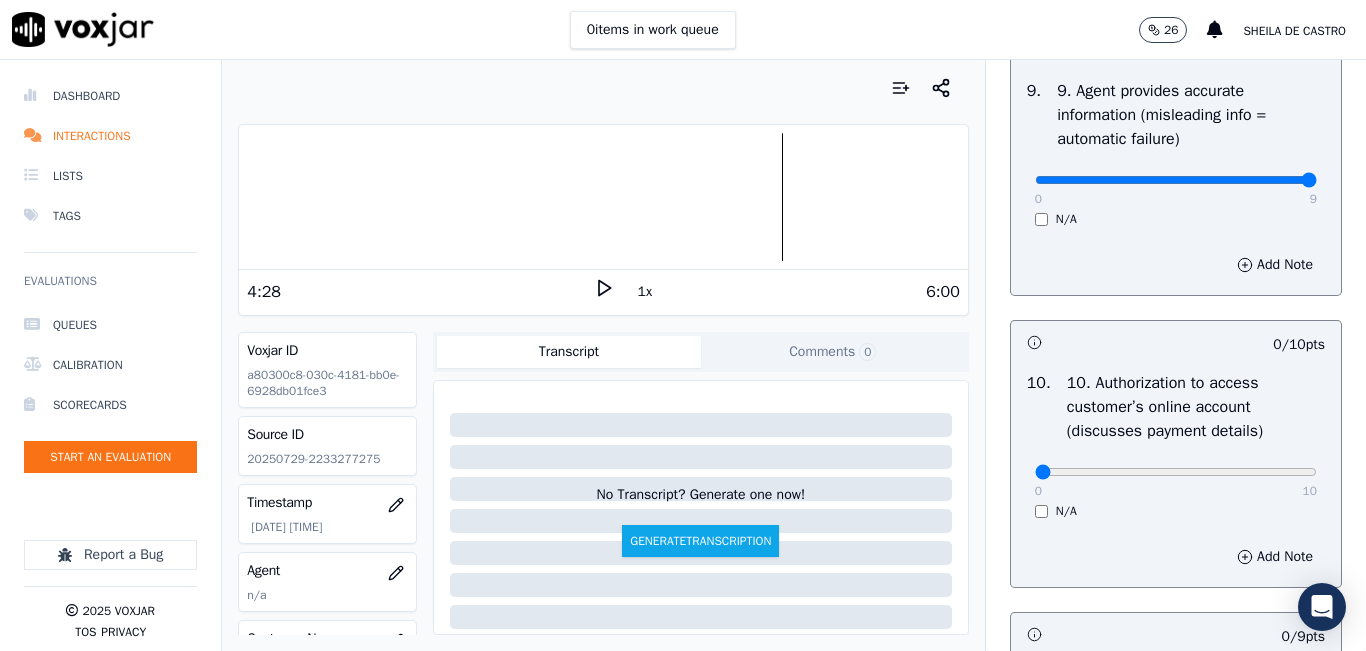 type on "9" 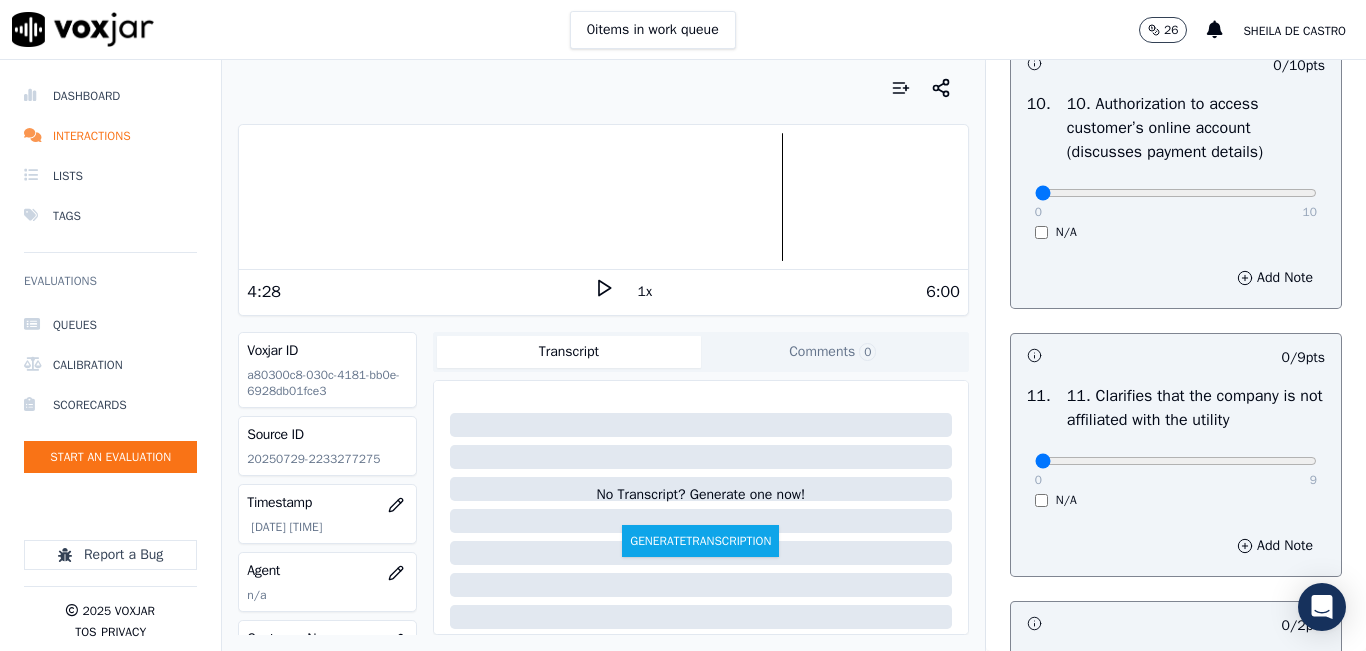 scroll, scrollTop: 2700, scrollLeft: 0, axis: vertical 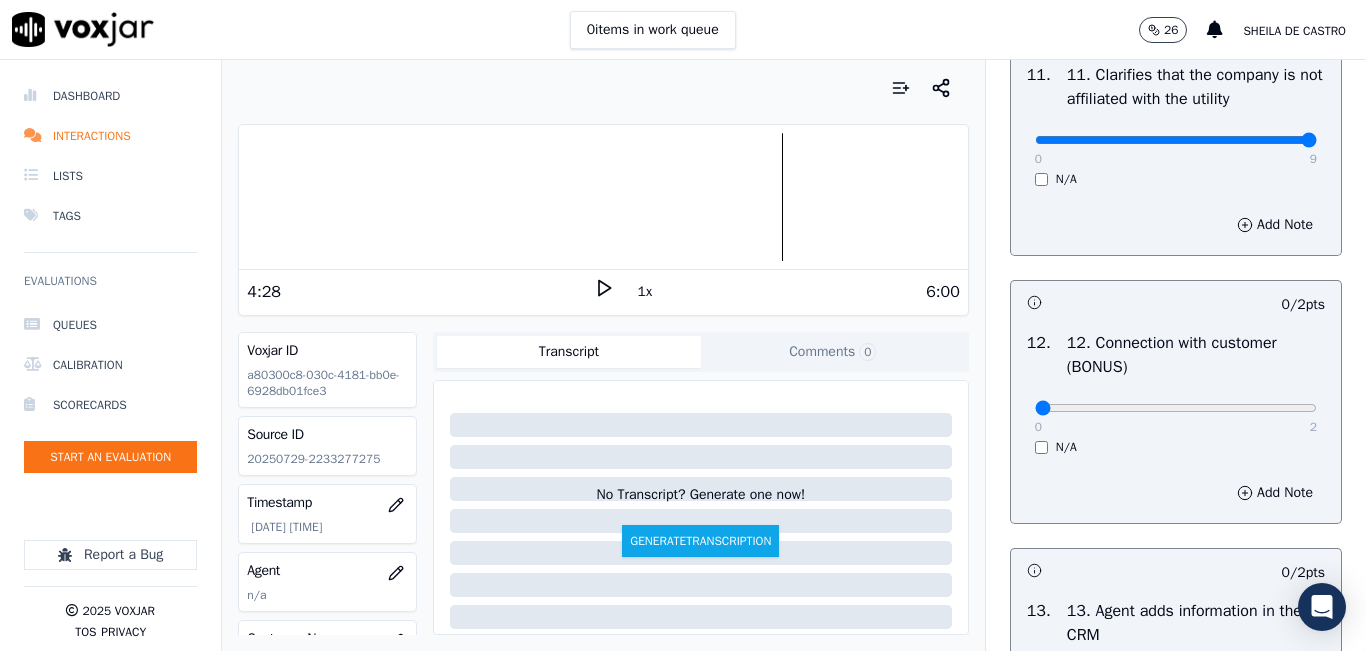 type on "9" 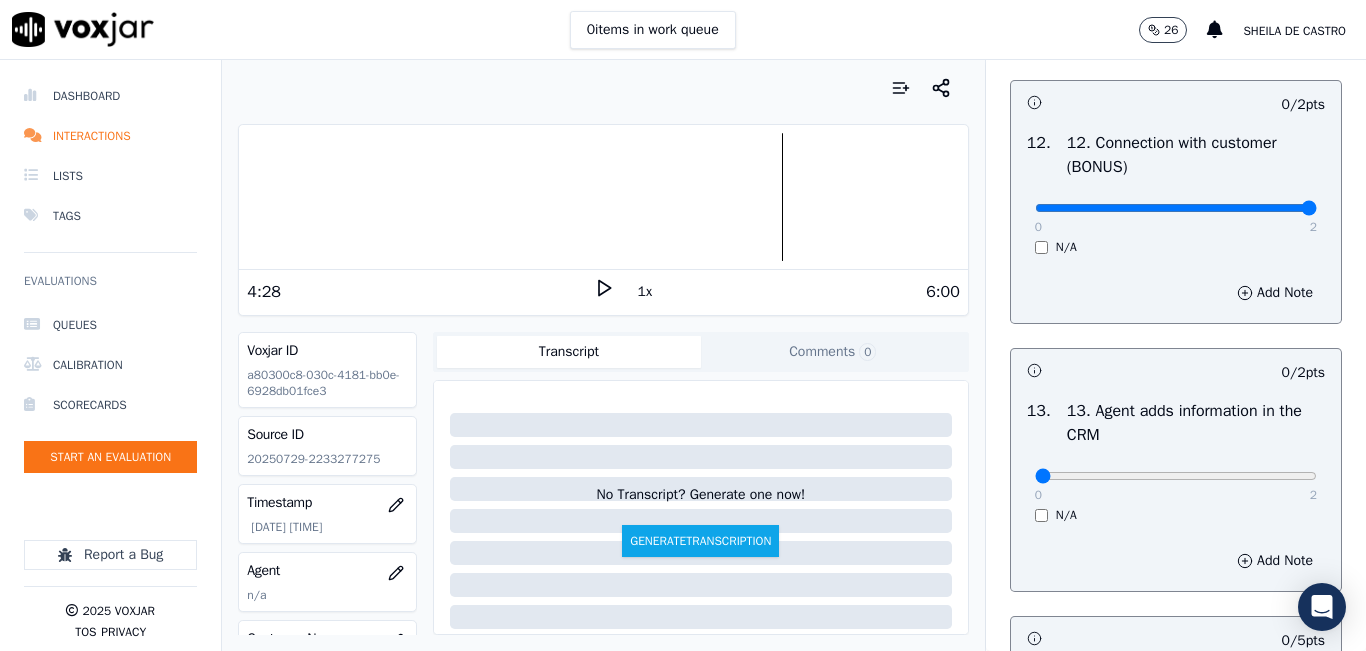 type on "2" 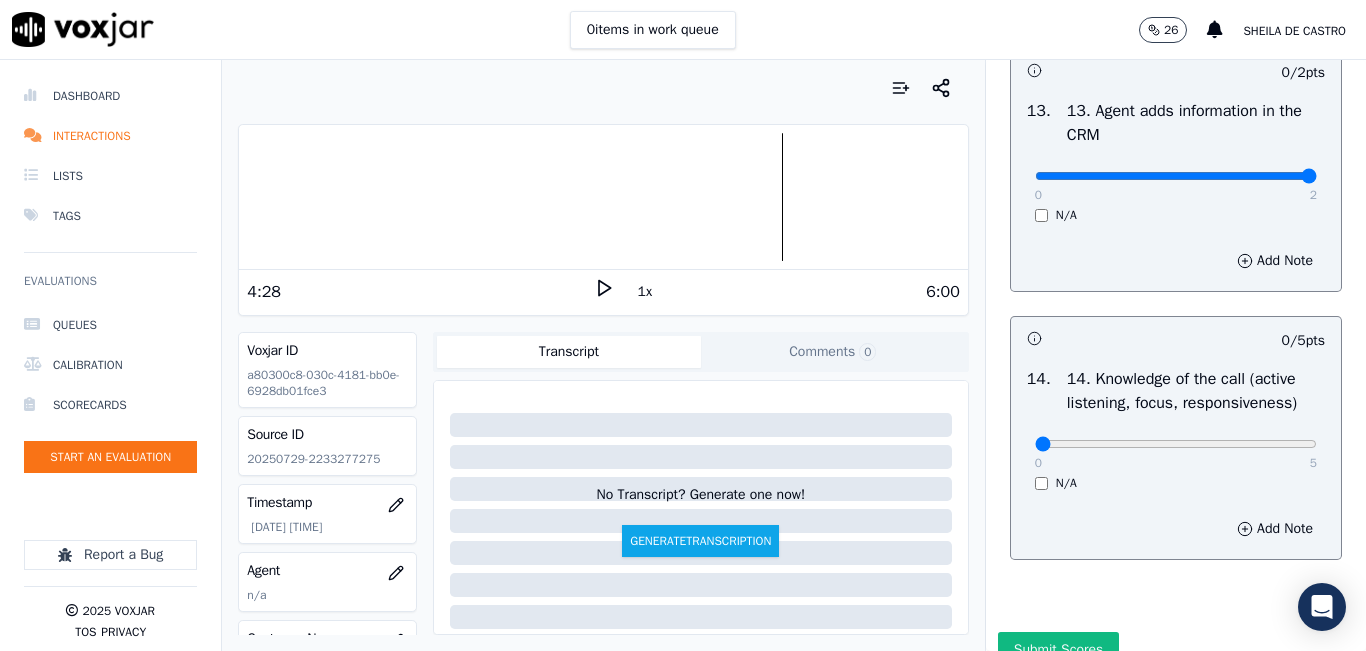 type on "2" 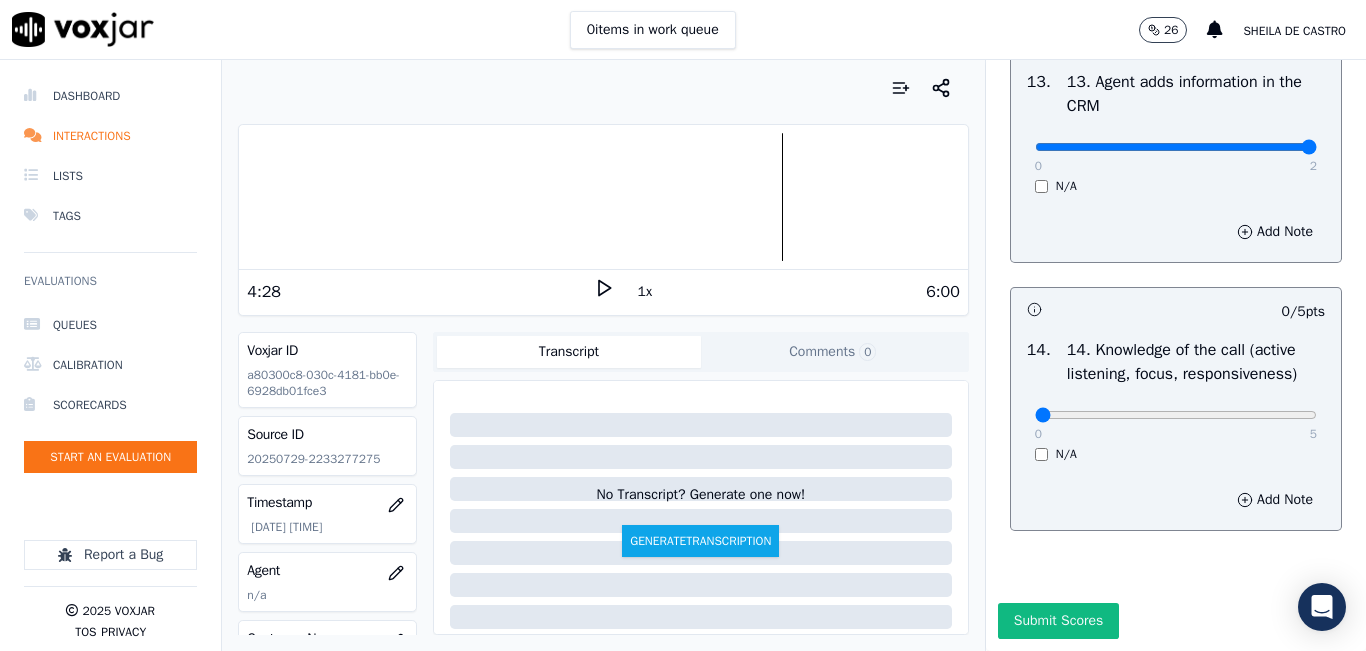 scroll, scrollTop: 3642, scrollLeft: 0, axis: vertical 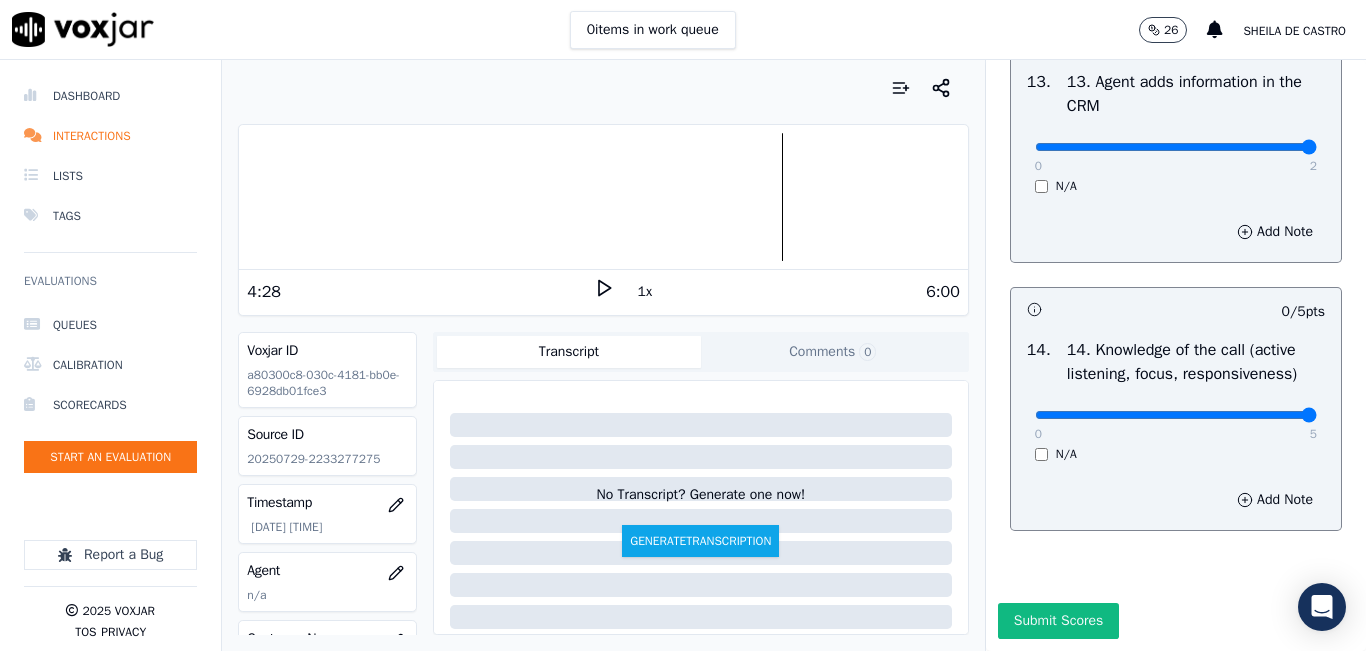 type on "5" 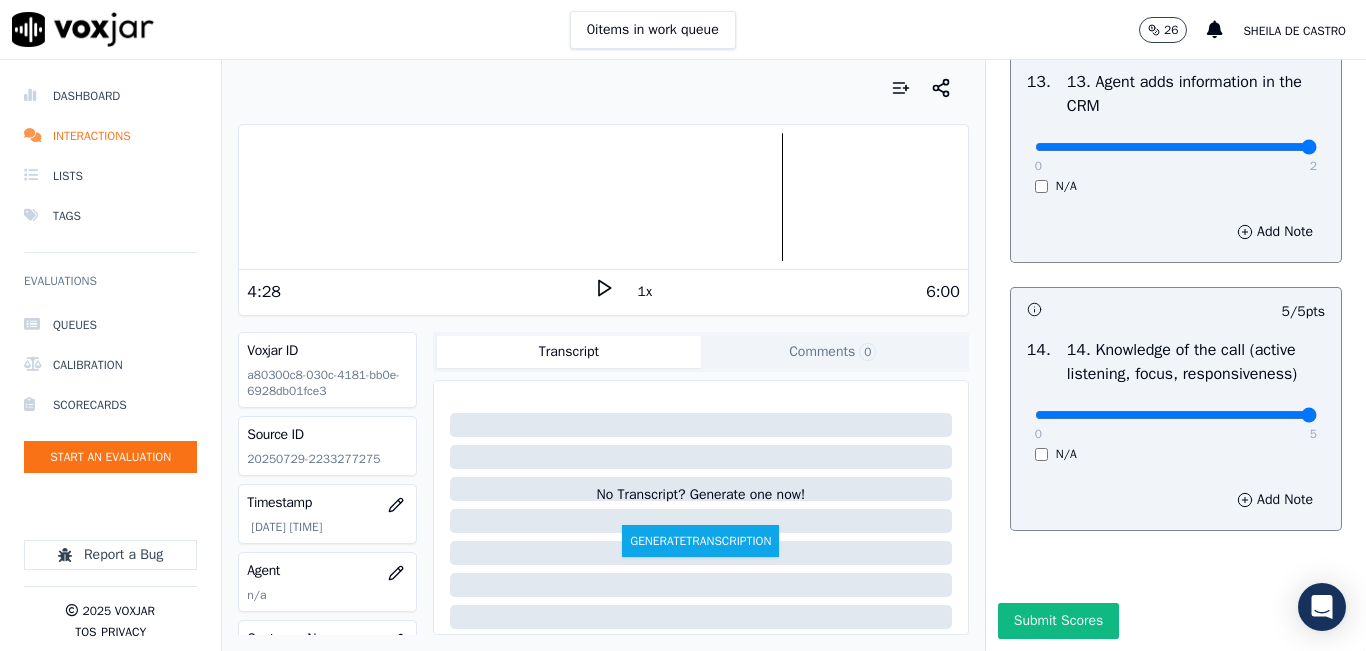 drag, startPoint x: 1007, startPoint y: 590, endPoint x: 1021, endPoint y: 562, distance: 31.304953 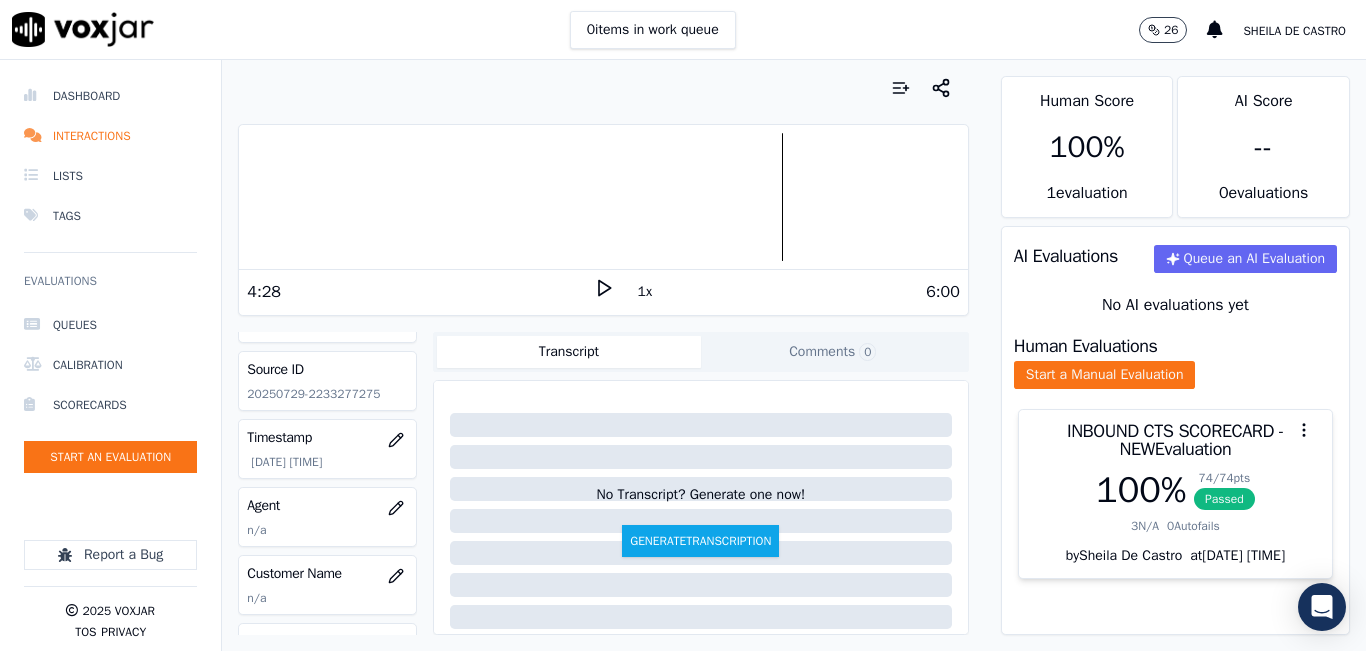 scroll, scrollTop: 100, scrollLeft: 0, axis: vertical 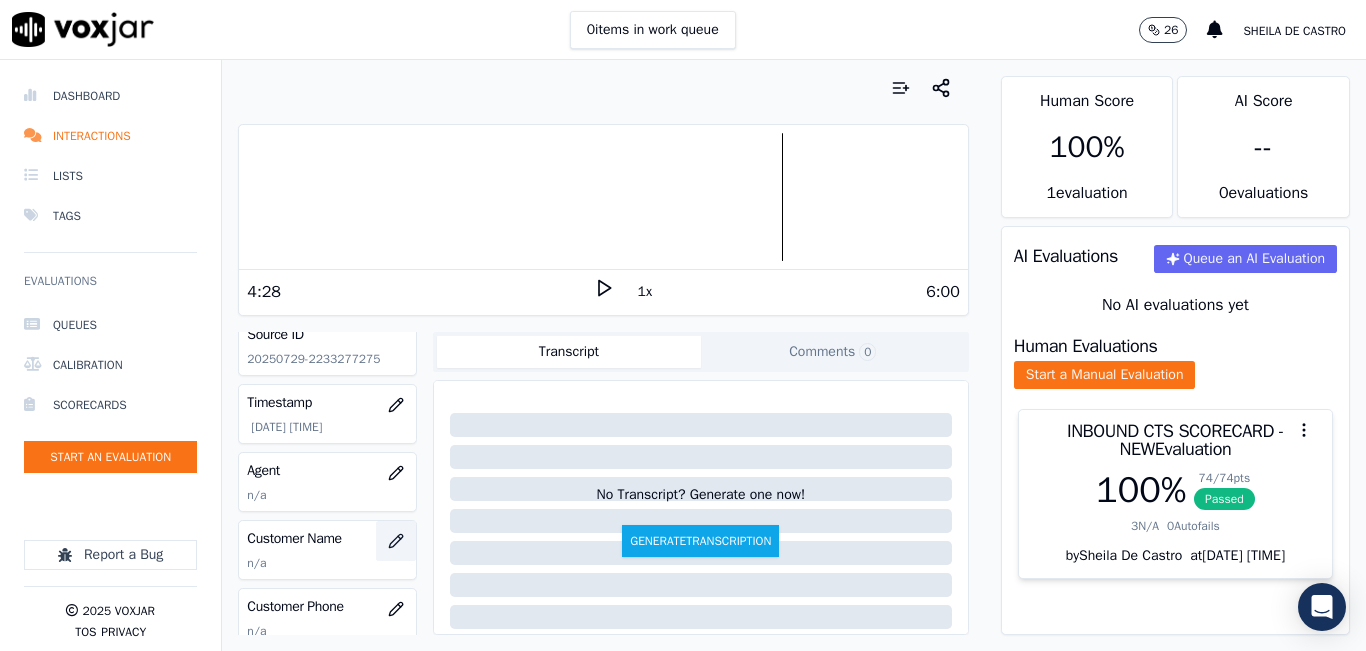 click at bounding box center [396, 541] 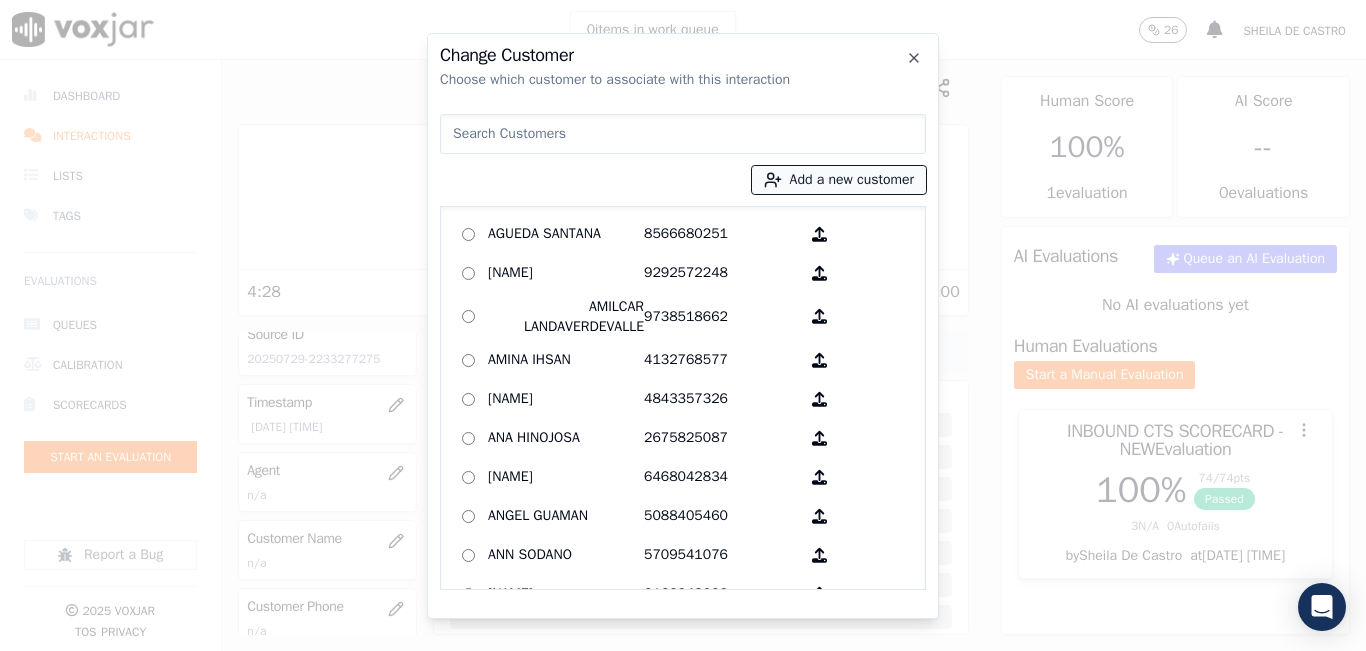 click on "Add a new customer" at bounding box center (839, 180) 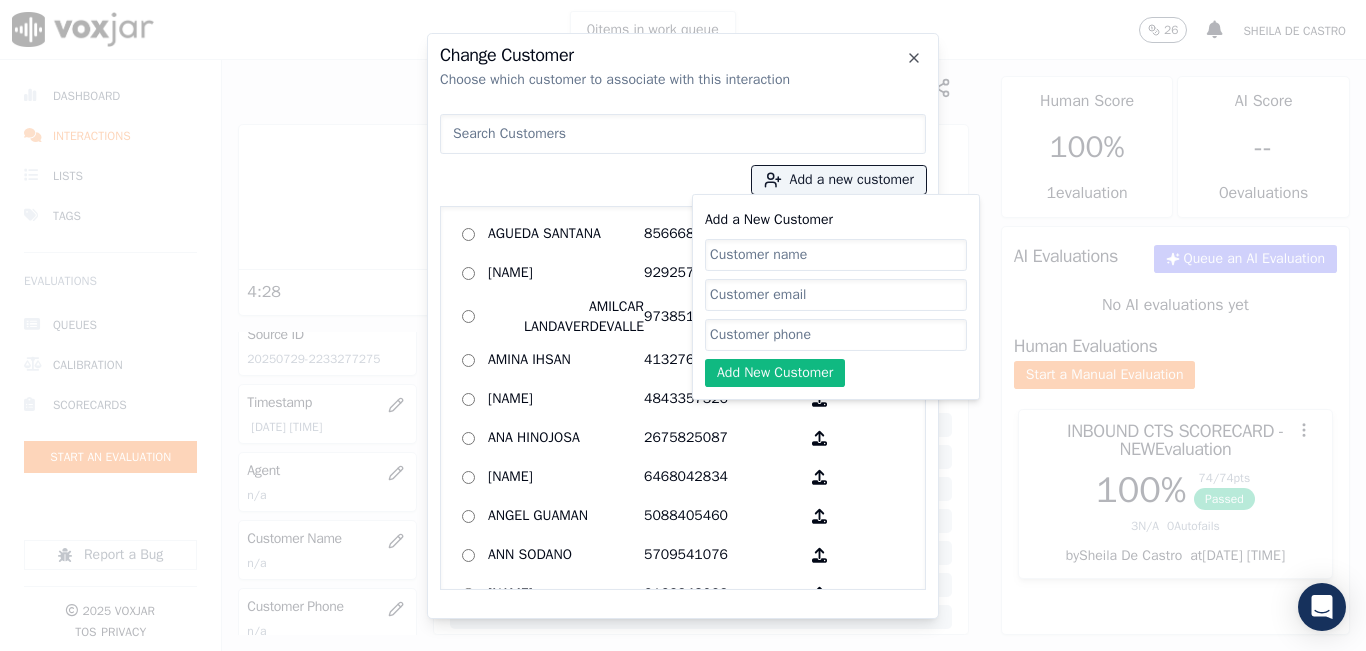 click on "Add a New Customer" 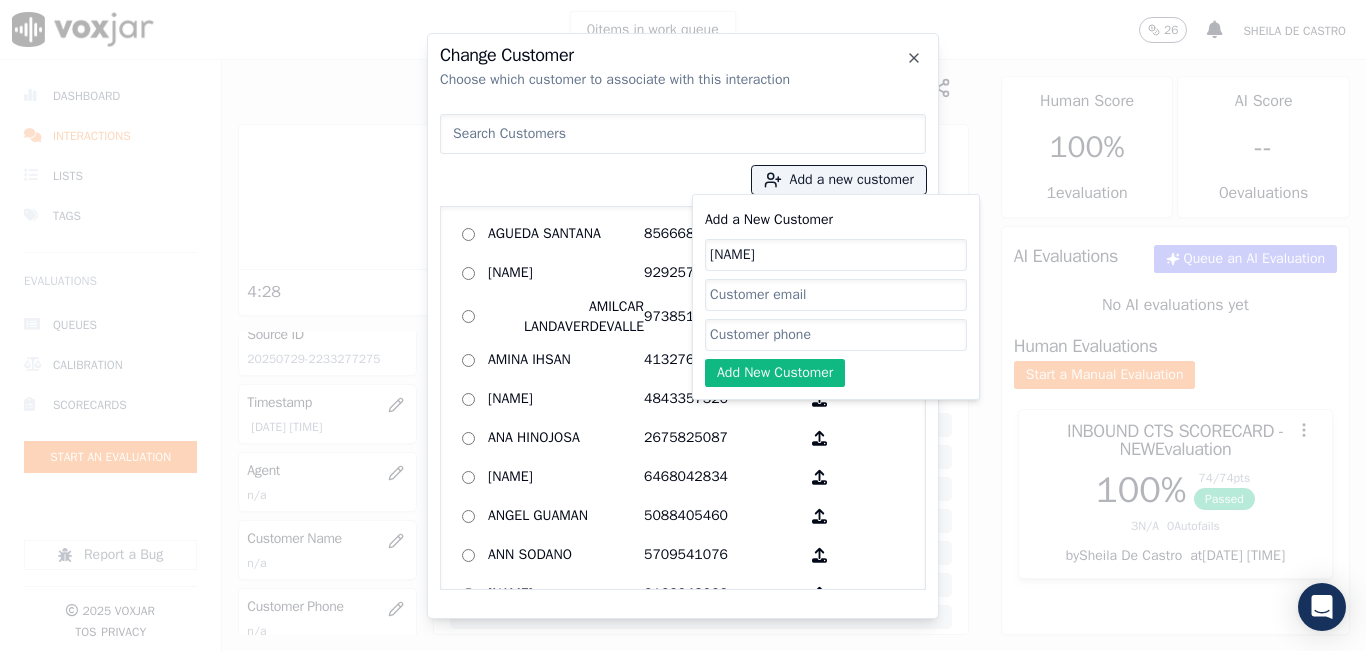 type on "Hansen Luna" 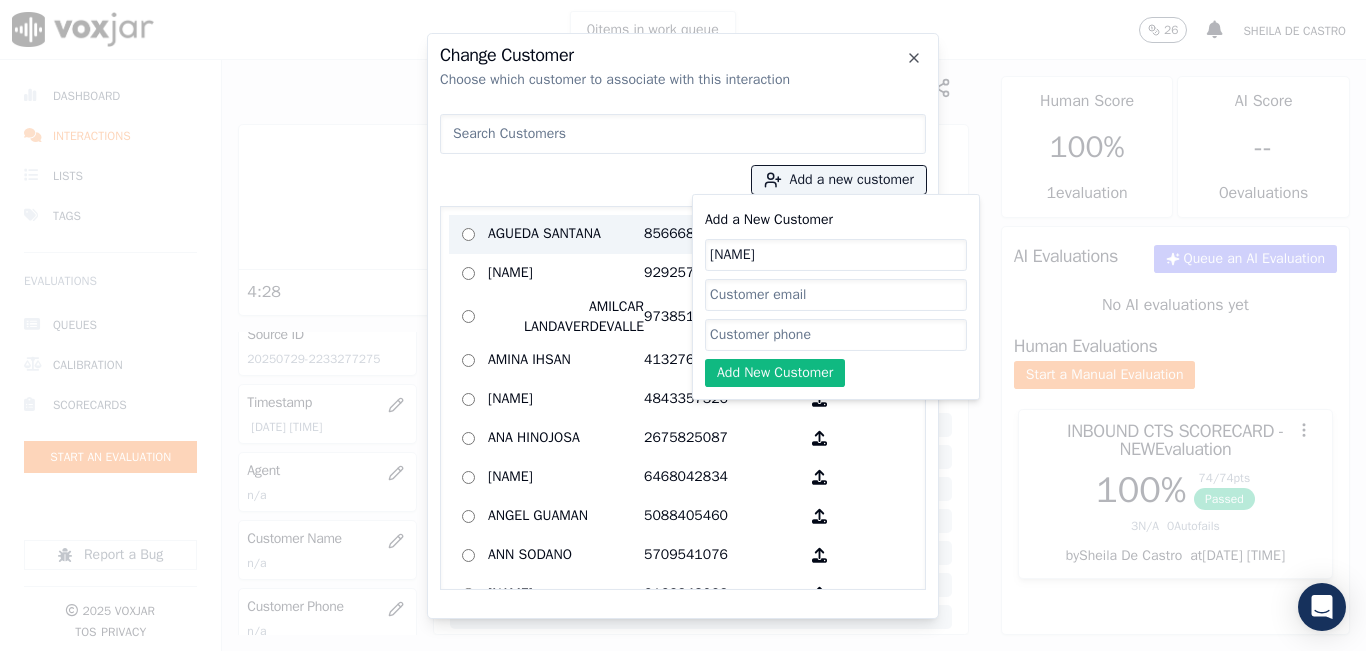 drag, startPoint x: 834, startPoint y: 262, endPoint x: 650, endPoint y: 247, distance: 184.6104 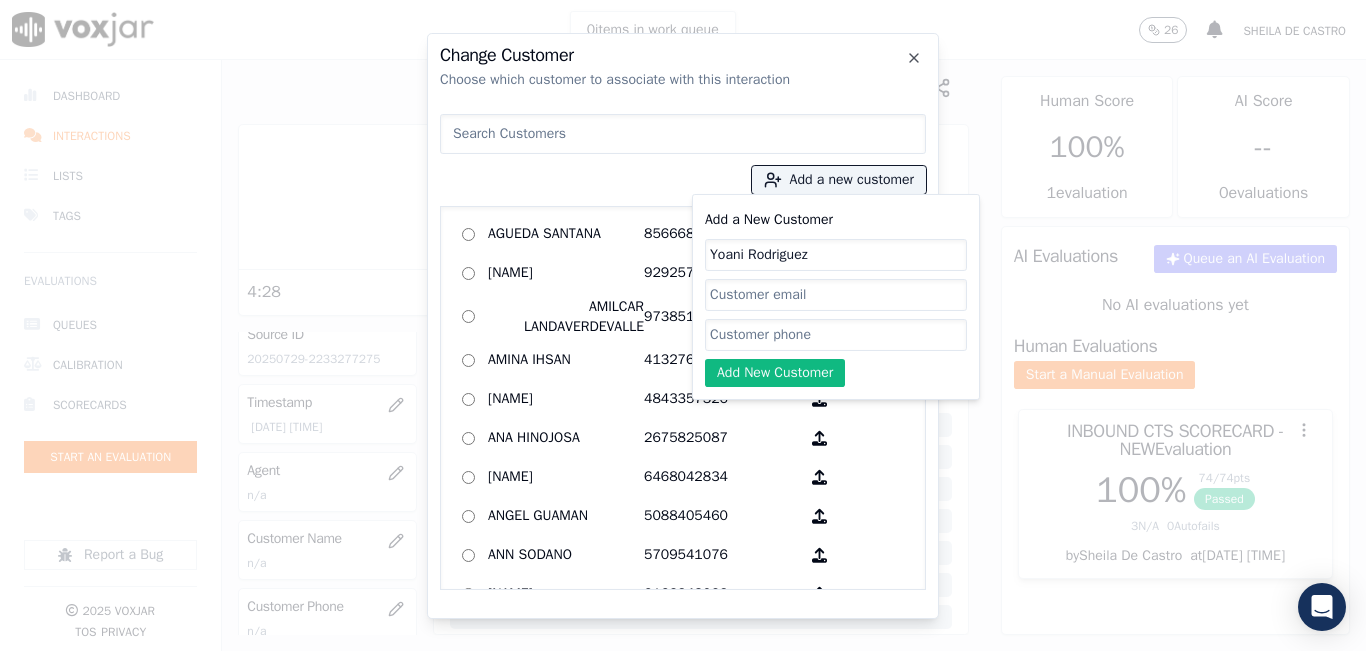 type on "Yoani Rodriguez" 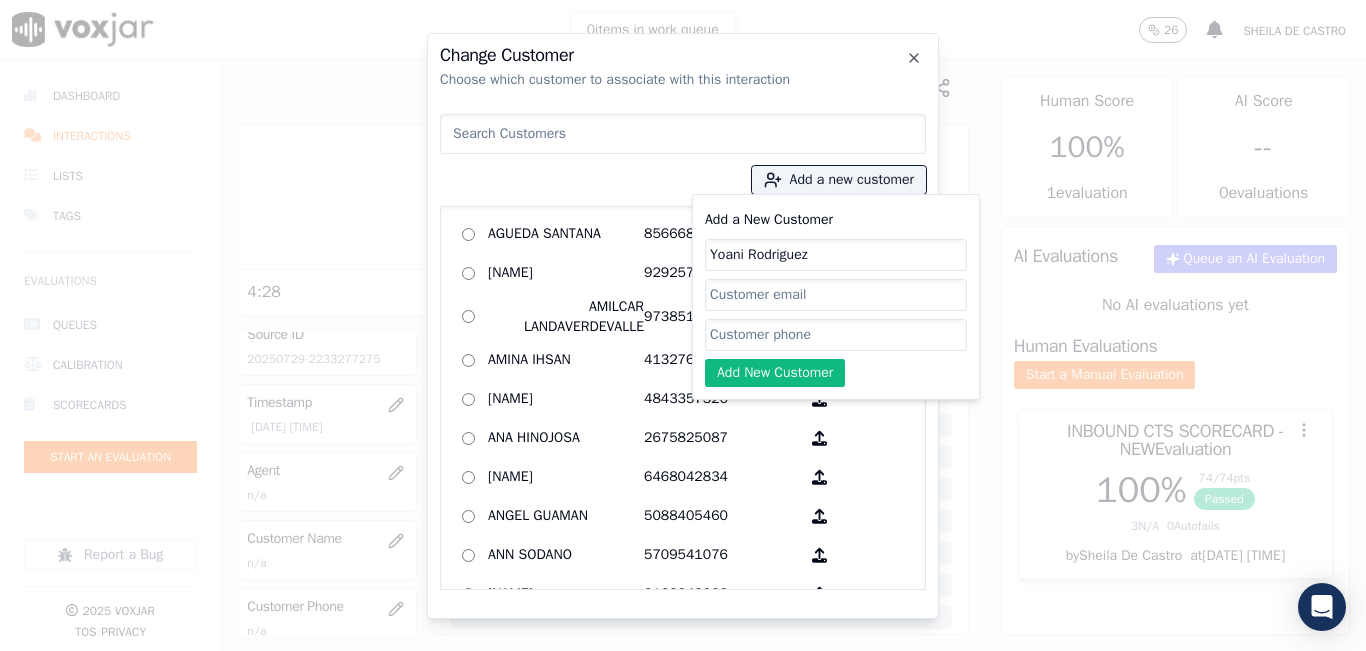 click on "Add a New Customer   Yoani Rodriguez         Add New Customer" at bounding box center (836, 297) 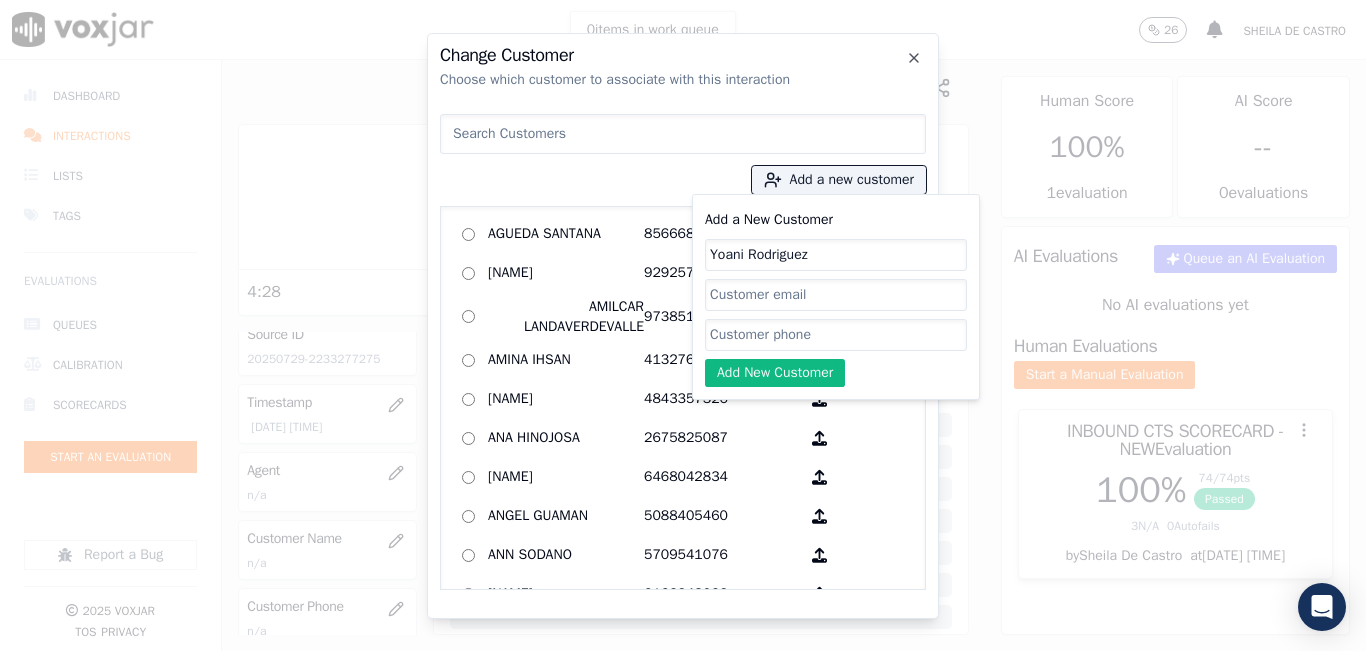paste on "2233277275" 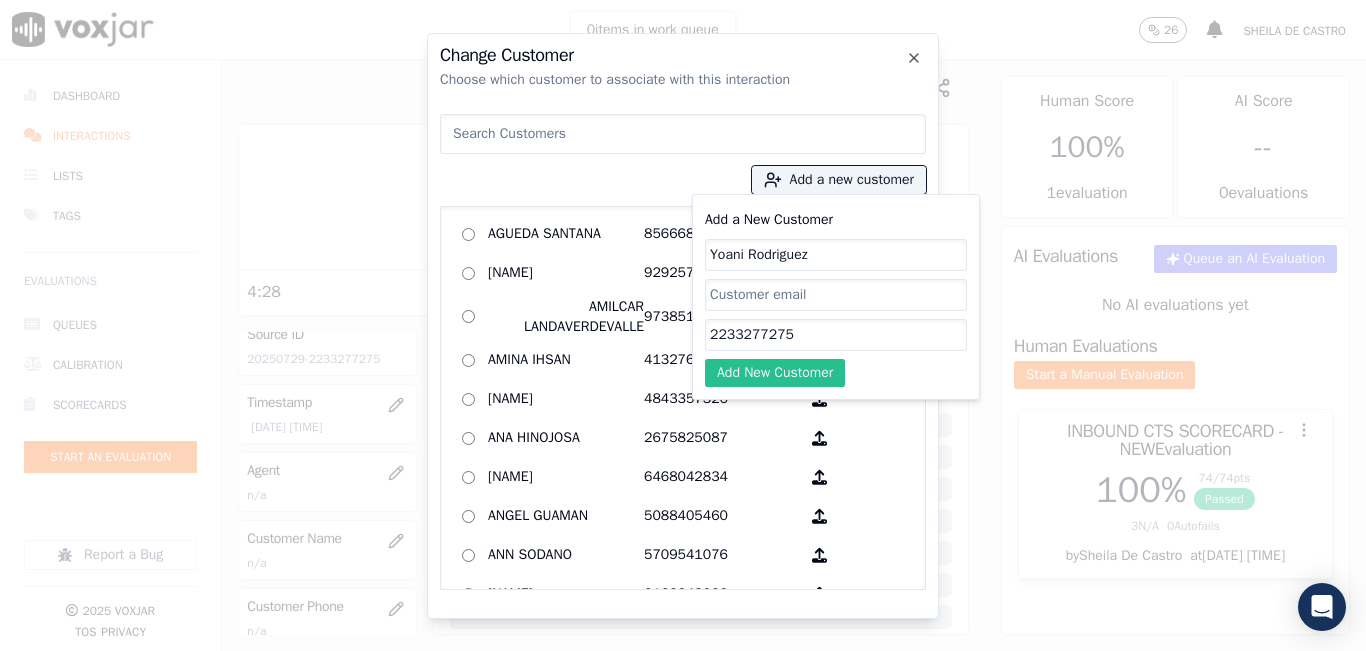 type on "2233277275" 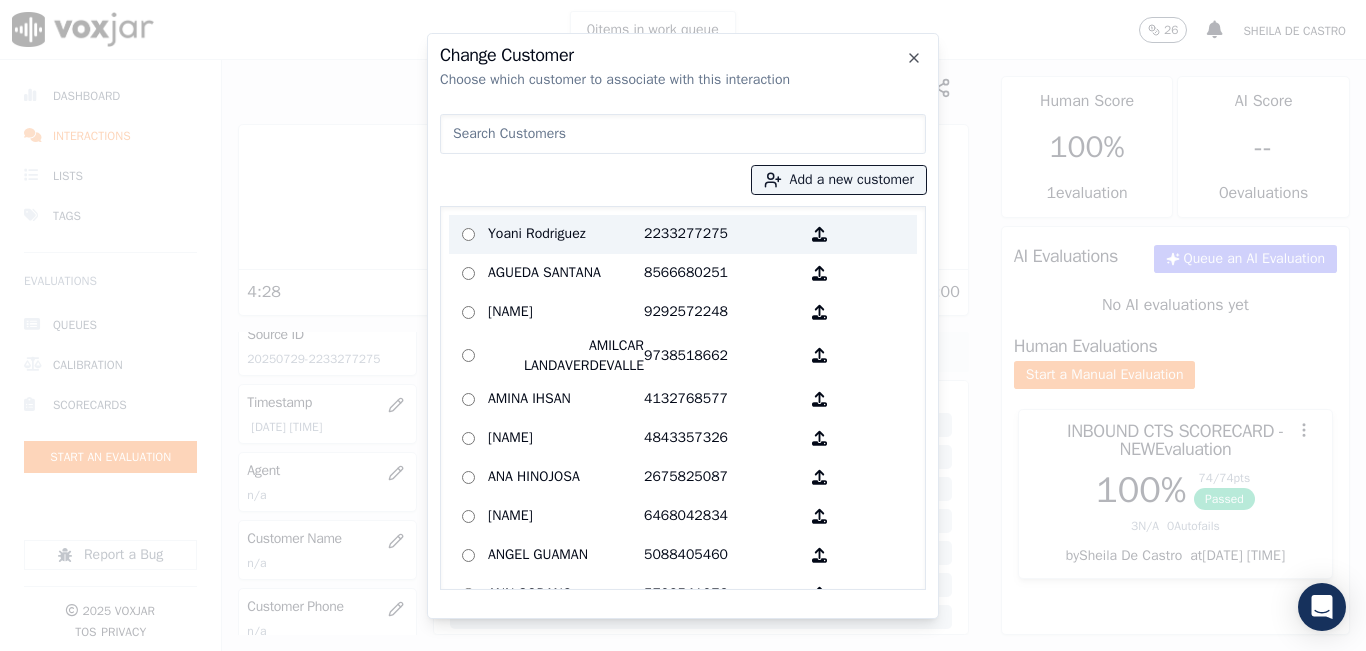 click on "2233277275" at bounding box center [722, 234] 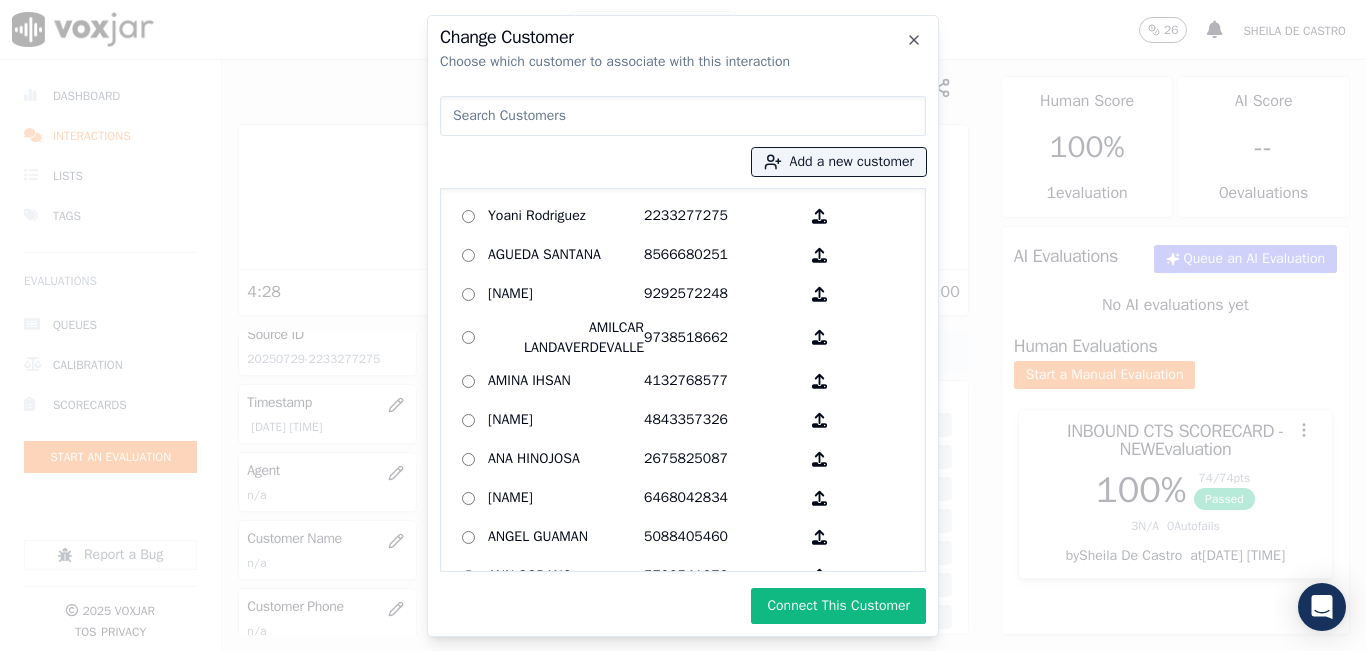 drag, startPoint x: 817, startPoint y: 596, endPoint x: 824, endPoint y: 586, distance: 12.206555 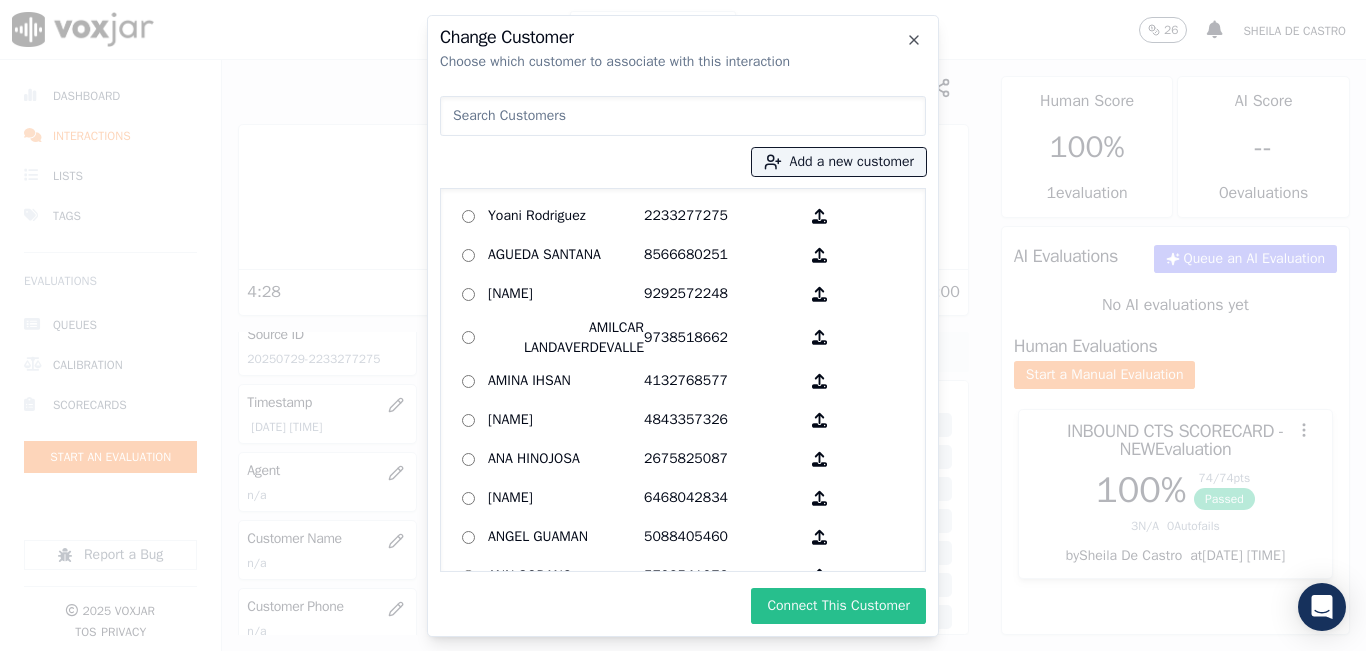 click on "Connect This Customer" at bounding box center (838, 606) 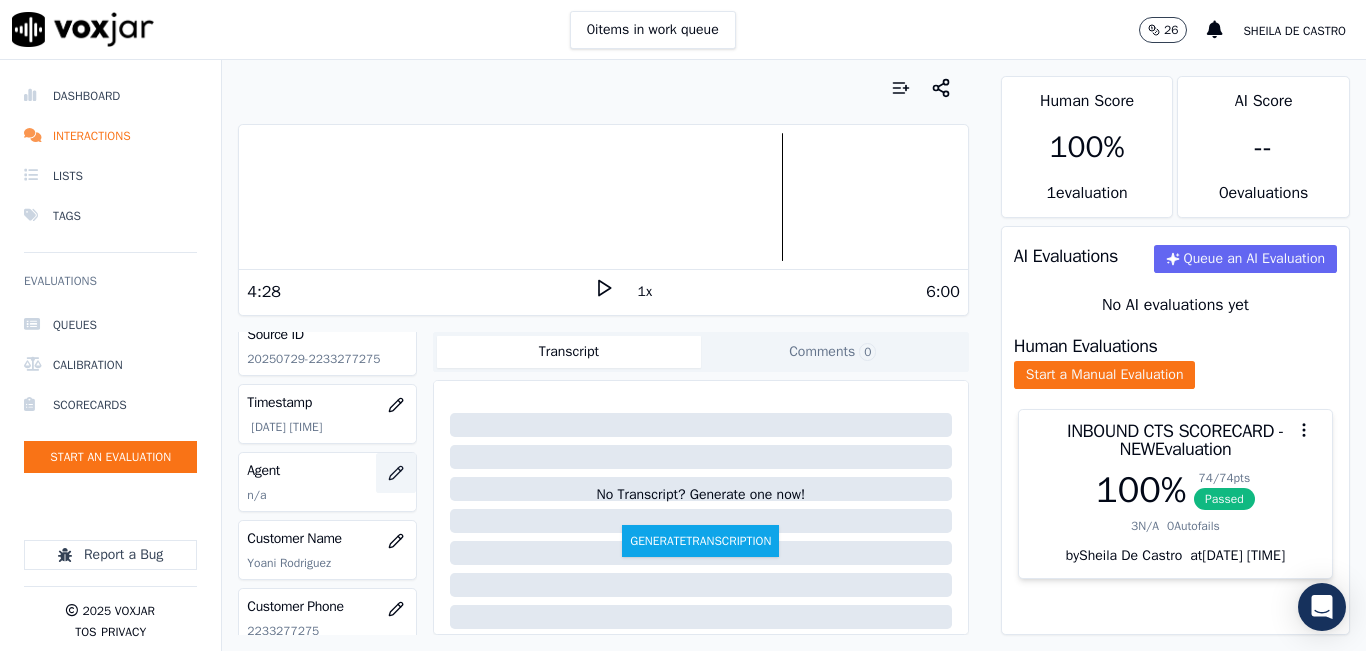 click at bounding box center [396, 473] 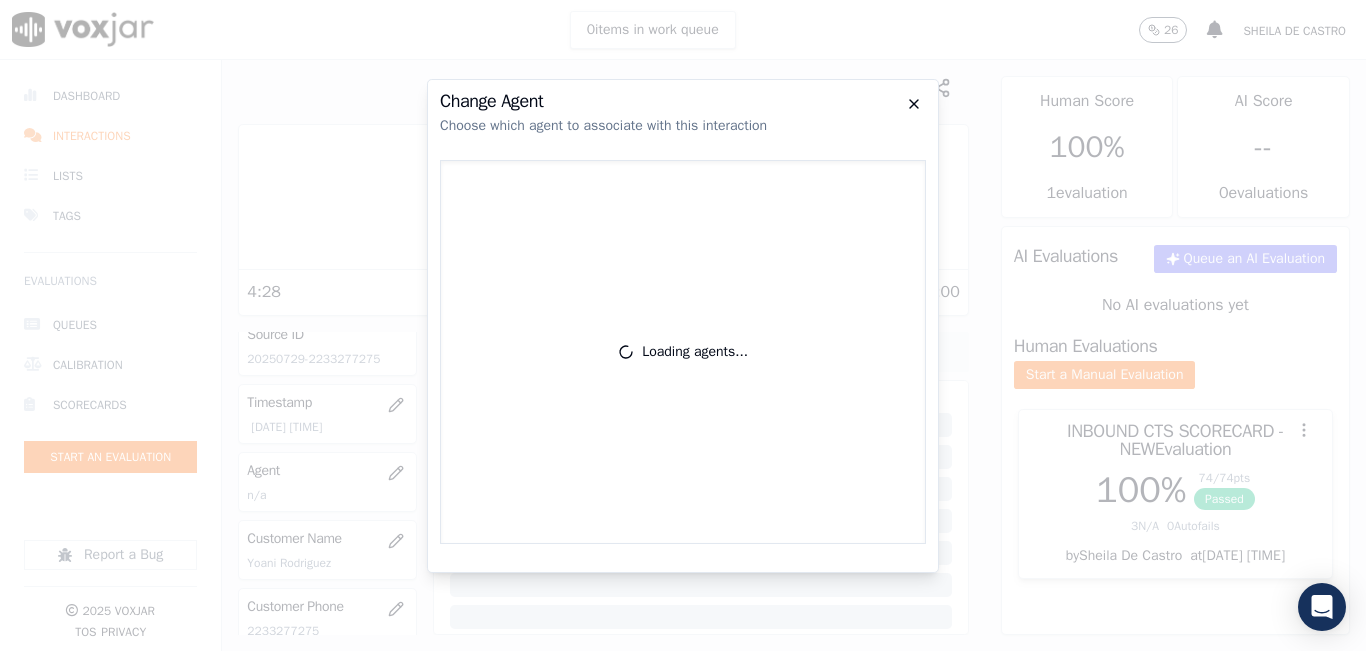 click 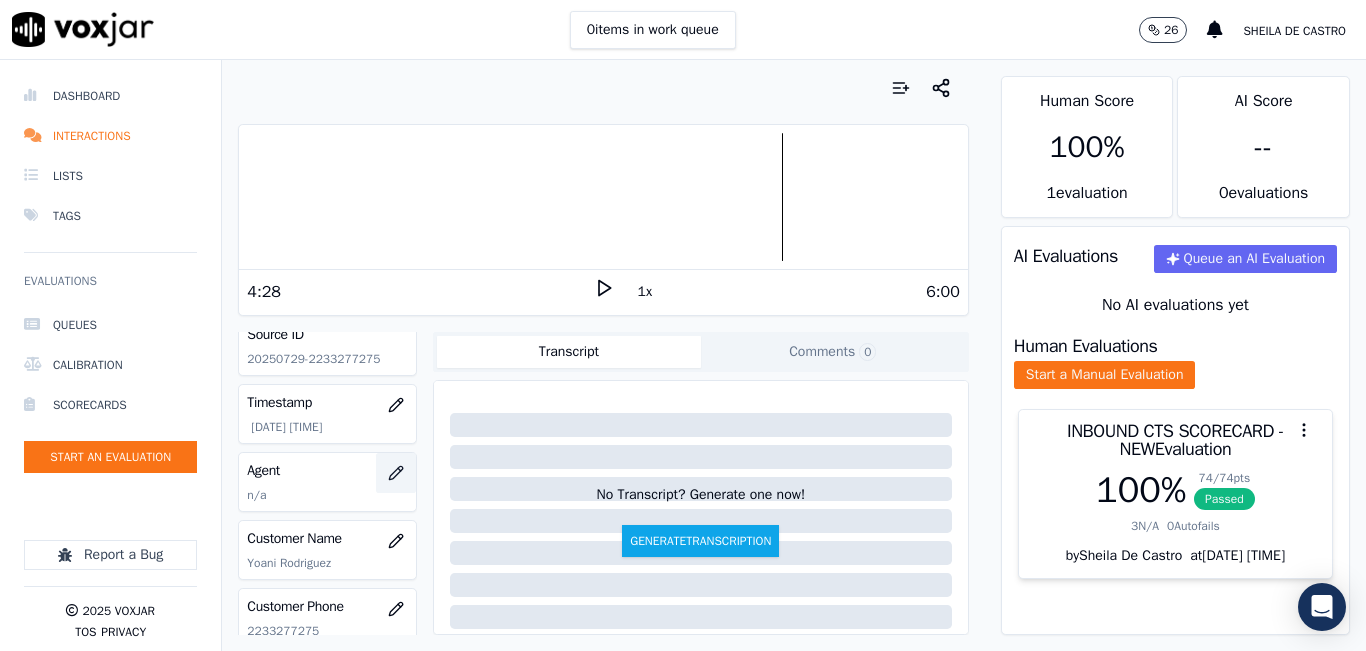 click 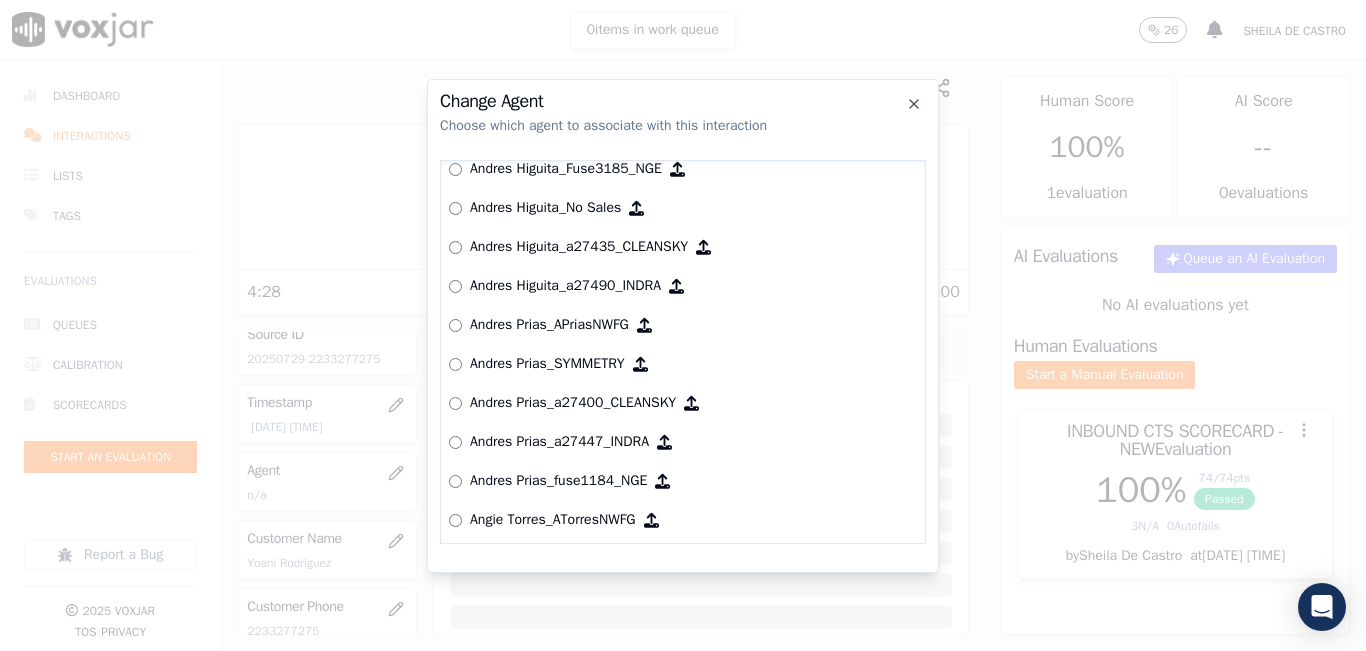 scroll, scrollTop: 600, scrollLeft: 0, axis: vertical 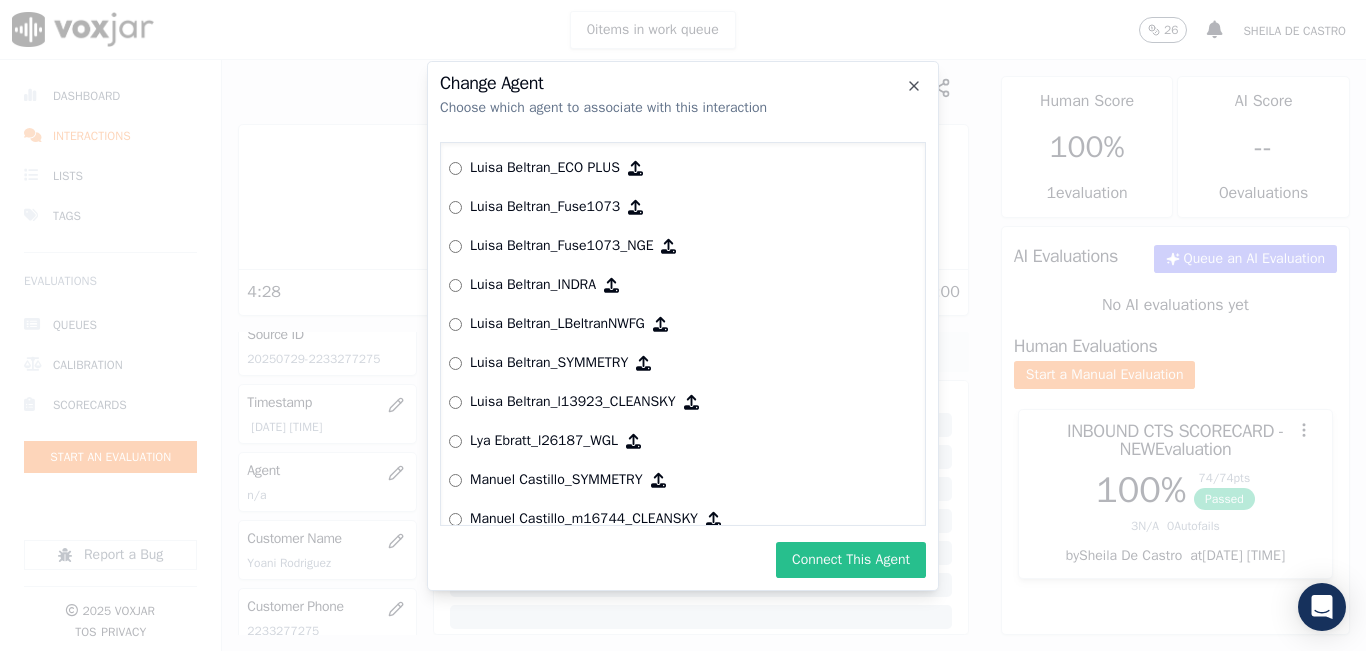 click on "Connect This Agent" at bounding box center (851, 560) 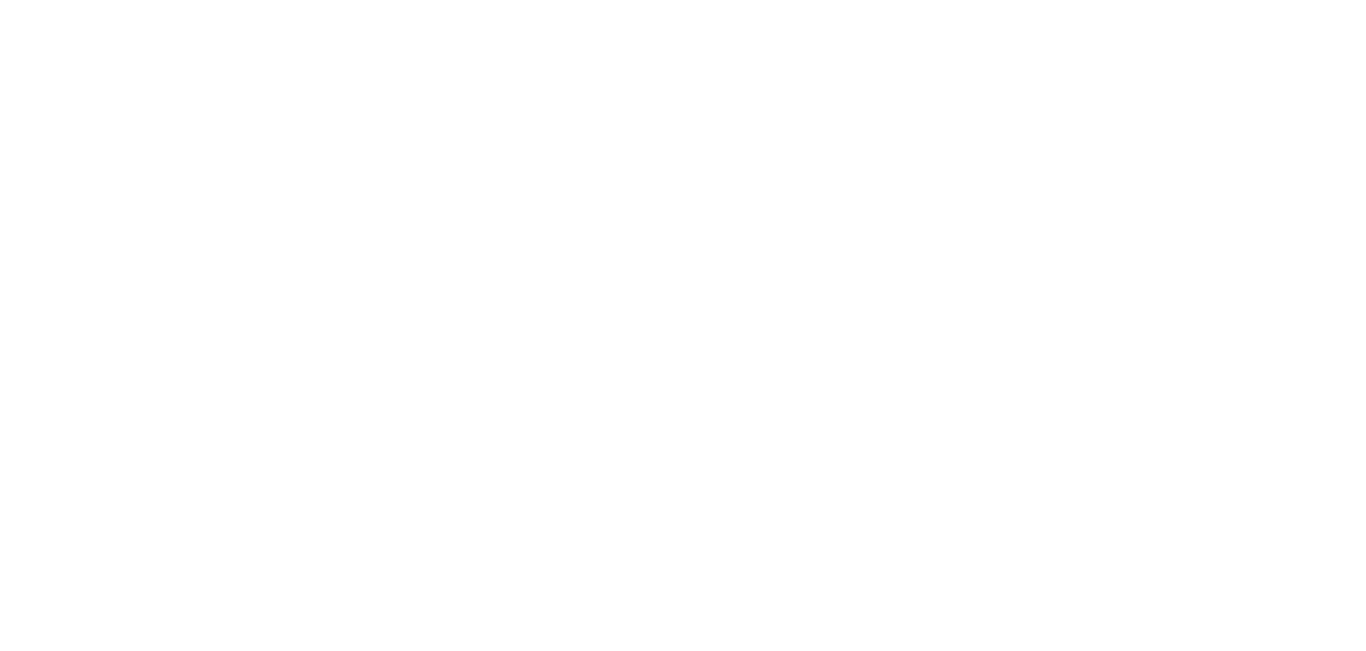 scroll, scrollTop: 0, scrollLeft: 0, axis: both 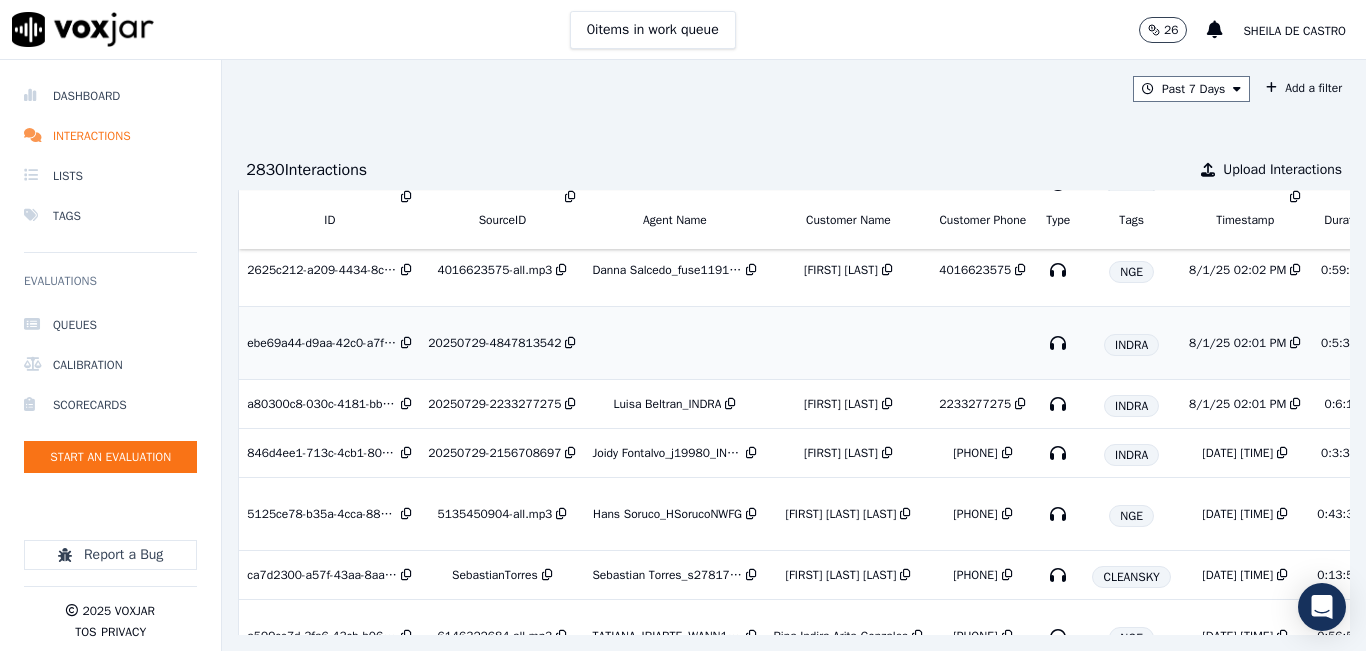 click on "20250729-4847813542" at bounding box center [502, 343] 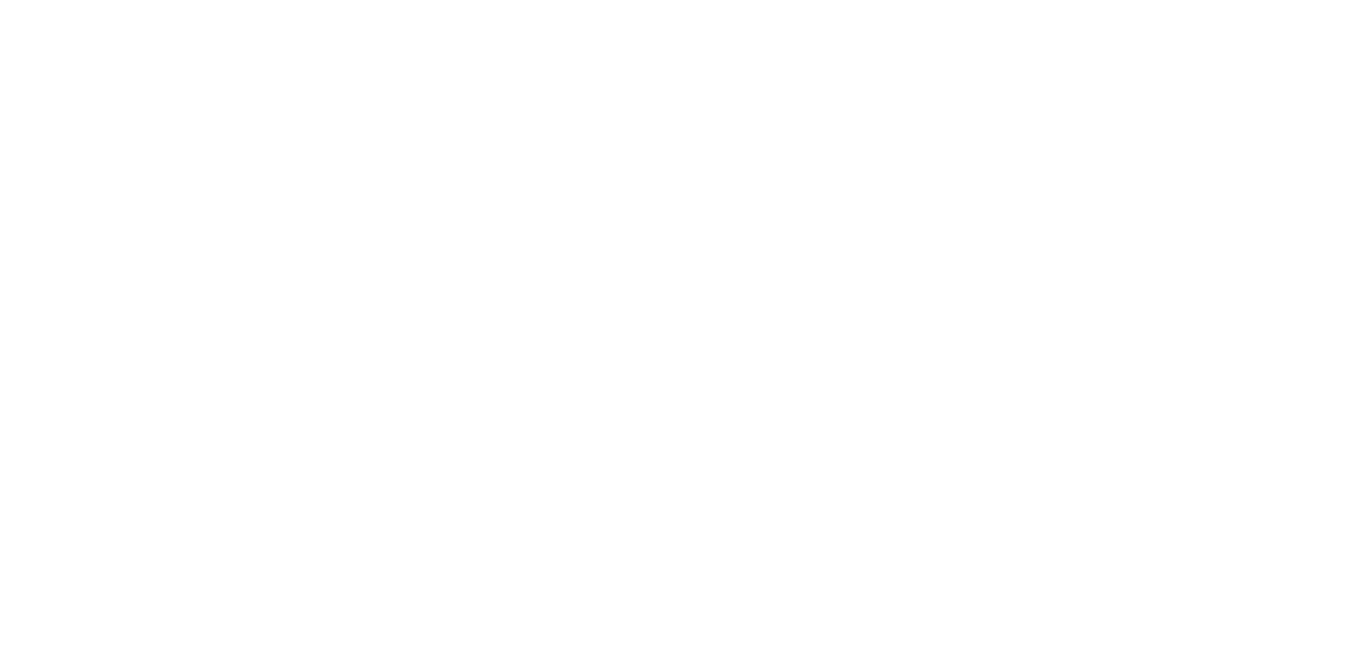 scroll, scrollTop: 0, scrollLeft: 0, axis: both 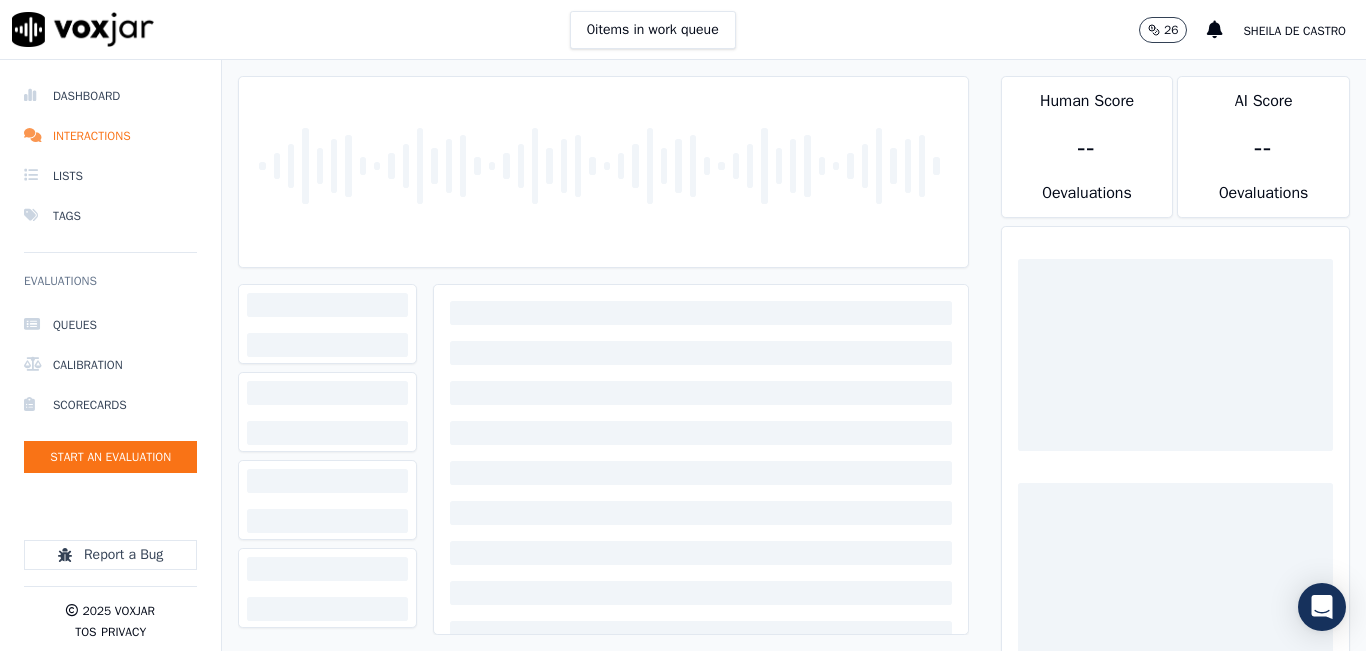 click on "0  items in work queue     26         Sheila De Castro" at bounding box center [683, 30] 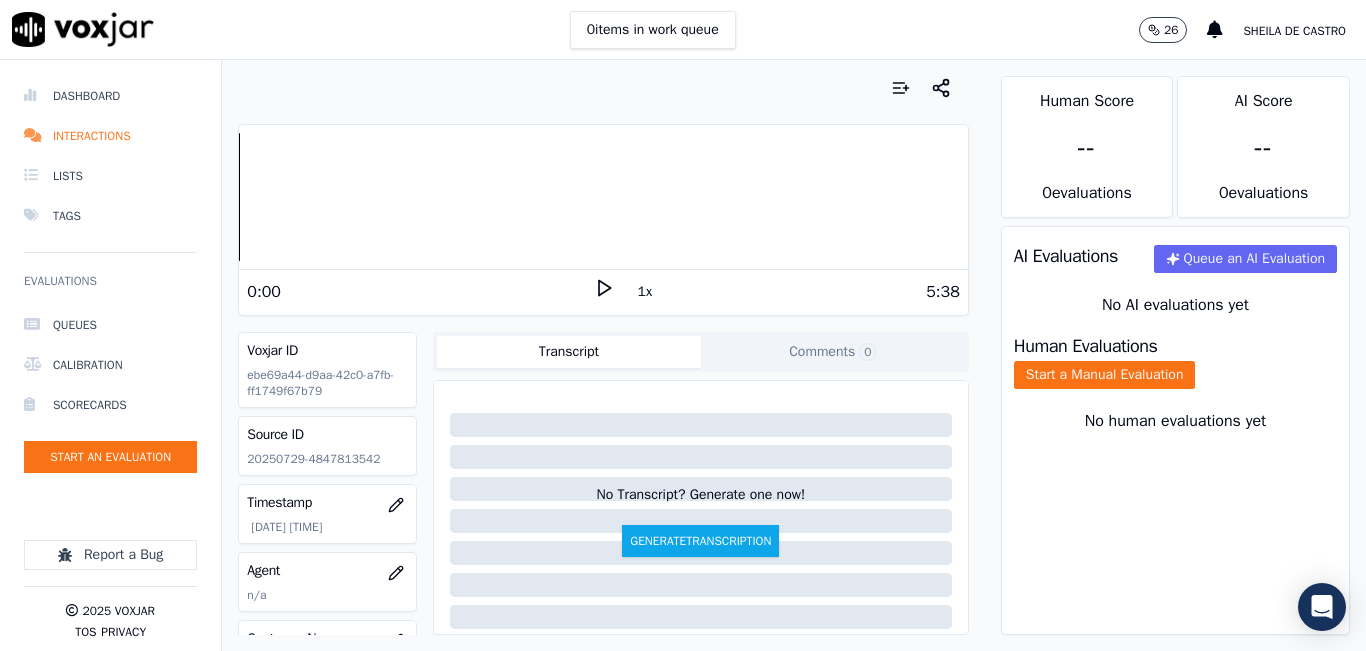 click 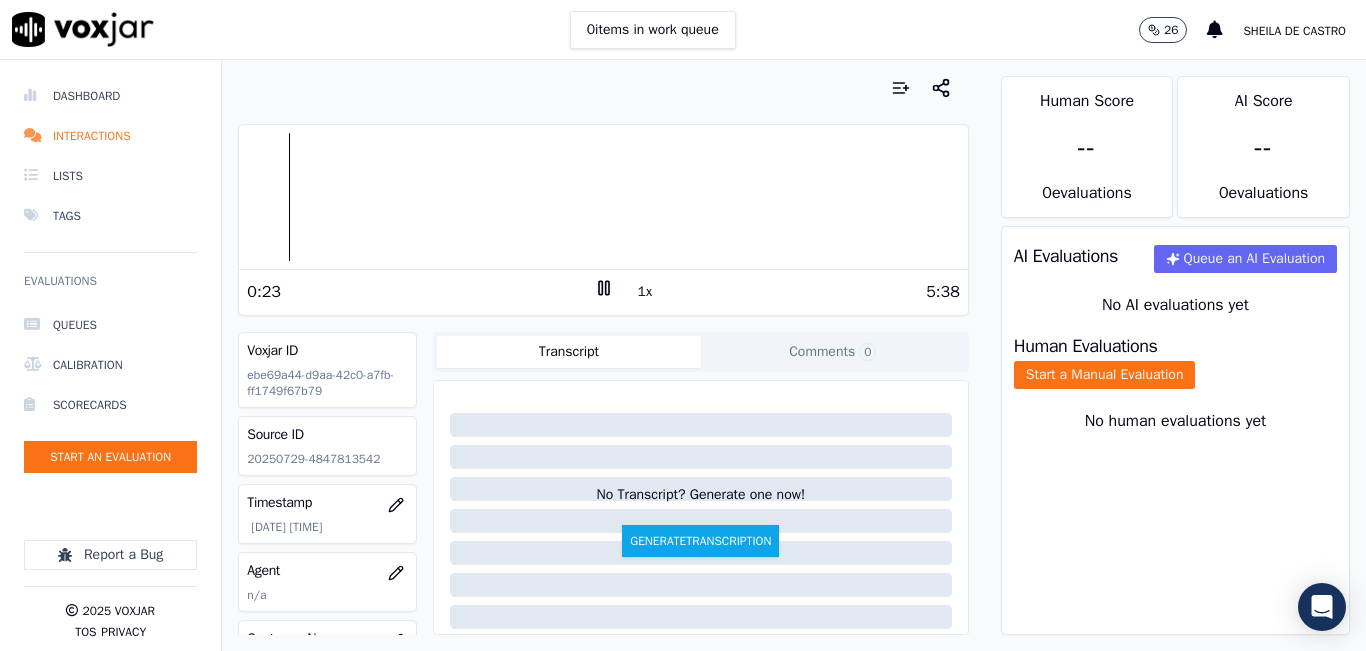 click on "20250729-4847813542" 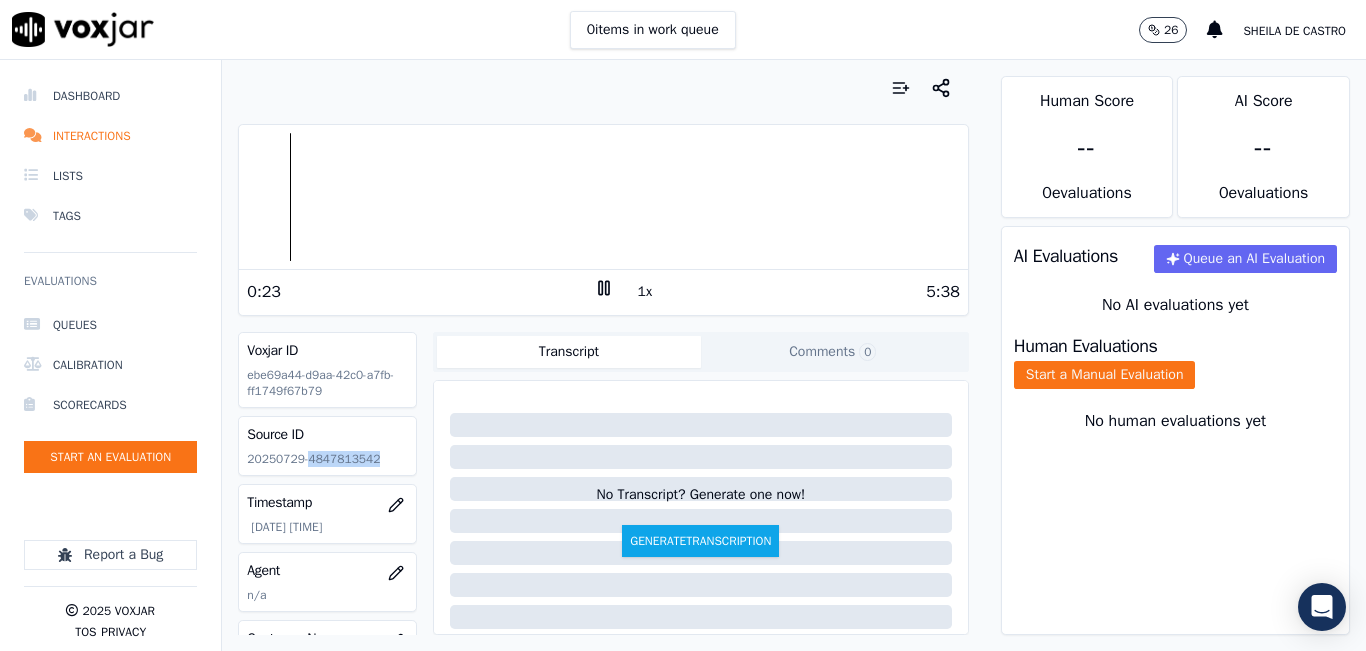 click on "20250729-4847813542" 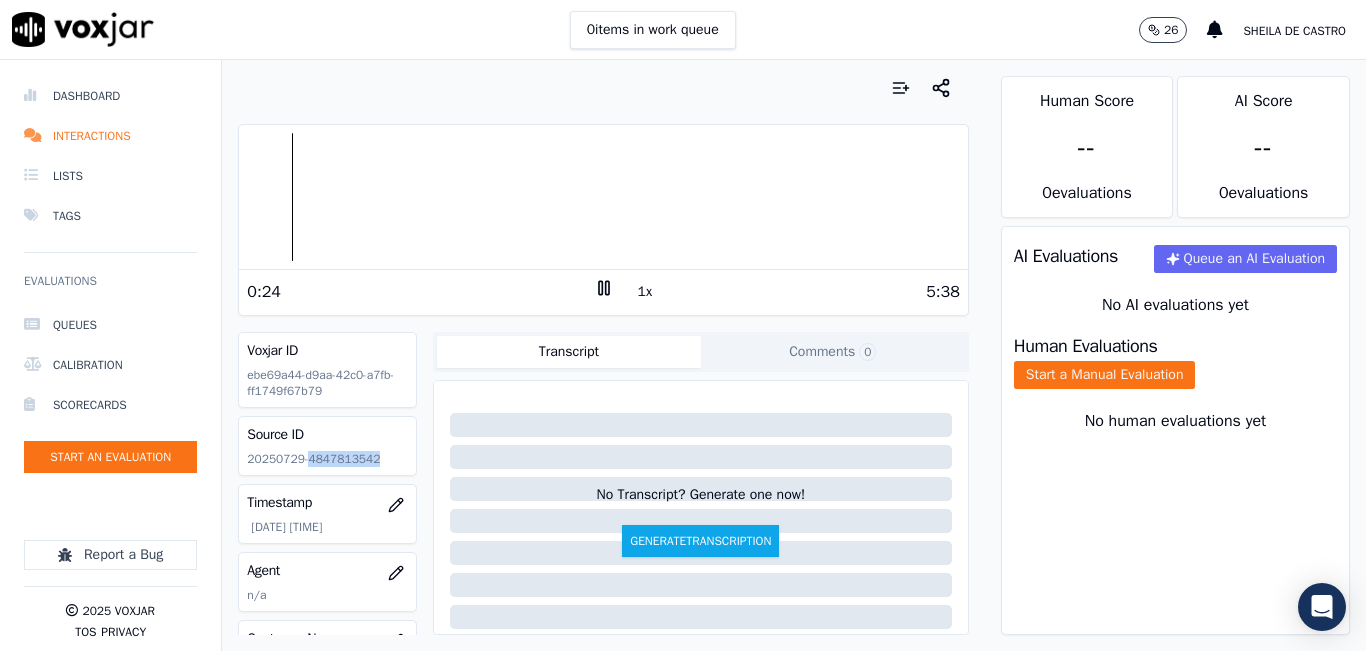 copy on "4847813542" 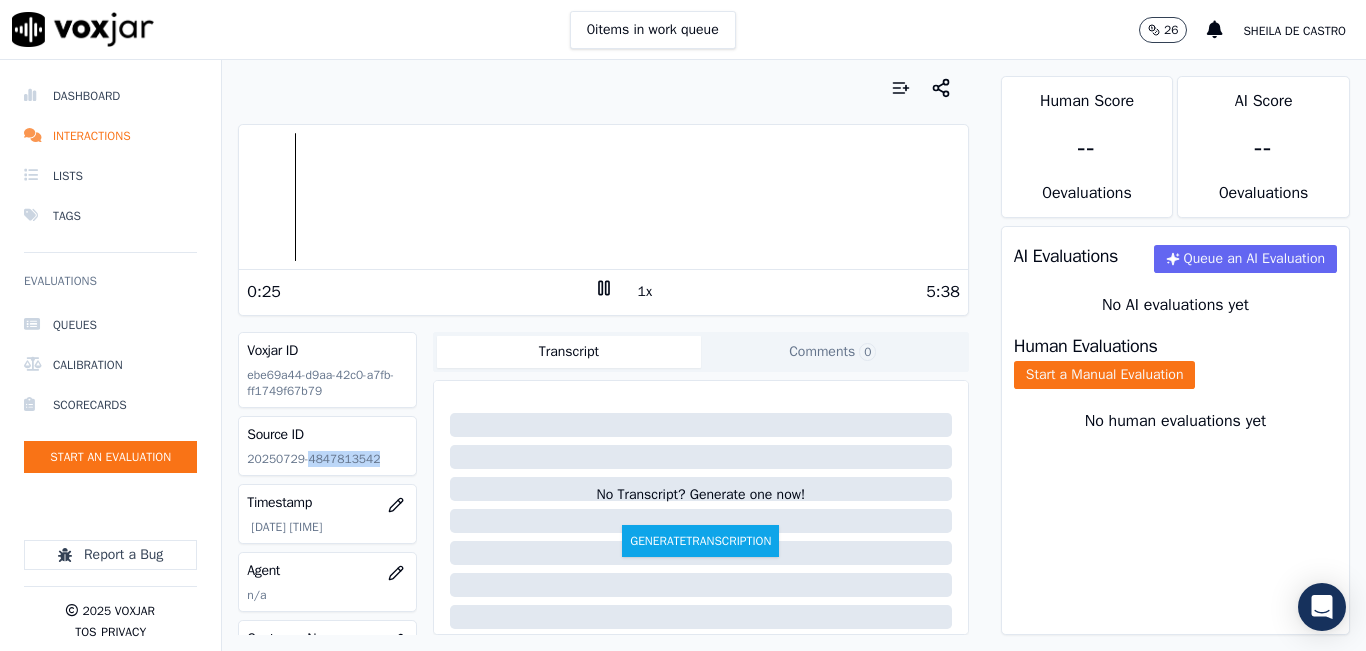 click 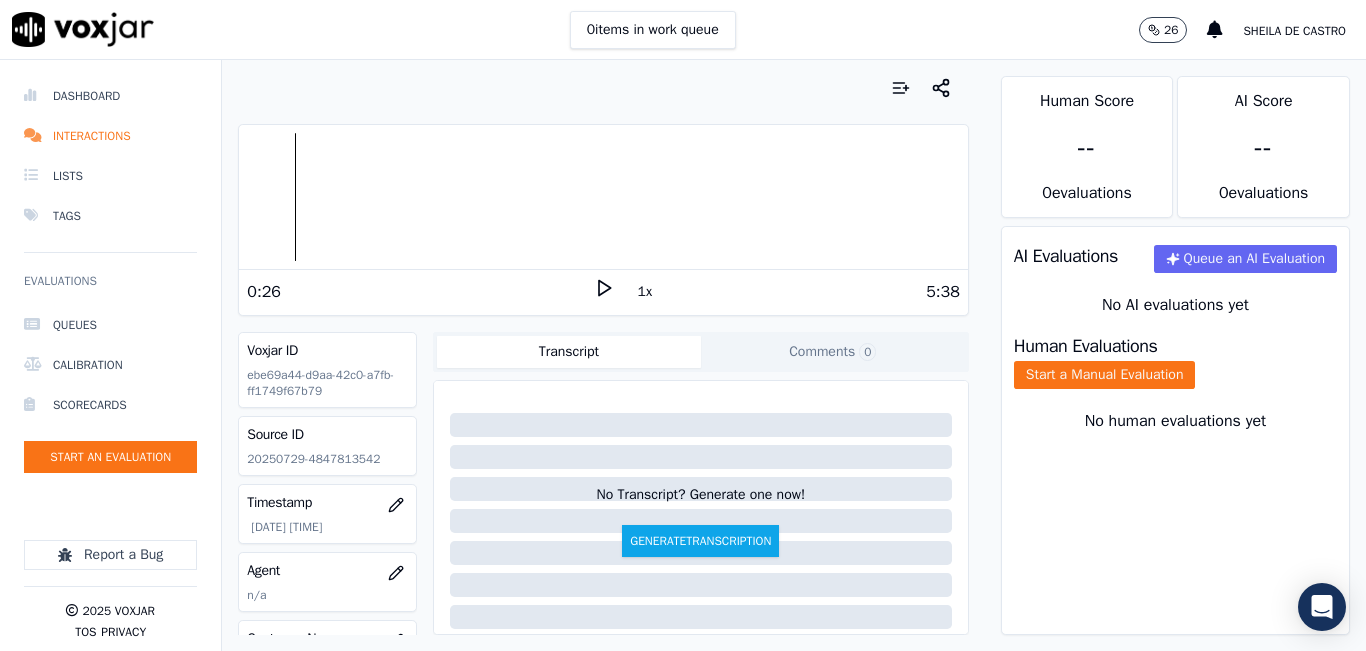 click on "0:26" at bounding box center (420, 292) 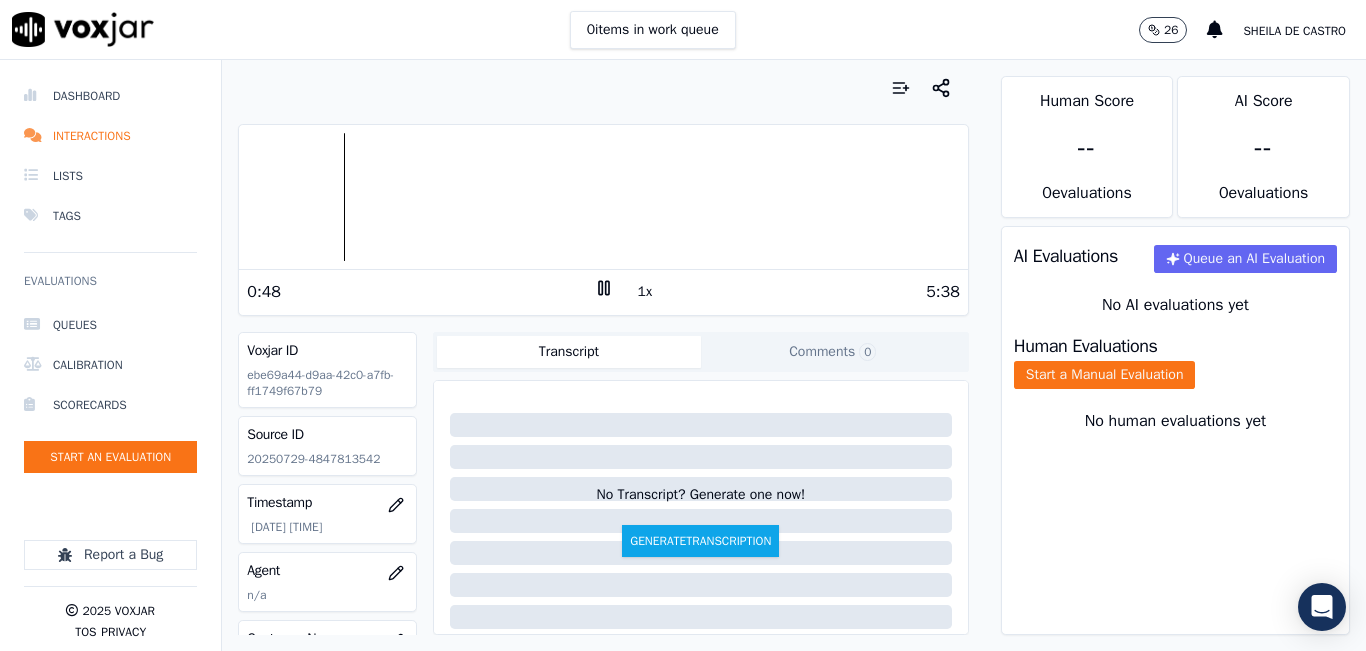 click 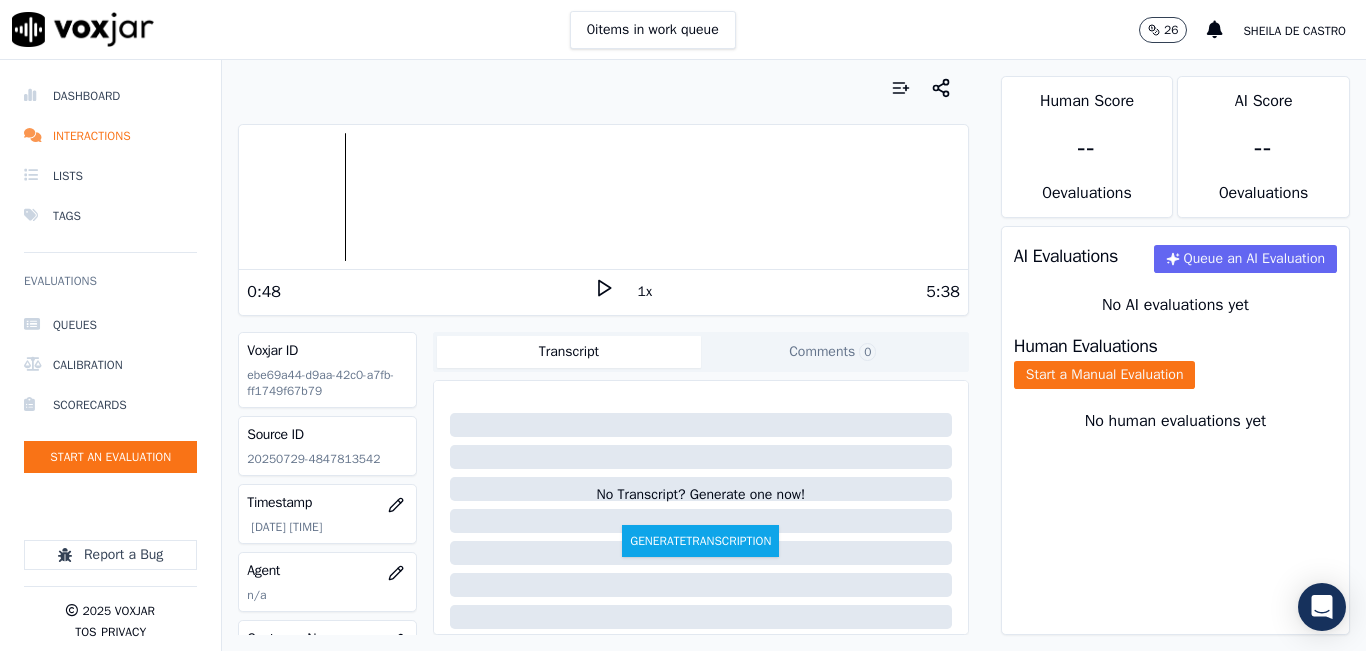 click 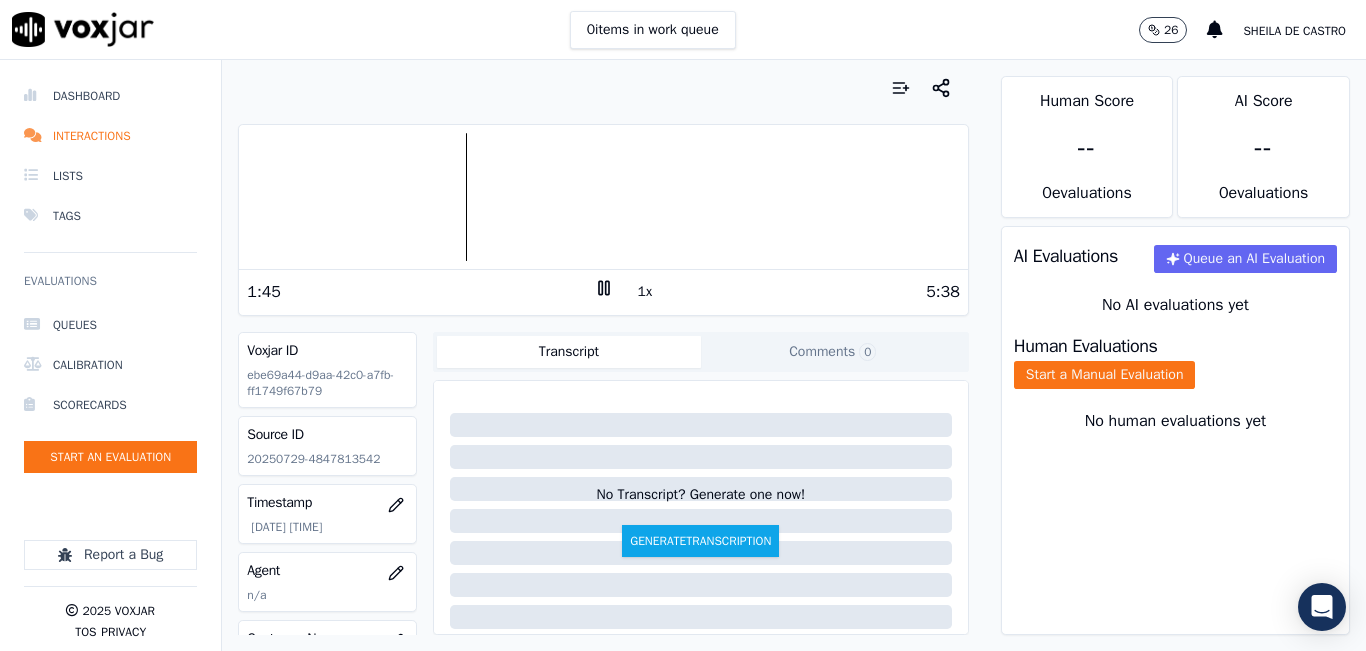drag, startPoint x: 0, startPoint y: 680, endPoint x: 821, endPoint y: 54, distance: 1032.4326 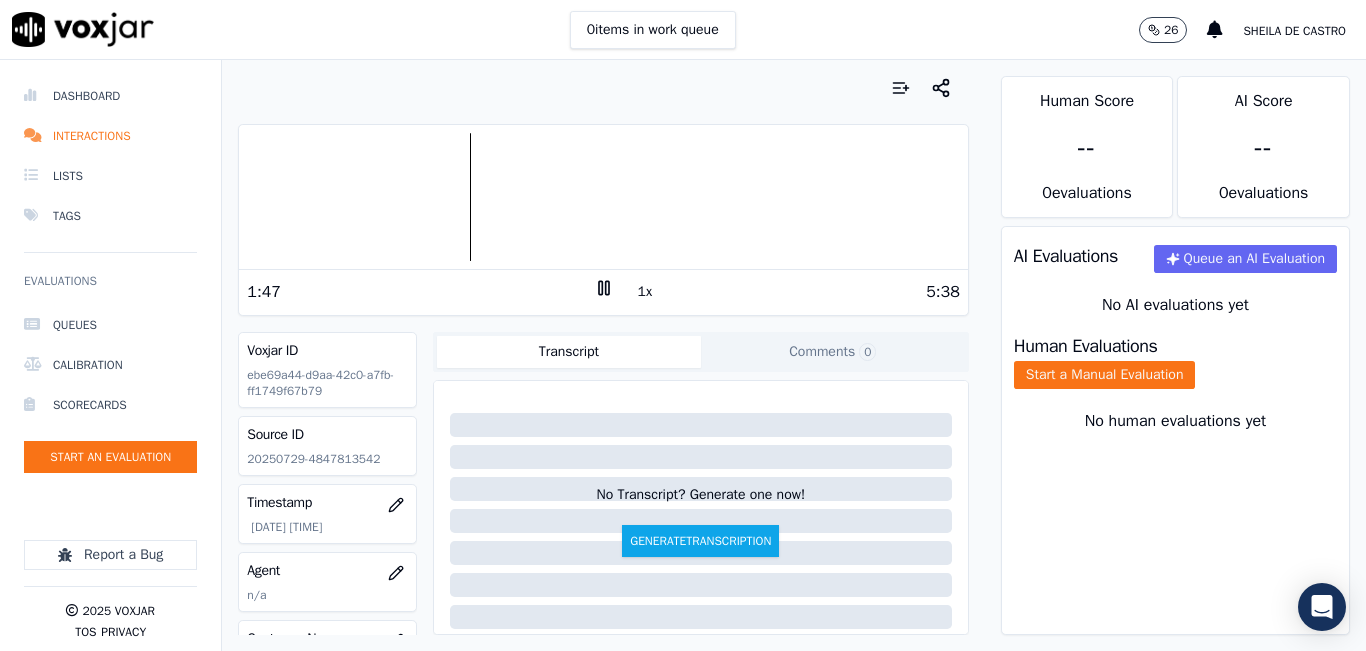 click 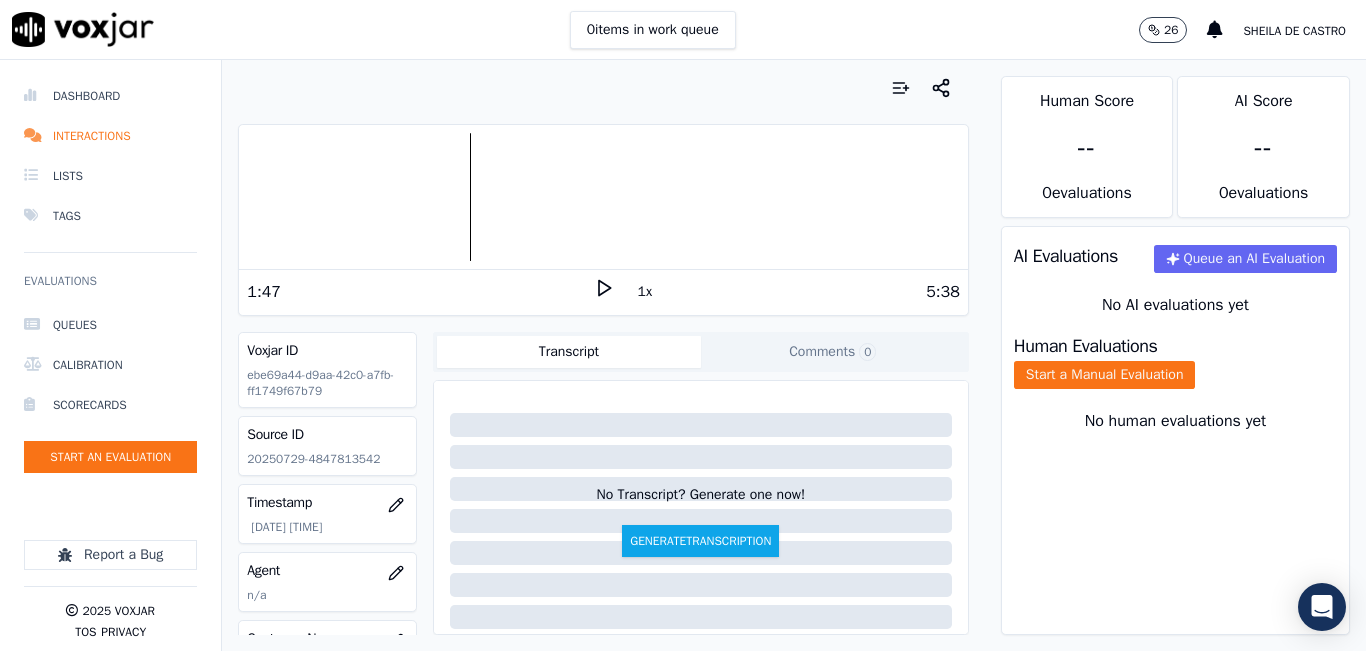 click 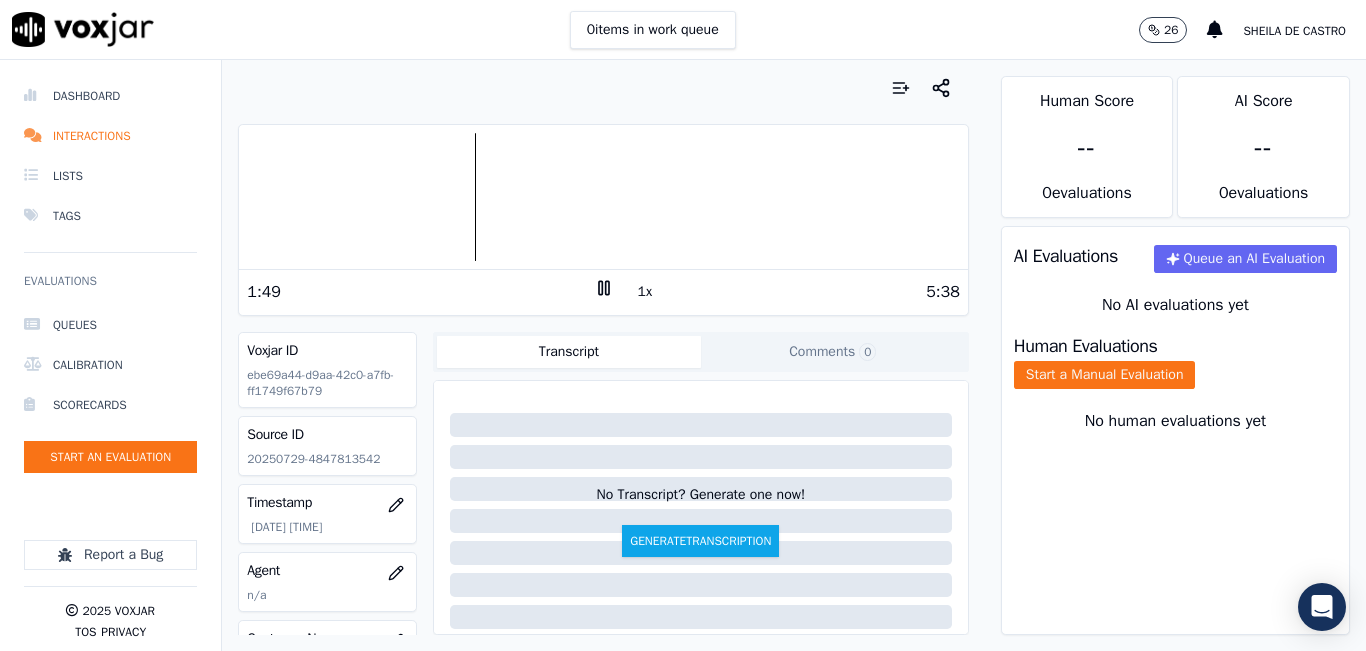 click 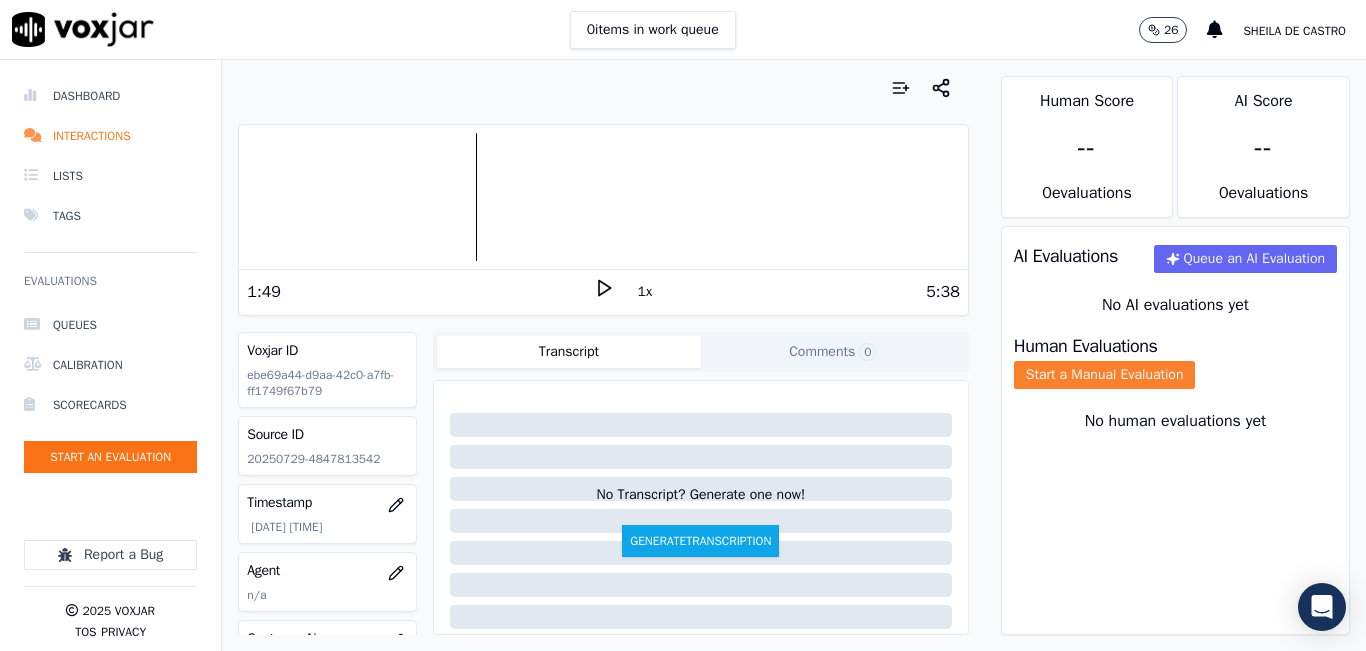 click on "Start a Manual Evaluation" 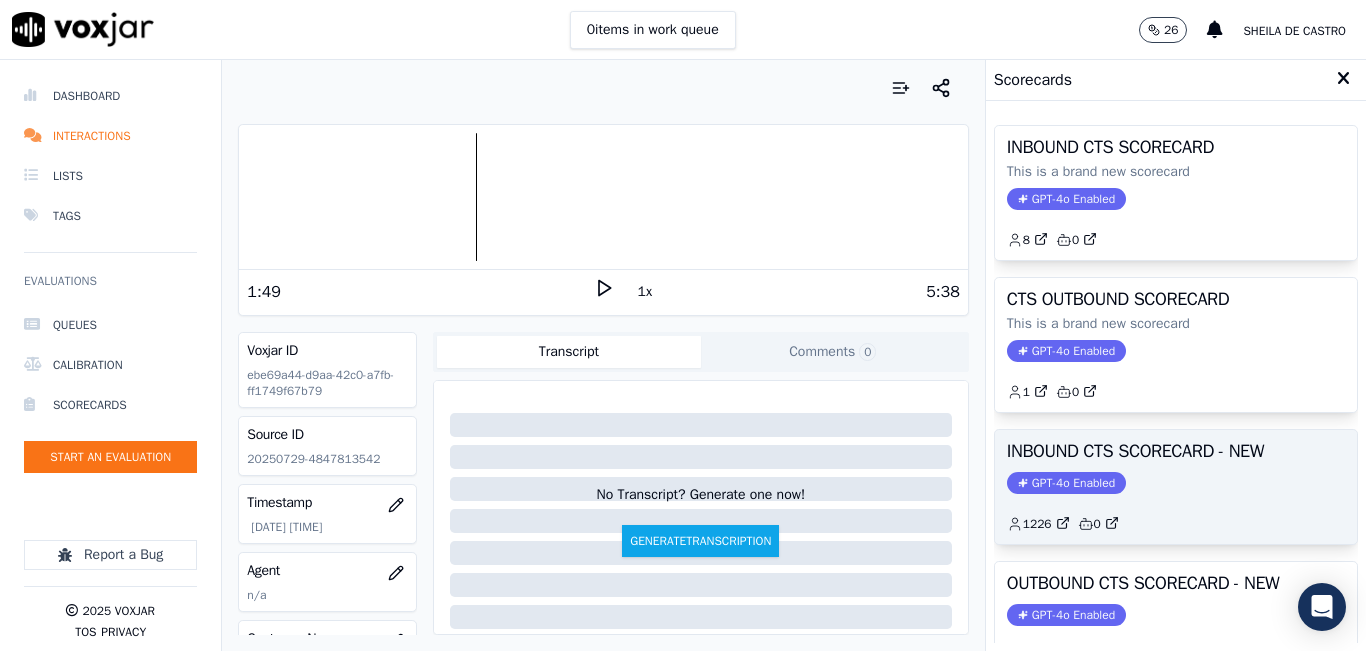 click on "GPT-4o Enabled" 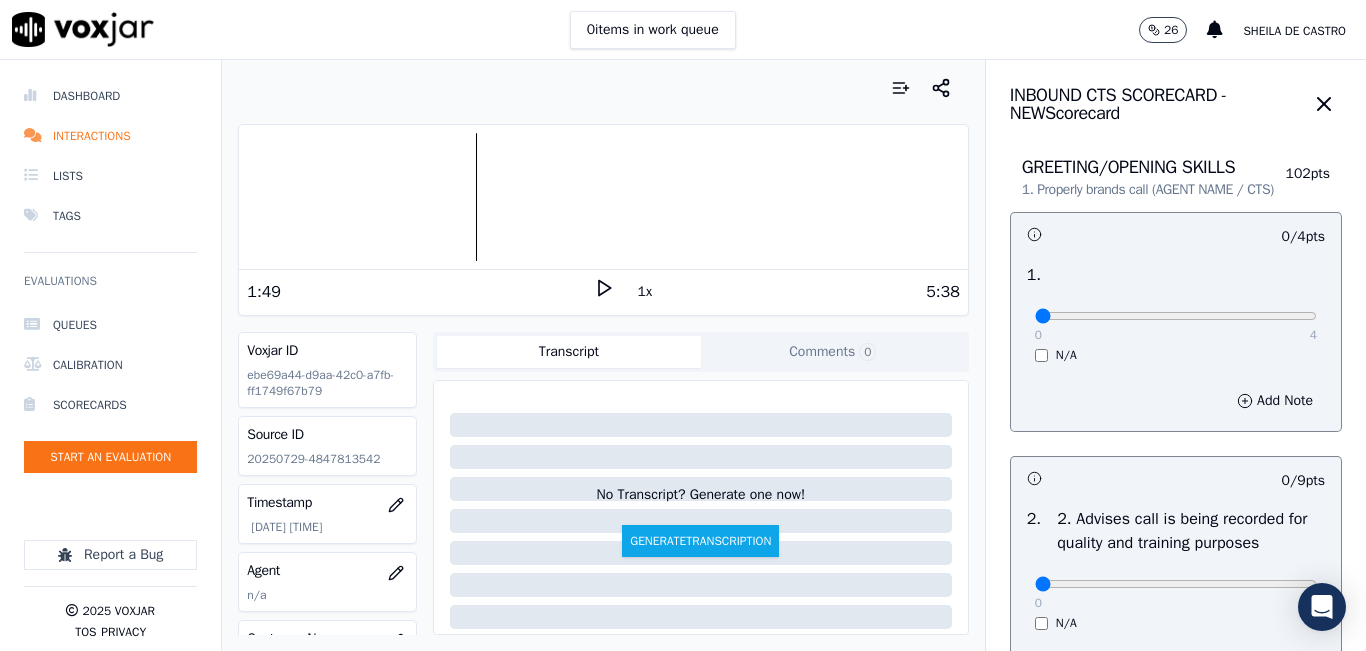 click on "0   4" at bounding box center [1176, 315] 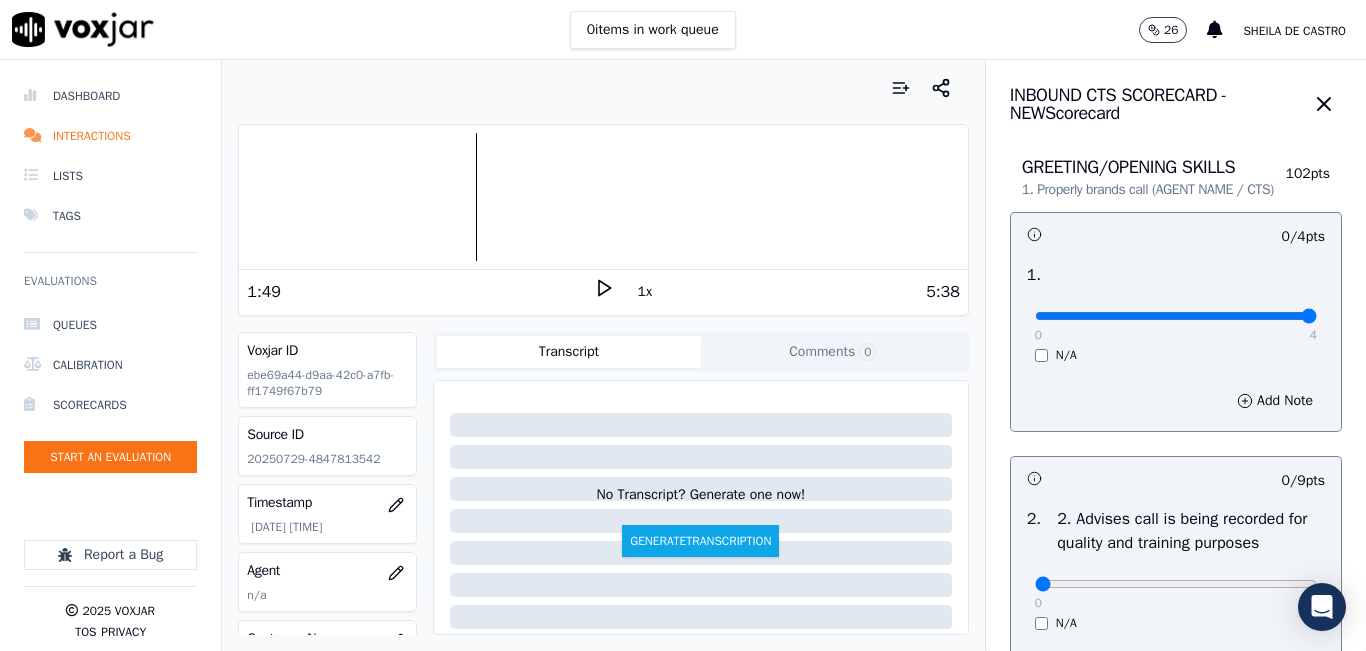 type on "4" 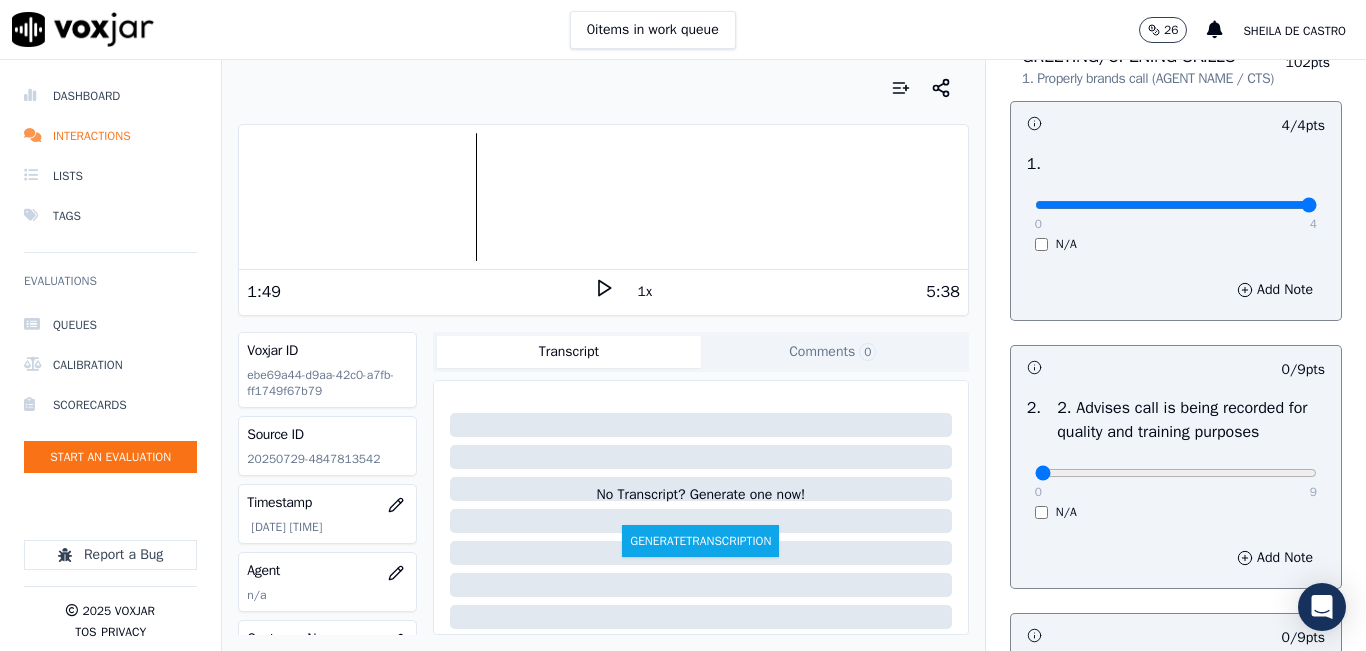scroll, scrollTop: 300, scrollLeft: 0, axis: vertical 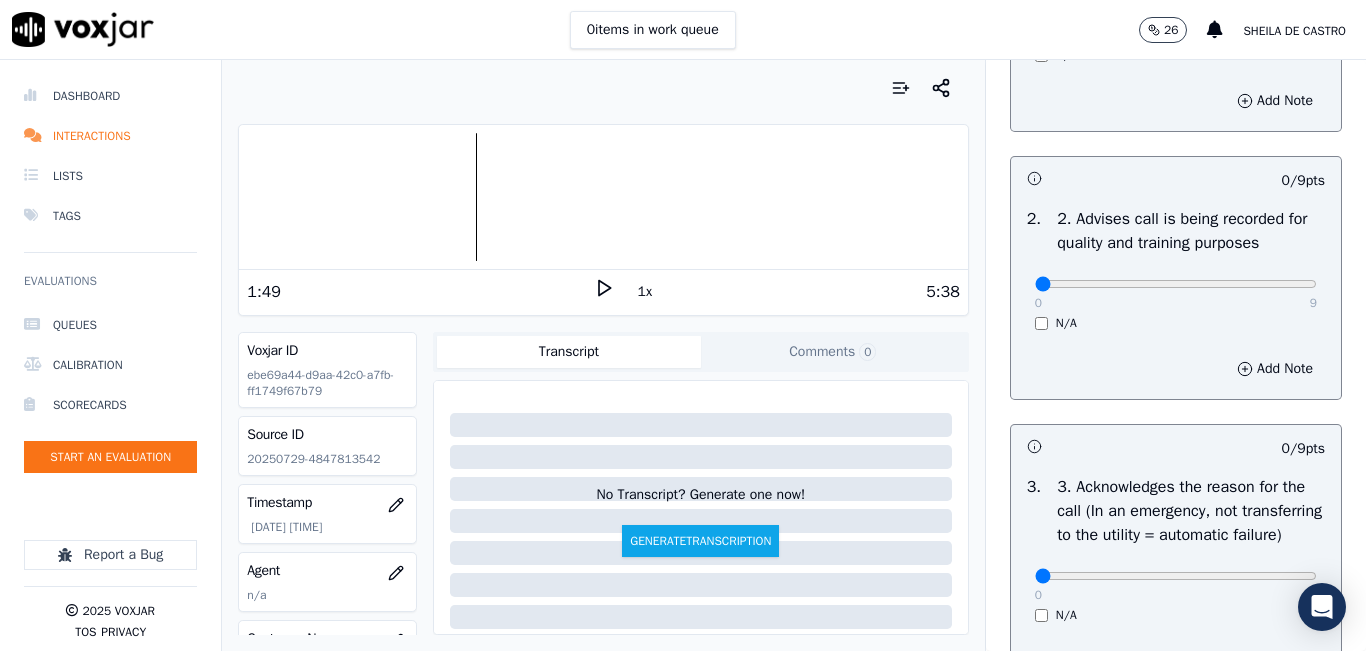 click on "0   9     N/A" at bounding box center (1176, 293) 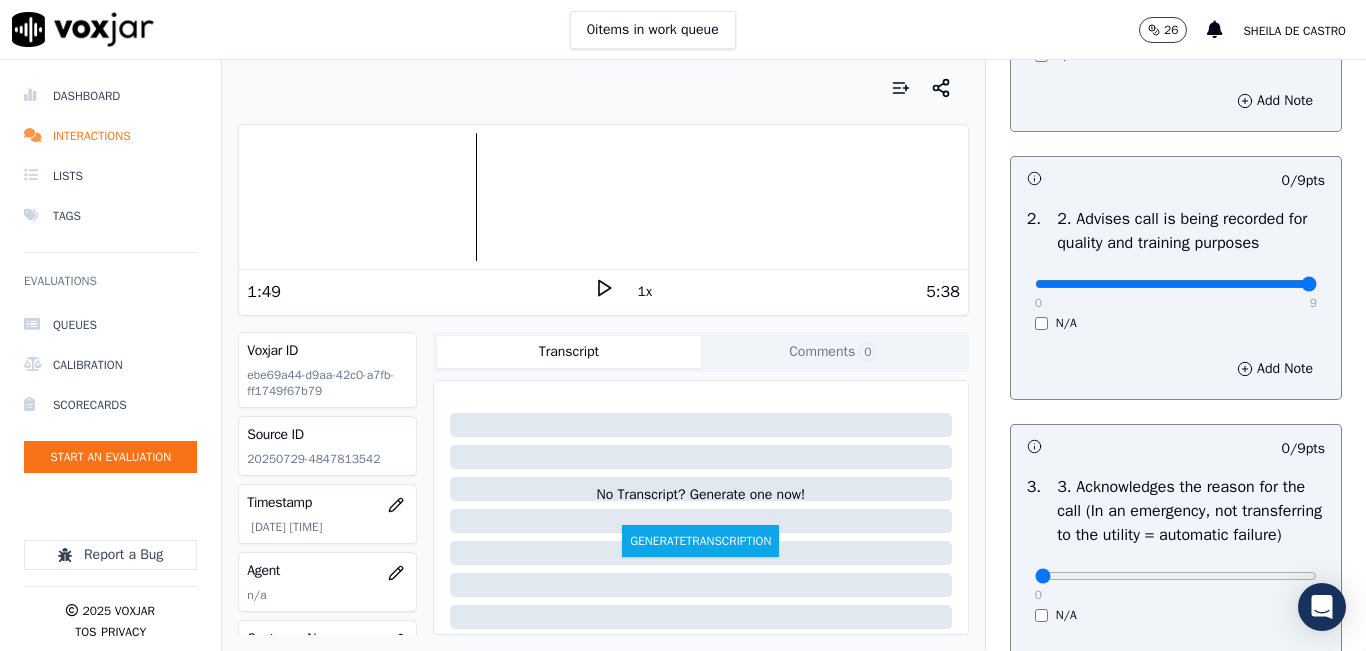 type on "9" 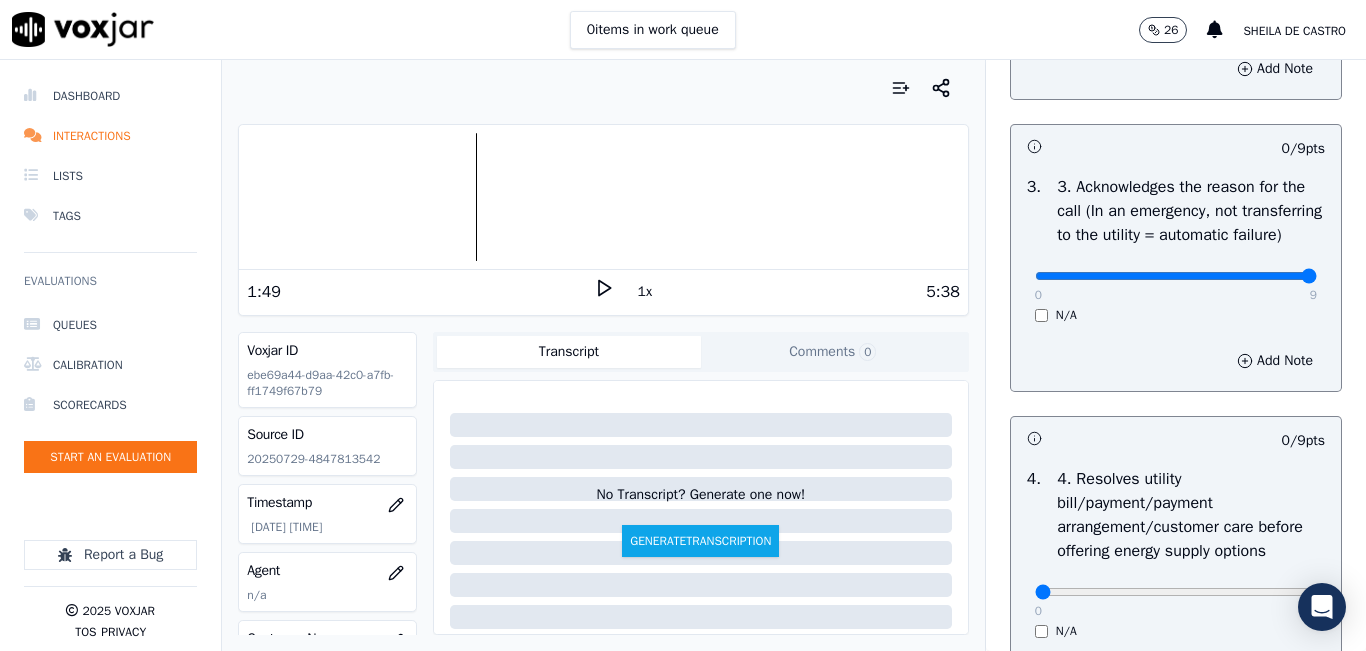 type on "9" 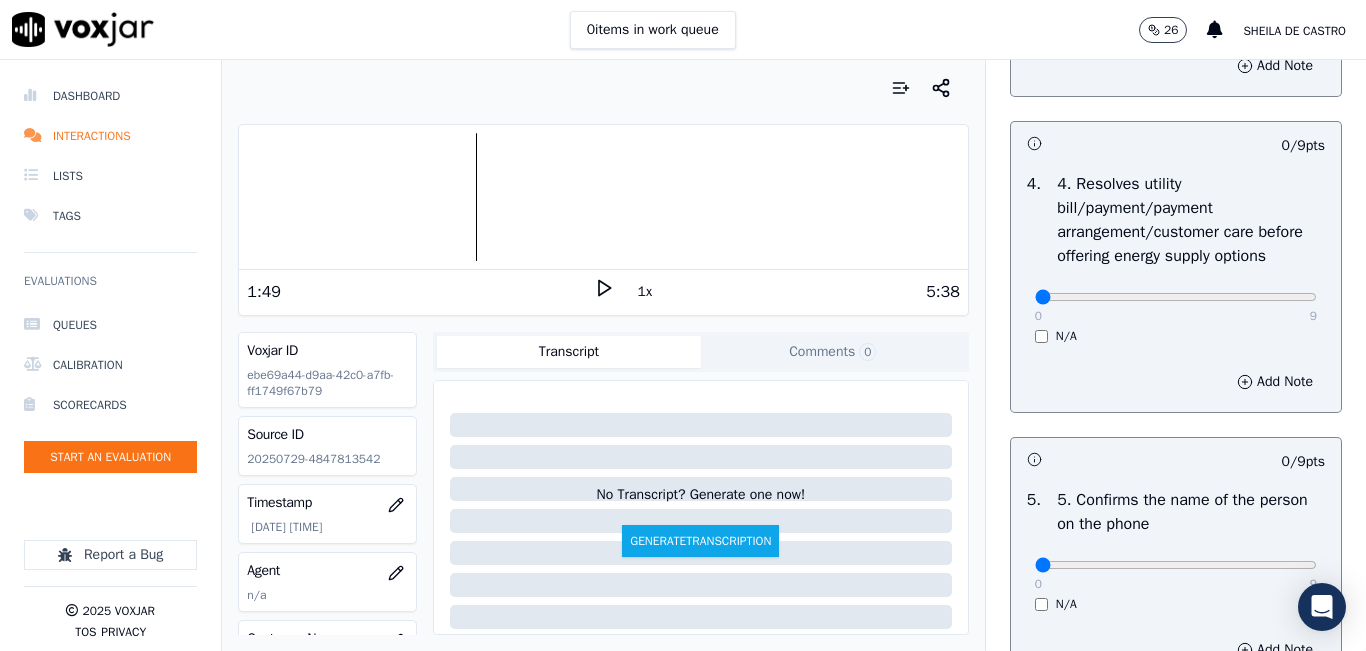 scroll, scrollTop: 900, scrollLeft: 0, axis: vertical 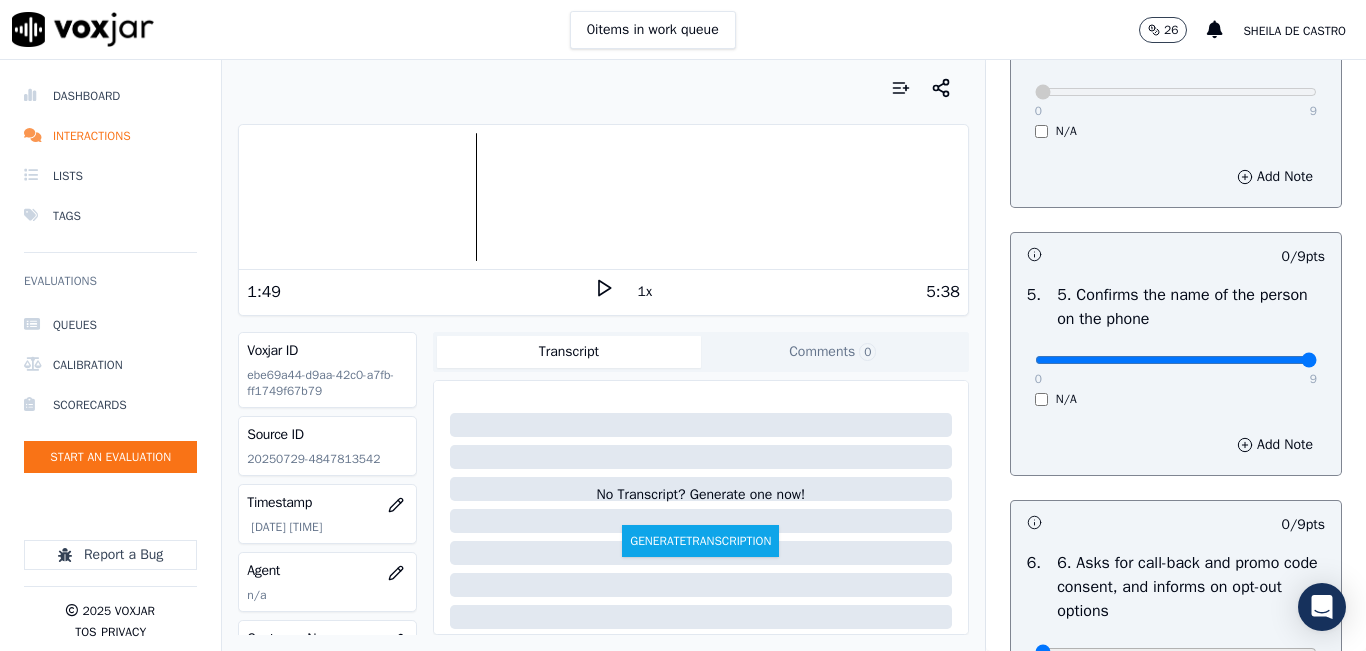 type on "9" 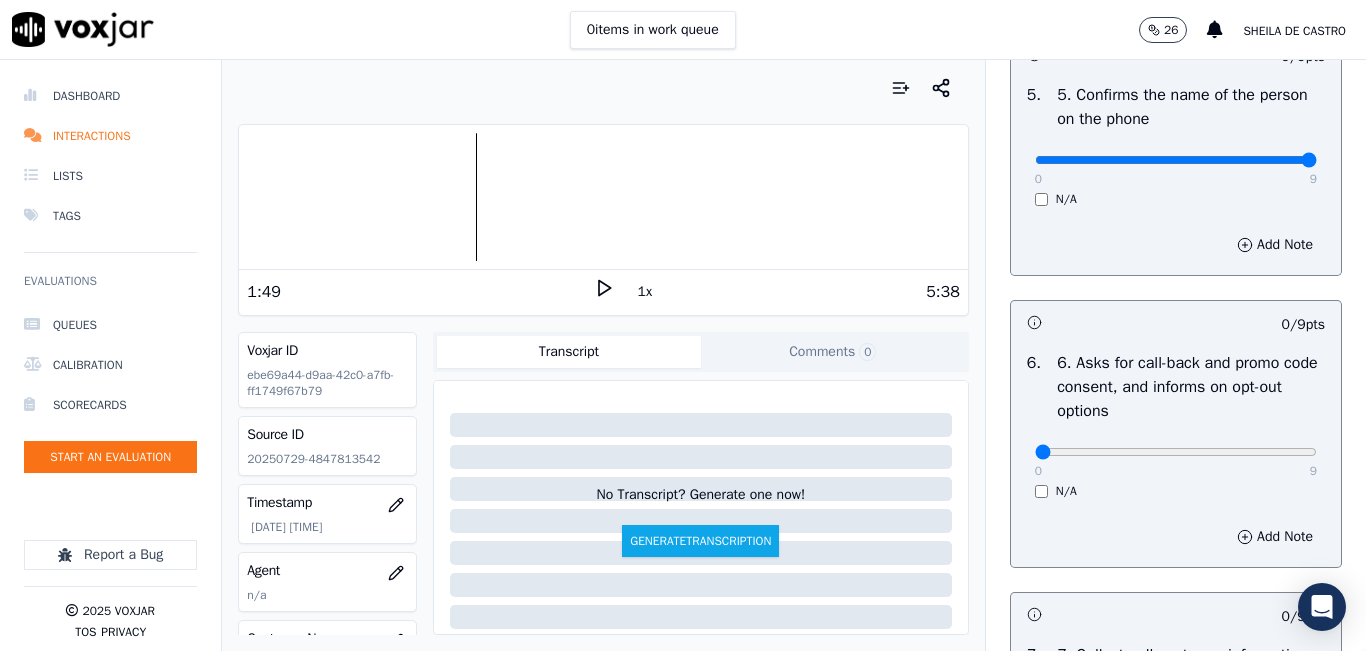 scroll, scrollTop: 1400, scrollLeft: 0, axis: vertical 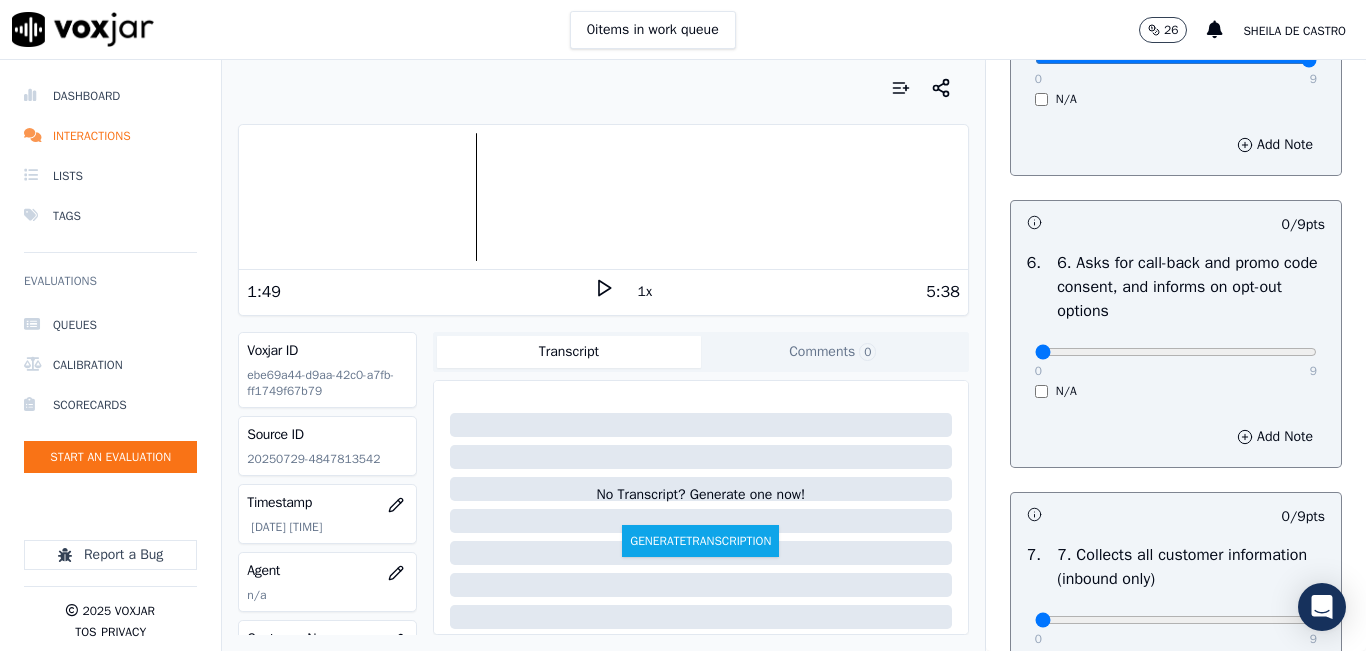 click on "0   9     N/A" at bounding box center [1176, 361] 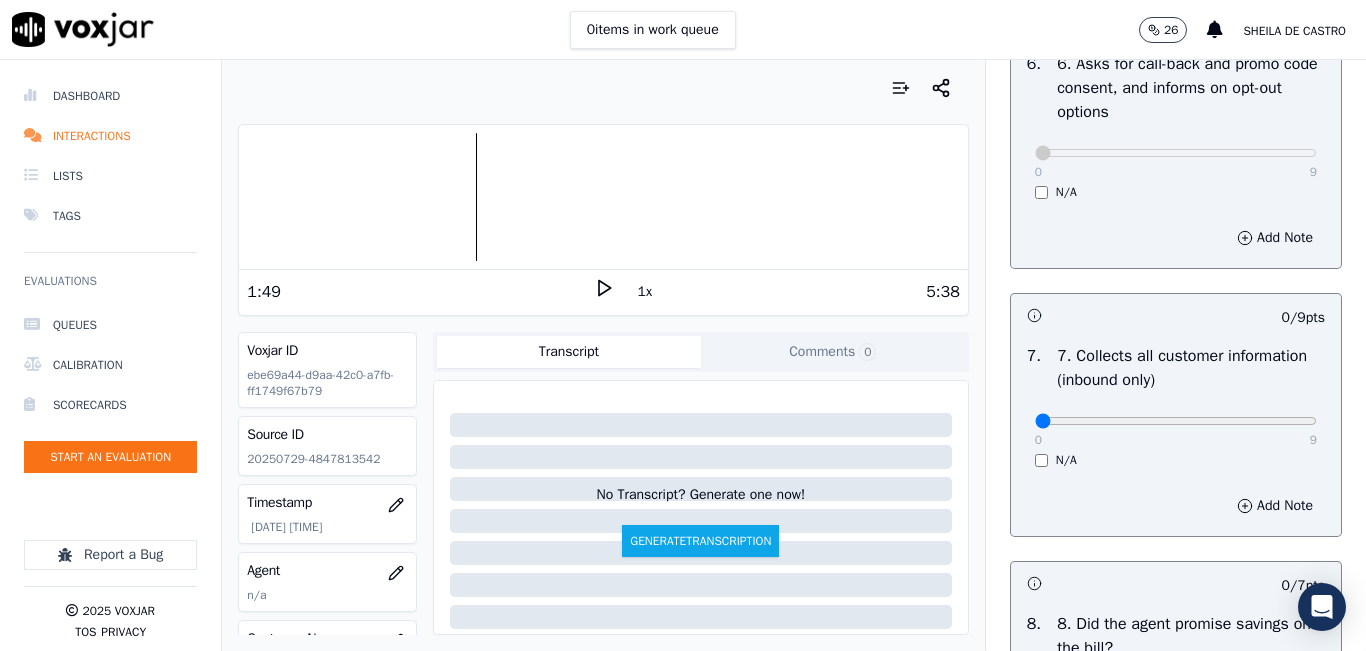 scroll, scrollTop: 1600, scrollLeft: 0, axis: vertical 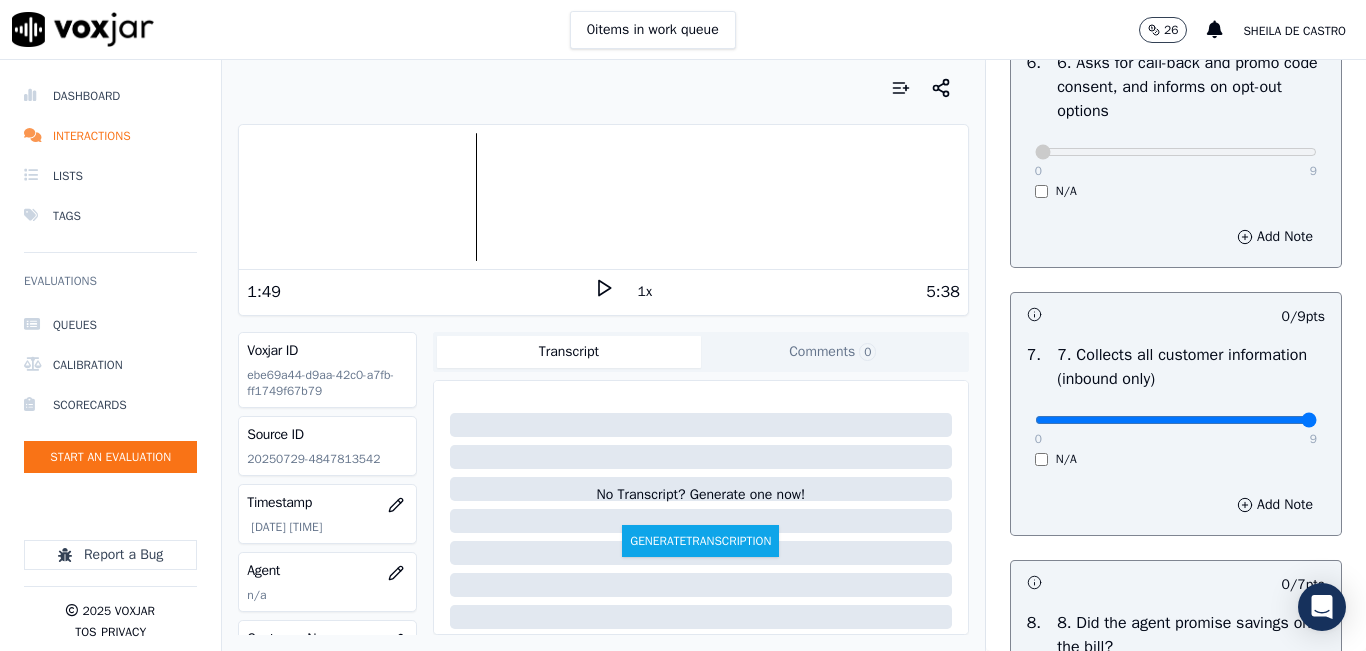 type on "9" 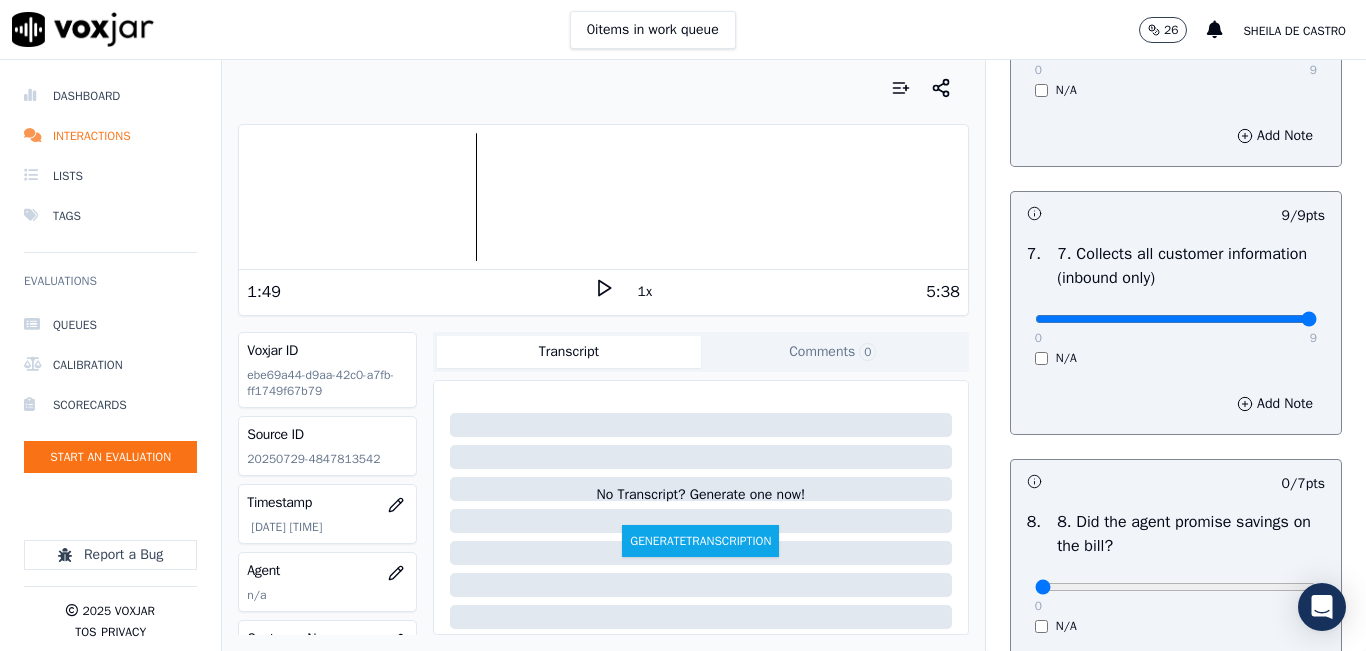 scroll, scrollTop: 1900, scrollLeft: 0, axis: vertical 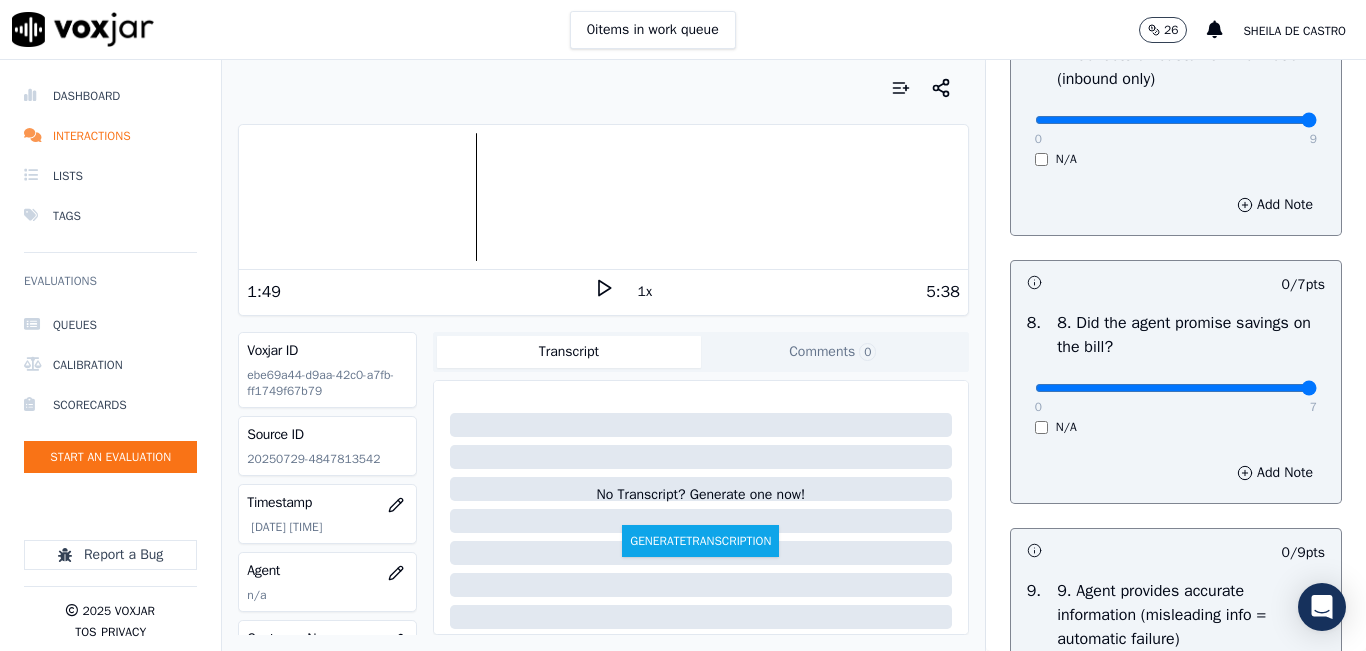 type on "7" 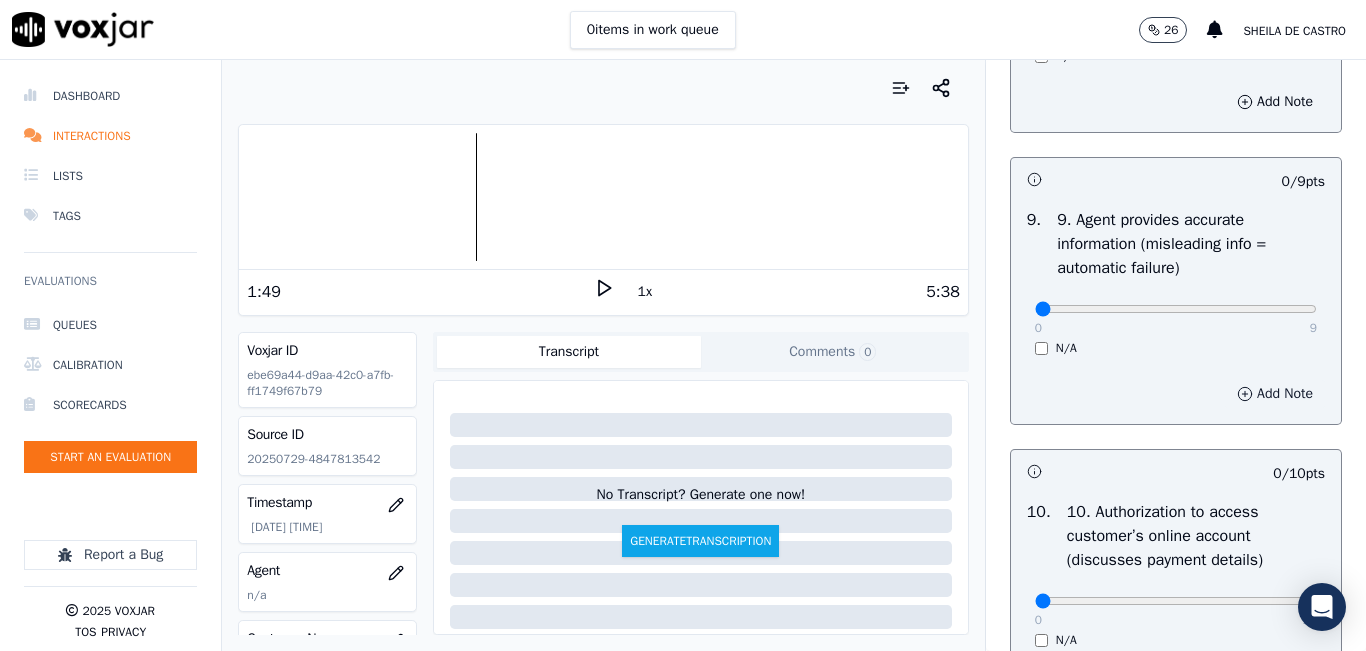 scroll, scrollTop: 2300, scrollLeft: 0, axis: vertical 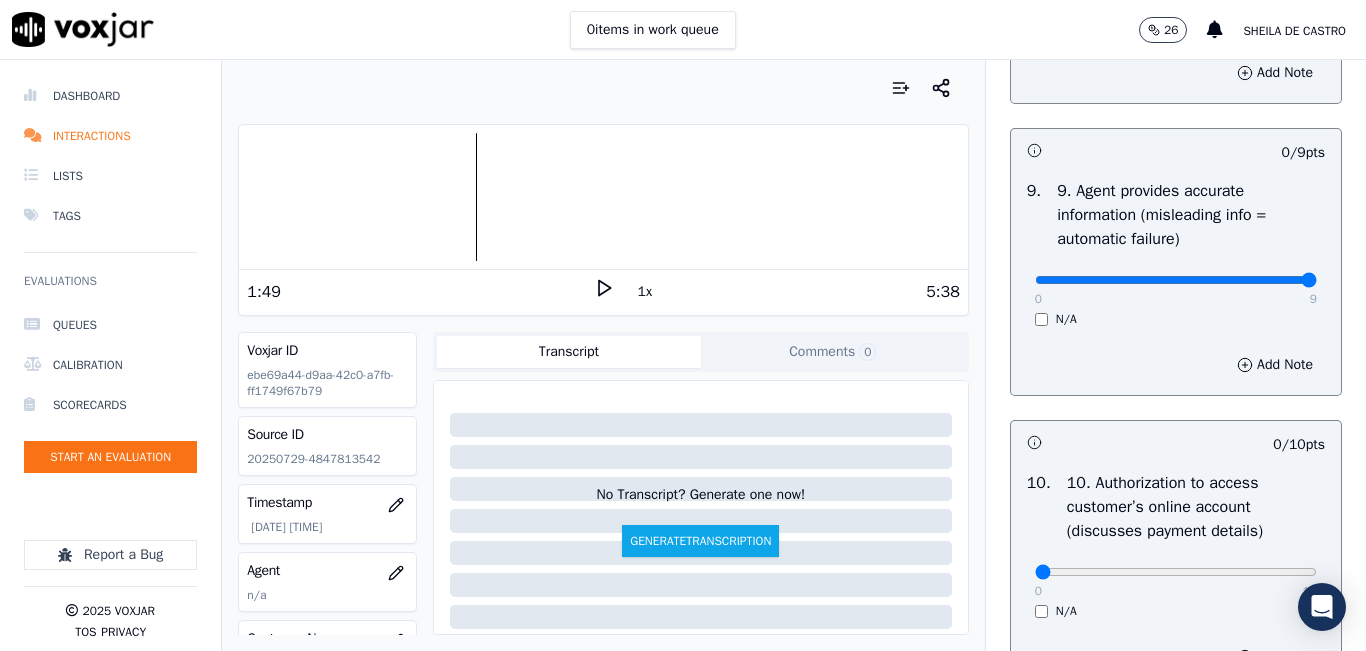 type on "9" 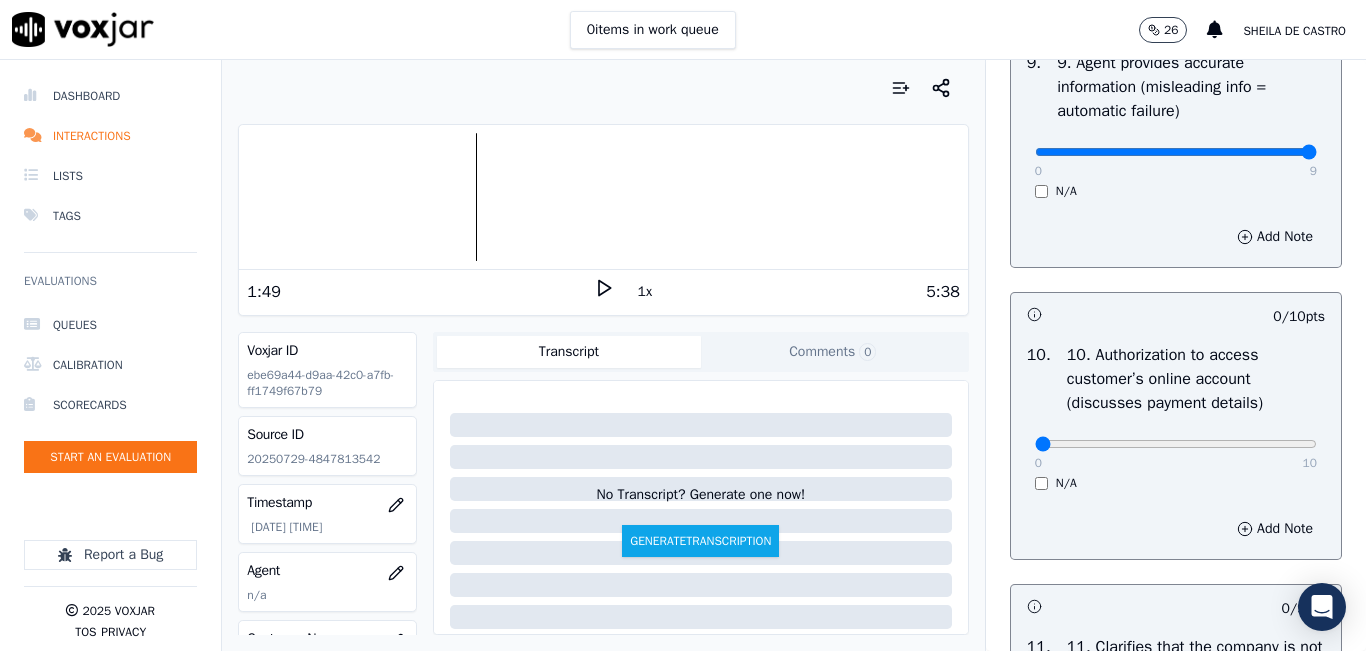 scroll, scrollTop: 2600, scrollLeft: 0, axis: vertical 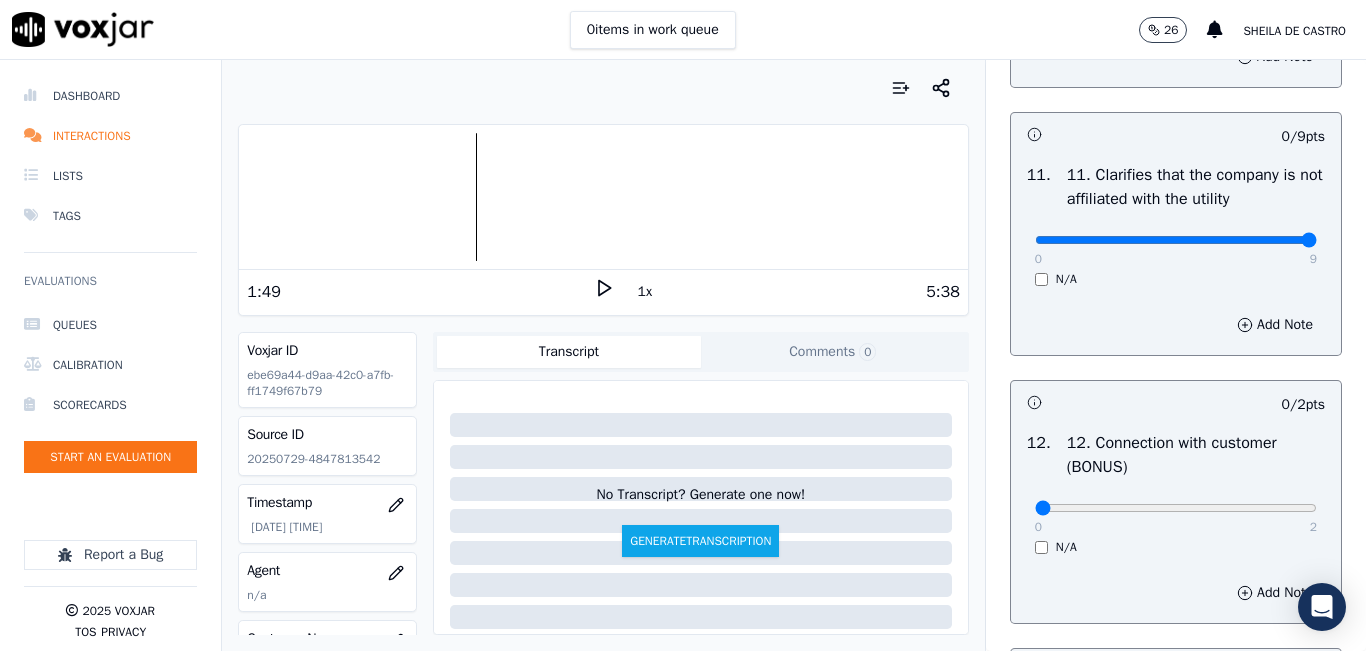type on "9" 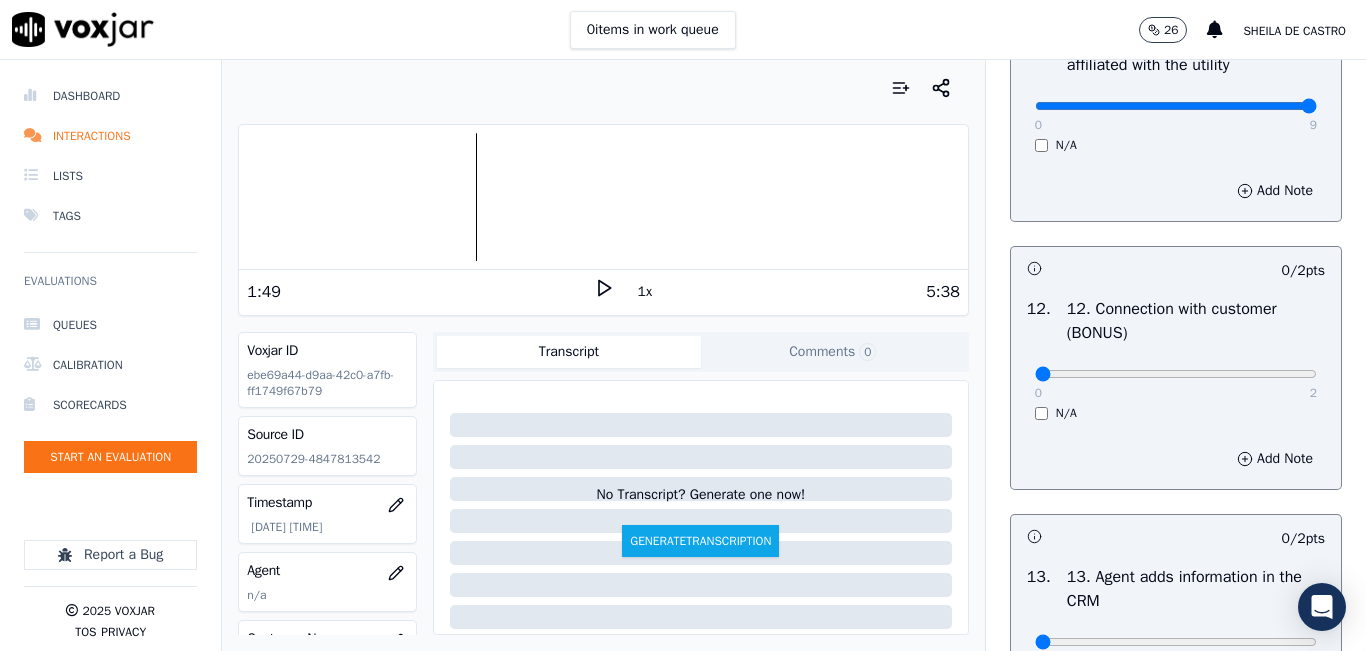 scroll, scrollTop: 3200, scrollLeft: 0, axis: vertical 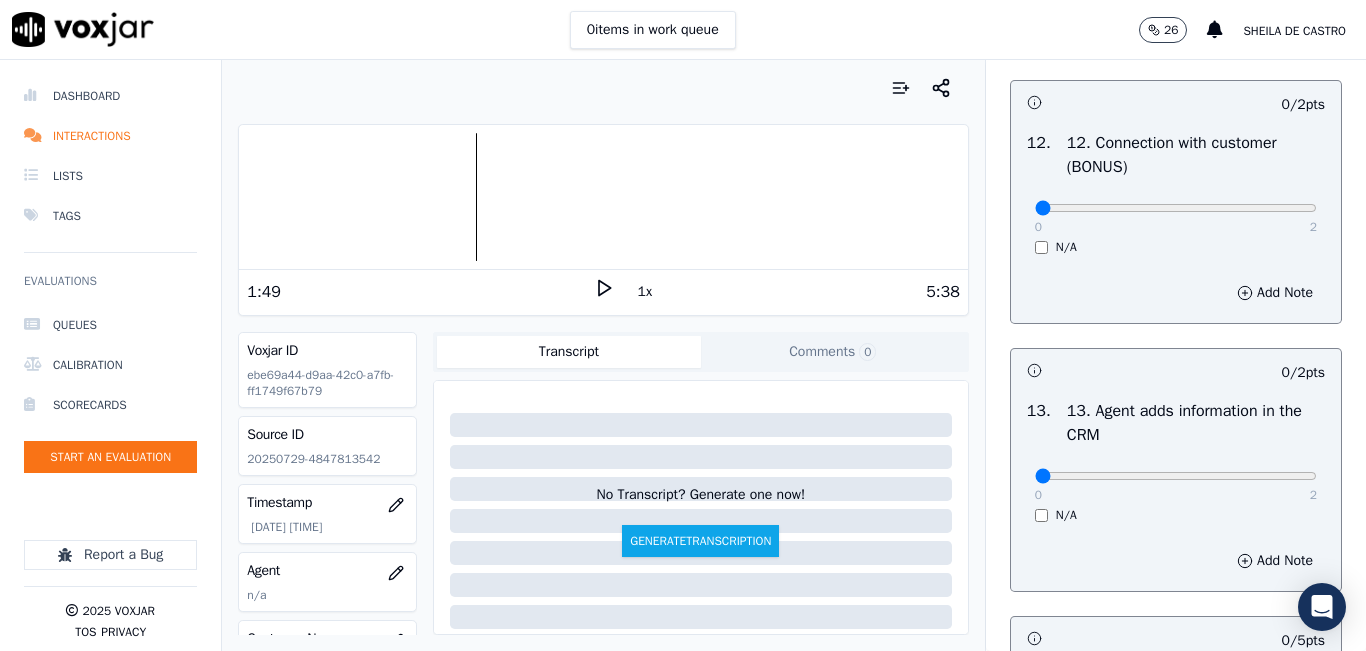 click on "0   2     N/A" at bounding box center [1176, 217] 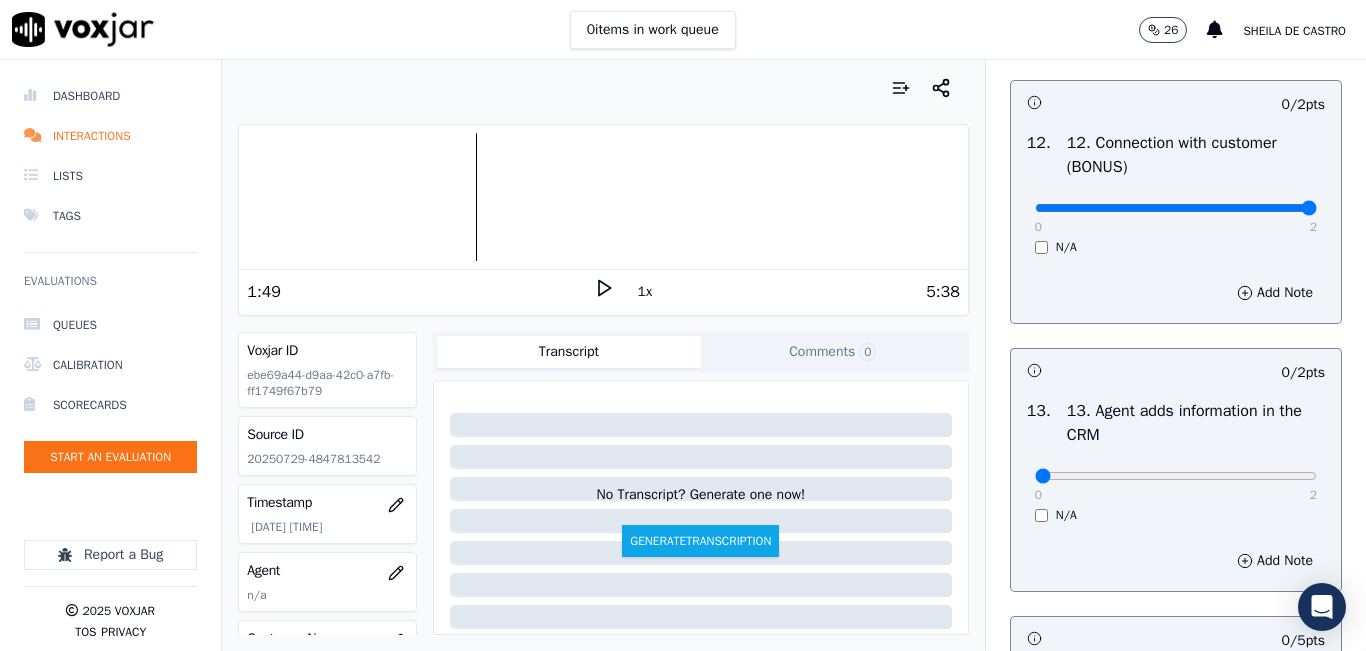 type on "2" 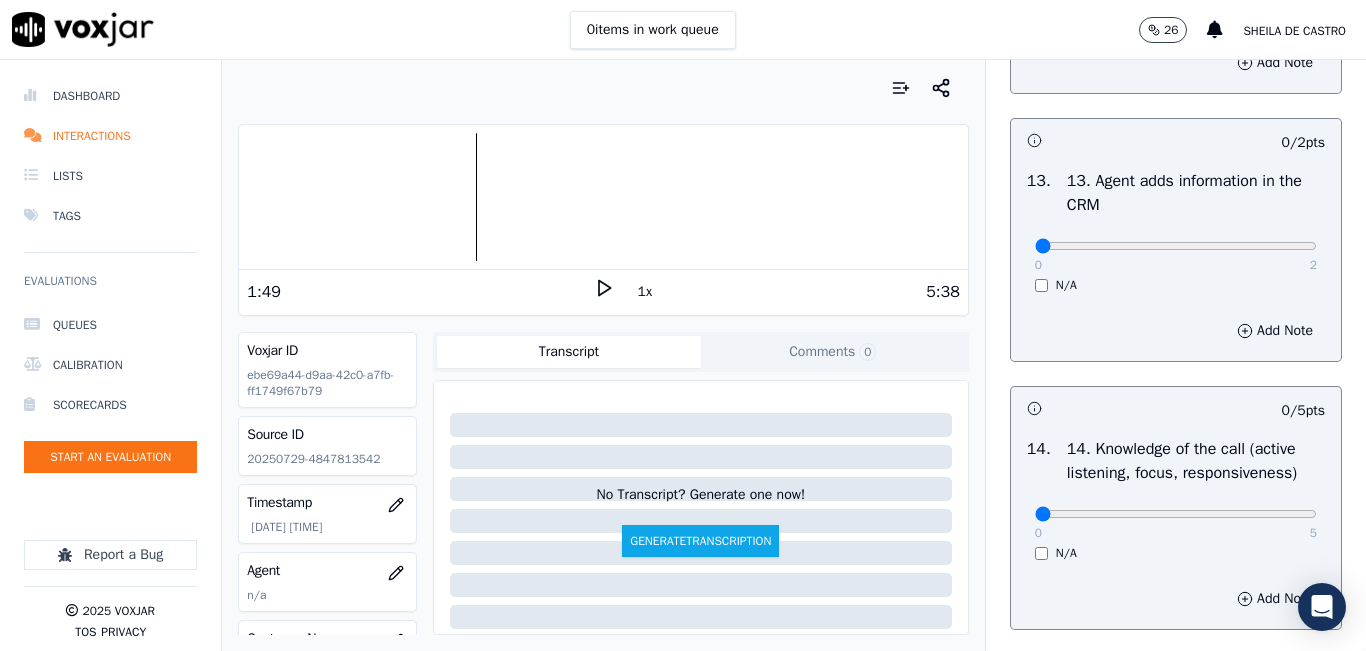 scroll, scrollTop: 3500, scrollLeft: 0, axis: vertical 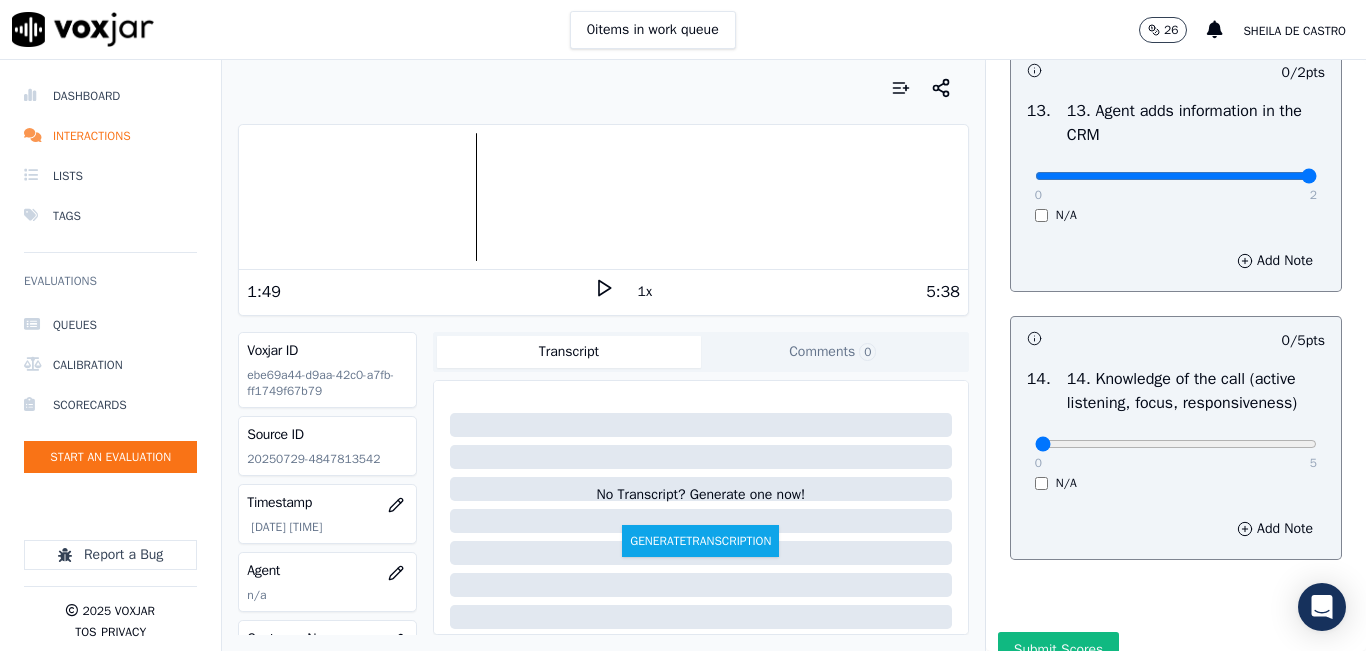 type on "2" 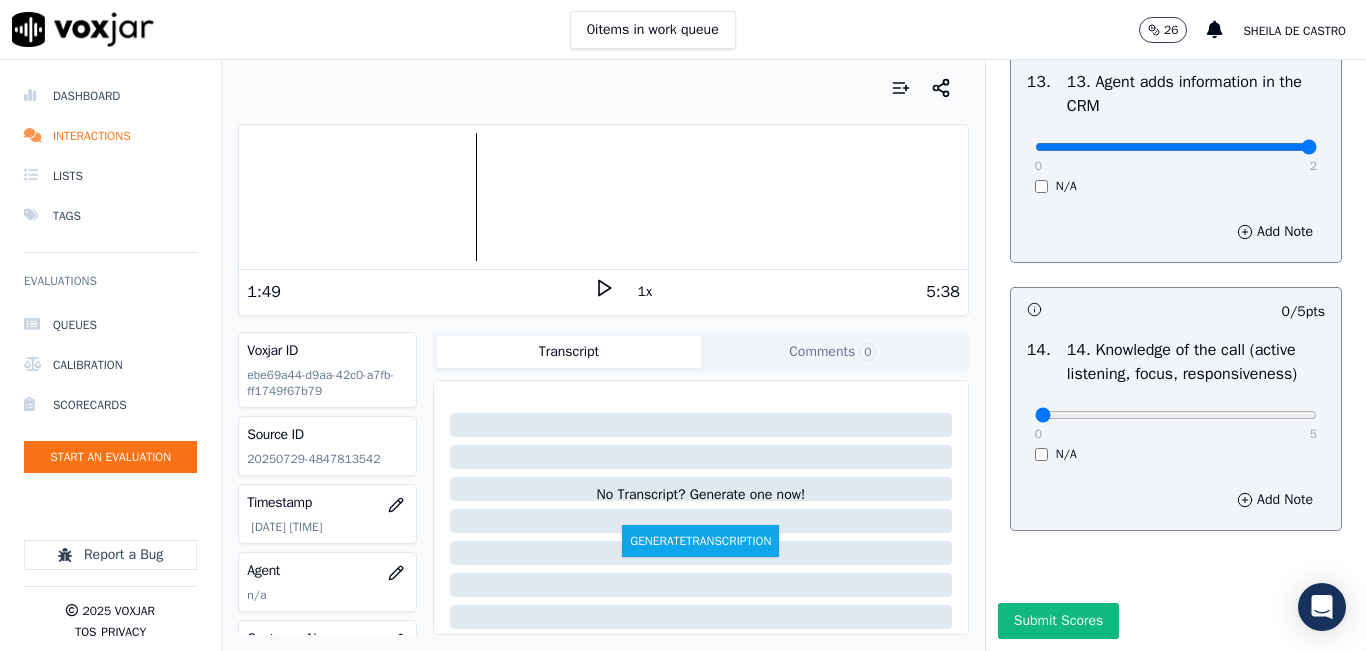scroll, scrollTop: 3642, scrollLeft: 0, axis: vertical 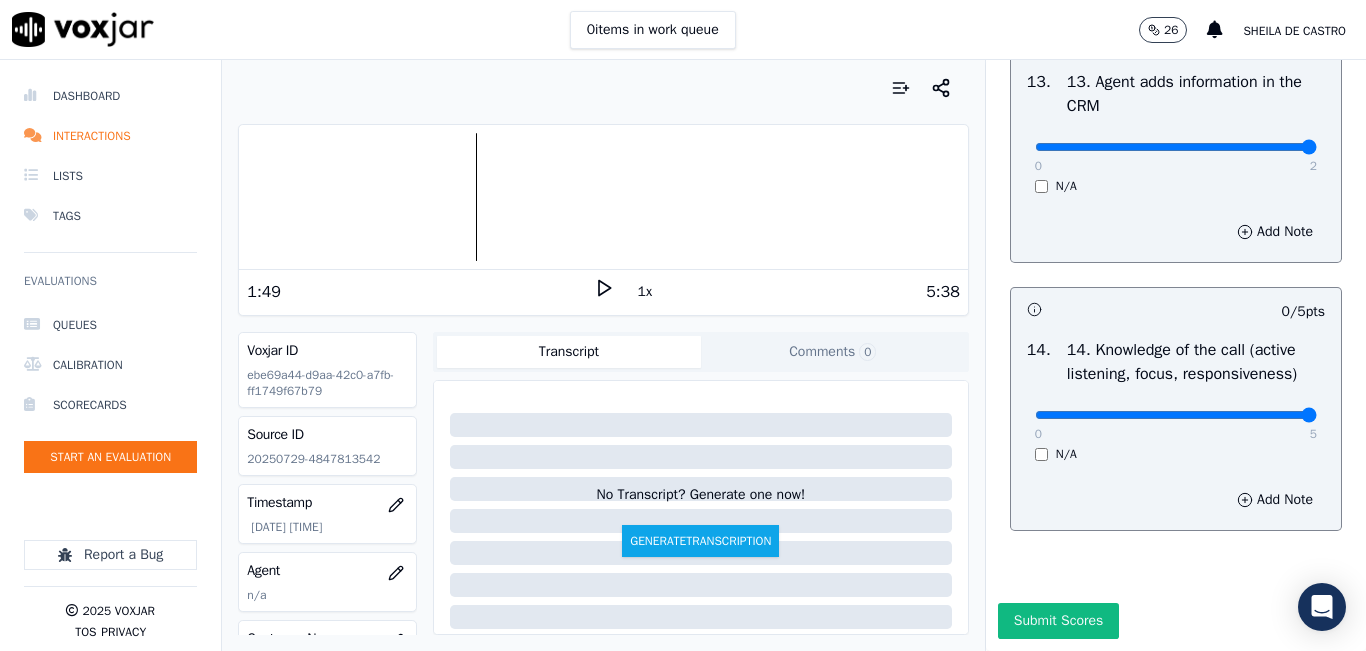 type on "5" 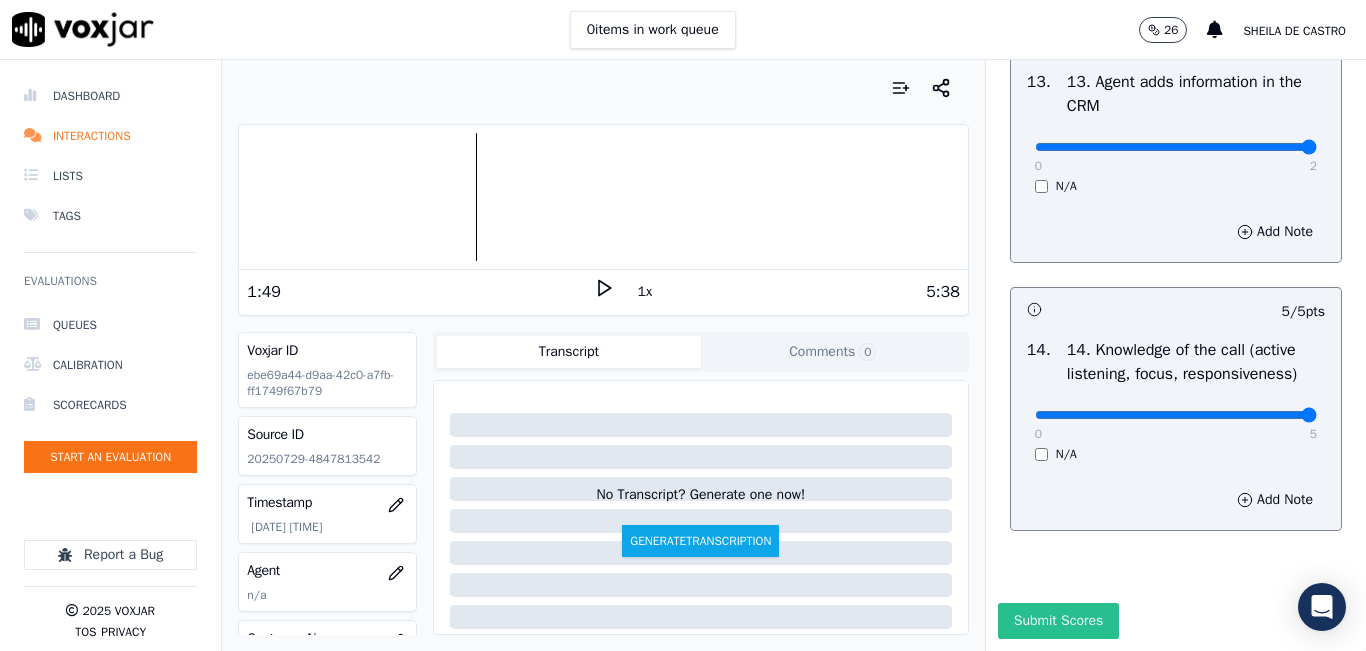 click on "Submit Scores" at bounding box center [1058, 621] 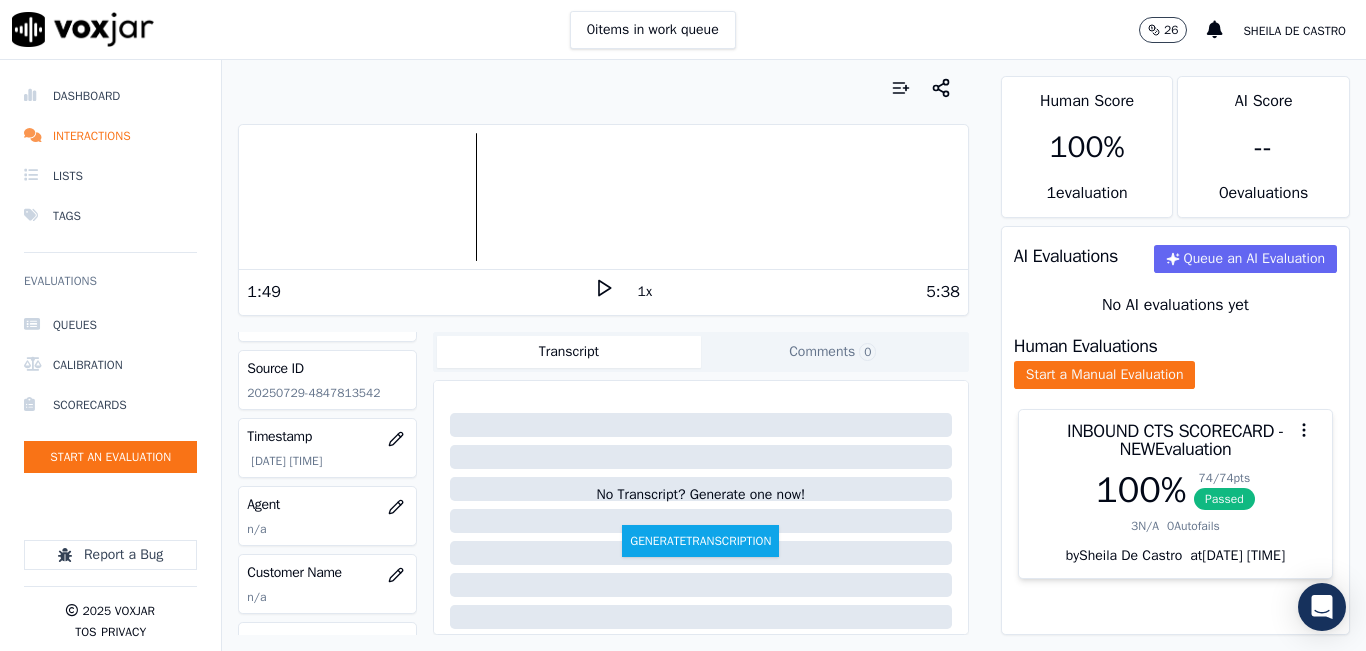 scroll, scrollTop: 100, scrollLeft: 0, axis: vertical 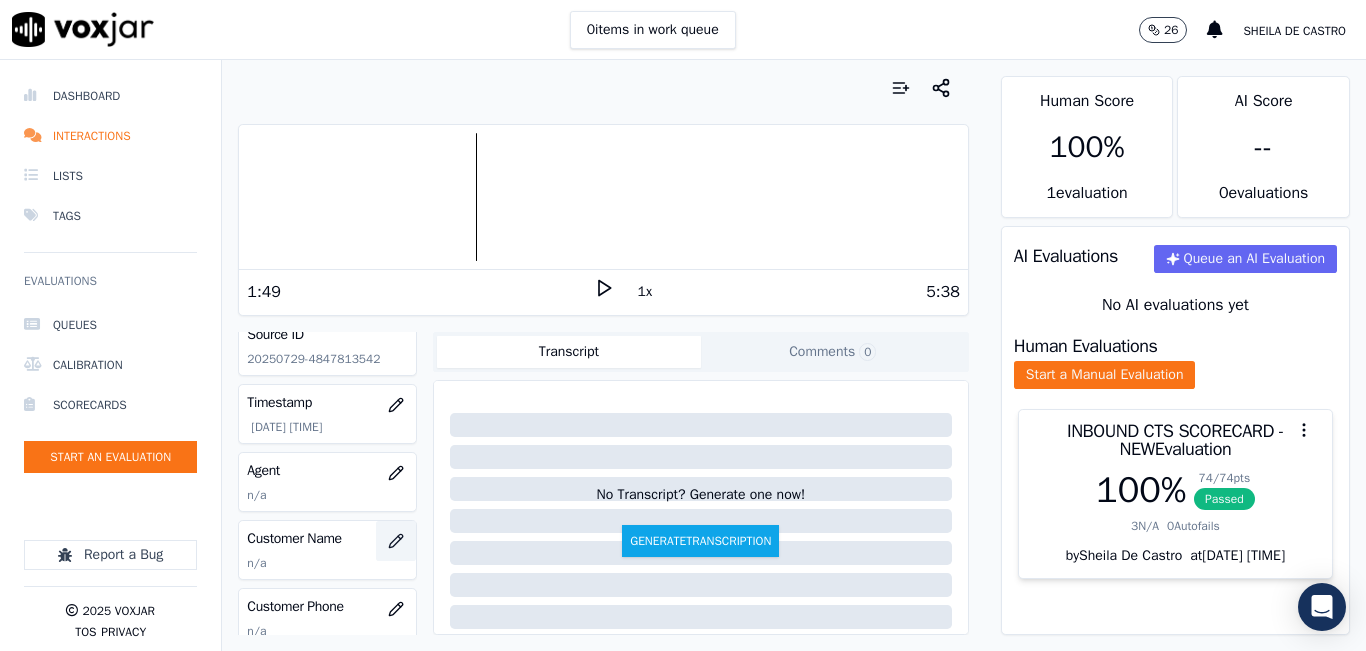 click at bounding box center (396, 541) 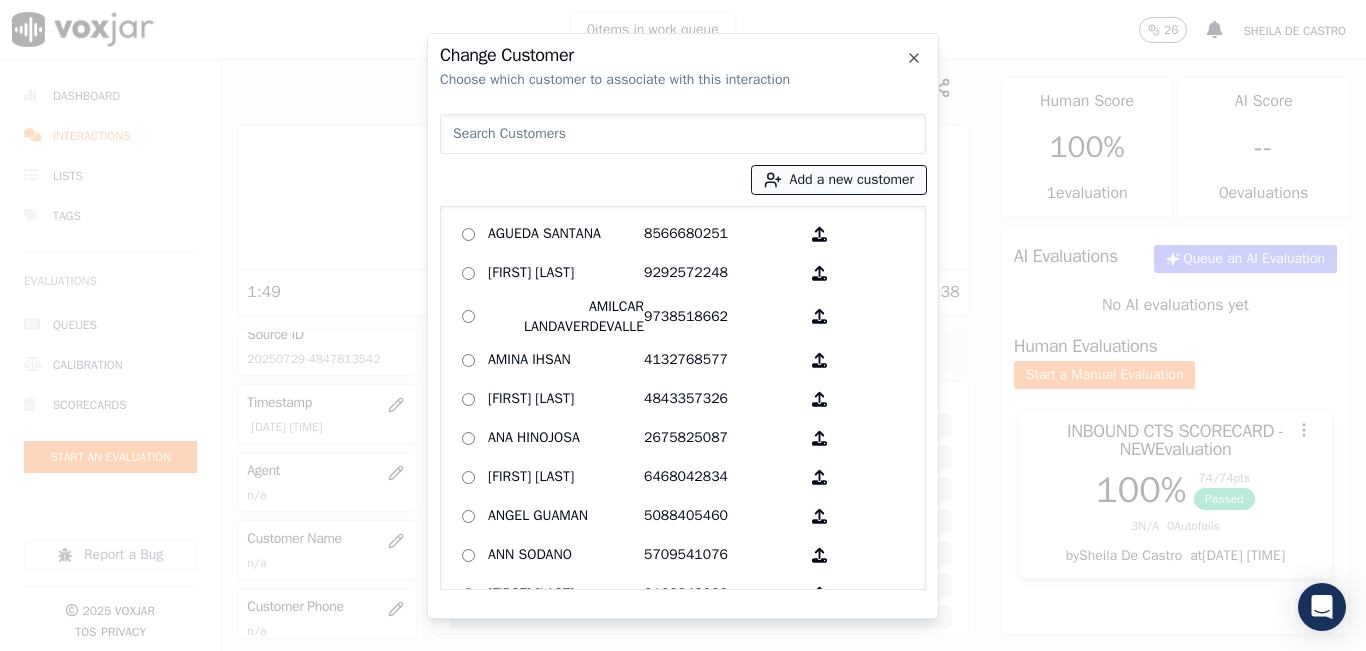 click on "Add a new customer" at bounding box center (839, 180) 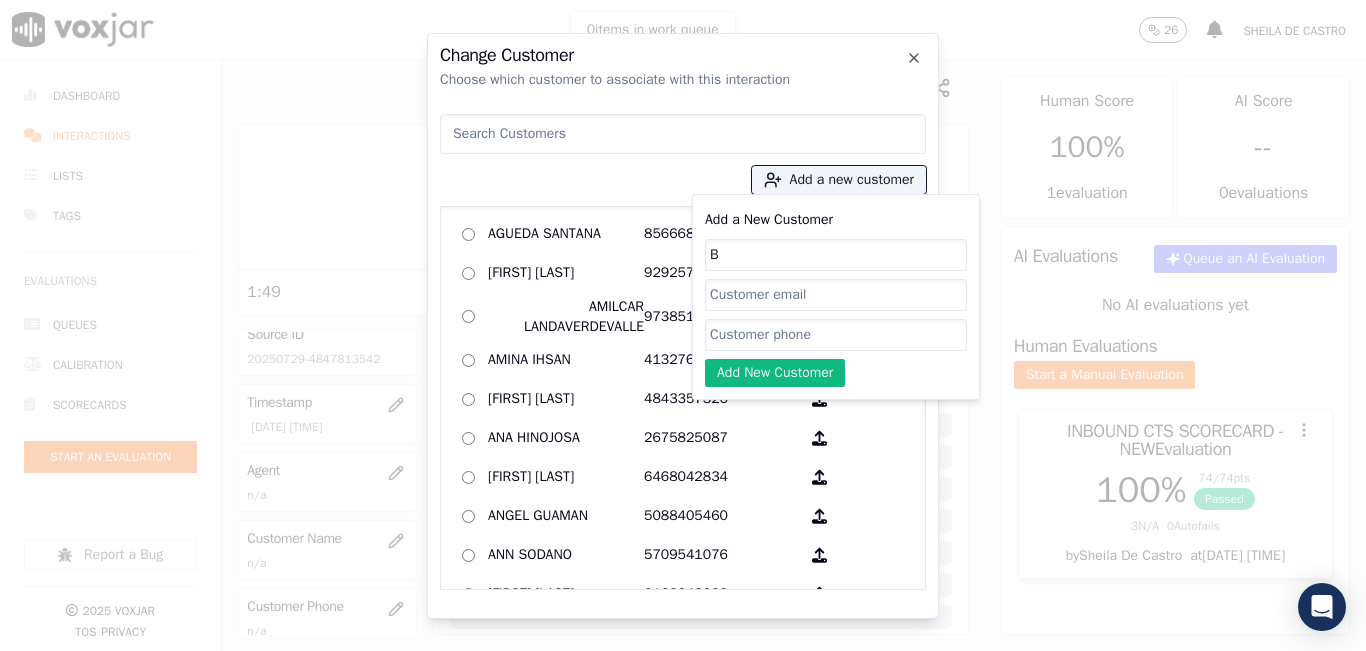 click on "B" 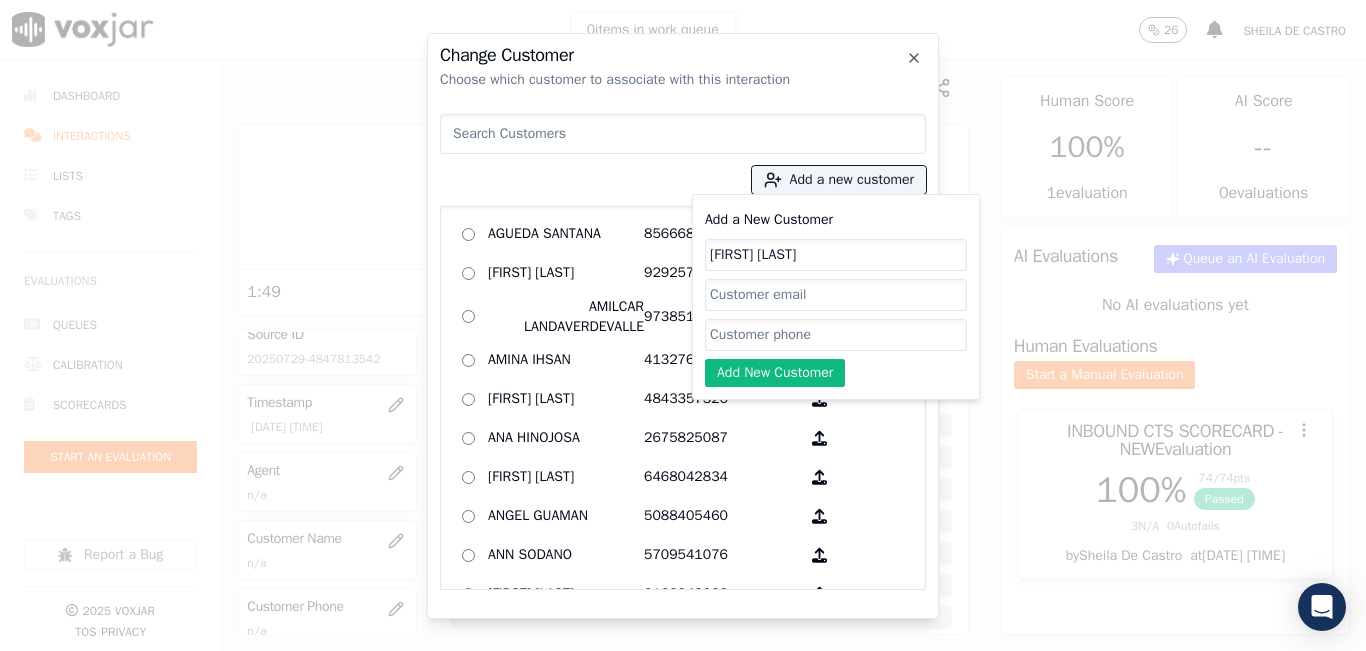 type on "[FIRST] [LAST]" 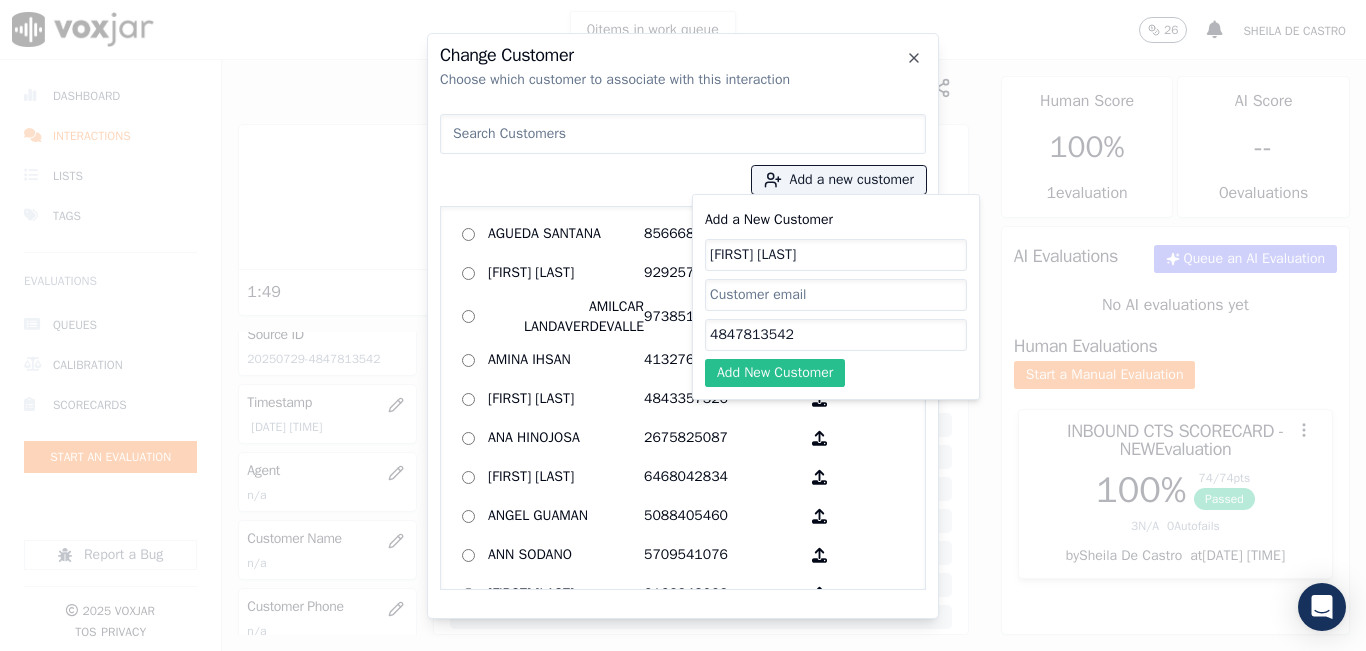 type on "4847813542" 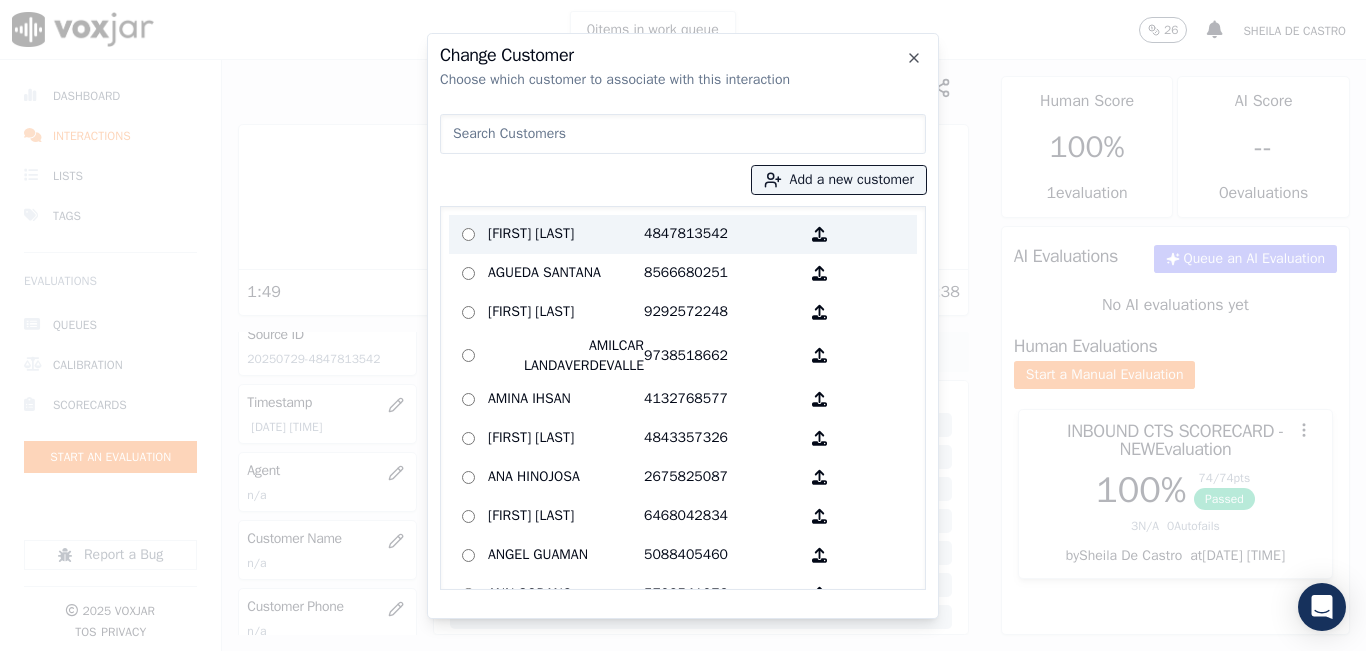 click on "Betty Franklin" at bounding box center (566, 234) 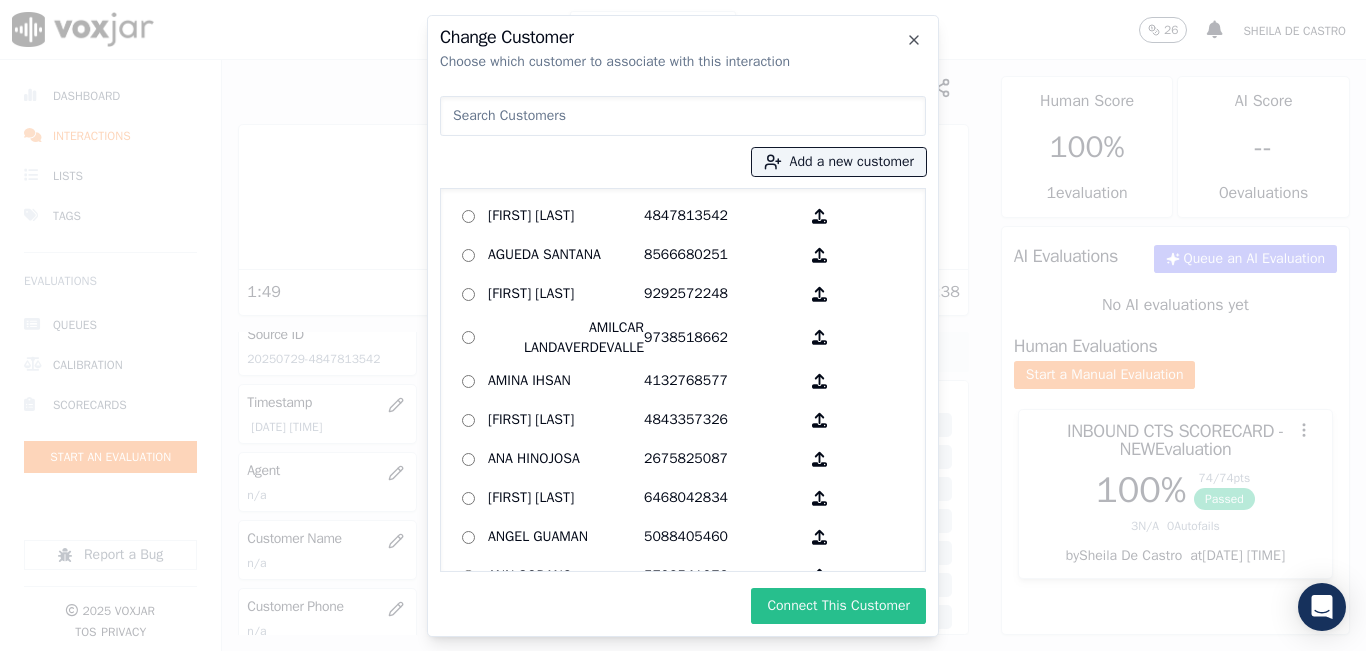 click on "Connect This Customer" at bounding box center [838, 606] 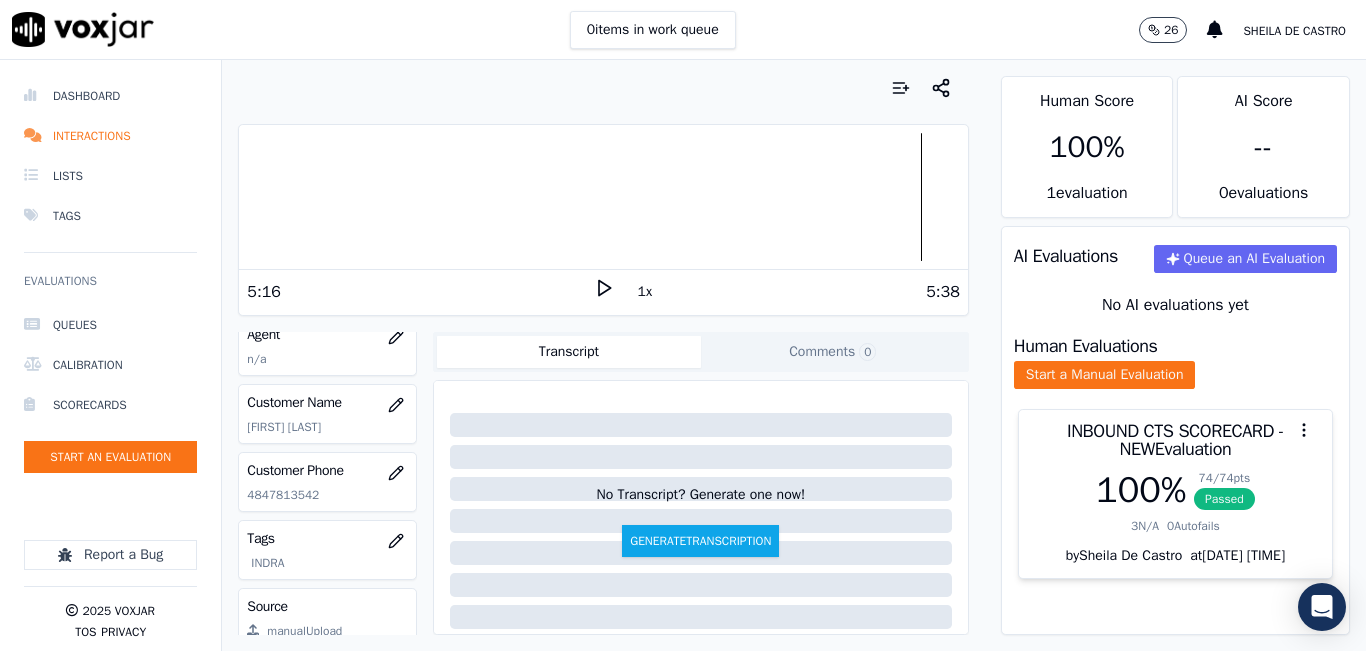 scroll, scrollTop: 200, scrollLeft: 0, axis: vertical 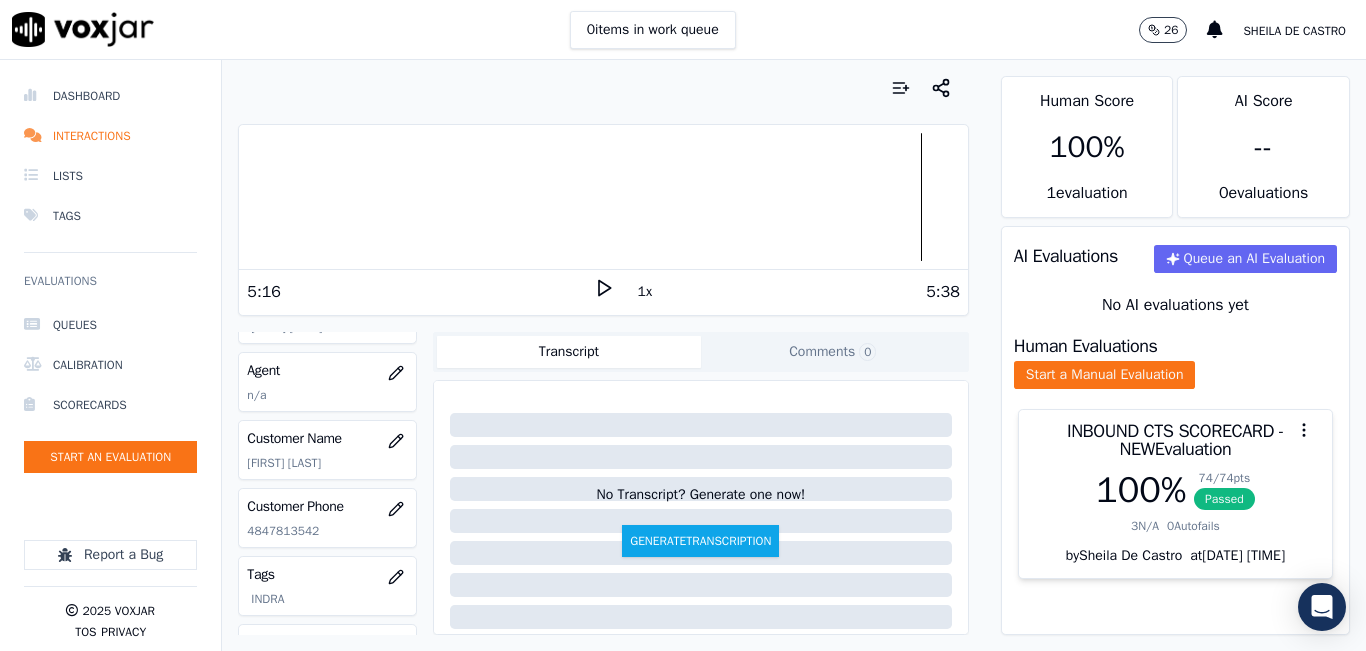 click at bounding box center (396, 373) 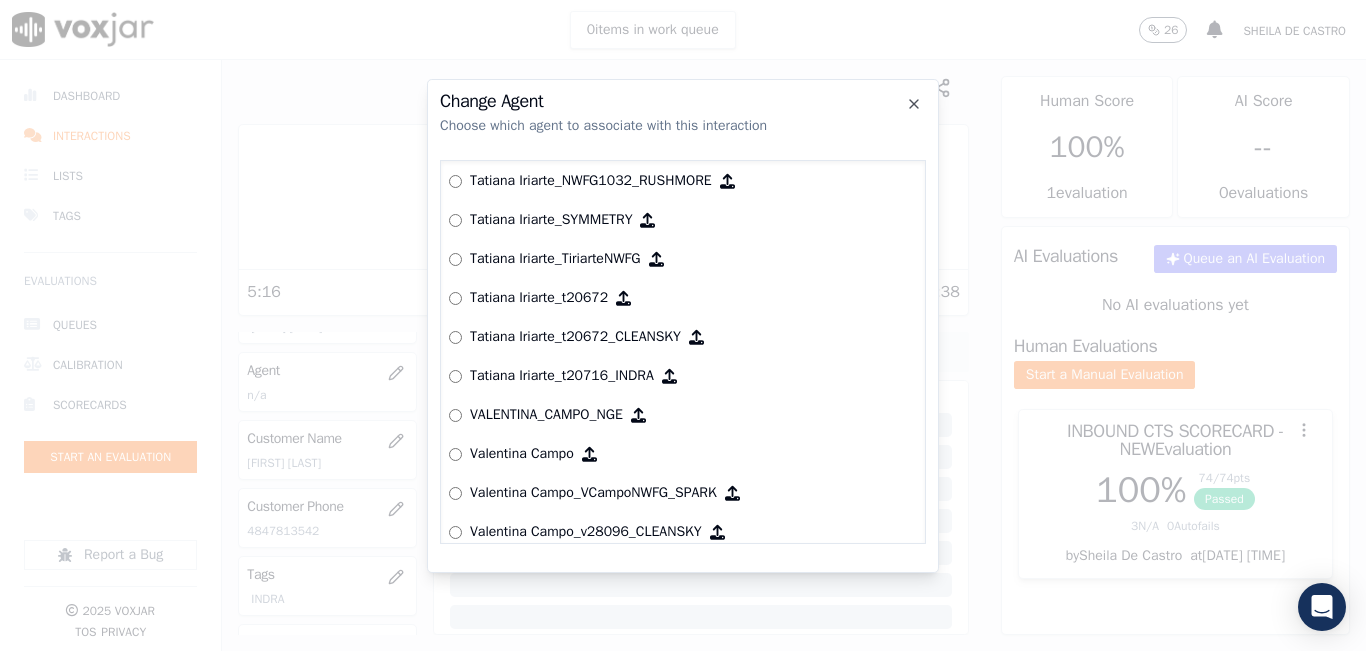 scroll, scrollTop: 8824, scrollLeft: 0, axis: vertical 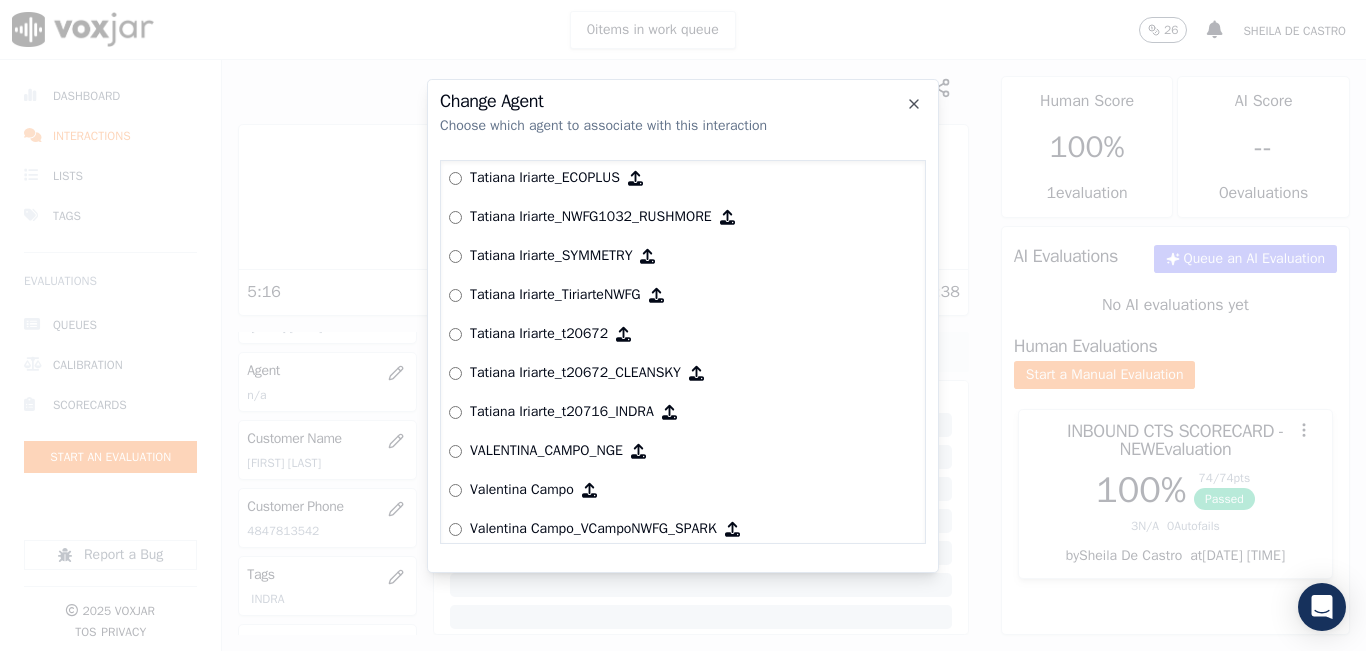 click on "Tatiana Iriarte_t20716_INDRA" at bounding box center (683, 412) 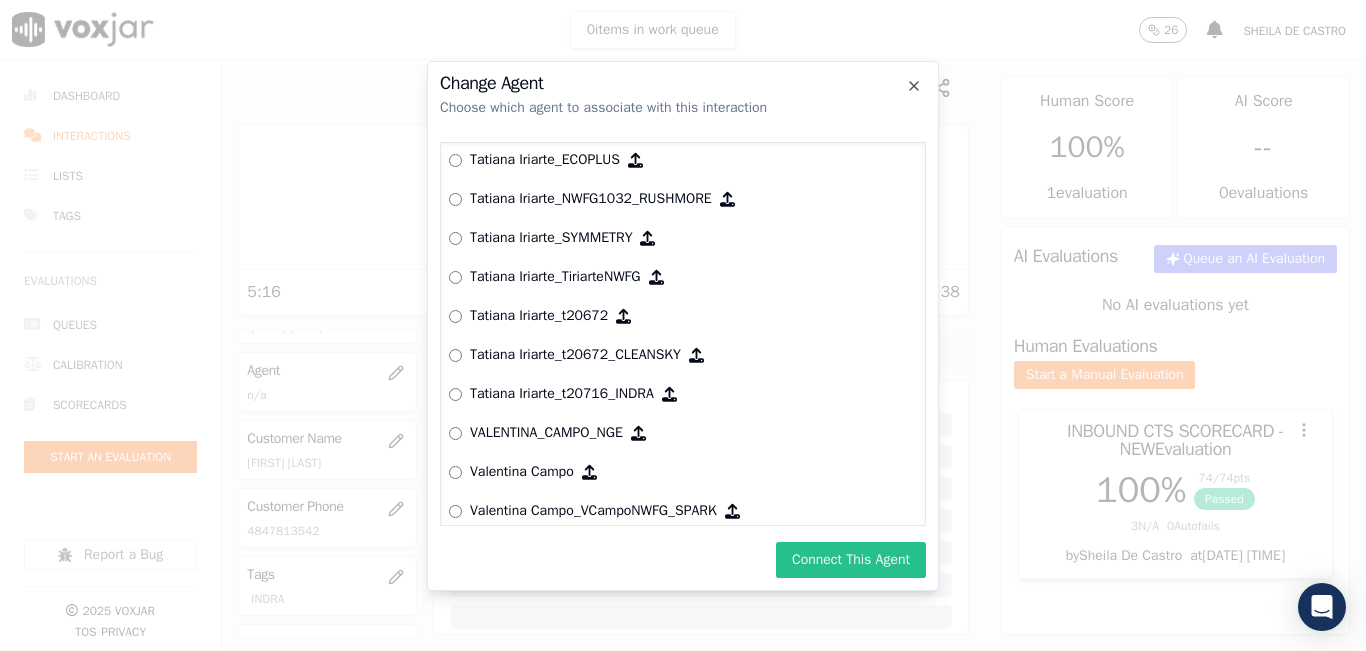 click on "Connect This Agent" at bounding box center [851, 560] 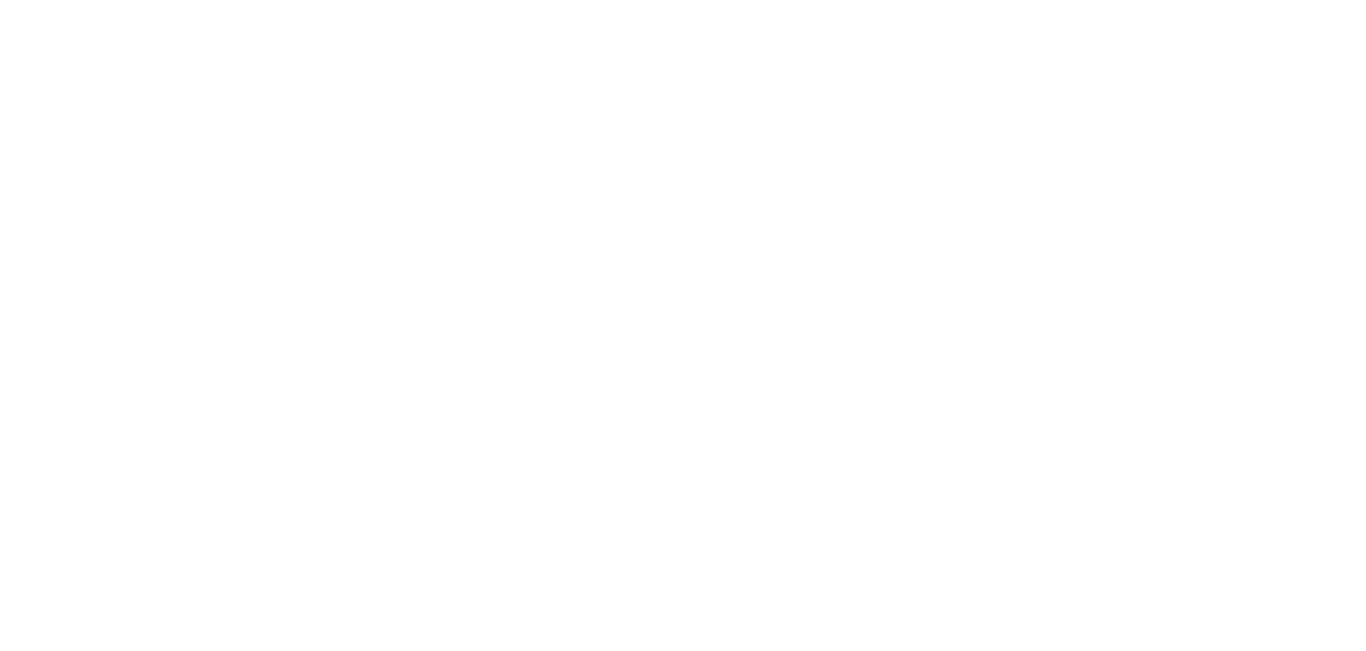 scroll, scrollTop: 0, scrollLeft: 0, axis: both 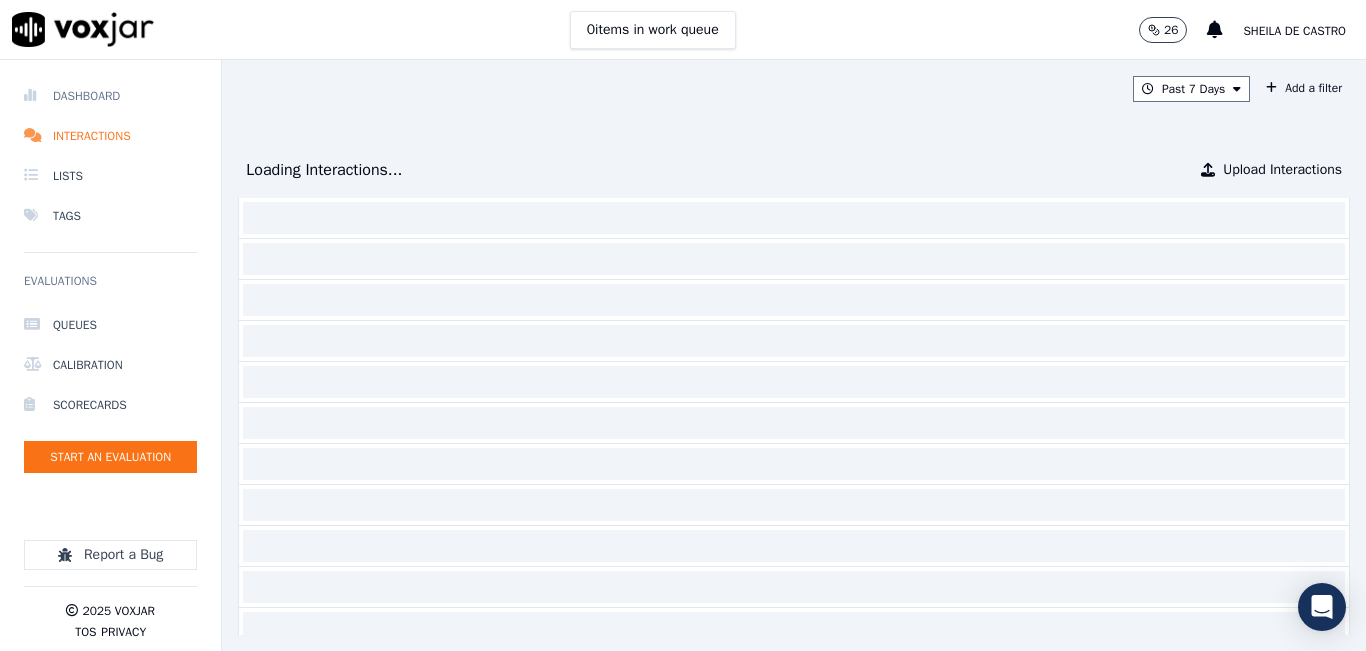 click on "Dashboard" at bounding box center [110, 96] 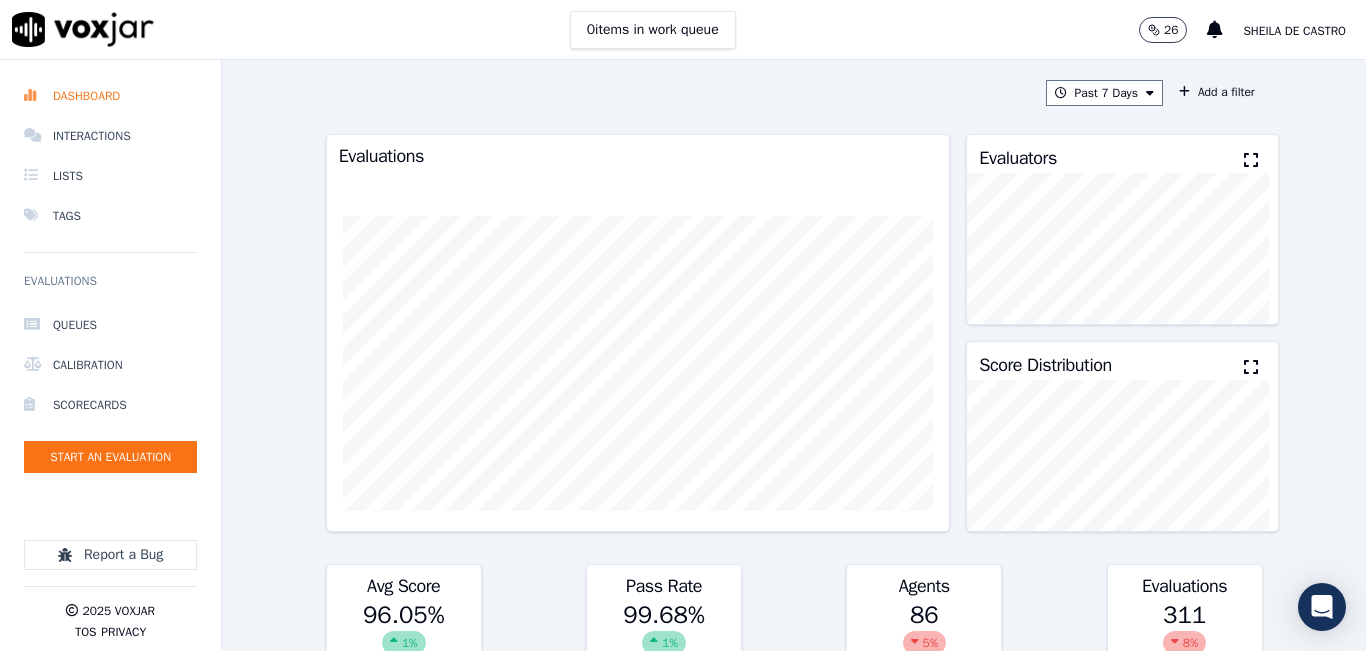 click 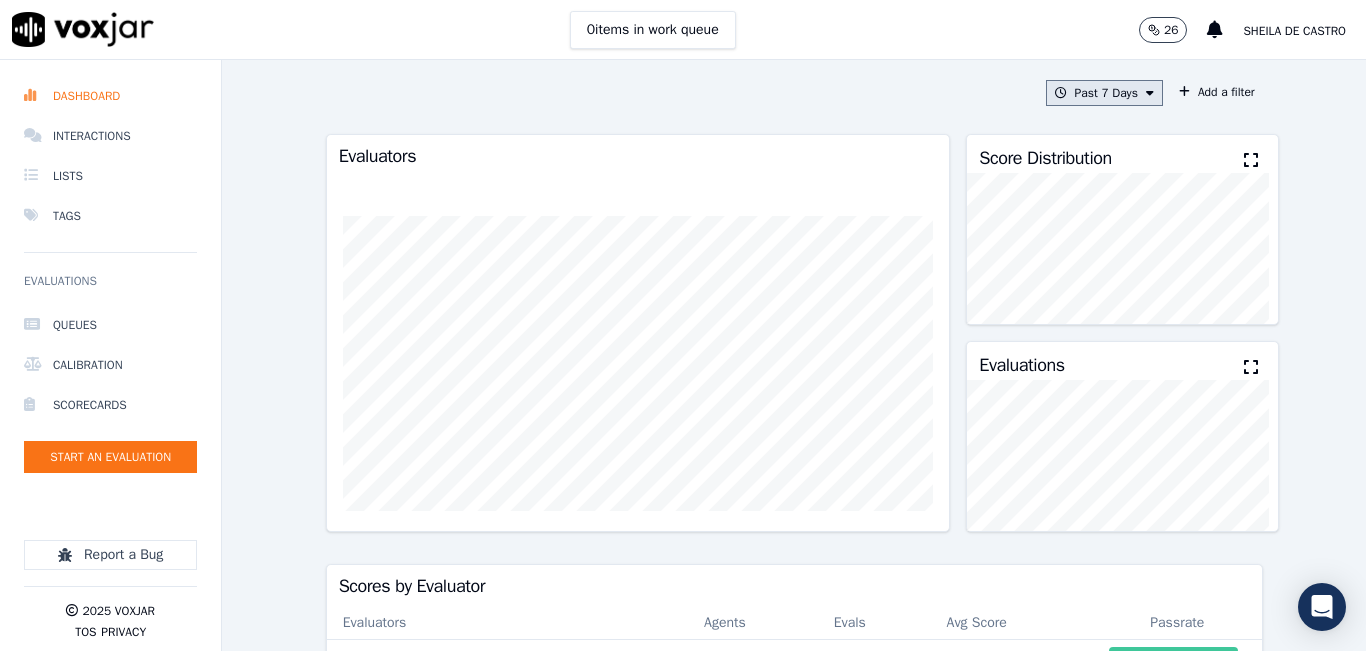 click on "Past 7 Days" at bounding box center (1104, 93) 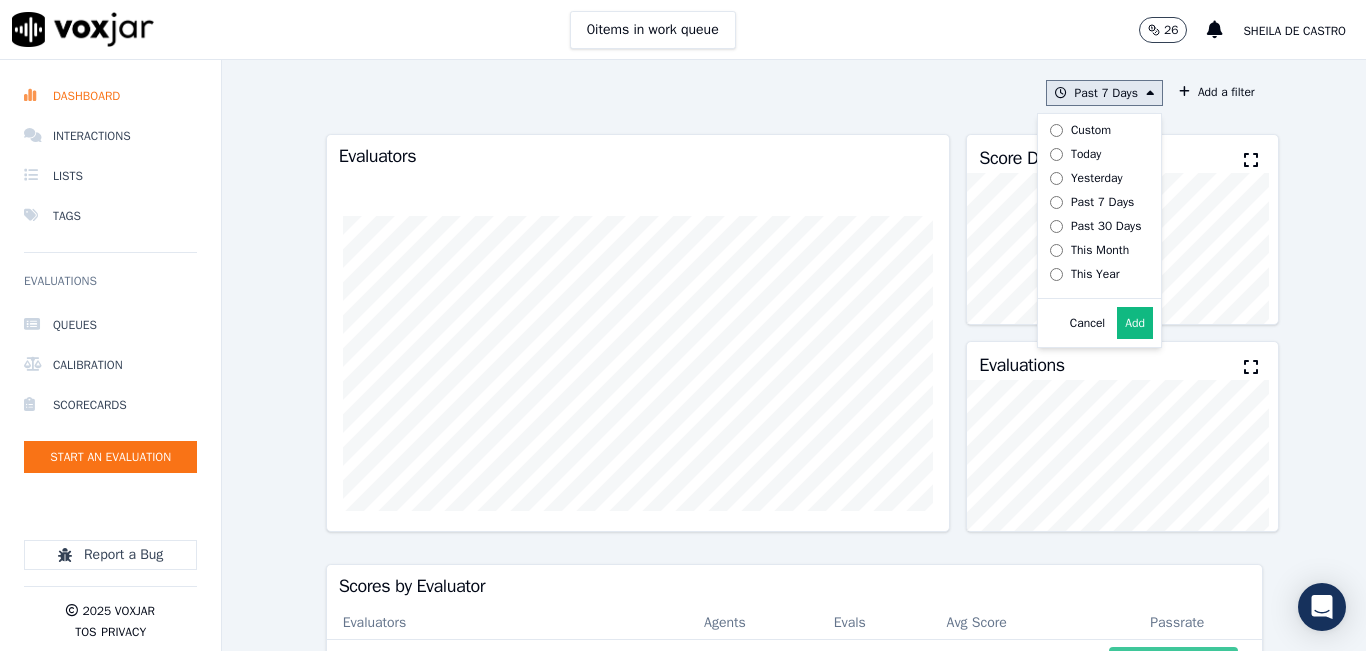 click on "Today" at bounding box center (1086, 154) 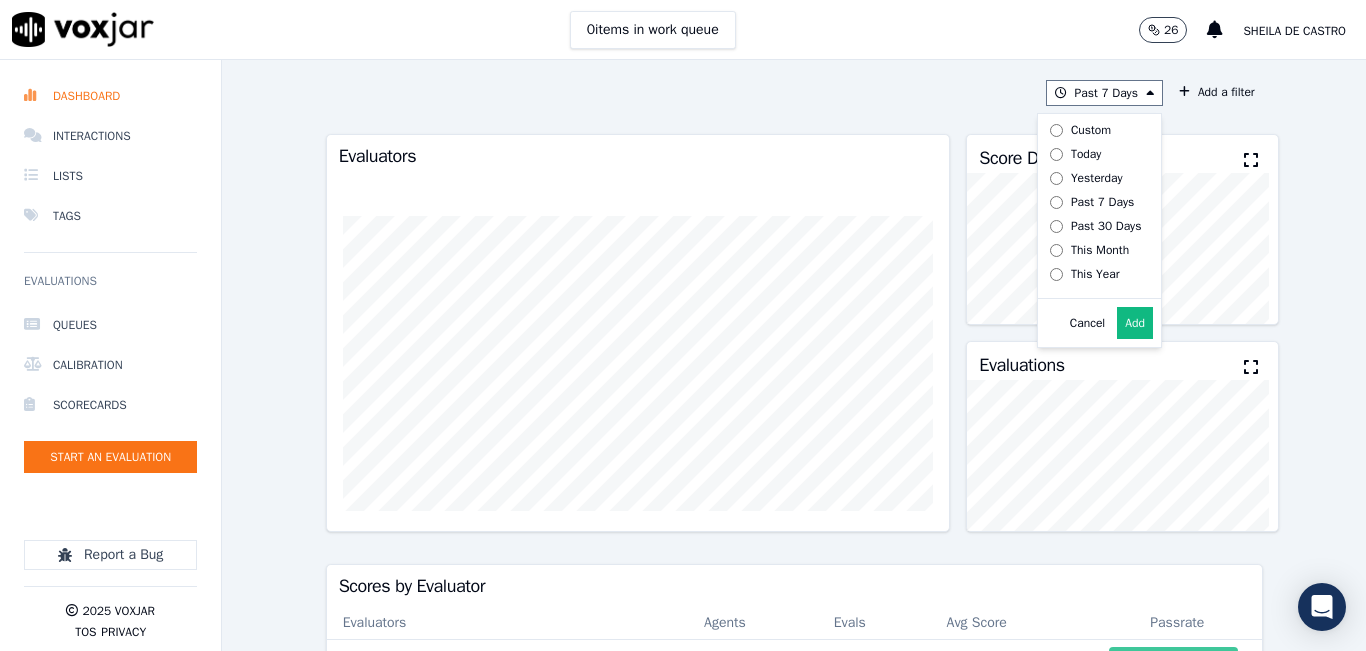 click on "Add" at bounding box center (1135, 323) 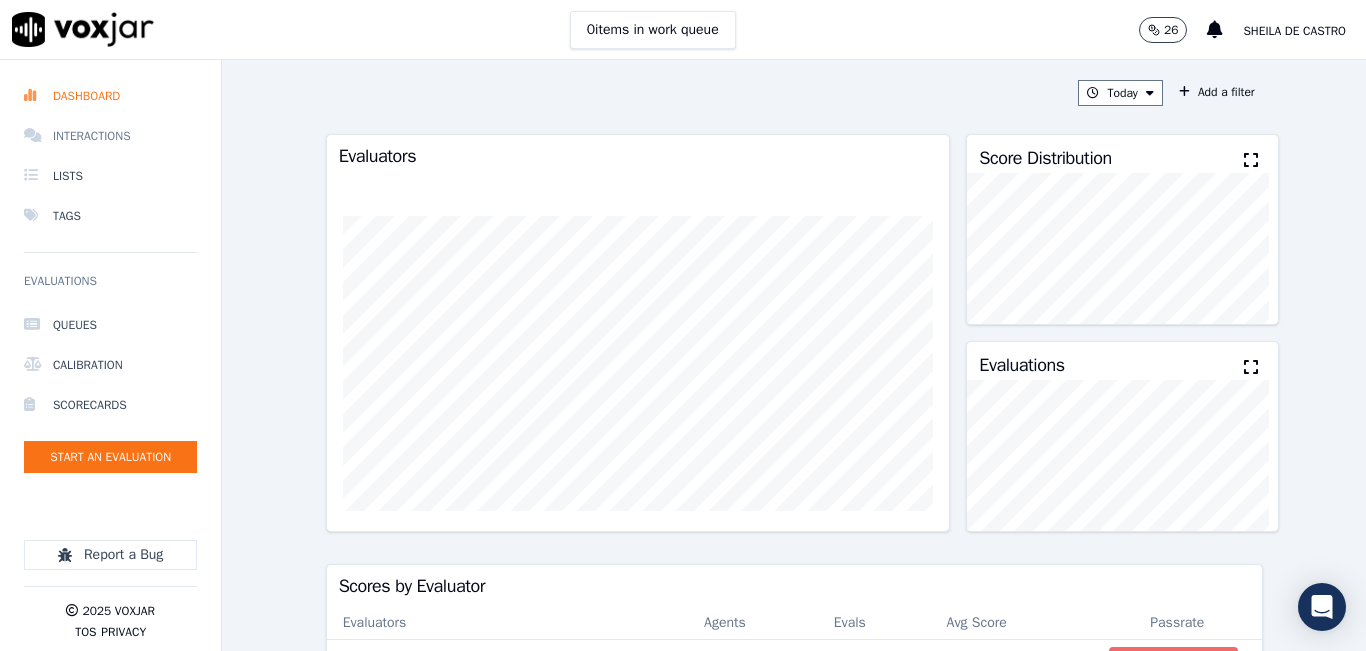 click on "Interactions" at bounding box center [110, 136] 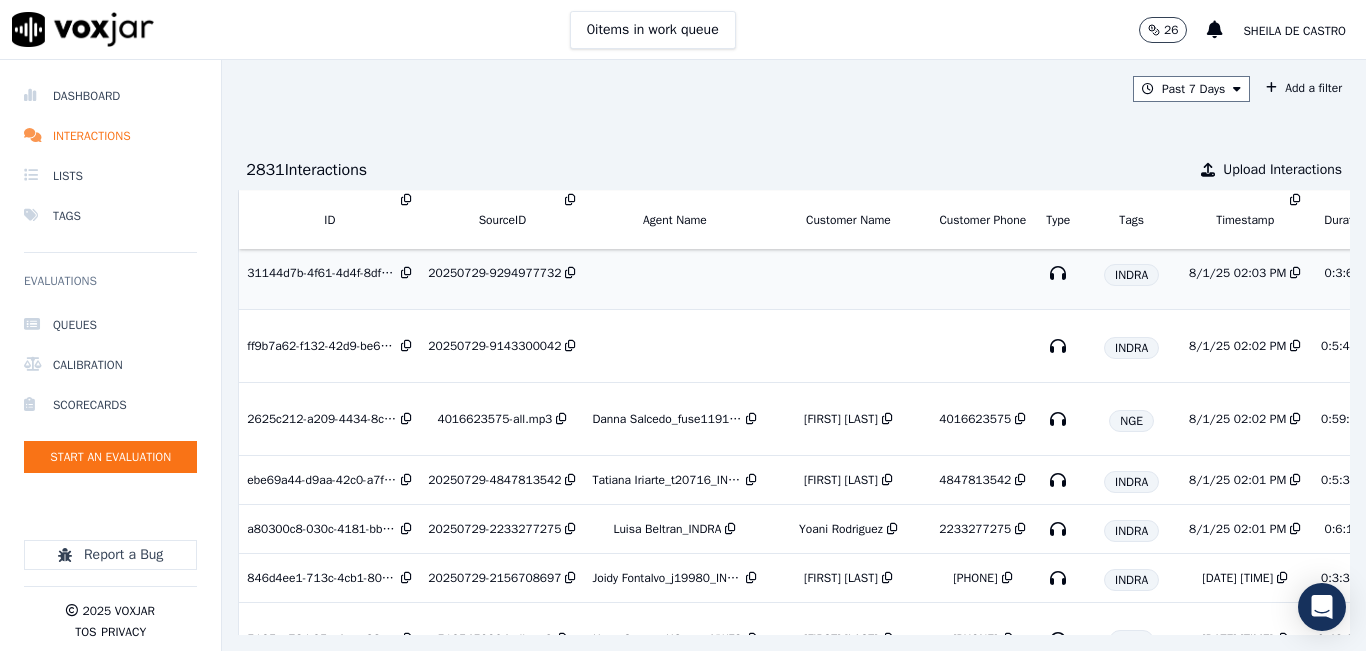 scroll, scrollTop: 400, scrollLeft: 0, axis: vertical 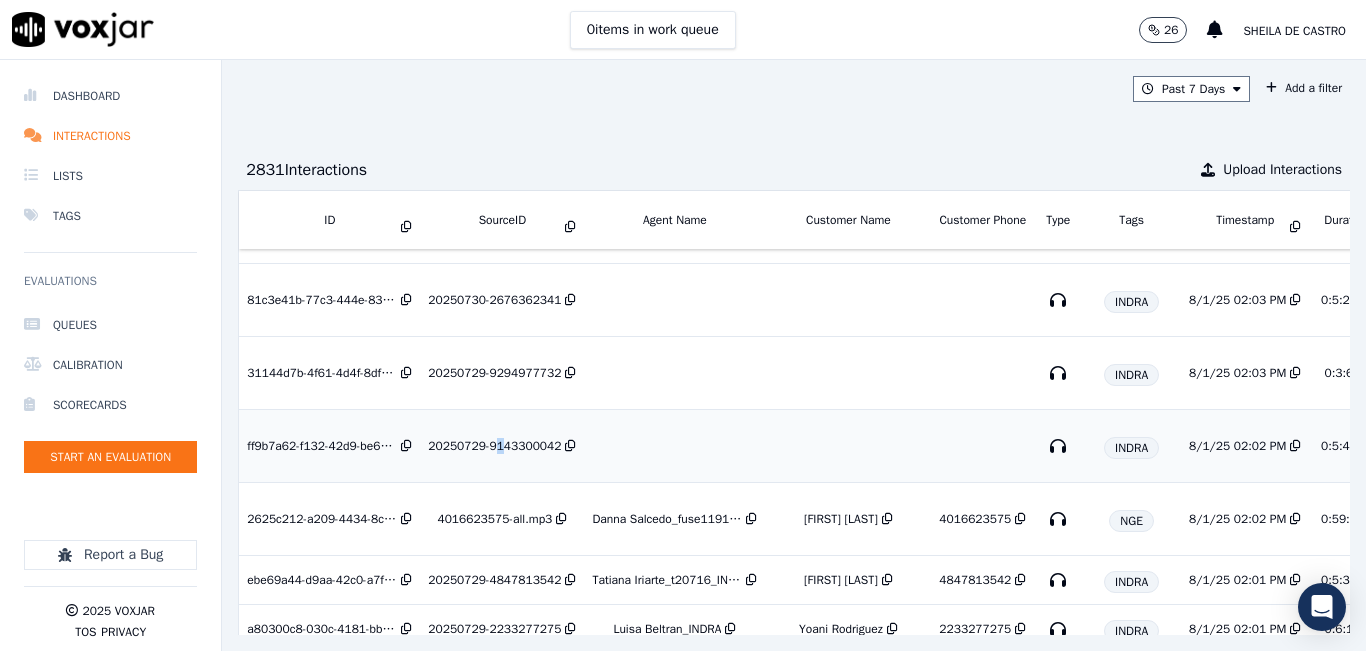 click on "20250729-9143300042" at bounding box center [494, 446] 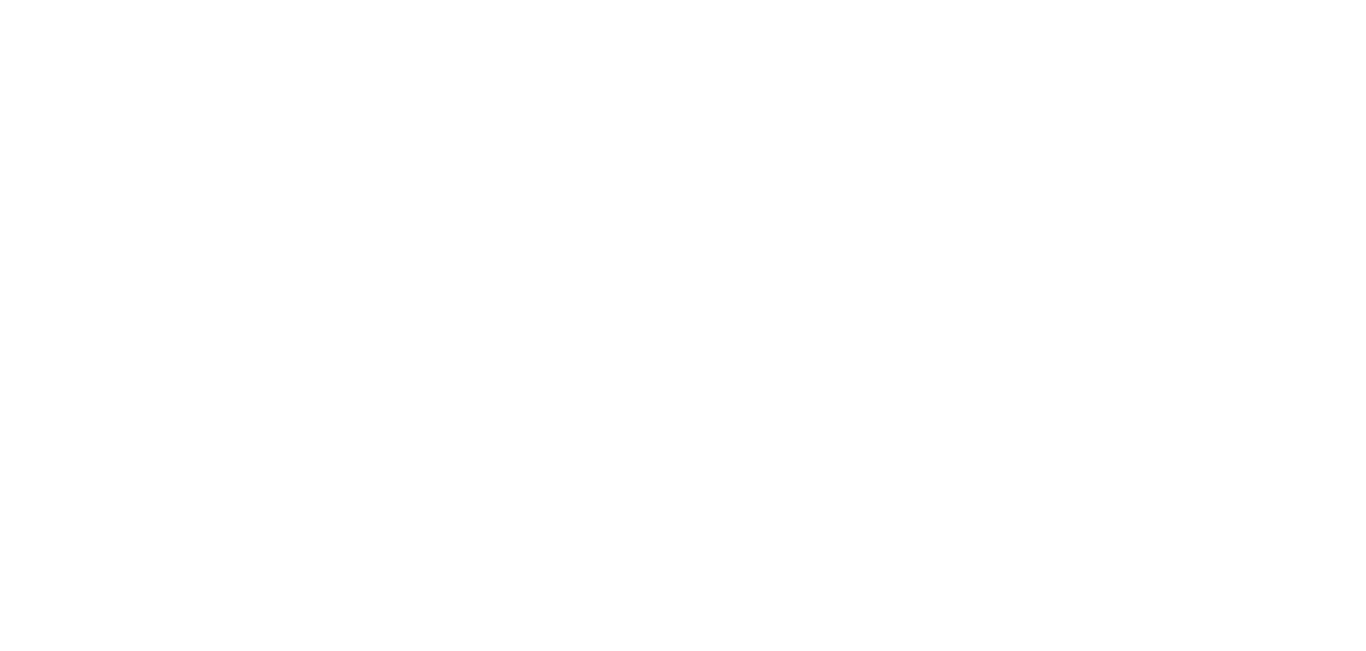 scroll, scrollTop: 0, scrollLeft: 0, axis: both 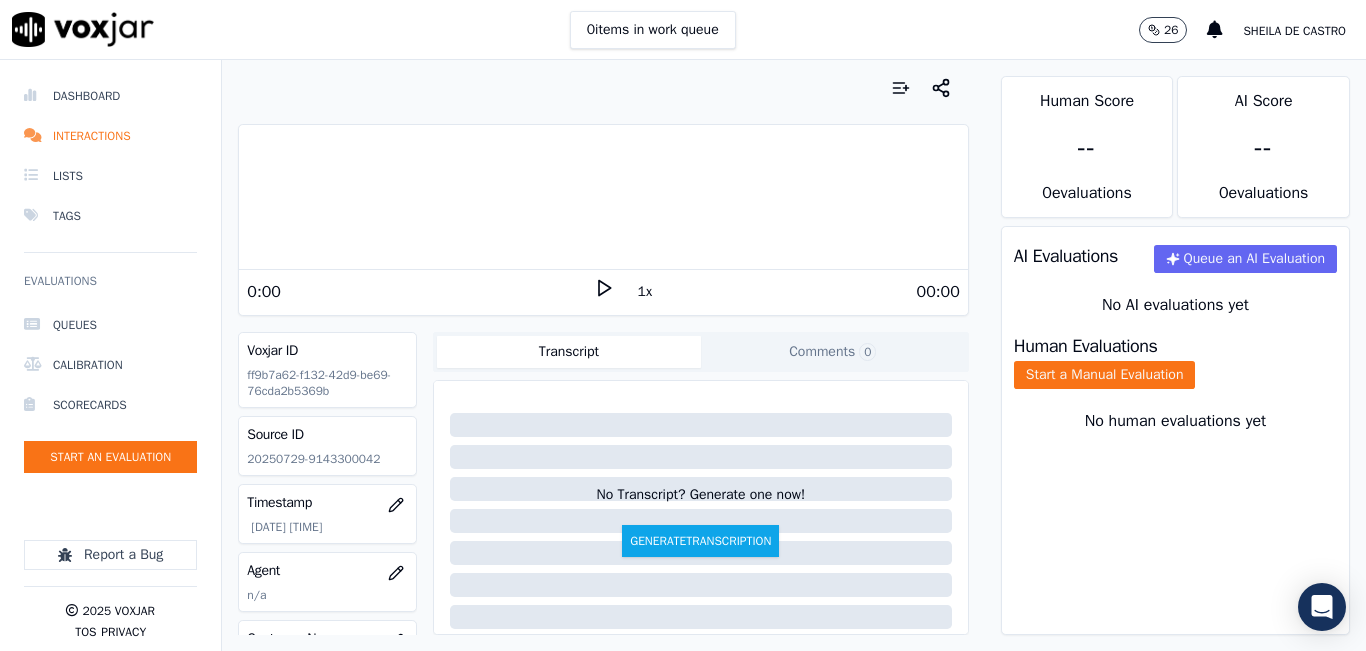 click on "0  items in work queue     26         Sheila De Castro" at bounding box center [683, 30] 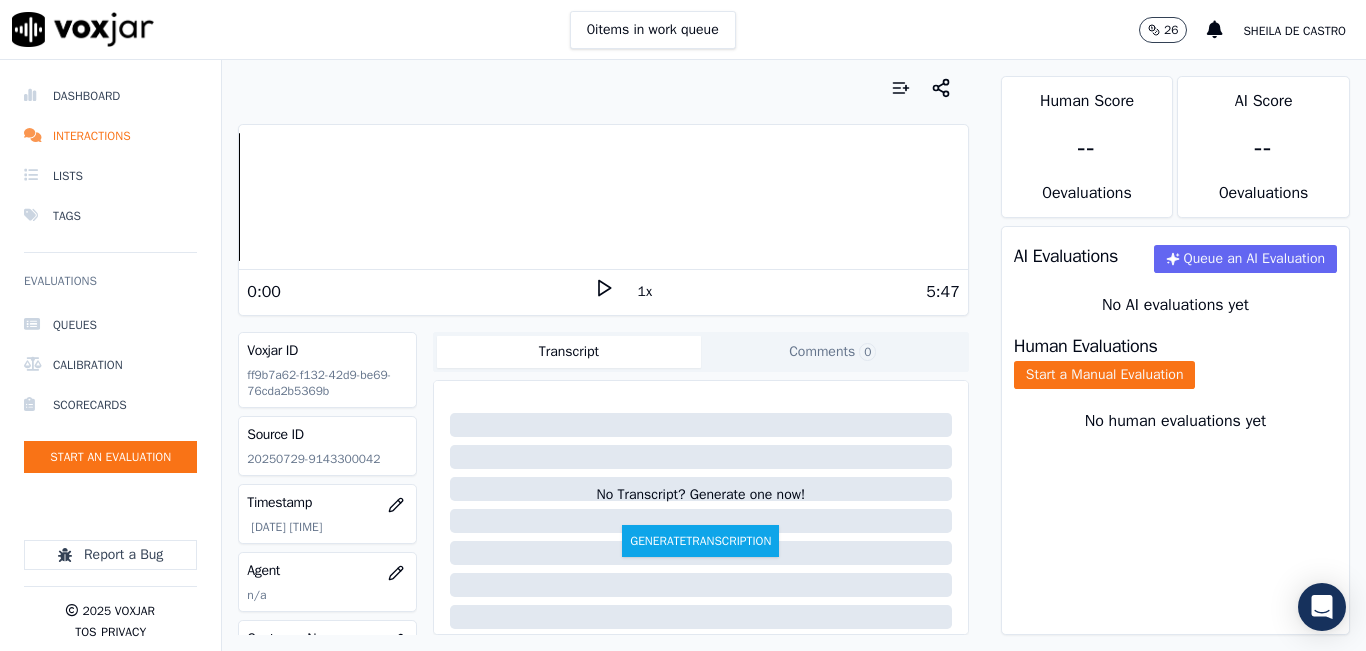 click on "0:00" at bounding box center [420, 292] 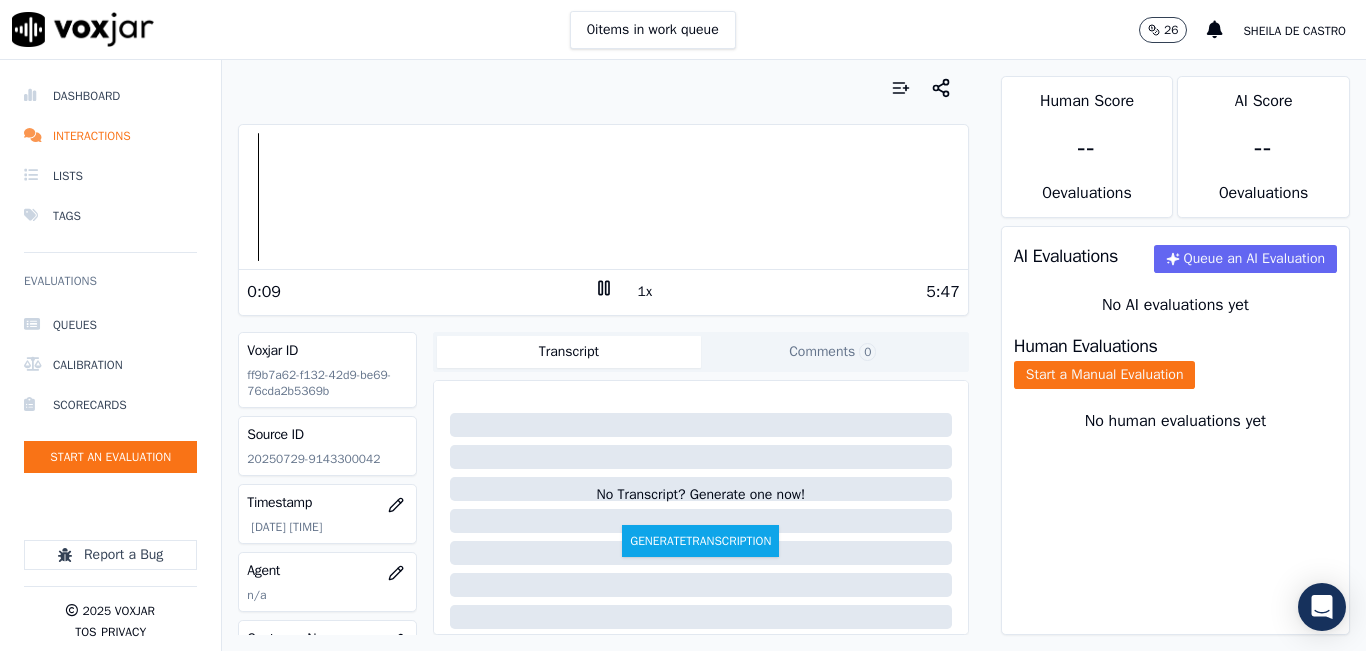 click 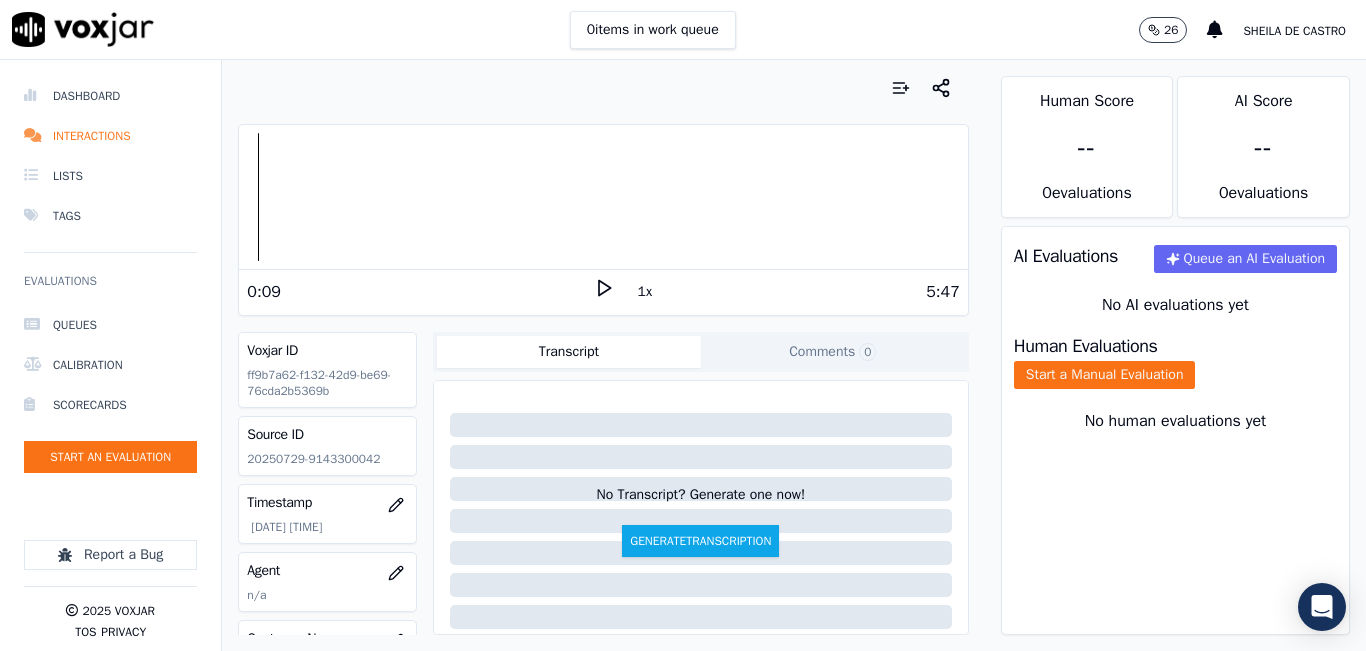 click on "20250729-9143300042" 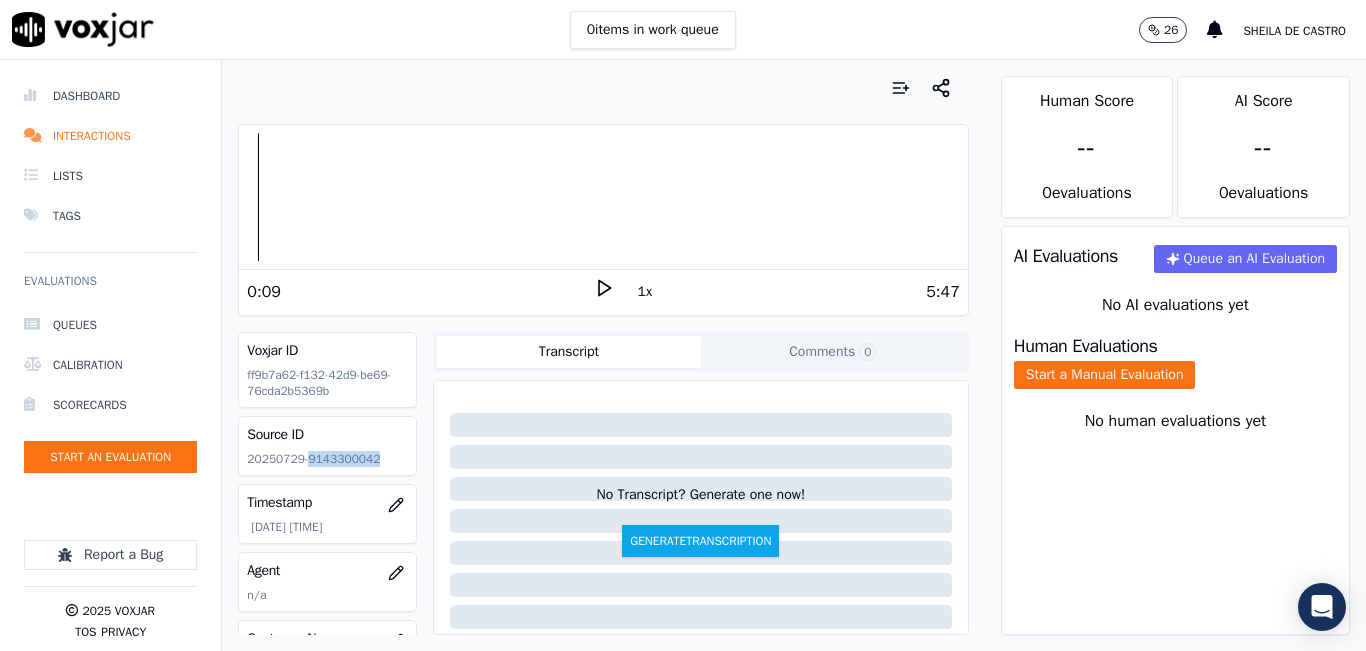 click on "20250729-9143300042" 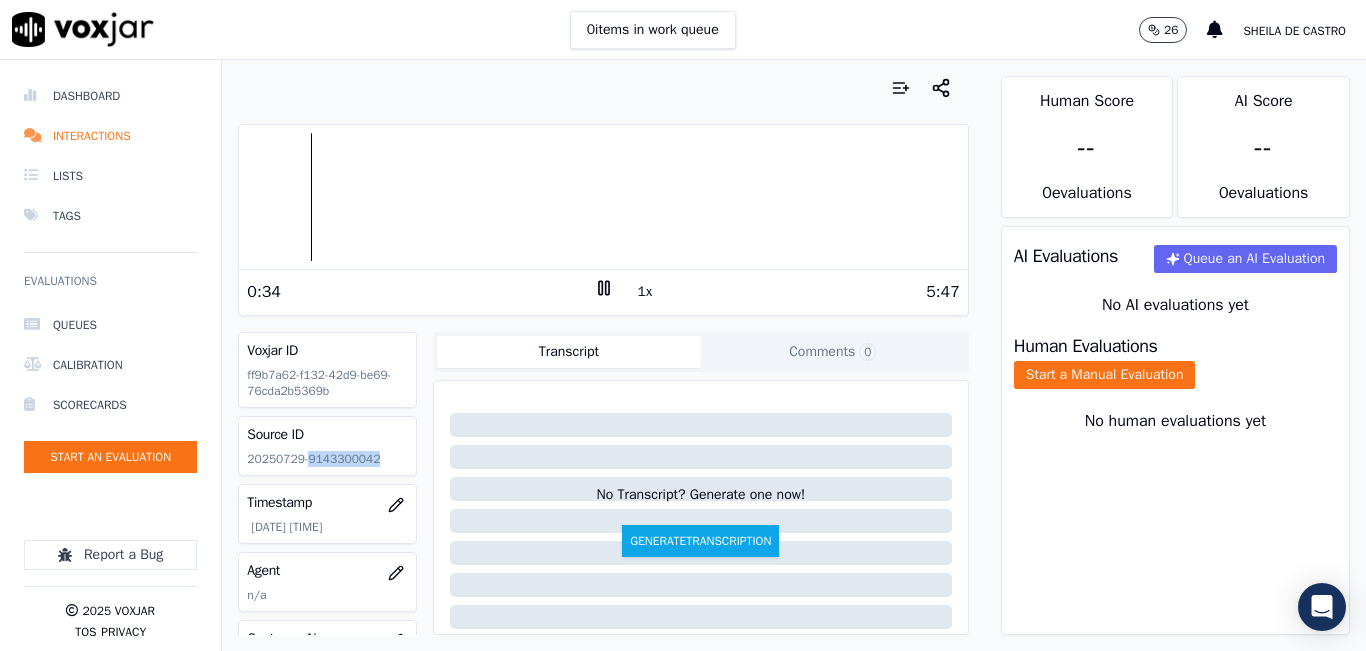click 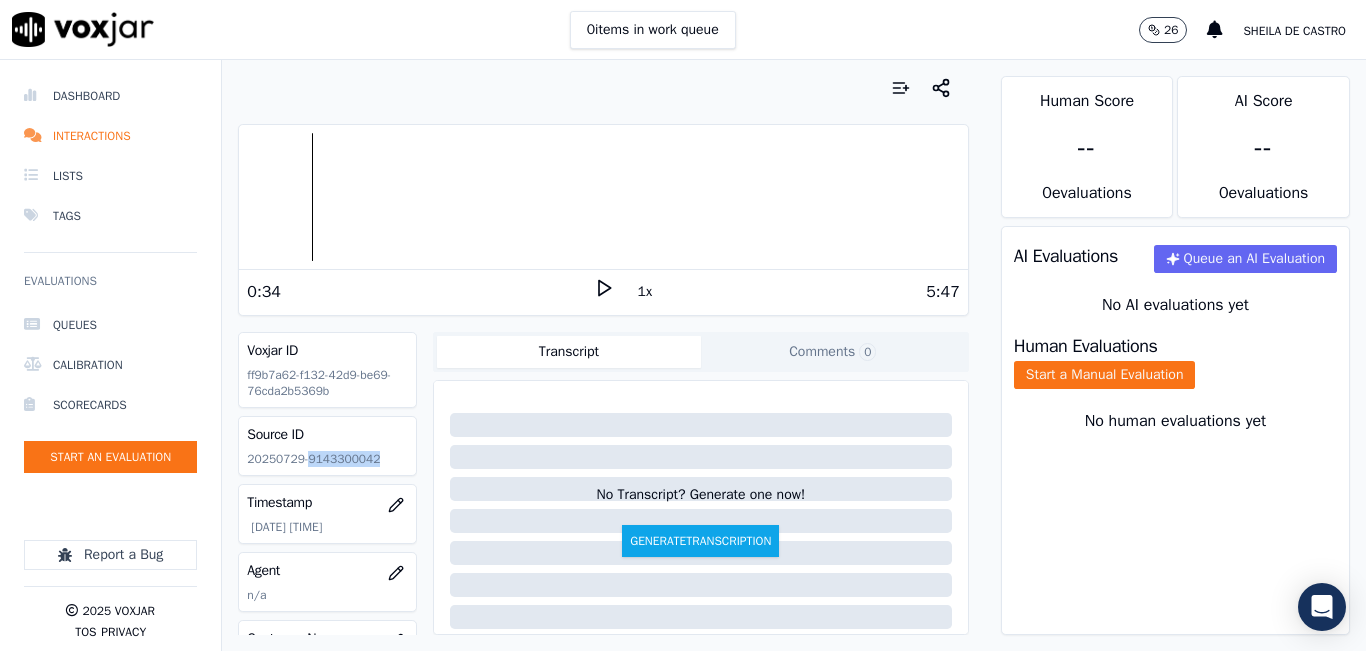 click 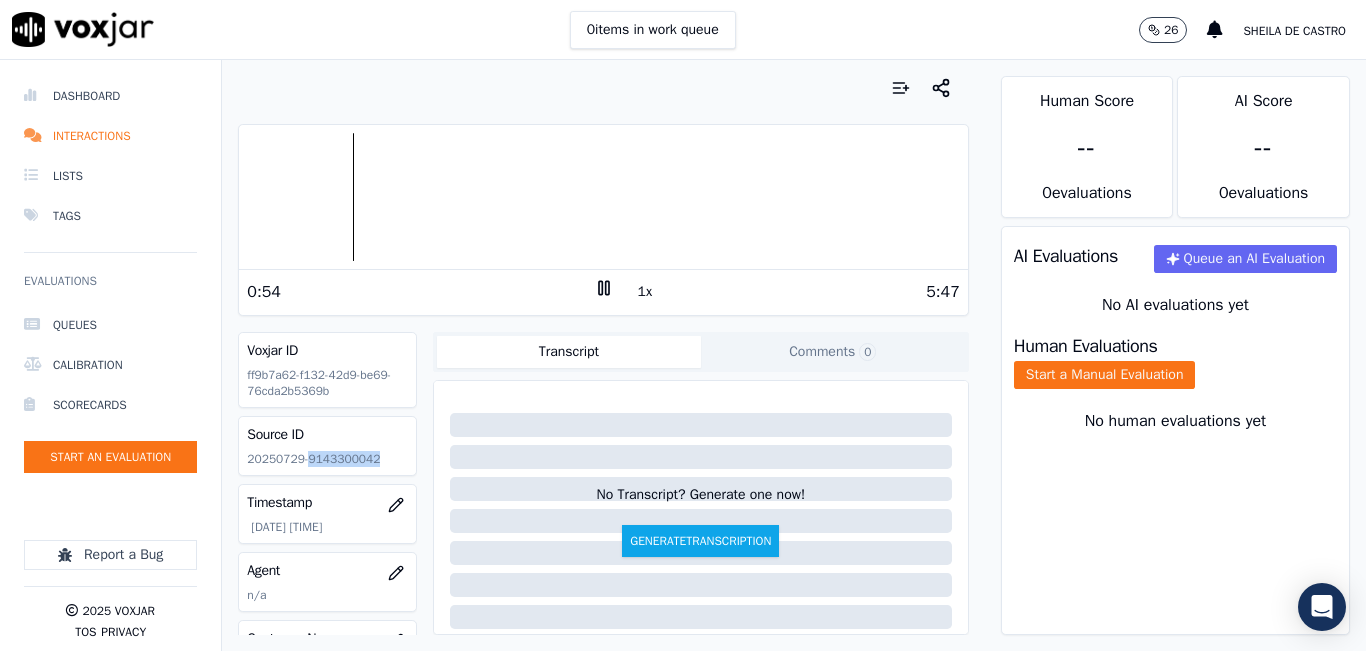 click 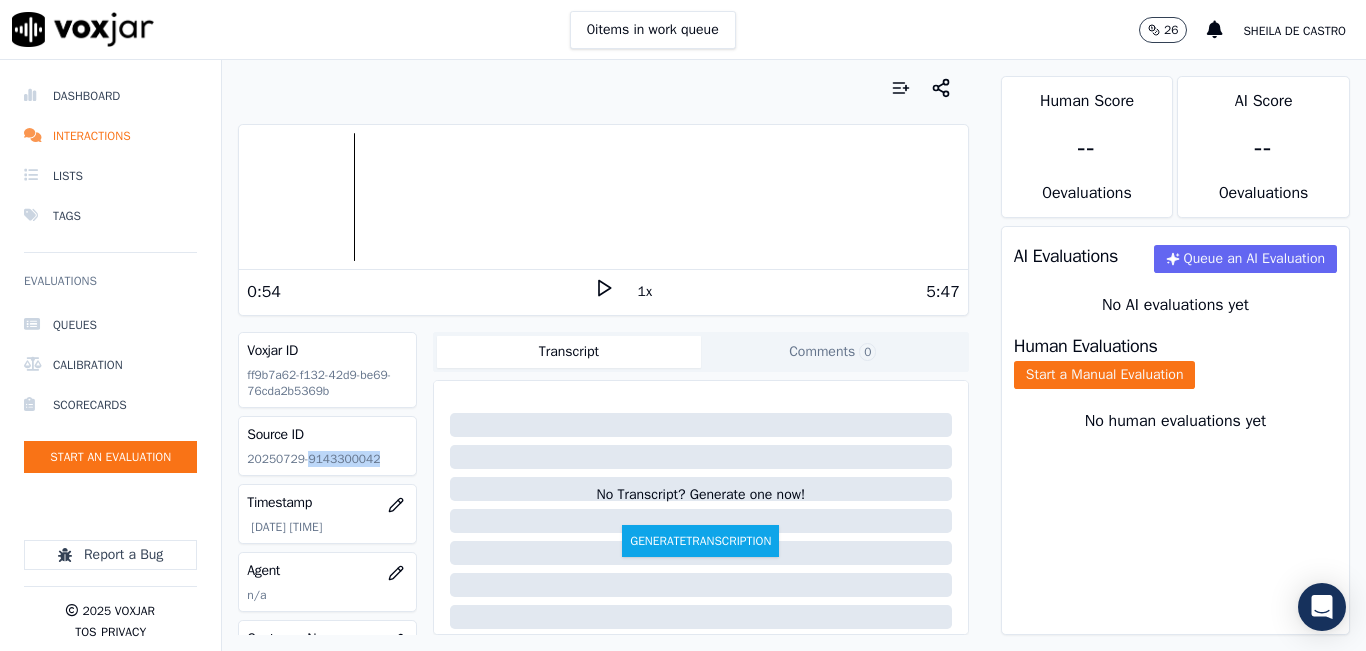 click 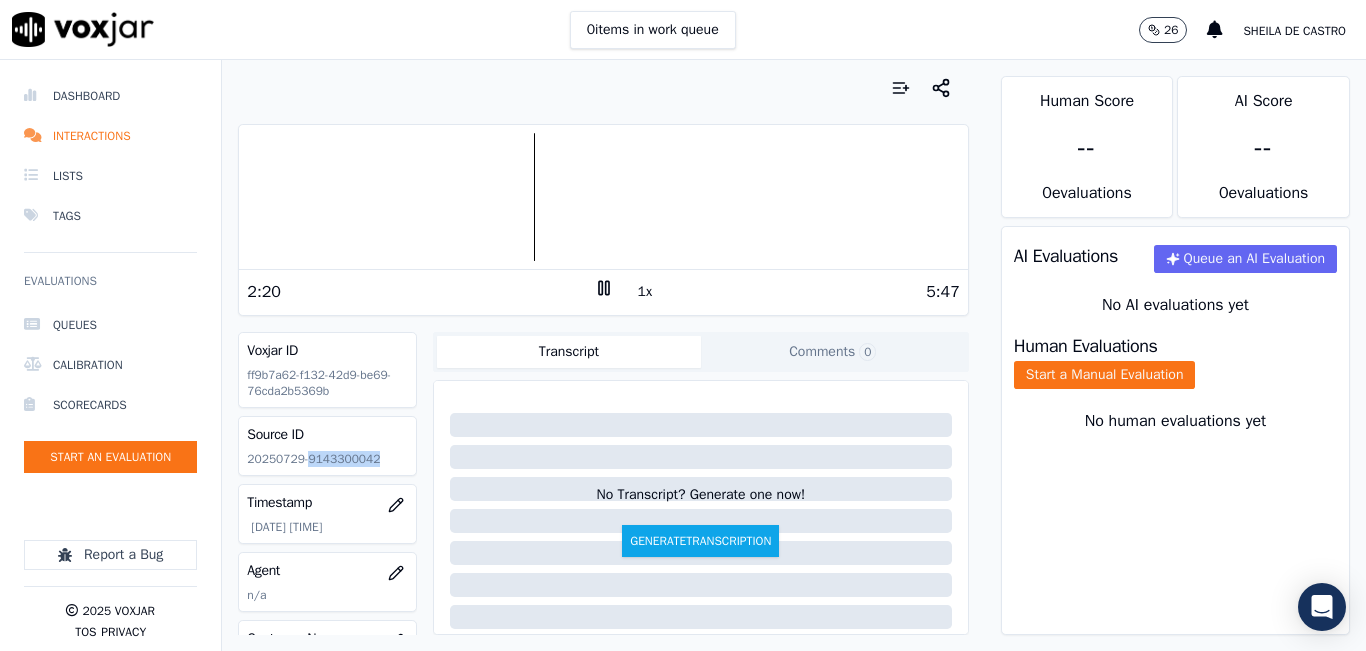 click 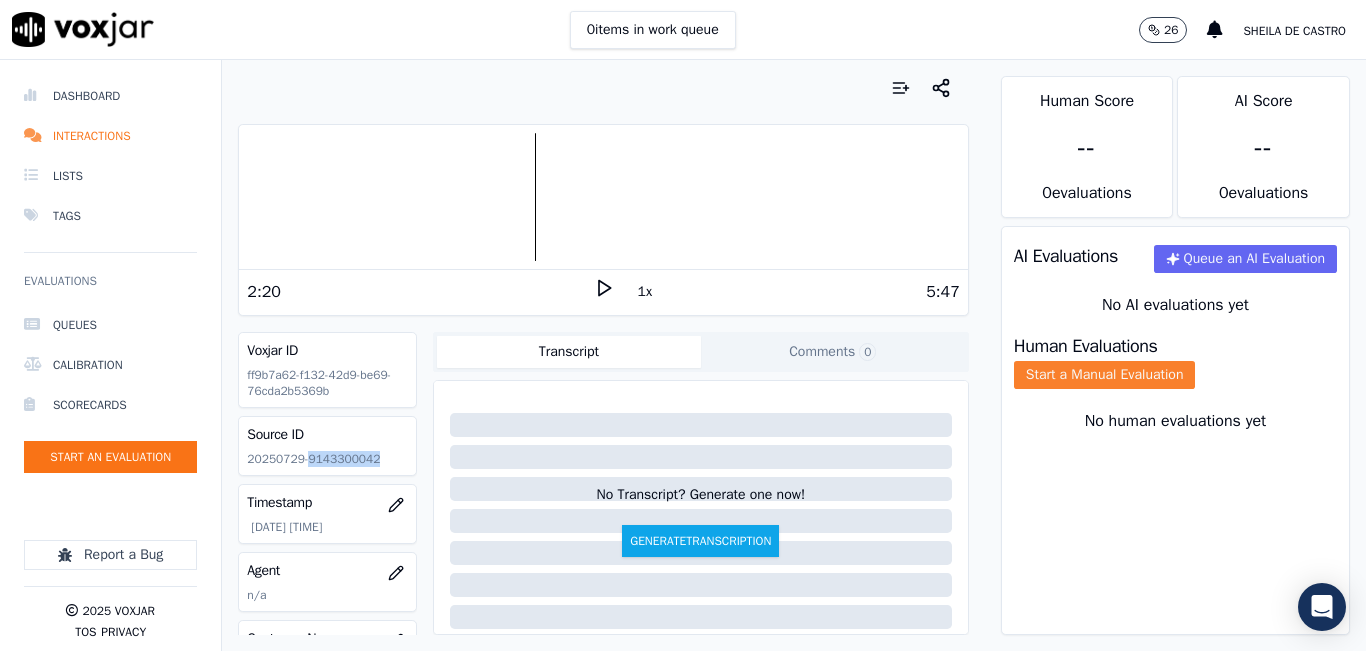click on "Start a Manual Evaluation" 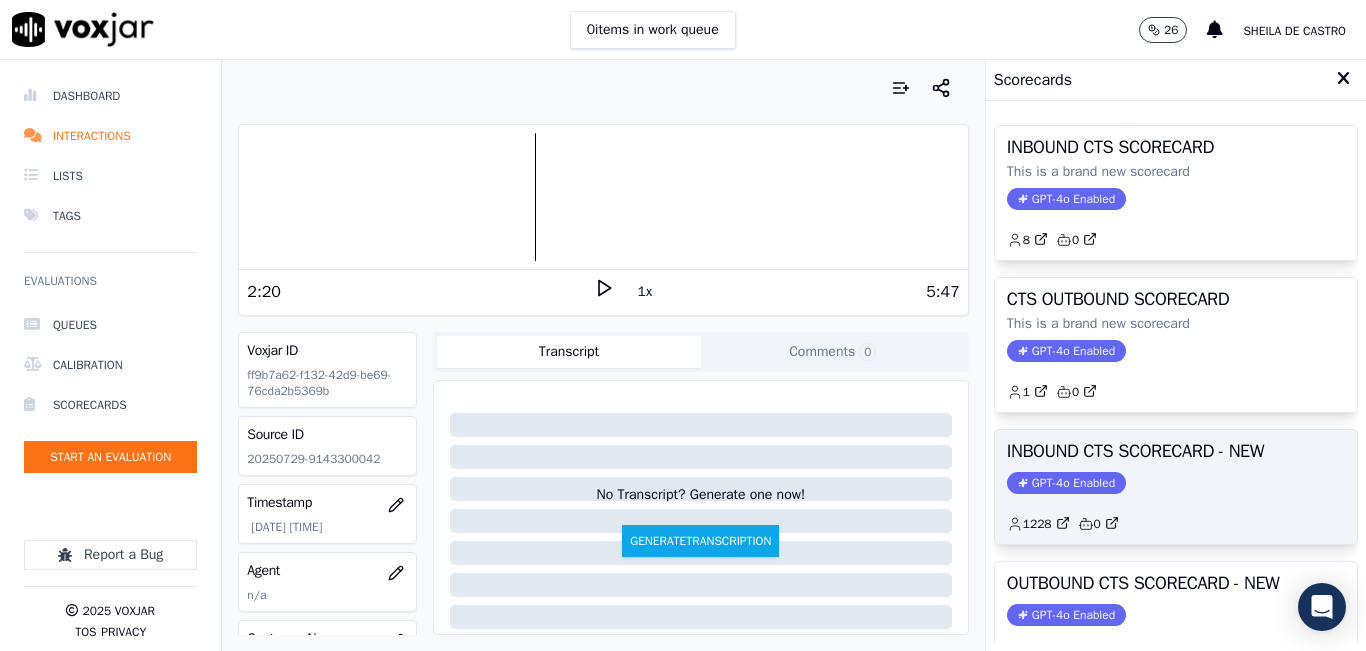 click on "GPT-4o Enabled" 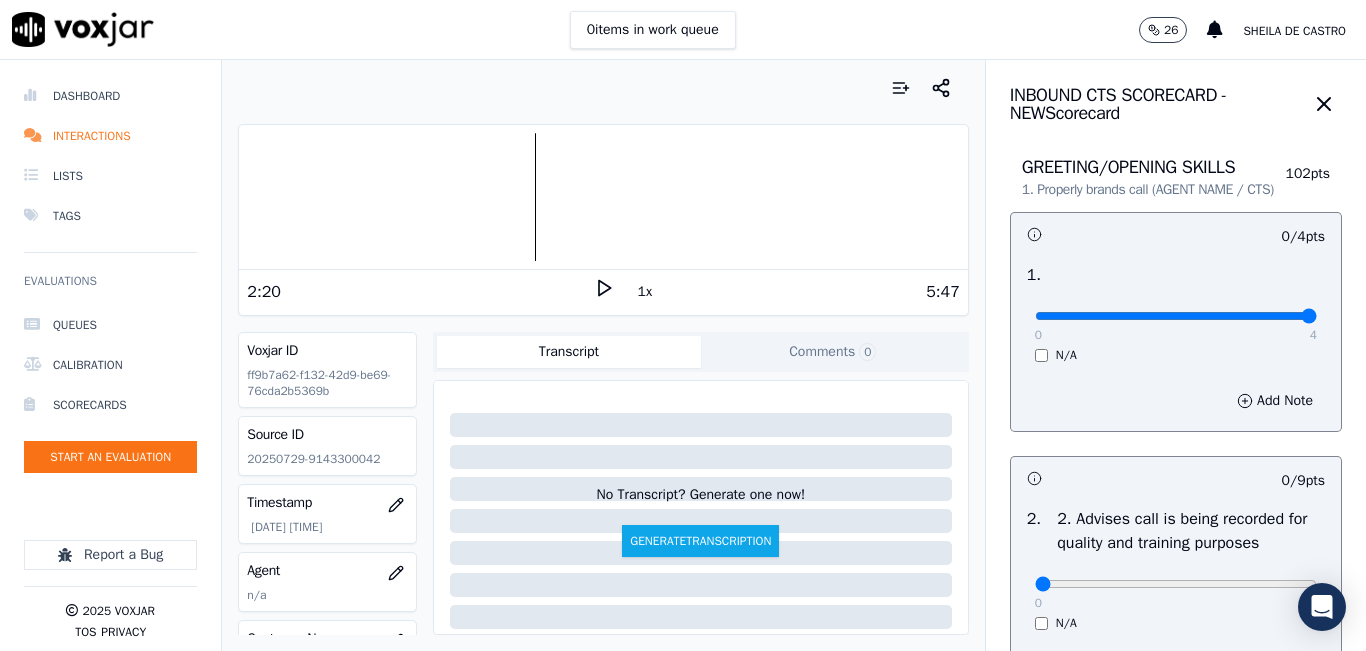 type on "4" 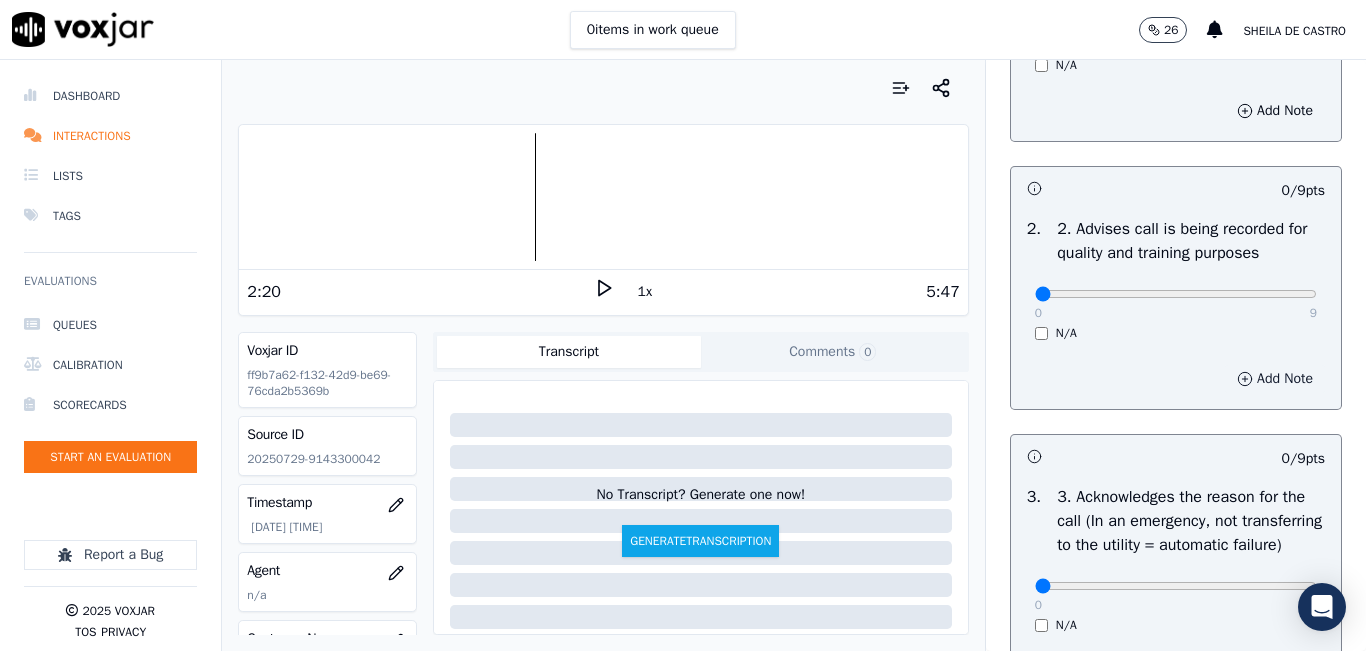 scroll, scrollTop: 300, scrollLeft: 0, axis: vertical 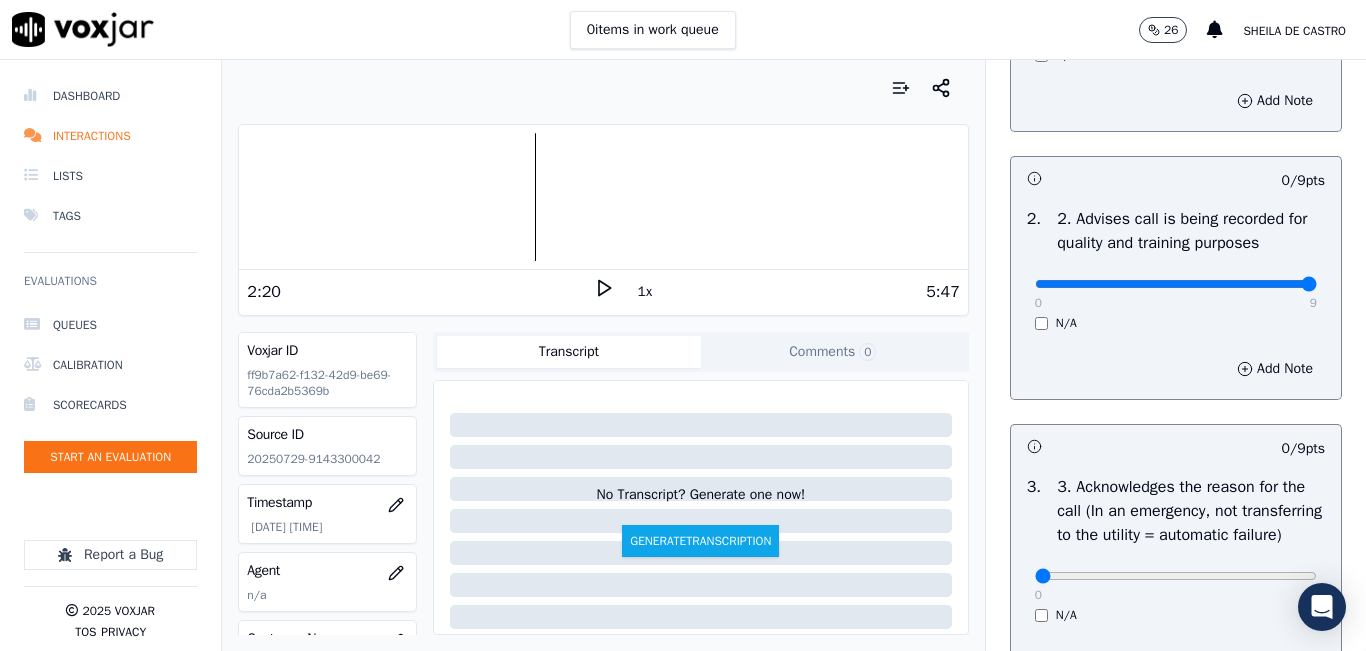 type on "9" 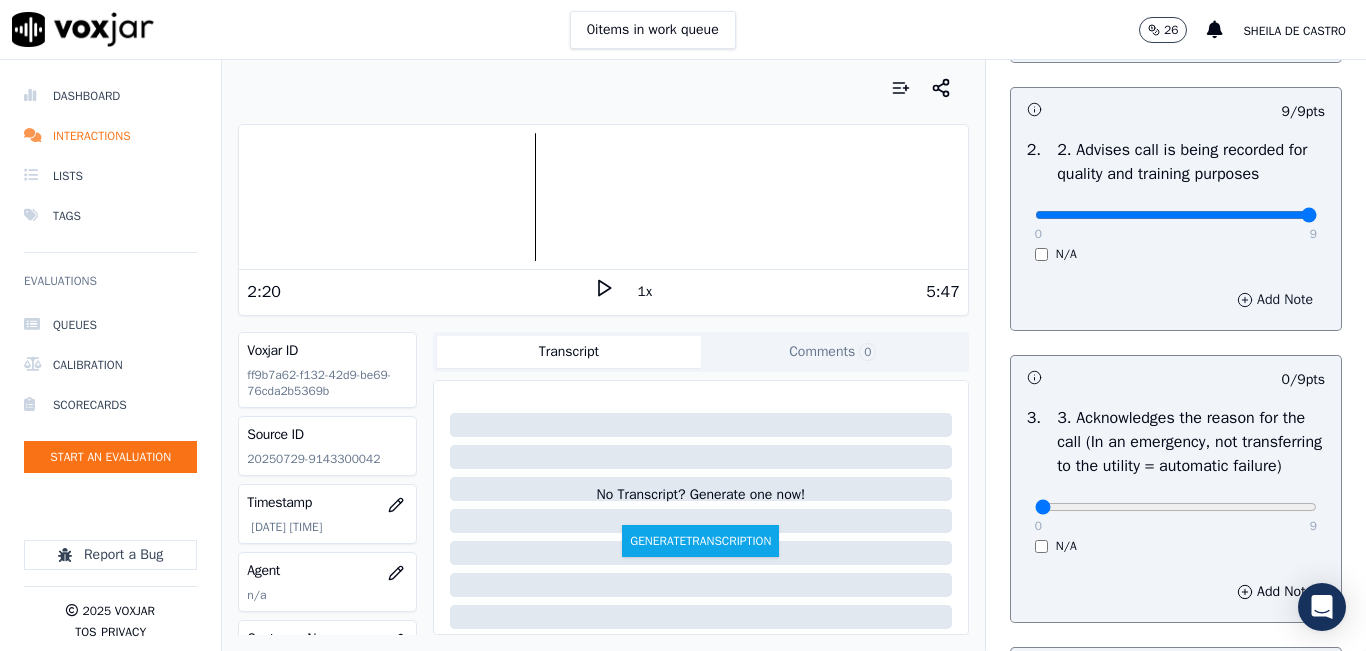 scroll, scrollTop: 600, scrollLeft: 0, axis: vertical 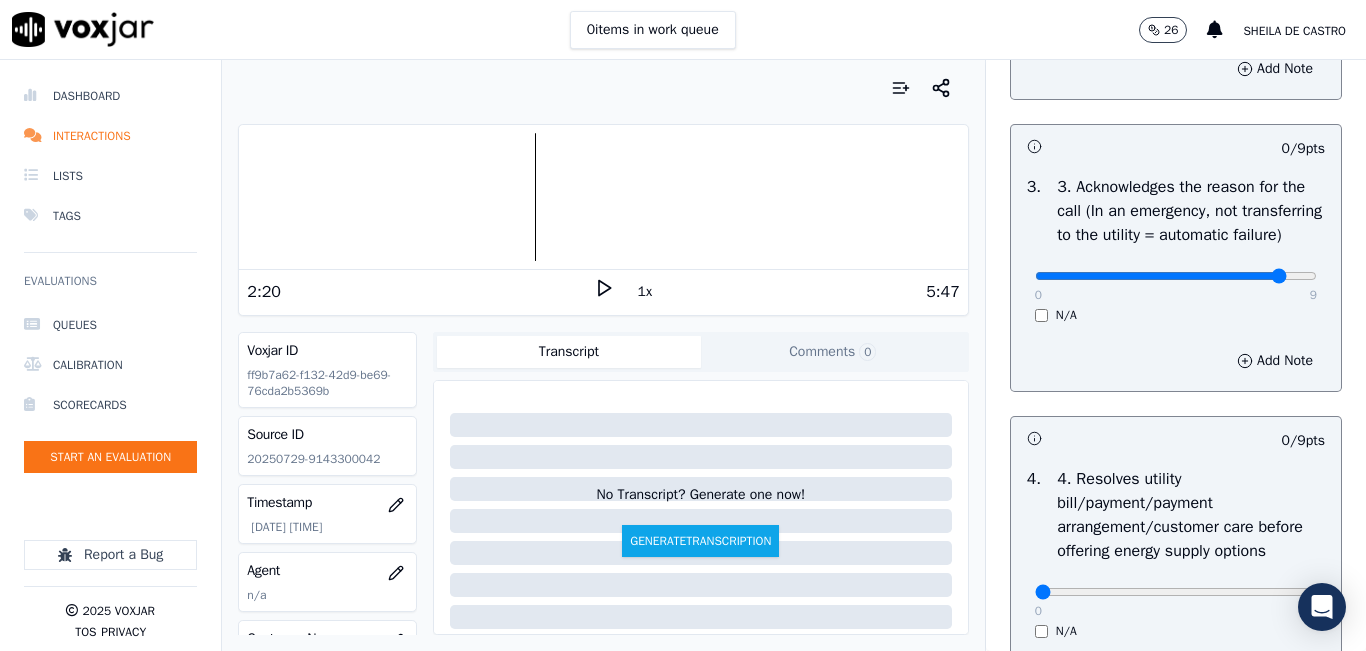 click at bounding box center (1176, -284) 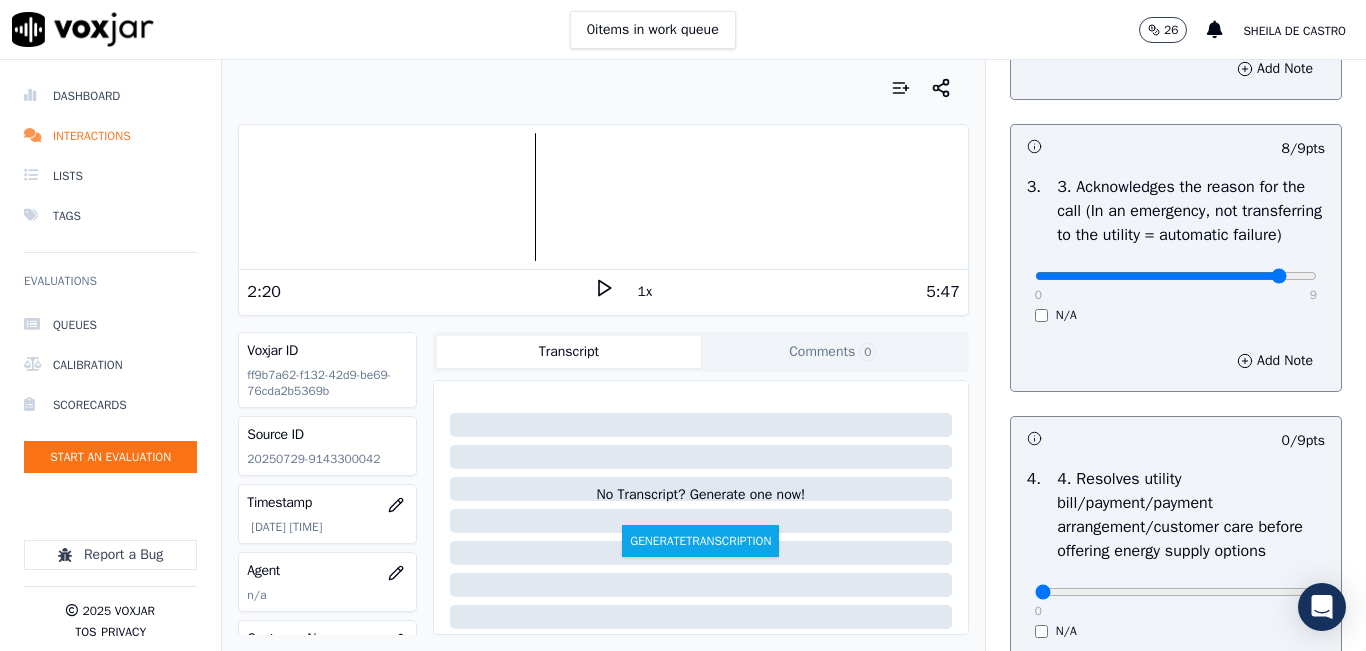 click on "0   9     N/A" at bounding box center (1176, 285) 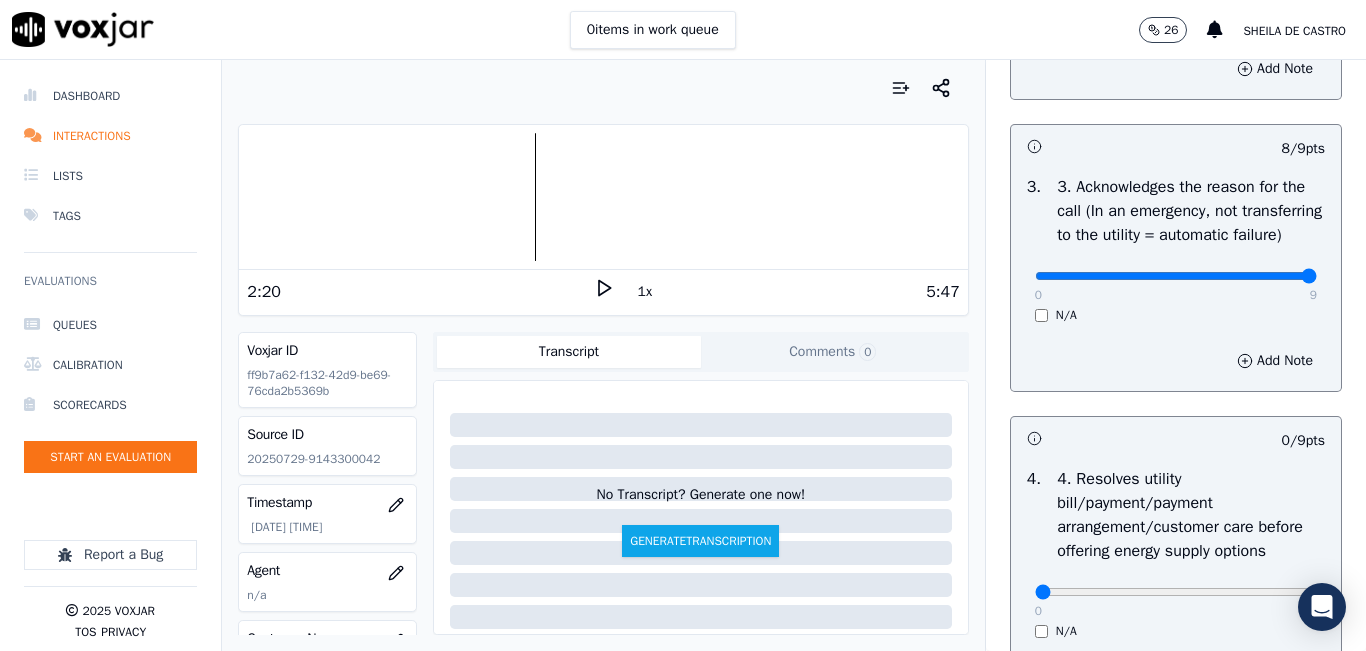 type on "9" 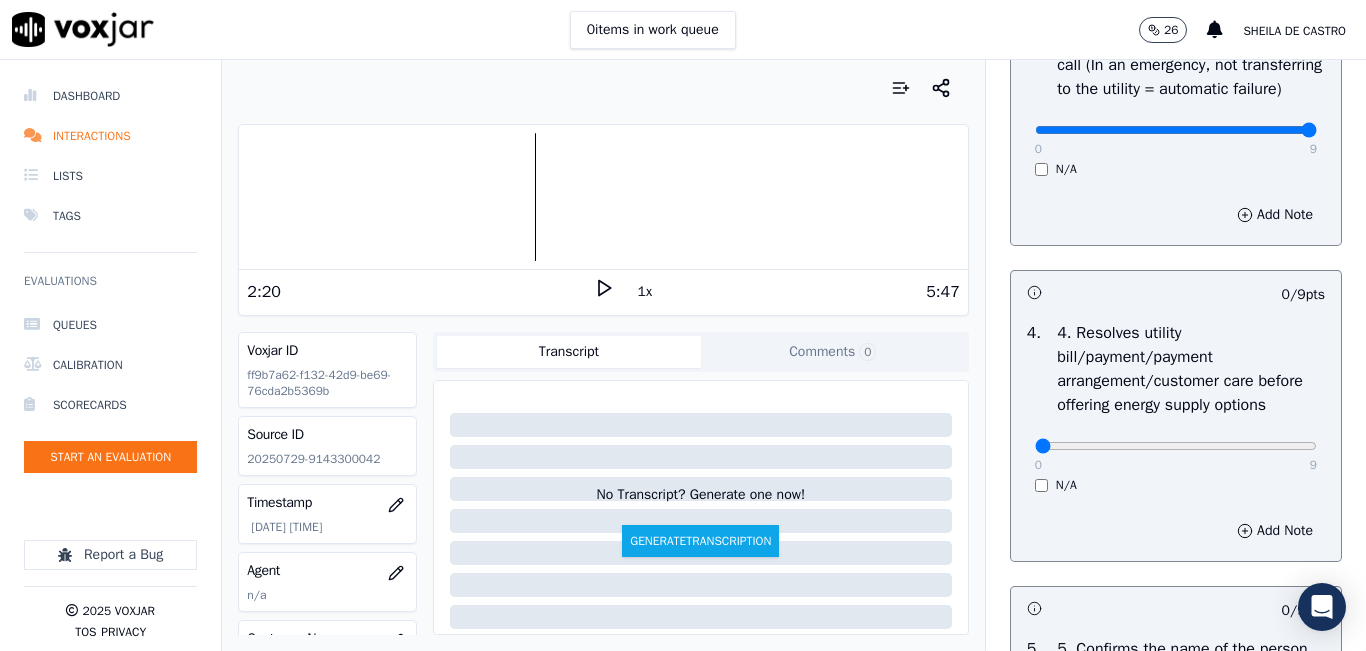 scroll, scrollTop: 900, scrollLeft: 0, axis: vertical 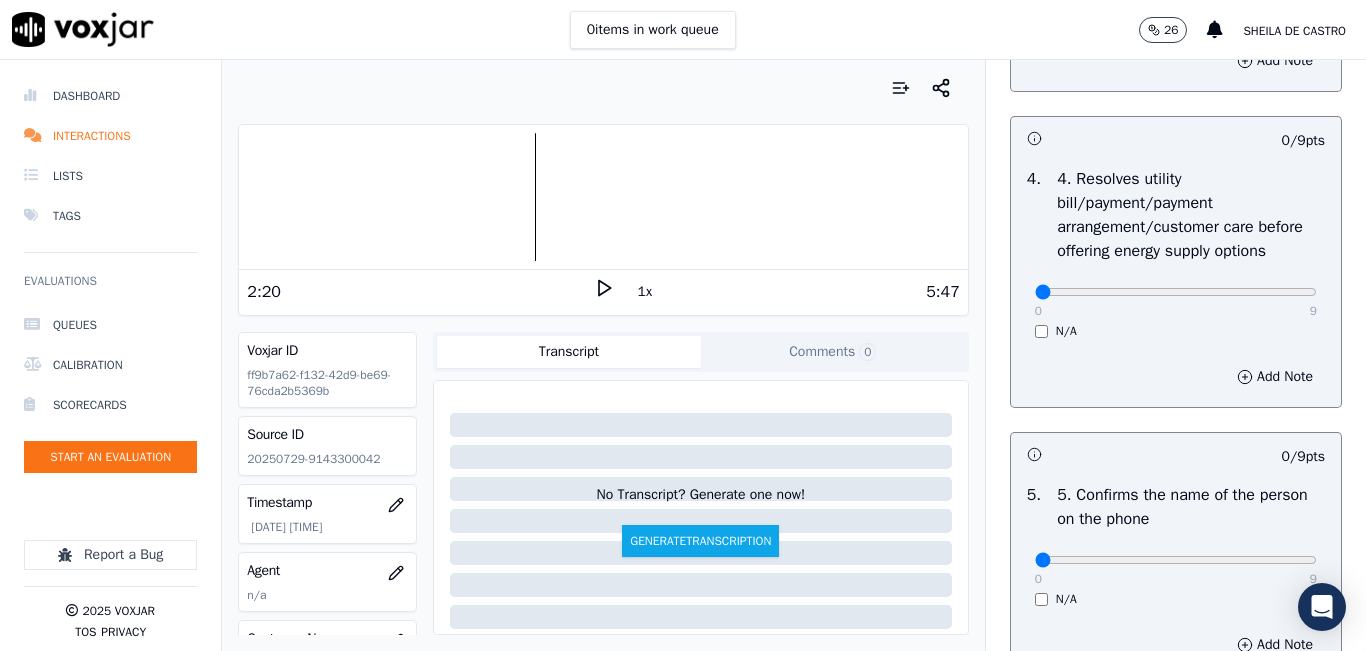 click on "N/A" at bounding box center [1176, 331] 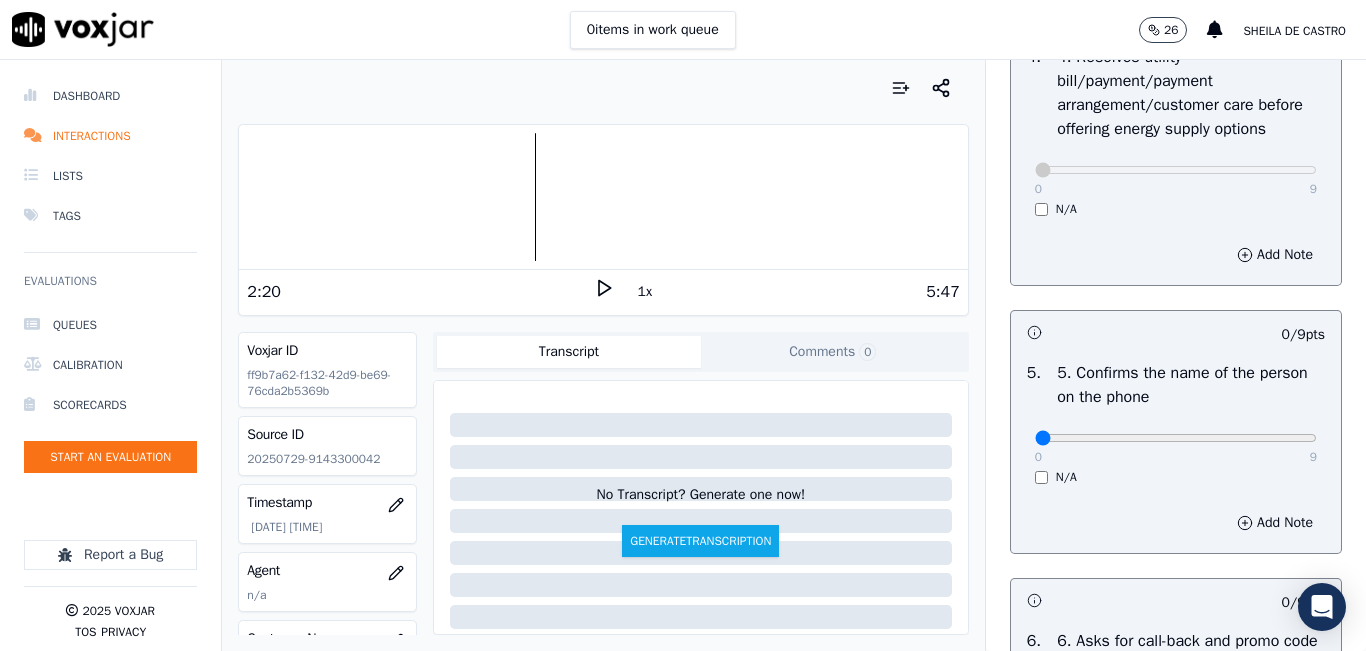 scroll, scrollTop: 1200, scrollLeft: 0, axis: vertical 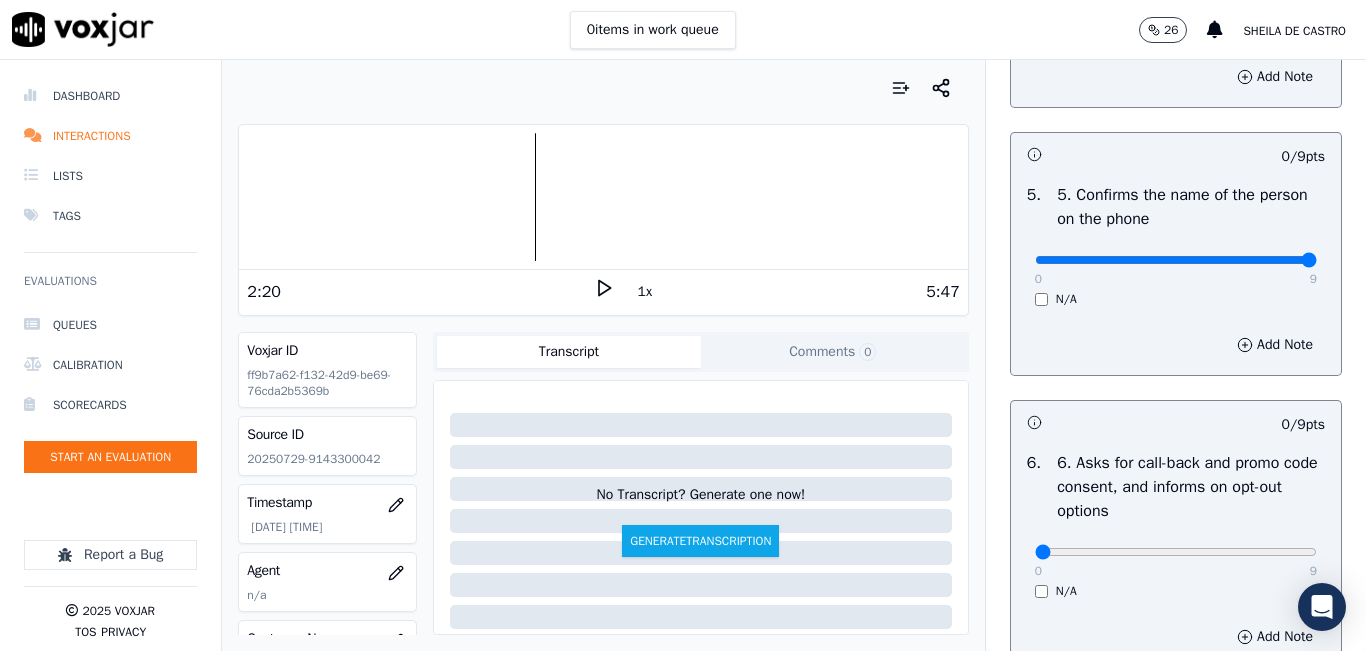 type on "9" 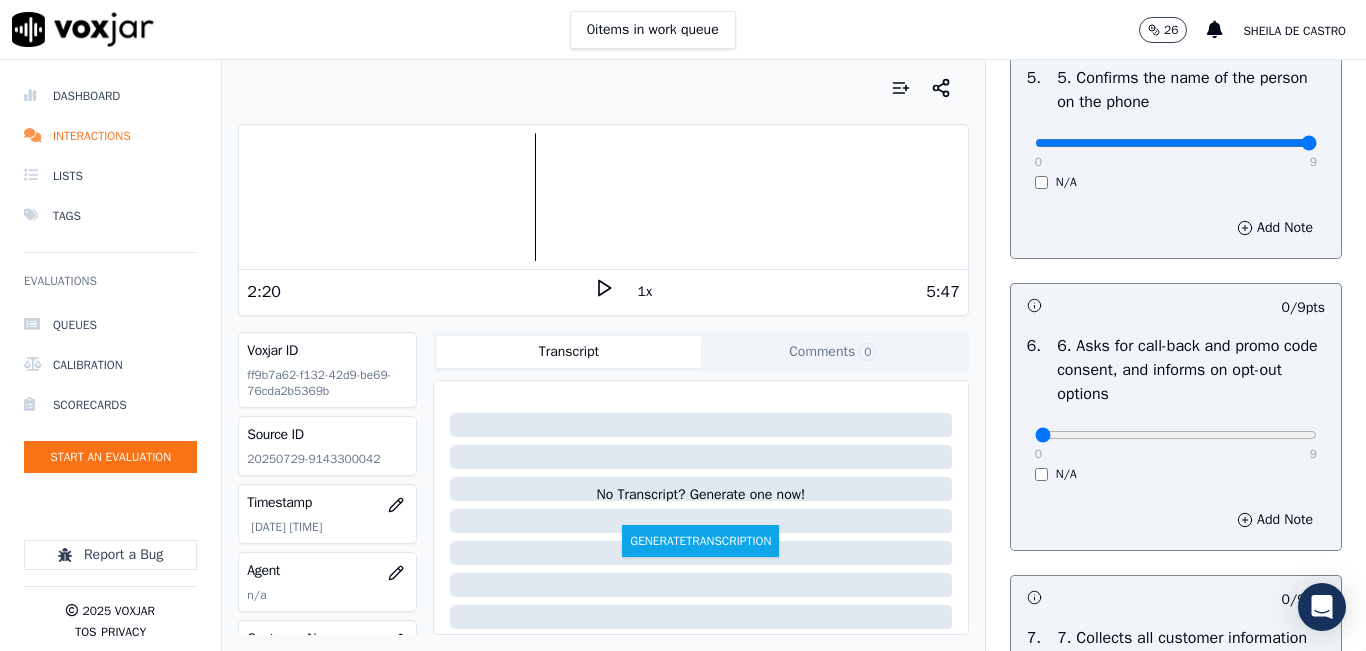 scroll, scrollTop: 1500, scrollLeft: 0, axis: vertical 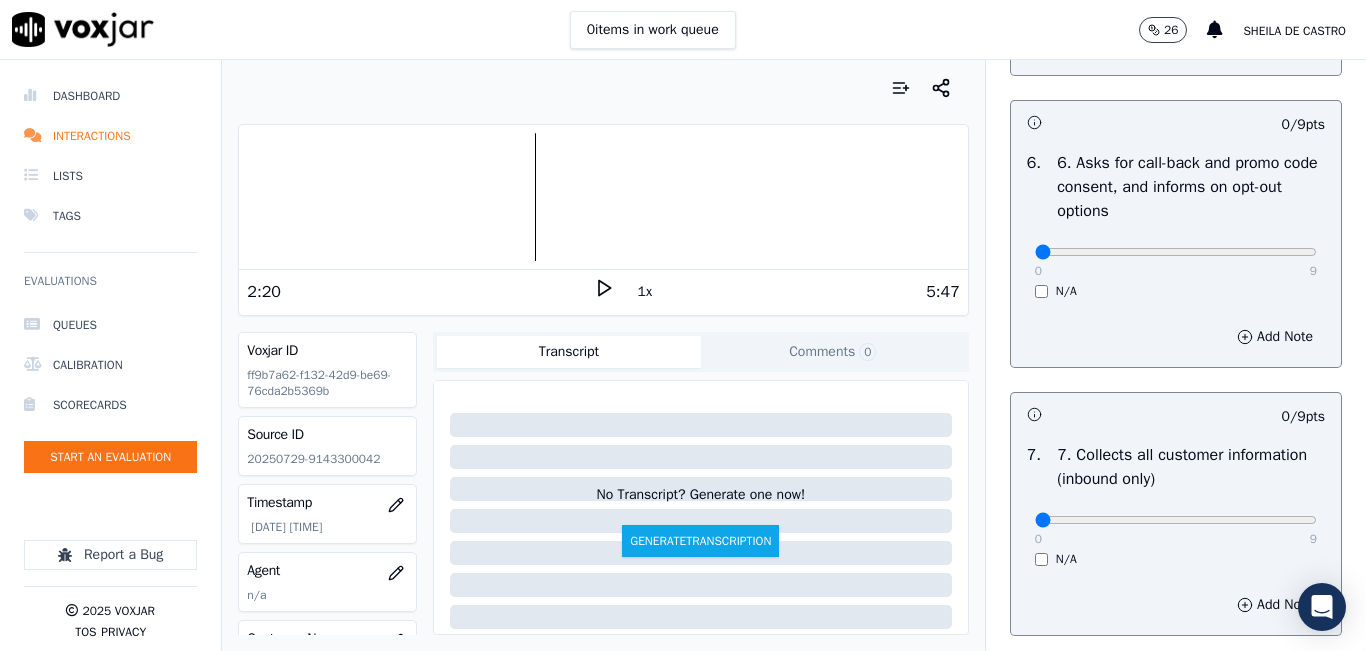 click on "0   9     N/A" at bounding box center [1176, 261] 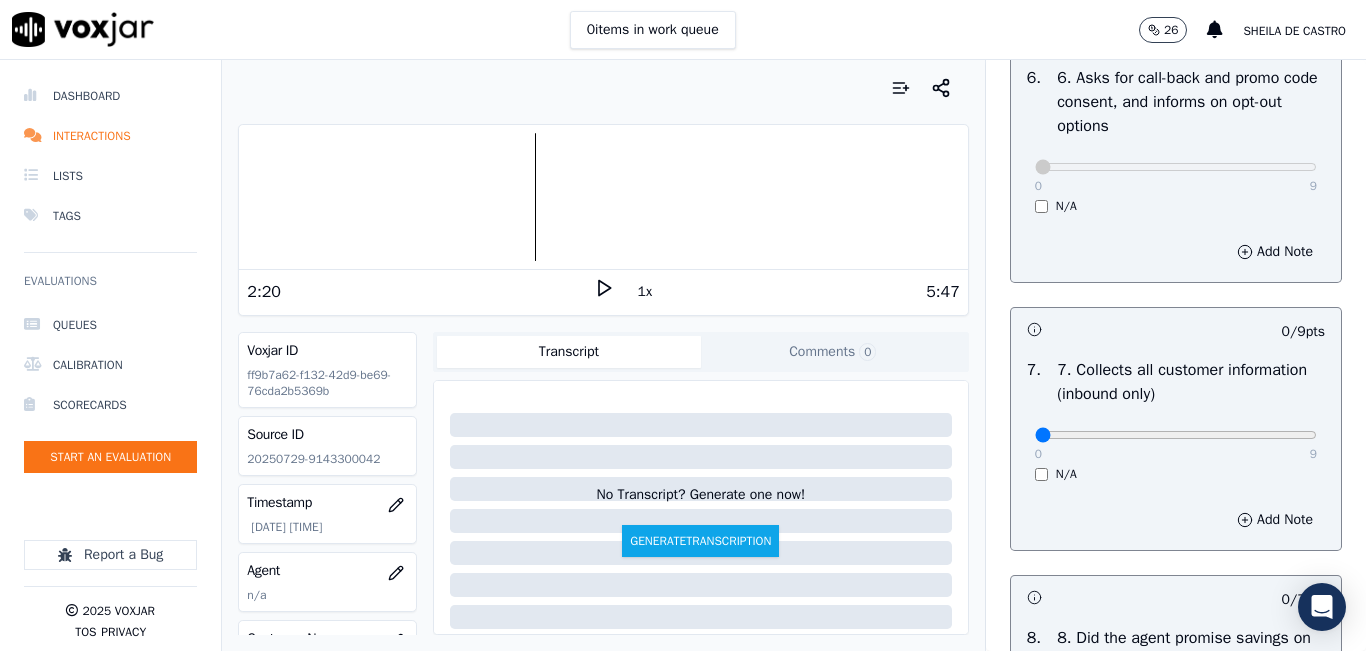 scroll, scrollTop: 1700, scrollLeft: 0, axis: vertical 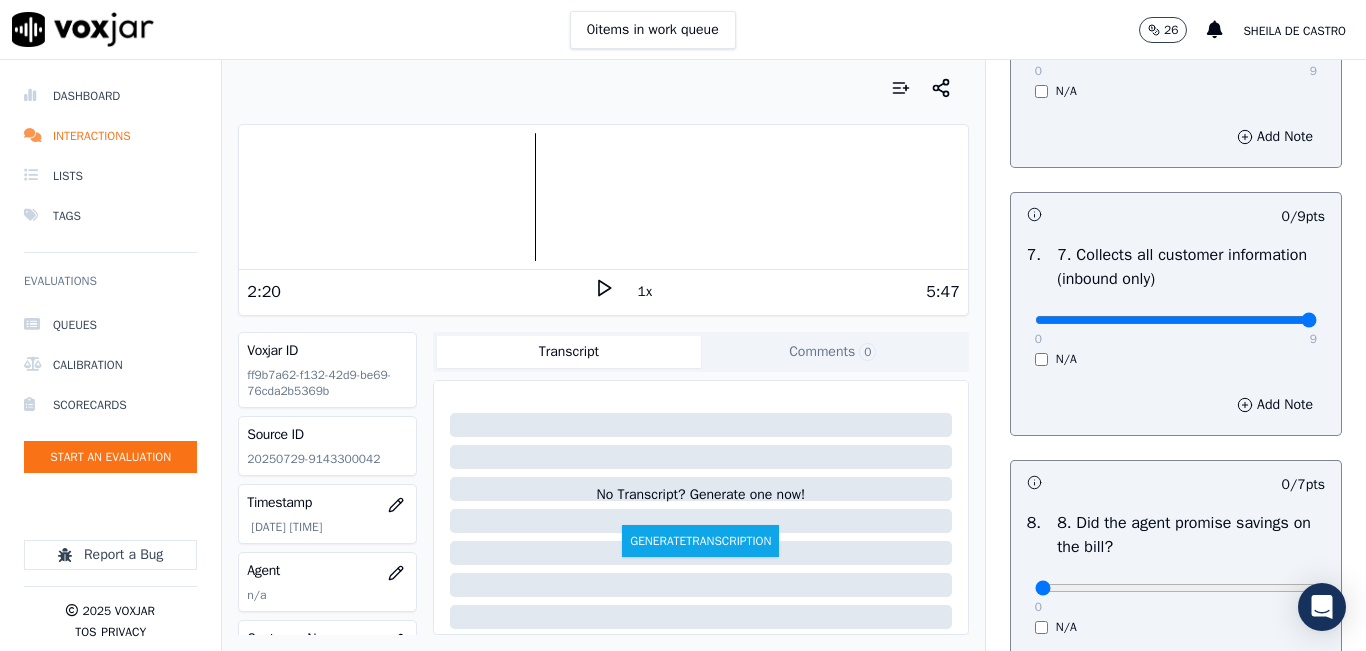 type on "9" 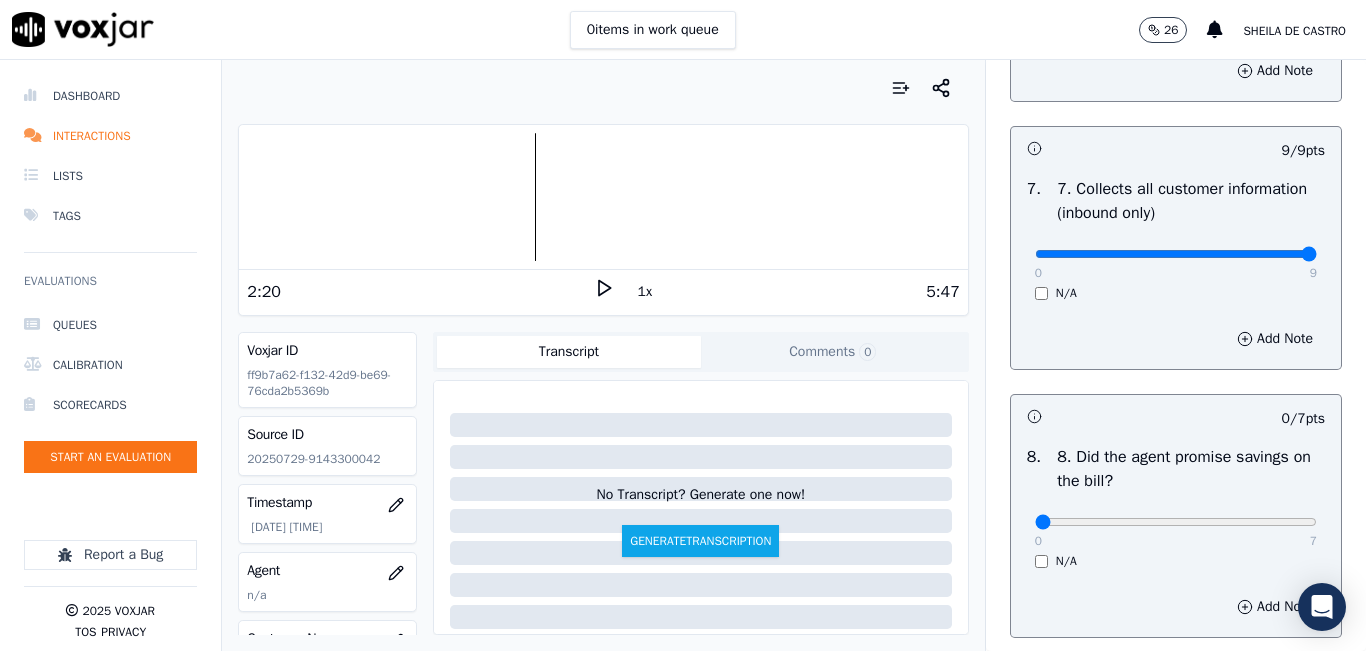 scroll, scrollTop: 2000, scrollLeft: 0, axis: vertical 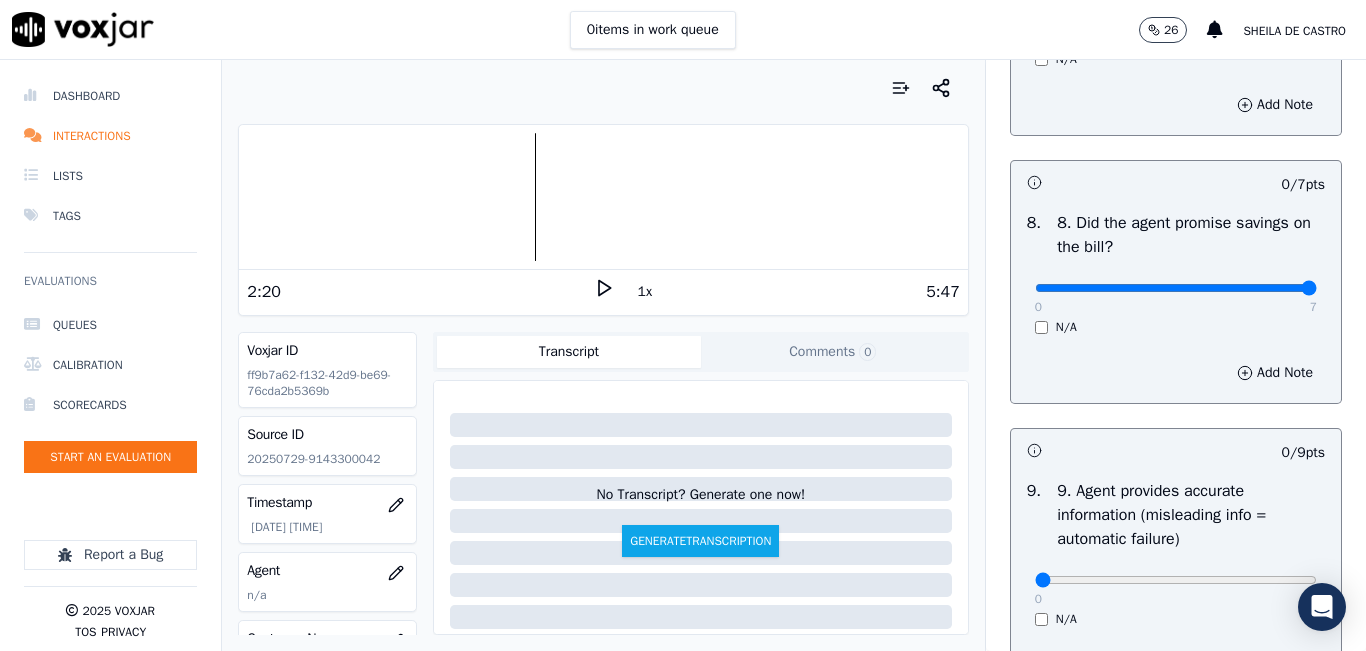 type on "7" 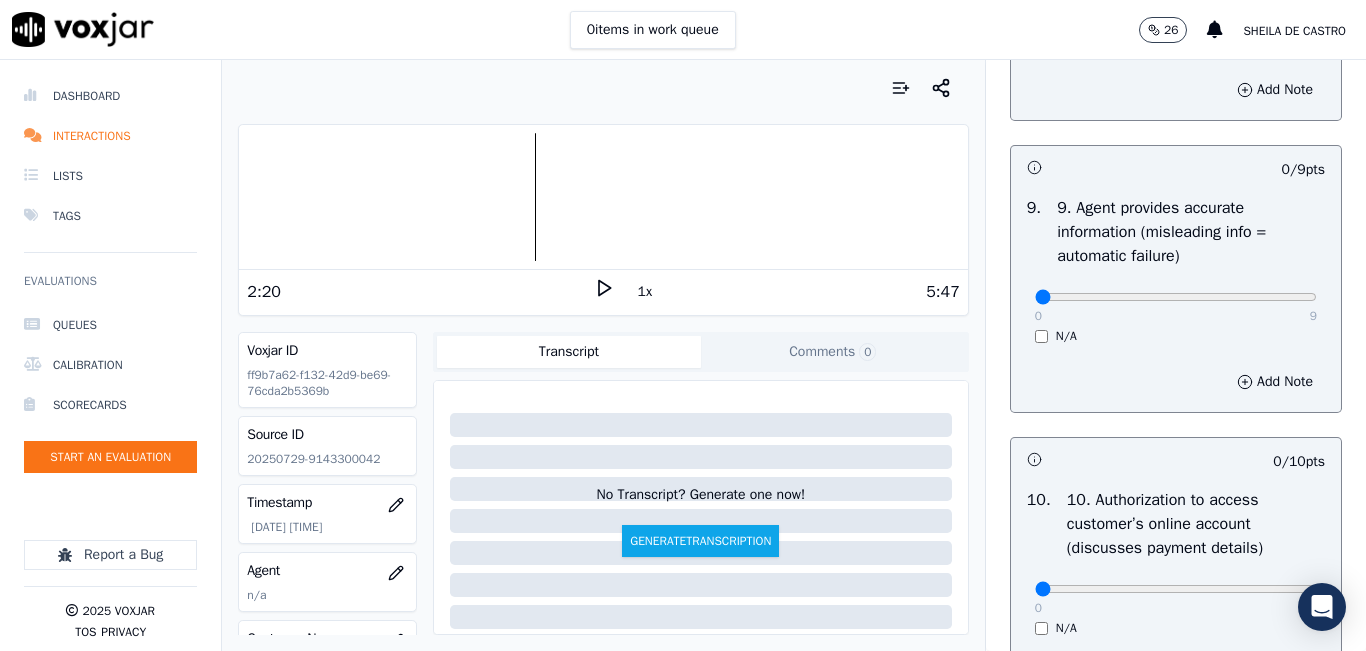 scroll, scrollTop: 2300, scrollLeft: 0, axis: vertical 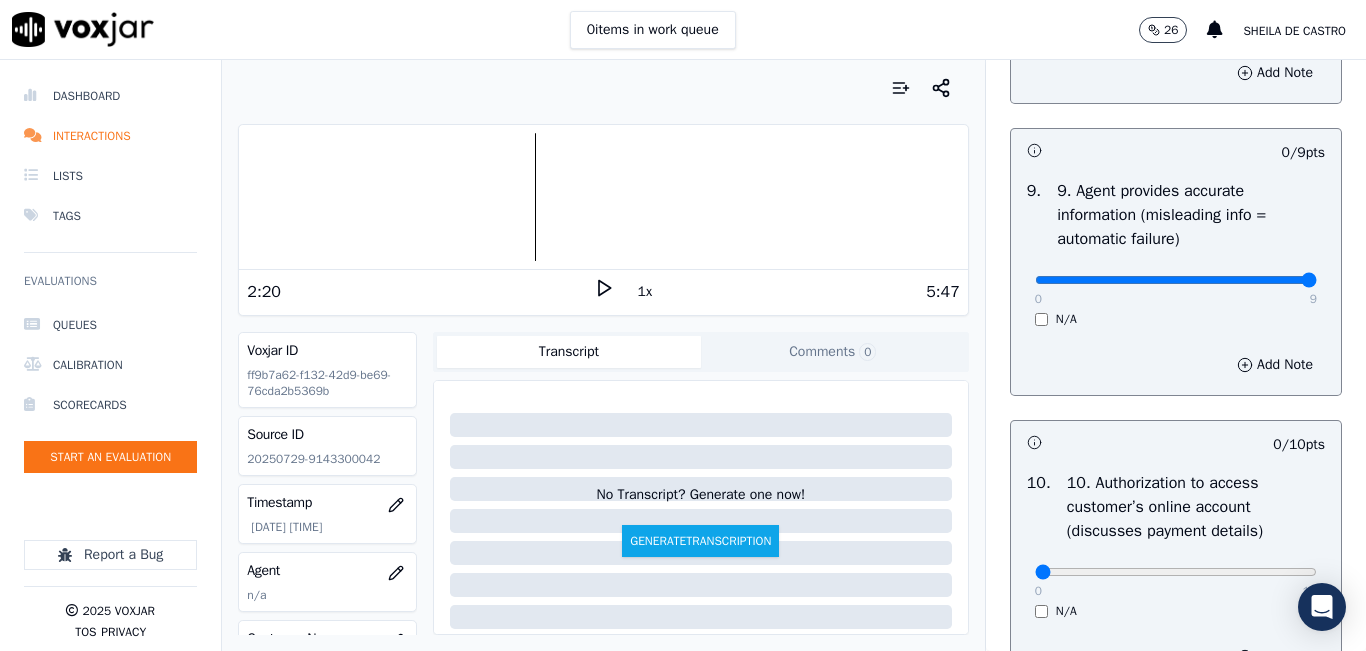 type on "9" 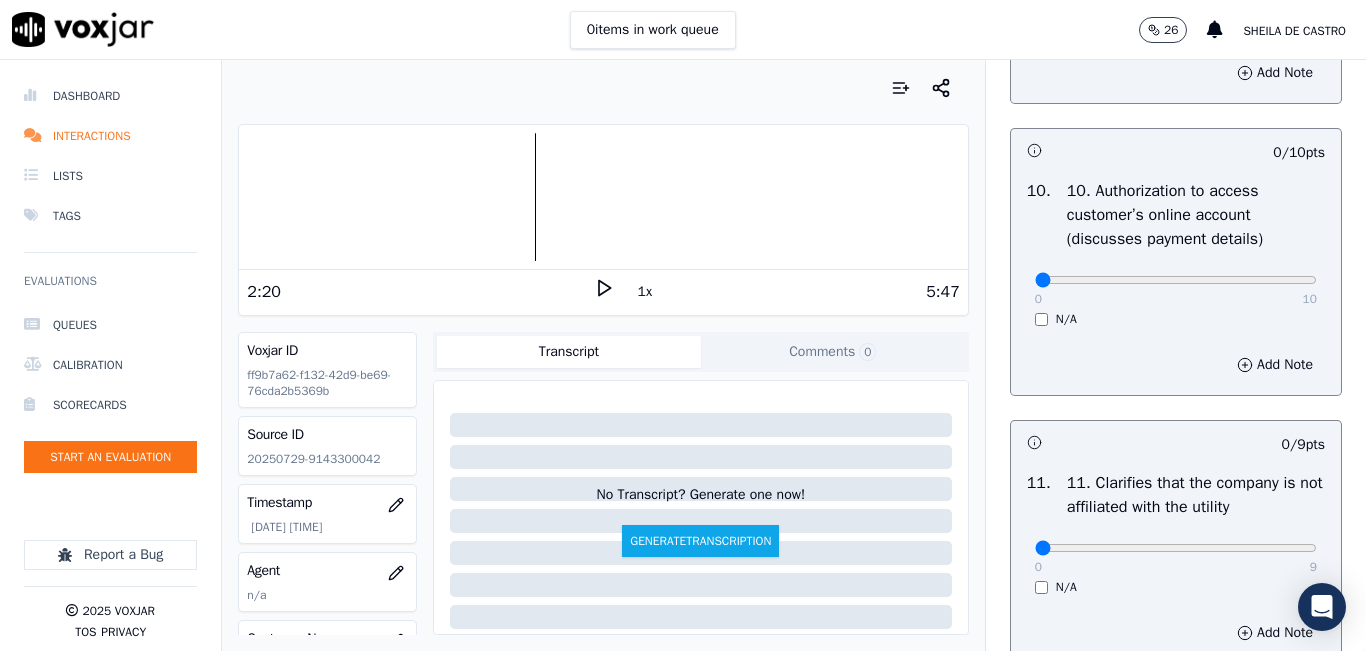 scroll, scrollTop: 2700, scrollLeft: 0, axis: vertical 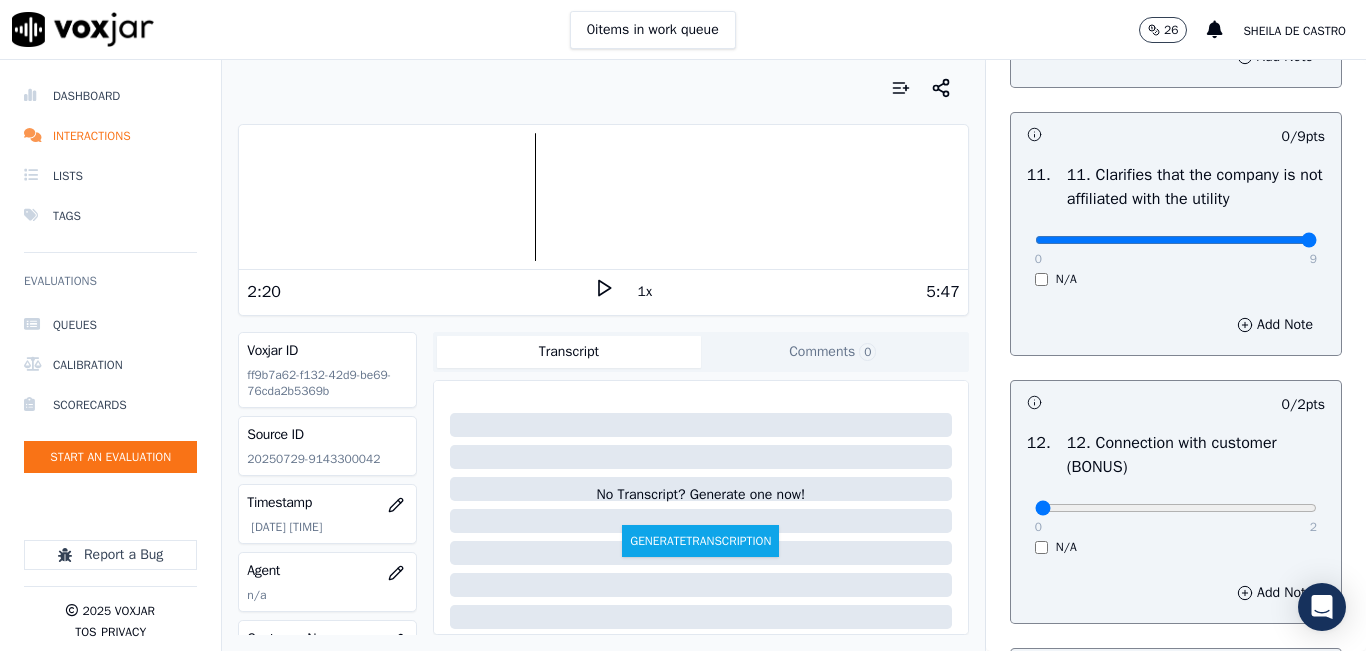 type on "9" 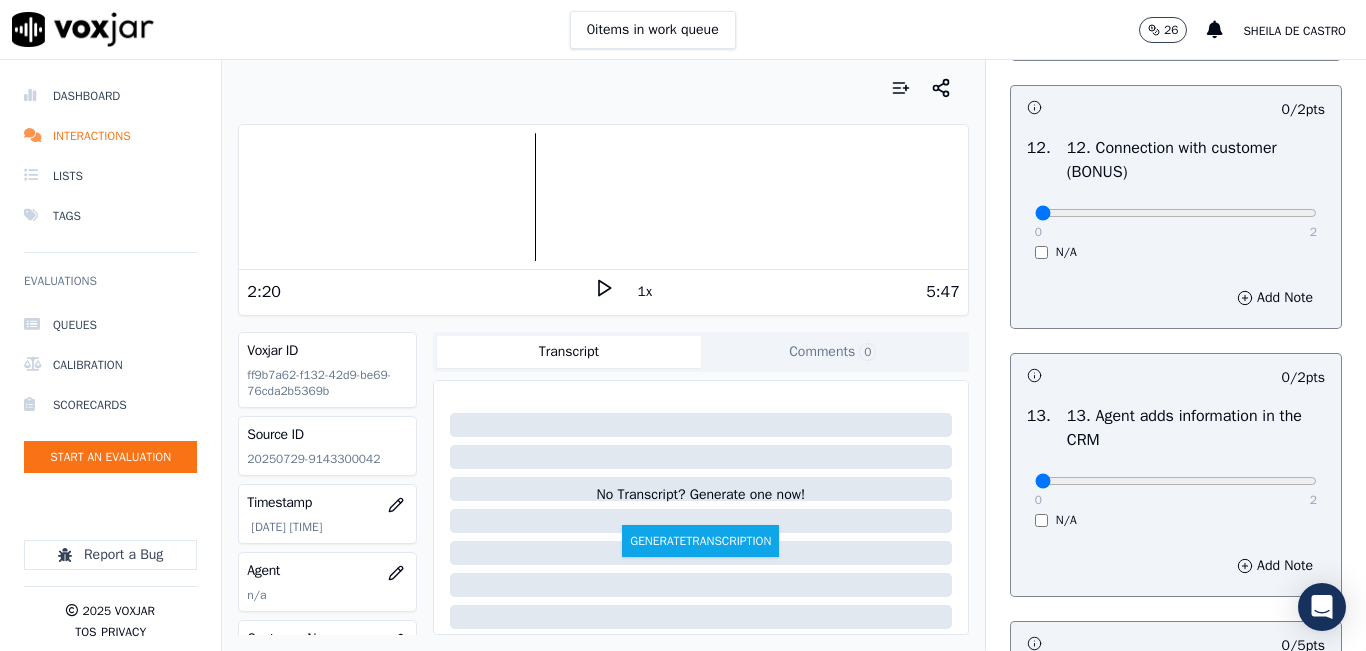 scroll, scrollTop: 3200, scrollLeft: 0, axis: vertical 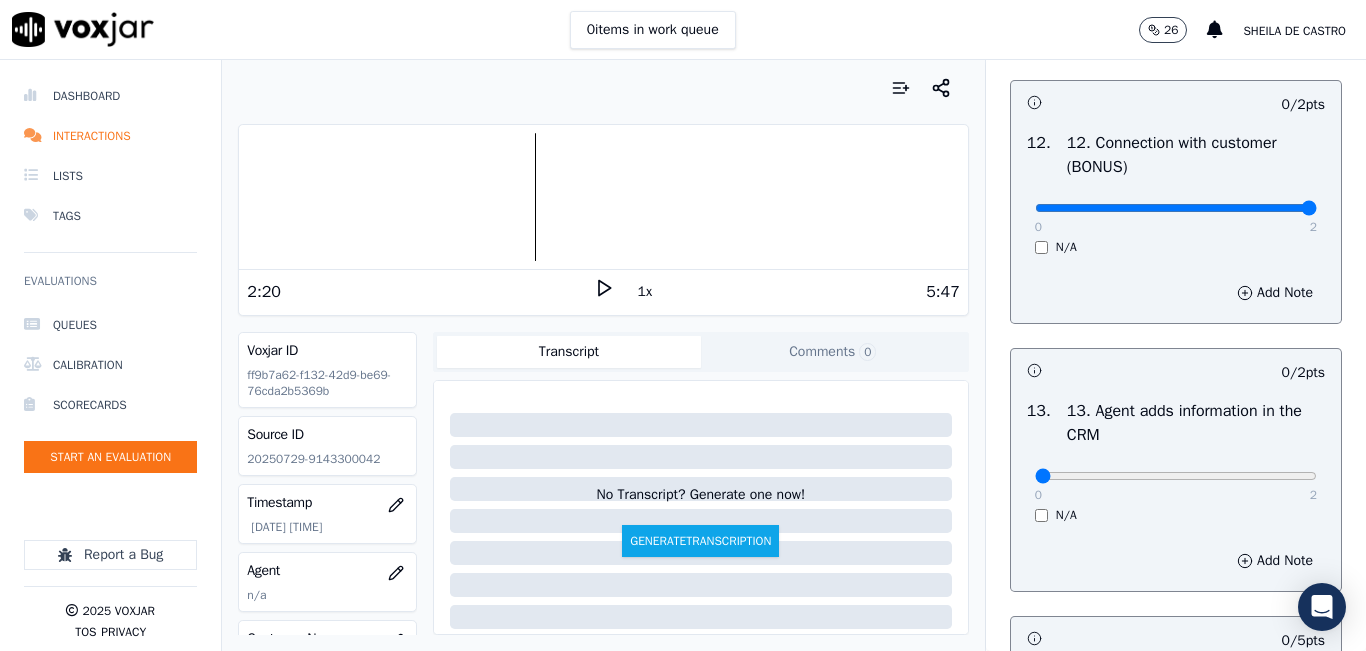 type on "2" 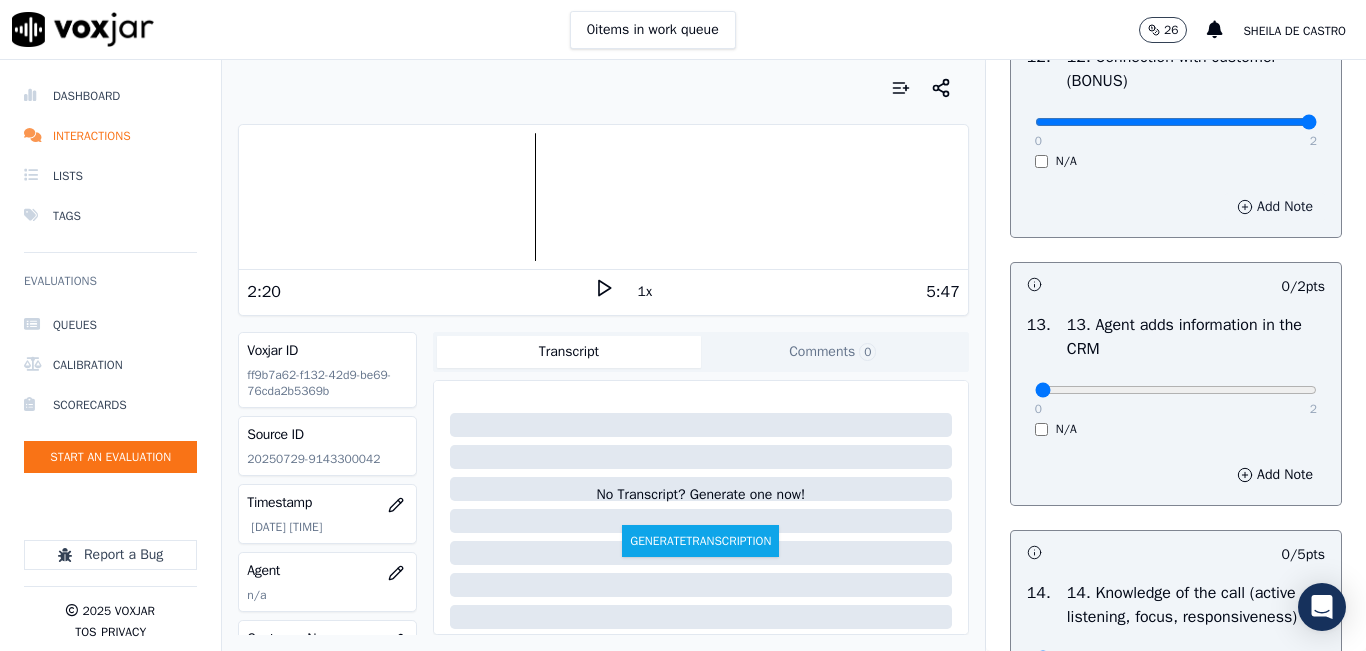 scroll, scrollTop: 3500, scrollLeft: 0, axis: vertical 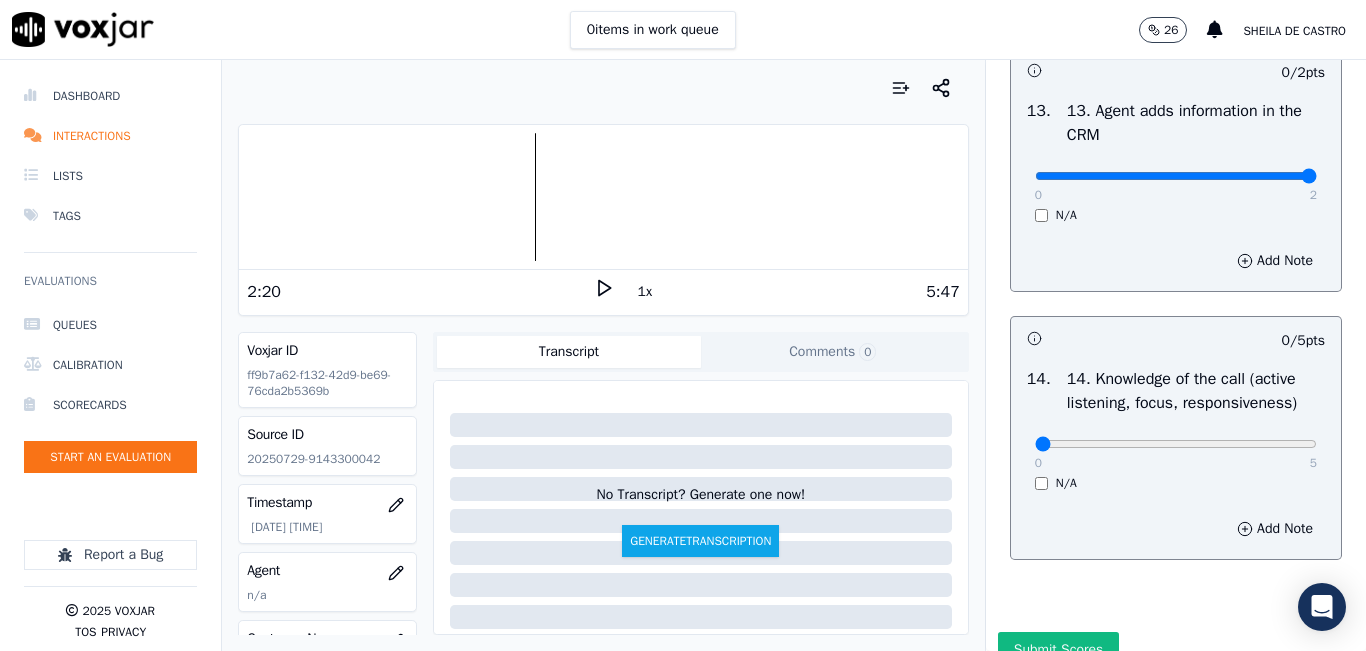 type on "2" 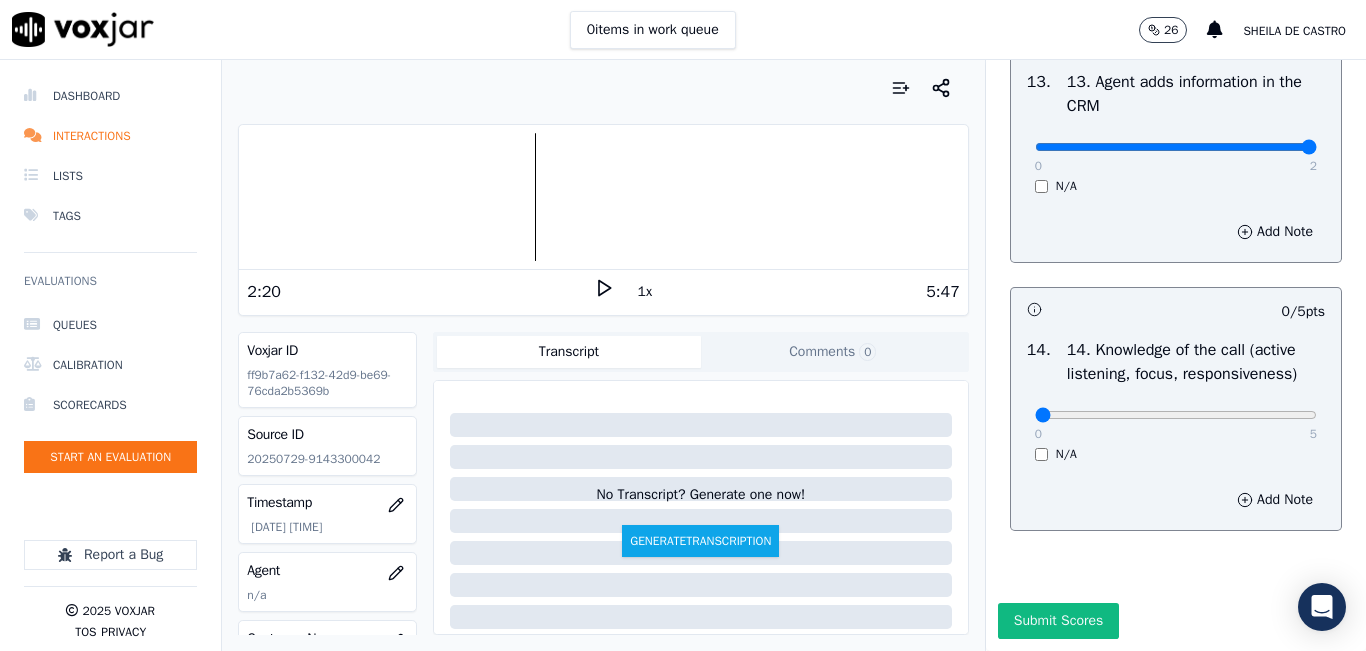 scroll, scrollTop: 3642, scrollLeft: 0, axis: vertical 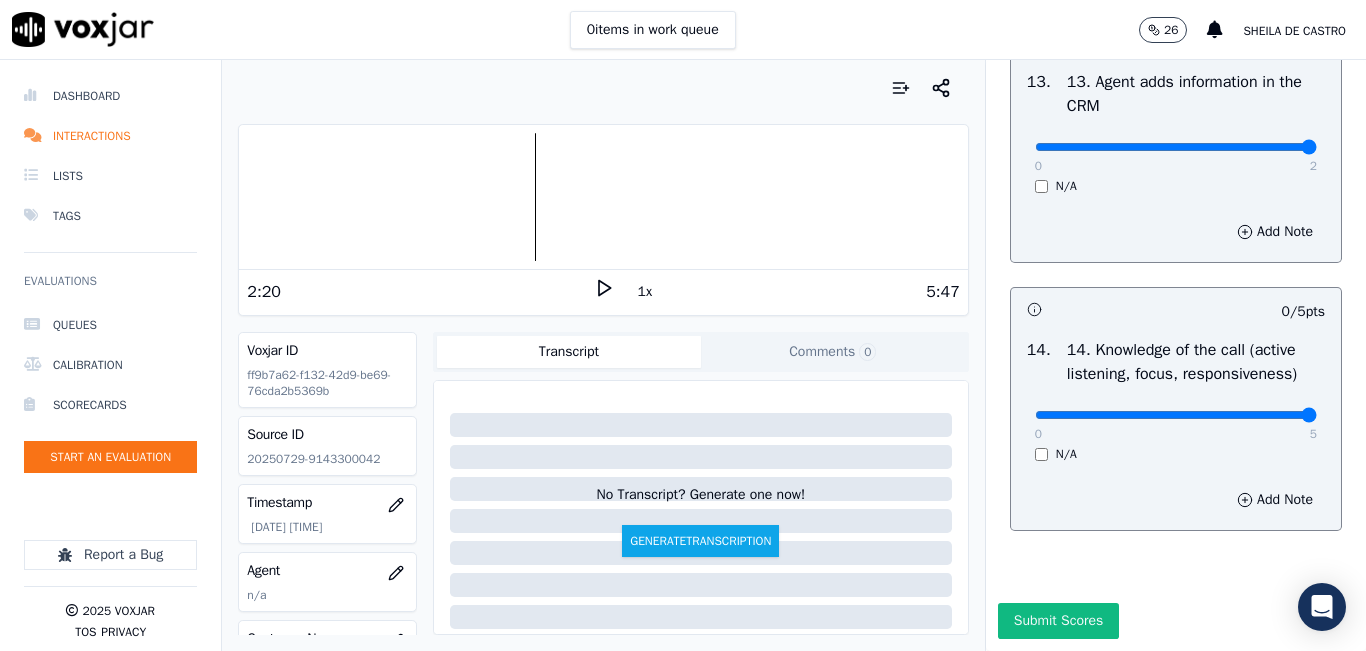 type on "5" 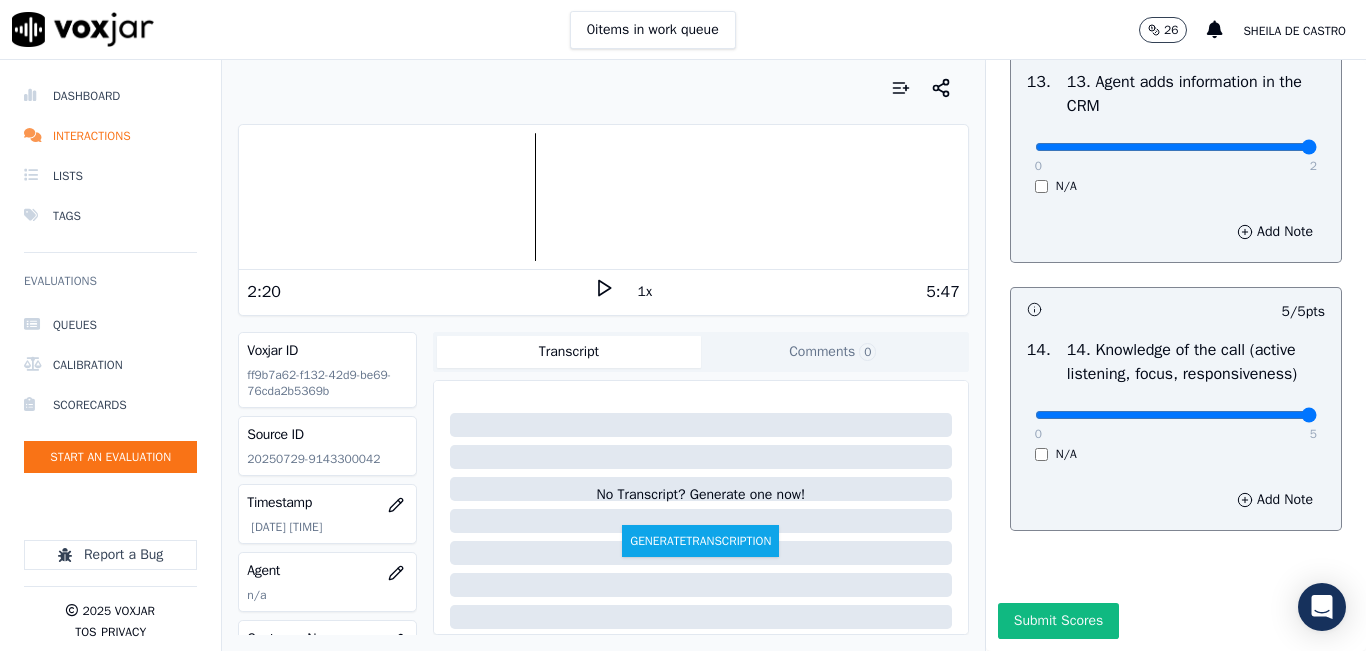 click on "GREETING/OPENING SKILLS   1. Properly brands call (AGENT NAME / CTS)   102  pts                 4 / 4  pts     1 .       0   4     N/A      Add Note                           9 / 9  pts     2 .   2. Advises call is being recorded for quality and training purposes     0   9     N/A      Add Note                           9 / 9  pts     3 .   3. Acknowledges the reason for the call (In an emergency, not transferring to the utility = automatic failure)     0   9     N/A      Add Note                           -- / 9  pts     4 .   4. Resolves utility bill/payment/payment arrangement/customer care before offering energy supply options     0   9     N/A      Add Note                           9 / 9  pts     5 .   5. Confirms the name of the person on the phone     0   9     N/A      Add Note                           -- / 9  pts     6 .   6. Asks for call-back and promo code consent, and informs on opt-out options     0   9     N/A      Add Note                           9 / 9  pts     7 .       0   9     N/A" at bounding box center (1176, -1398) 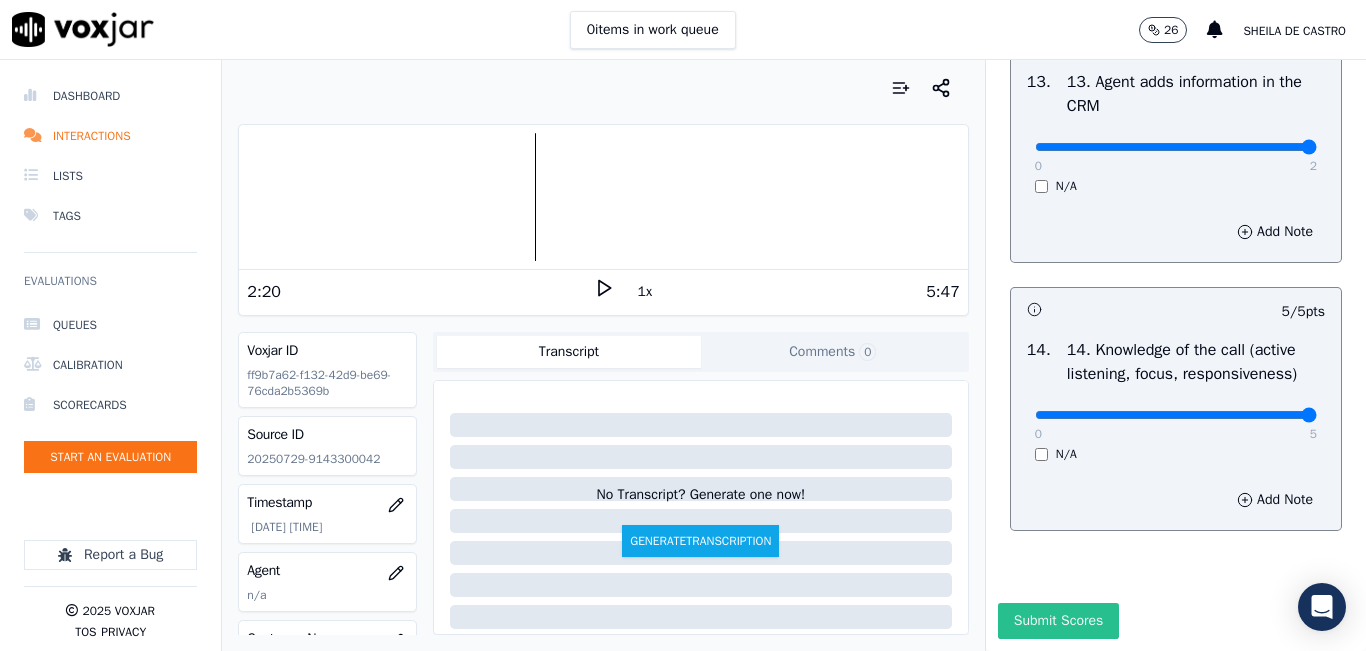 click on "Submit Scores" at bounding box center [1058, 621] 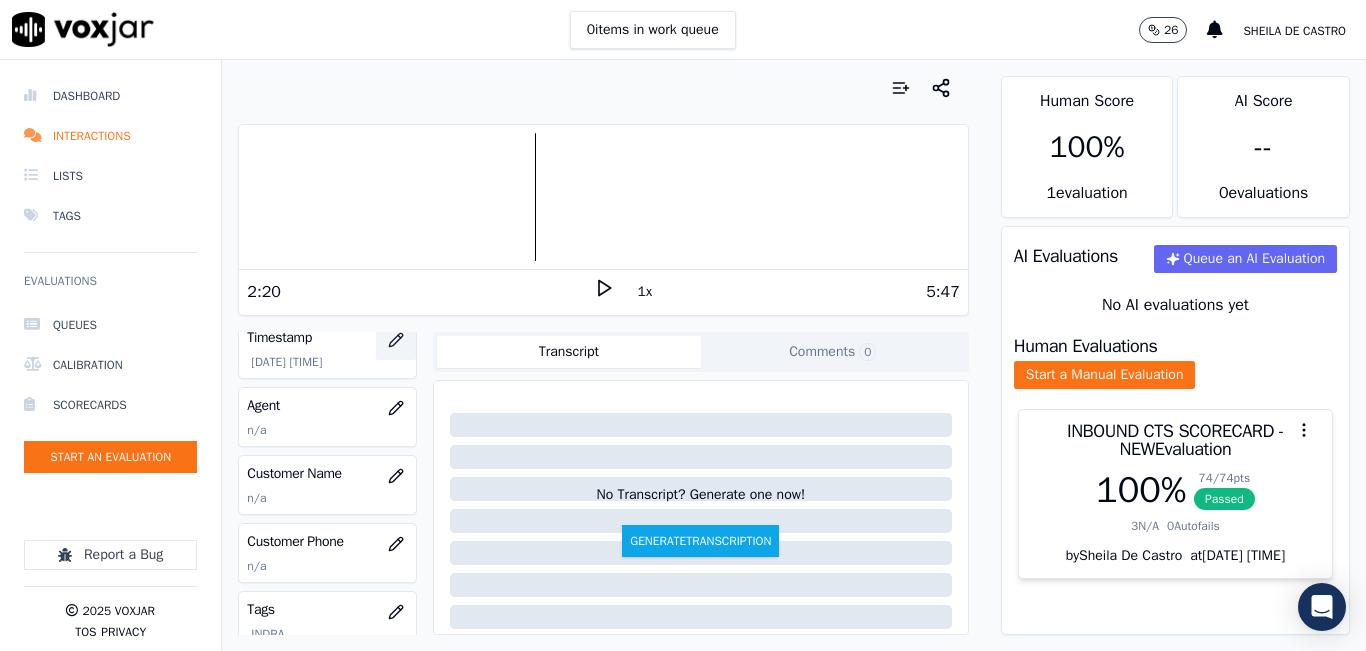 scroll, scrollTop: 200, scrollLeft: 0, axis: vertical 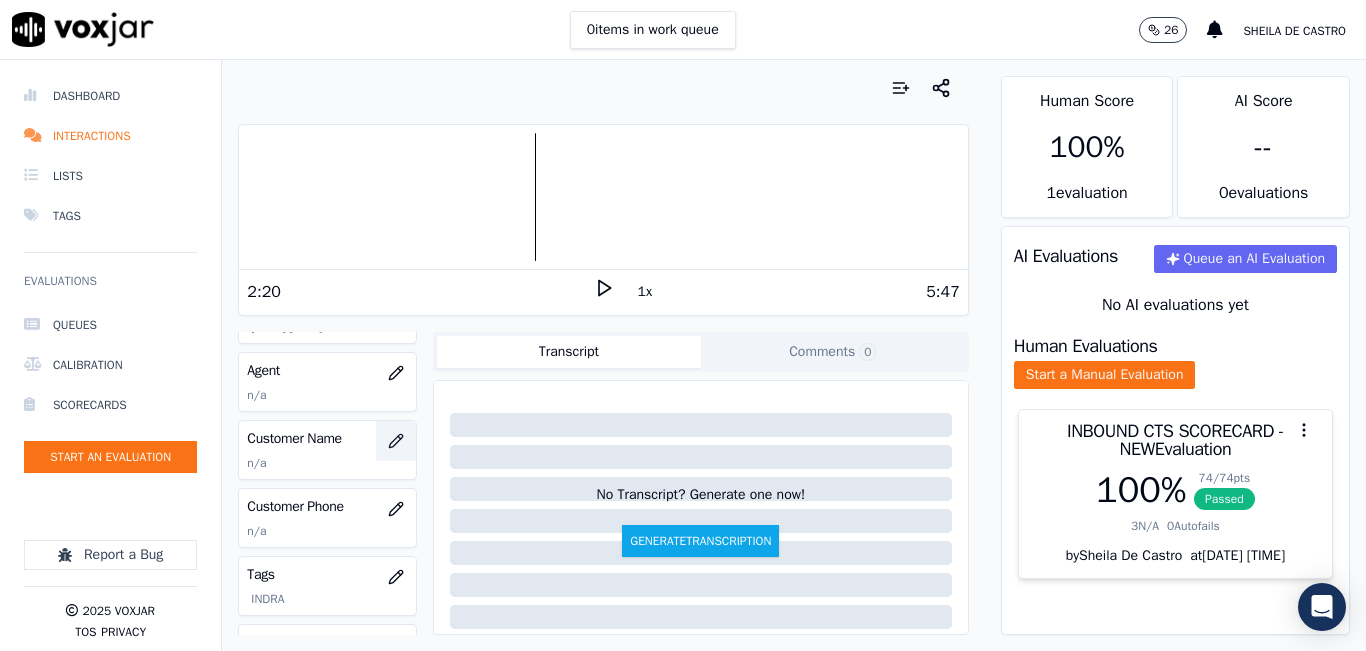 click at bounding box center [396, 441] 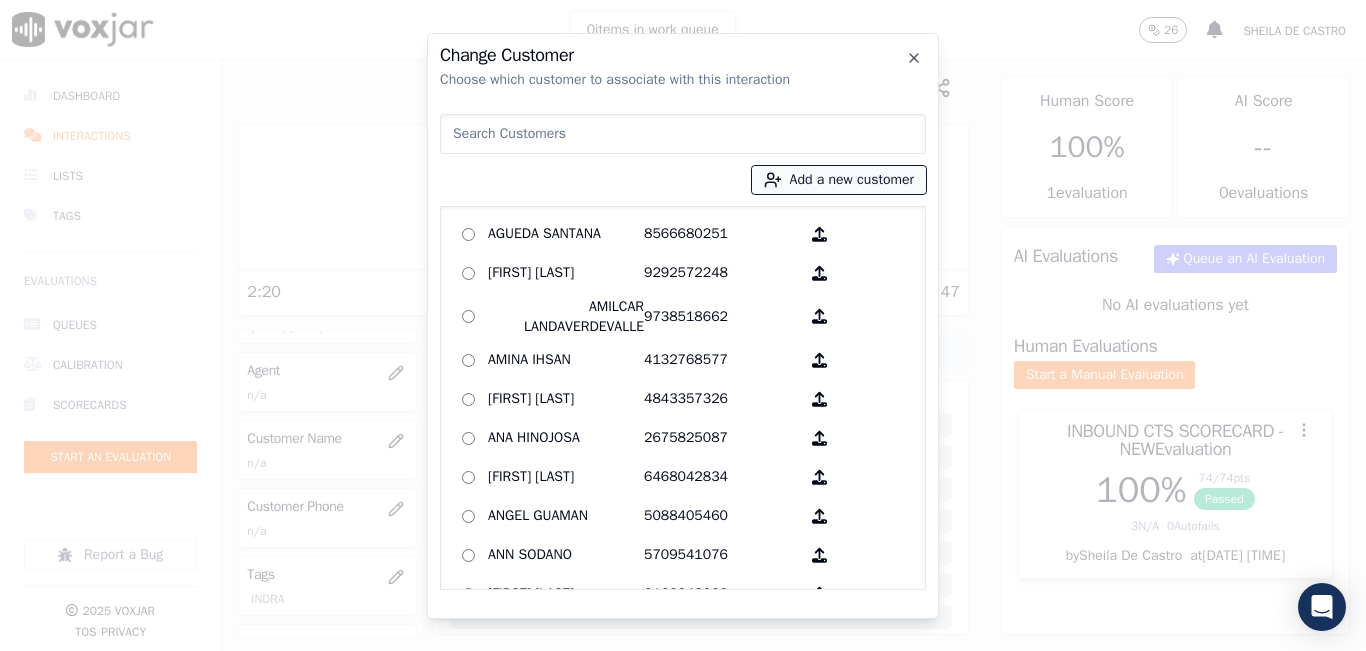 click on "Add a new customer" at bounding box center (839, 180) 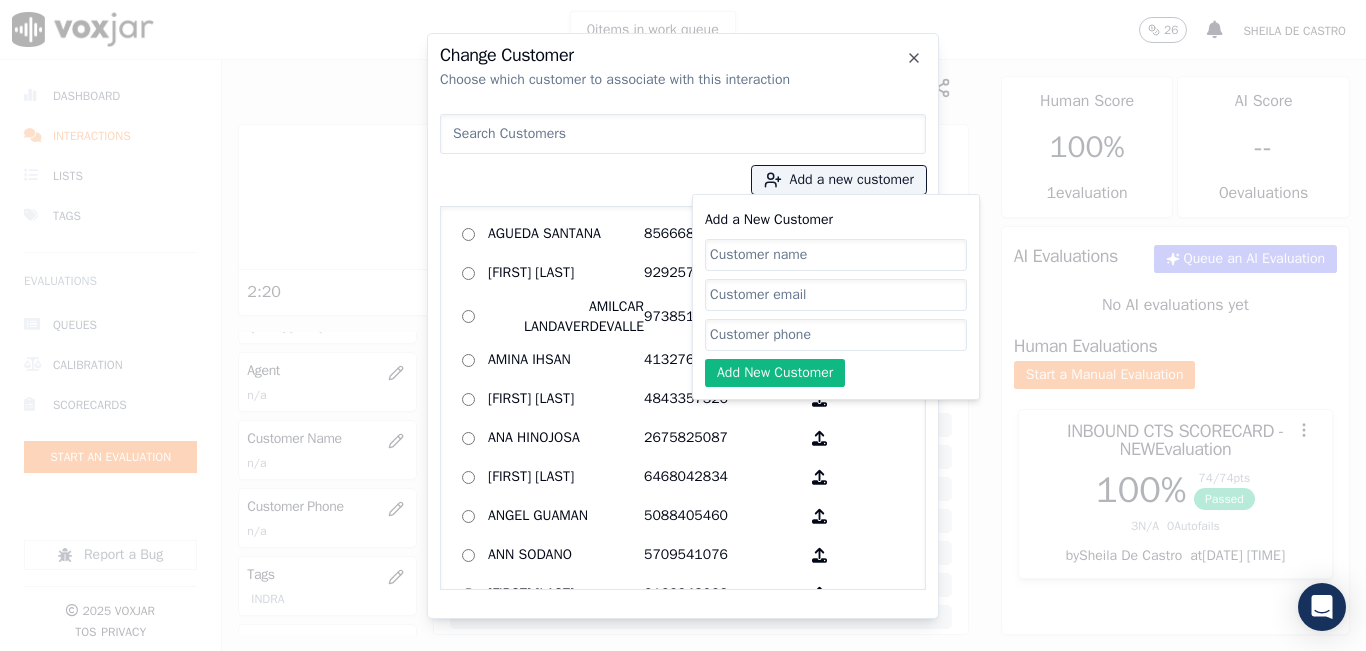 click on "Add a New Customer" 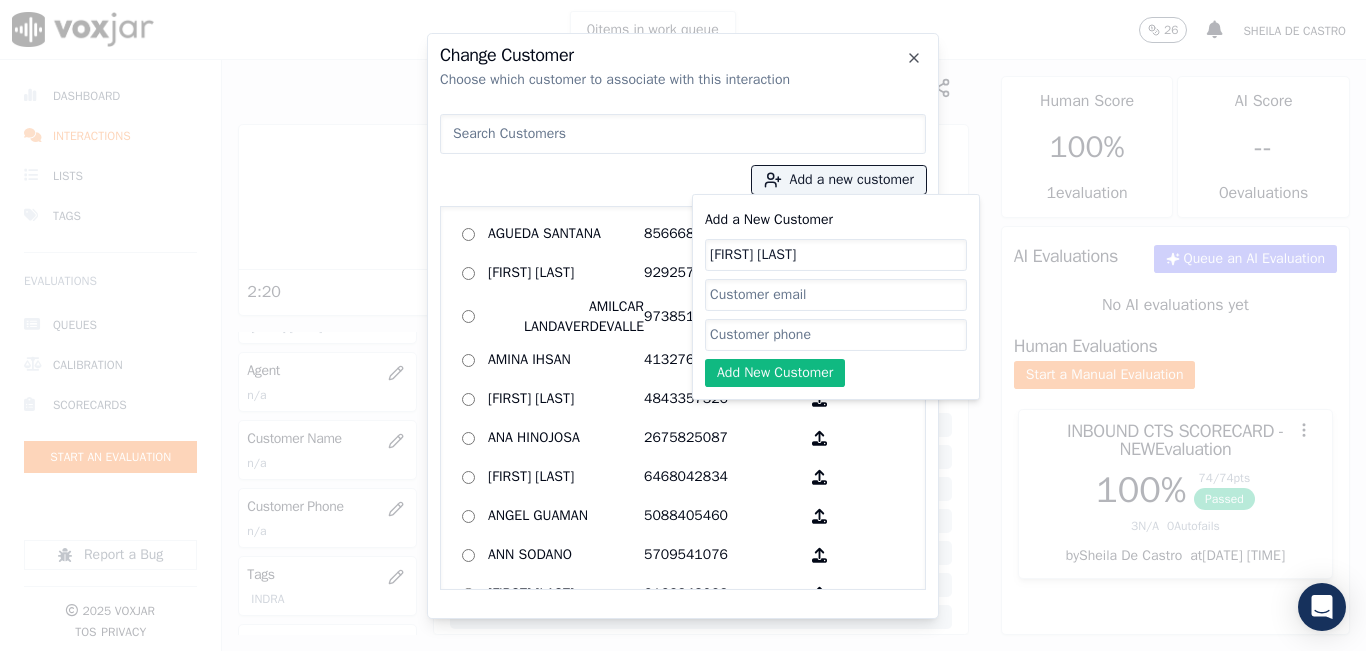 type on "Julio Garcia" 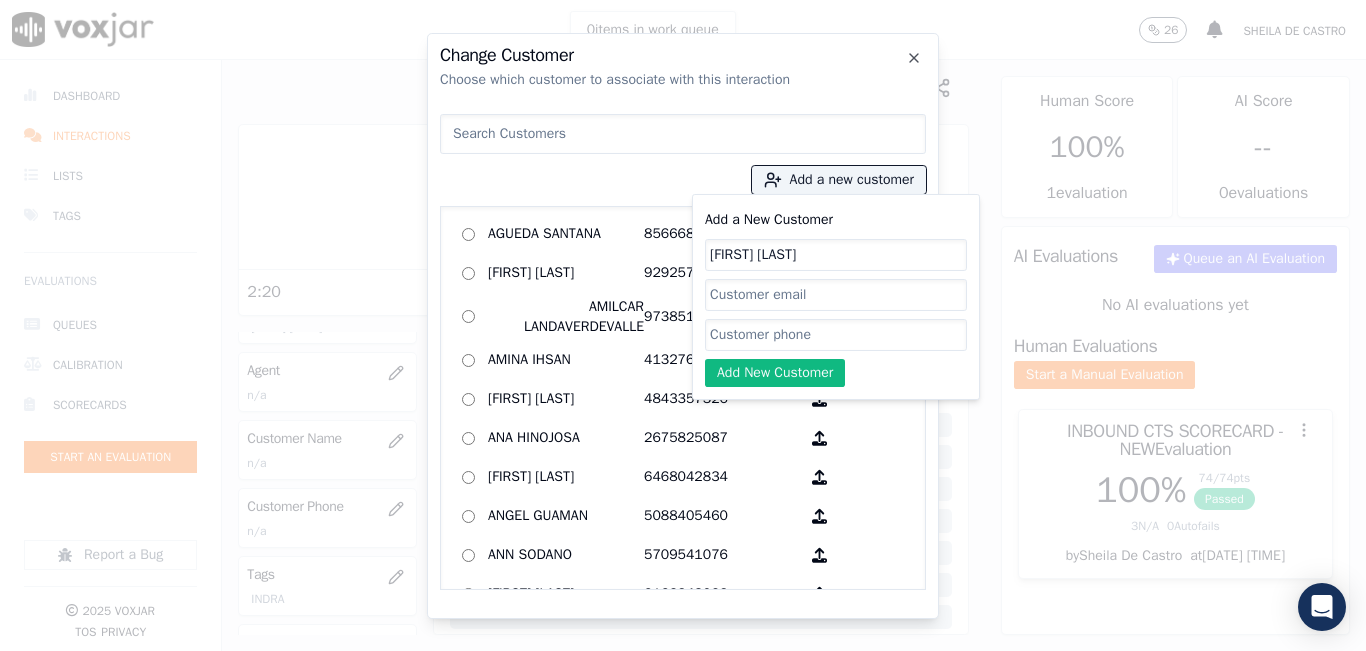 click on "Add a New Customer" 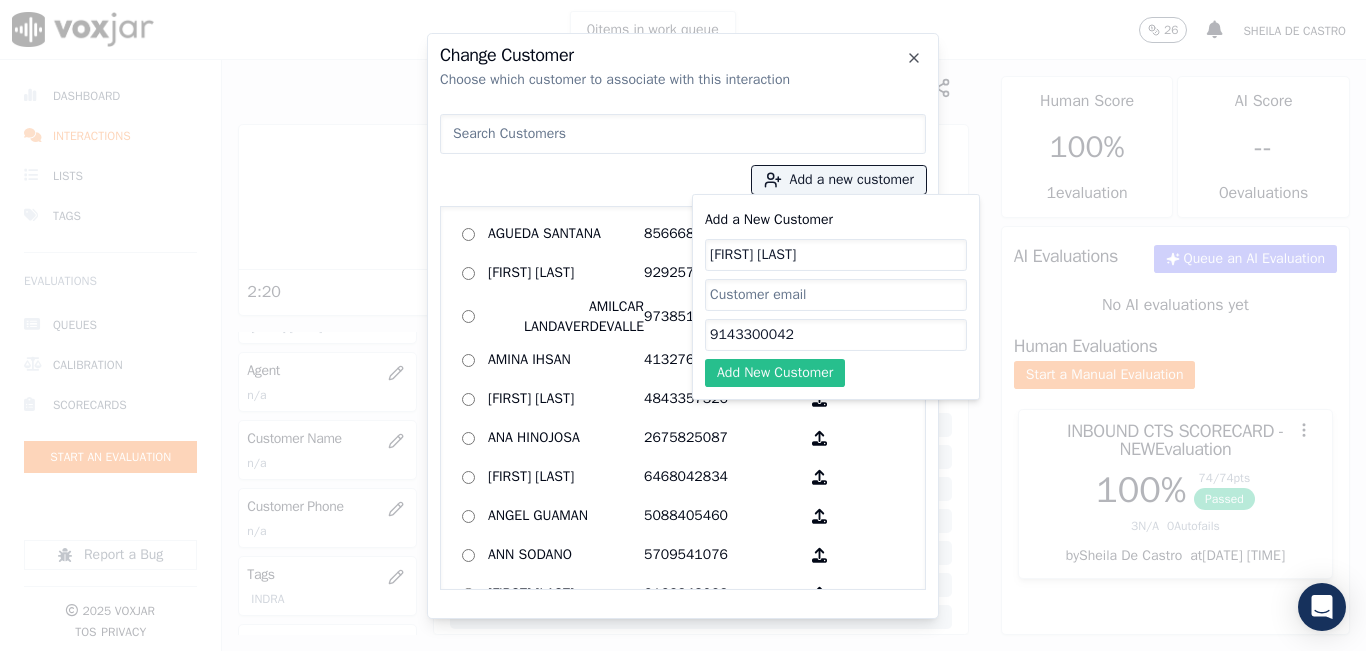 type on "9143300042" 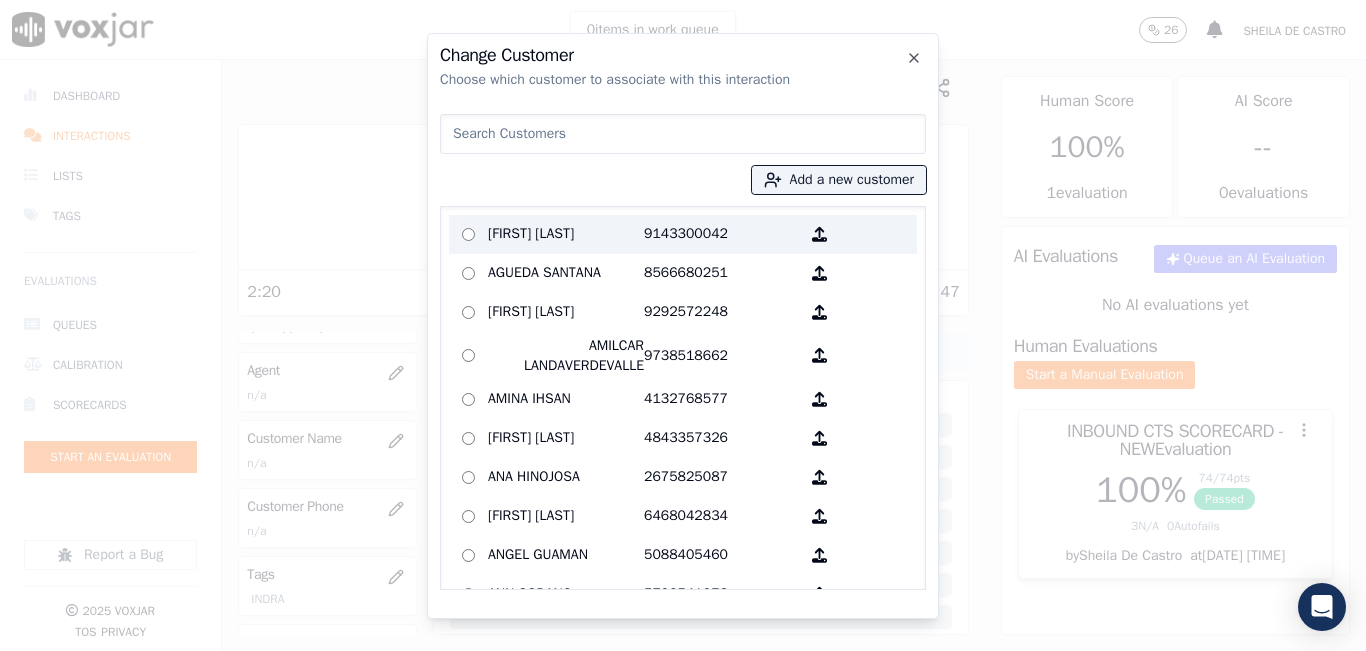 click on "Julio Garcia" at bounding box center (566, 234) 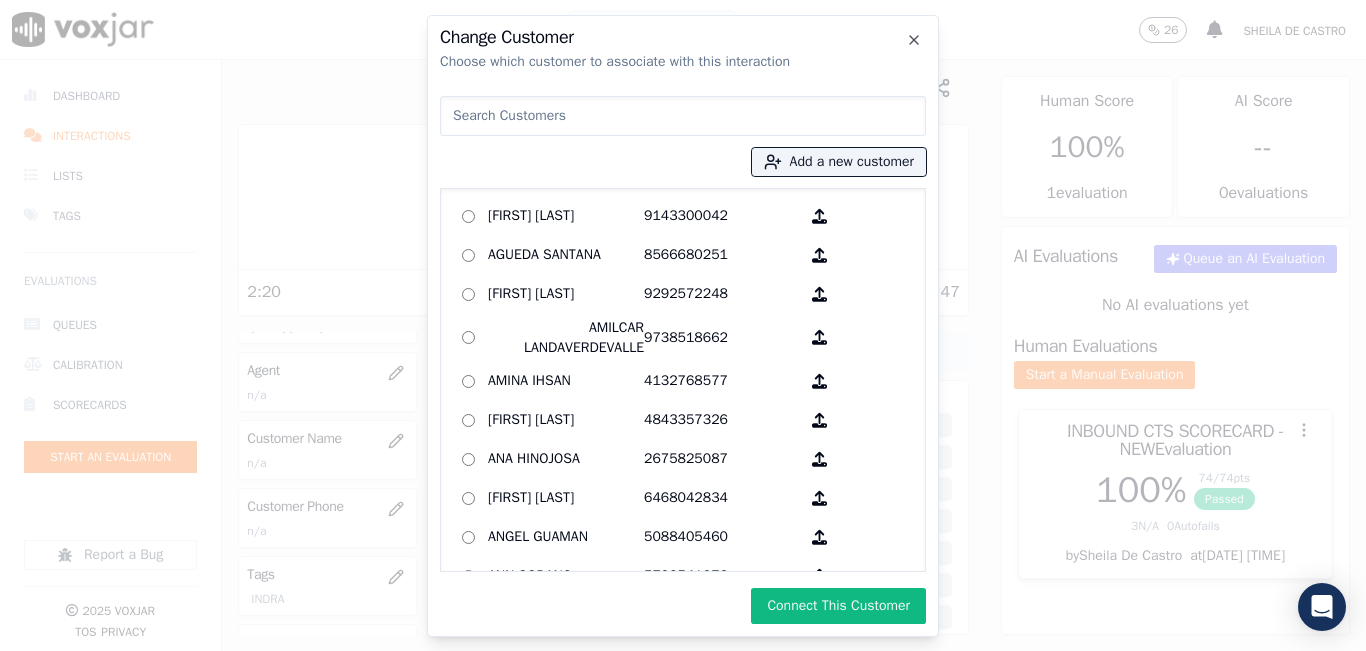 click on "Change Customer   Choose which customer to associate with this interaction
Add a new customer           Julio Garcia   9143300042        AGUEDA SANTANA   8566680251        ALEXIS SUNQUI   9292572248        AMILCAR LANDAVERDEVALLE   9738518662        AMINA IHSAN   4132768577        ANA FELICIA HERNANDEZ   4843357326        ANA HINOJOSA   2675825087        ANGEL GARCIA   6468042834        ANGEL GUAMAN   5088405460        ANN SODANO   5709541076        ARCADY GALARZA   2163348023        Anna Coello   2673238263        Anny Polanco   2679775361        Armando Galvan   2407271171        Aronny L Ruiz    8623043903        BALBINO CANTARERO   9732165412        BRIAN FRIAR   7576049732        BYRON CHORLANGO   7323932099        Brandon Emanuel Chajon Calderon   8563981973        CARMEN REINOSO MENA    9784950405        CAROL DALE-JOSEPH   4193487877        CATALINA CAALCHOC   6146794851        CELIA DELGADO   7744373928        CLARA JACOBO    9787917701        Camila Ruiz   2679688337" 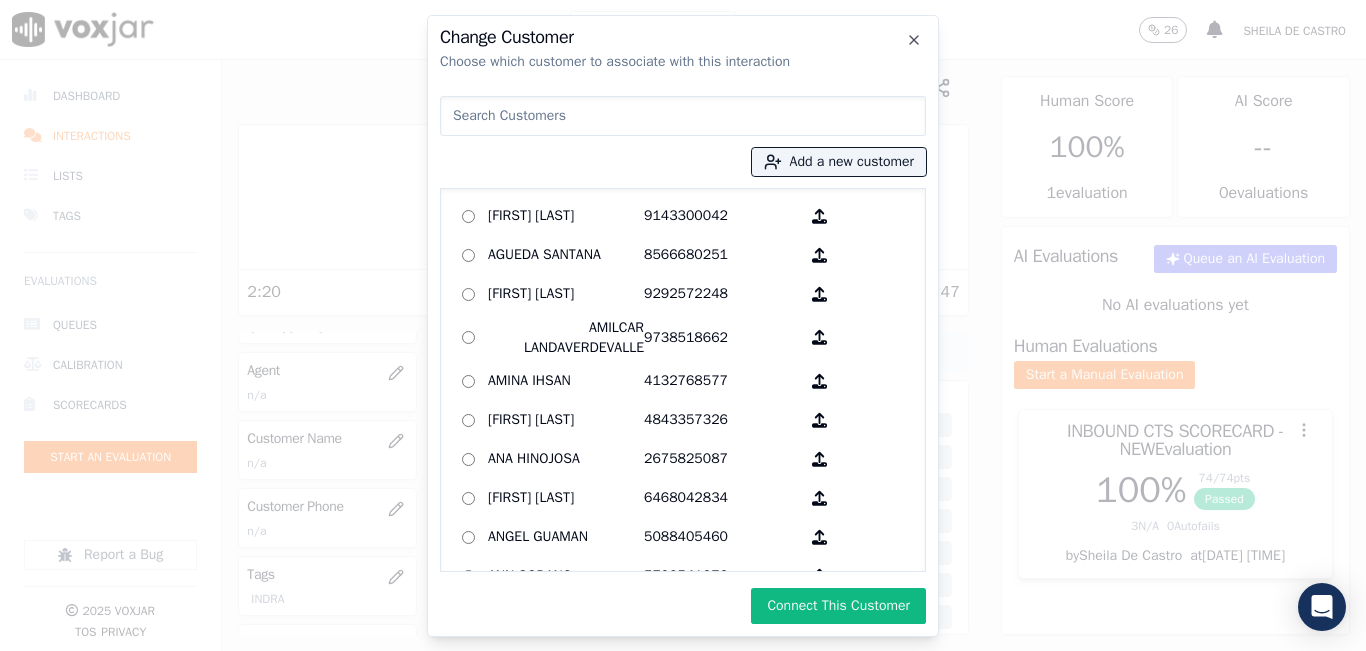click on "Connect This Customer" at bounding box center (838, 606) 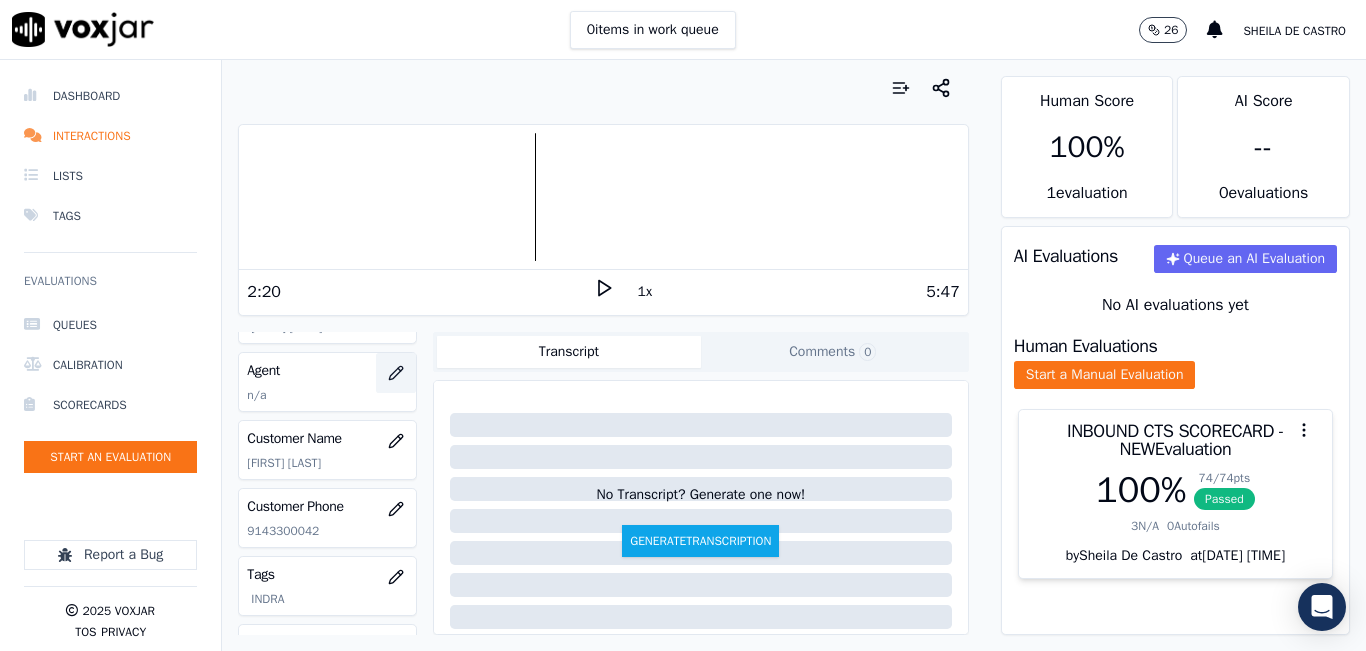 click 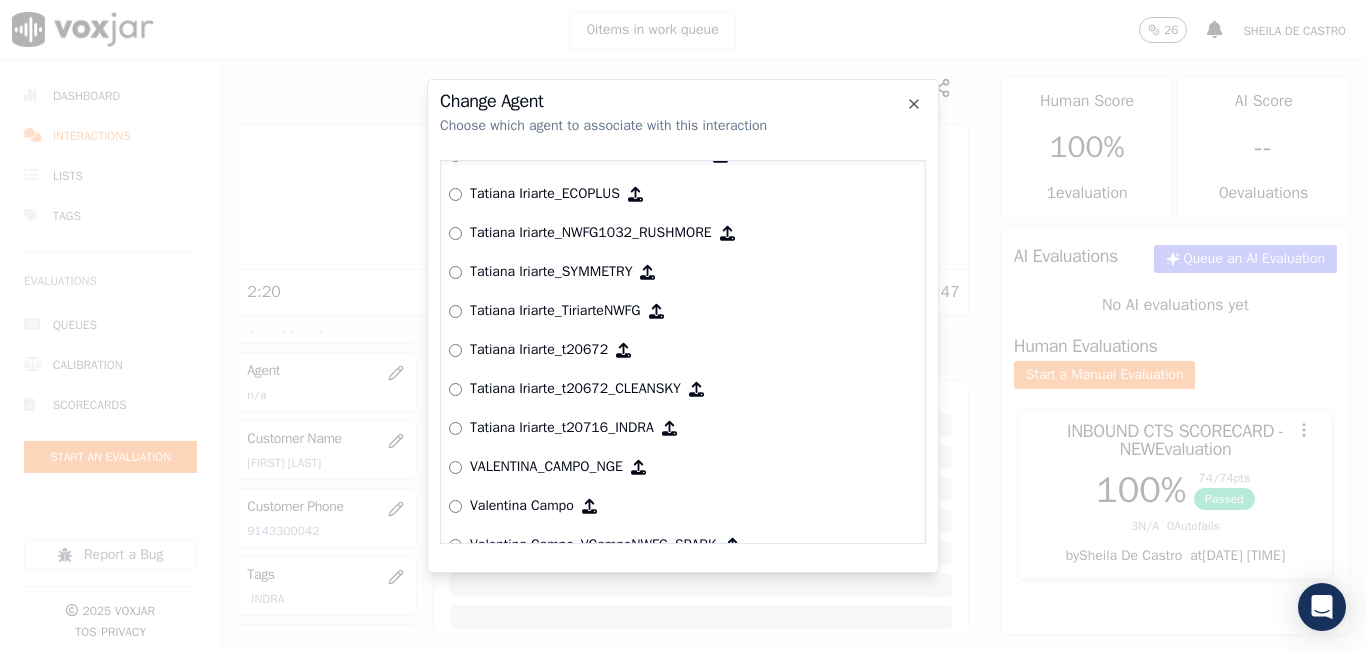 scroll, scrollTop: 8772, scrollLeft: 0, axis: vertical 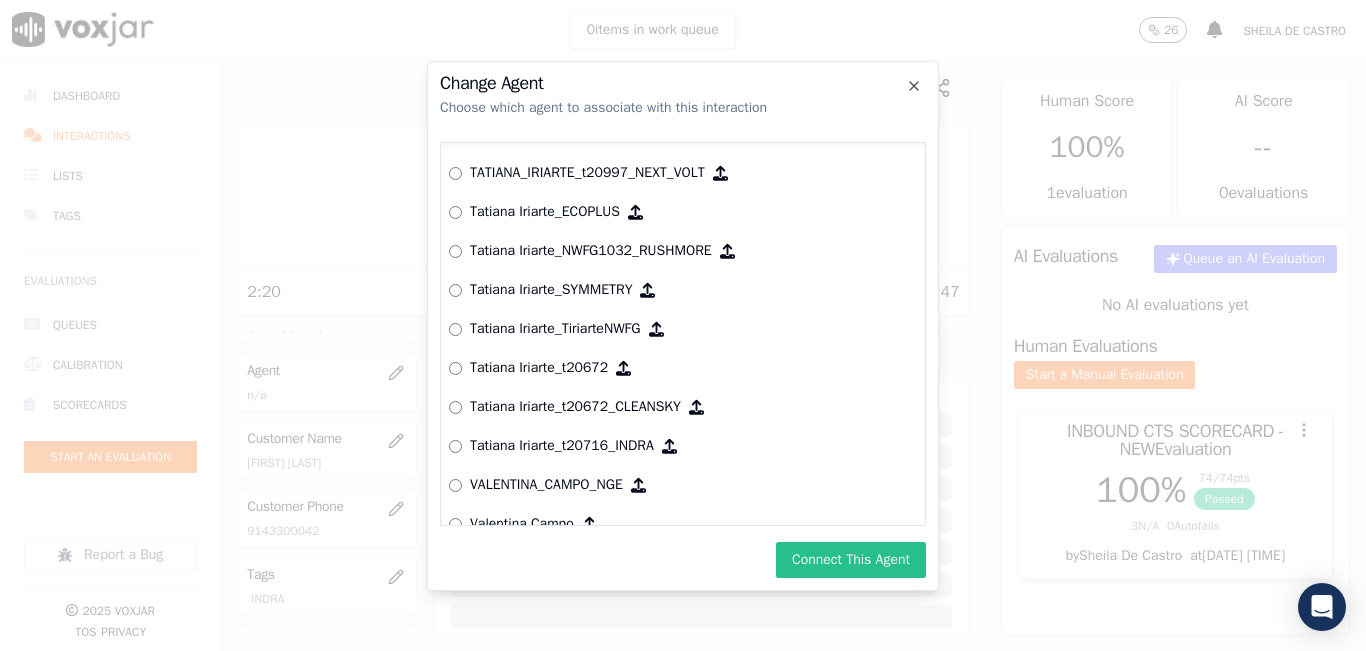 click on "Connect This Agent" at bounding box center (851, 560) 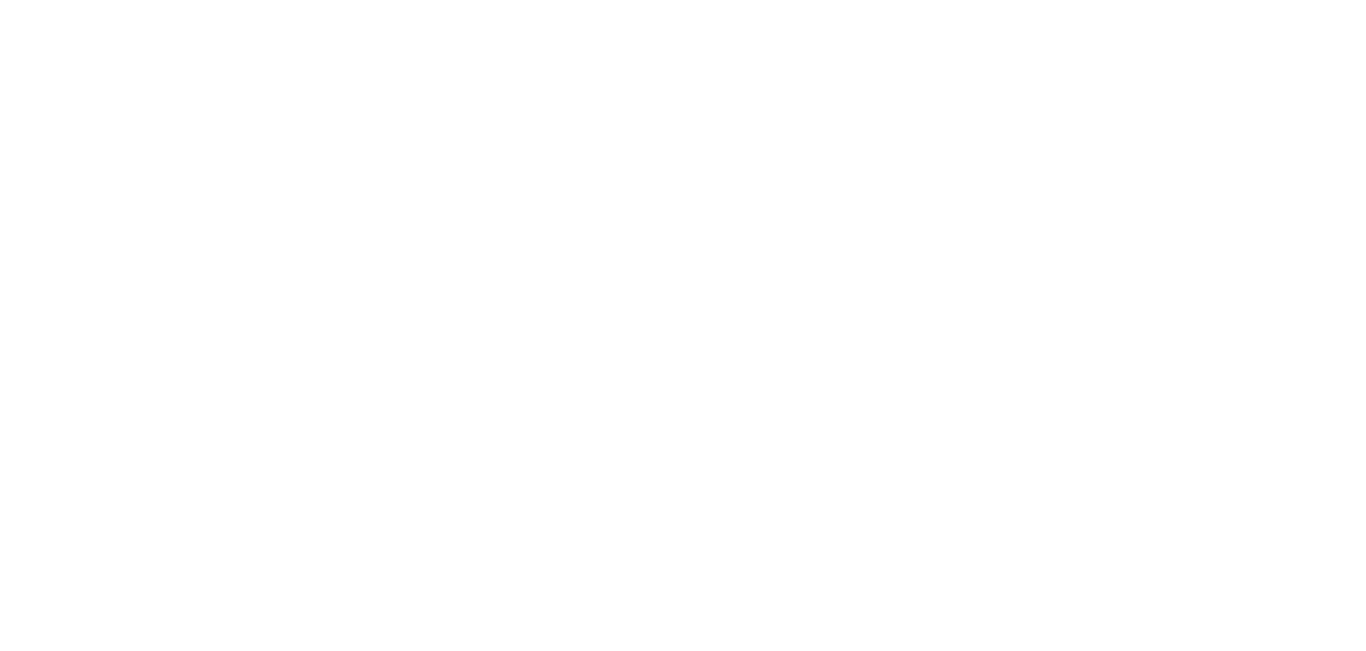 scroll, scrollTop: 0, scrollLeft: 0, axis: both 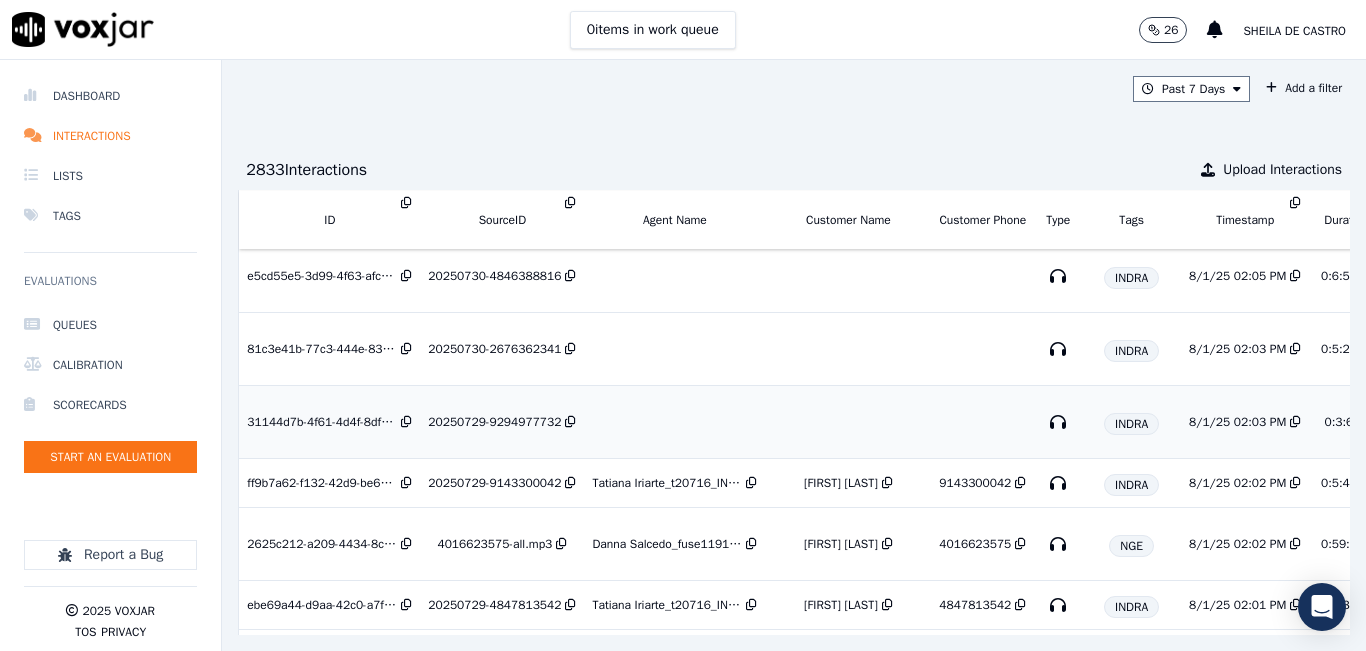 click on "20250729-9294977732" at bounding box center (502, 422) 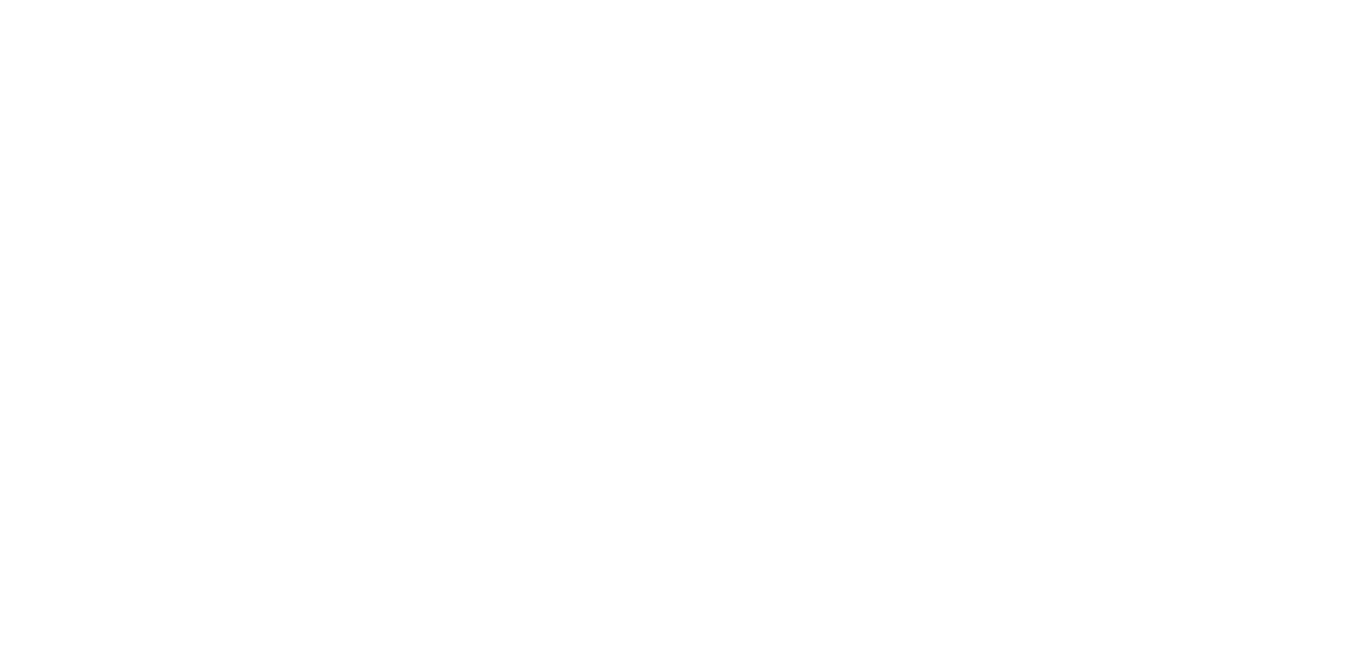 scroll, scrollTop: 0, scrollLeft: 0, axis: both 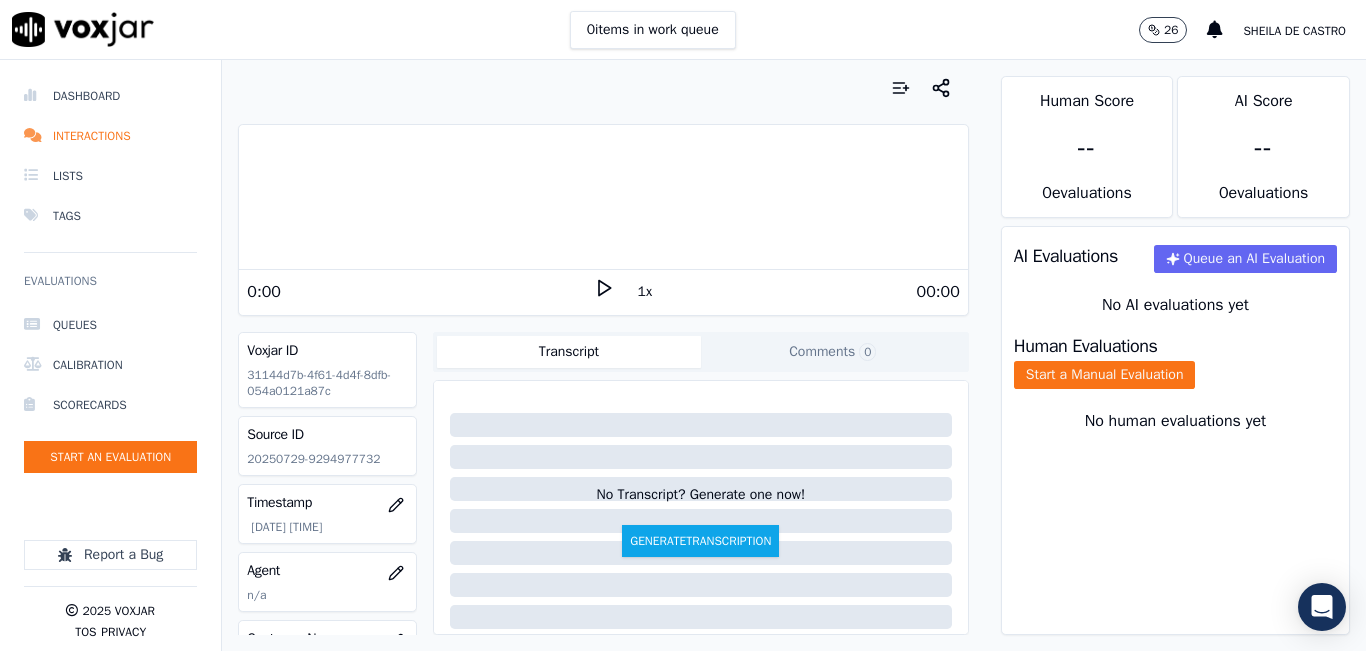 click on "0  items in work queue     26         Sheila De Castro" at bounding box center (683, 30) 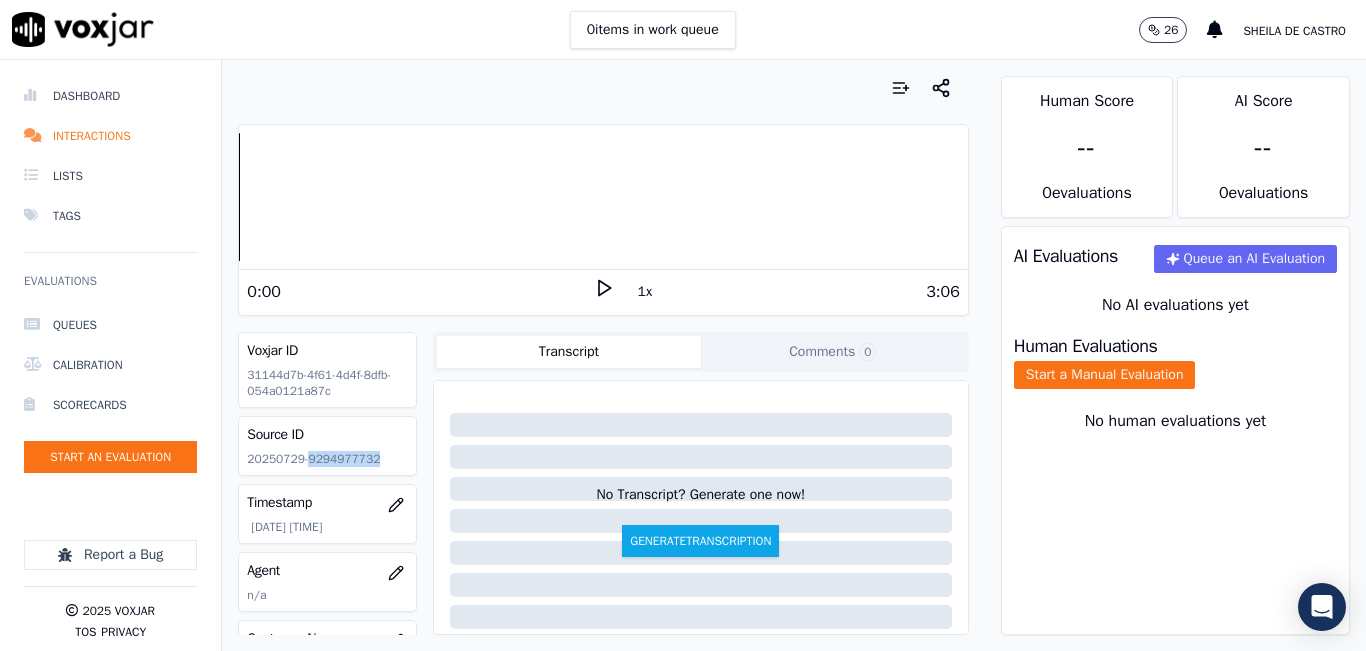 copy on "9294977732" 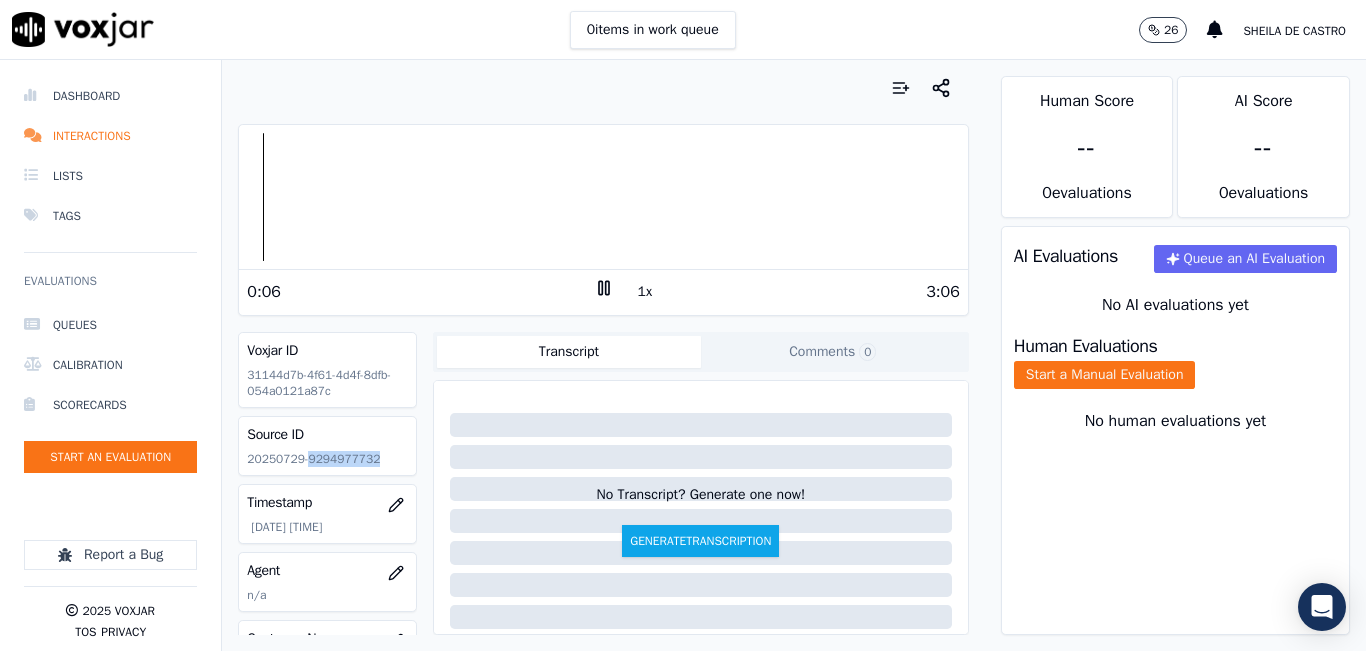 click 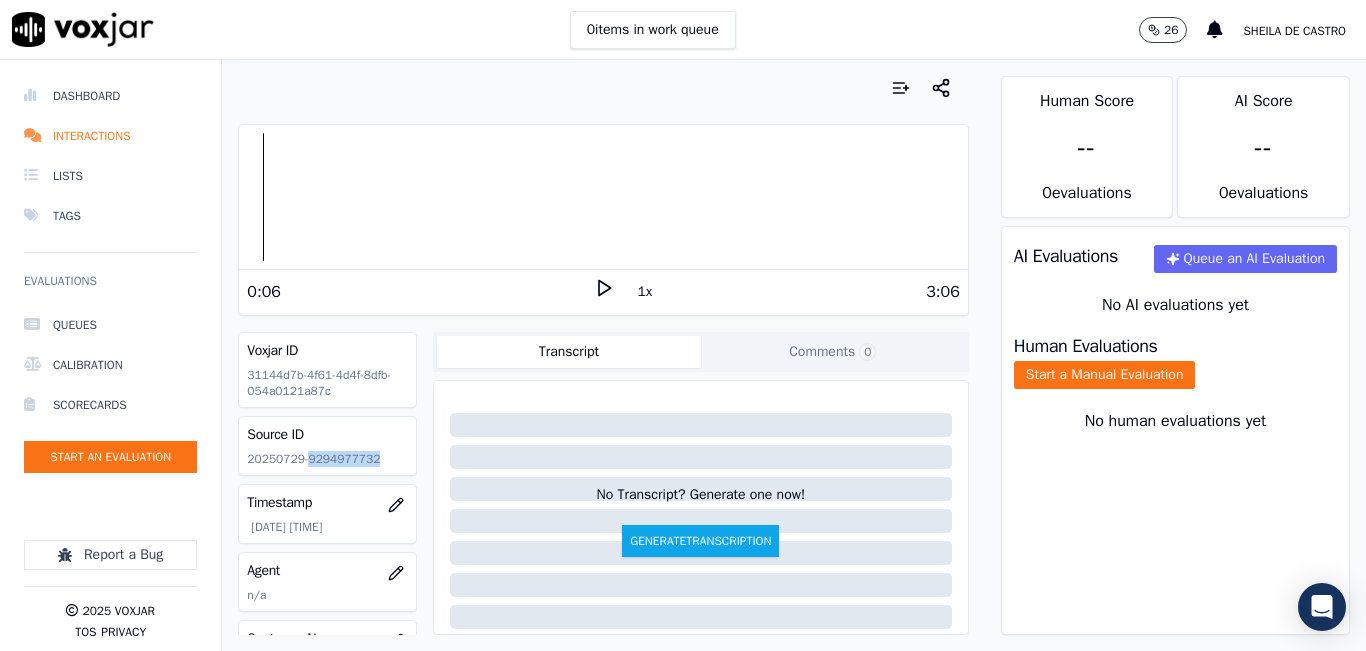 click 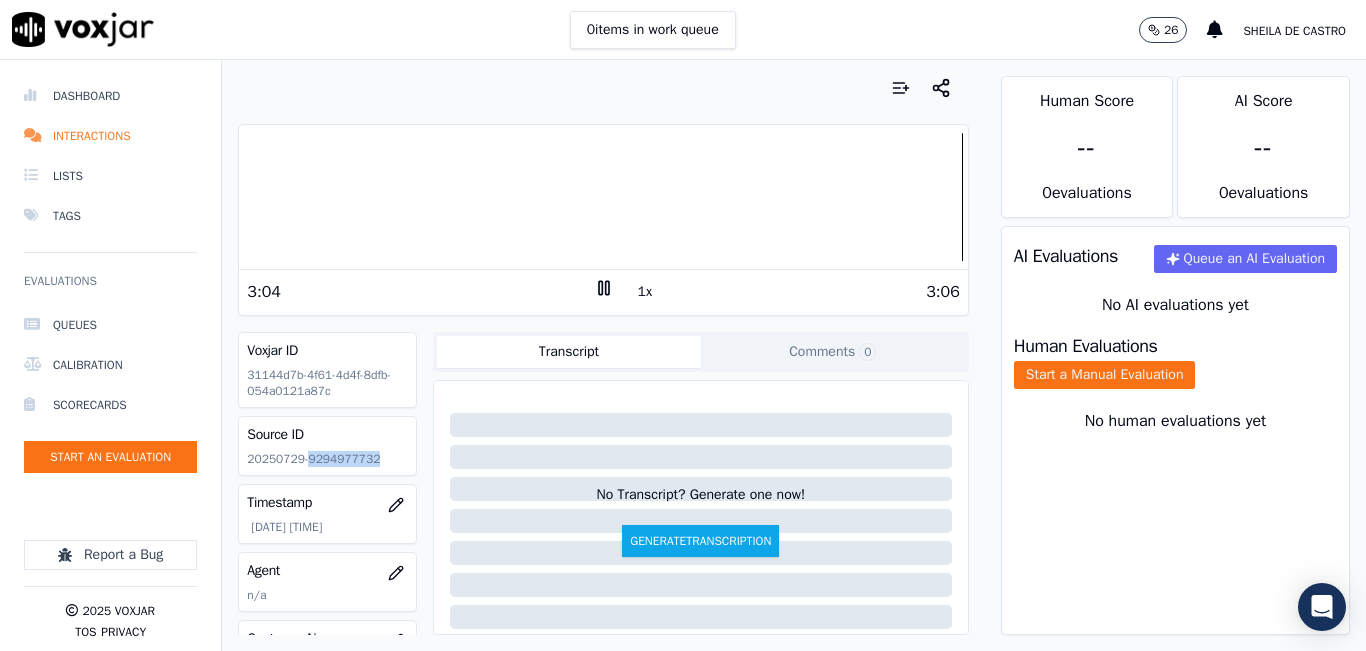 click 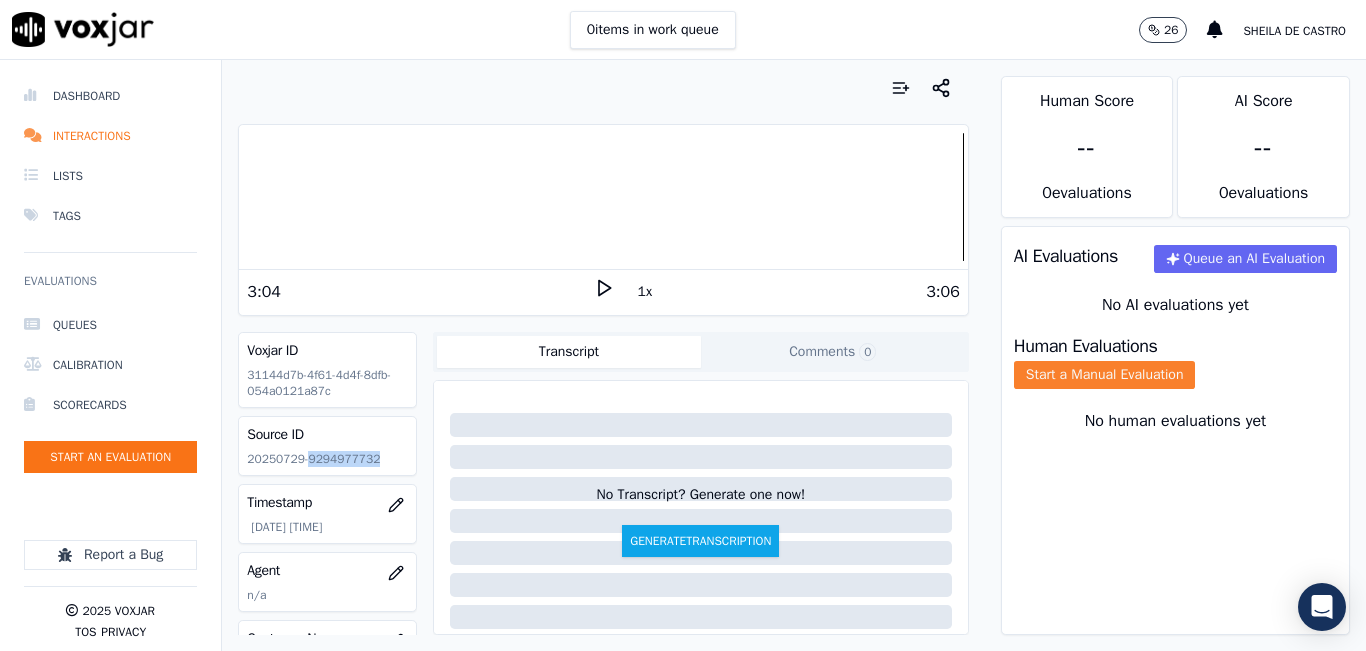 click on "Start a Manual Evaluation" 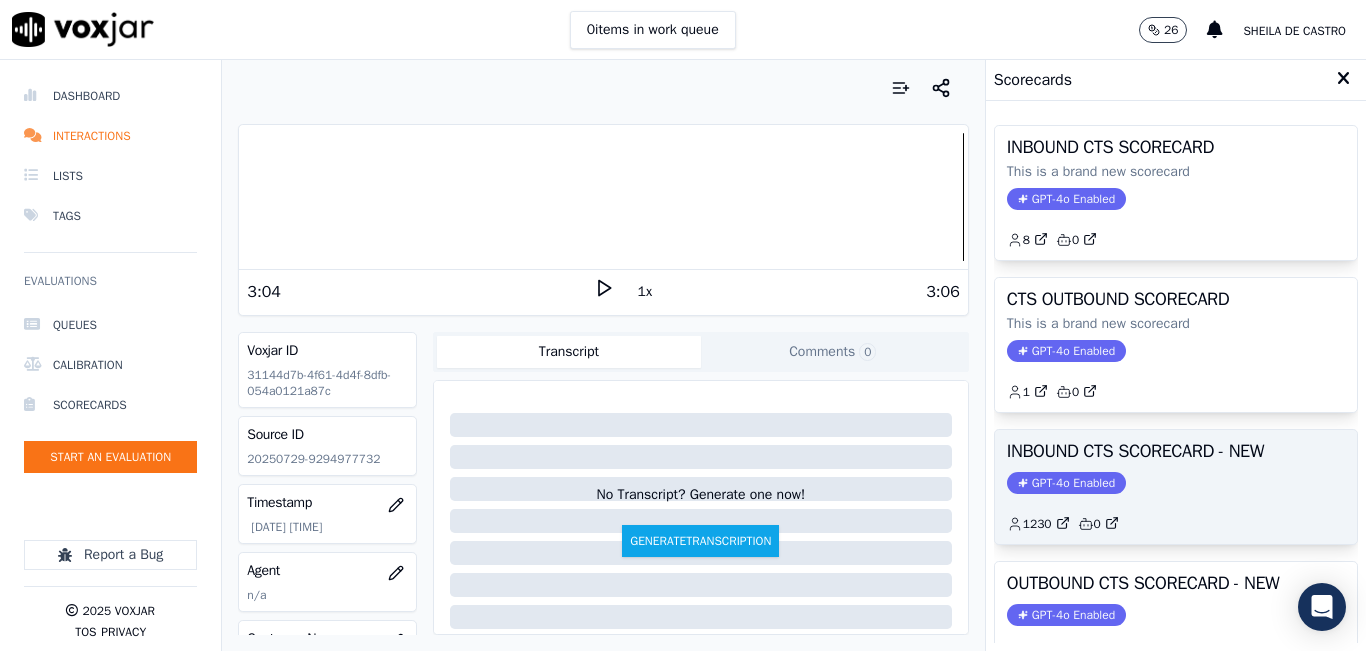 click on "INBOUND CTS SCORECARD - NEW        GPT-4o Enabled       1230         0" at bounding box center [1176, 487] 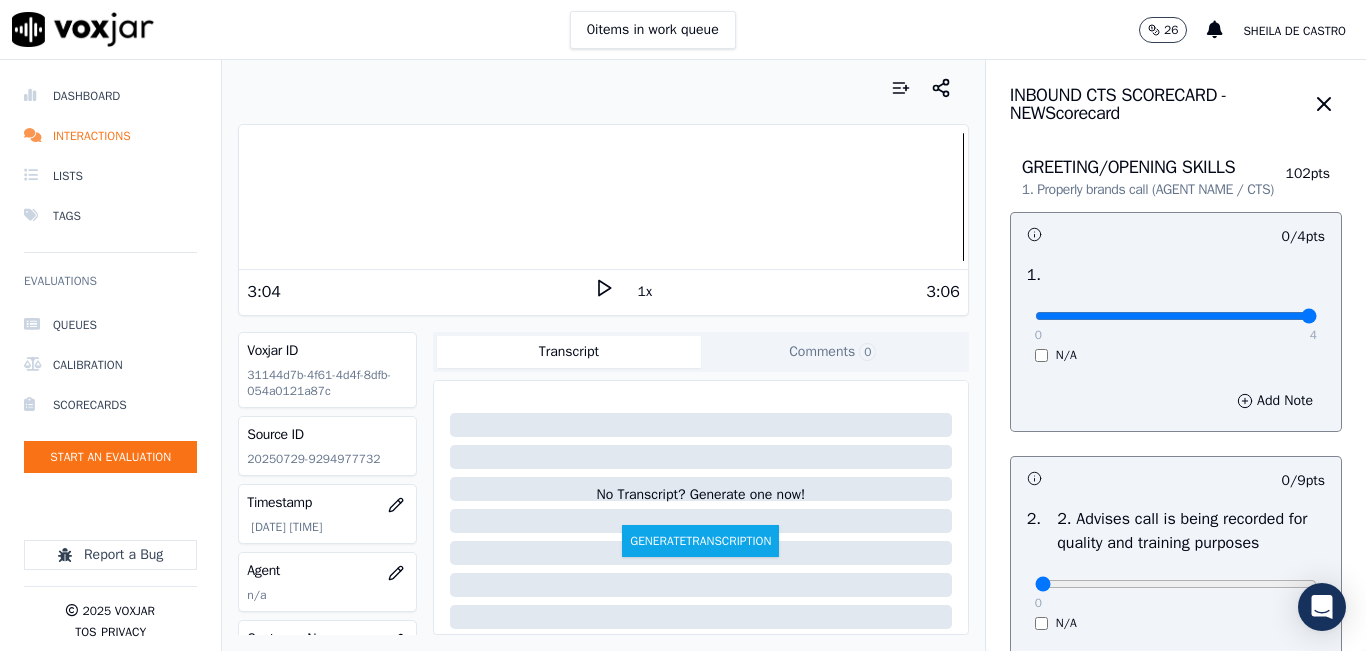 type on "4" 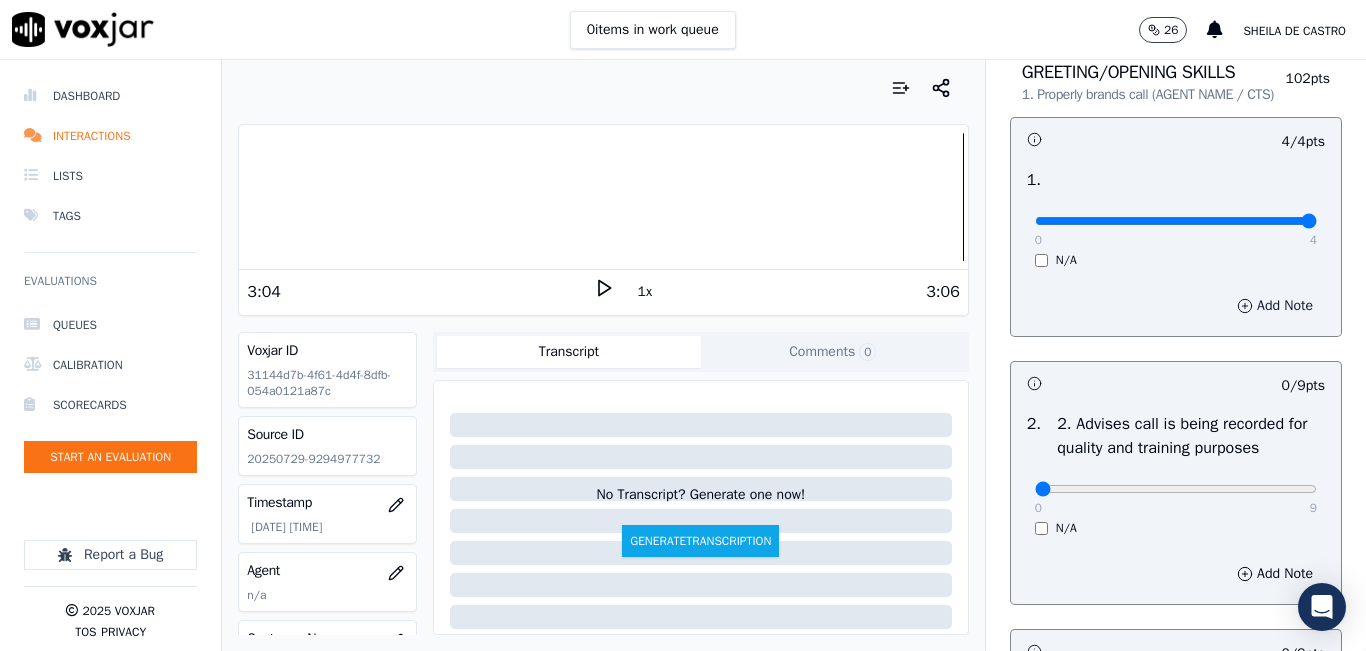 scroll, scrollTop: 300, scrollLeft: 0, axis: vertical 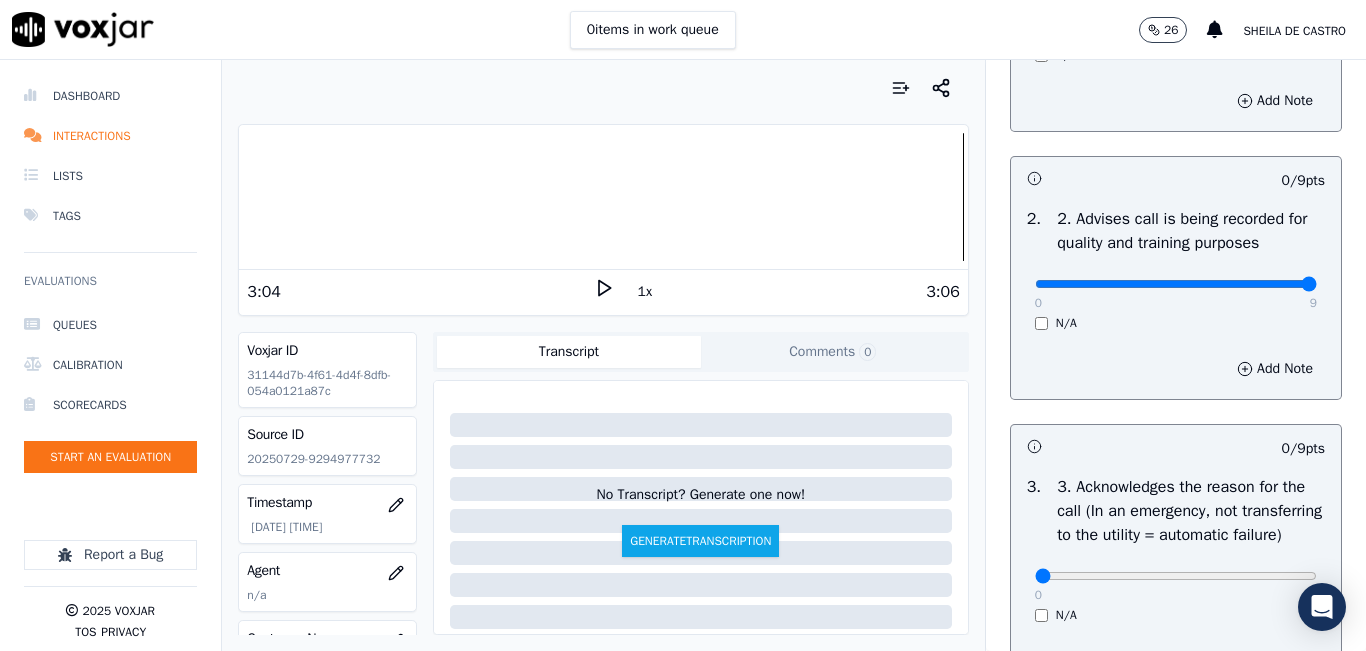 type on "9" 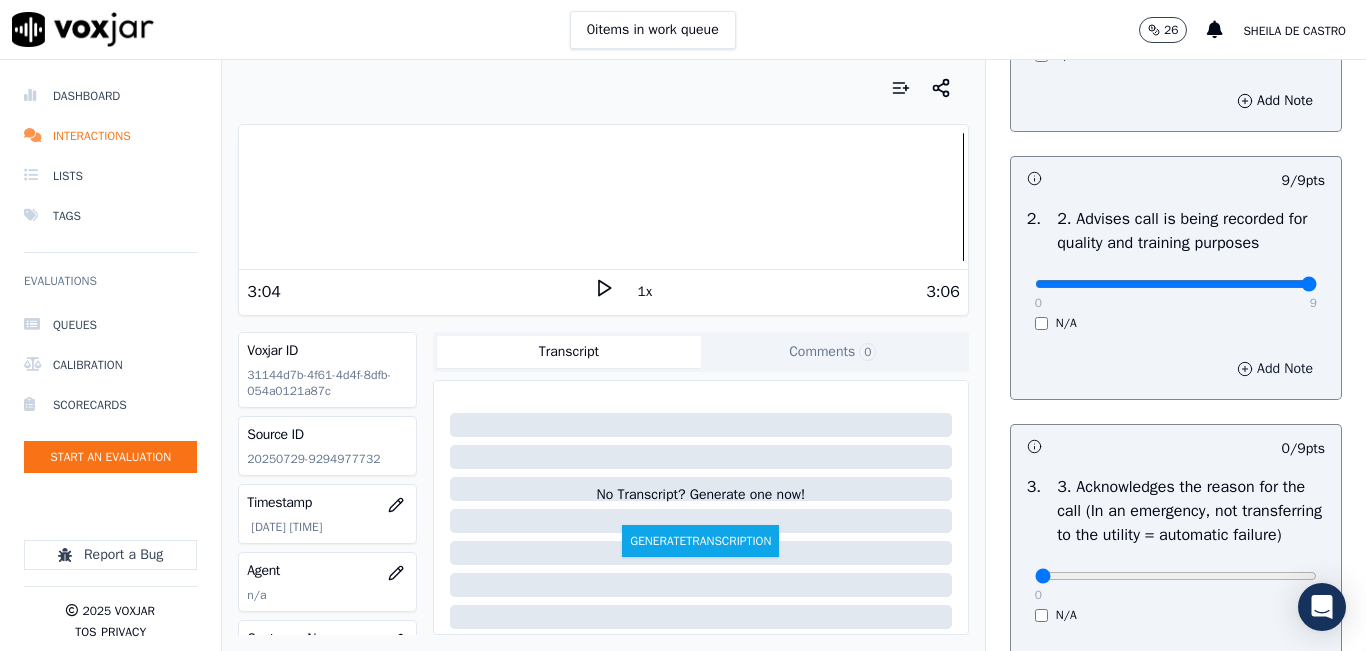 scroll, scrollTop: 600, scrollLeft: 0, axis: vertical 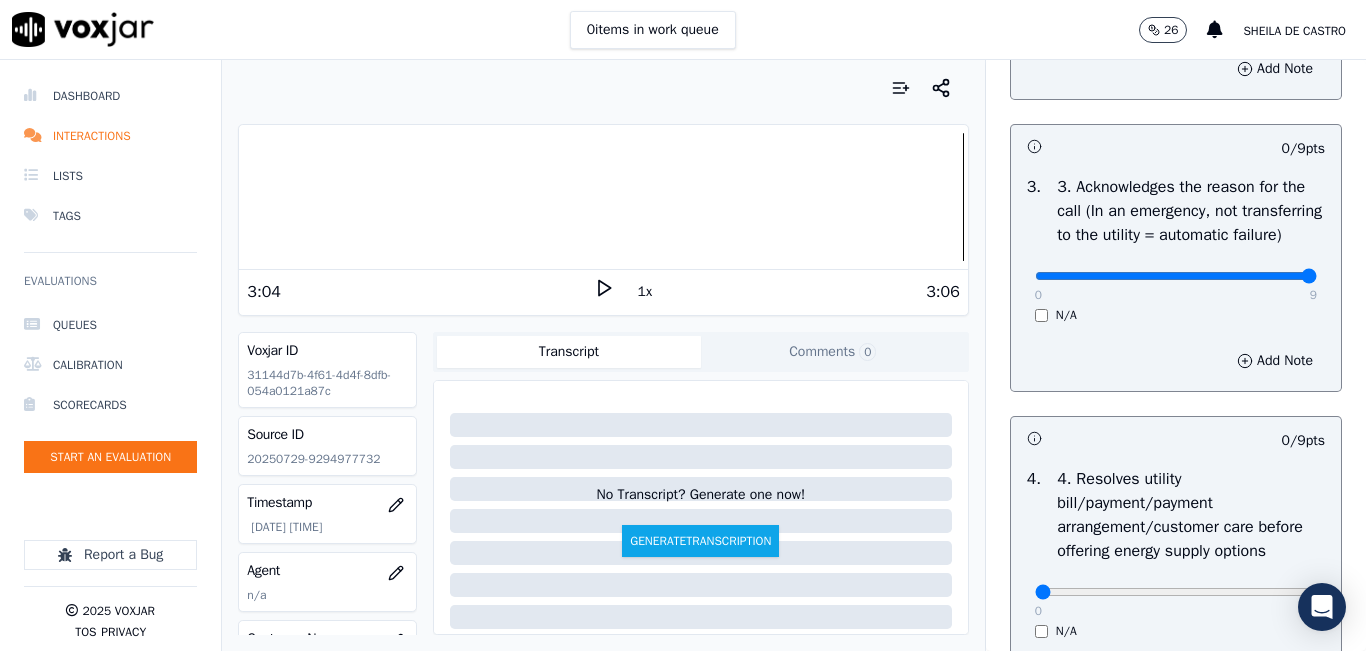 type on "9" 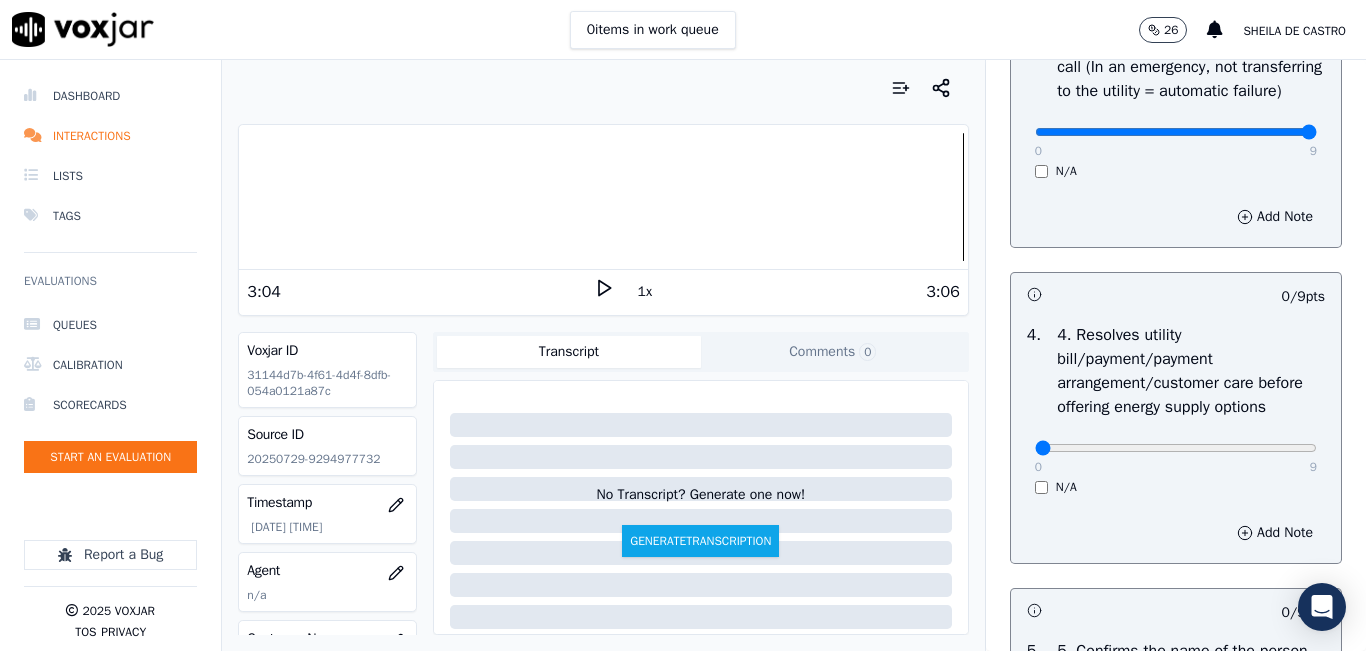 scroll, scrollTop: 1000, scrollLeft: 0, axis: vertical 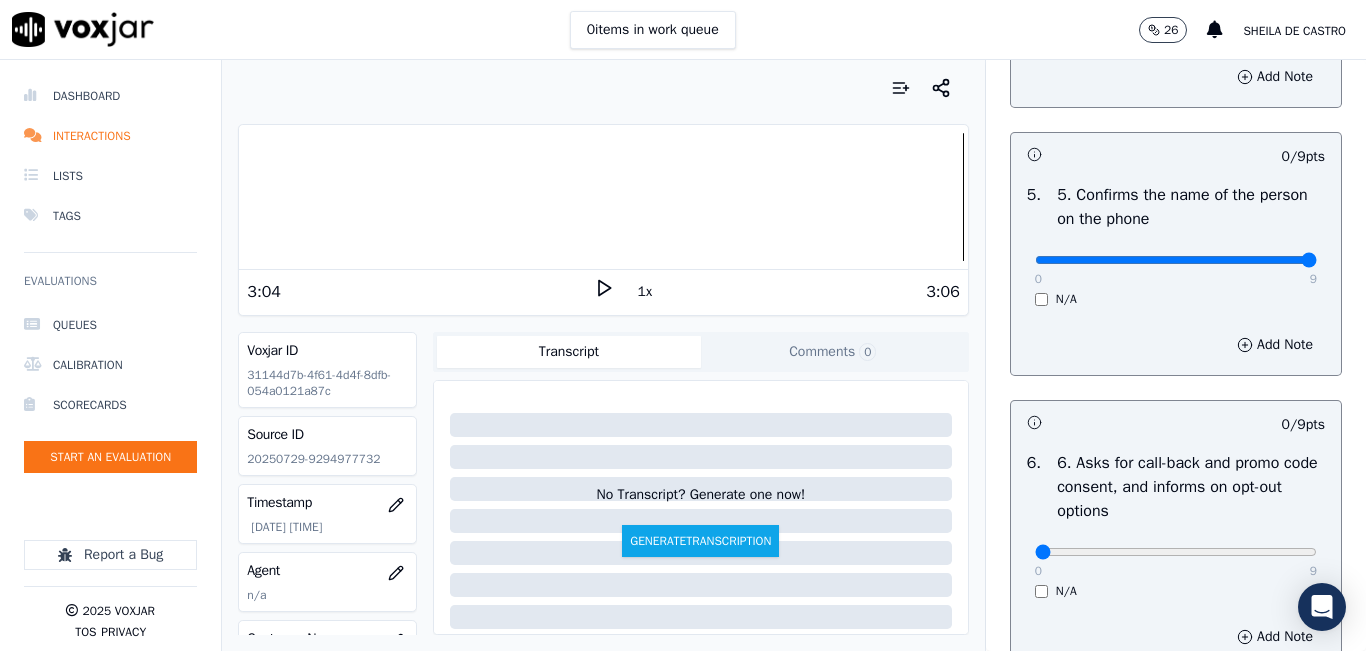 type on "9" 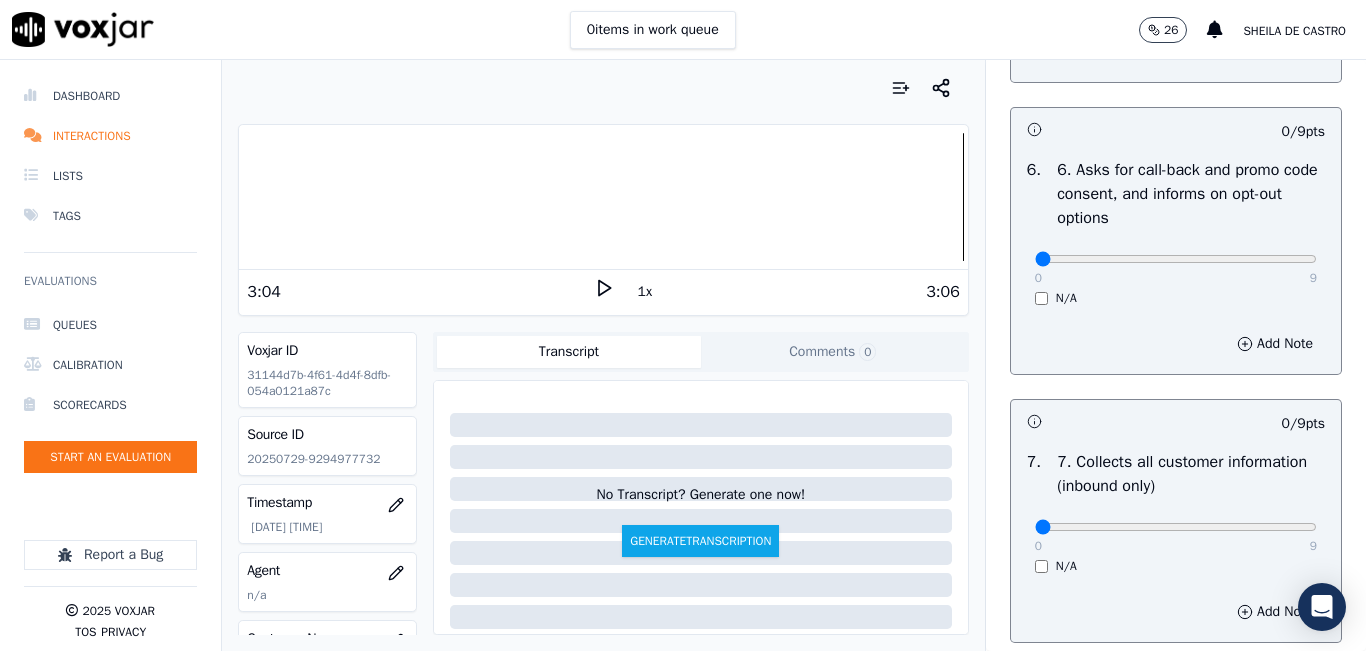 scroll, scrollTop: 1500, scrollLeft: 0, axis: vertical 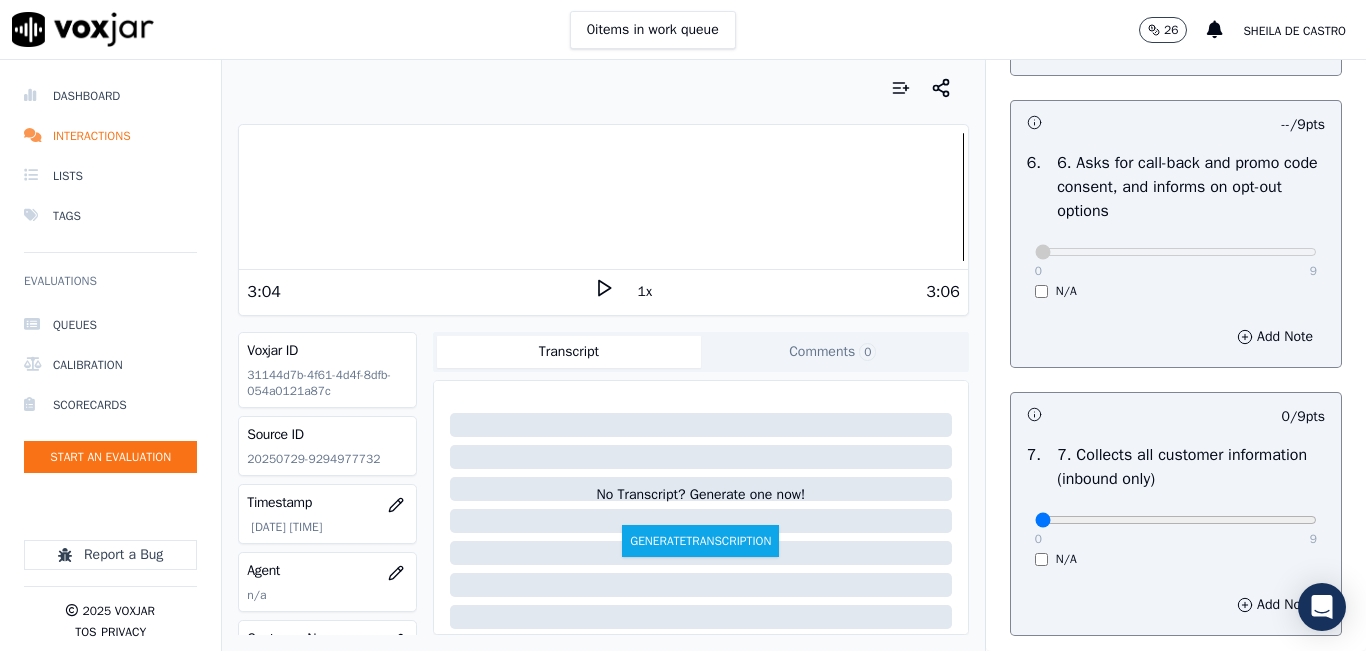 click on "N/A" at bounding box center (1066, 291) 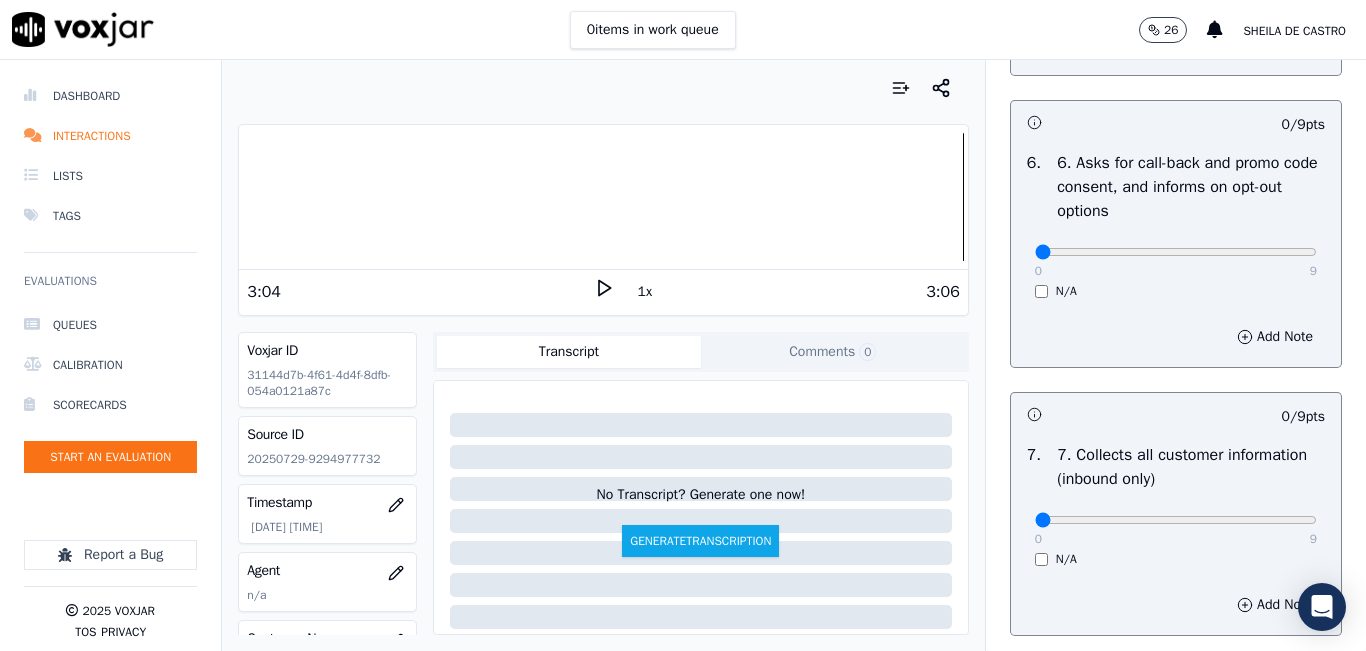 drag, startPoint x: 1003, startPoint y: 355, endPoint x: 1039, endPoint y: 355, distance: 36 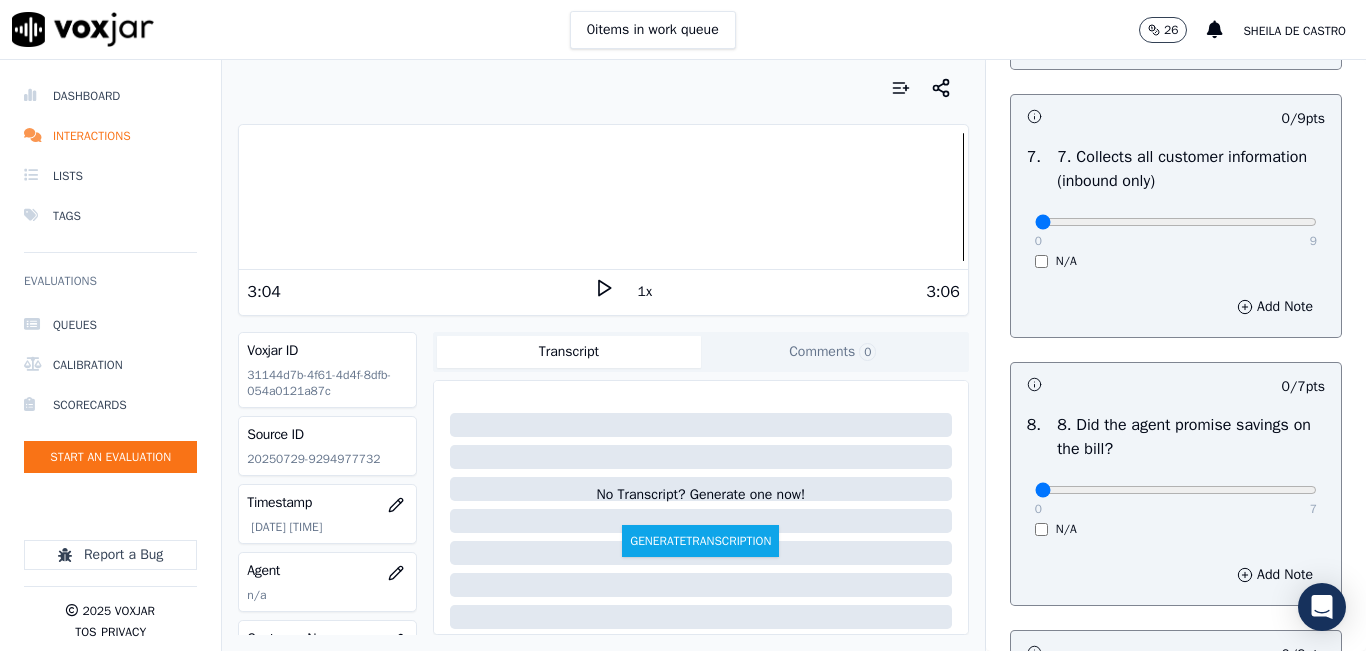 scroll, scrollTop: 1800, scrollLeft: 0, axis: vertical 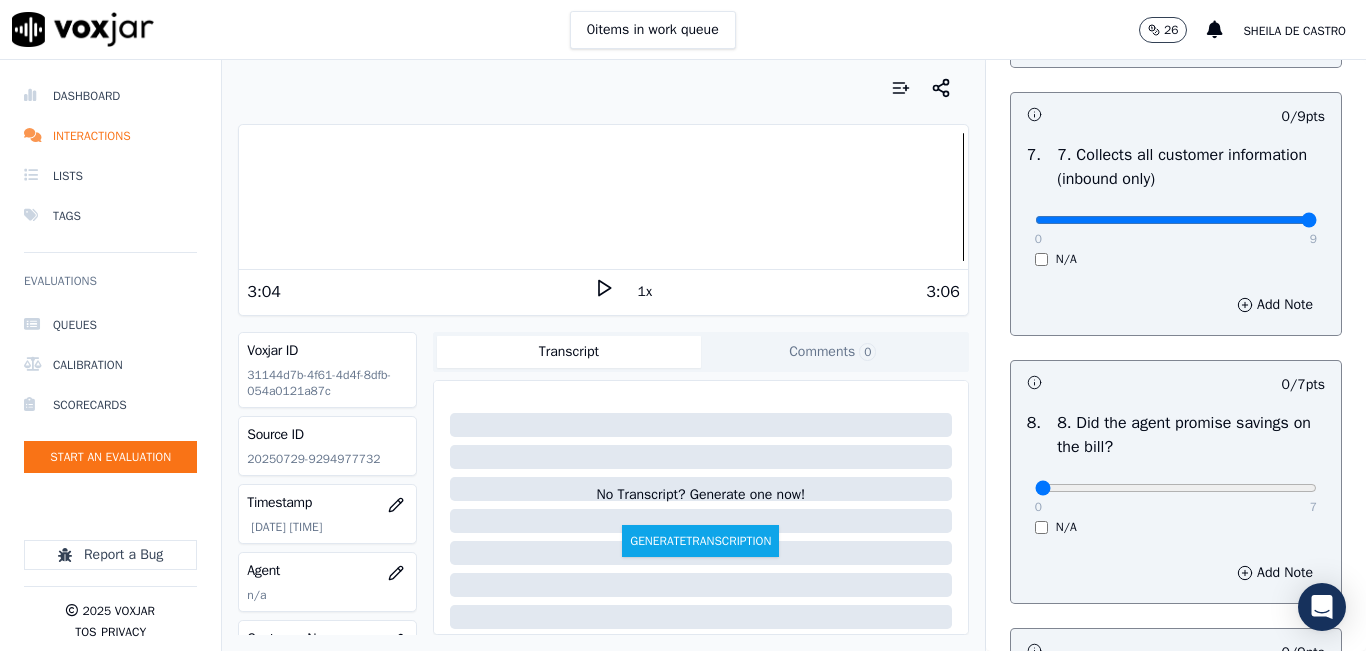 type on "9" 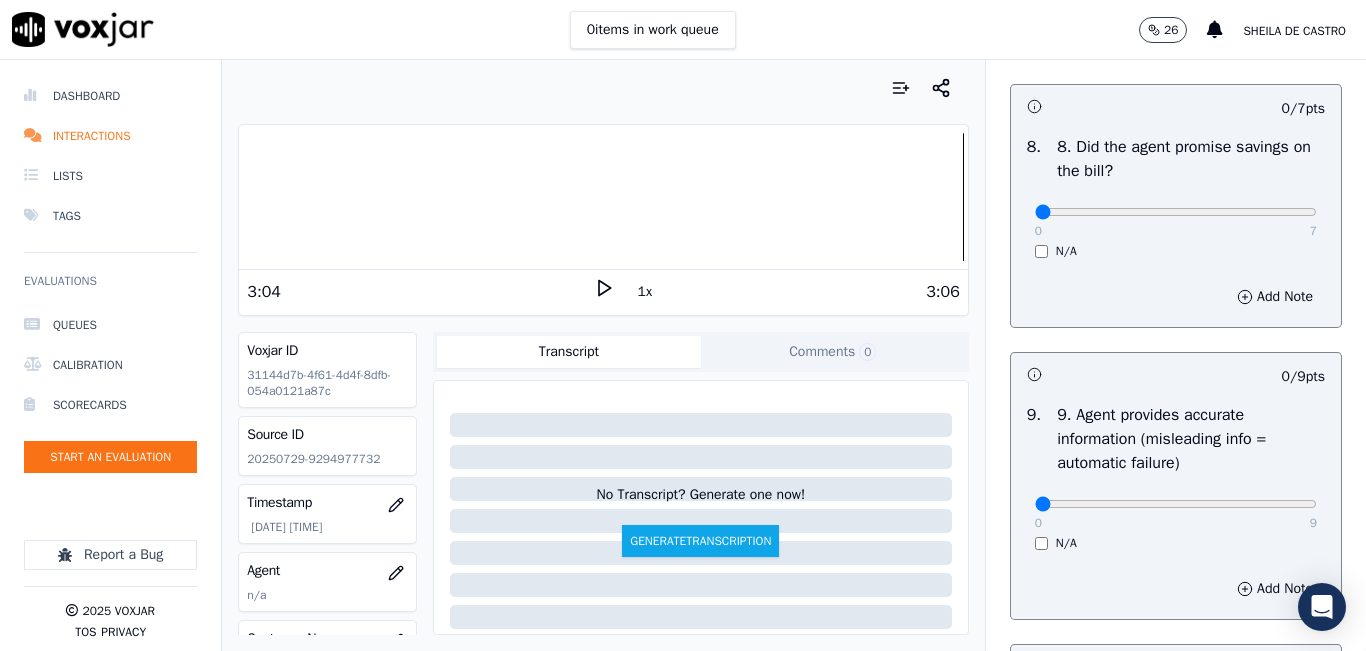 scroll, scrollTop: 2100, scrollLeft: 0, axis: vertical 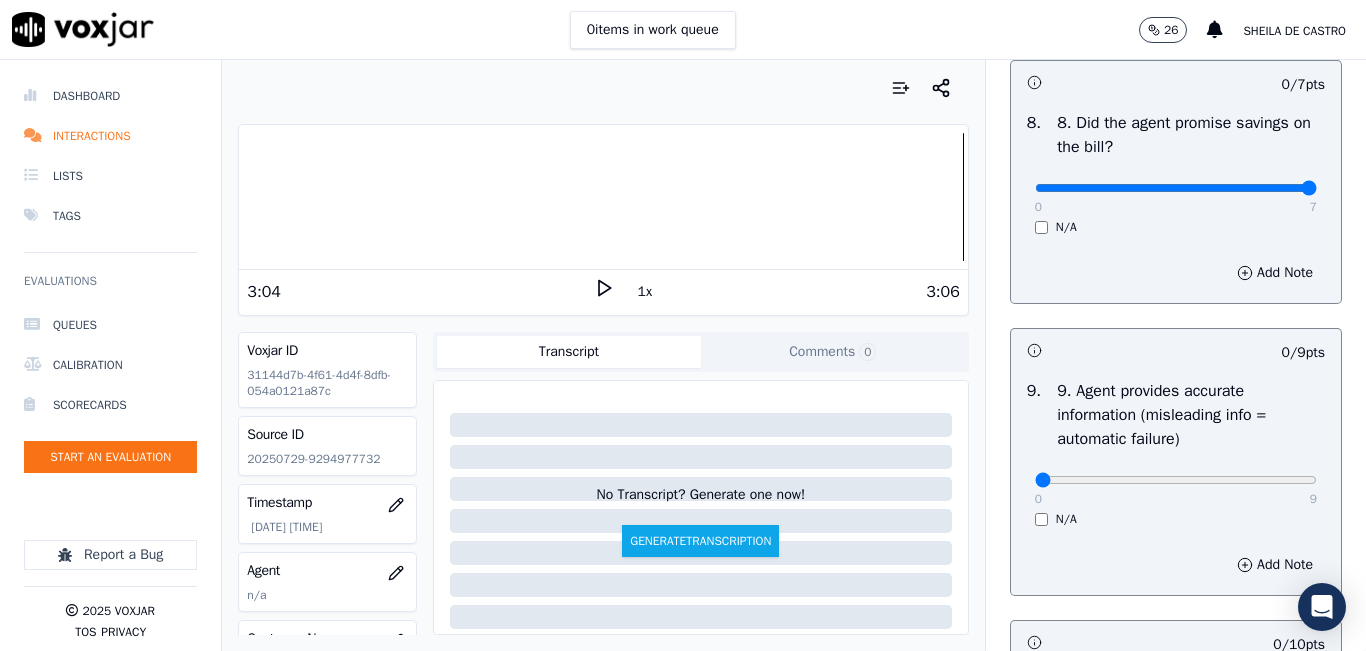 type on "7" 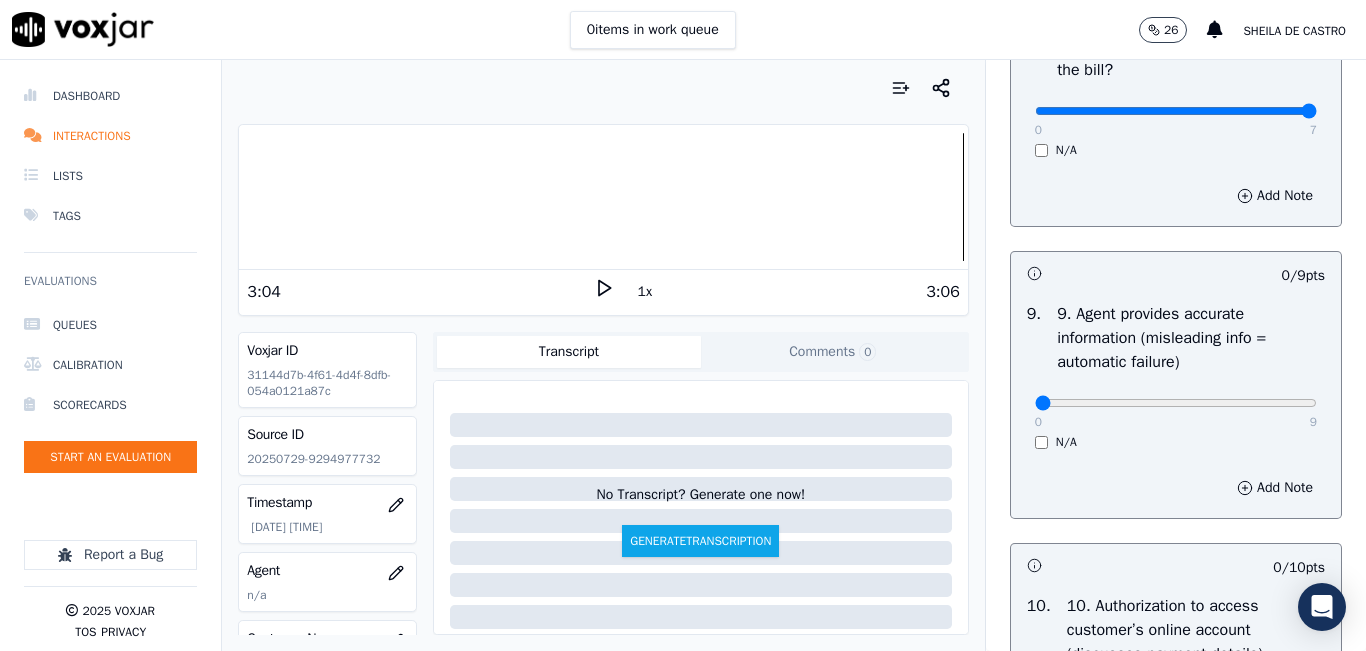 scroll, scrollTop: 2300, scrollLeft: 0, axis: vertical 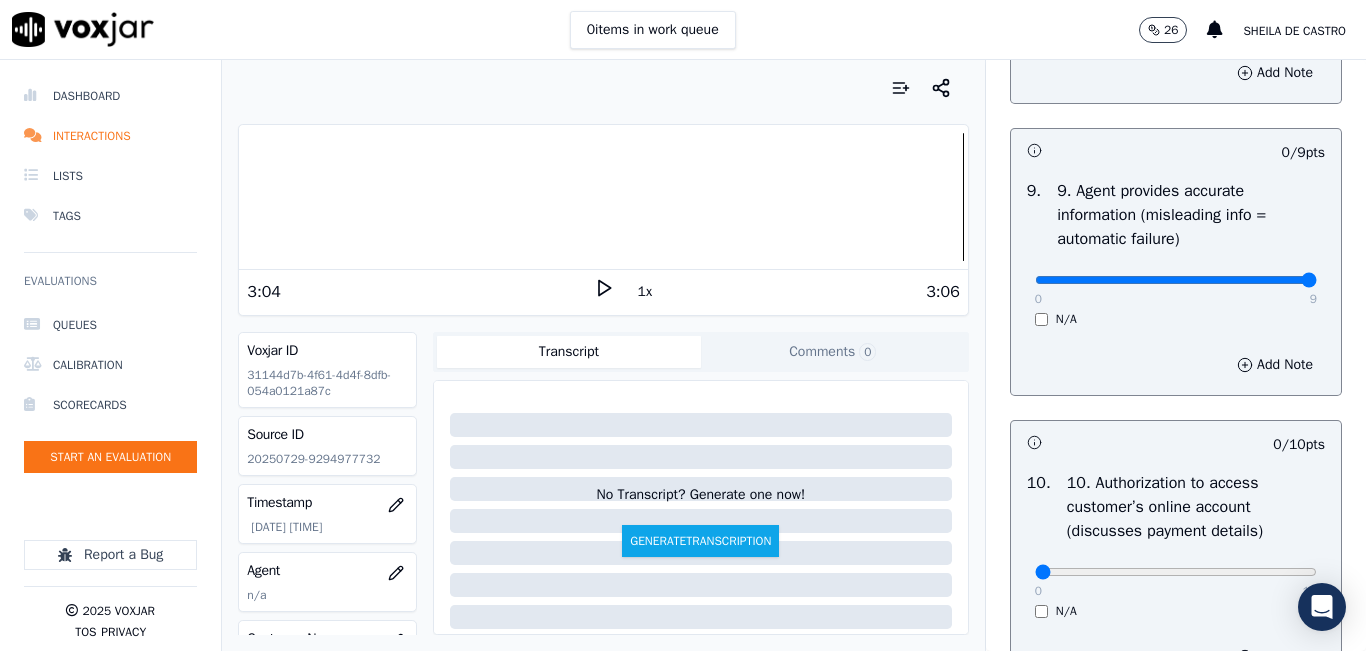 type on "9" 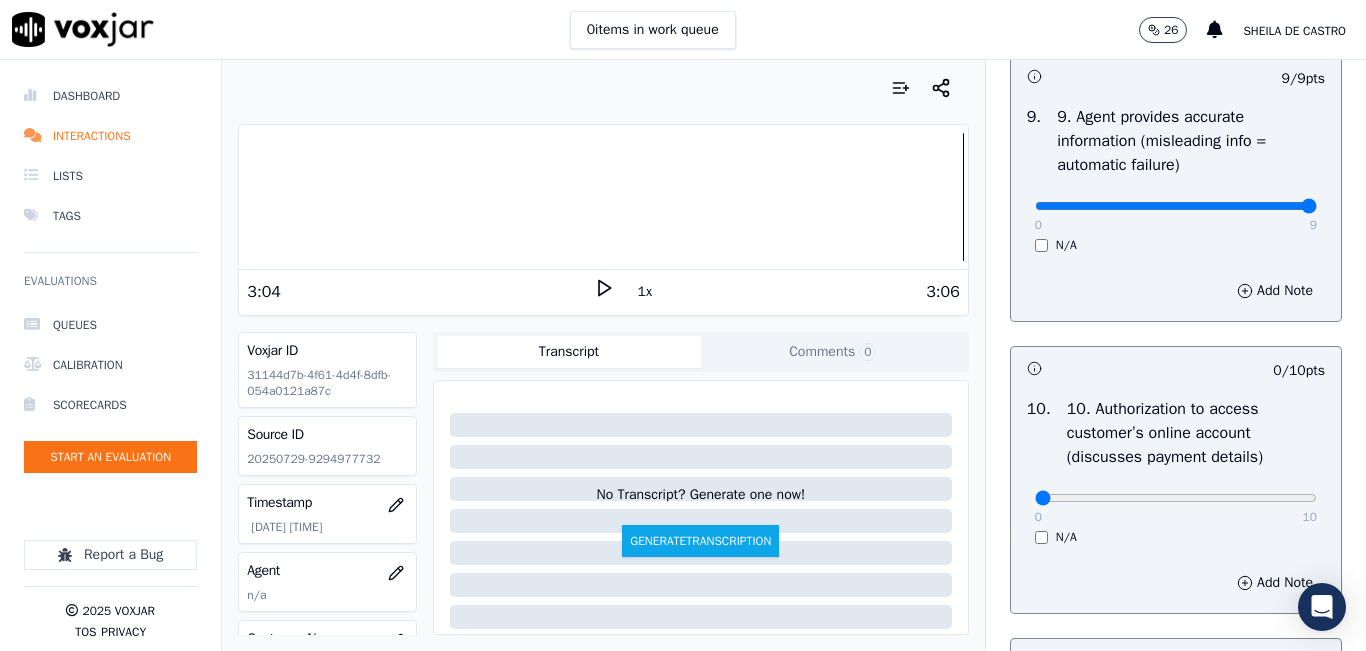 scroll, scrollTop: 2600, scrollLeft: 0, axis: vertical 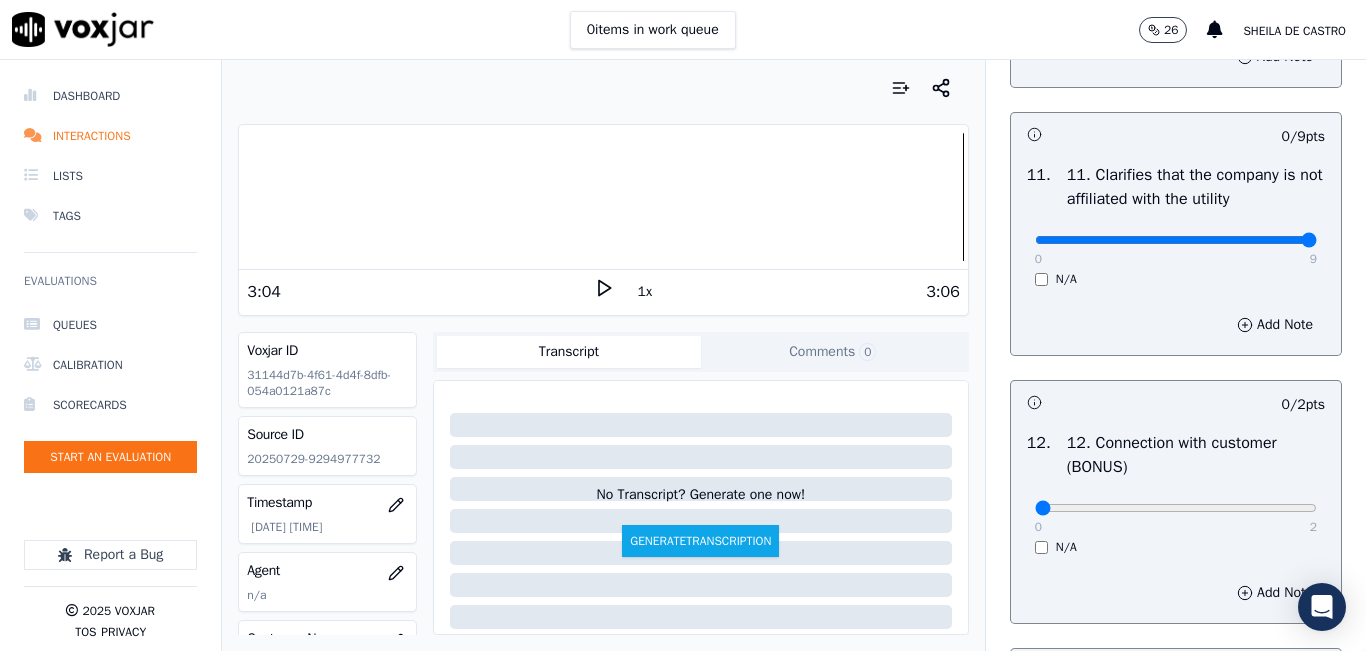 type on "9" 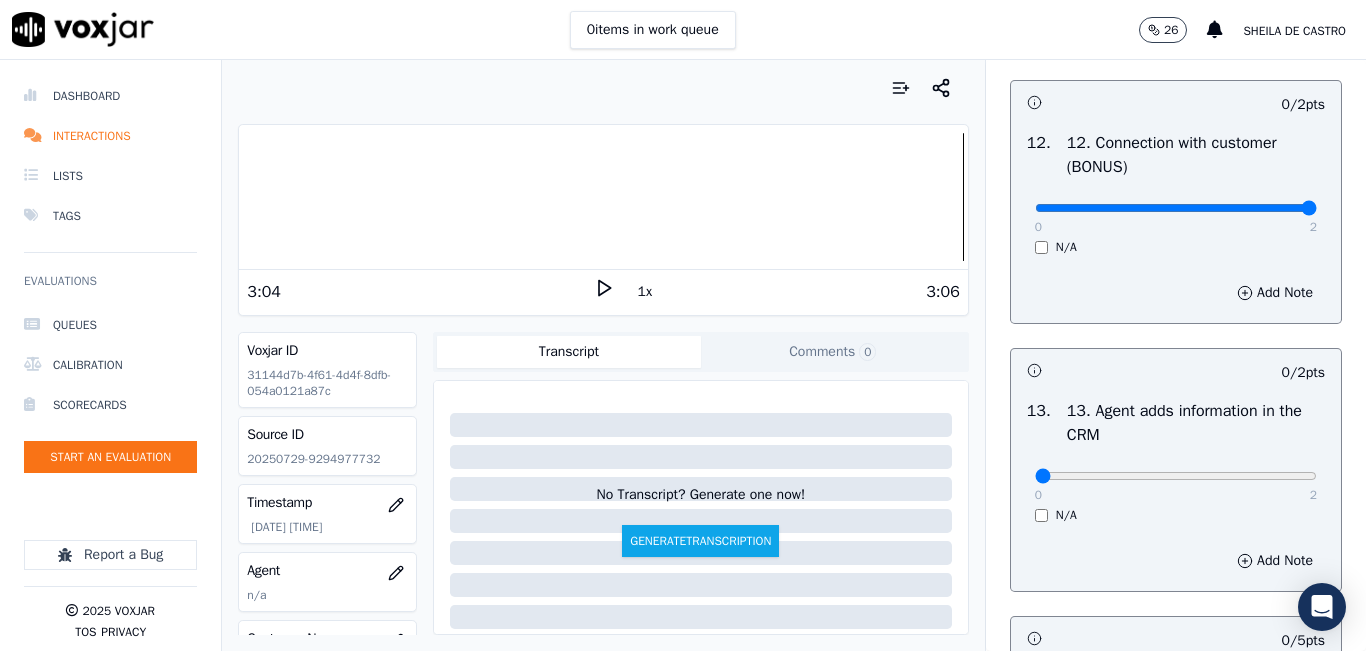 type on "2" 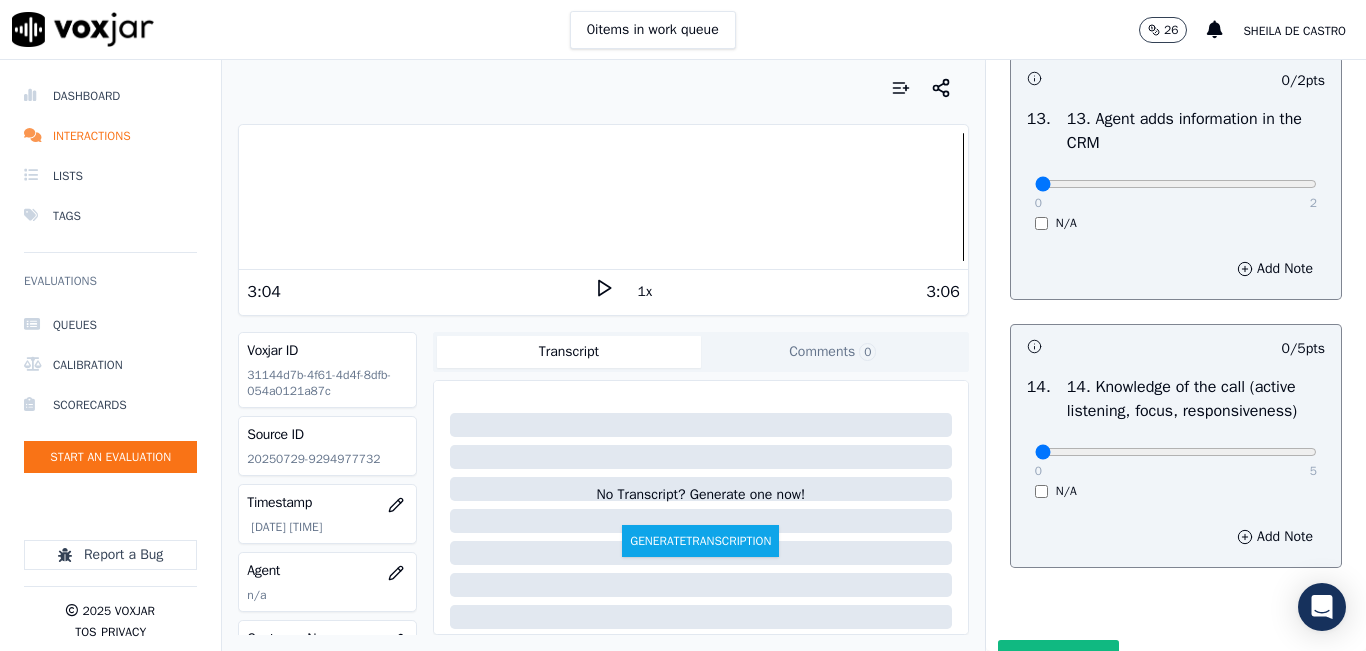 scroll, scrollTop: 3500, scrollLeft: 0, axis: vertical 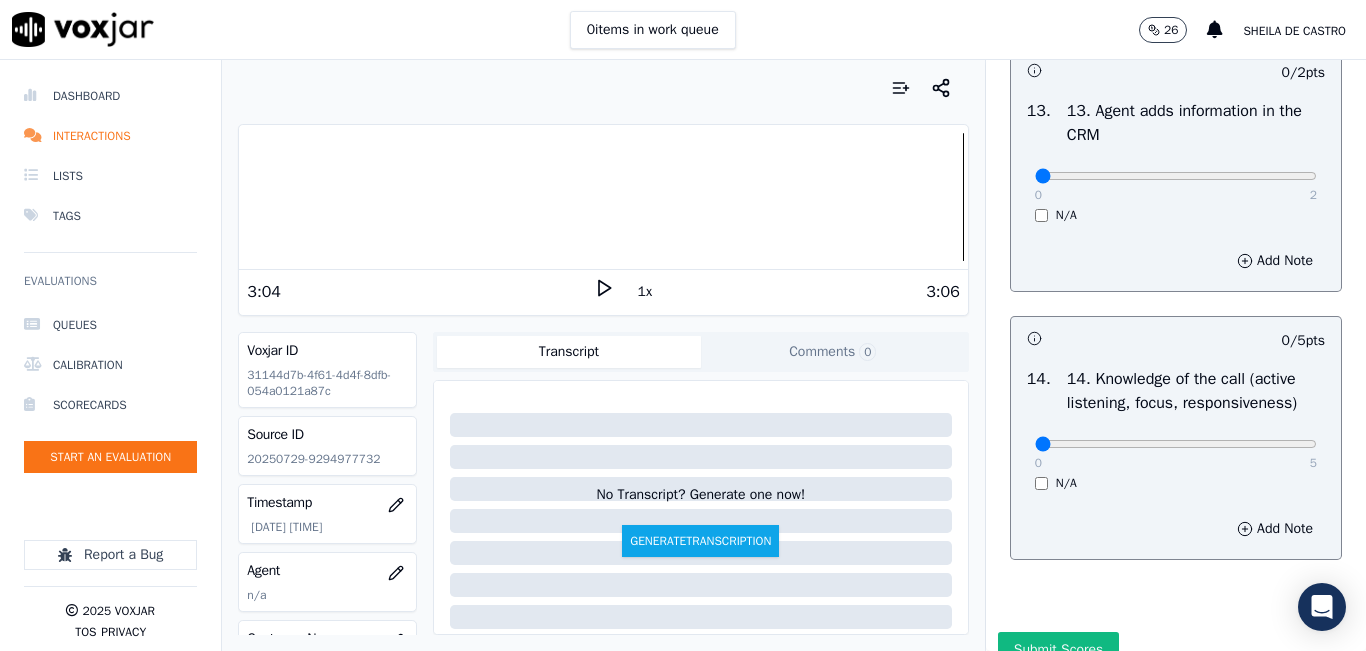 click on "0   2" at bounding box center [1176, 175] 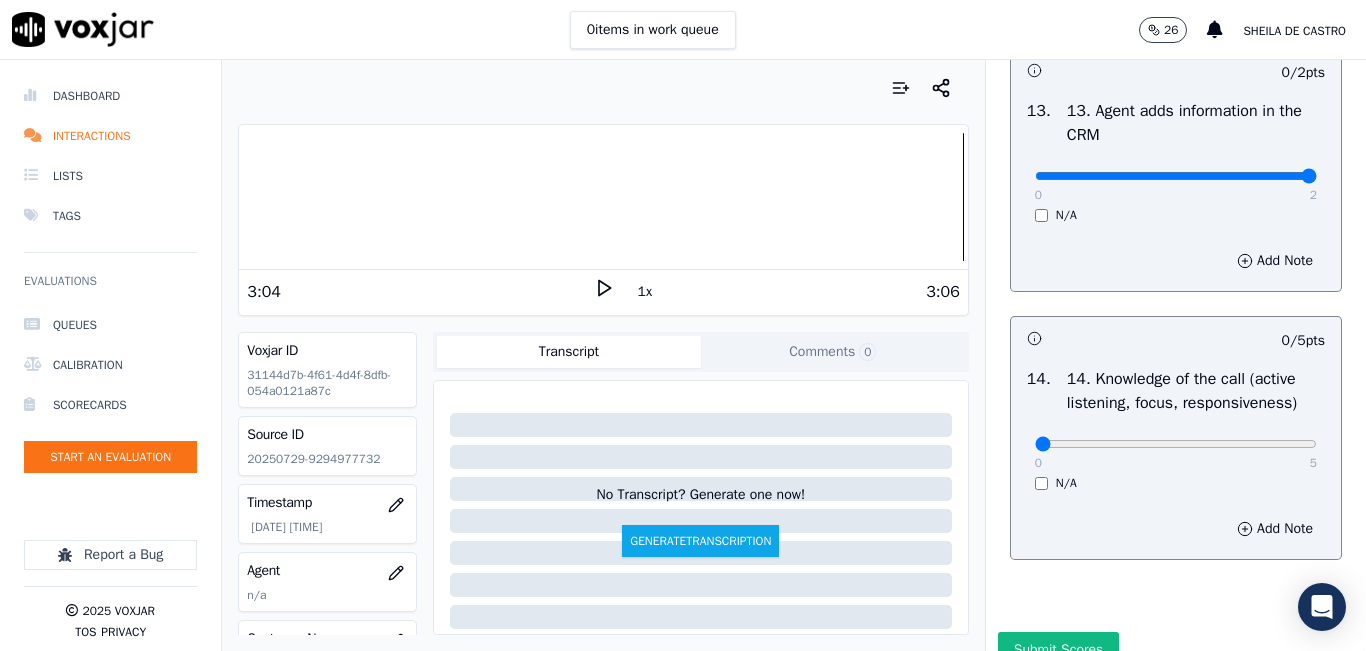 type on "2" 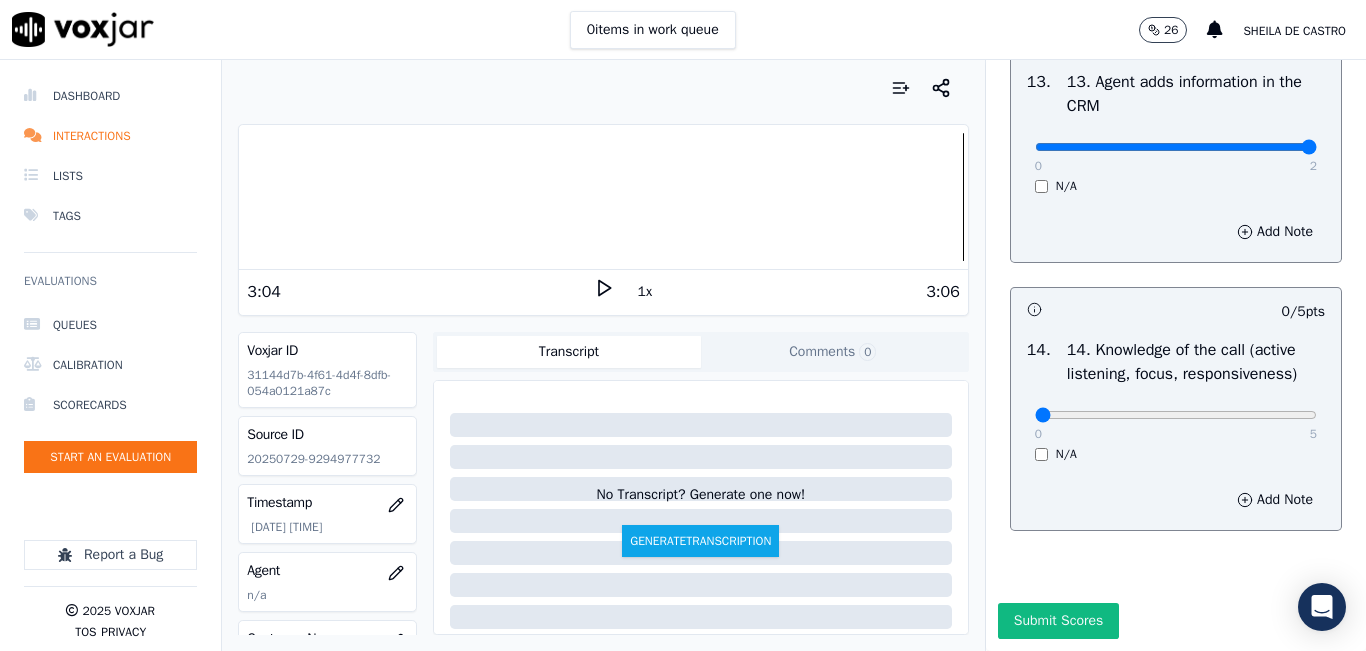 scroll, scrollTop: 3642, scrollLeft: 0, axis: vertical 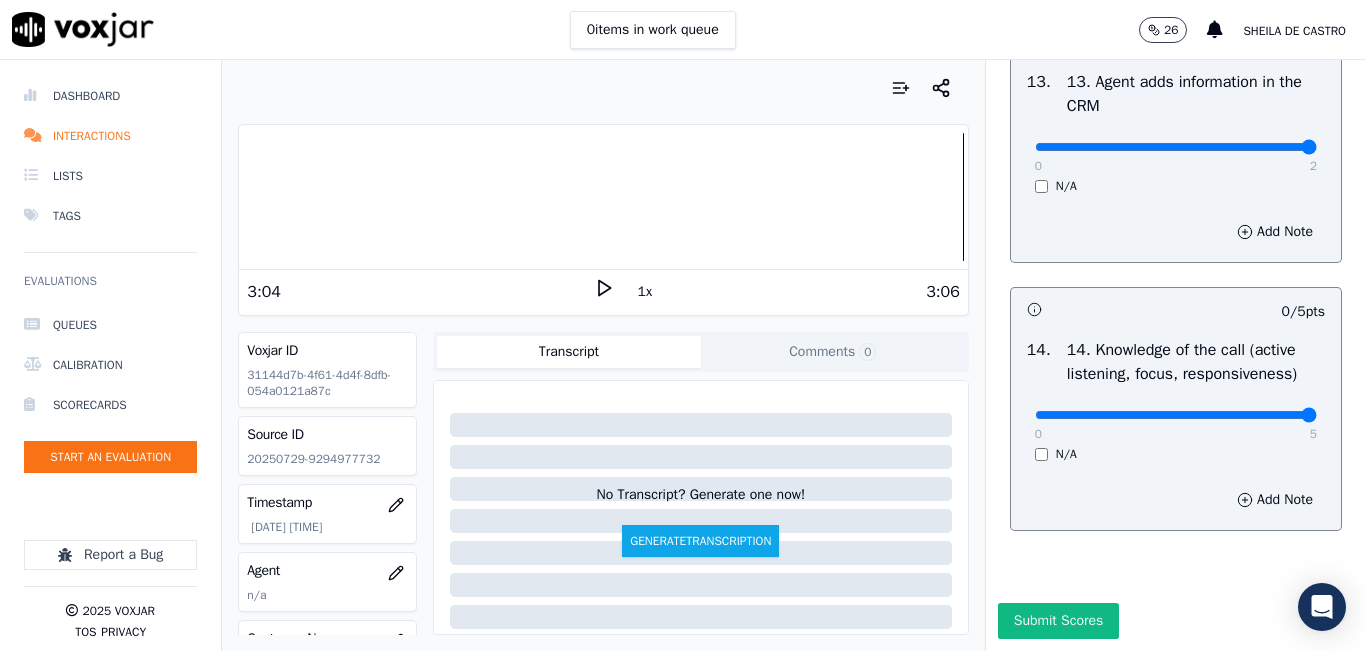 type on "5" 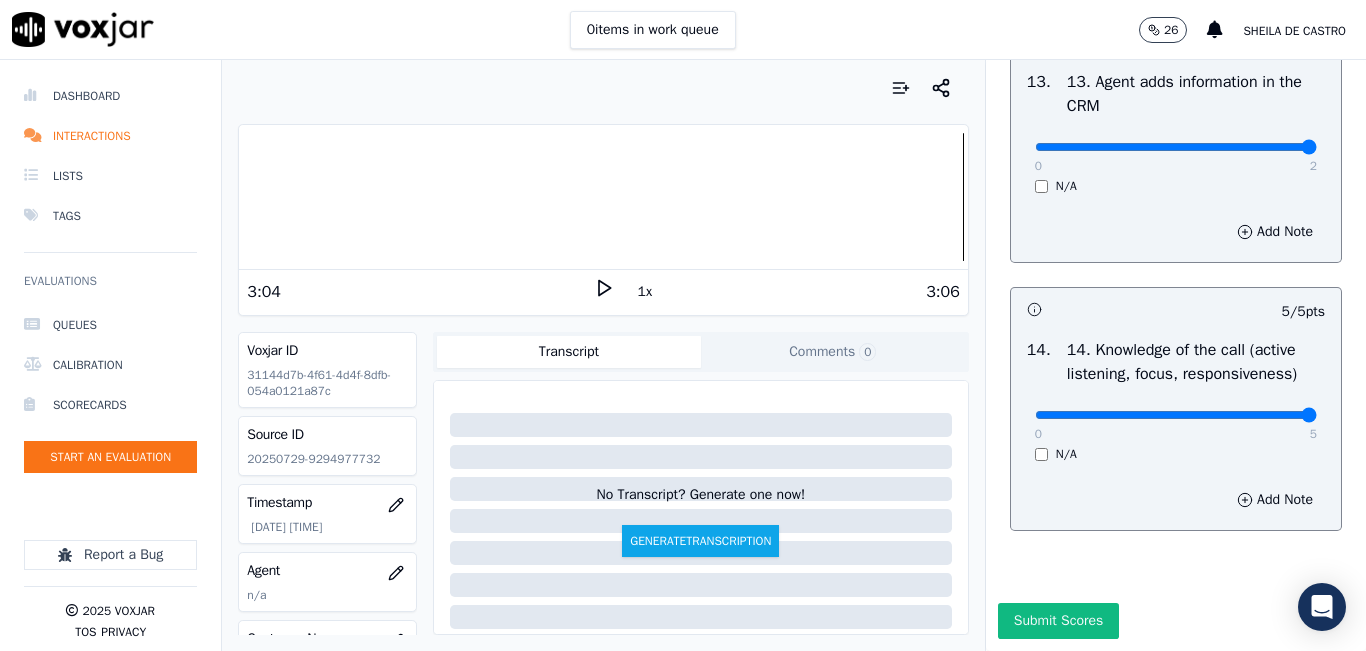 click on "Submit Scores" at bounding box center (1058, 621) 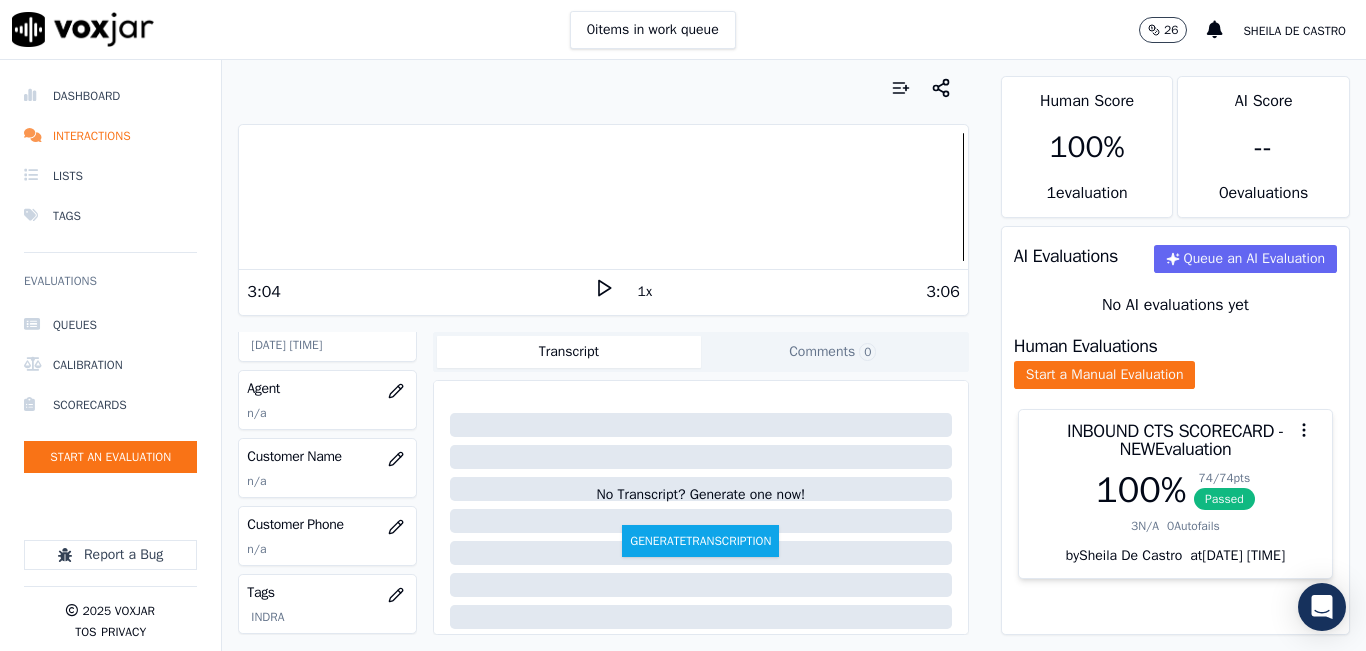 scroll, scrollTop: 200, scrollLeft: 0, axis: vertical 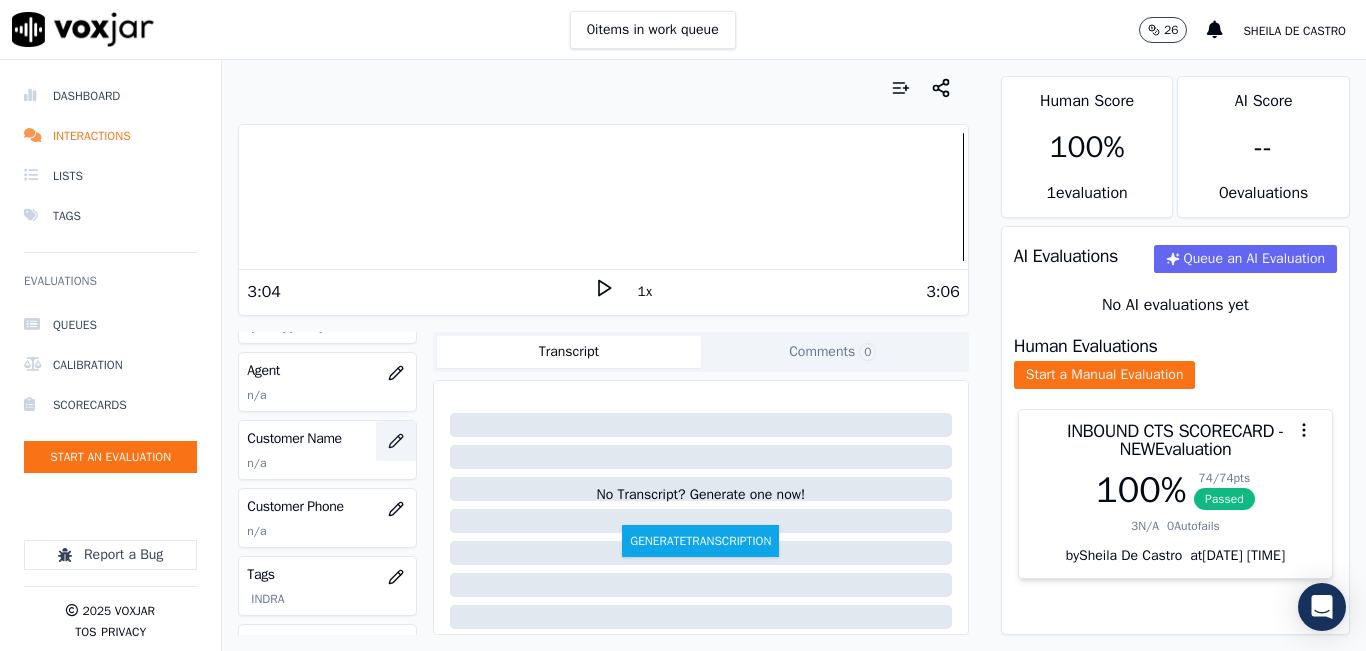 click 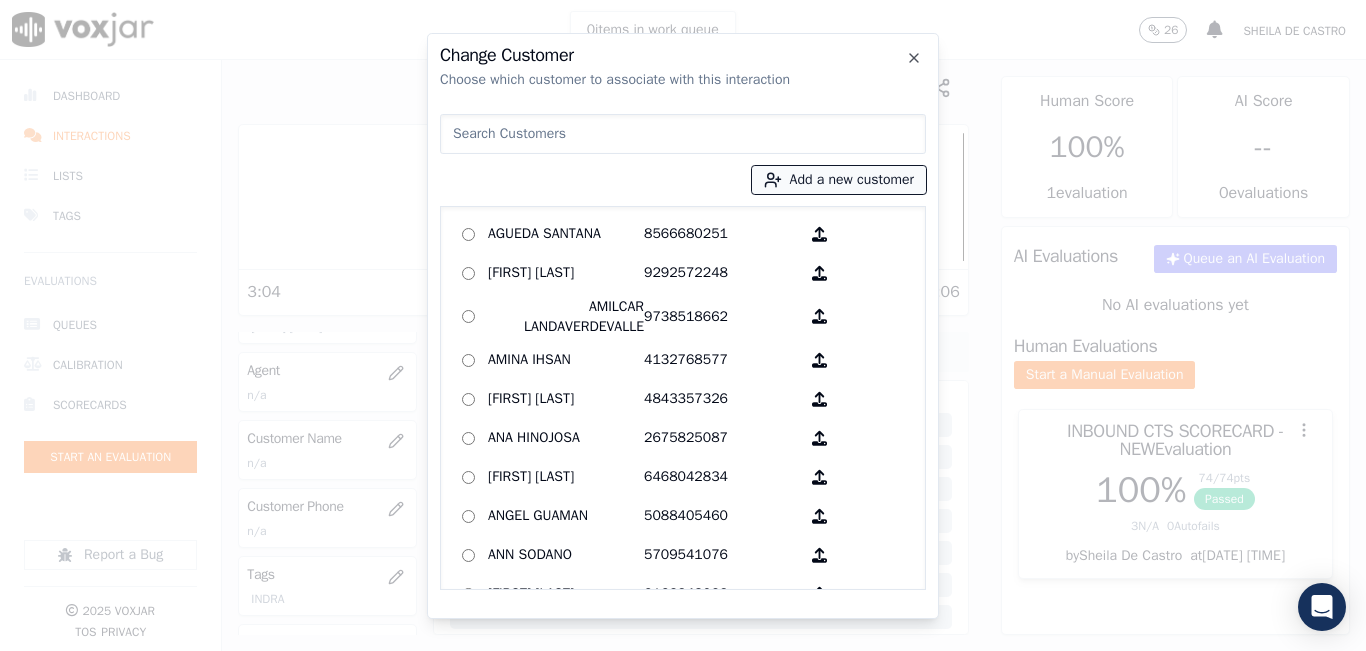 click on "Add a new customer" at bounding box center [839, 180] 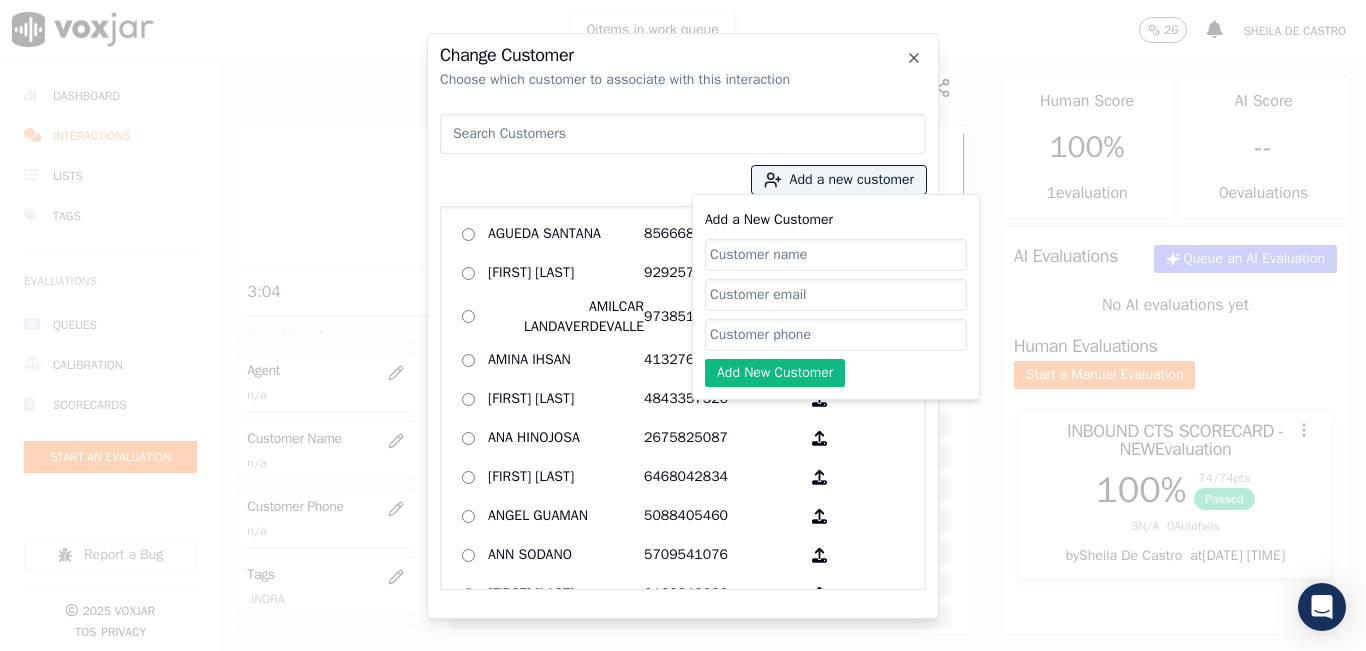 click on "Add a New Customer" 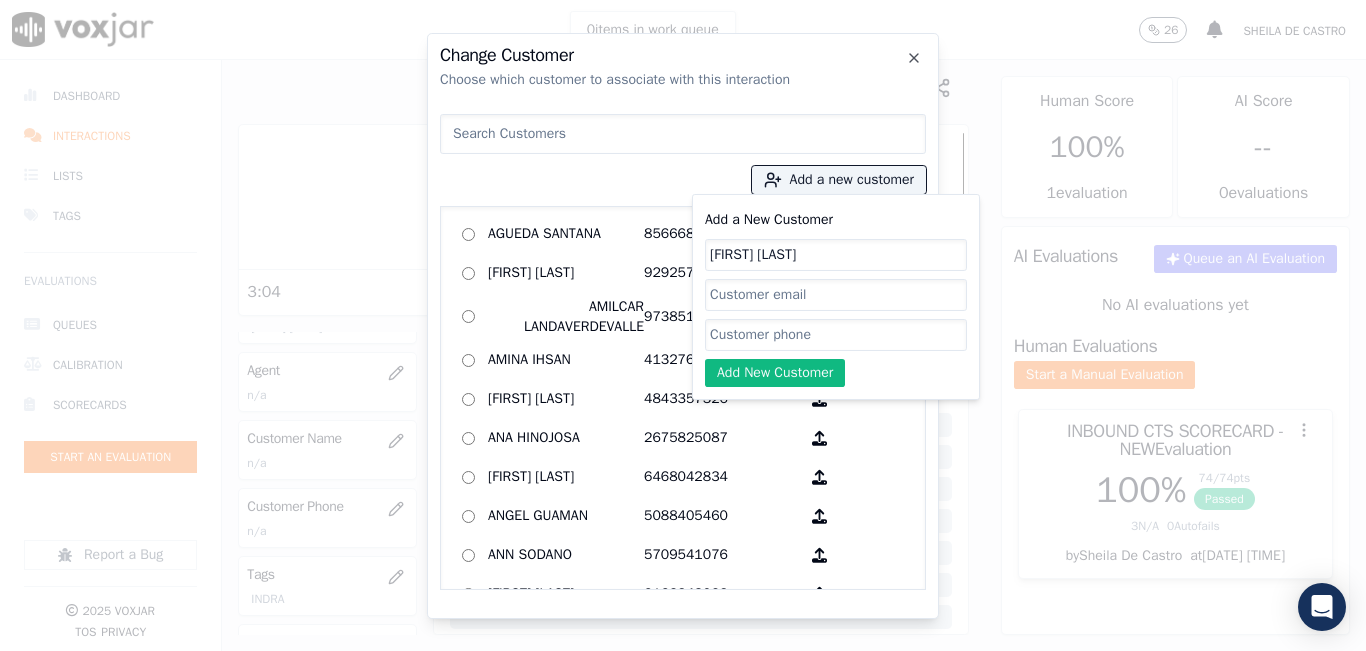 type on "Elina Almonte" 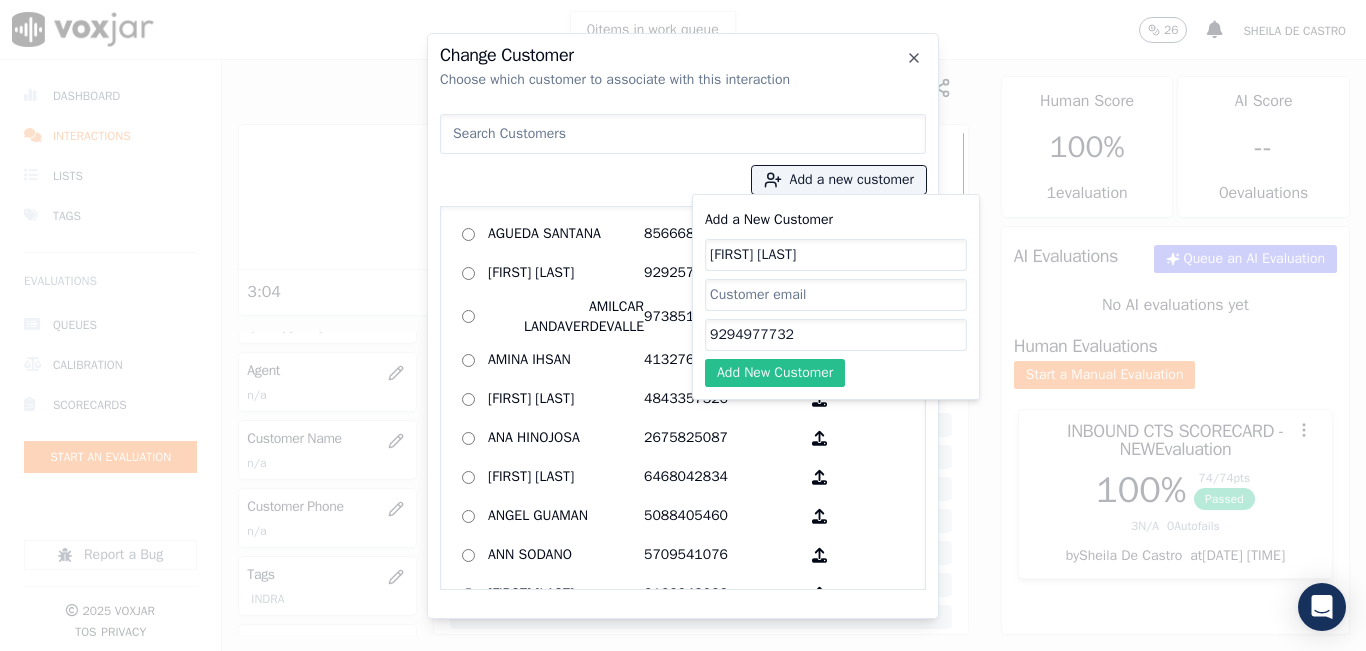 type on "9294977732" 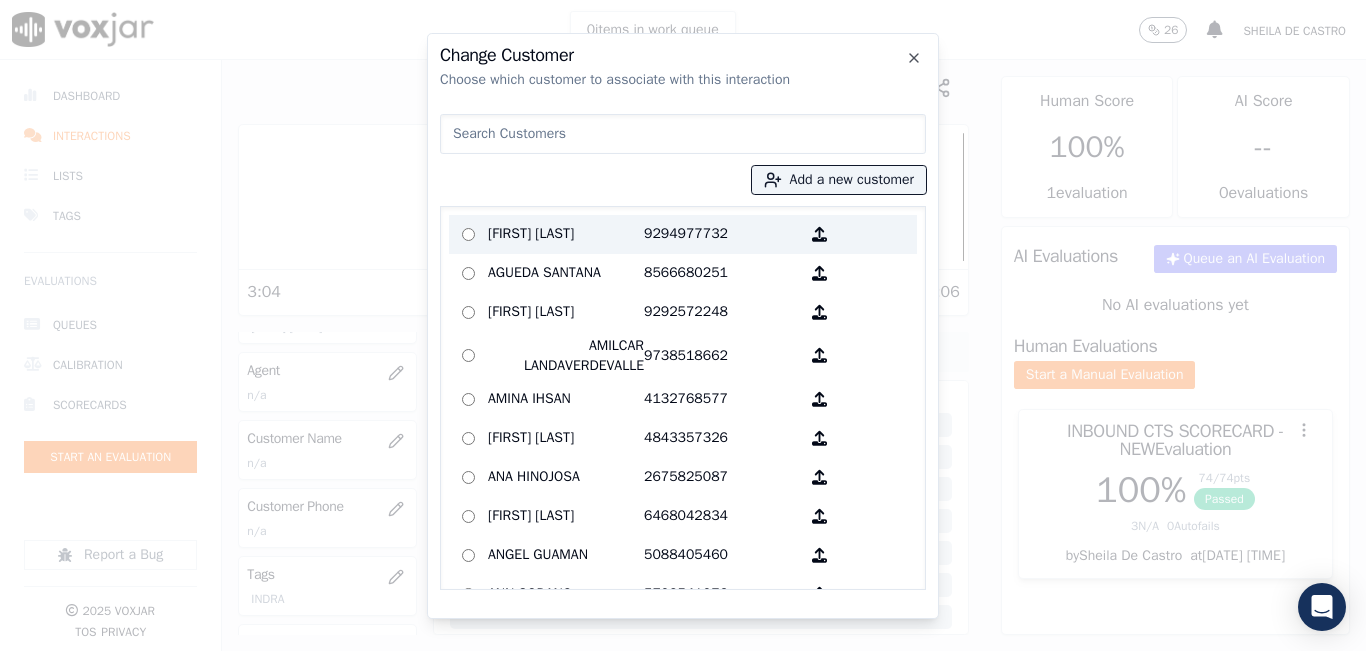 click on "Elina Almonte" at bounding box center (566, 234) 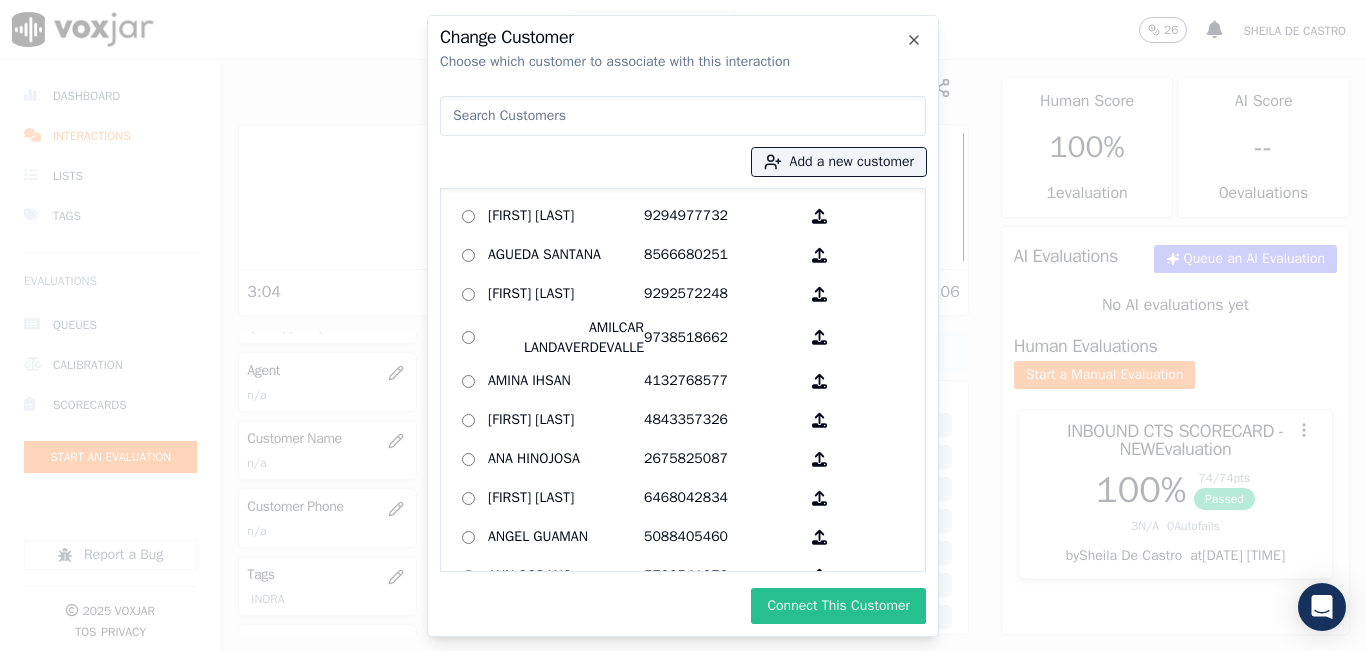 click on "Connect This Customer" at bounding box center [838, 606] 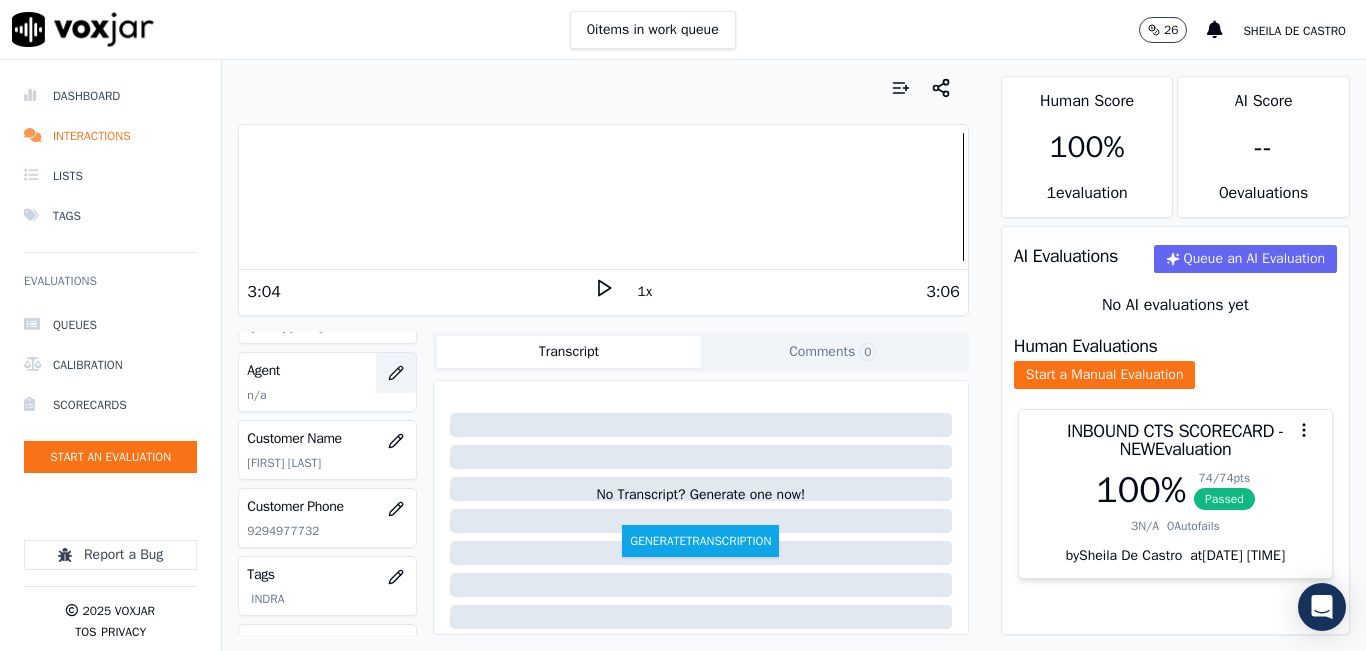 click 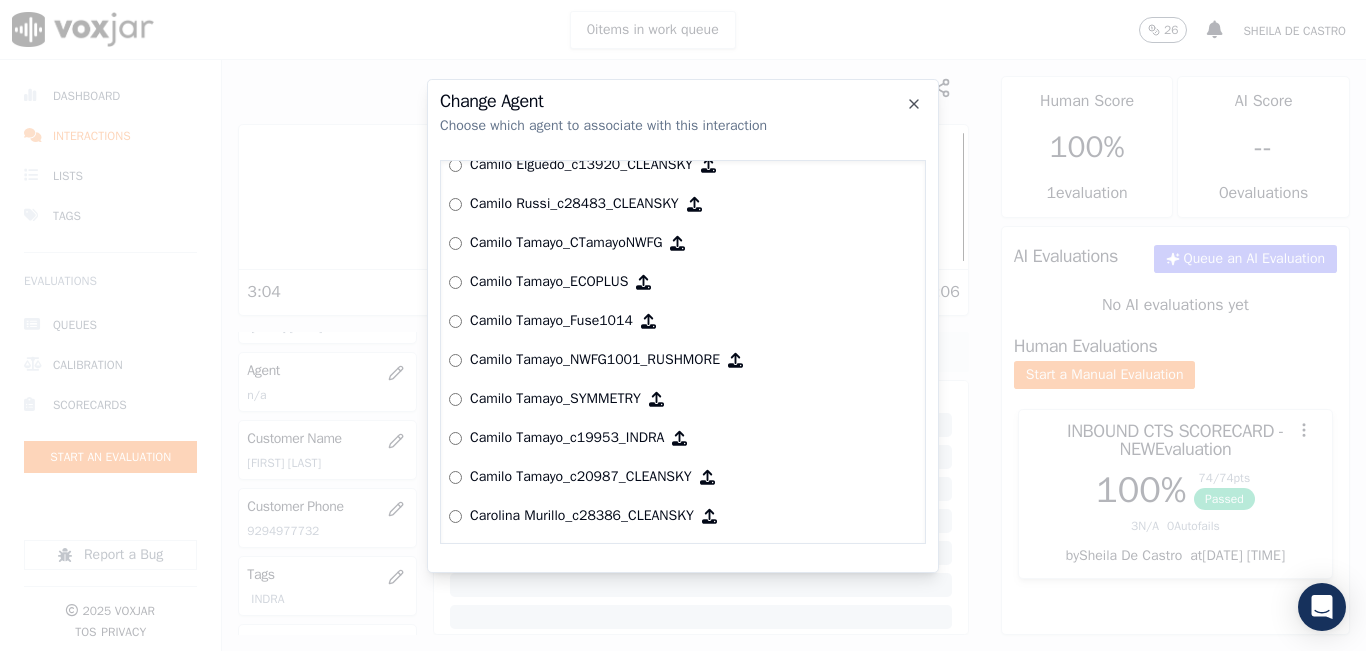 scroll, scrollTop: 1424, scrollLeft: 0, axis: vertical 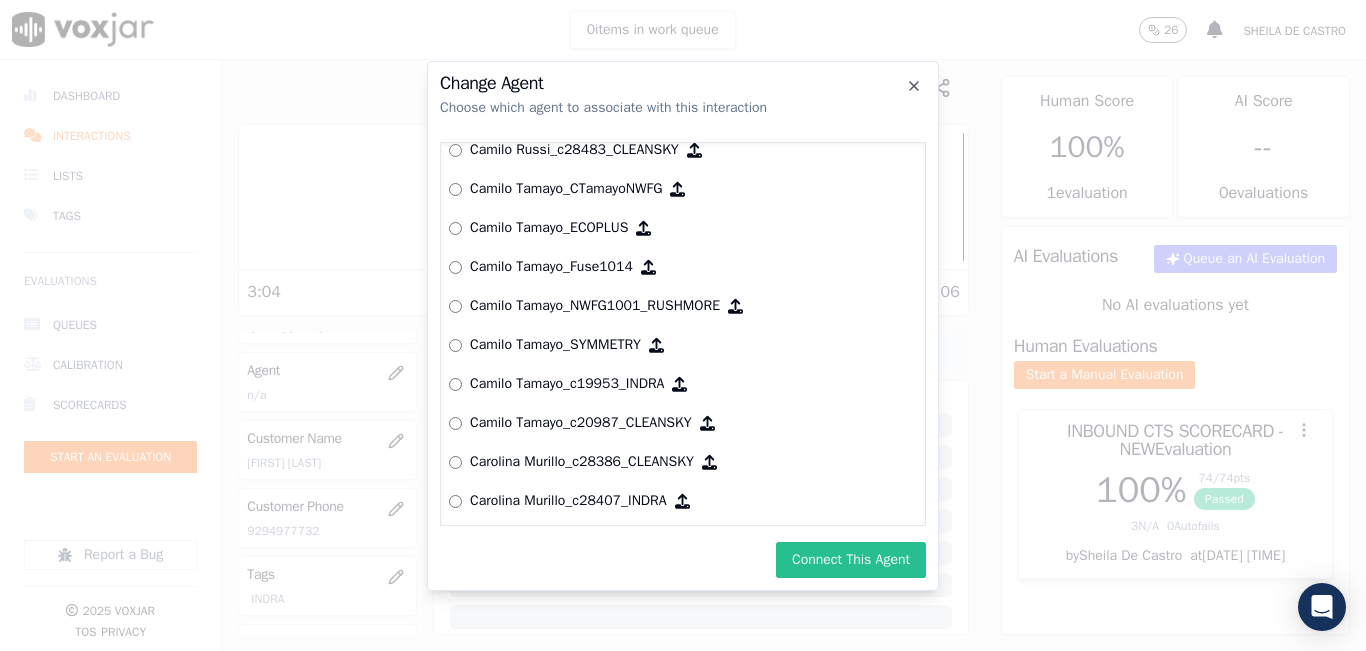 click on "Connect This Agent" at bounding box center (851, 560) 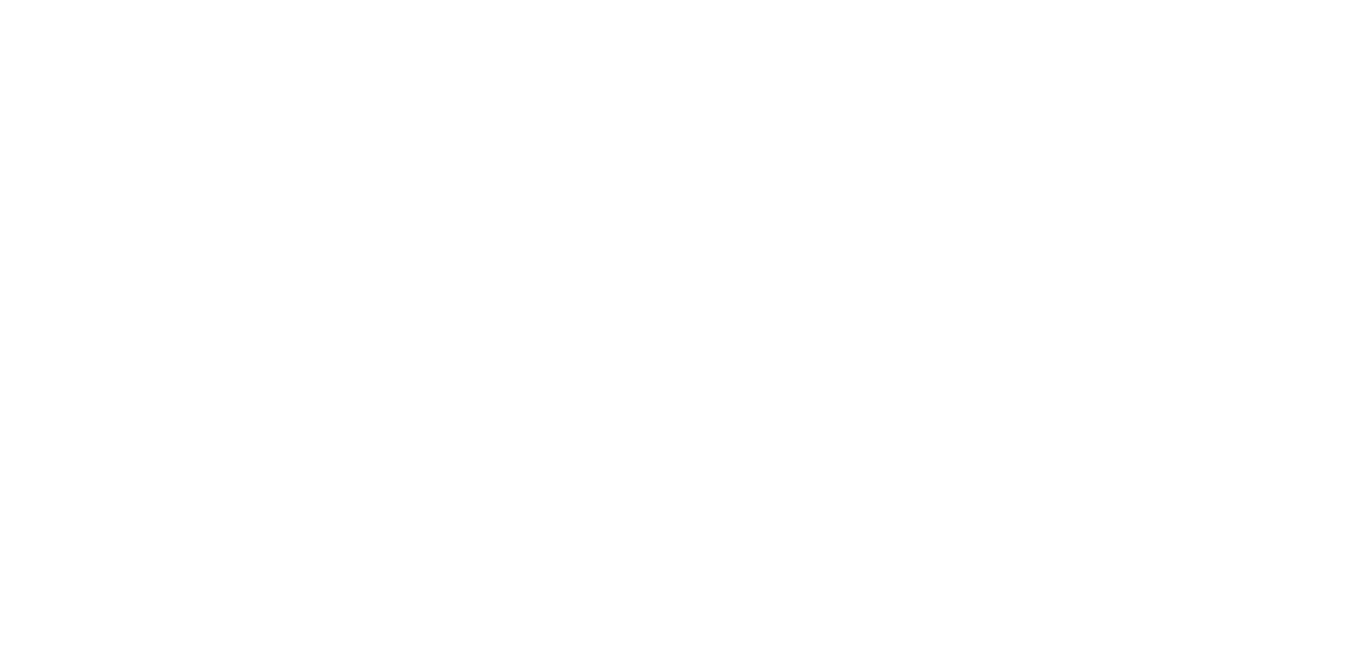 scroll, scrollTop: 0, scrollLeft: 0, axis: both 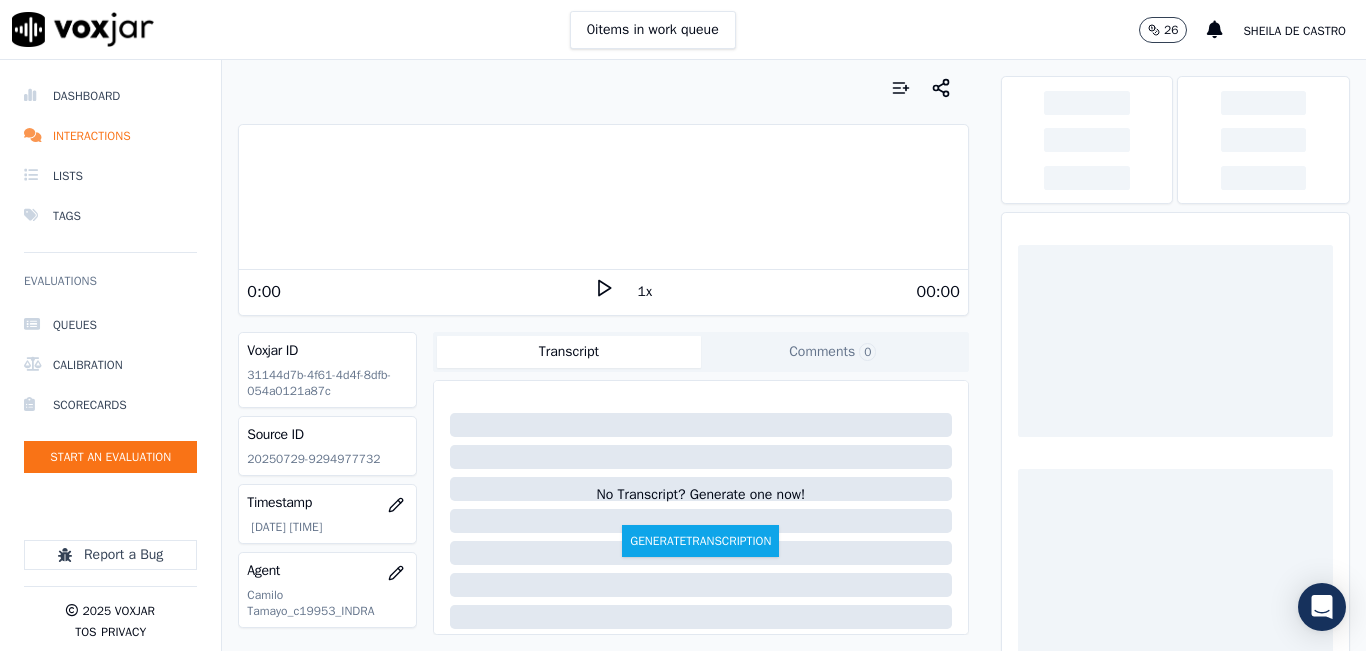 click on "0  items in work queue     26         Sheila De Castro" at bounding box center [683, 30] 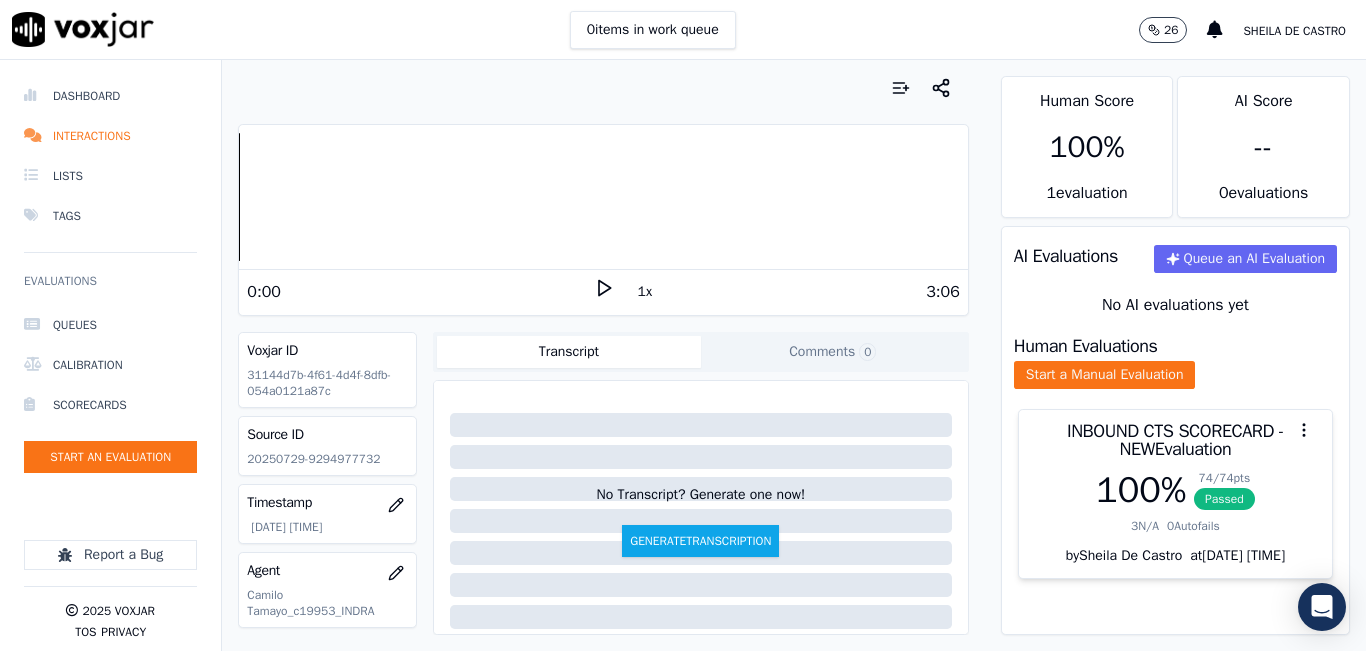 click on "20250729-9294977732" 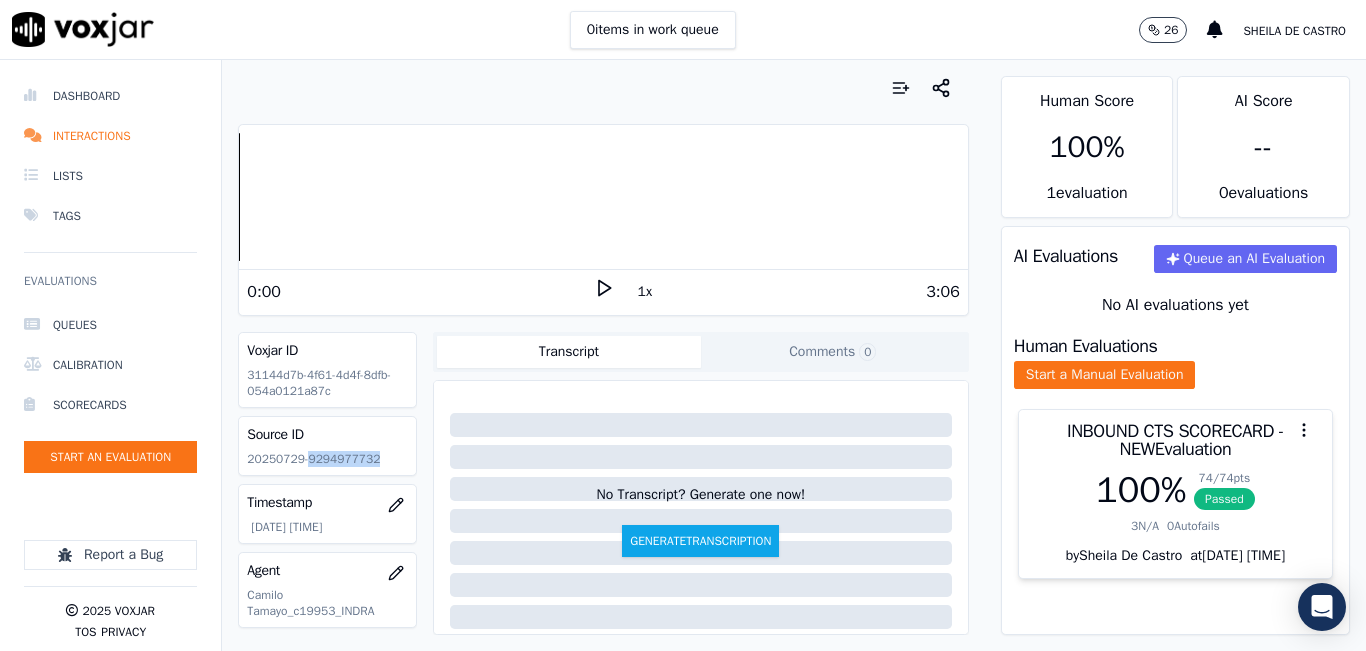 click on "20250729-9294977732" 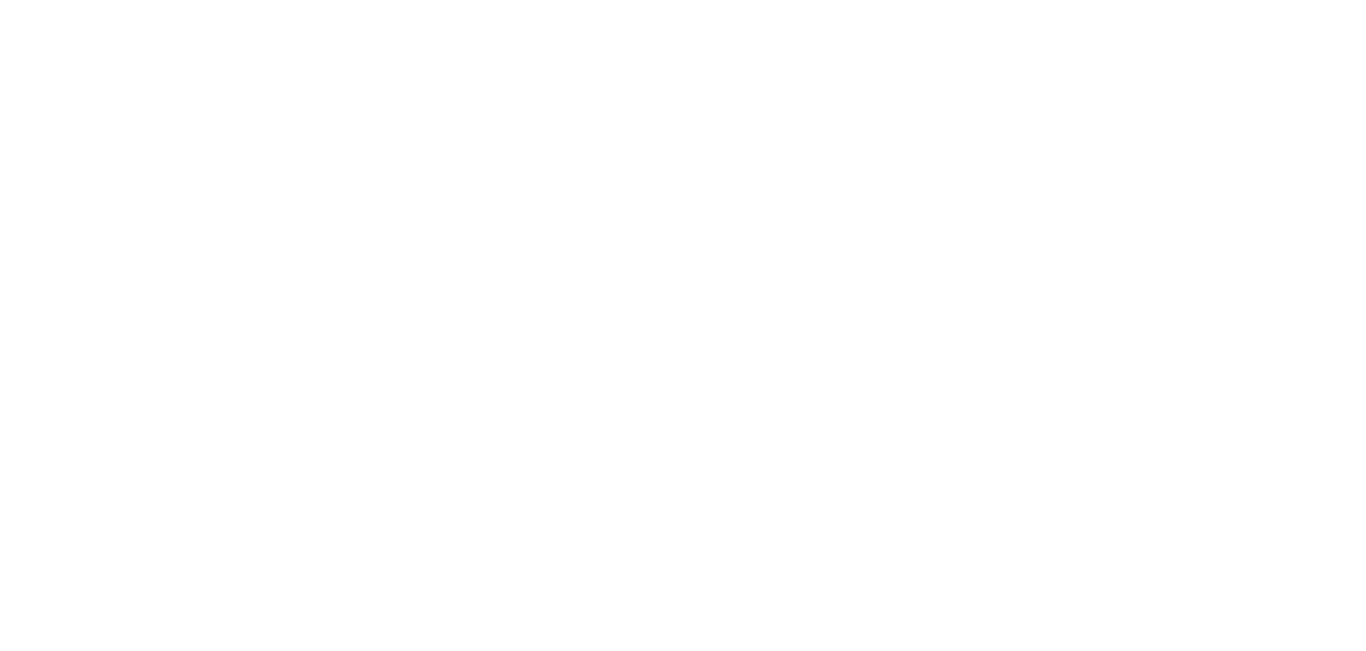 scroll, scrollTop: 0, scrollLeft: 0, axis: both 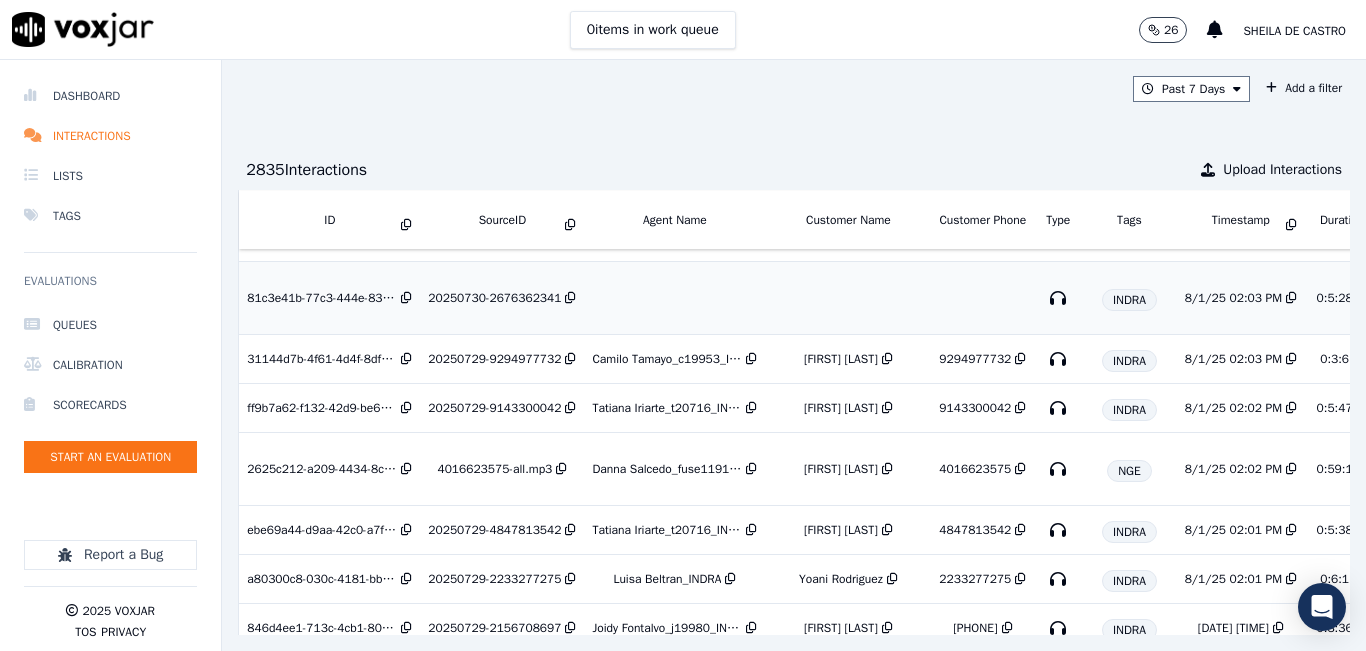 click on "20250730-2676362341" at bounding box center (494, 298) 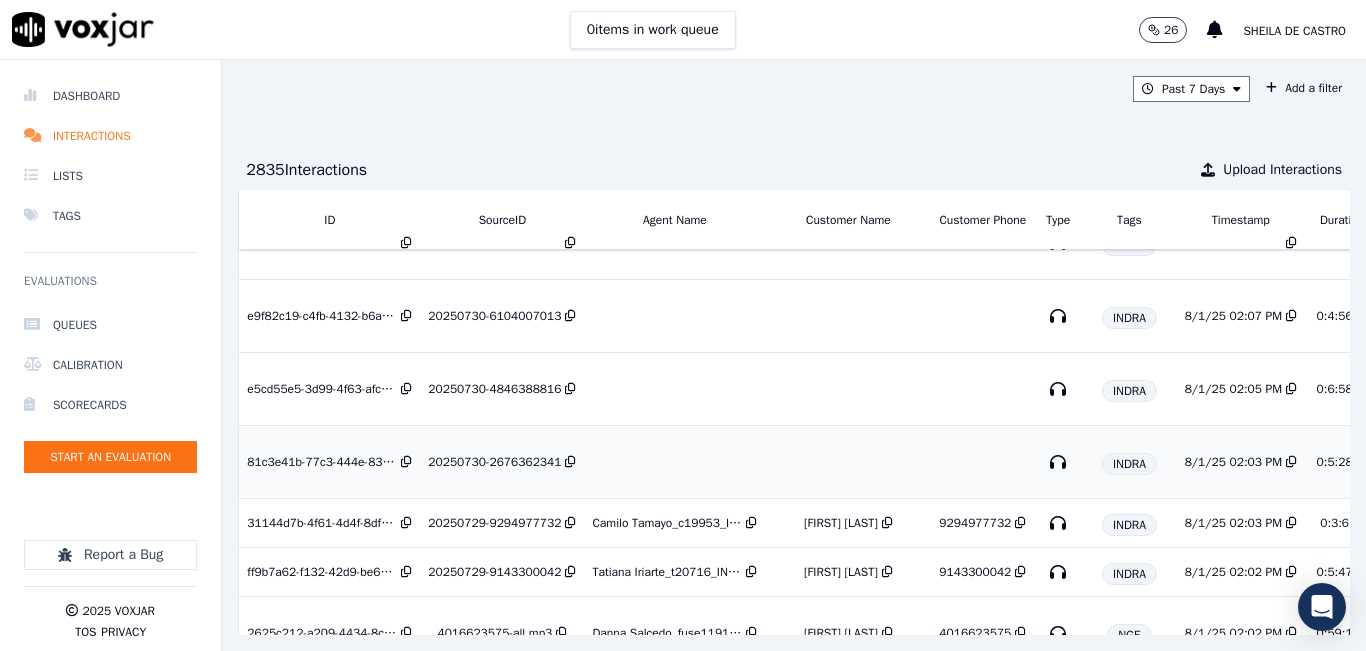 scroll, scrollTop: 300, scrollLeft: 0, axis: vertical 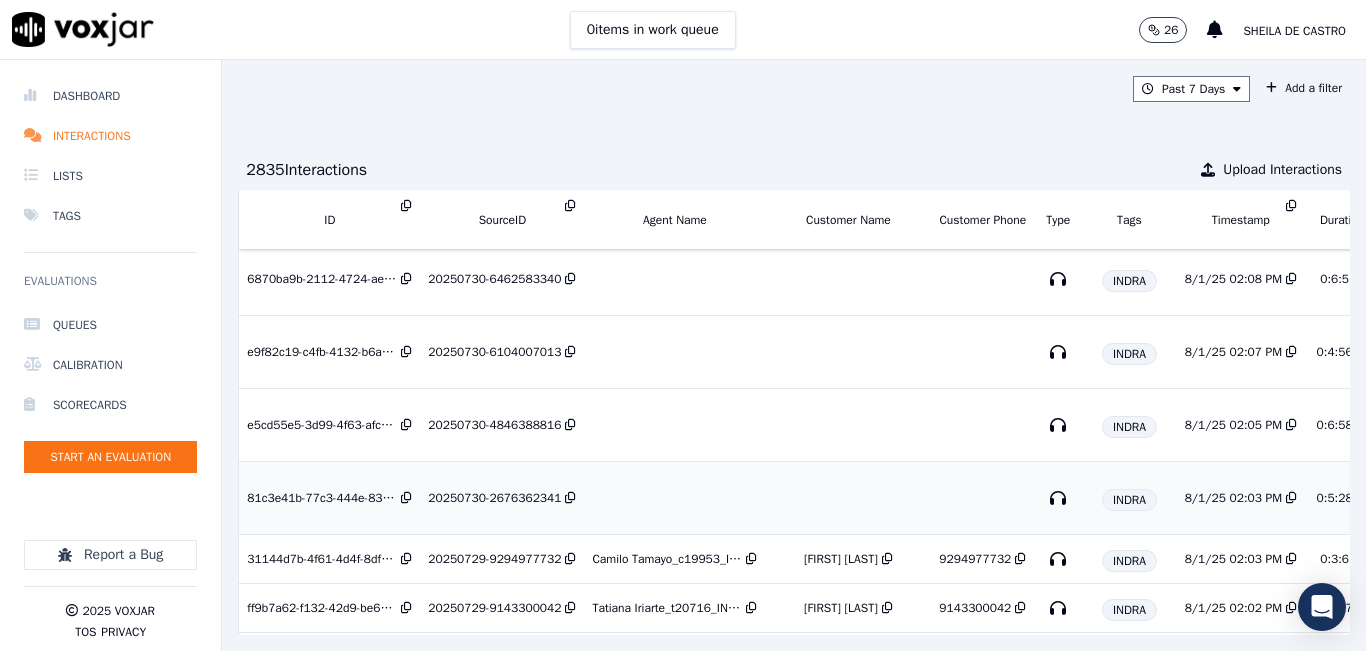 click on "20250730-2676362341" at bounding box center [494, 498] 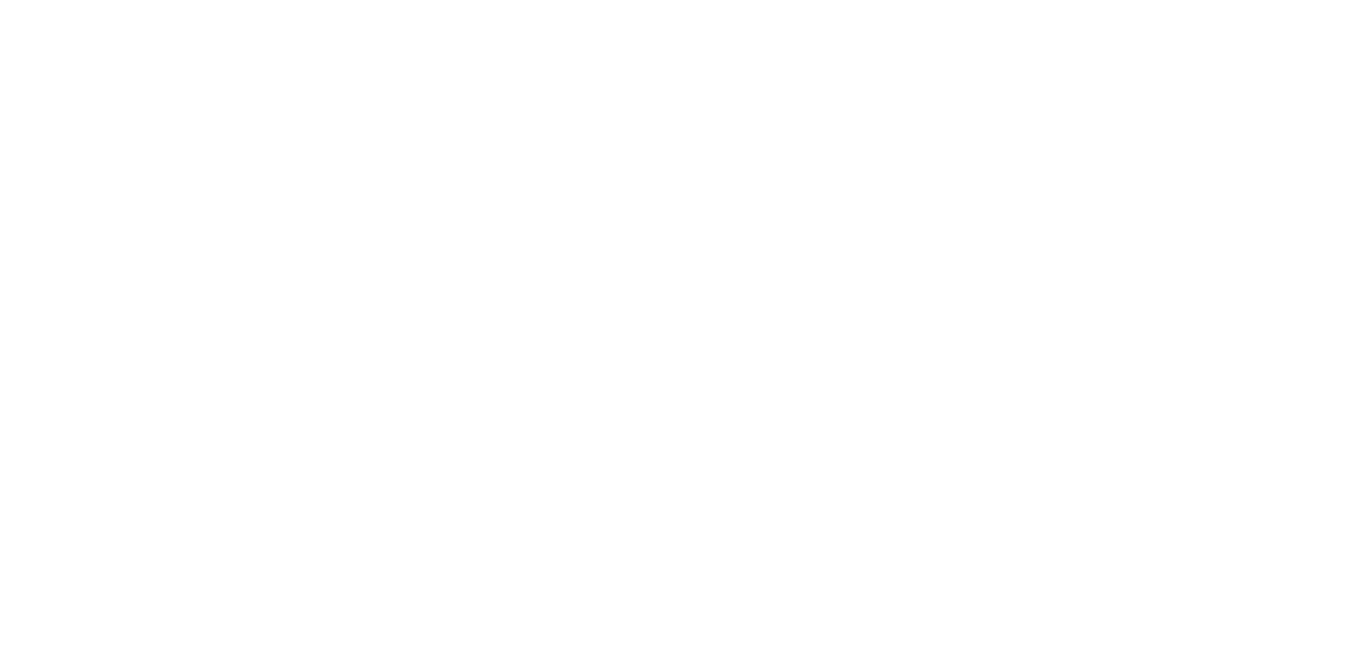 scroll, scrollTop: 0, scrollLeft: 0, axis: both 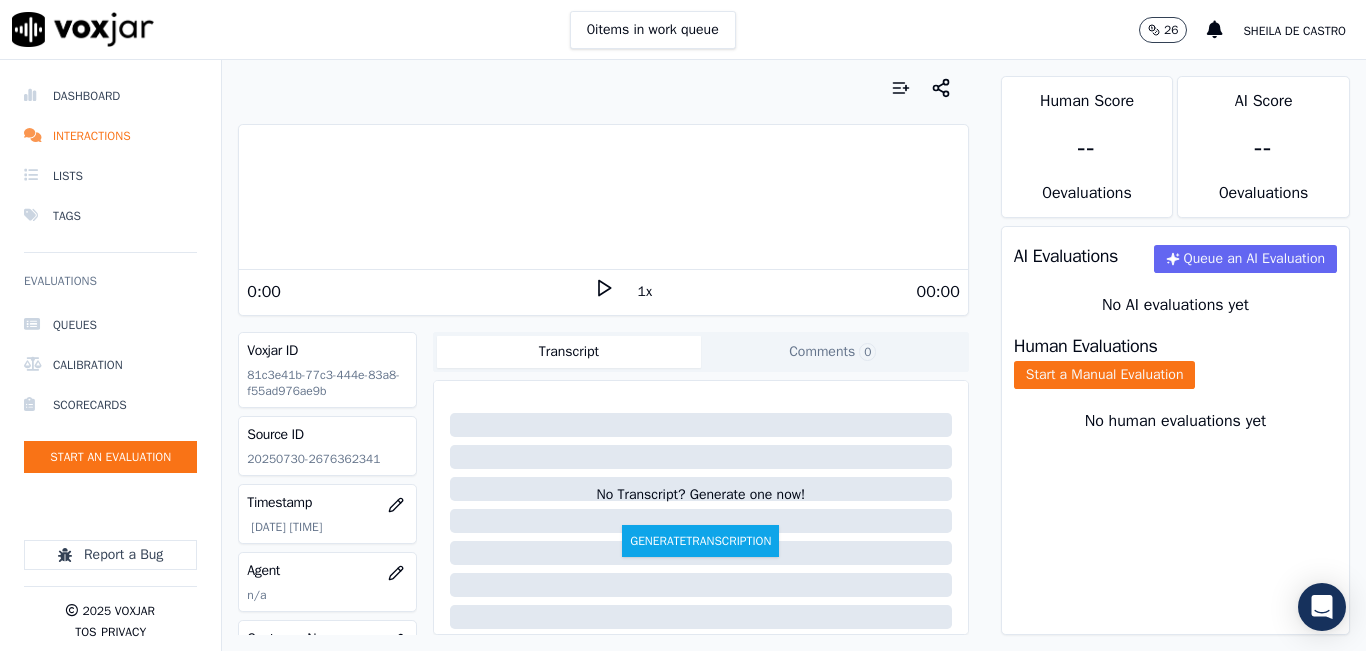 click on "20250730-2676362341" 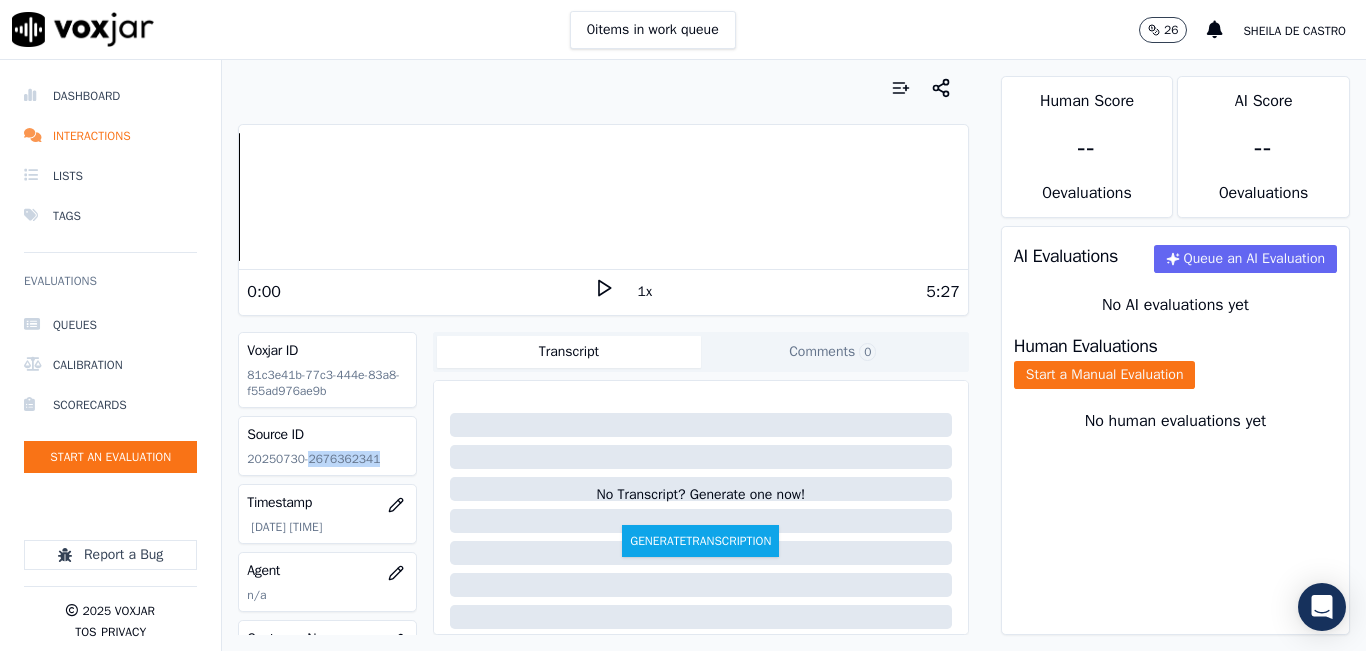 copy on "[PHONE]" 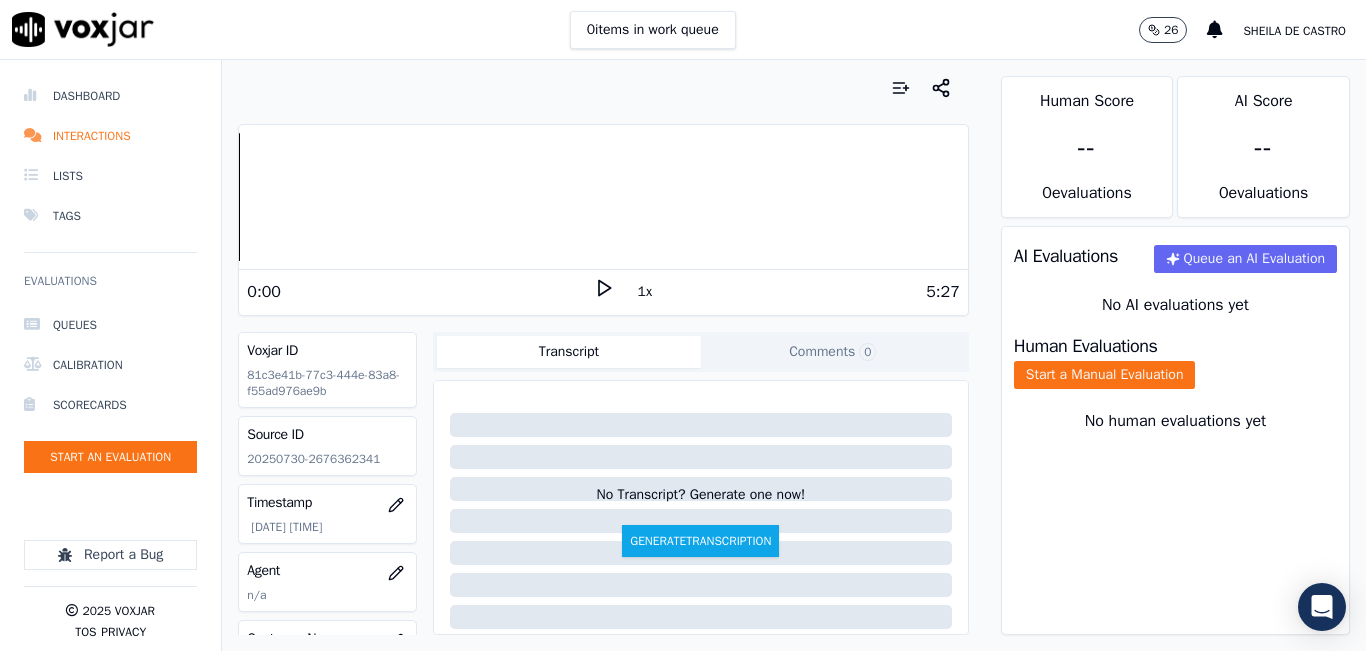 click on "0:00     1x   5:27" at bounding box center (603, 291) 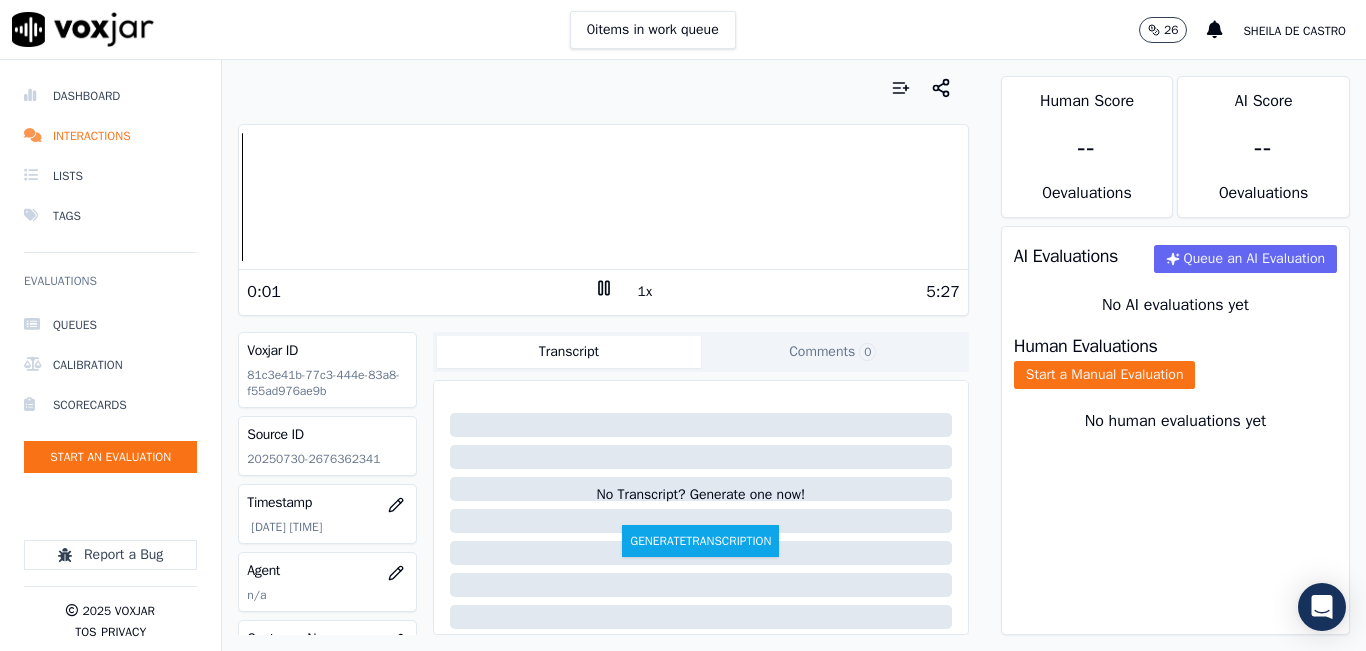 drag, startPoint x: 587, startPoint y: 293, endPoint x: 599, endPoint y: 266, distance: 29.546574 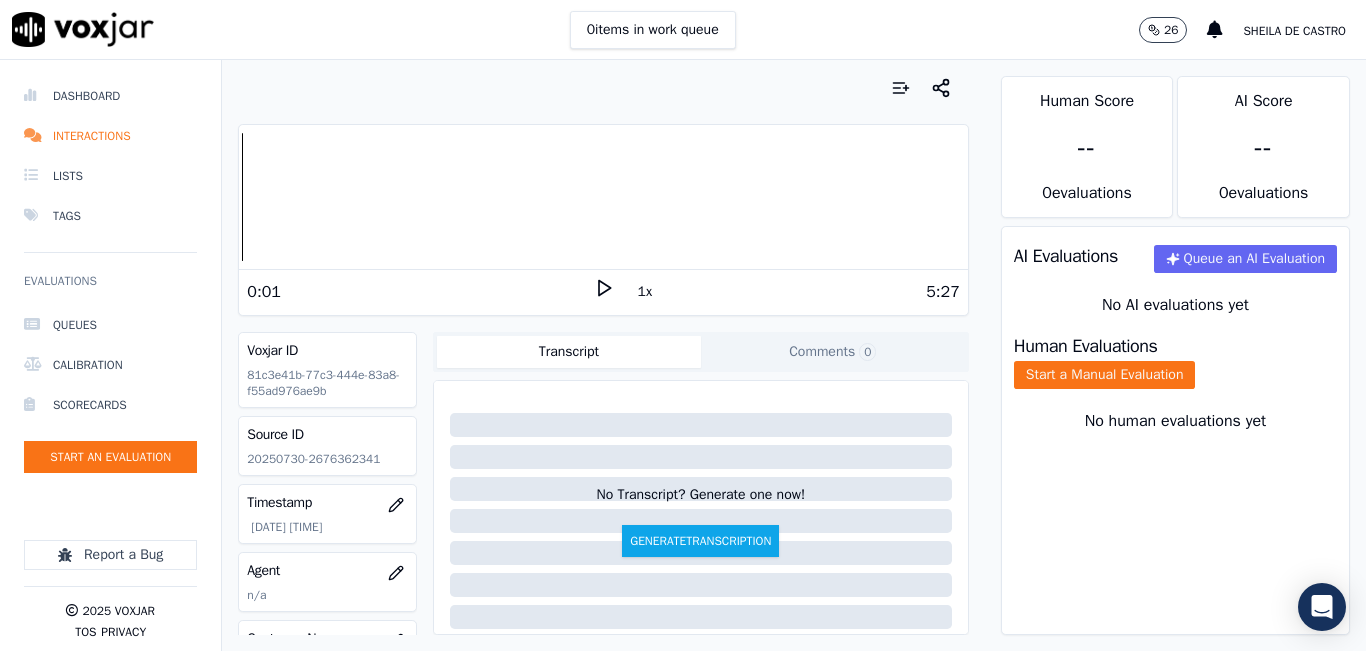 click 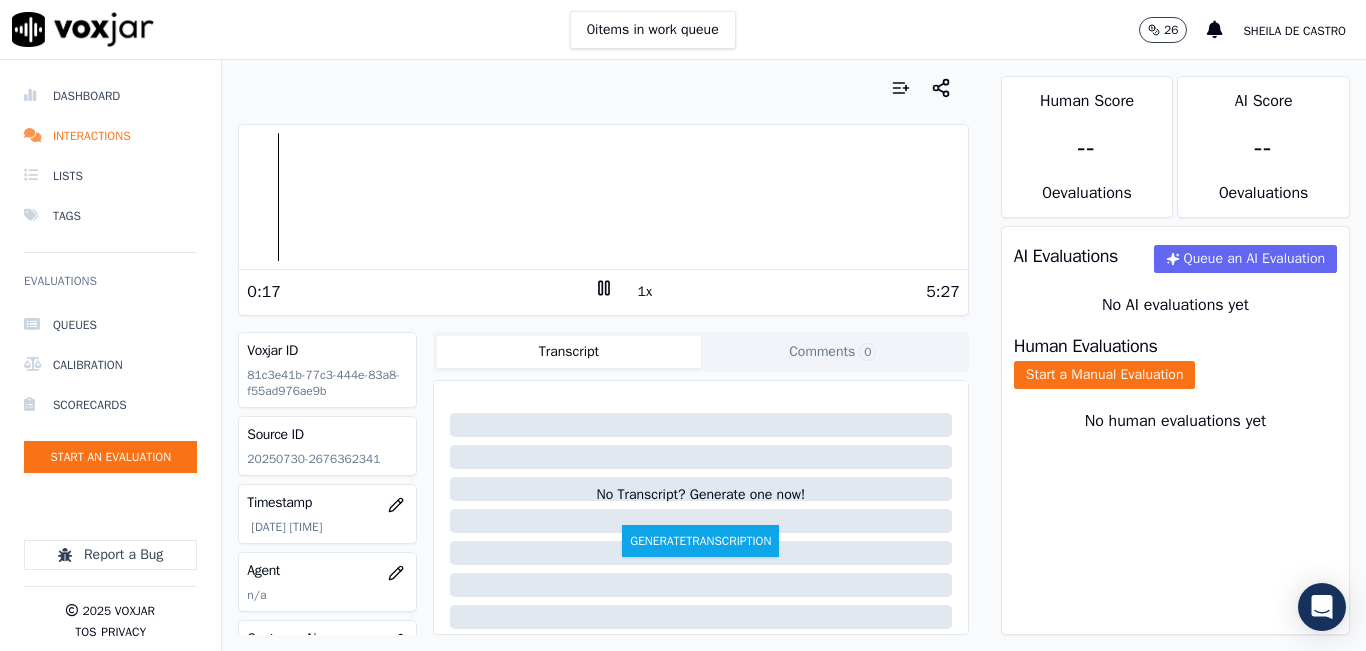 click 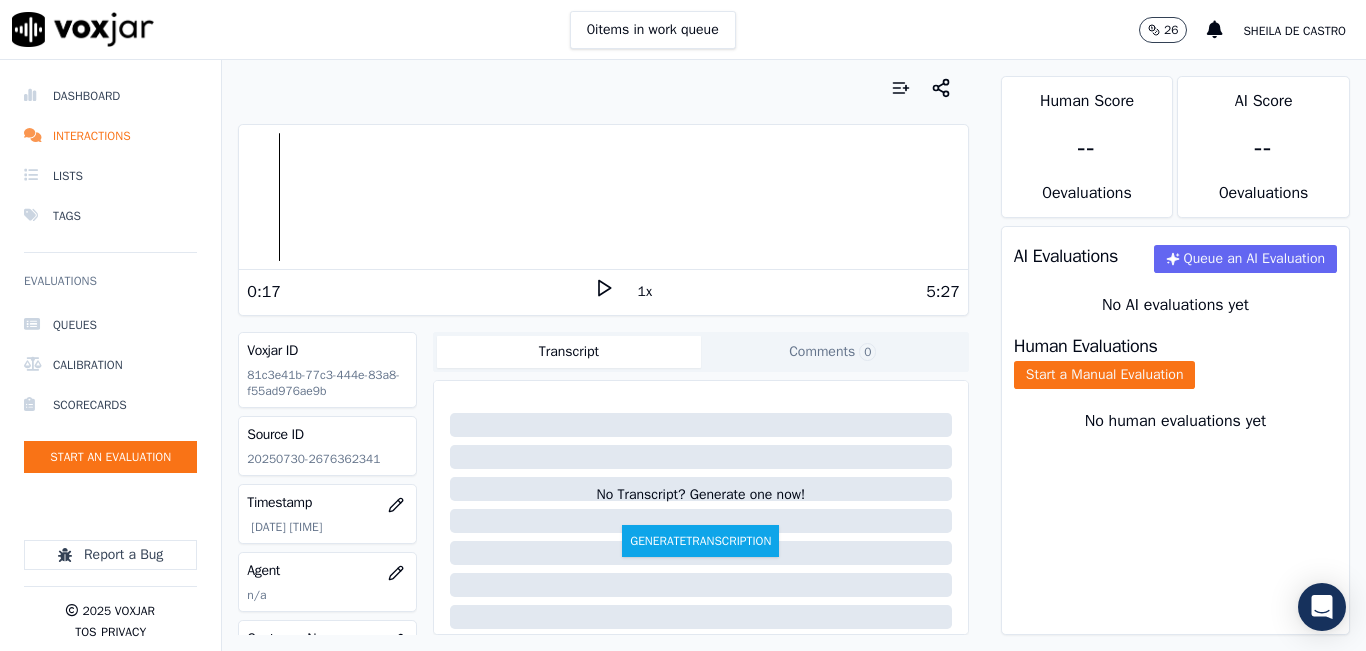 click 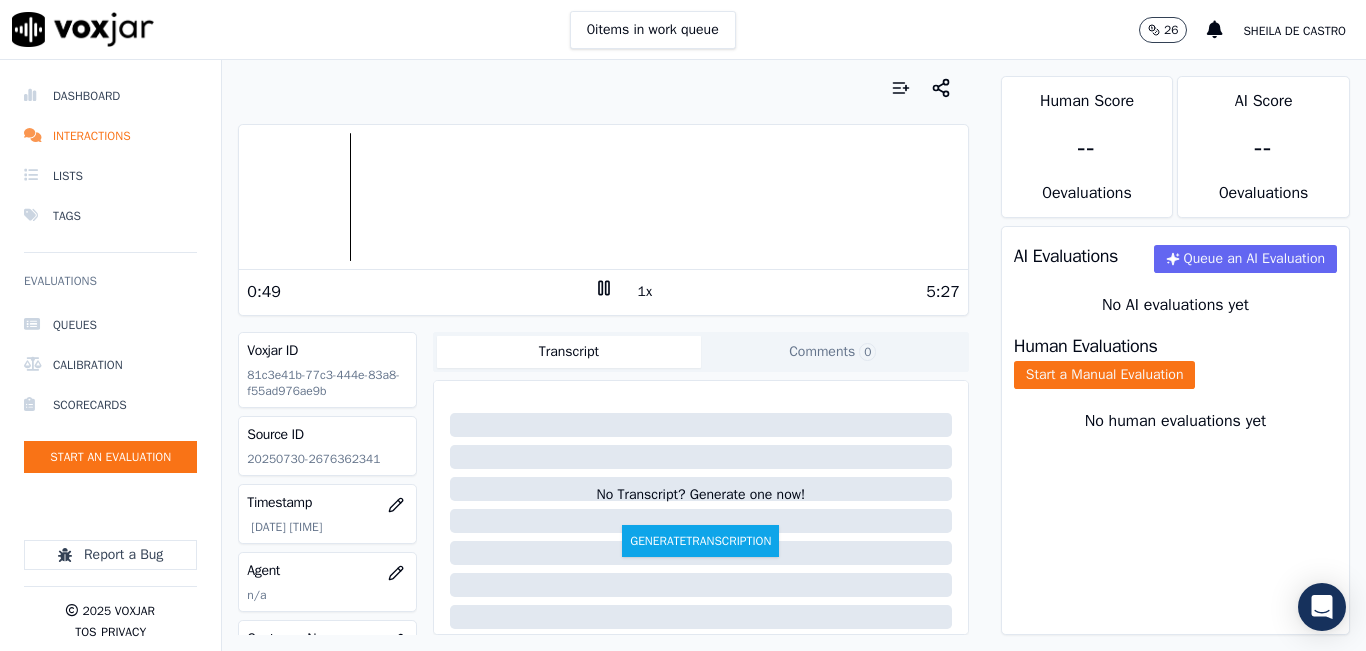click on "0:49     1x   5:27" at bounding box center [603, 291] 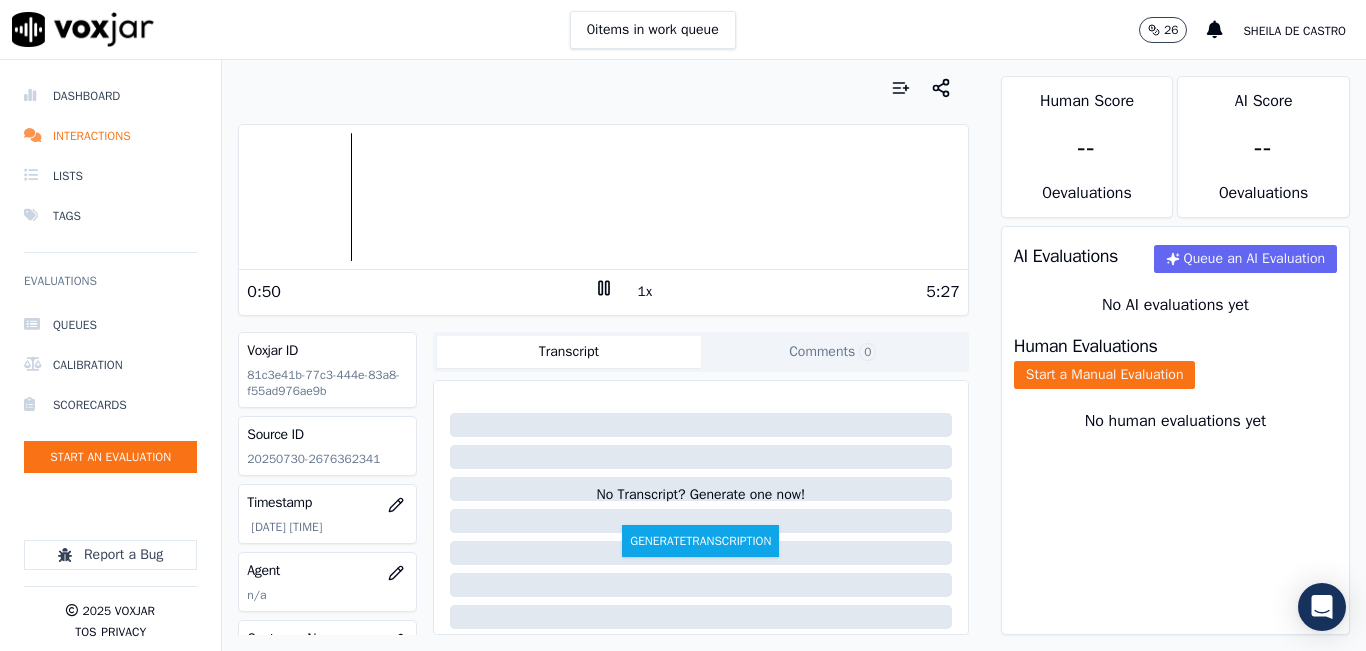 click 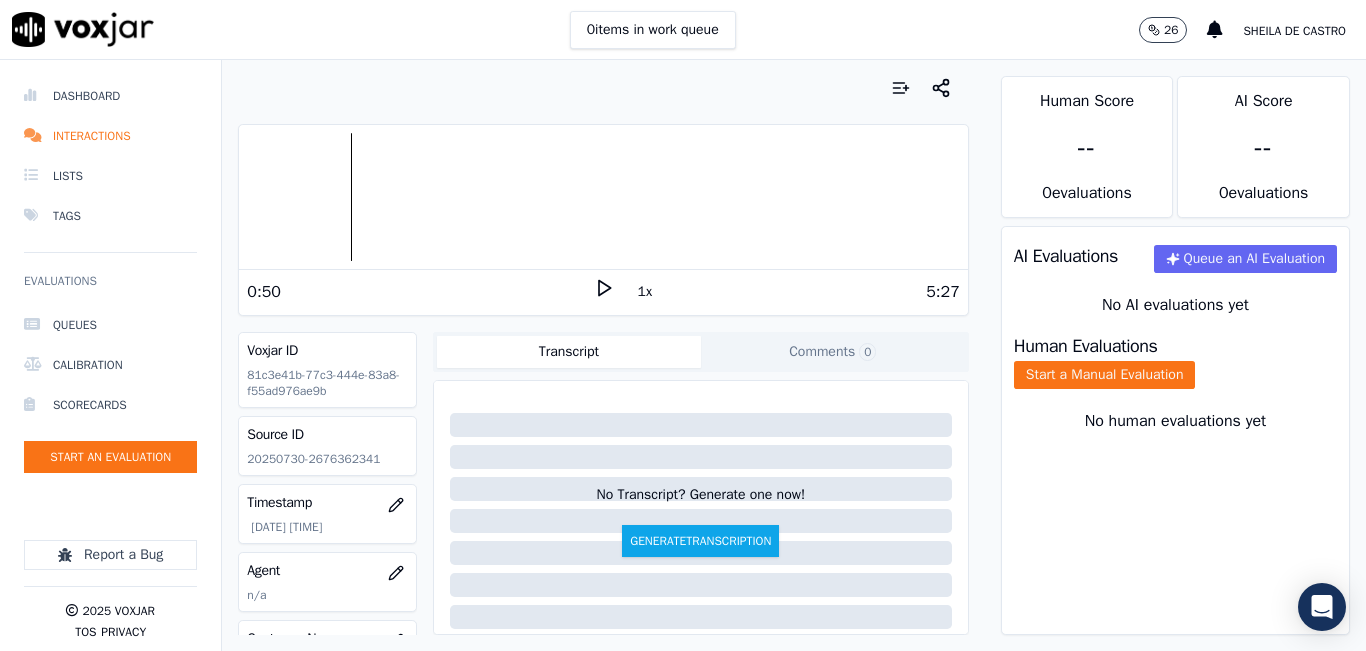 click on "Human Evaluations   Start a Manual Evaluation" at bounding box center [1175, 363] 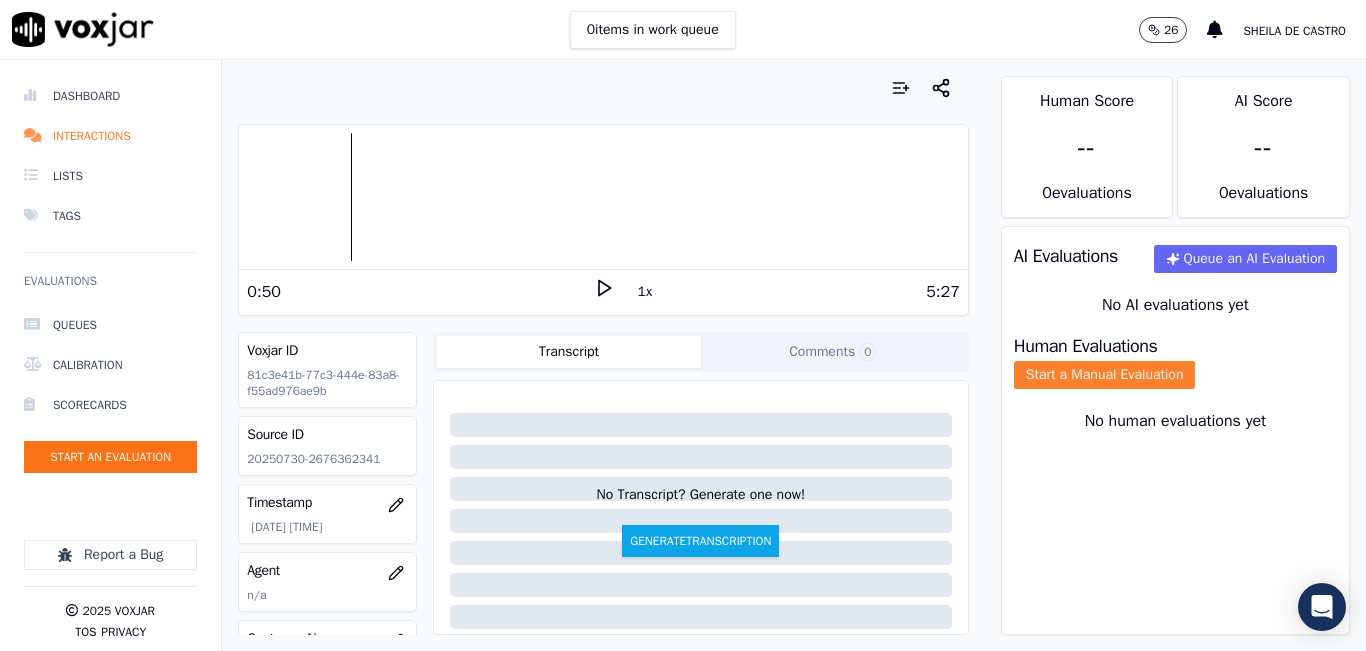 click on "Start a Manual Evaluation" 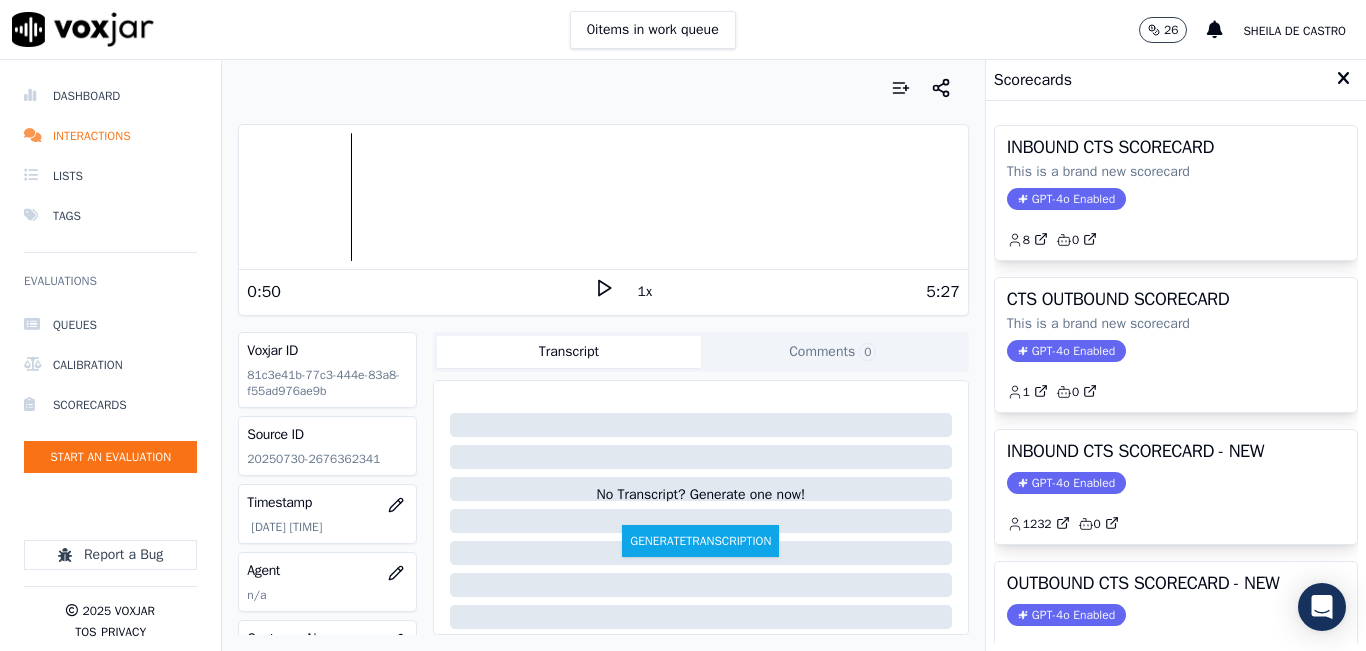 click on "INBOUND CTS SCORECARD - NEW        GPT-4o Enabled       1232         0" at bounding box center [1176, 487] 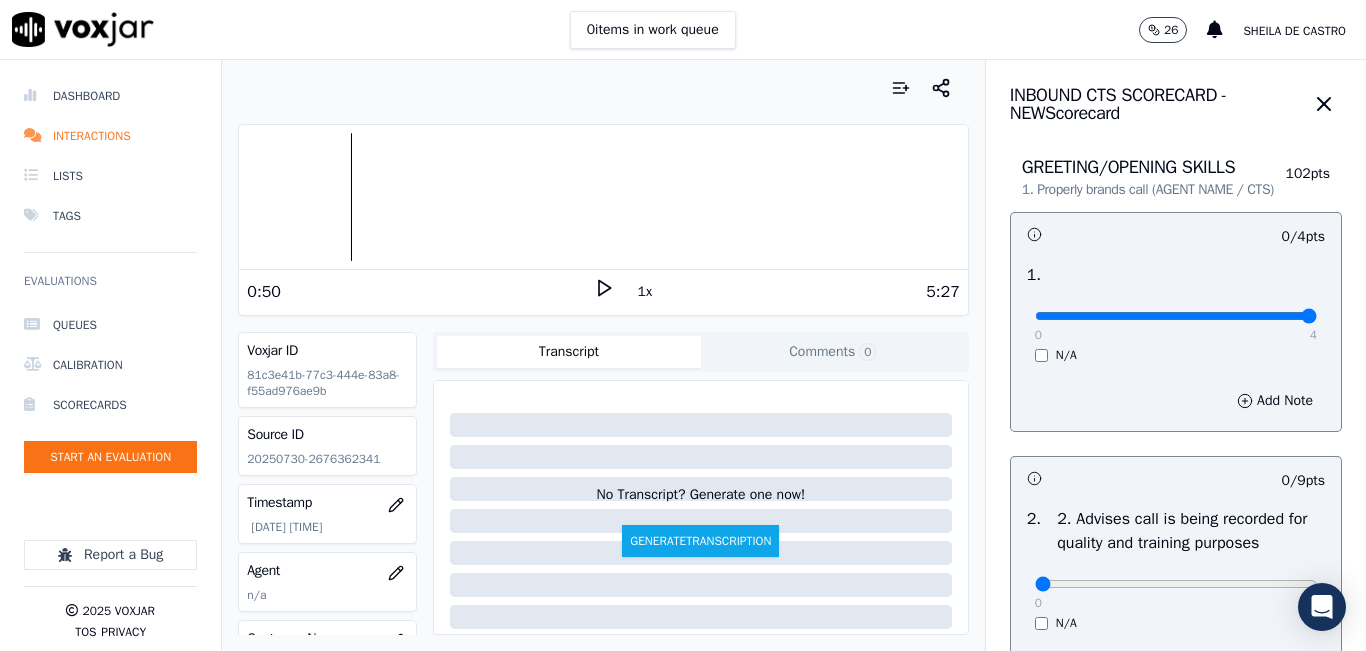 type on "4" 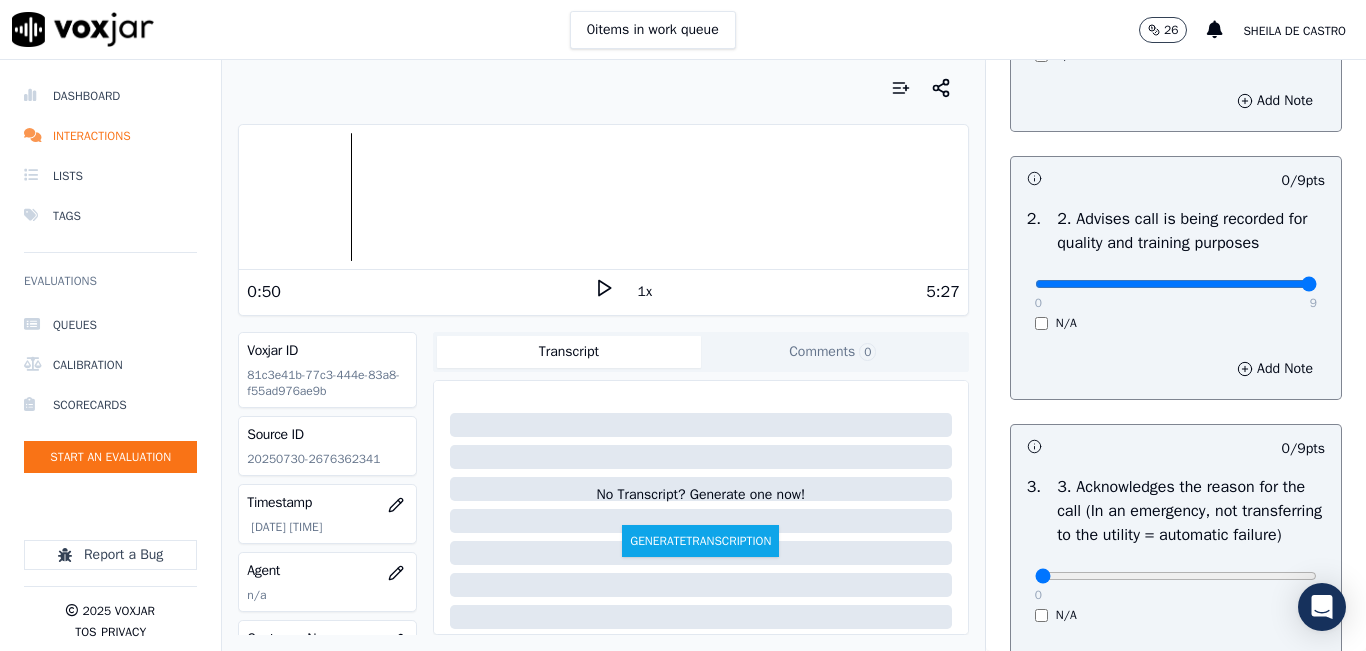 type on "9" 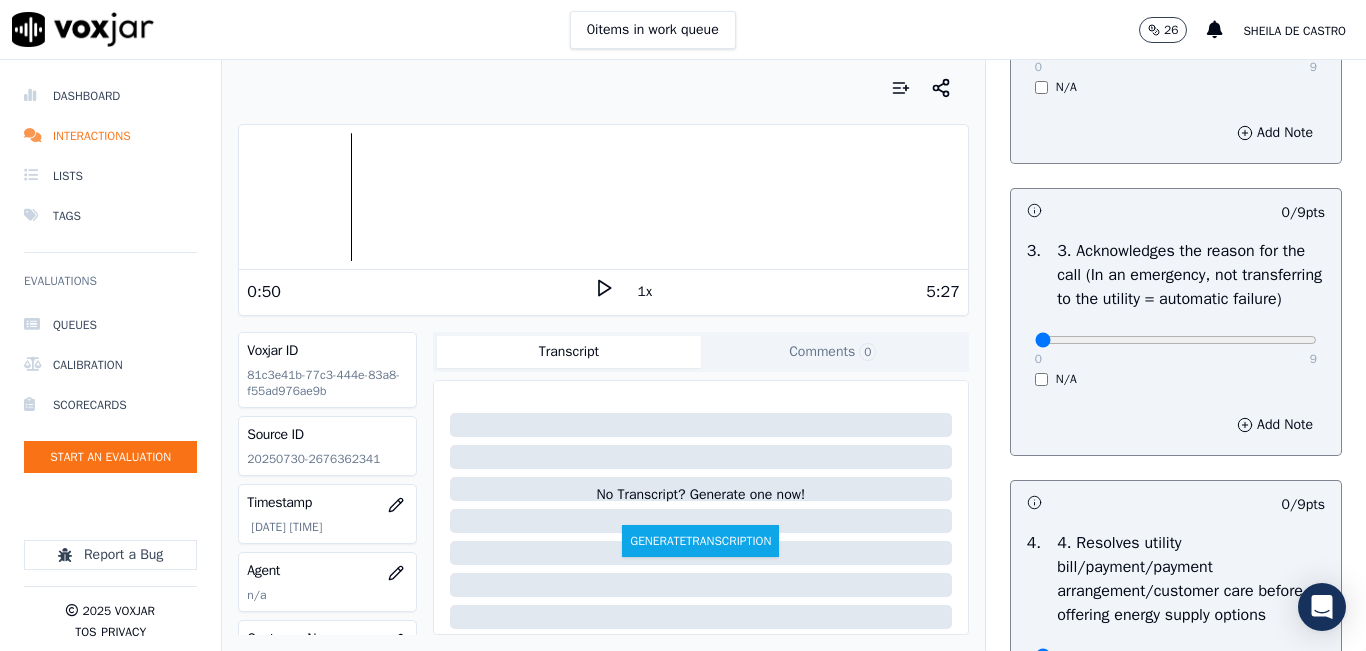 scroll, scrollTop: 600, scrollLeft: 0, axis: vertical 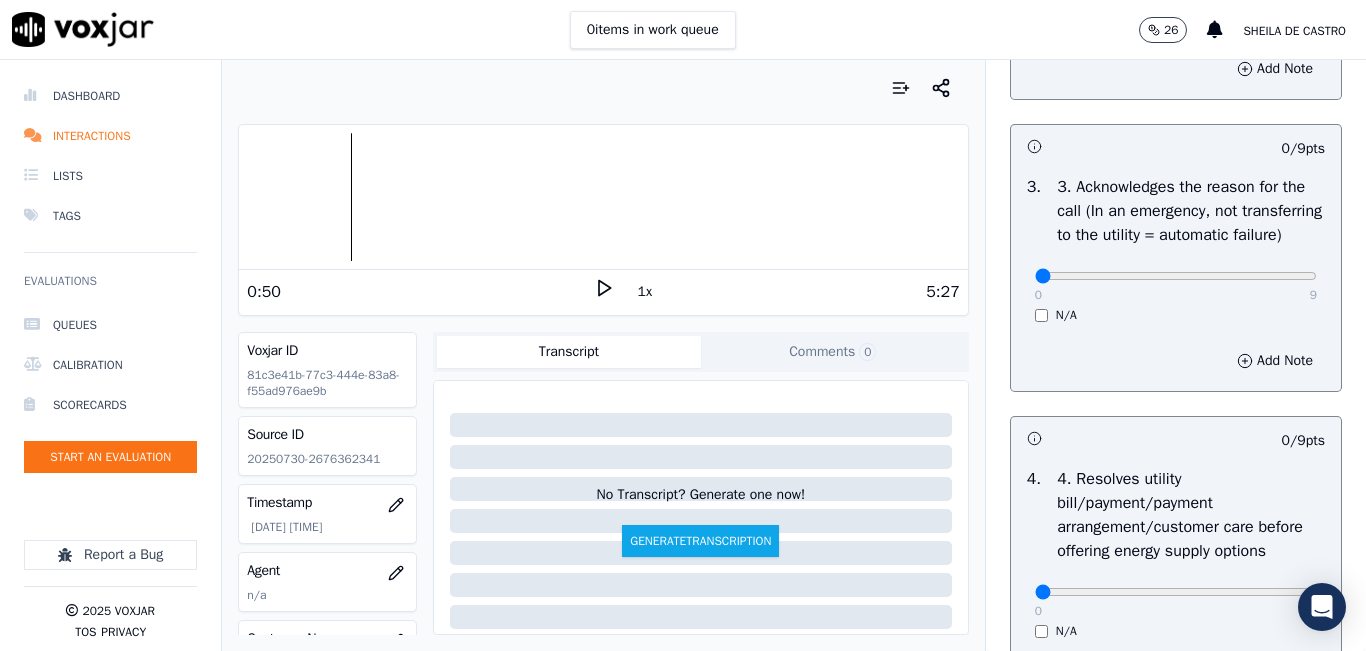 click on "0   9     N/A" at bounding box center [1176, 285] 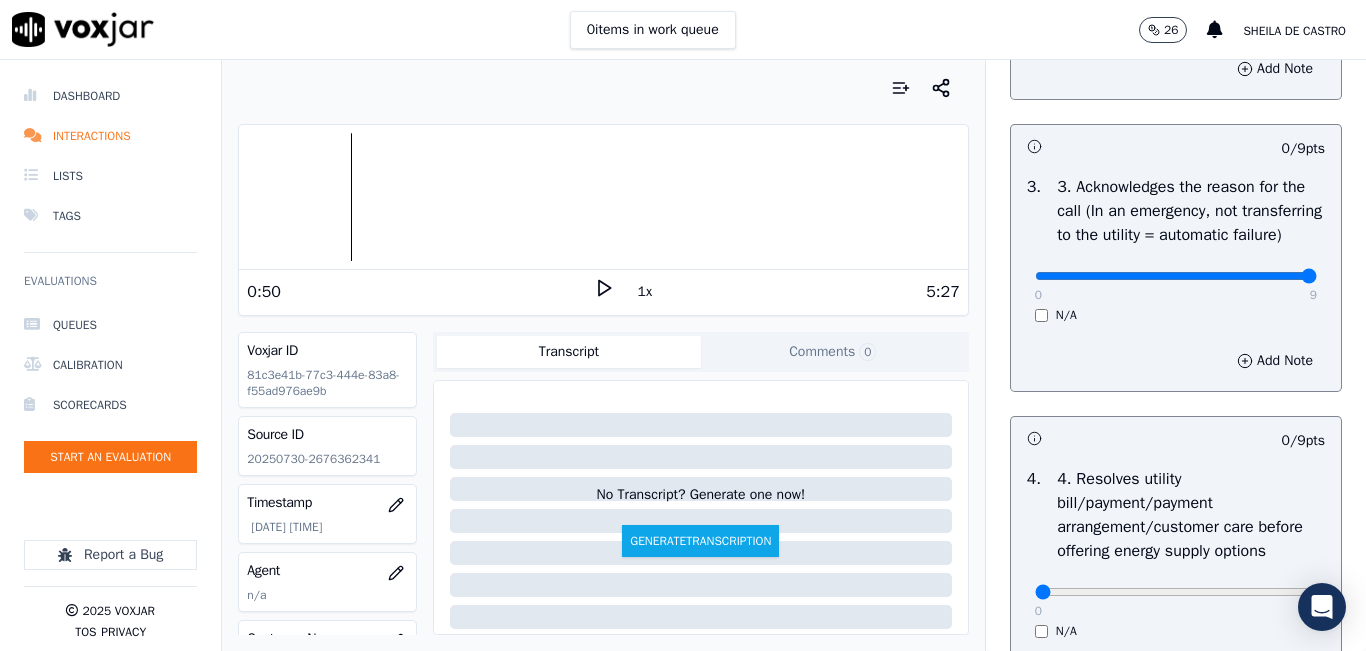 type on "9" 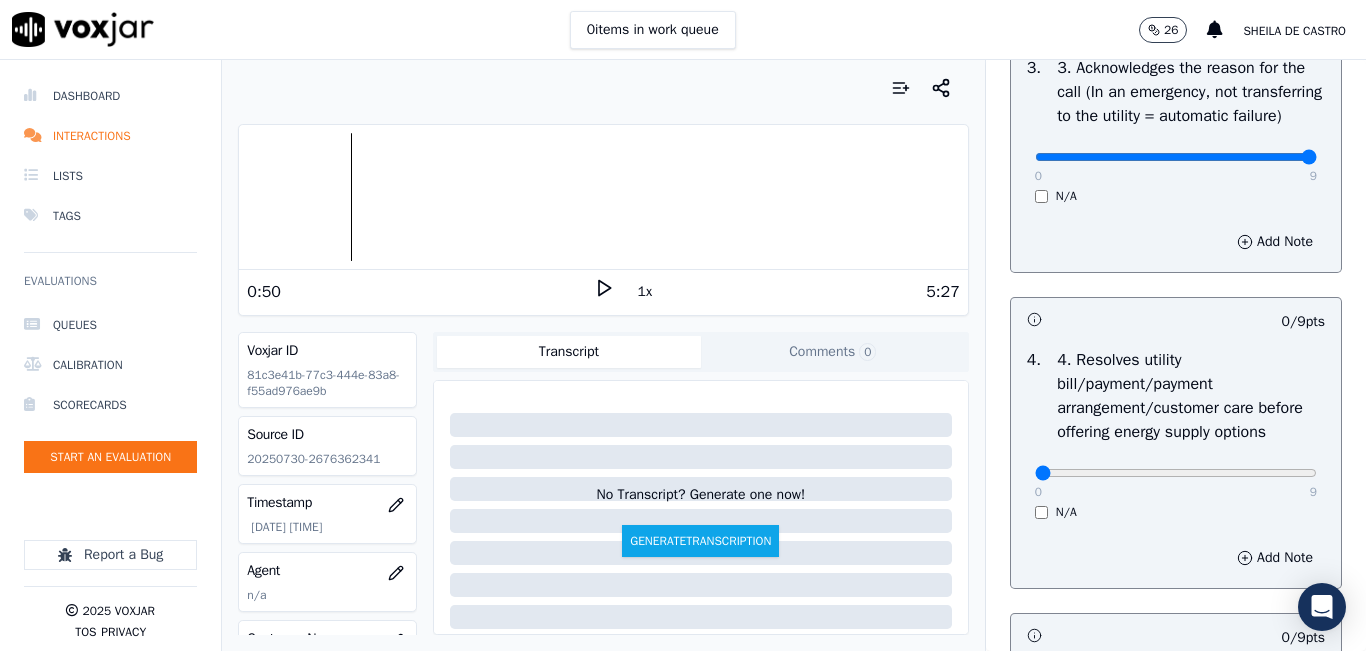scroll, scrollTop: 900, scrollLeft: 0, axis: vertical 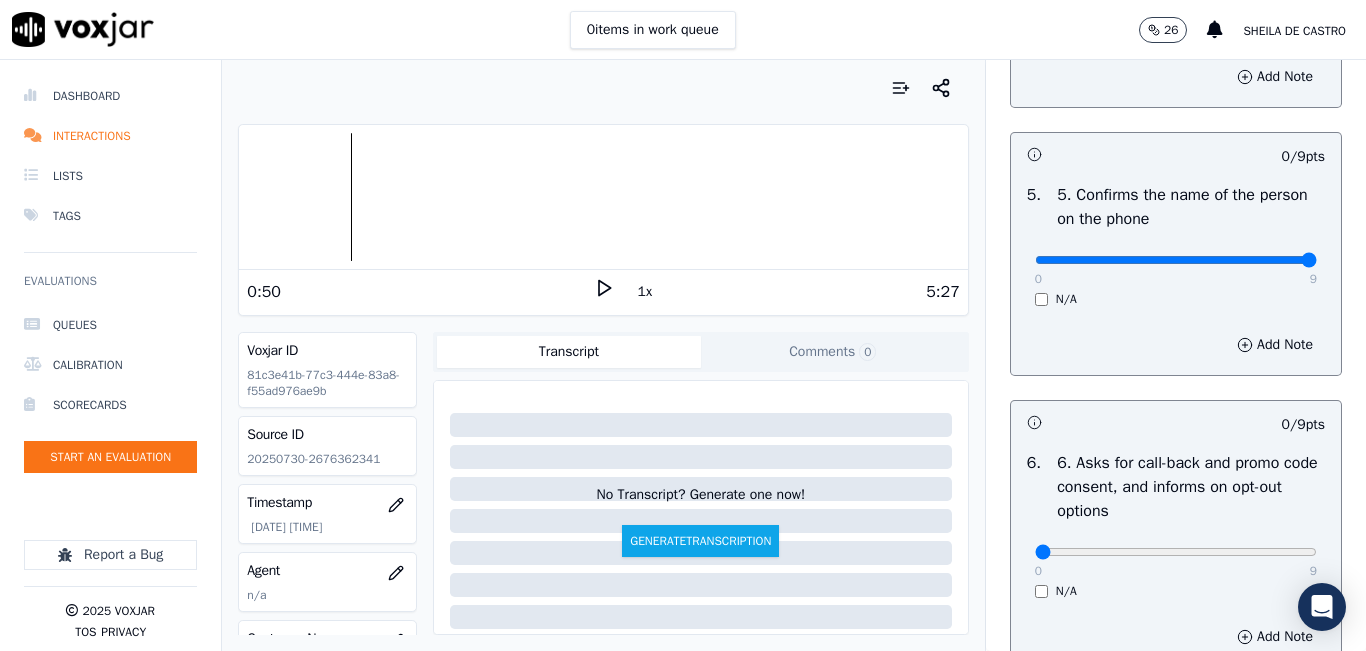 type on "9" 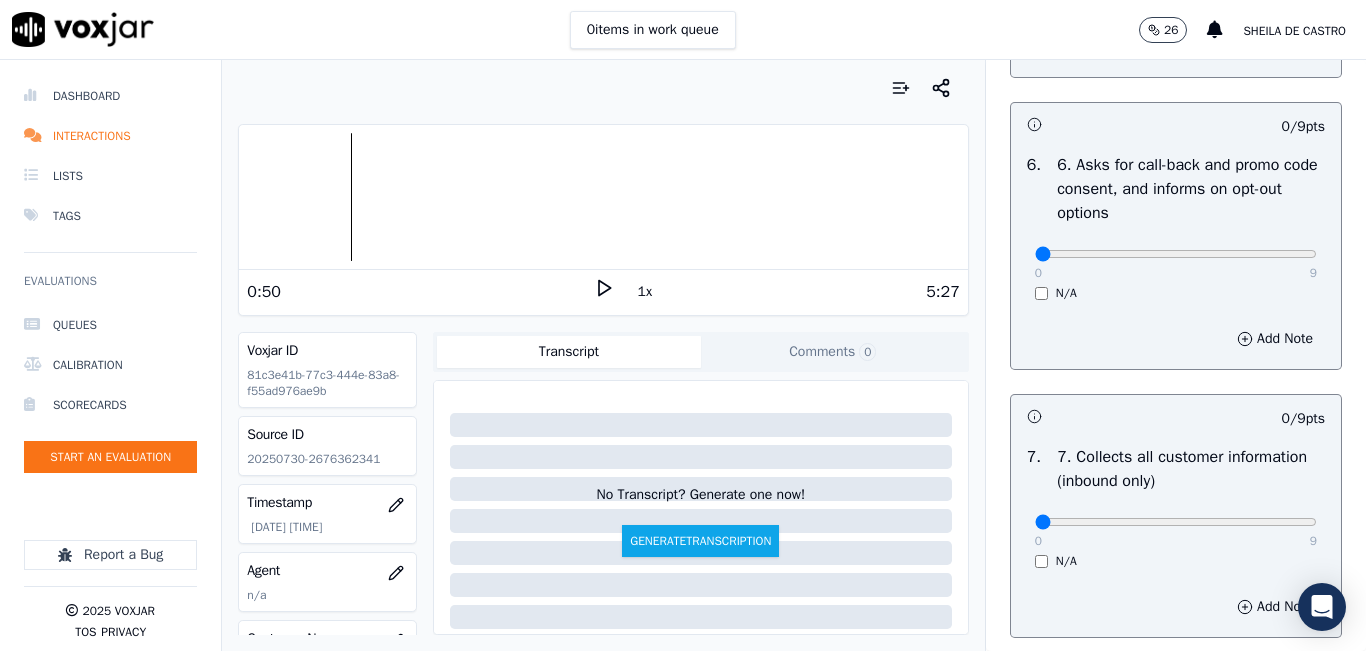 scroll, scrollTop: 1500, scrollLeft: 0, axis: vertical 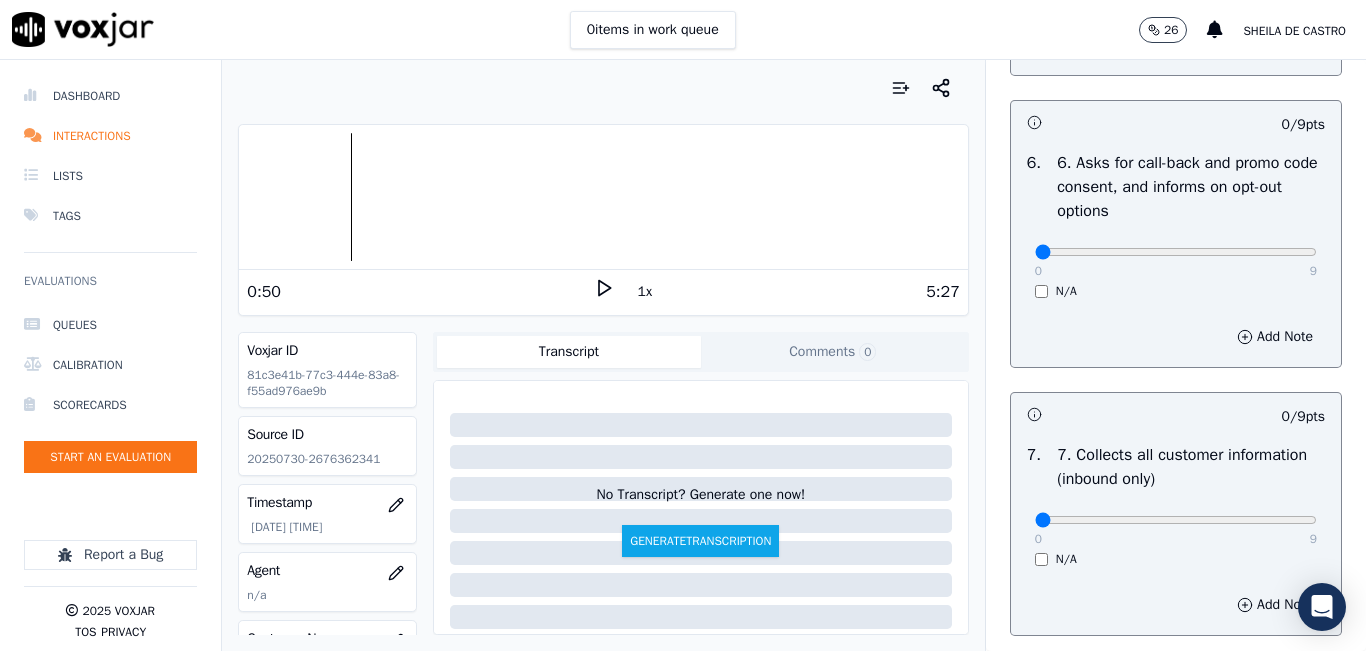 click on "0" at bounding box center (1038, 271) 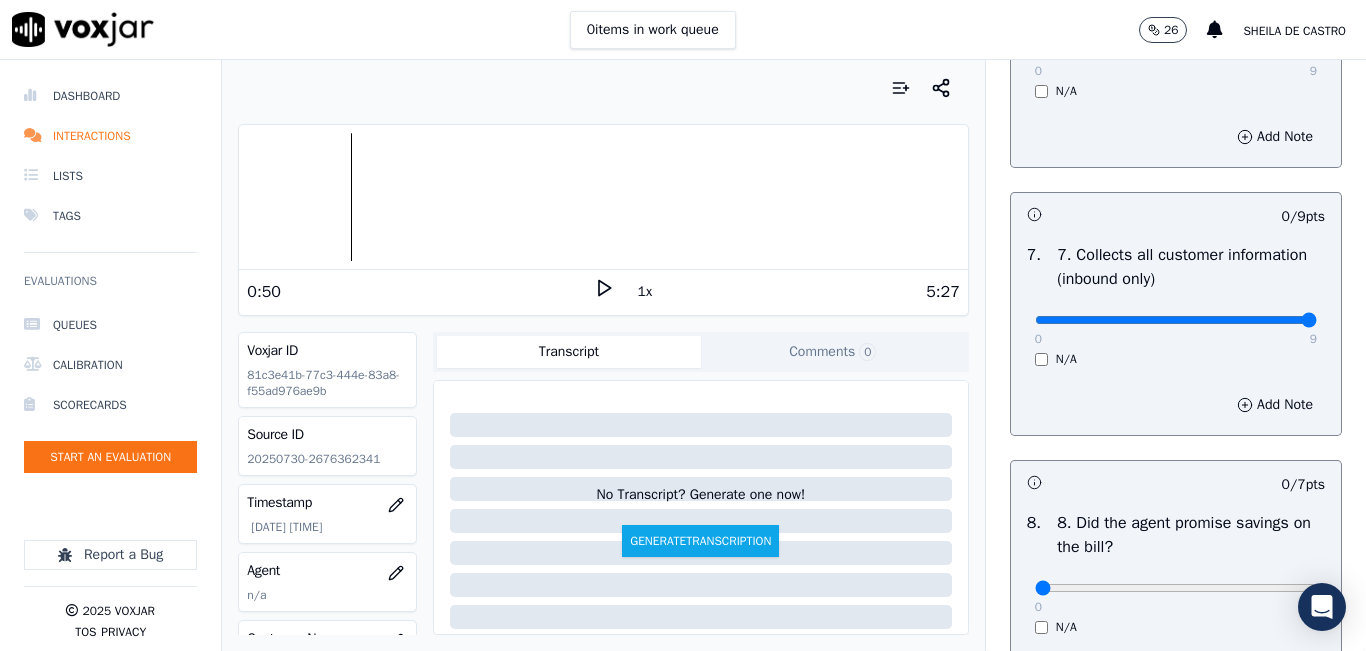 type on "9" 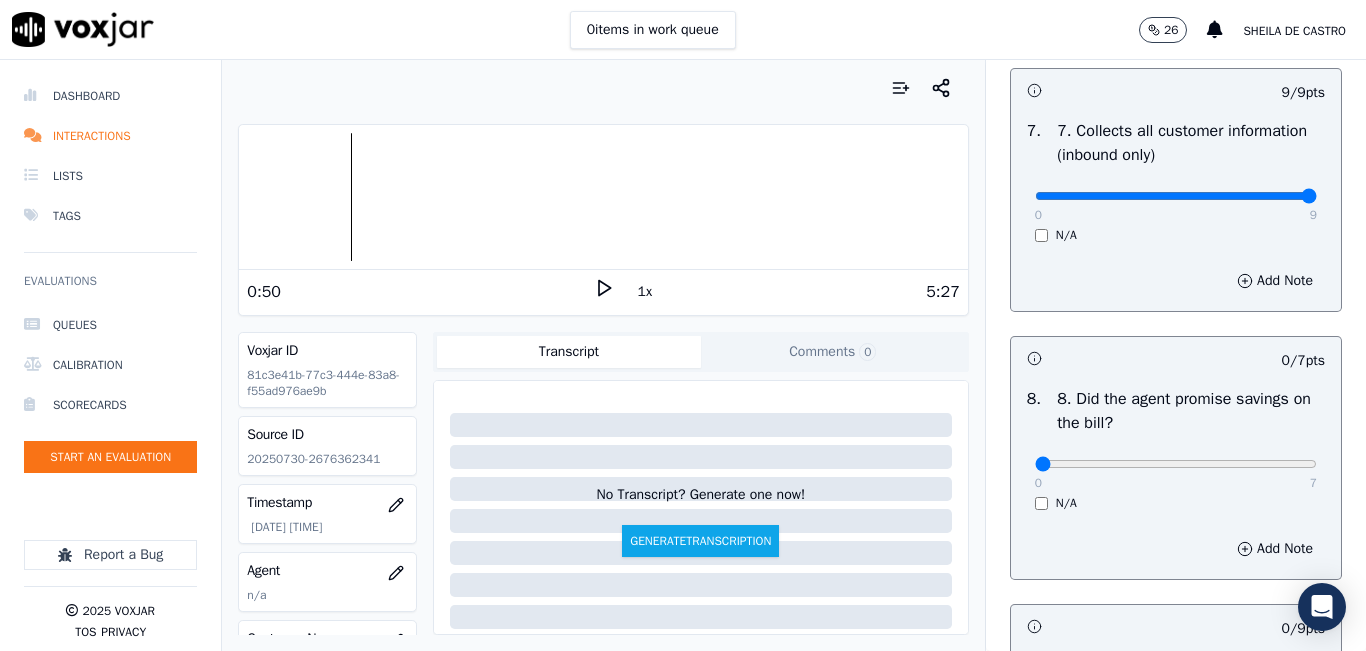 scroll, scrollTop: 2000, scrollLeft: 0, axis: vertical 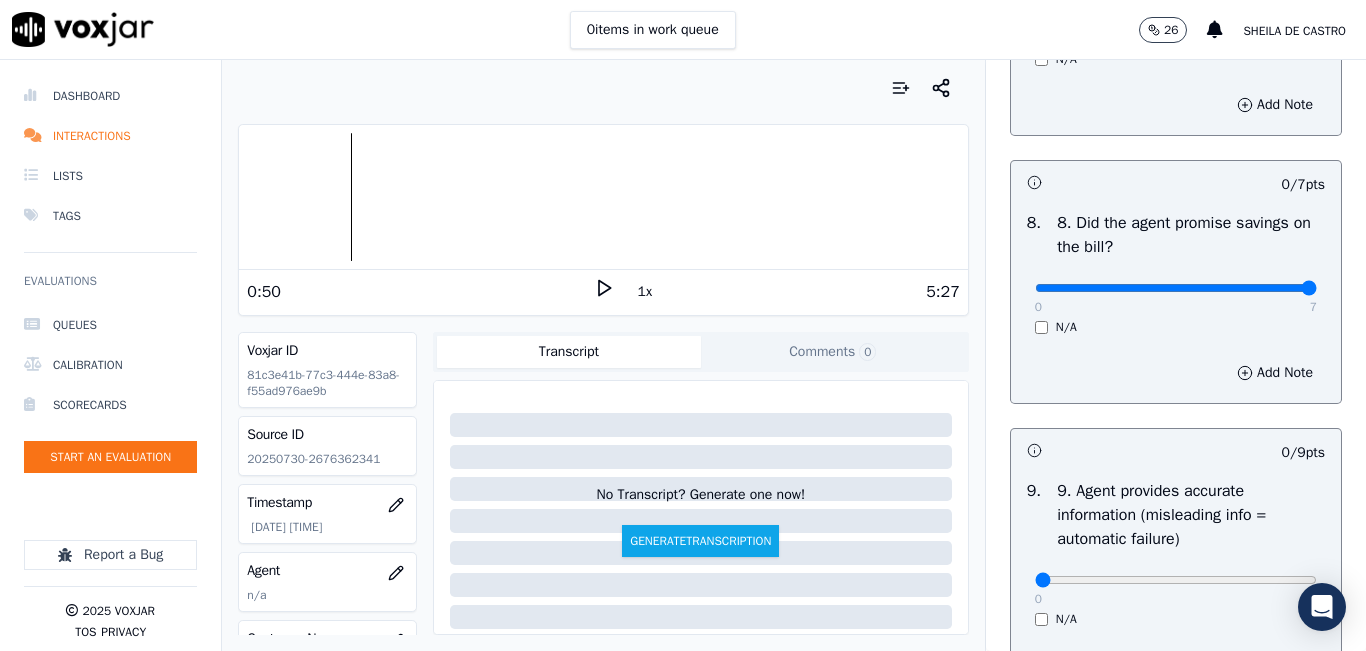 type on "7" 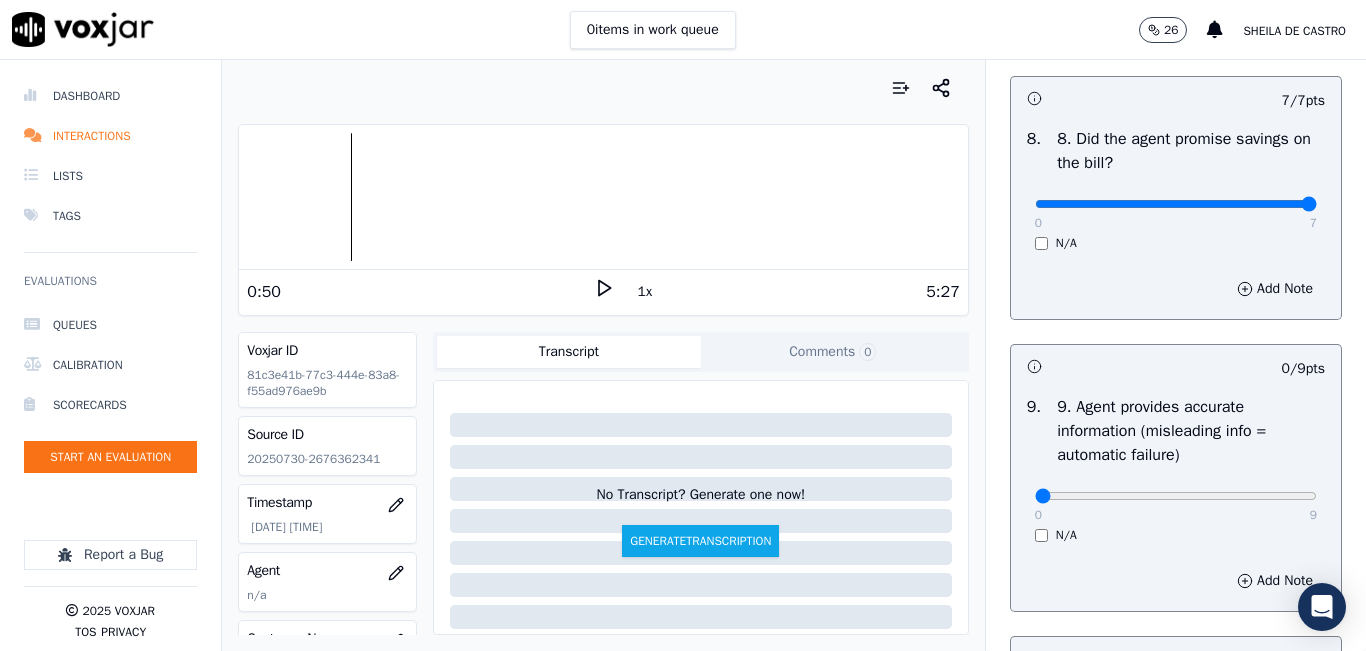 scroll, scrollTop: 2400, scrollLeft: 0, axis: vertical 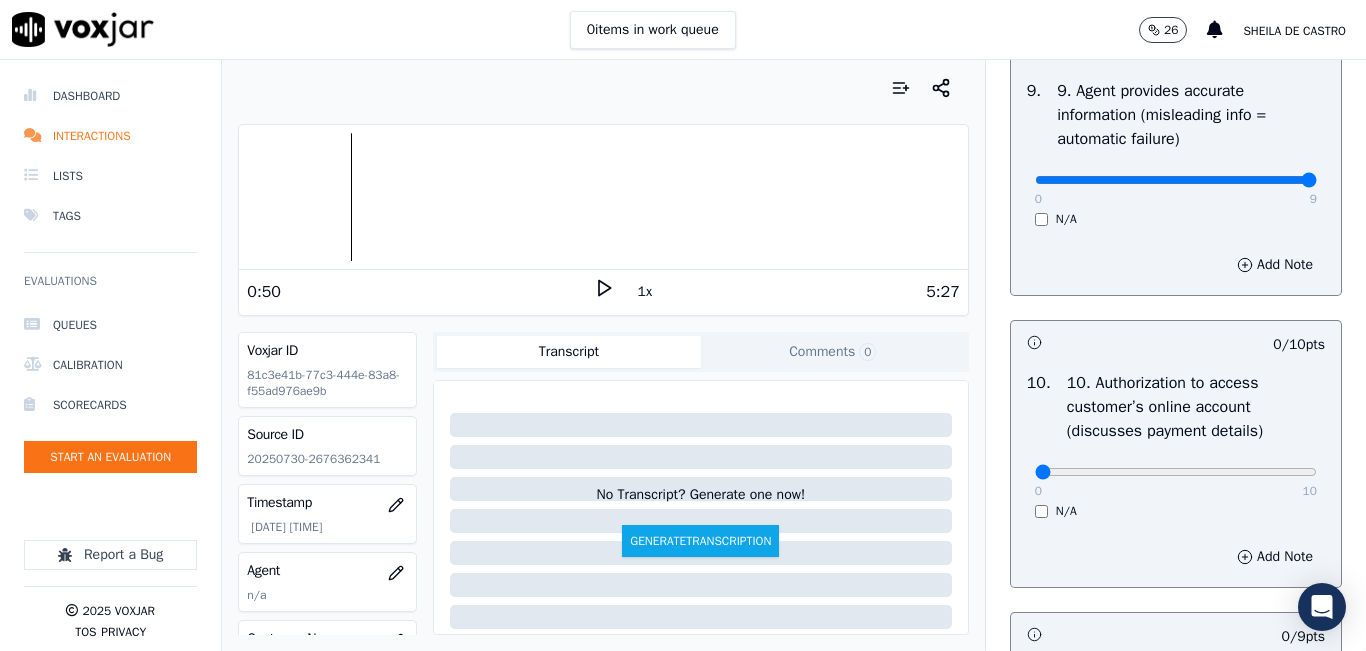 type on "9" 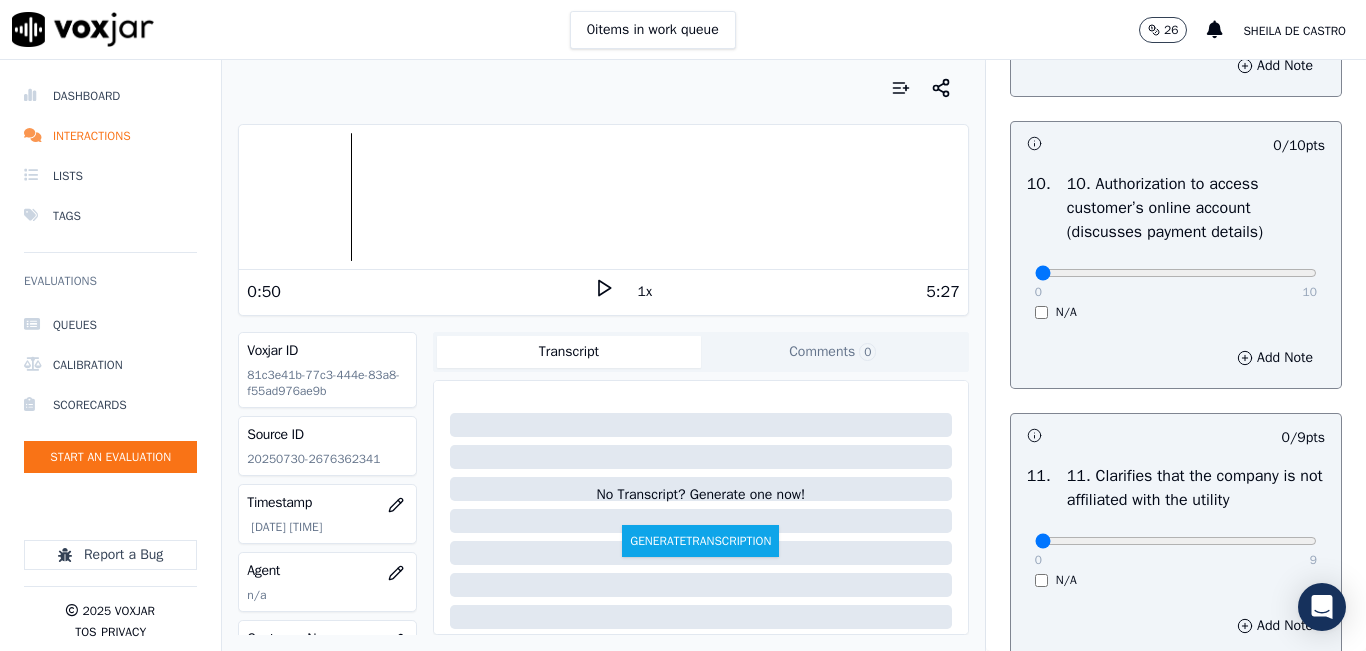 scroll, scrollTop: 2600, scrollLeft: 0, axis: vertical 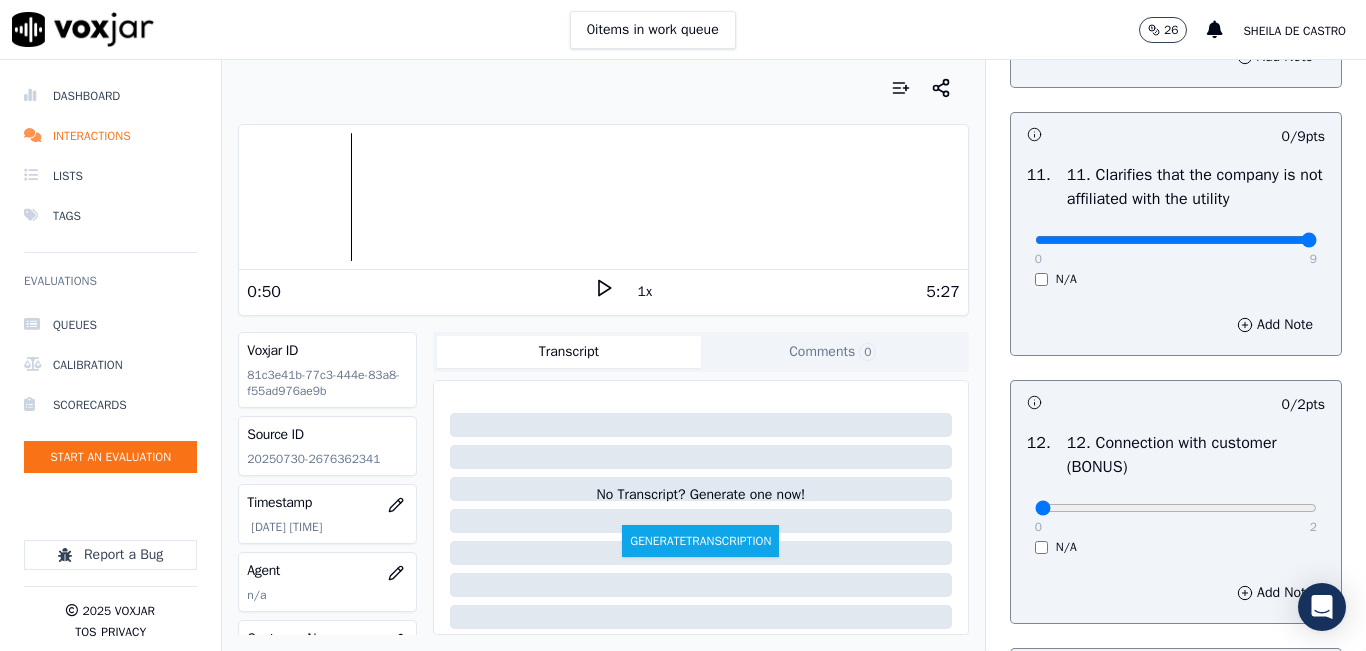 type on "9" 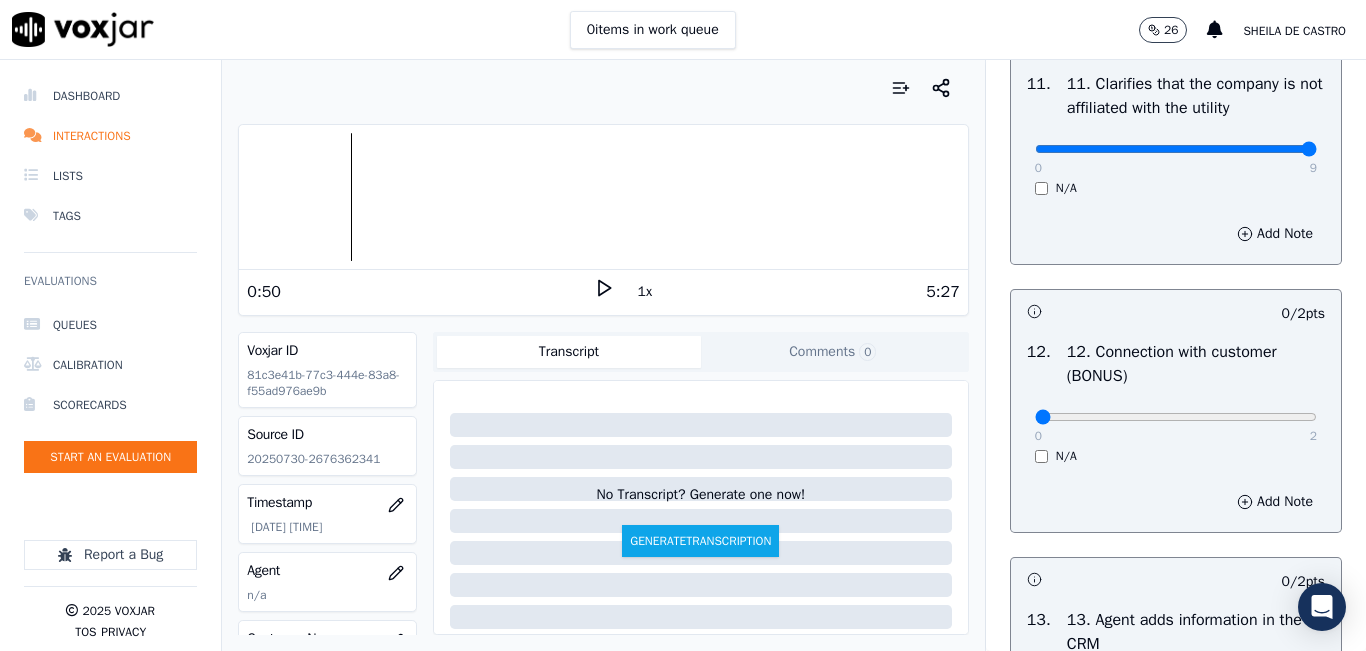 scroll, scrollTop: 3300, scrollLeft: 0, axis: vertical 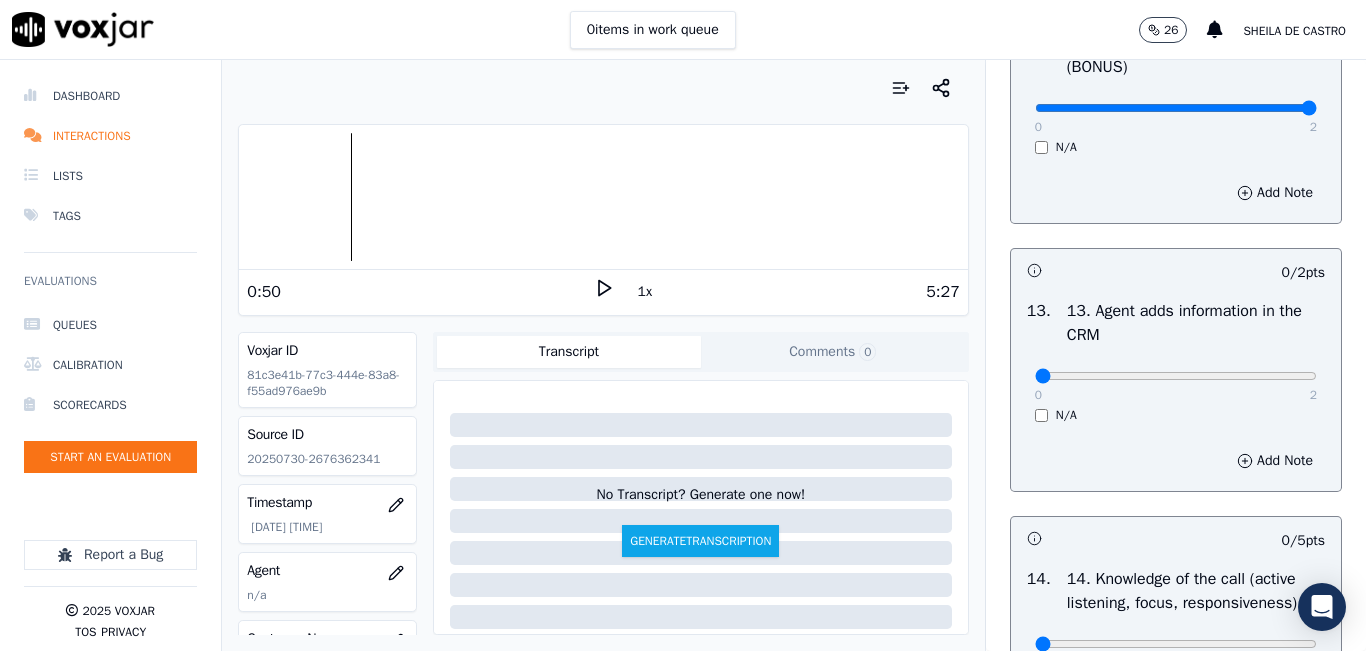 type on "2" 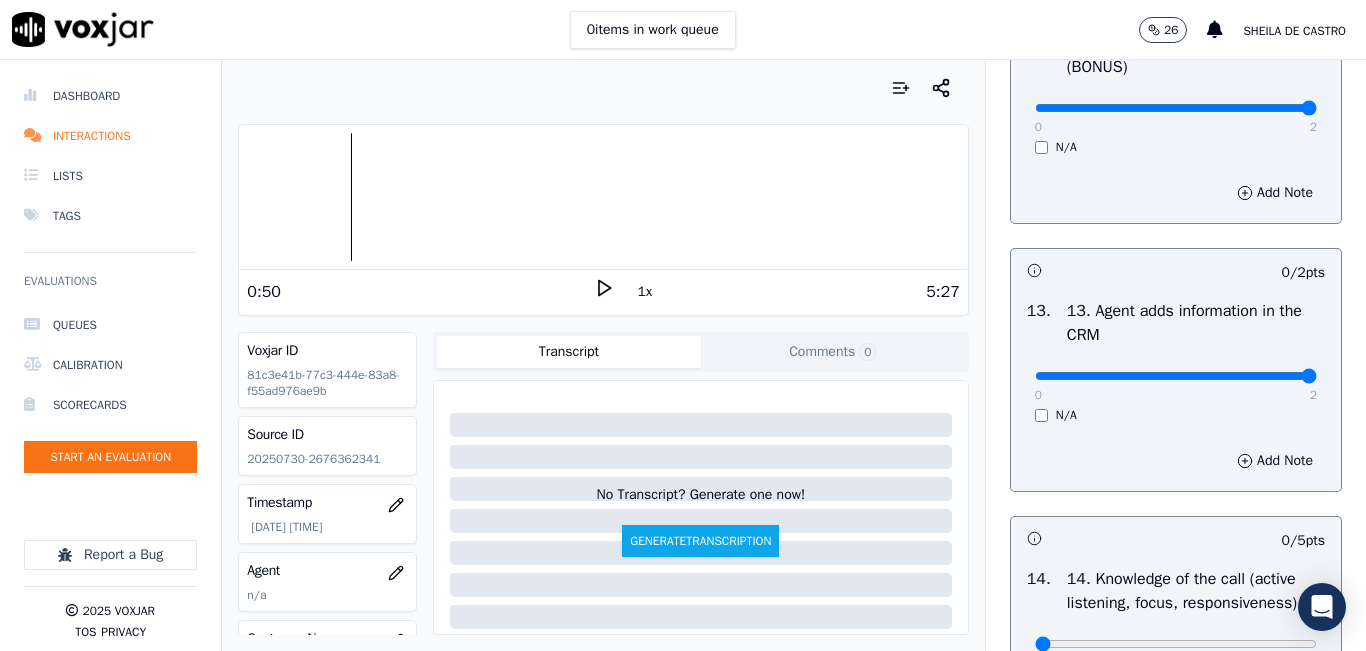 type on "2" 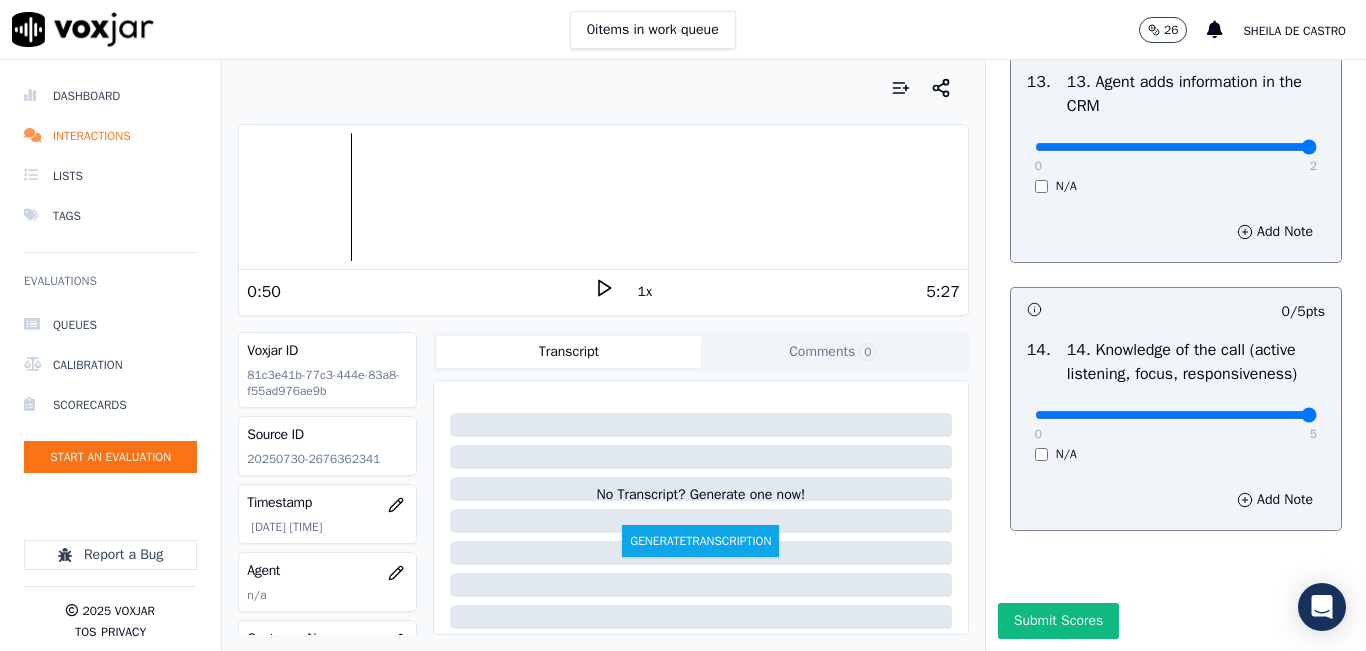 drag, startPoint x: 1263, startPoint y: 410, endPoint x: 1258, endPoint y: 422, distance: 13 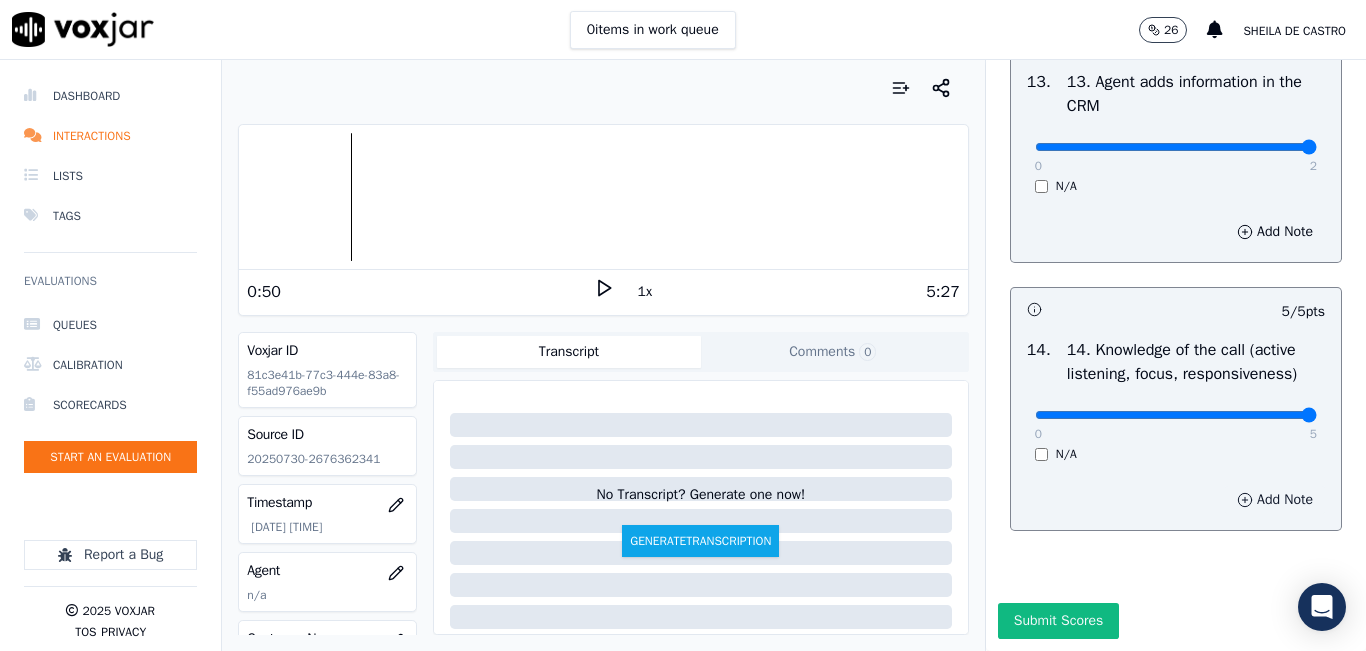 scroll, scrollTop: 3642, scrollLeft: 0, axis: vertical 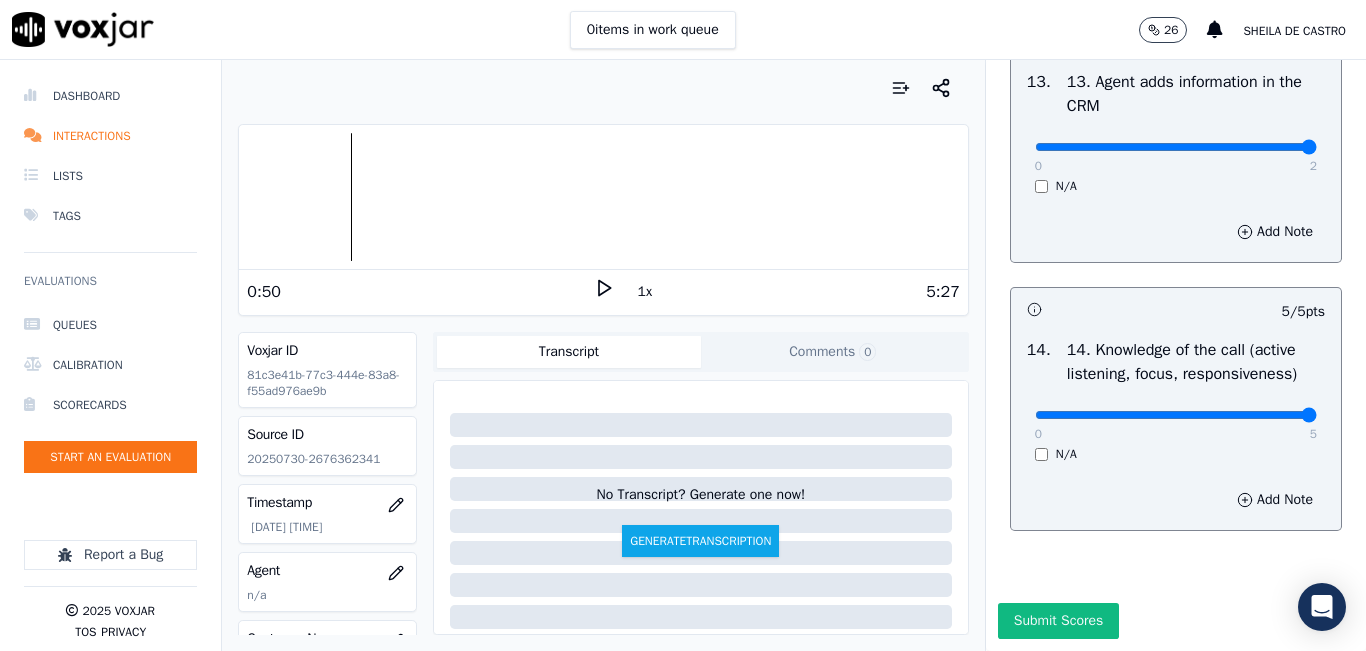 click on "Submit Scores" at bounding box center [1058, 621] 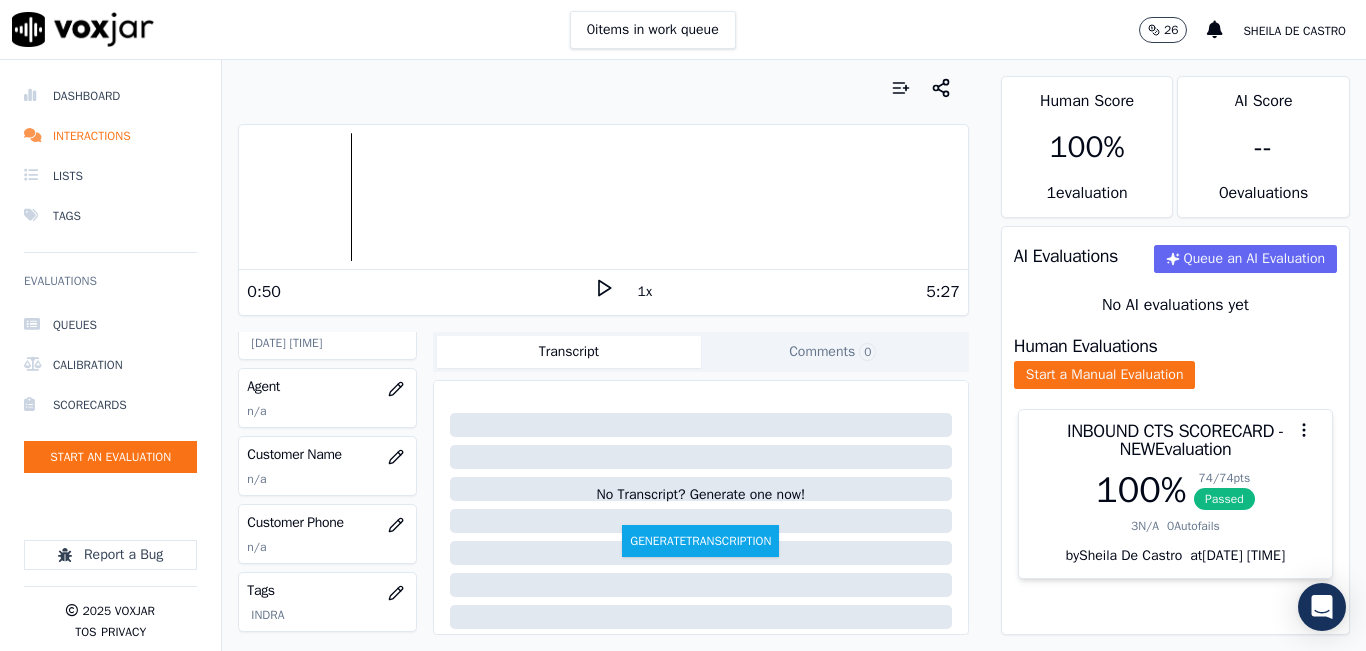 scroll, scrollTop: 200, scrollLeft: 0, axis: vertical 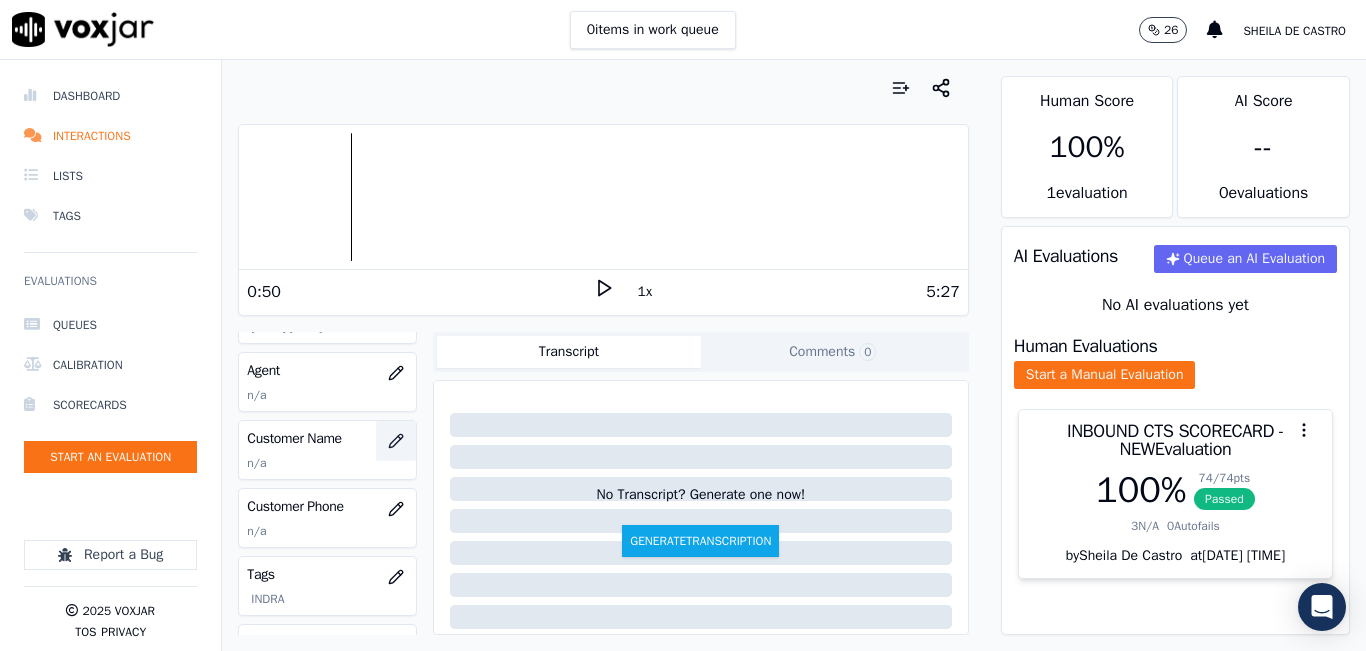 click 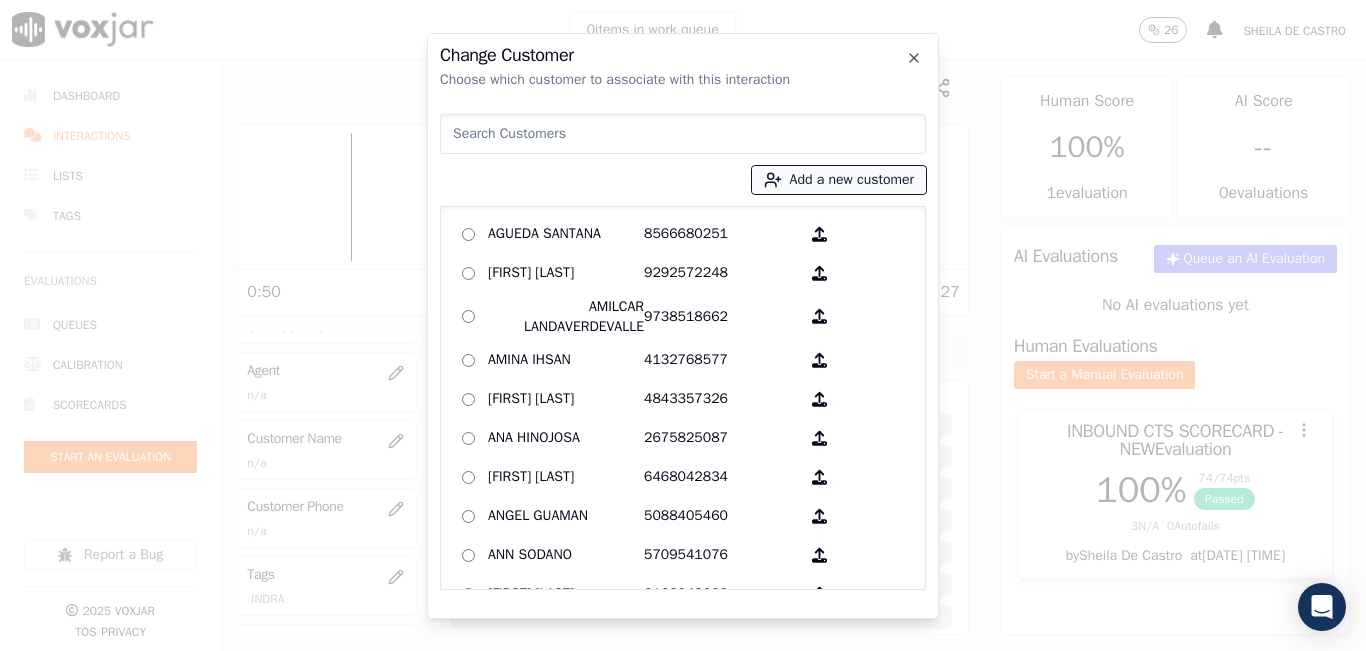 click on "Add a new customer" at bounding box center [839, 180] 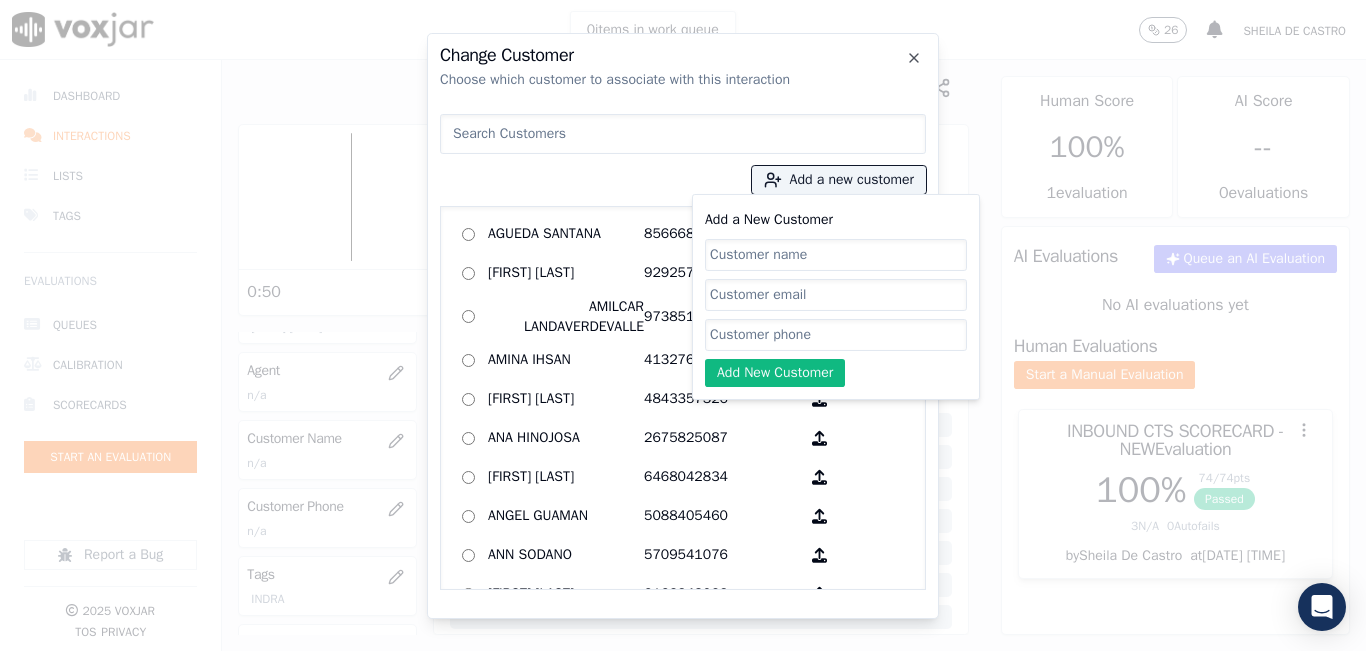 click on "Add a New Customer" 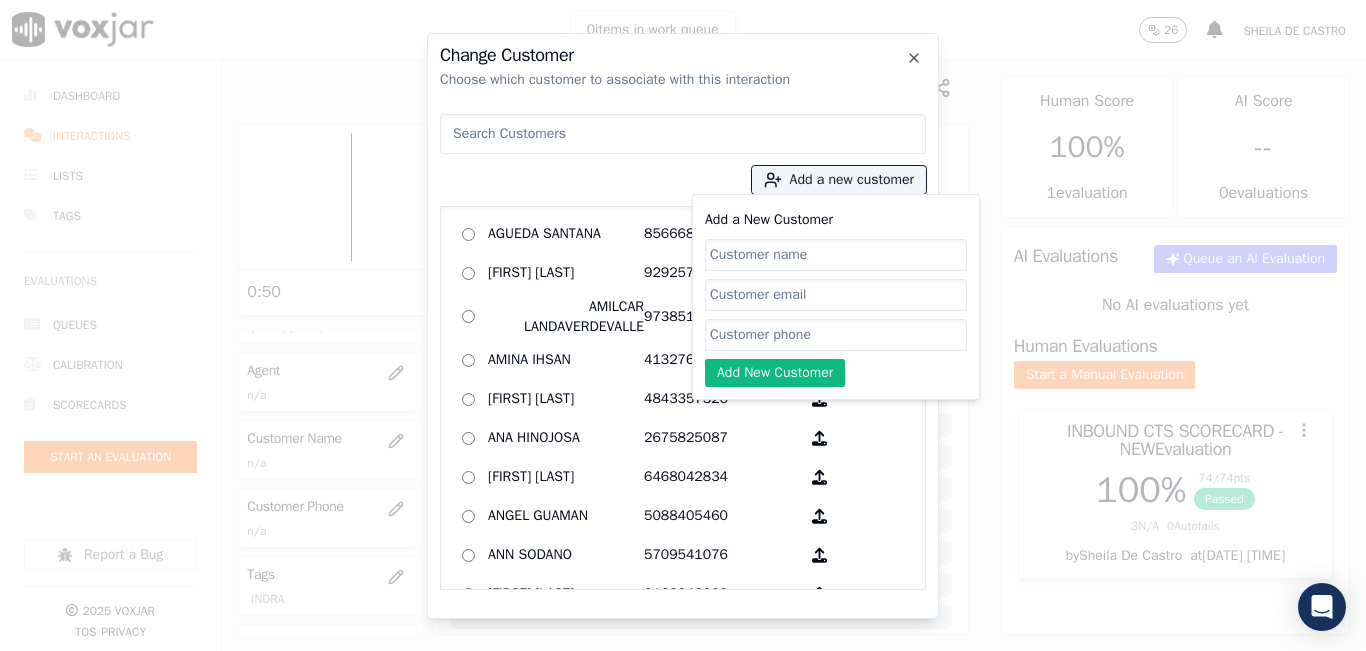 drag, startPoint x: 886, startPoint y: 248, endPoint x: 882, endPoint y: 258, distance: 10.770329 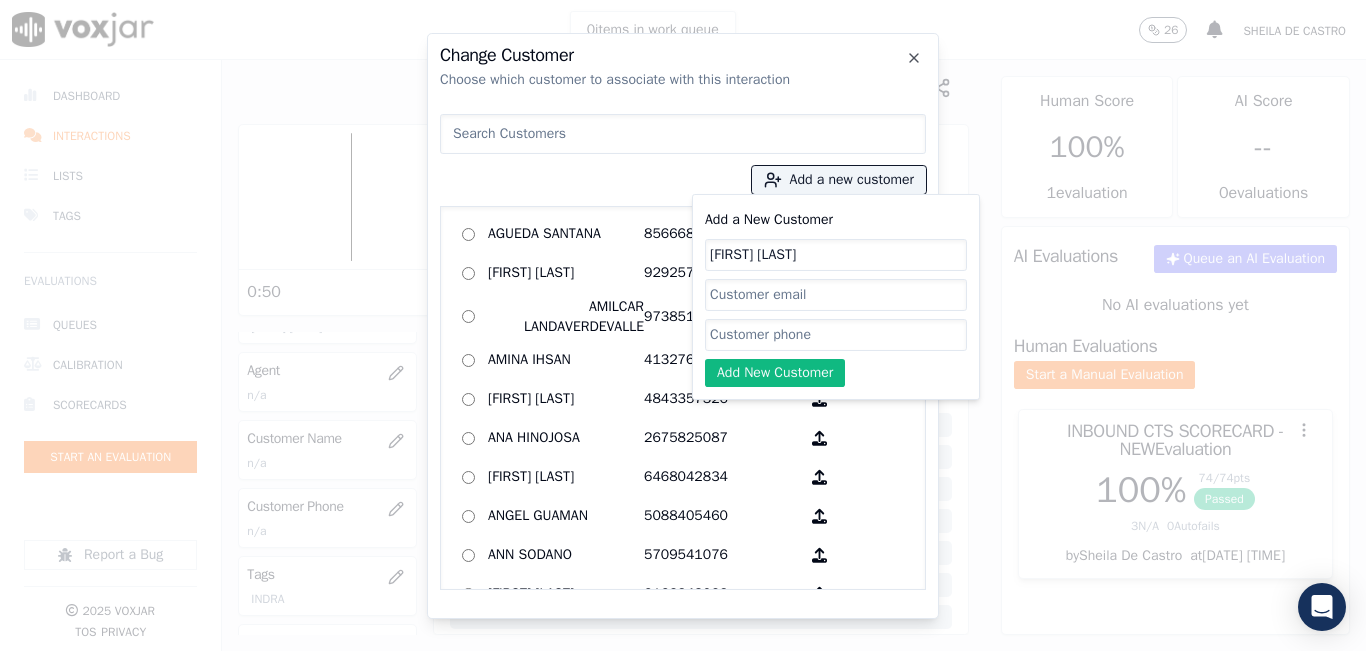 type on "Elvia Aldana" 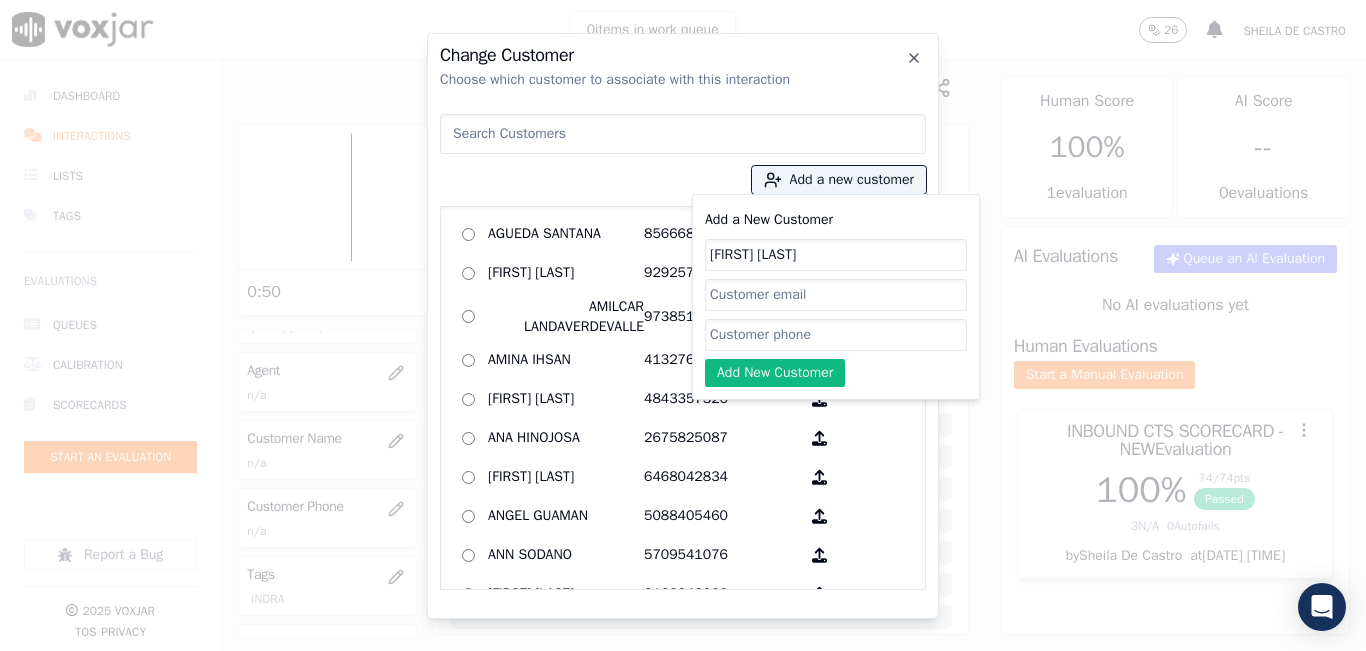 click on "Add a New Customer" 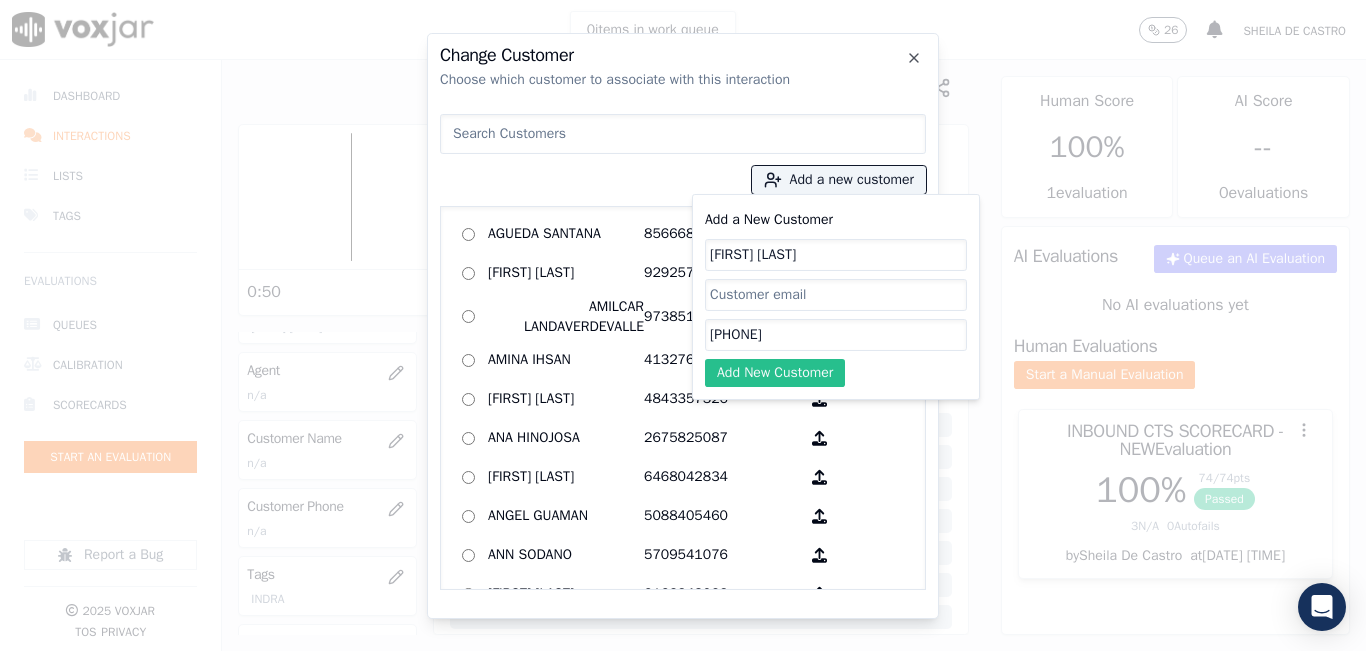 type on "2676362341" 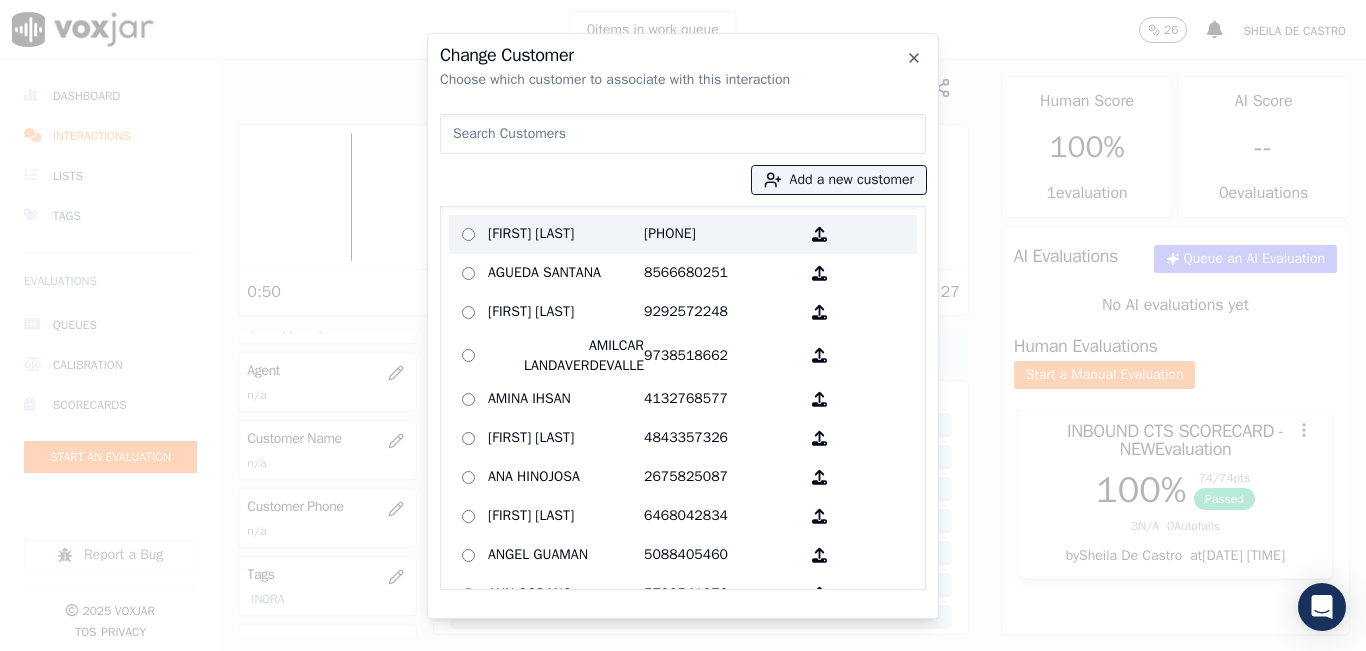 click on "Elvia Aldana" at bounding box center (566, 234) 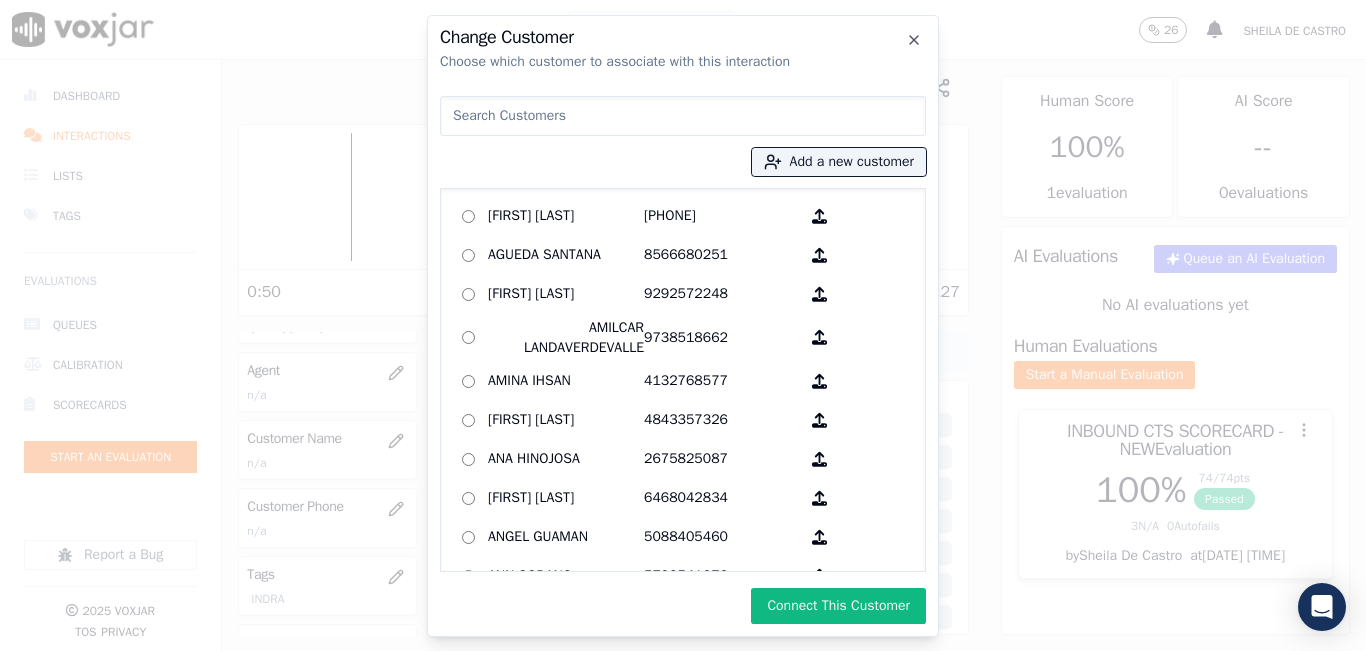 drag, startPoint x: 850, startPoint y: 594, endPoint x: 864, endPoint y: 567, distance: 30.413813 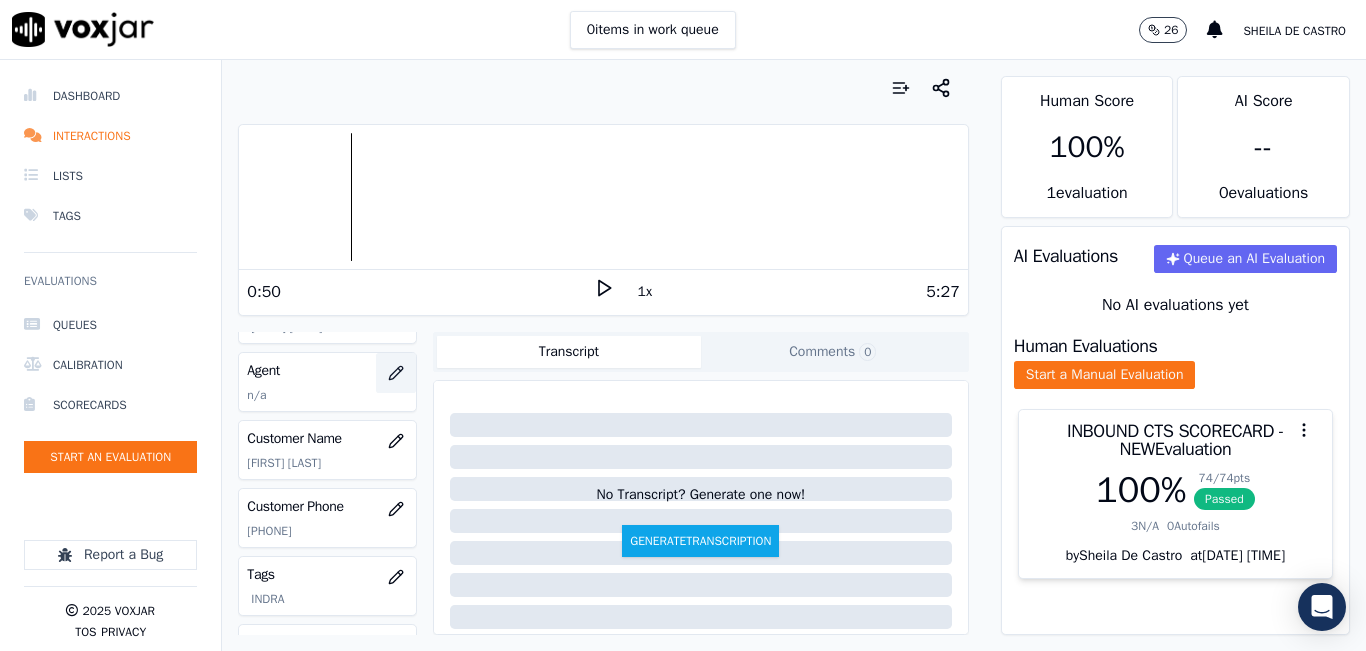 click 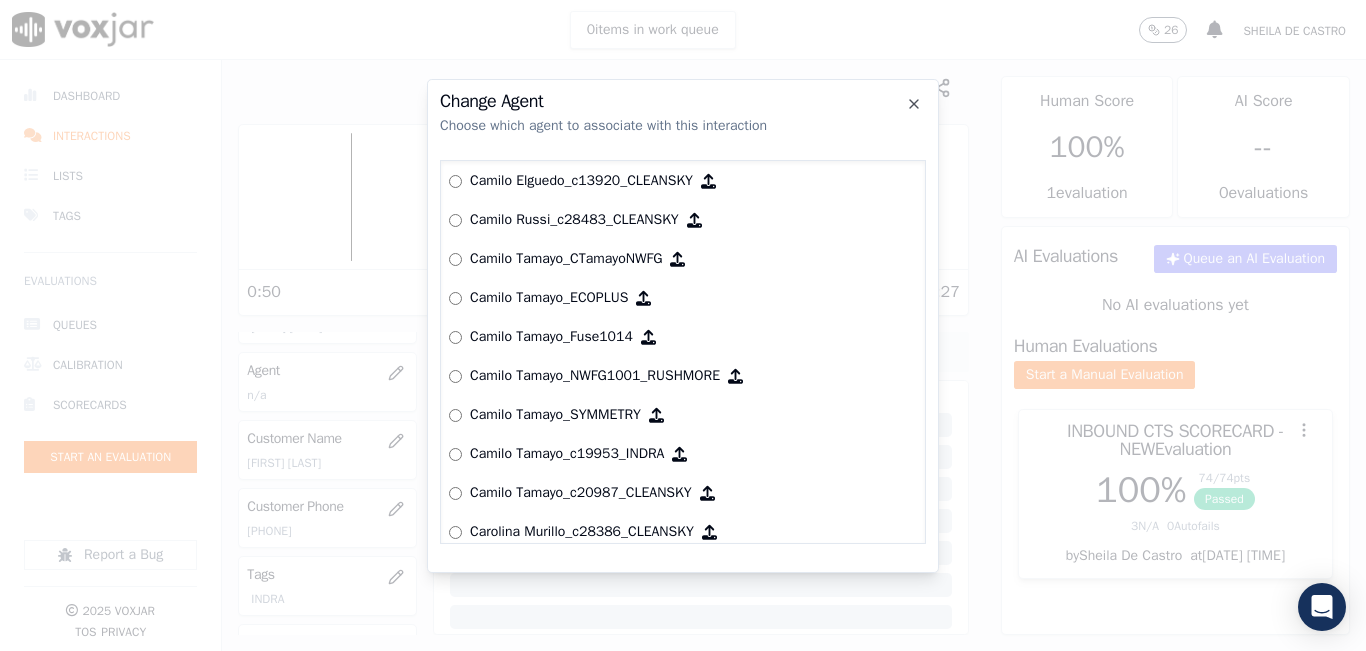 scroll, scrollTop: 1472, scrollLeft: 0, axis: vertical 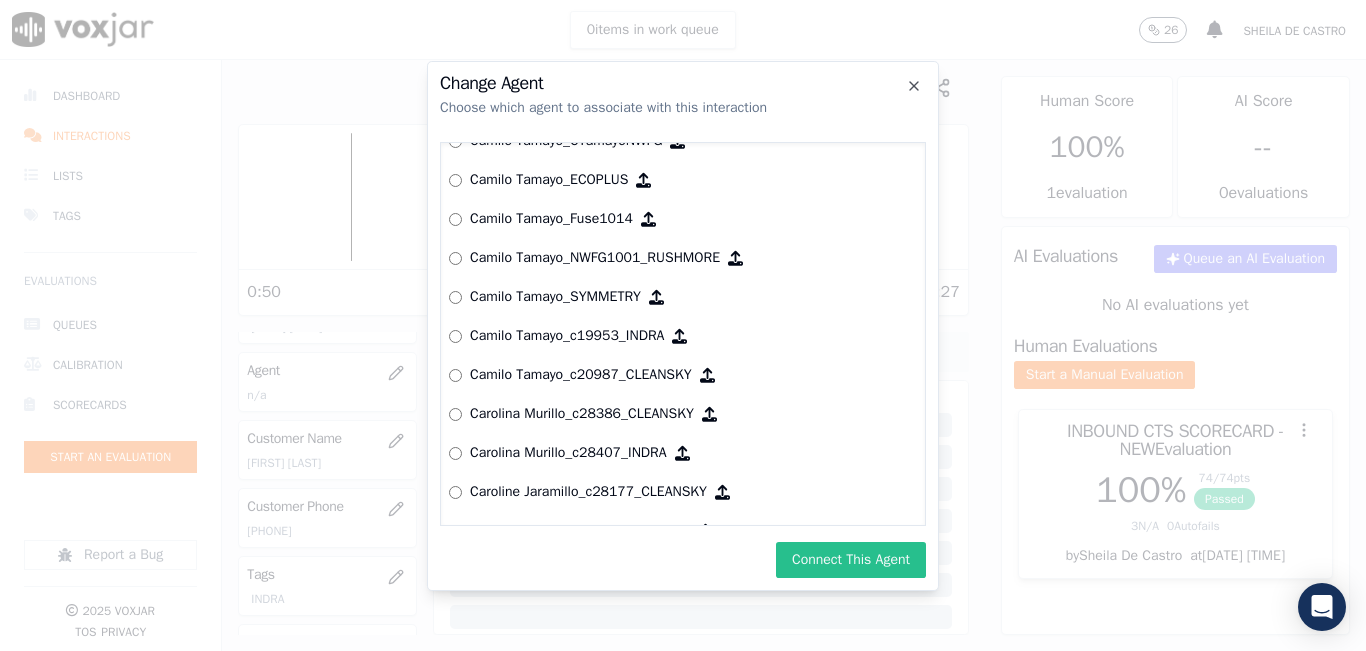 click on "Connect This Agent" at bounding box center (851, 560) 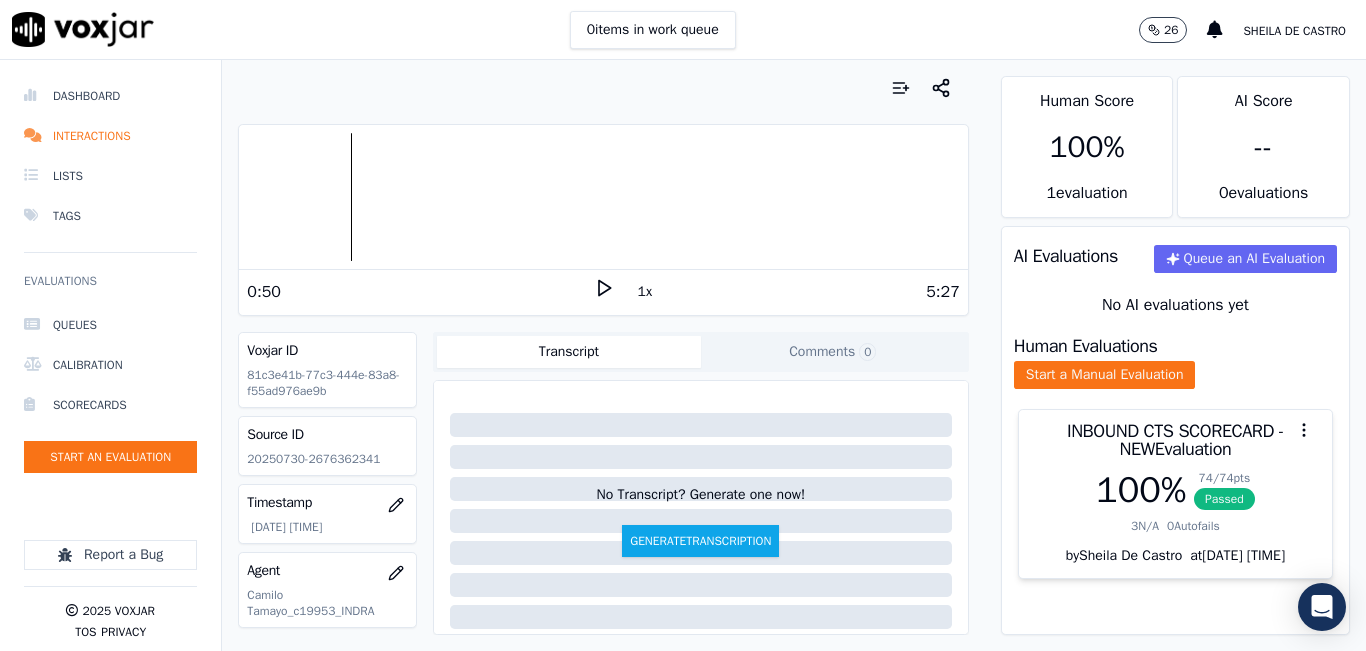 scroll, scrollTop: 183, scrollLeft: 0, axis: vertical 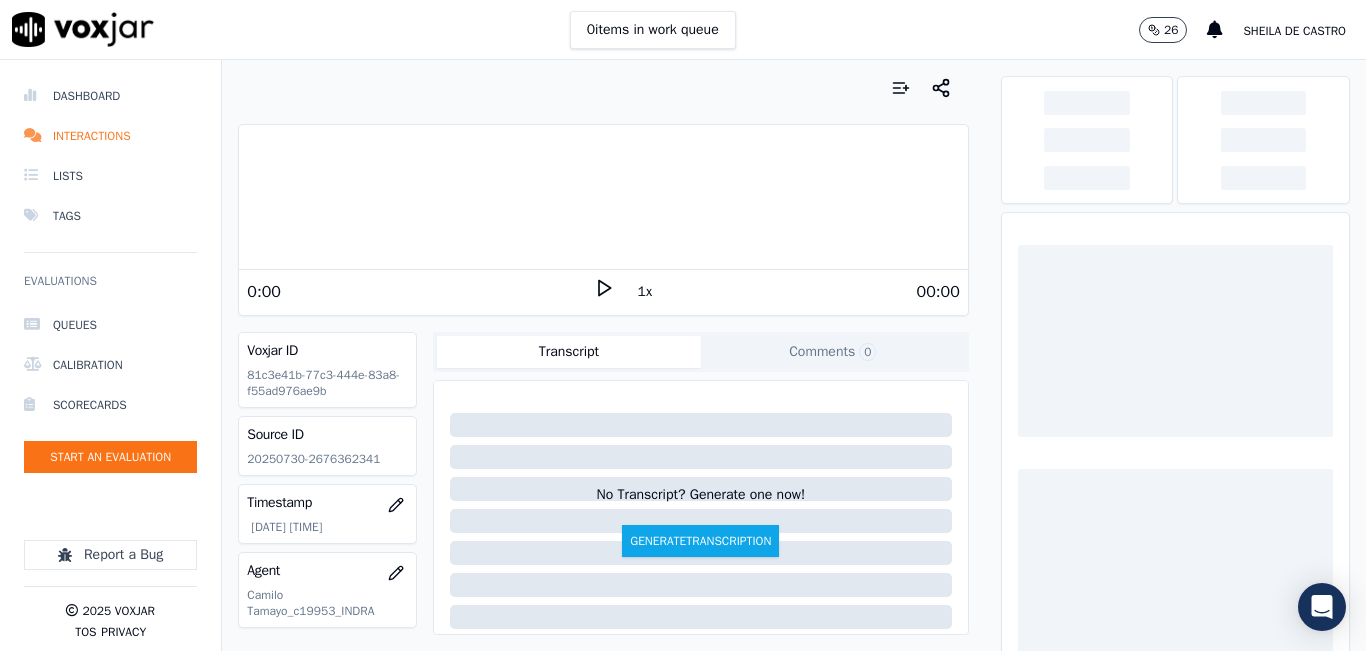 click on "Source ID   [NUMBER]" at bounding box center (327, 446) 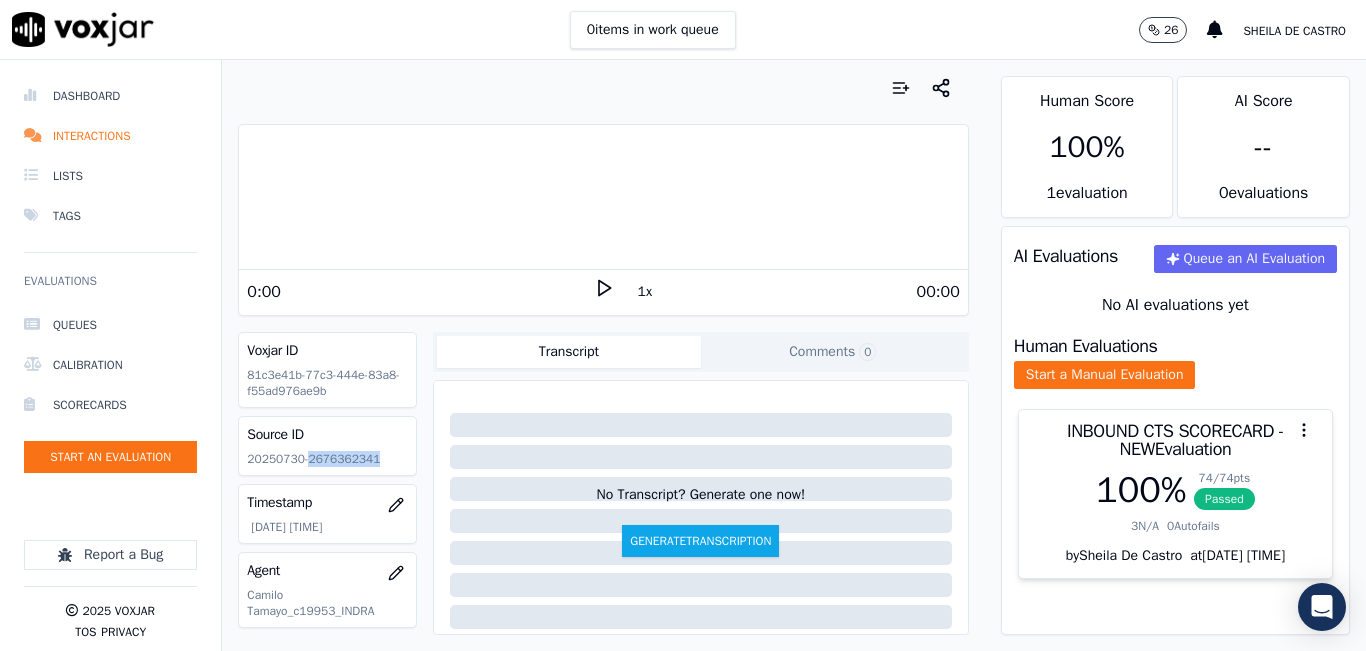 click on "Source ID   [NUMBER]" at bounding box center [327, 446] 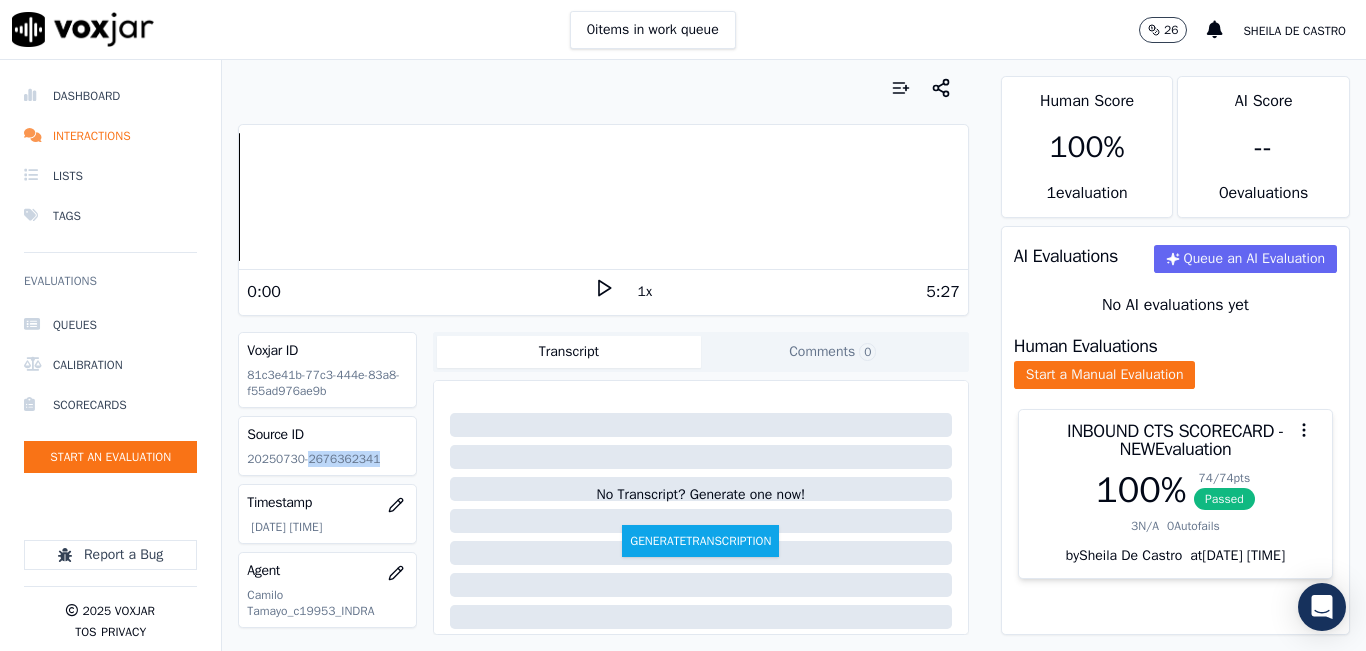 copy on "[NUMBER]" 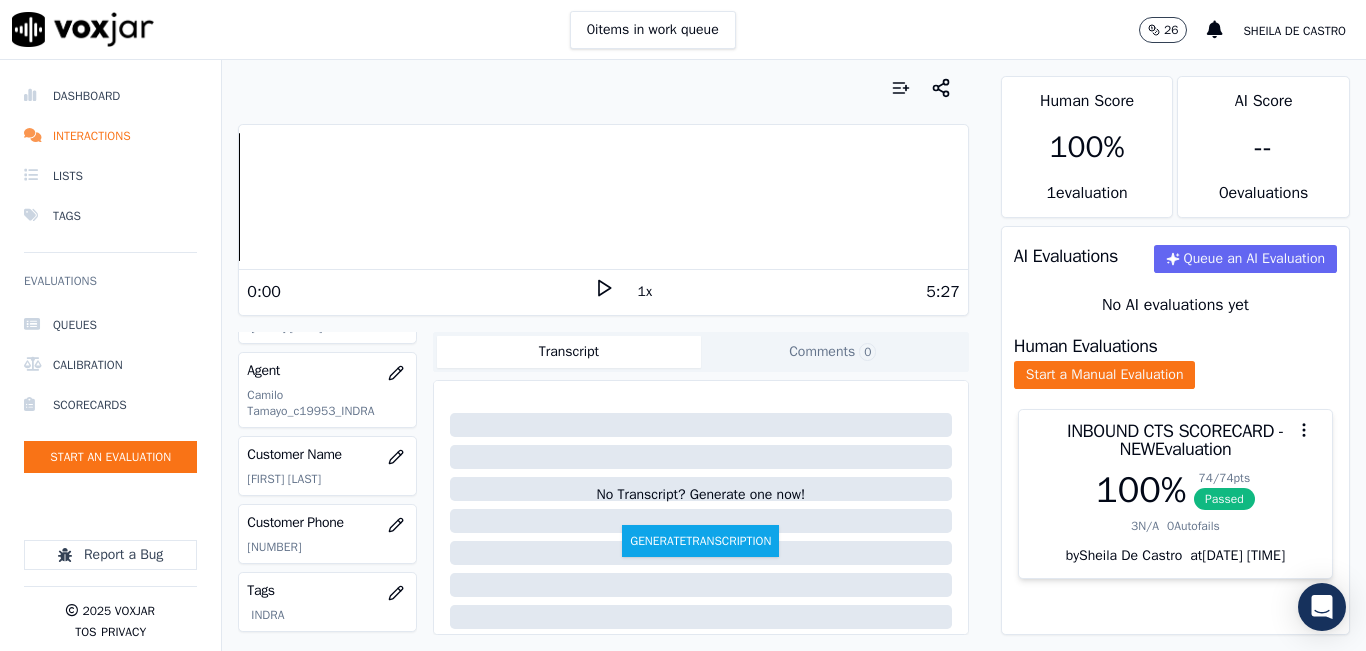 scroll, scrollTop: 0, scrollLeft: 0, axis: both 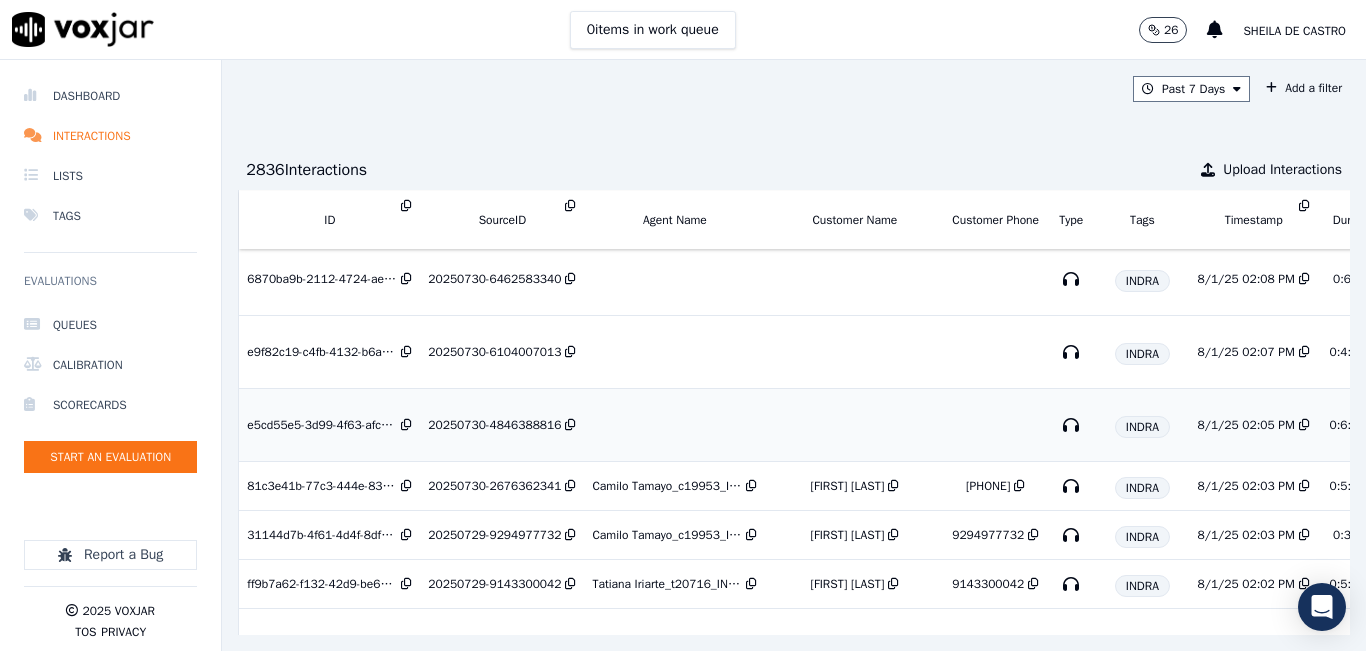 click on "20250730-4846388816" at bounding box center (502, 425) 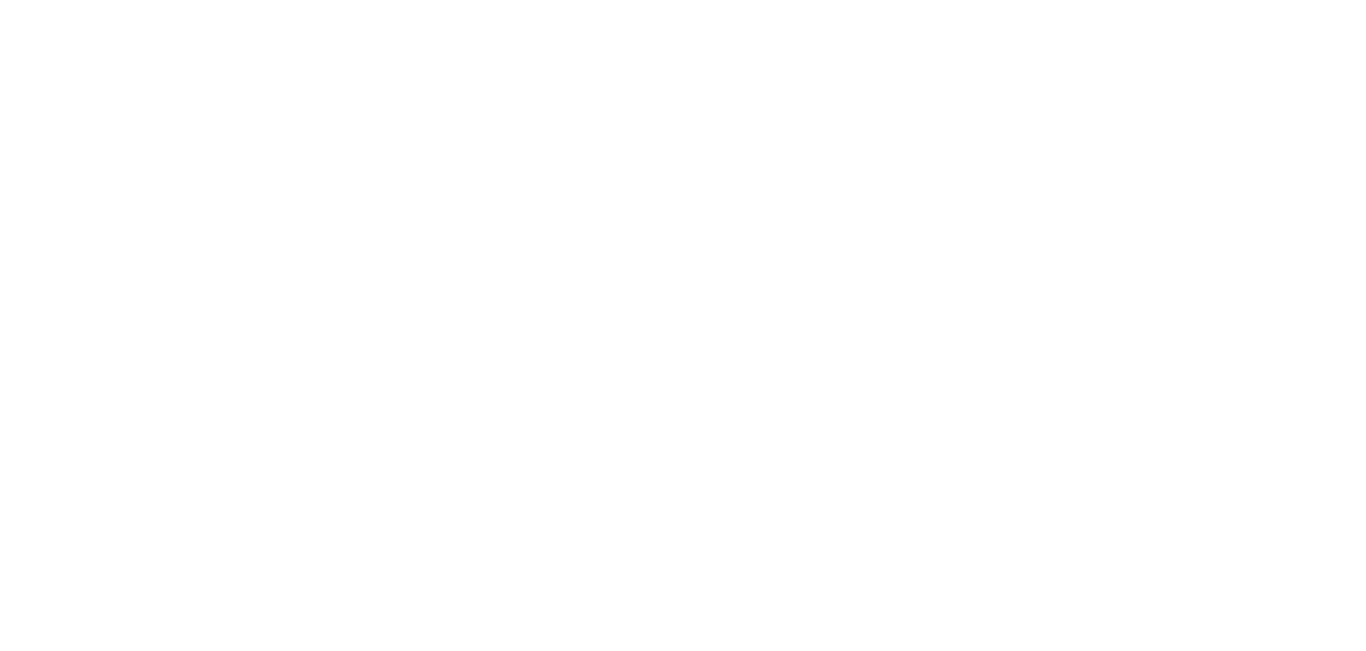scroll, scrollTop: 0, scrollLeft: 0, axis: both 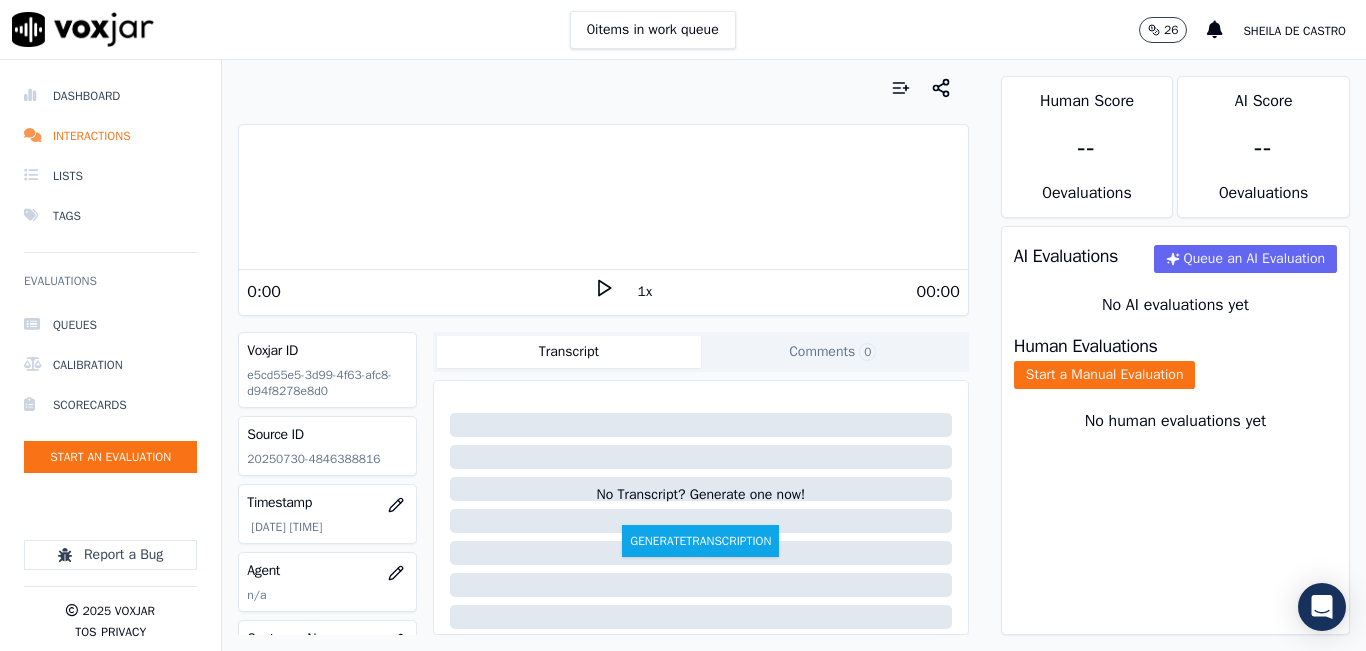 click on "0  items in work queue     26         Sheila De Castro" at bounding box center [683, 30] 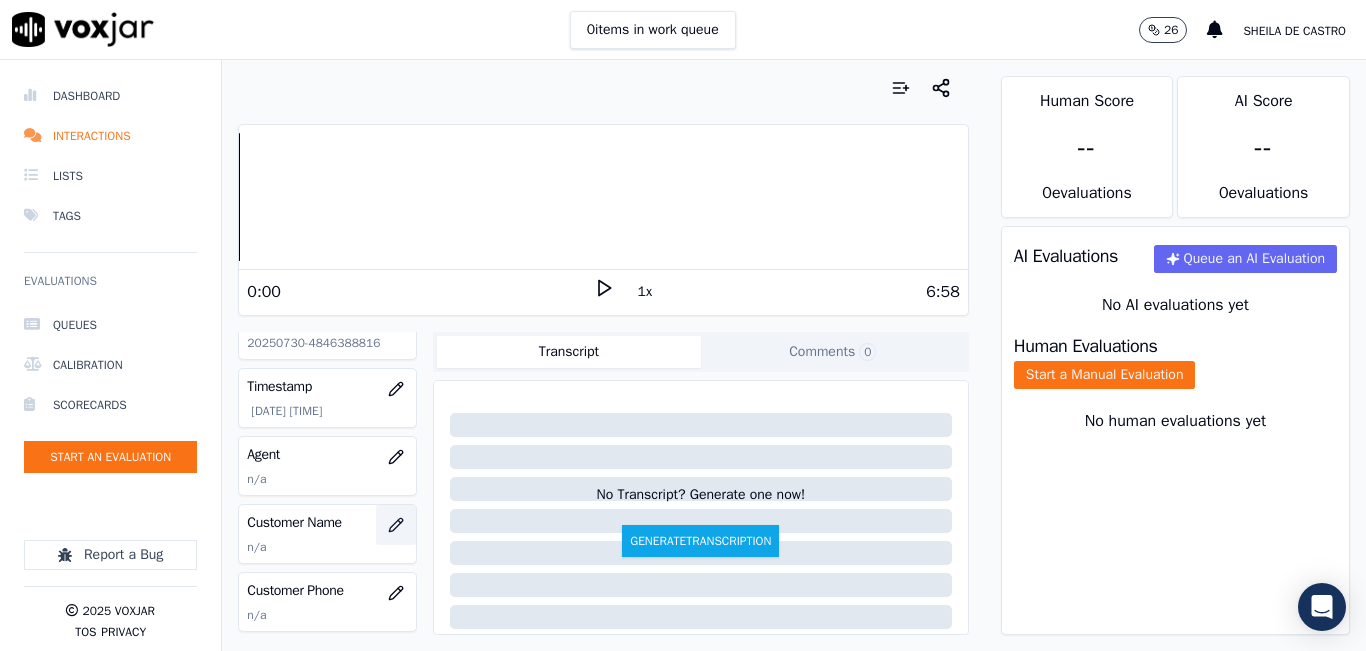 scroll, scrollTop: 0, scrollLeft: 0, axis: both 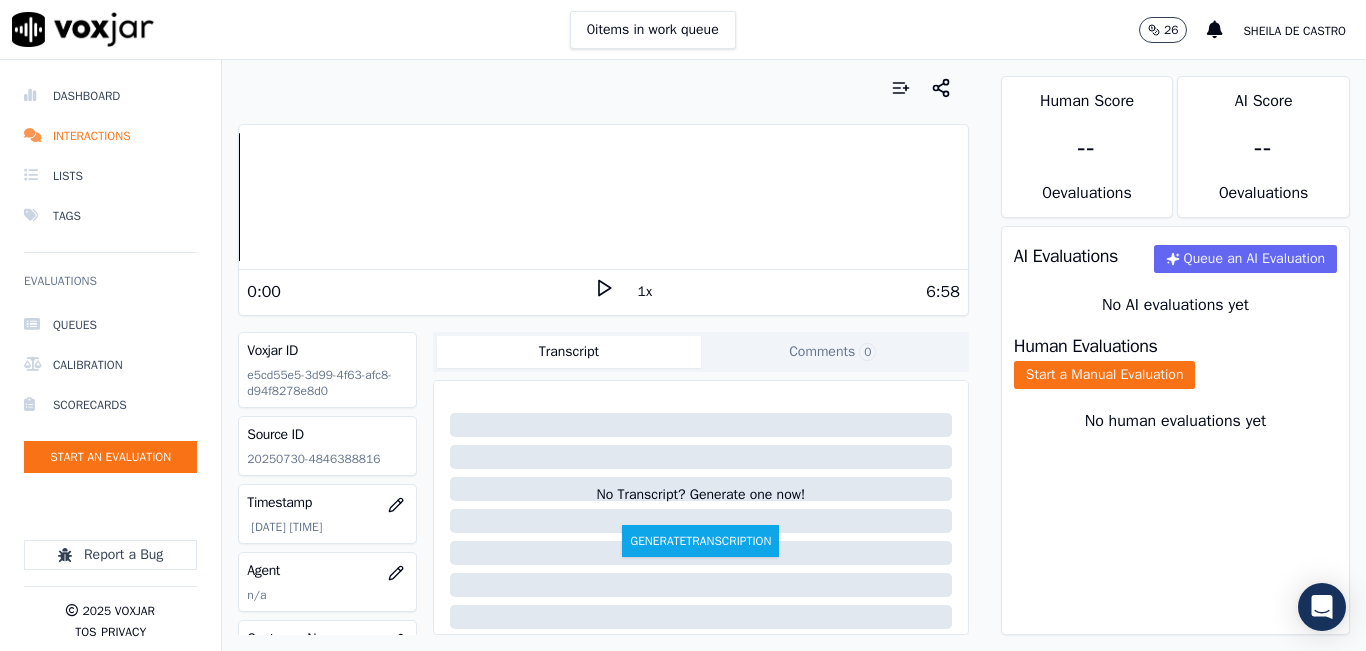 click on "20250730-4846388816" 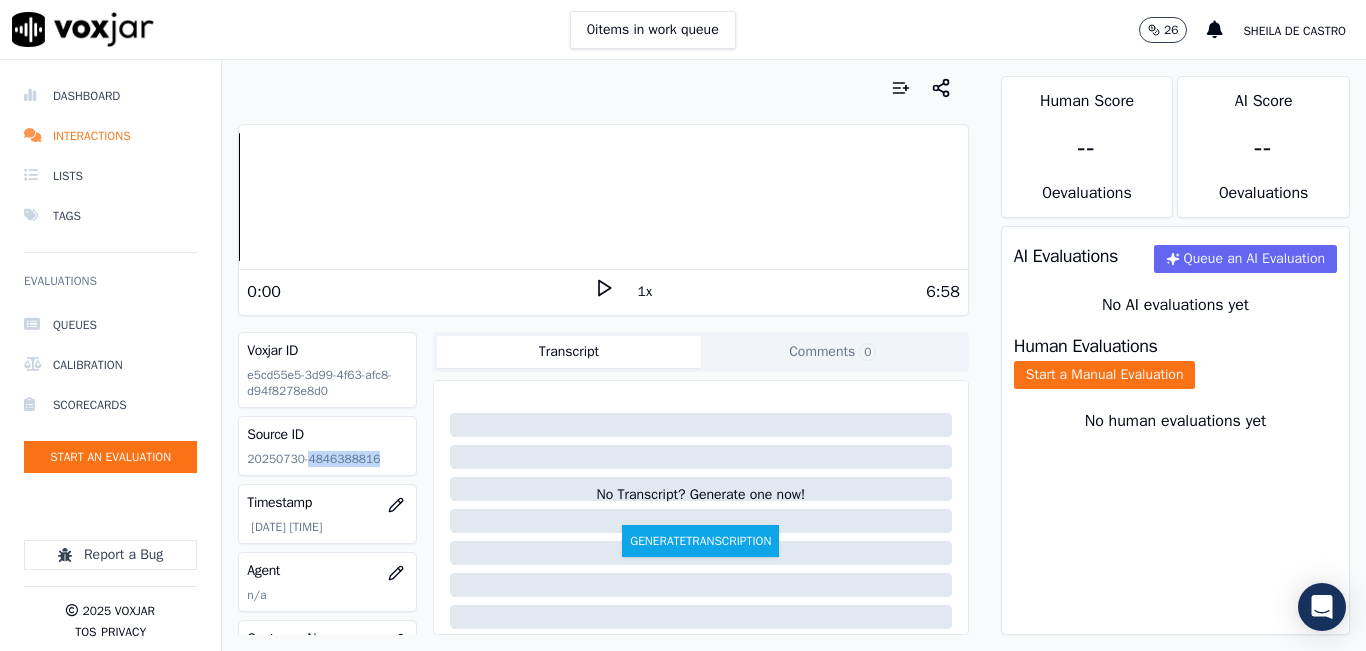 click on "20250730-4846388816" 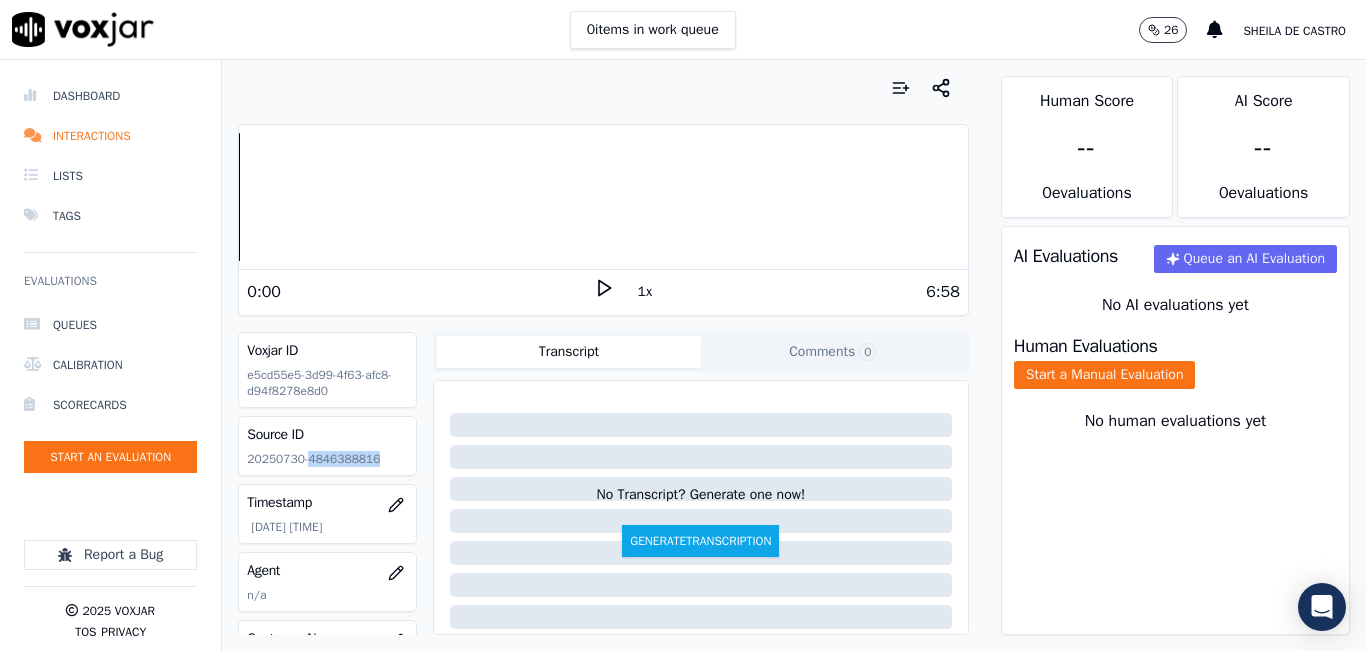 copy on "[PHONE]" 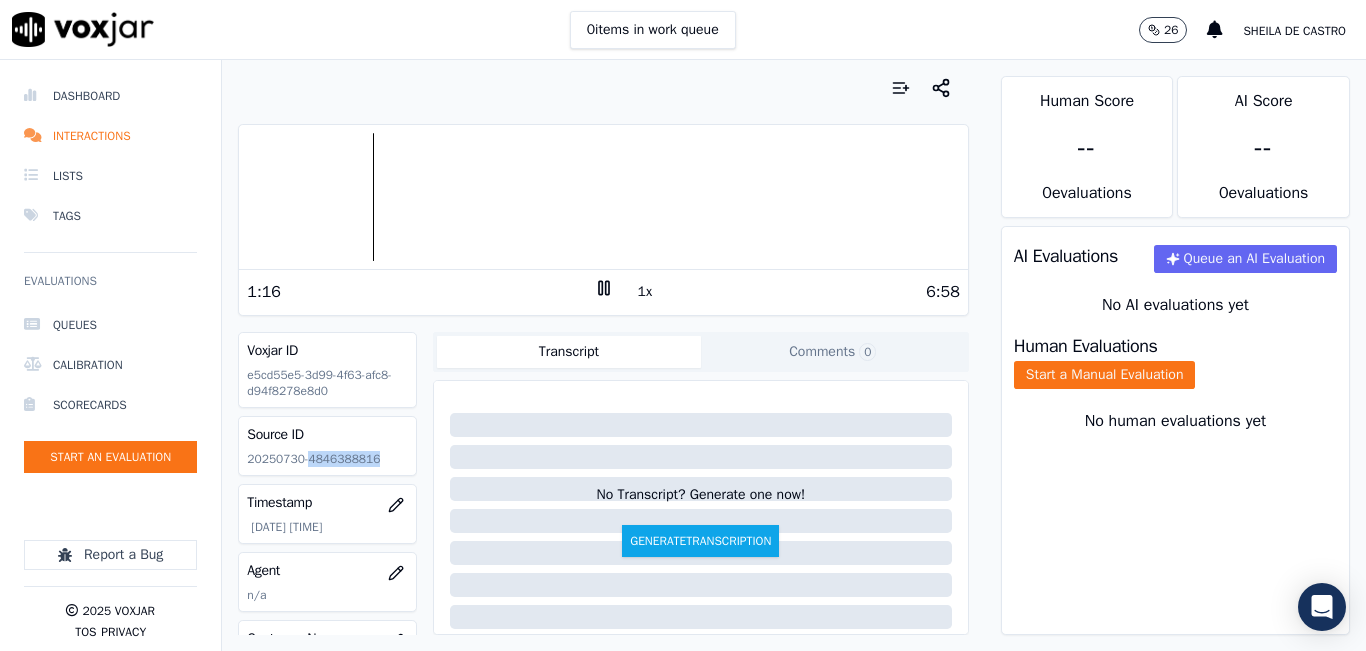 click on "1:16     1x   6:58" at bounding box center (603, 291) 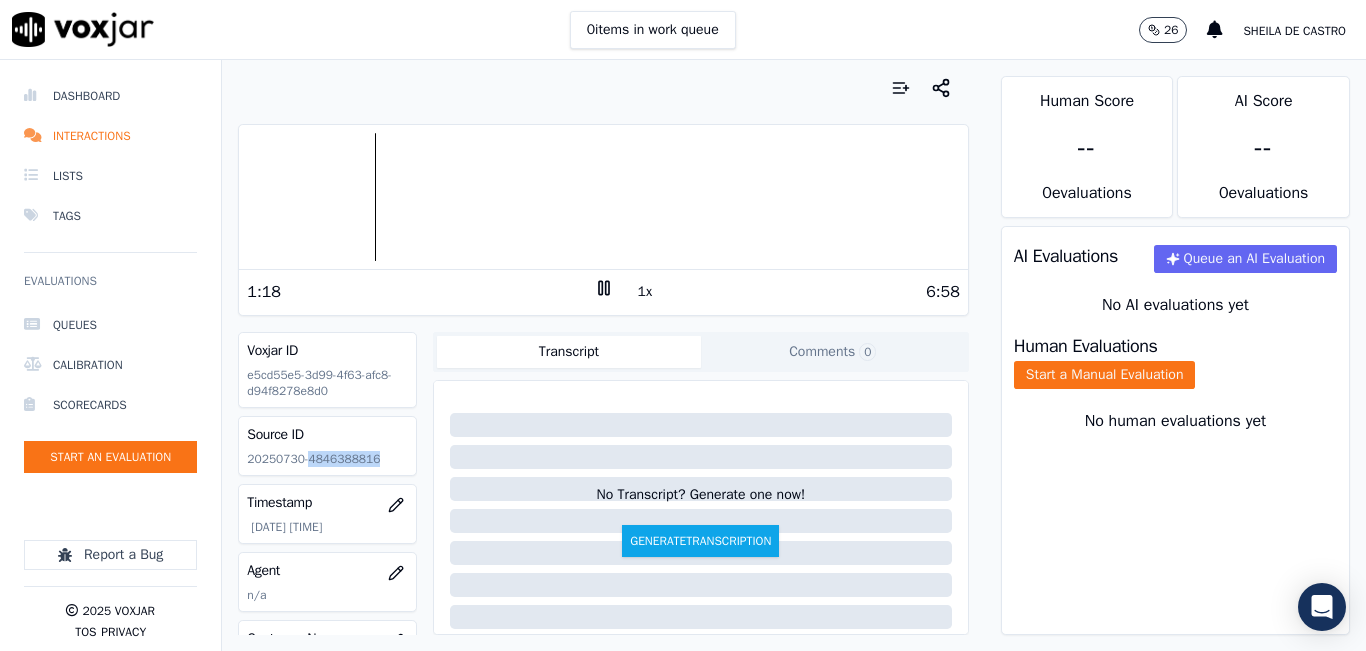 click 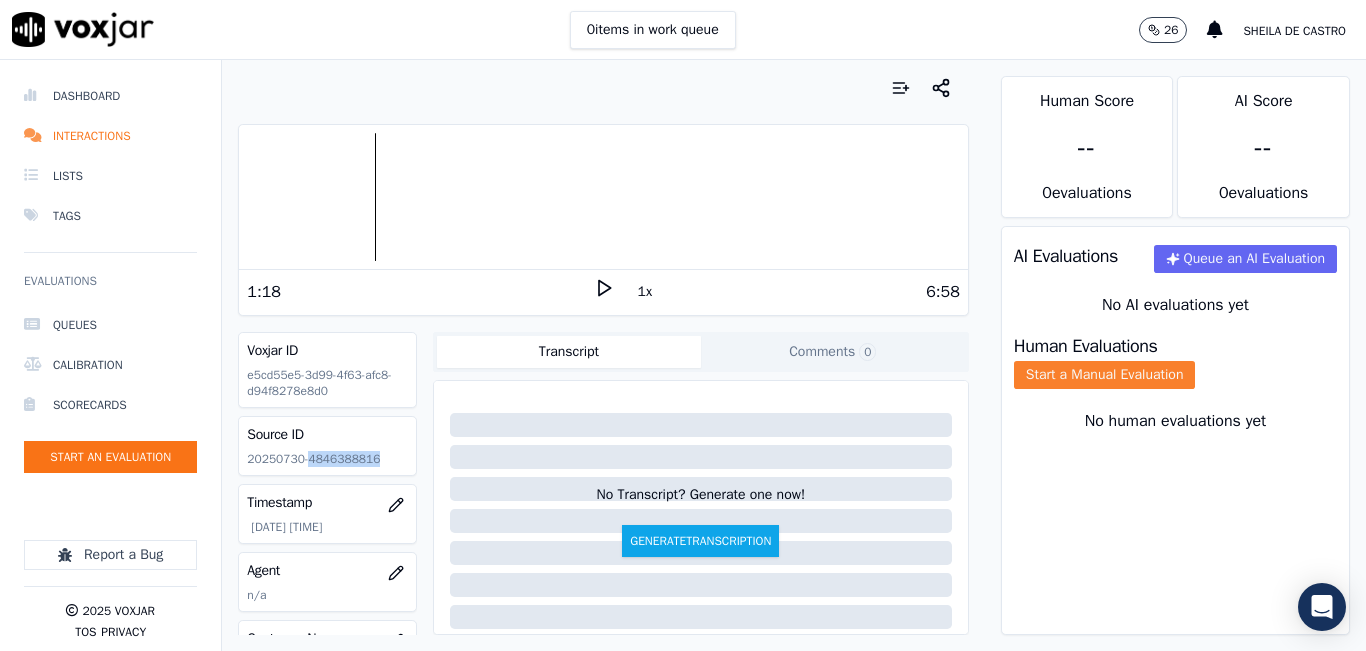 click on "Start a Manual Evaluation" 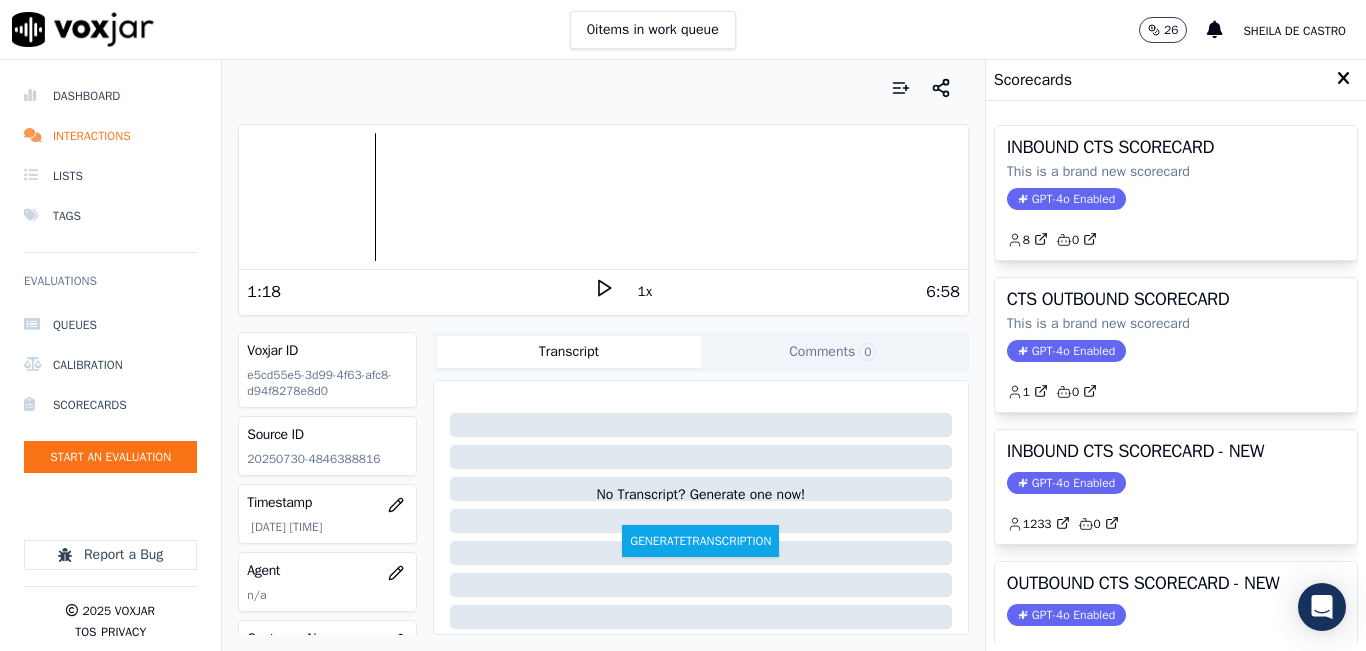 click on "INBOUND CTS SCORECARD - NEW        GPT-4o Enabled       1233         0" at bounding box center (1176, 487) 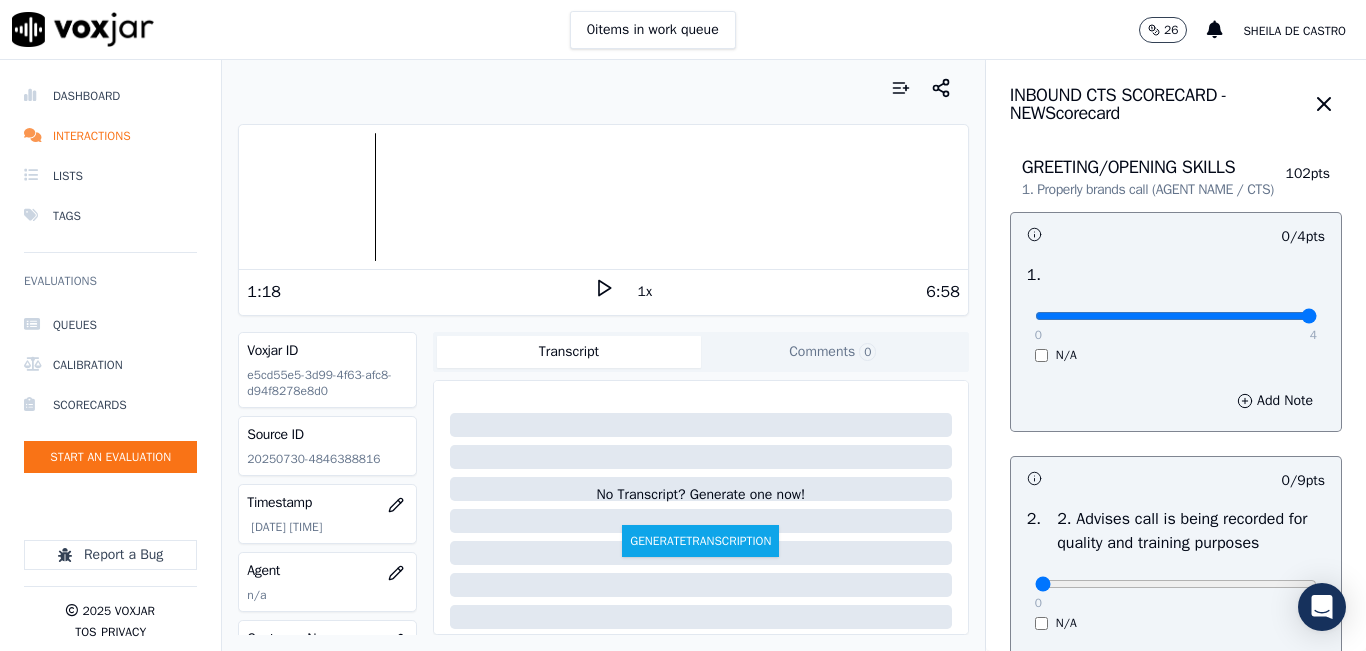 type on "4" 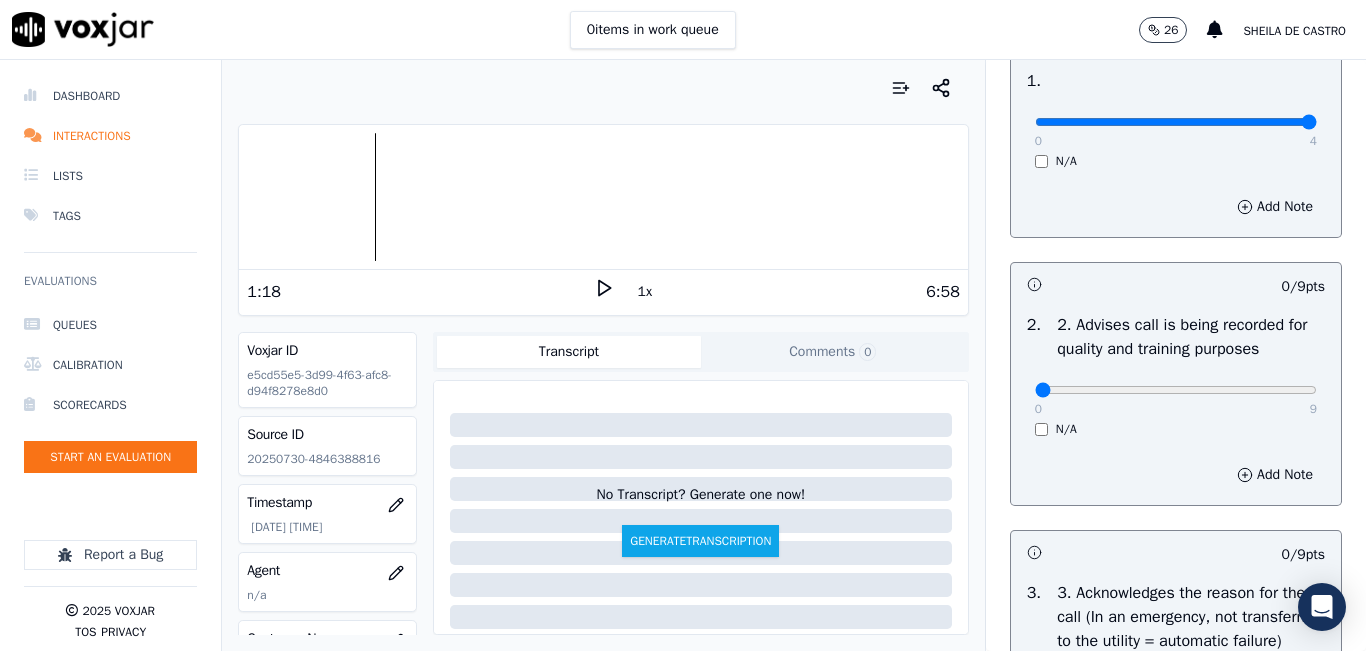 scroll, scrollTop: 200, scrollLeft: 0, axis: vertical 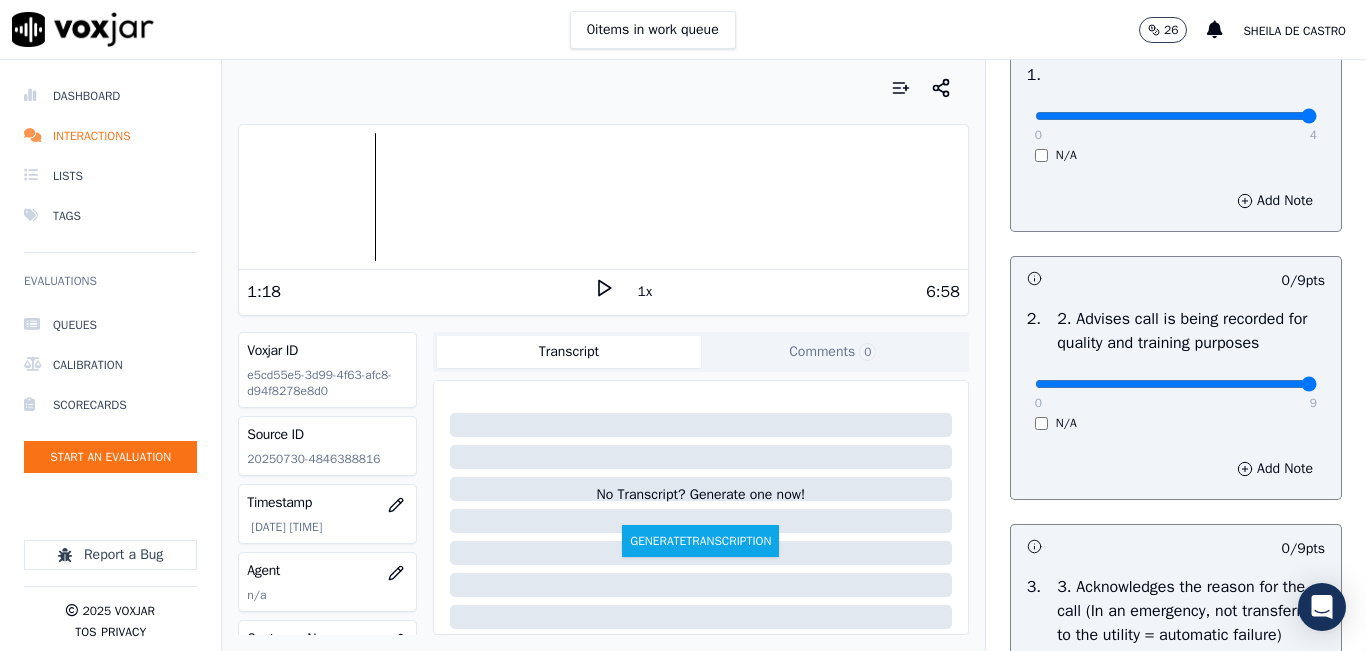 type on "9" 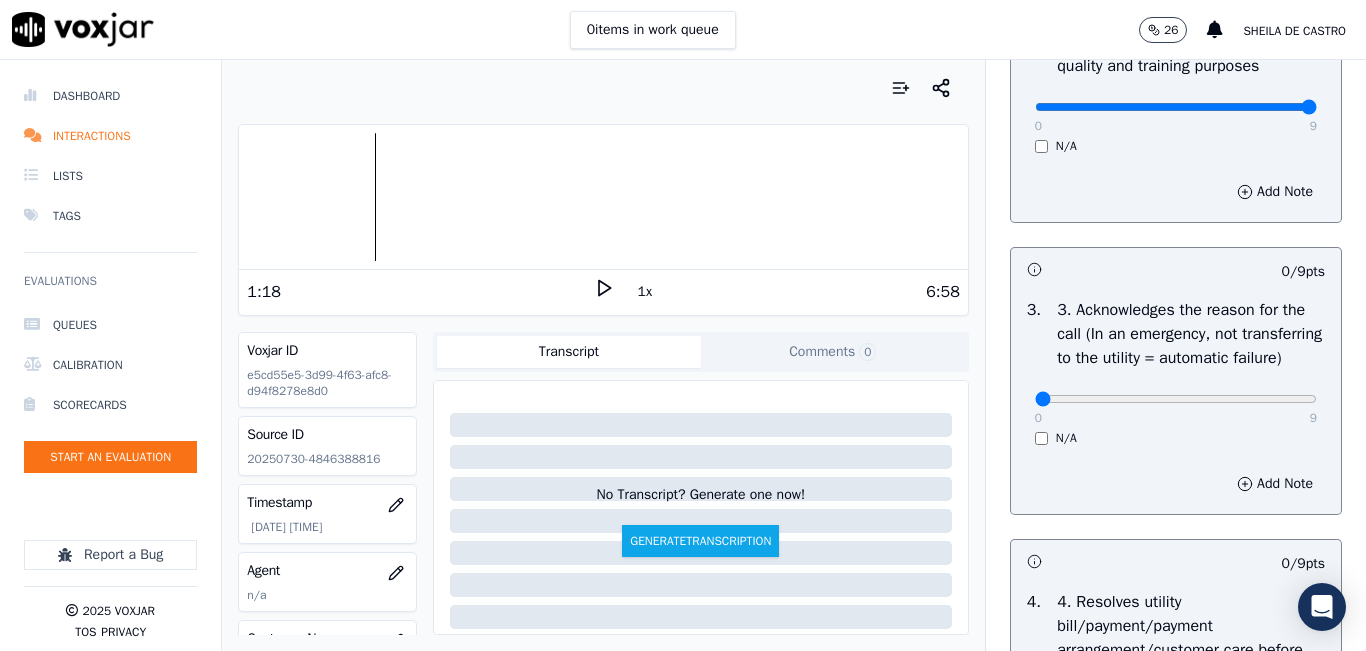 scroll, scrollTop: 500, scrollLeft: 0, axis: vertical 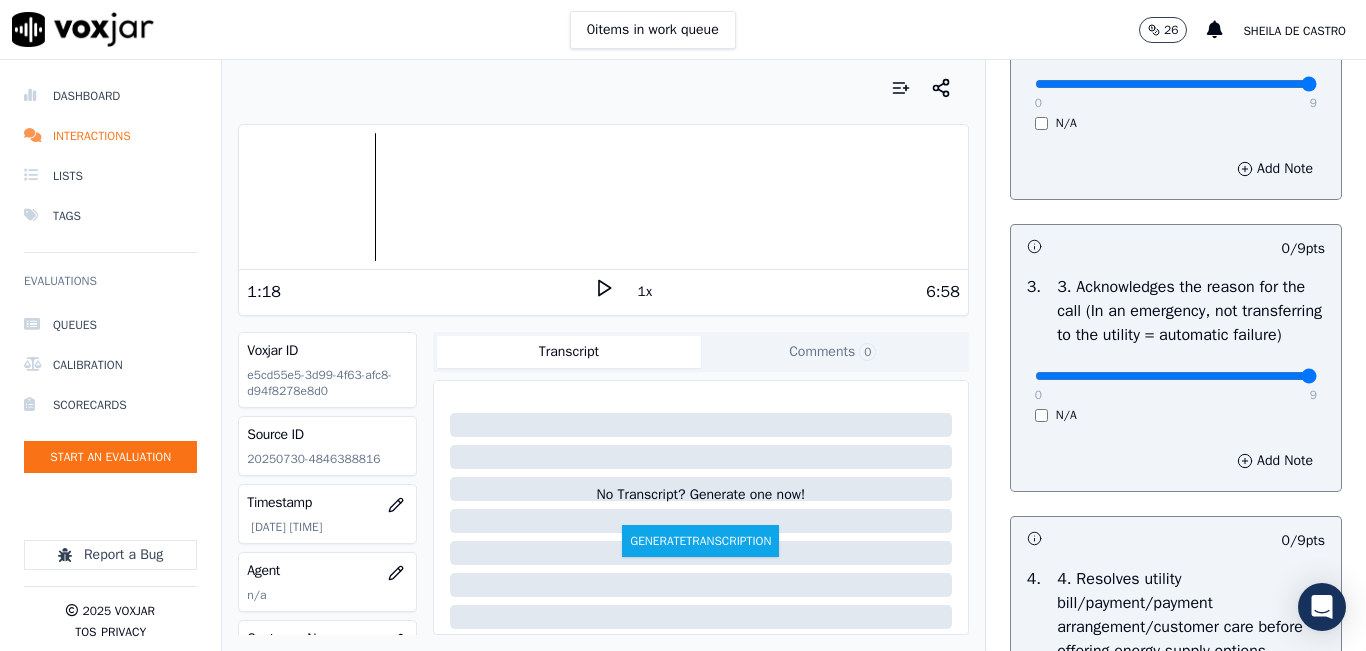 type on "9" 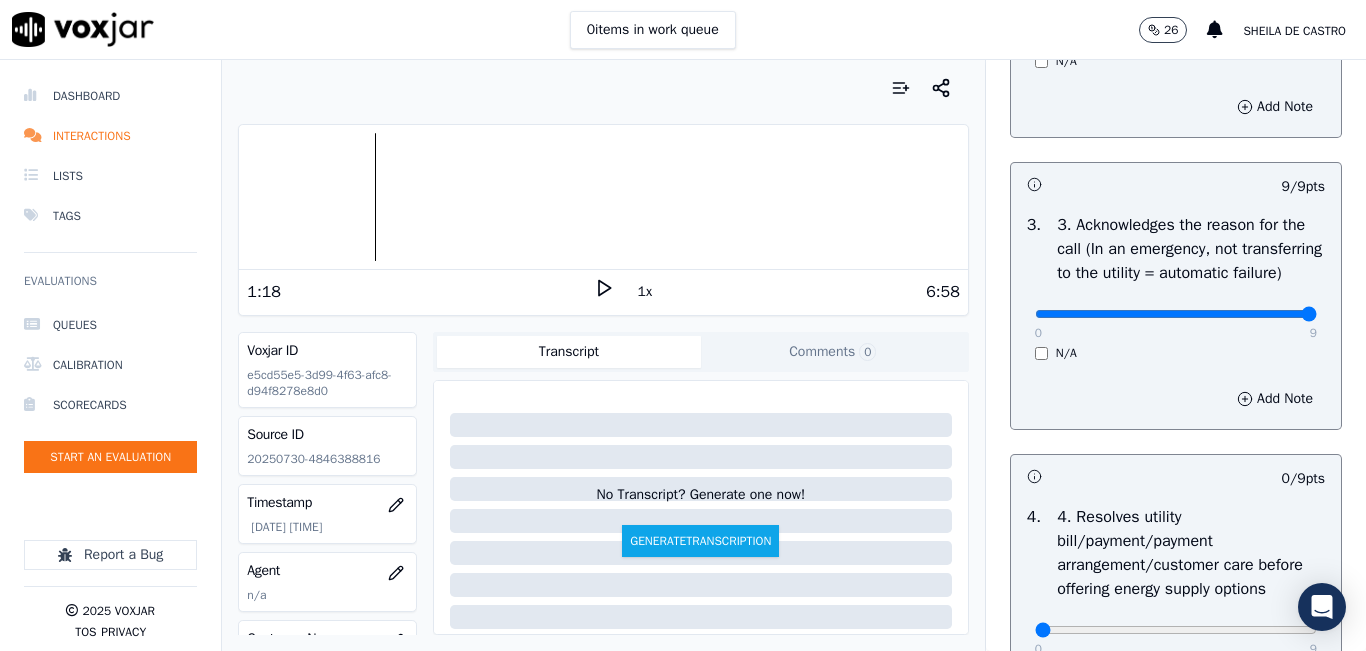 scroll, scrollTop: 800, scrollLeft: 0, axis: vertical 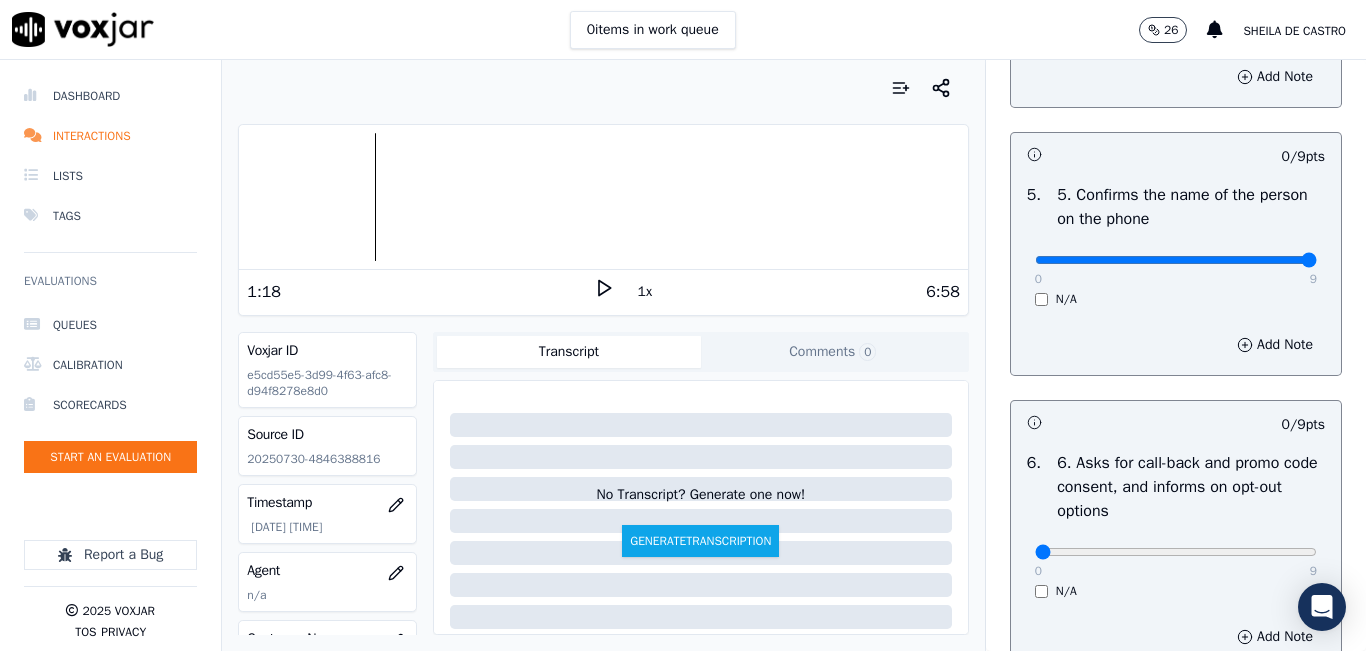 type on "9" 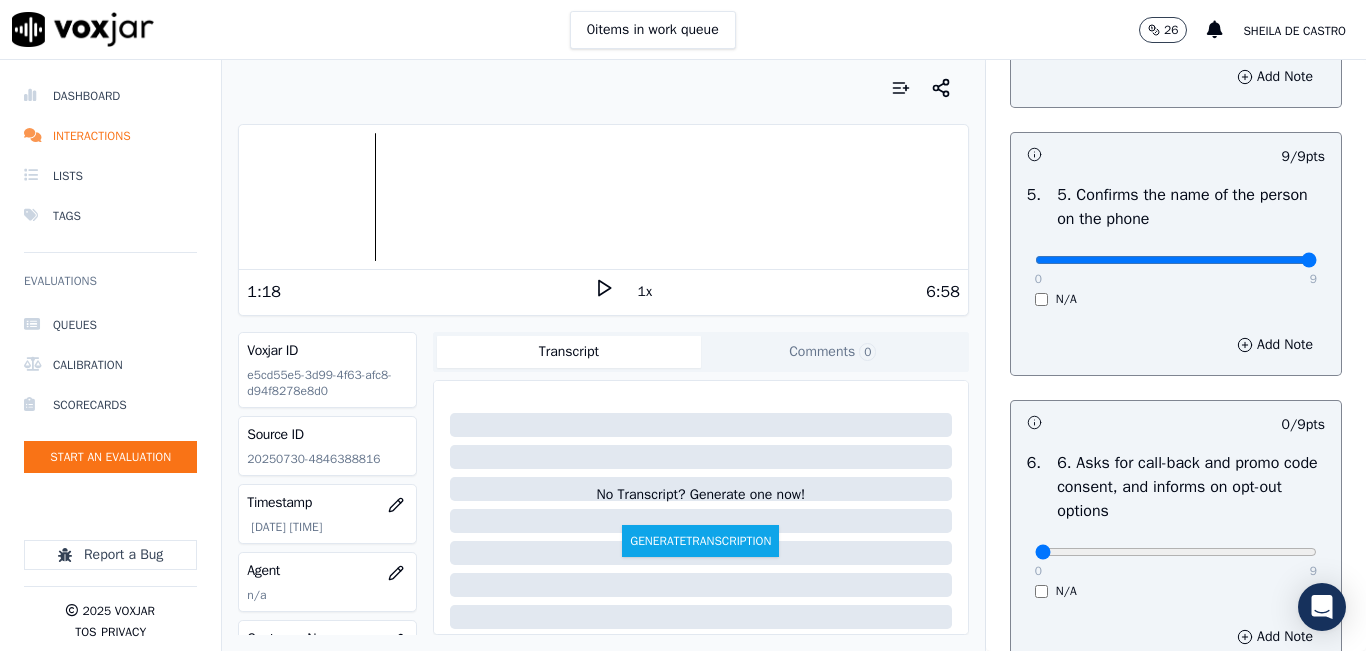 scroll, scrollTop: 1400, scrollLeft: 0, axis: vertical 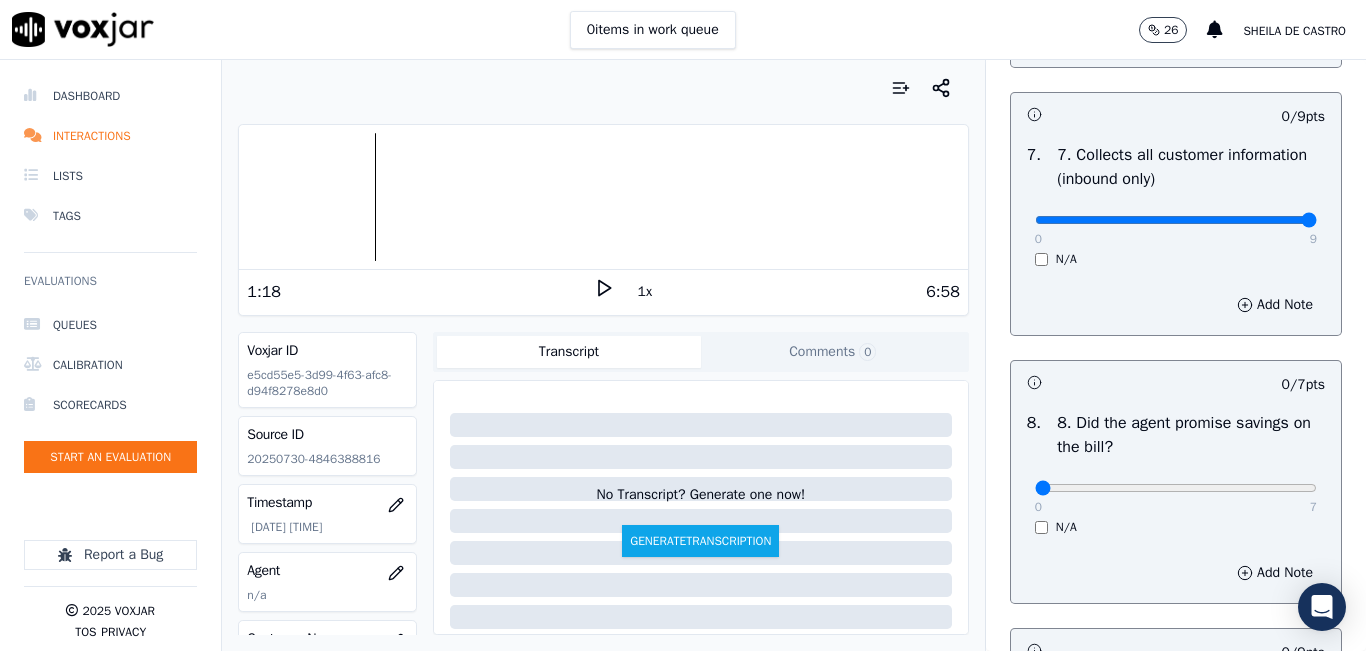 drag, startPoint x: 1263, startPoint y: 282, endPoint x: 1253, endPoint y: 299, distance: 19.723083 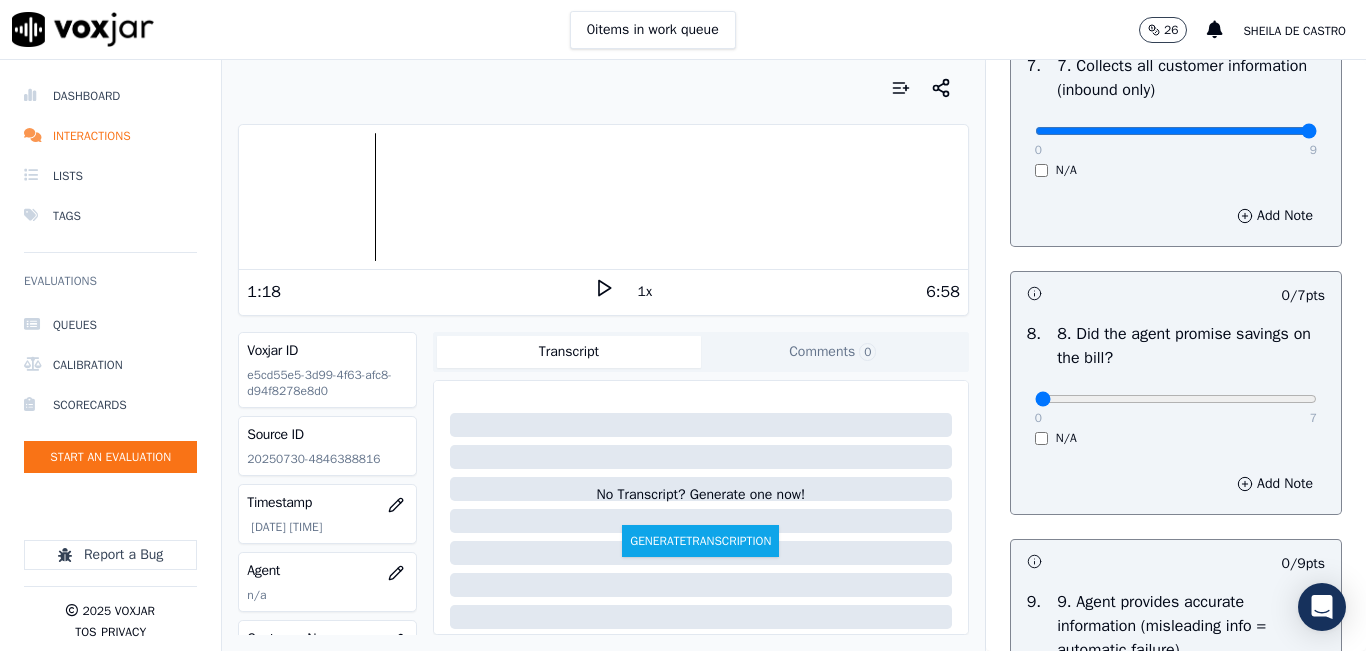 scroll, scrollTop: 2000, scrollLeft: 0, axis: vertical 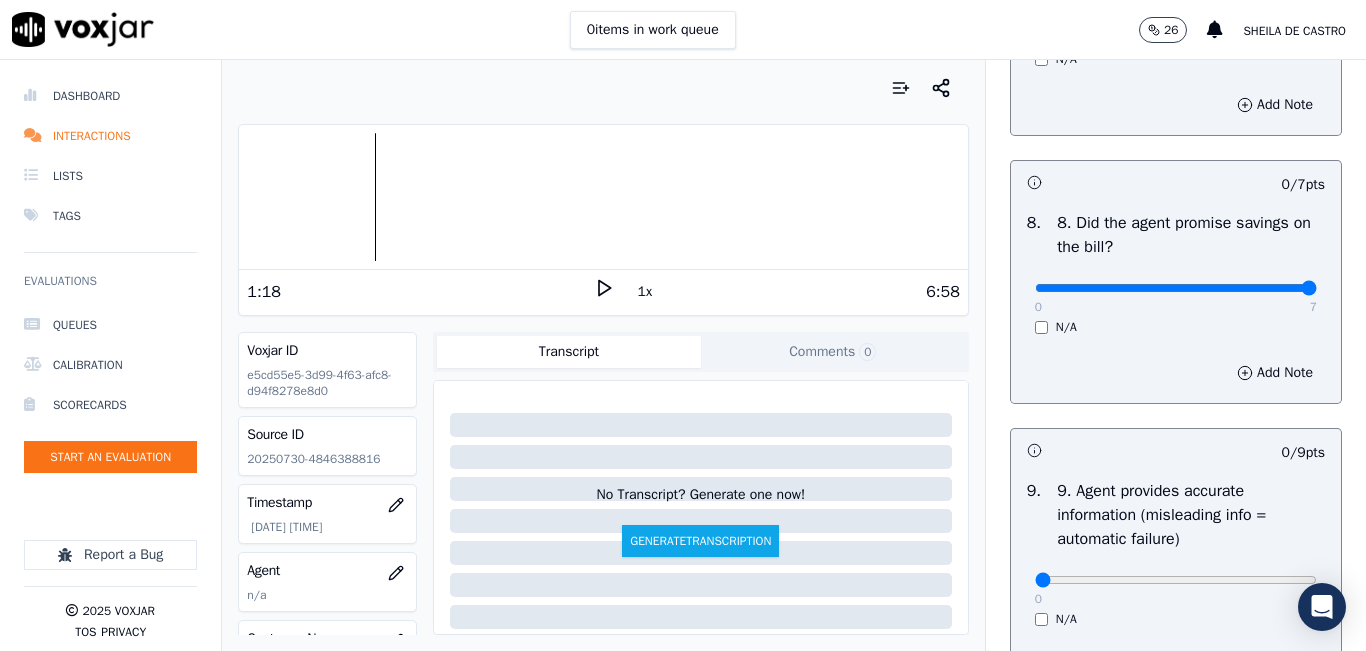 type on "7" 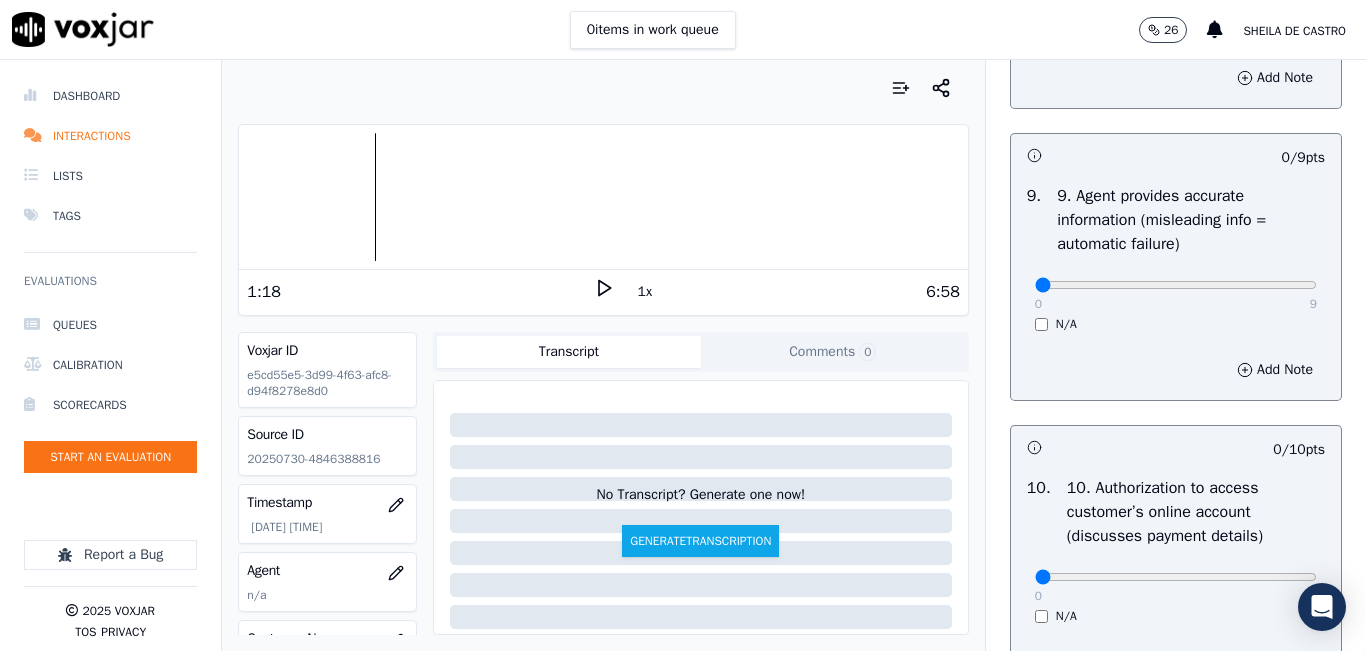 scroll, scrollTop: 2300, scrollLeft: 0, axis: vertical 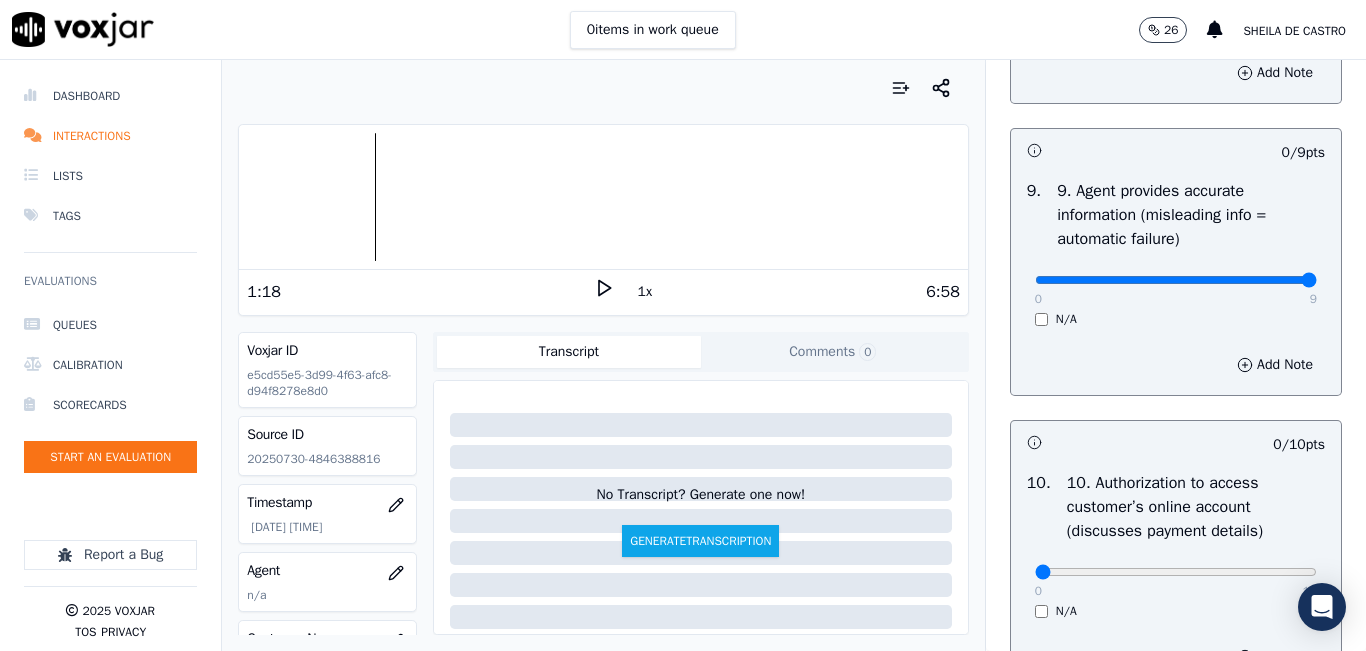 drag, startPoint x: 1267, startPoint y: 342, endPoint x: 1260, endPoint y: 351, distance: 11.401754 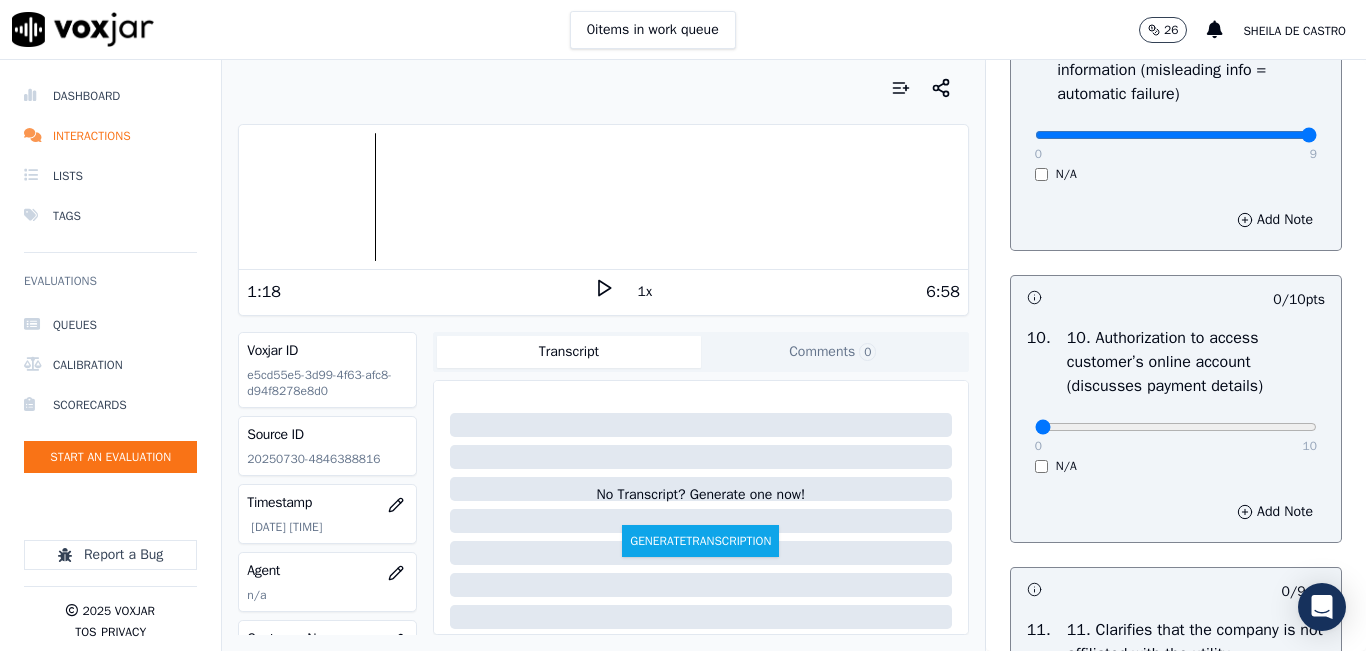 scroll, scrollTop: 2600, scrollLeft: 0, axis: vertical 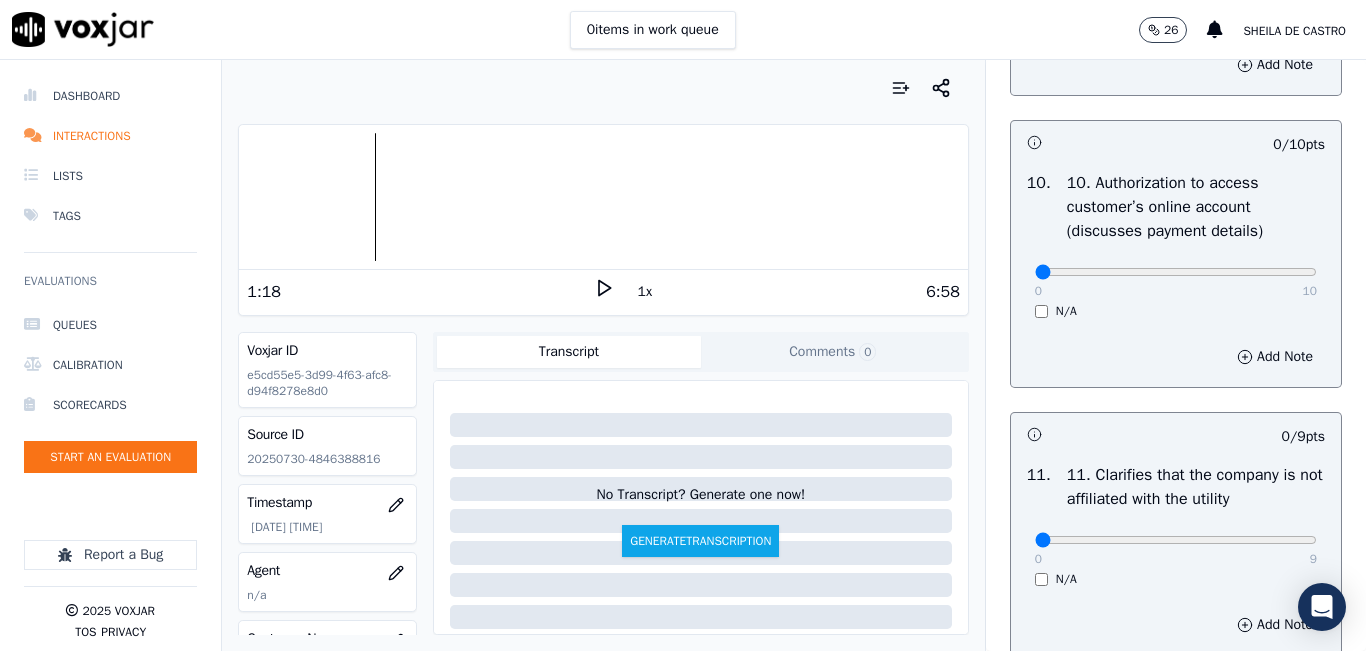 click on "N/A" at bounding box center (1176, 311) 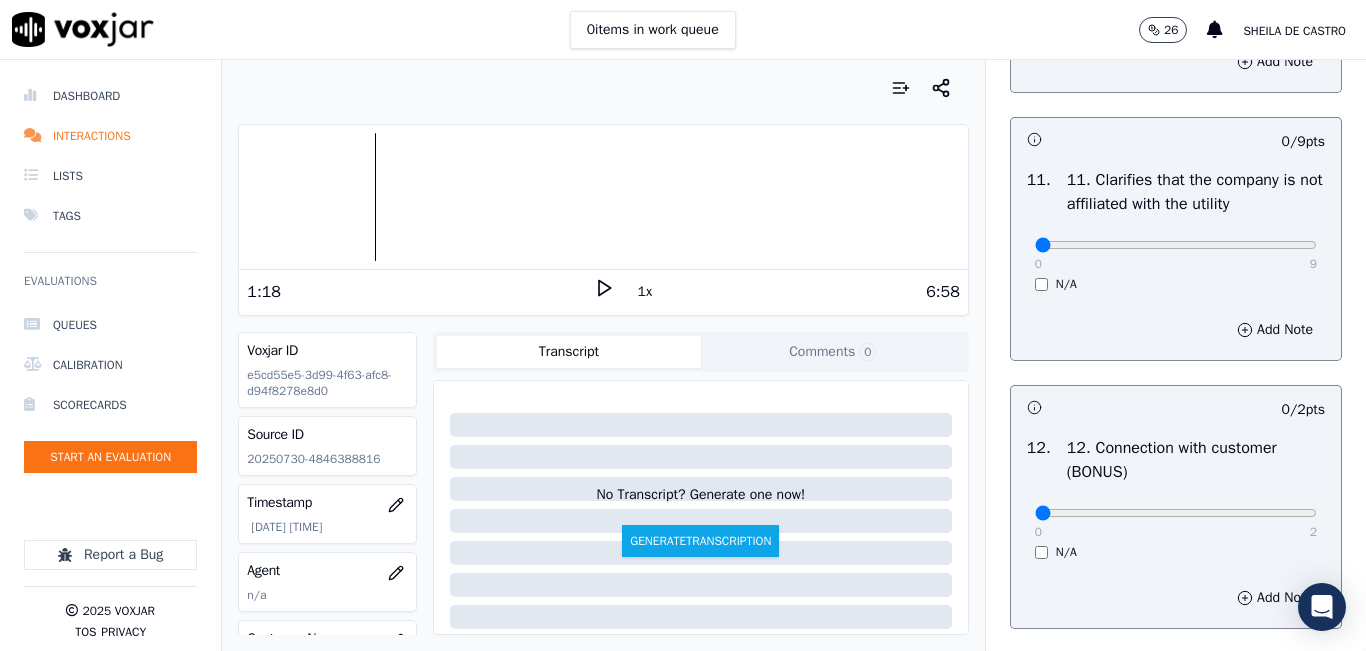 scroll, scrollTop: 2900, scrollLeft: 0, axis: vertical 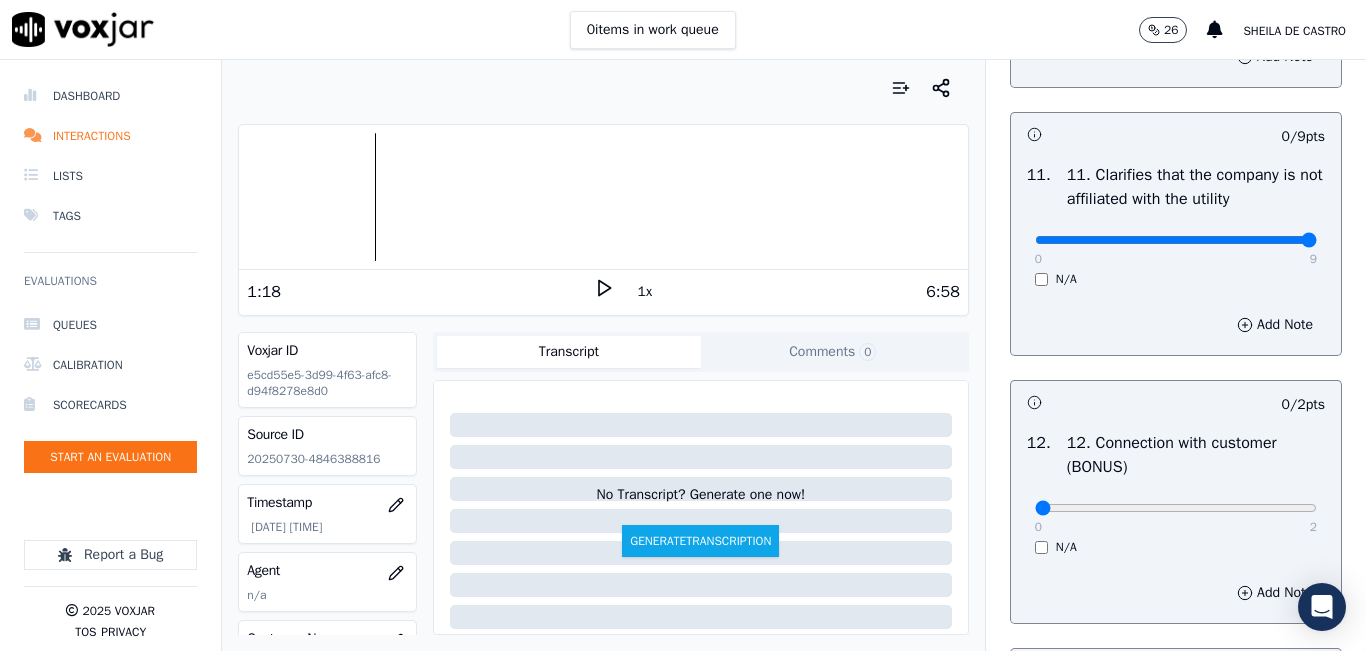 type on "9" 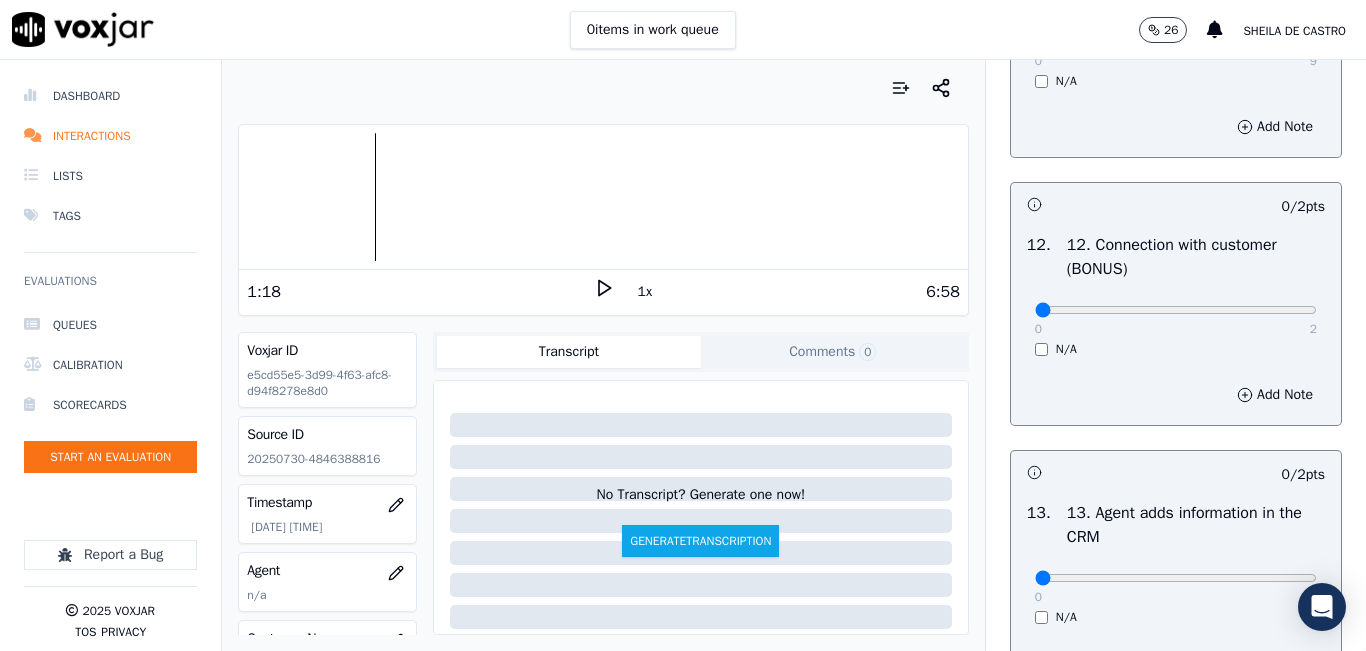scroll, scrollTop: 3100, scrollLeft: 0, axis: vertical 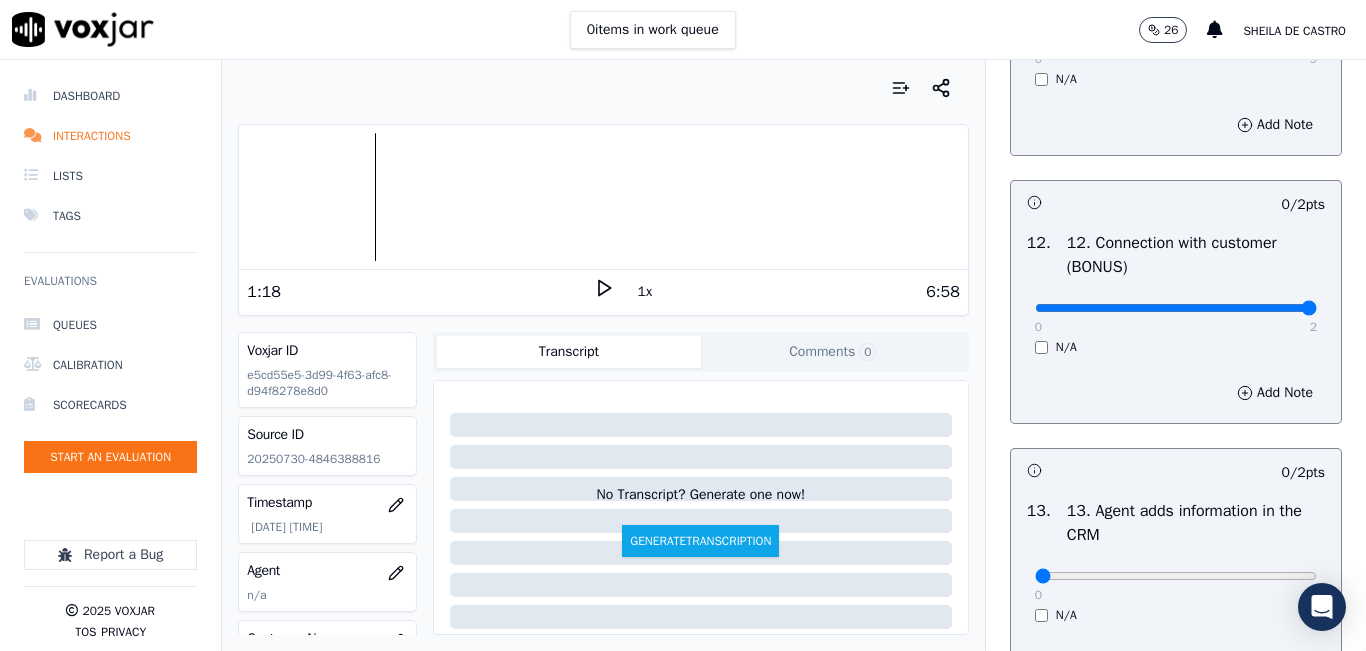 type on "2" 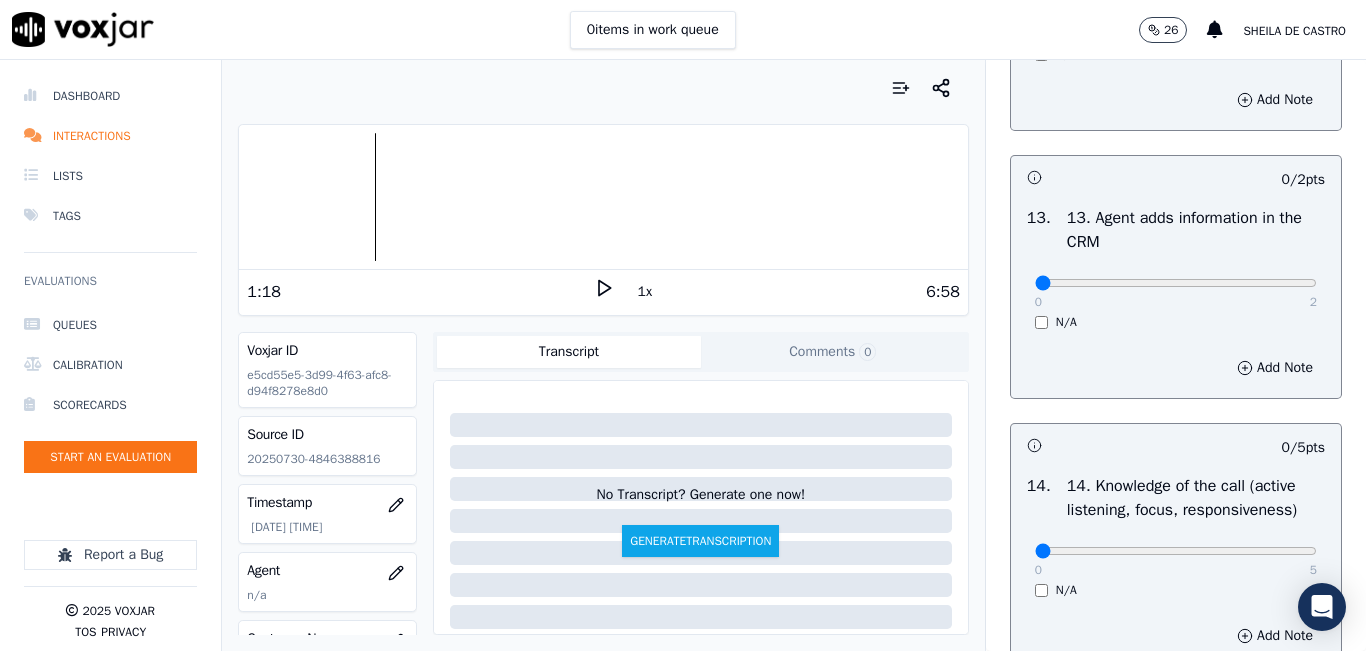 scroll, scrollTop: 3400, scrollLeft: 0, axis: vertical 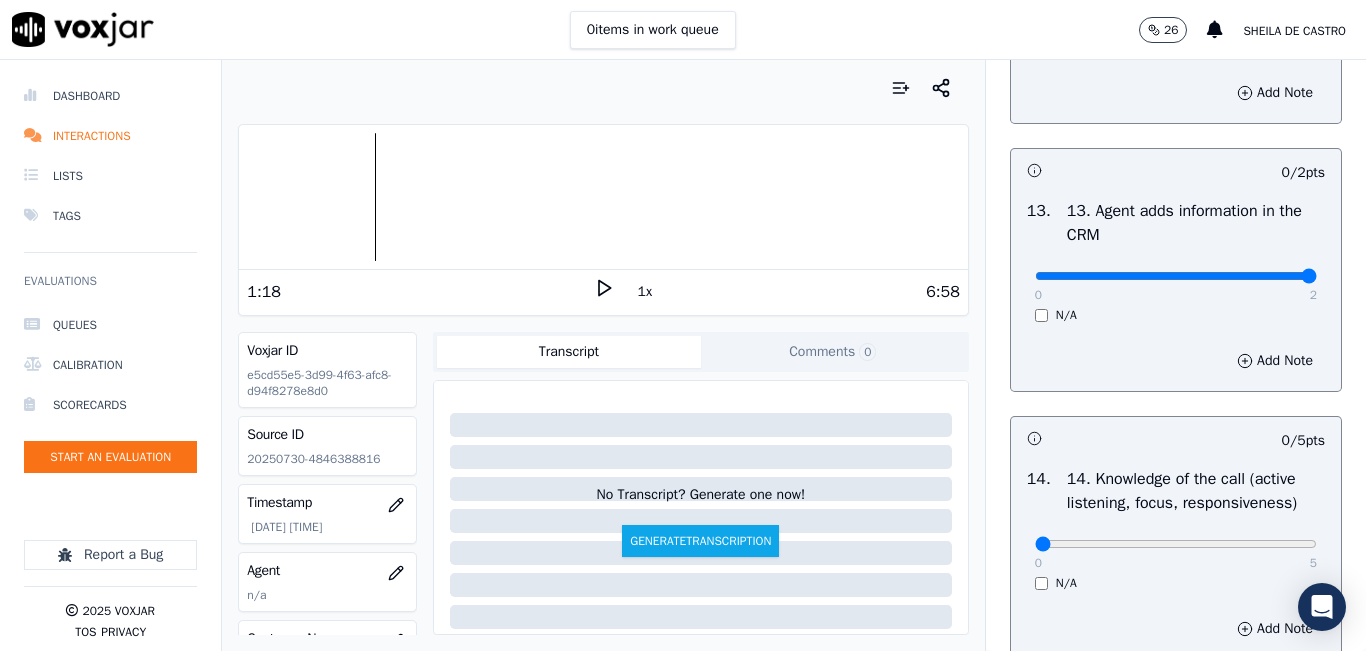 type on "2" 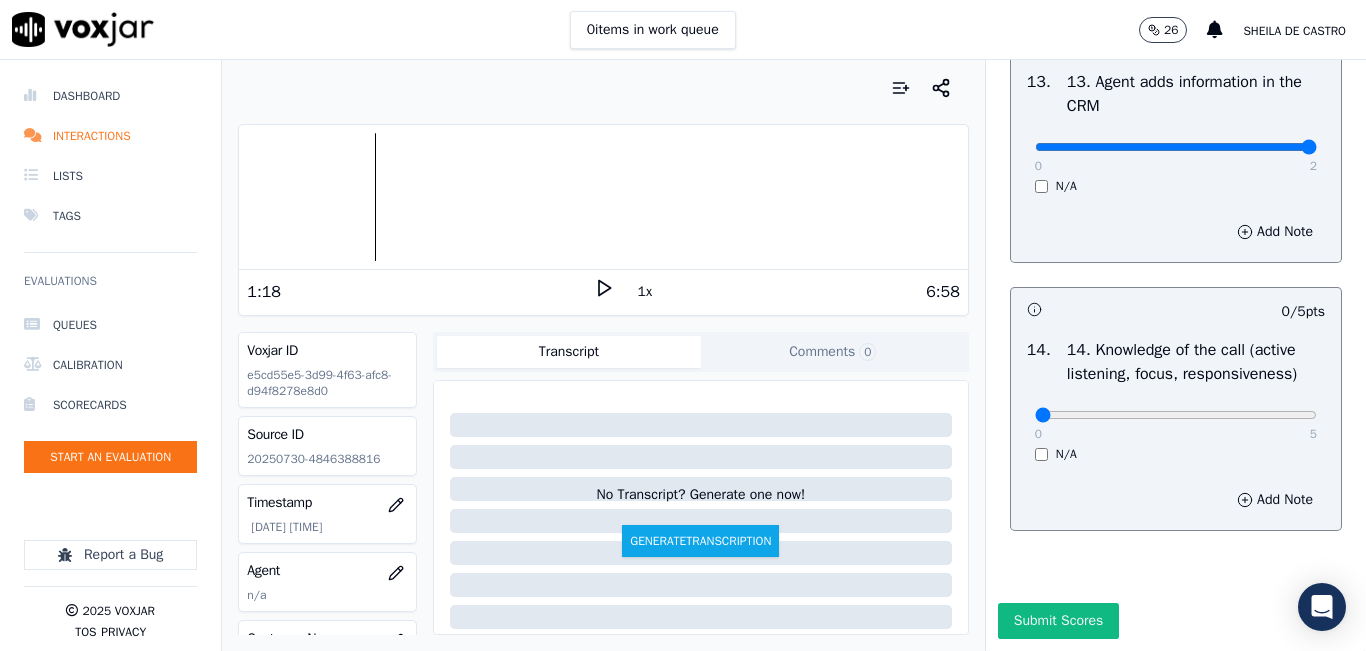 scroll, scrollTop: 3642, scrollLeft: 0, axis: vertical 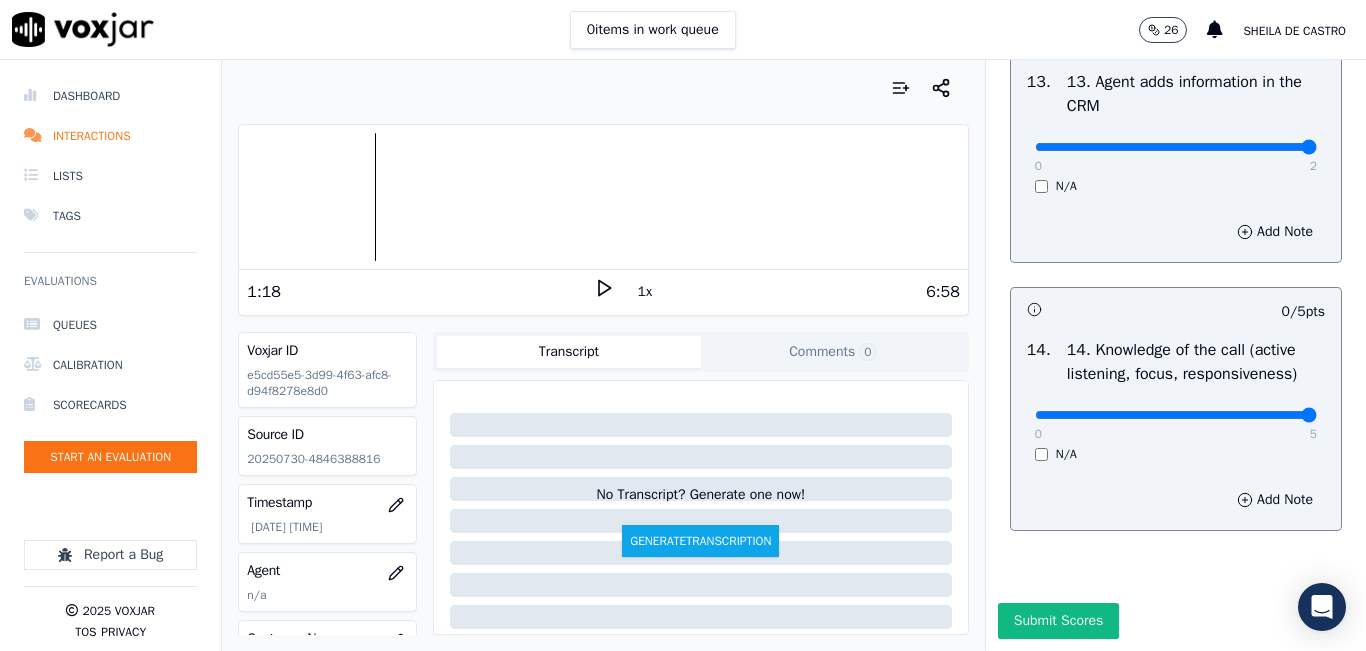 type on "5" 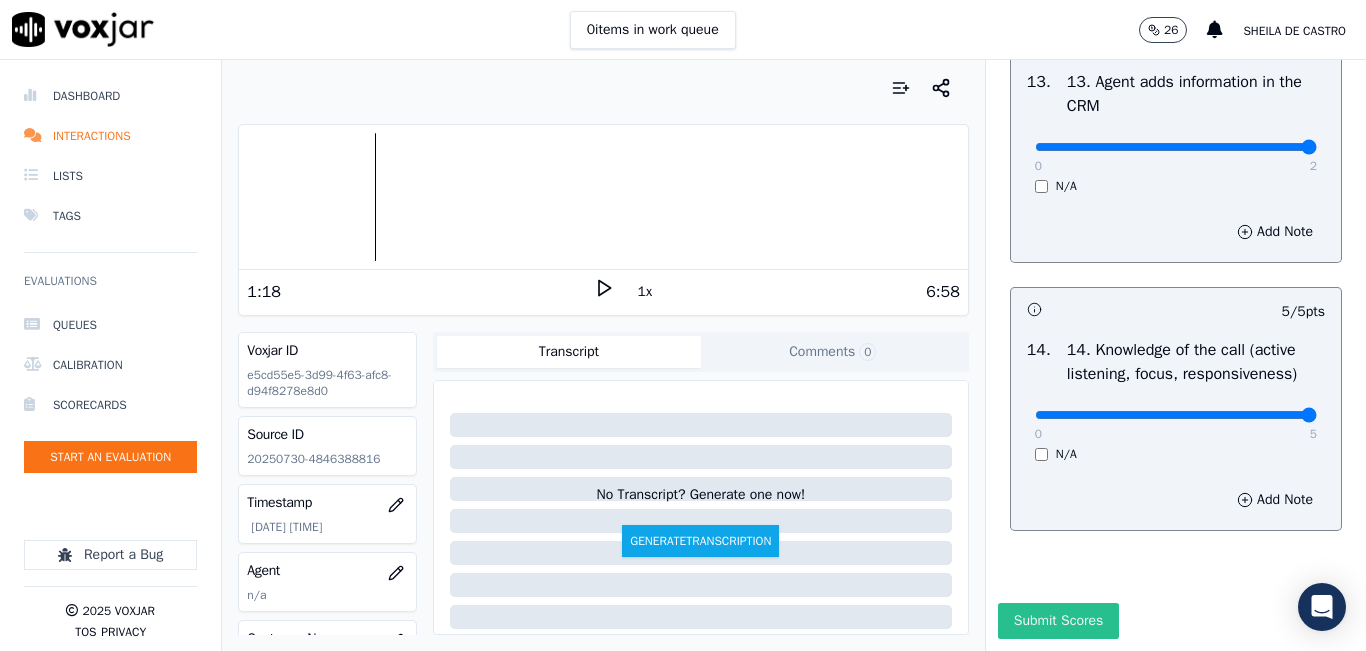 click on "Submit Scores" at bounding box center [1058, 621] 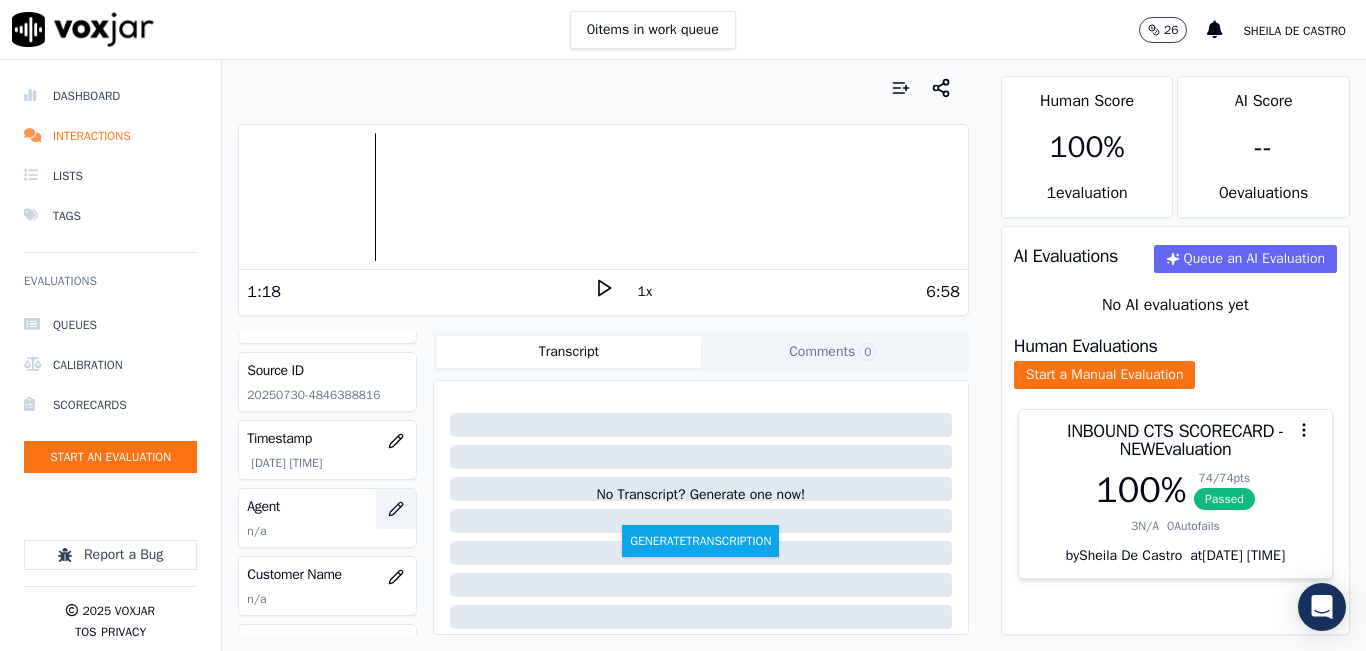 scroll, scrollTop: 100, scrollLeft: 0, axis: vertical 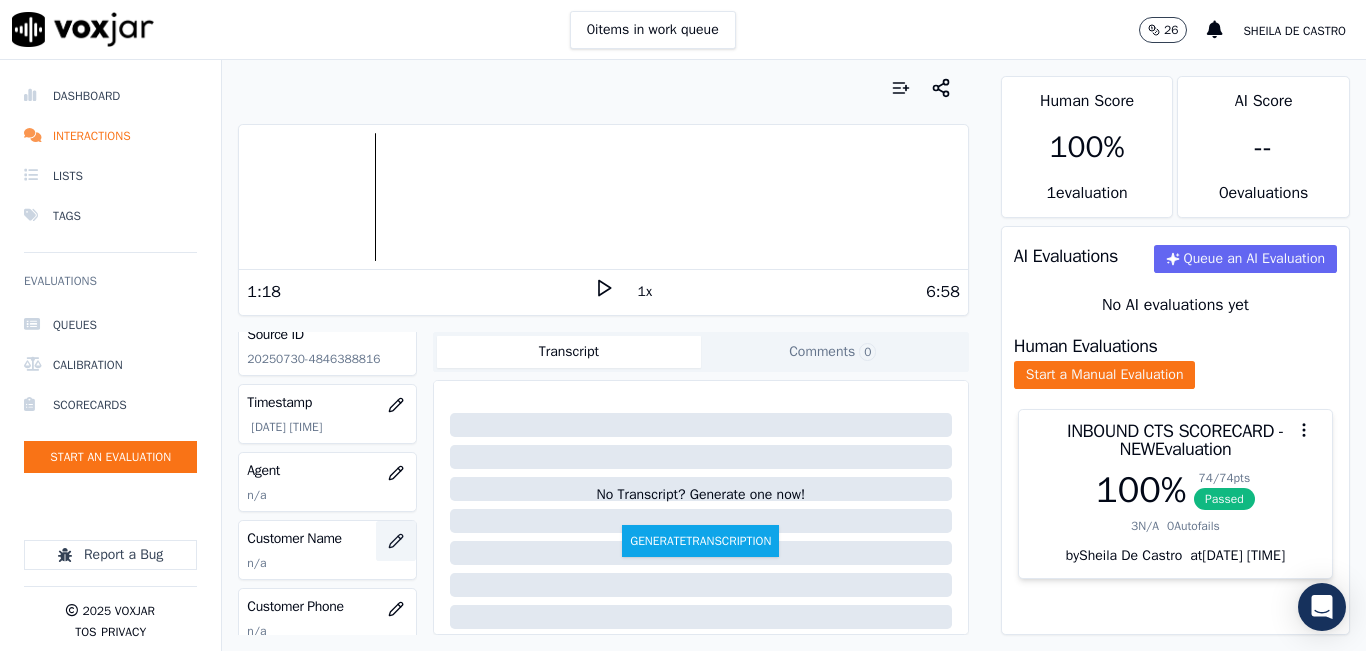 click at bounding box center (396, 541) 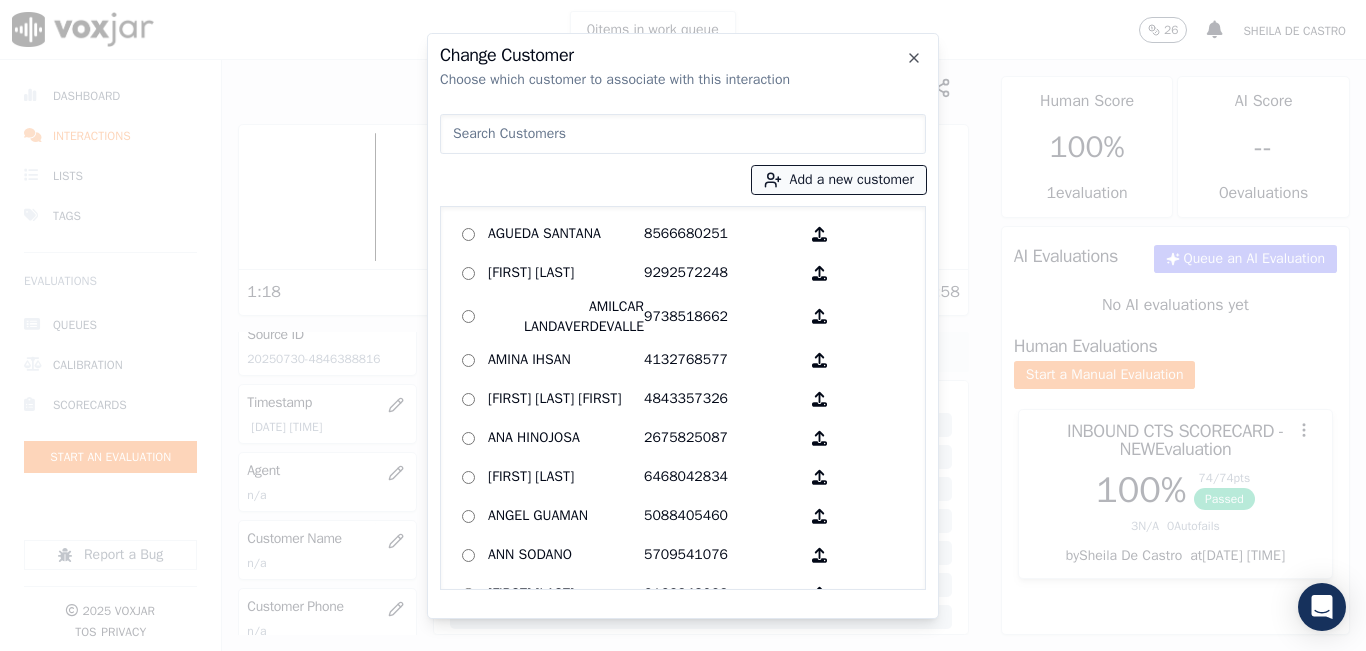 click on "Add a new customer" at bounding box center (839, 180) 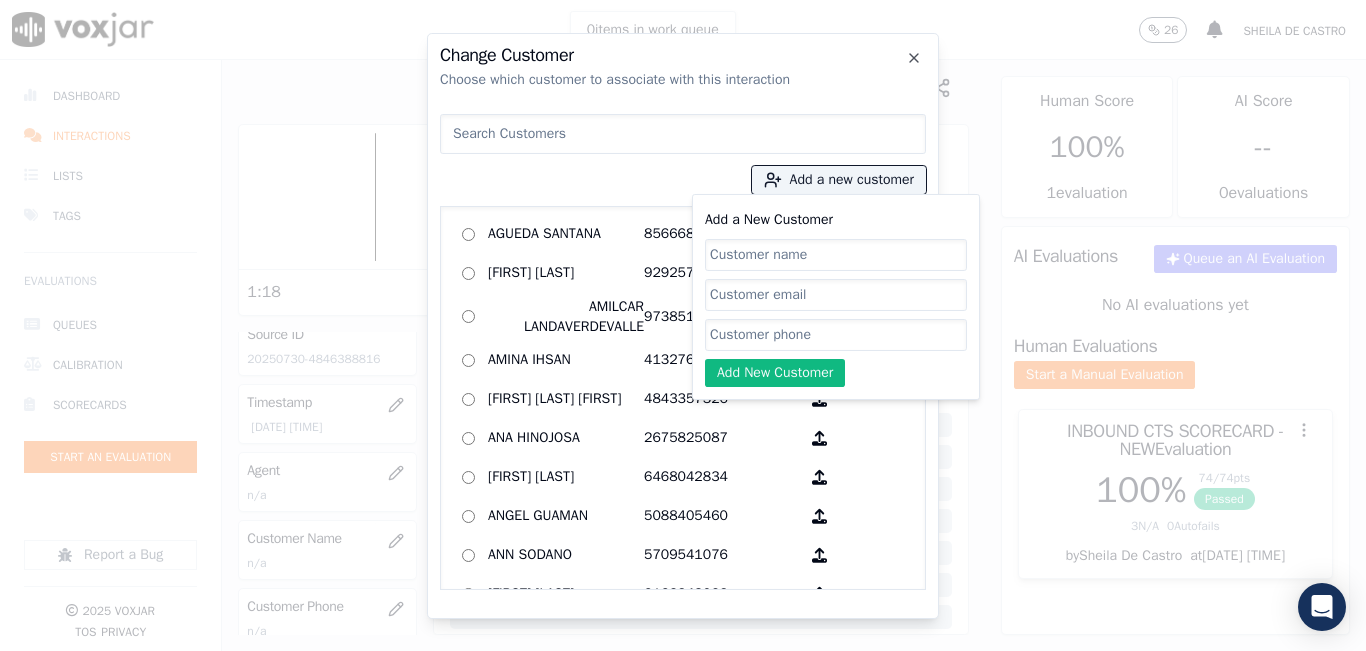 drag, startPoint x: 834, startPoint y: 259, endPoint x: 832, endPoint y: 247, distance: 12.165525 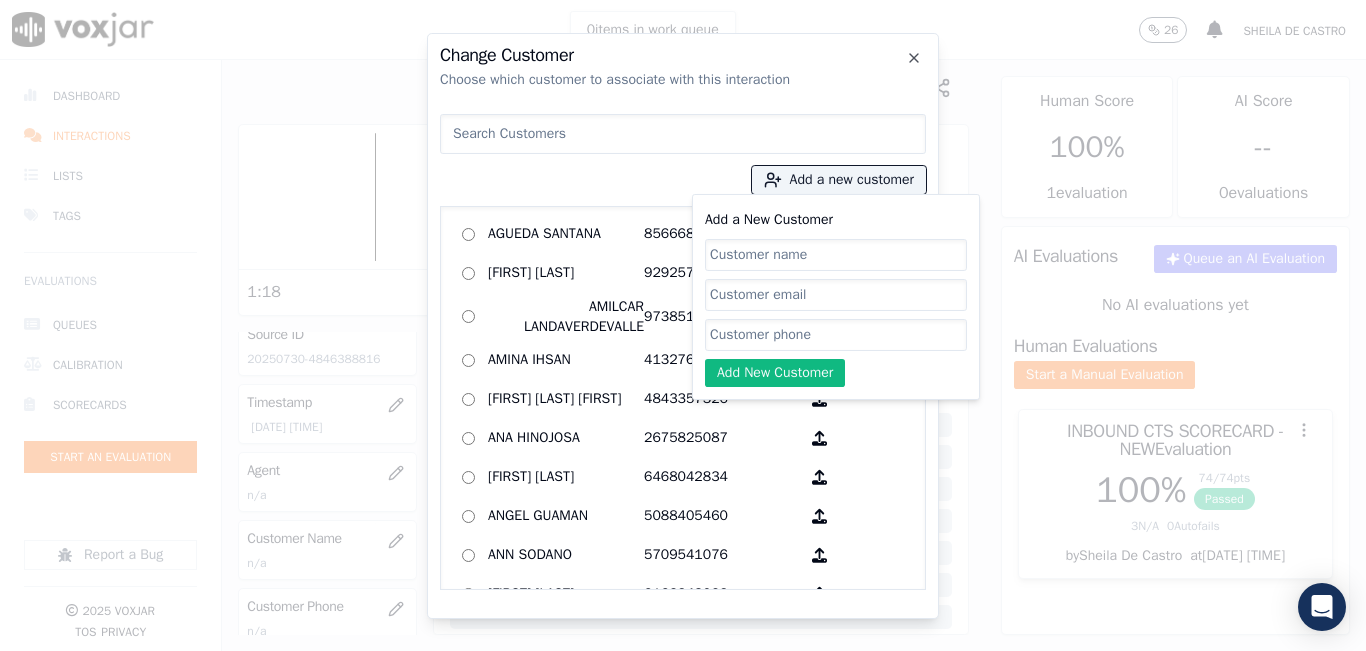 click on "Add a New Customer" 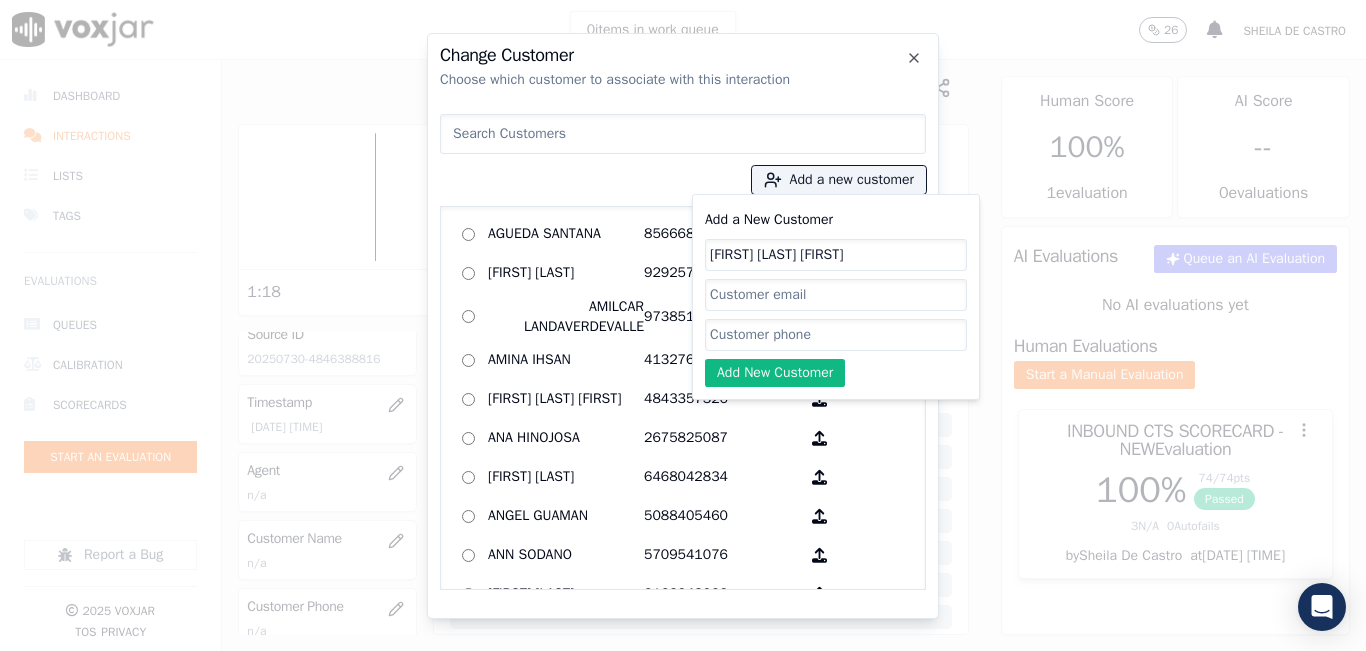 type on "[FIRST] [LAST]" 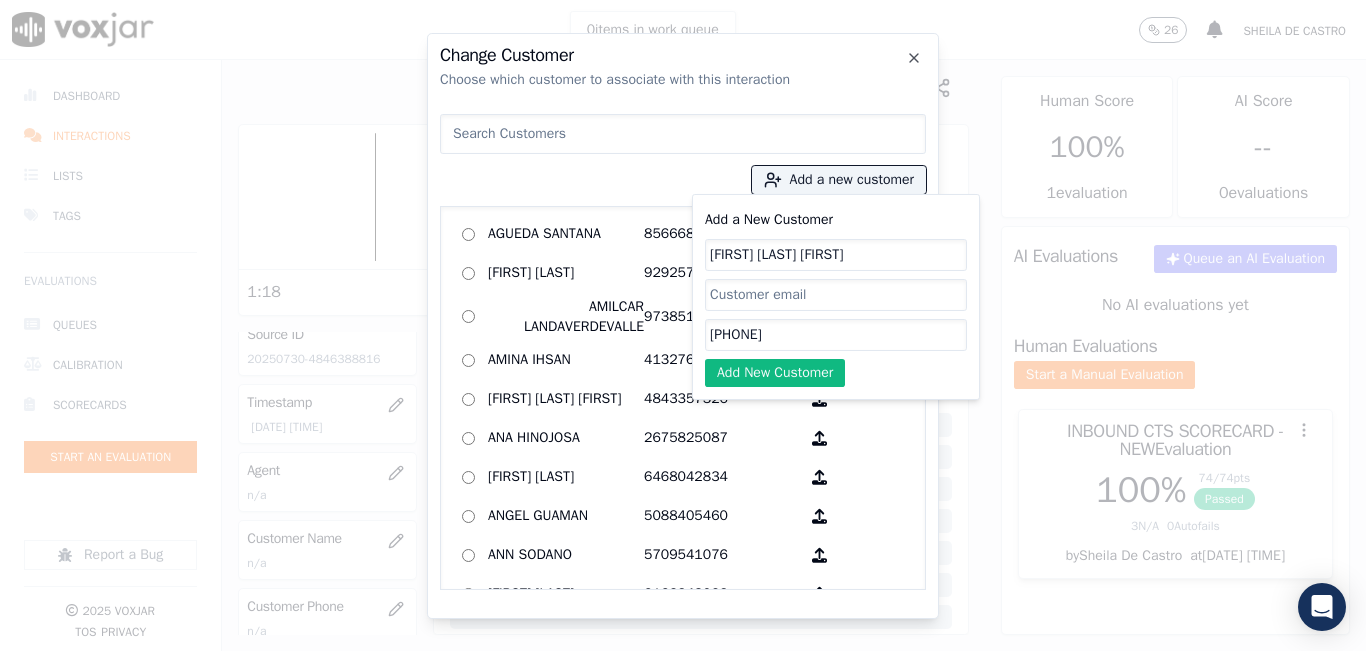 type on "[PHONE]" 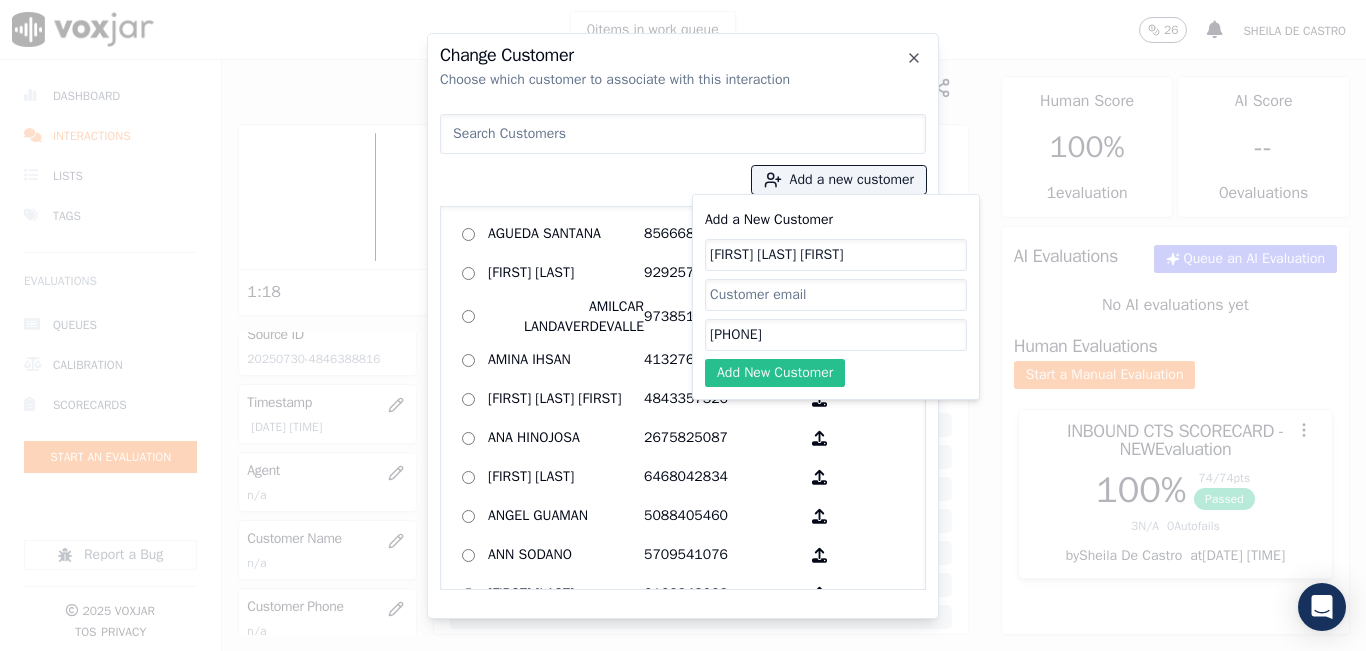 click on "Add New Customer" 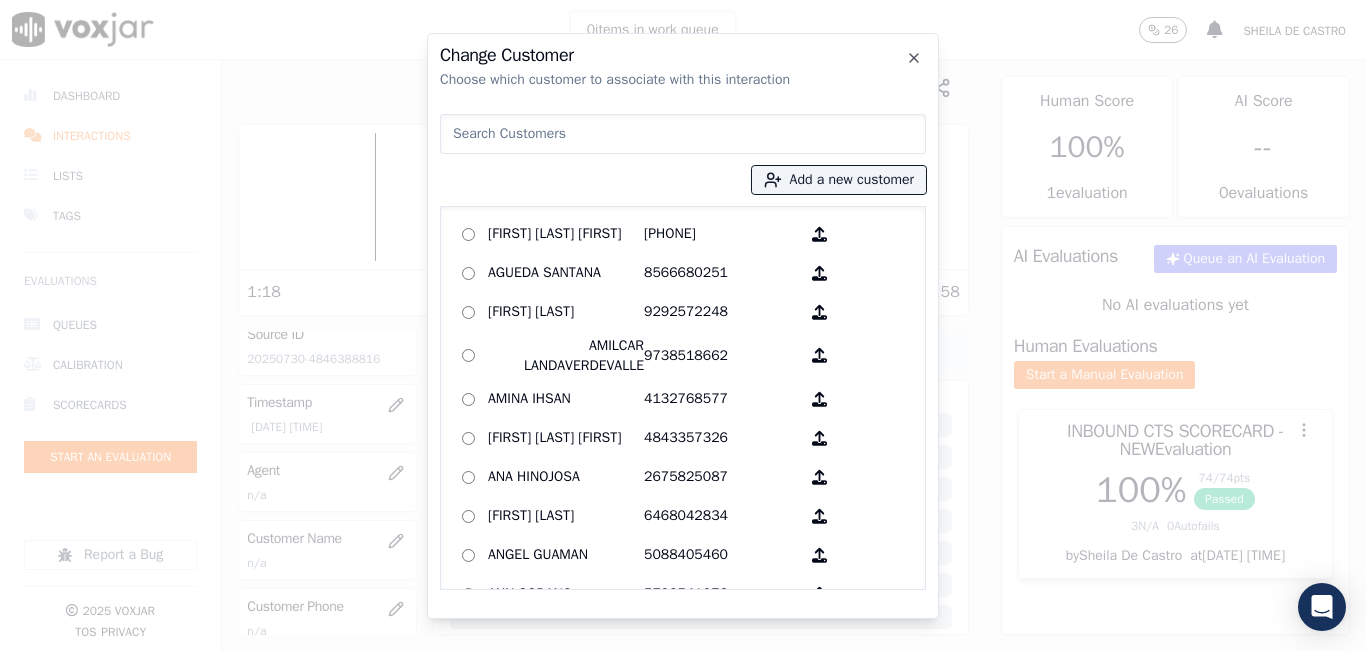 click on "Nolasco Compres Maria   4846388816        AGUEDA SANTANA   8566680251        ALEXIS SUNQUI   9292572248        AMILCAR LANDAVERDEVALLE   9738518662        AMINA IHSAN   4132768577        ANA FELICIA HERNANDEZ   4843357326        ANA HINOJOSA   2675825087        ANGEL GARCIA   6468042834        ANGEL GUAMAN   5088405460        ANN SODANO   5709541076        ARCADY GALARZA   2163348023        Anna Coello   2673238263        Anny Polanco   2679775361        Armando Galvan   2407271171        Aronny L Ruiz    8623043903        BALBINO CANTARERO   9732165412        BRIAN FRIAR   7576049732        BYRON CHORLANGO   7323932099        Brandon Emanuel Chajon Calderon   8563981973        CARMEN REINOSO MENA    9784950405        CAROL DALE-JOSEPH   4193487877        CATALINA CAALCHOC   6146794851        CELIA DELGADO   7744373928        CLARA JACOBO    9787917701        Camila Ruiz   2679688337        Carolyn Whittington   5093109651" 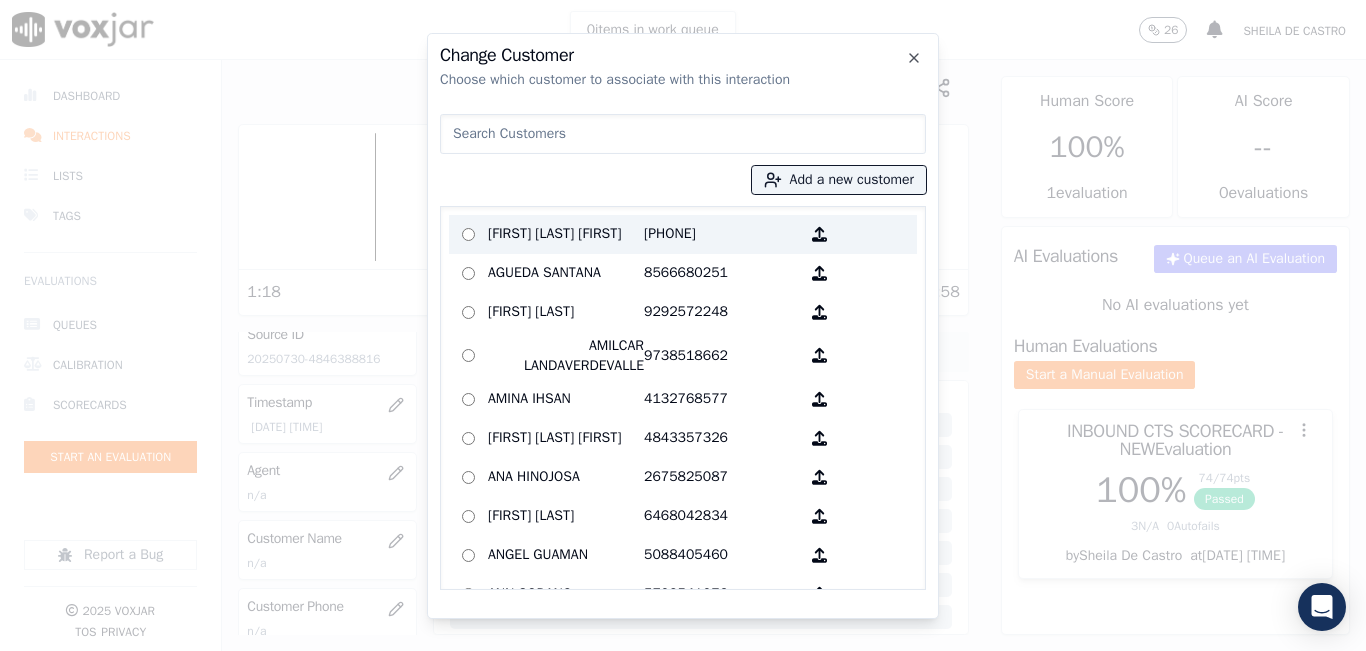 click on "[FIRST] [LAST]" at bounding box center (566, 234) 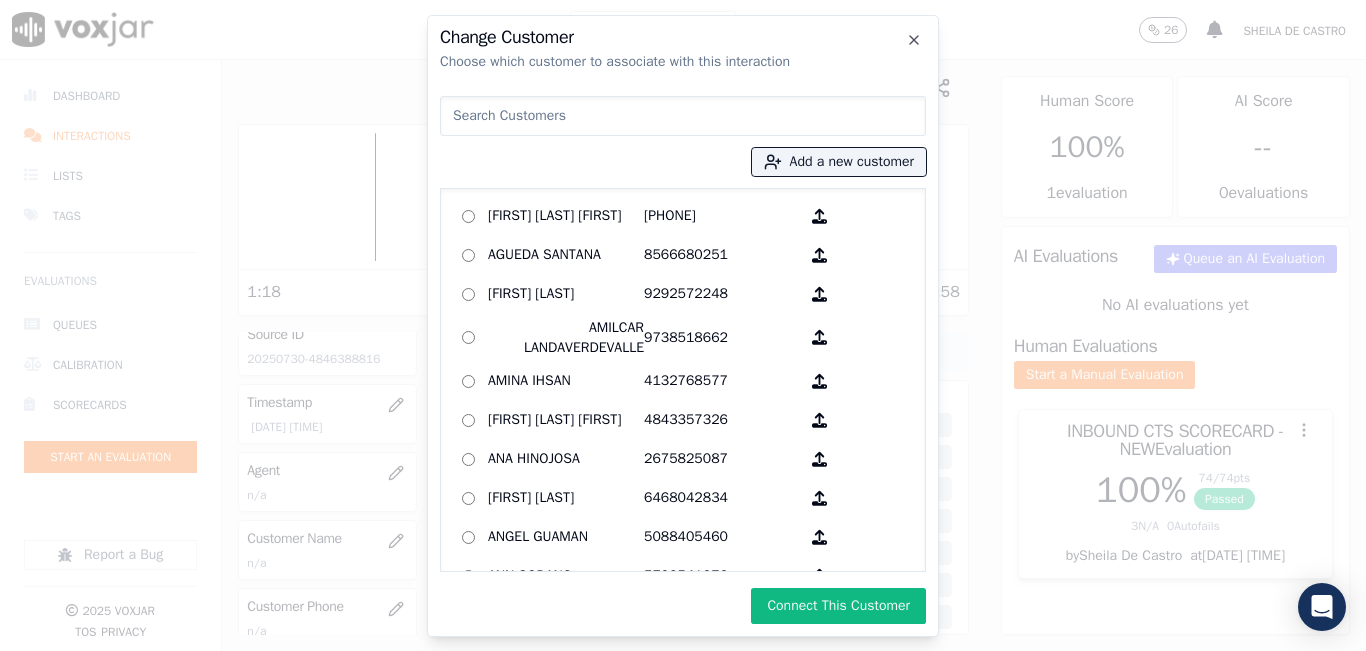 click on "Change Customer   Choose which customer to associate with this interaction
Add a new customer           Nolasco Compres Maria   4846388816        AGUEDA SANTANA   8566680251        ALEXIS SUNQUI   9292572248        AMILCAR LANDAVERDEVALLE   9738518662        AMINA IHSAN   4132768577        ANA FELICIA HERNANDEZ   4843357326        ANA HINOJOSA   2675825087        ANGEL GARCIA   6468042834        ANGEL GUAMAN   5088405460        ANN SODANO   5709541076        ARCADY GALARZA   2163348023        Anna Coello   2673238263        Anny Polanco   2679775361        Armando Galvan   2407271171        Aronny L Ruiz    8623043903        BALBINO CANTARERO   9732165412        BRIAN FRIAR   7576049732        BYRON CHORLANGO   7323932099        Brandon Emanuel Chajon Calderon   8563981973        CARMEN REINOSO MENA    9784950405        CAROL DALE-JOSEPH   4193487877        CATALINA CAALCHOC   6146794851        CELIA DELGADO   7744373928        CLARA JACOBO    9787917701        Camila Ruiz   2679688337" 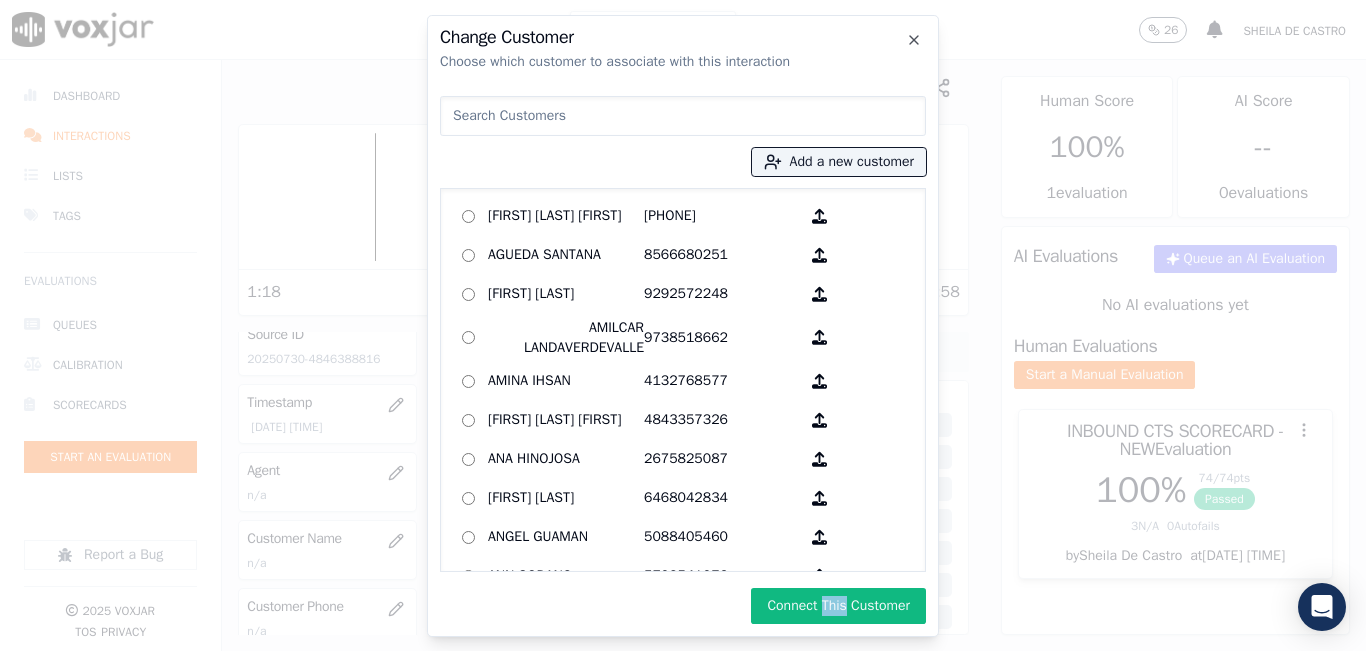 click on "Change Customer   Choose which customer to associate with this interaction
Add a new customer           Nolasco Compres Maria   4846388816        AGUEDA SANTANA   8566680251        ALEXIS SUNQUI   9292572248        AMILCAR LANDAVERDEVALLE   9738518662        AMINA IHSAN   4132768577        ANA FELICIA HERNANDEZ   4843357326        ANA HINOJOSA   2675825087        ANGEL GARCIA   6468042834        ANGEL GUAMAN   5088405460        ANN SODANO   5709541076        ARCADY GALARZA   2163348023        Anna Coello   2673238263        Anny Polanco   2679775361        Armando Galvan   2407271171        Aronny L Ruiz    8623043903        BALBINO CANTARERO   9732165412        BRIAN FRIAR   7576049732        BYRON CHORLANGO   7323932099        Brandon Emanuel Chajon Calderon   8563981973        CARMEN REINOSO MENA    9784950405        CAROL DALE-JOSEPH   4193487877        CATALINA CAALCHOC   6146794851        CELIA DELGADO   7744373928        CLARA JACOBO    9787917701        Camila Ruiz   2679688337" 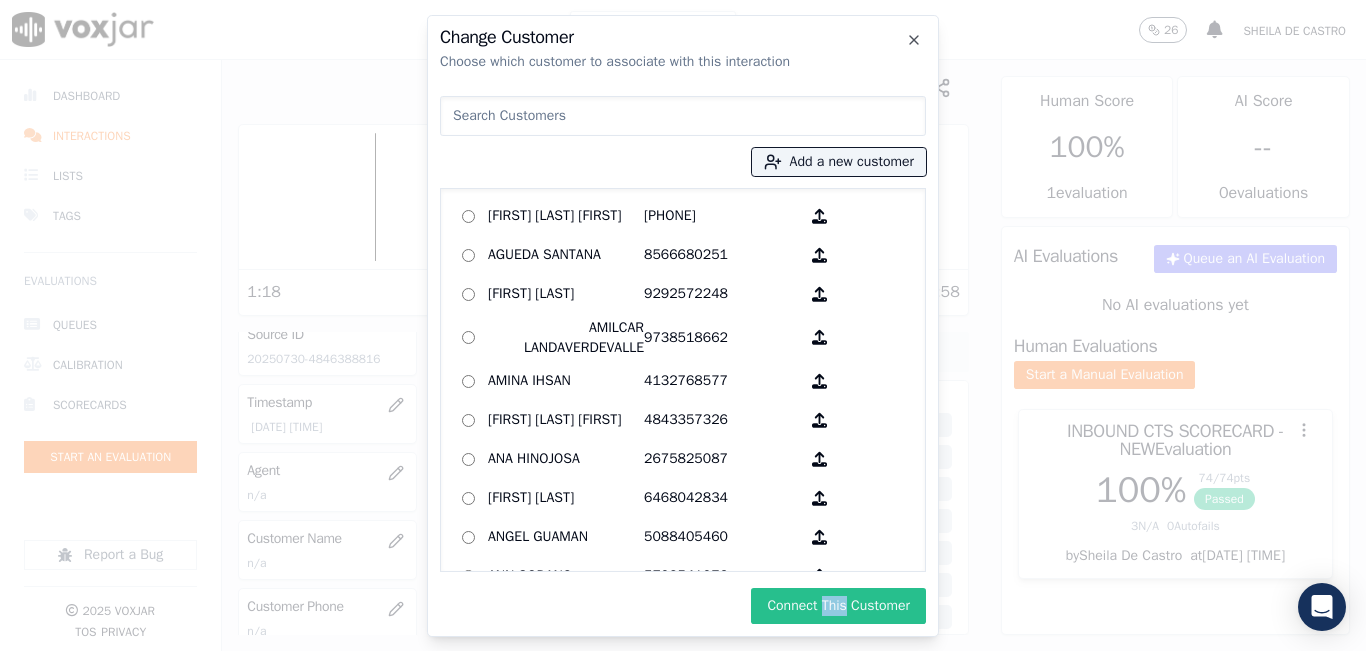 click on "Connect This Customer" at bounding box center [838, 606] 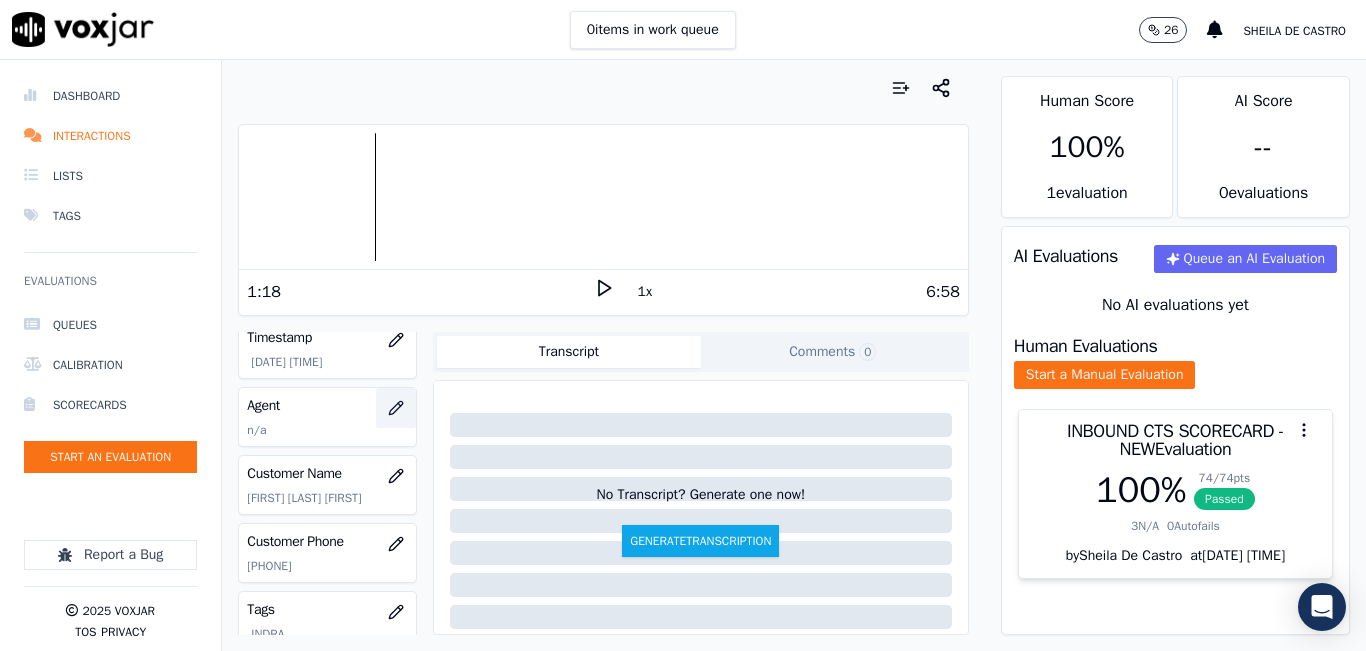 scroll, scrollTop: 200, scrollLeft: 0, axis: vertical 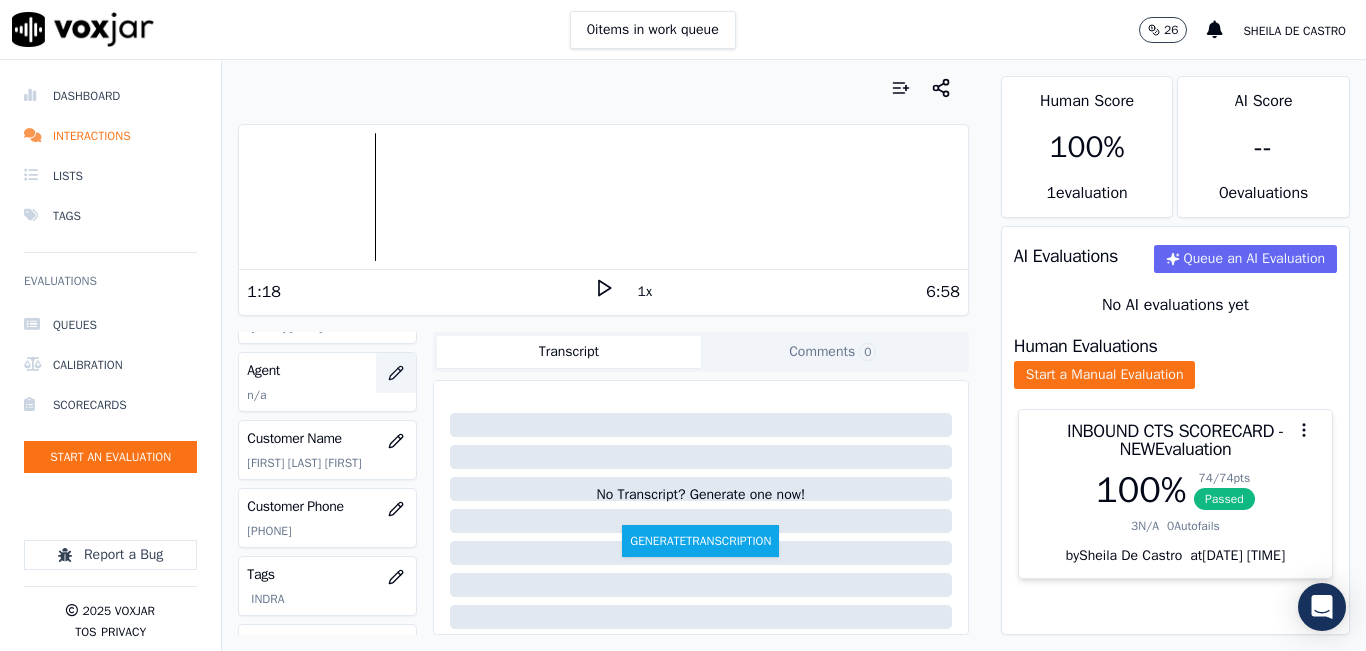 click 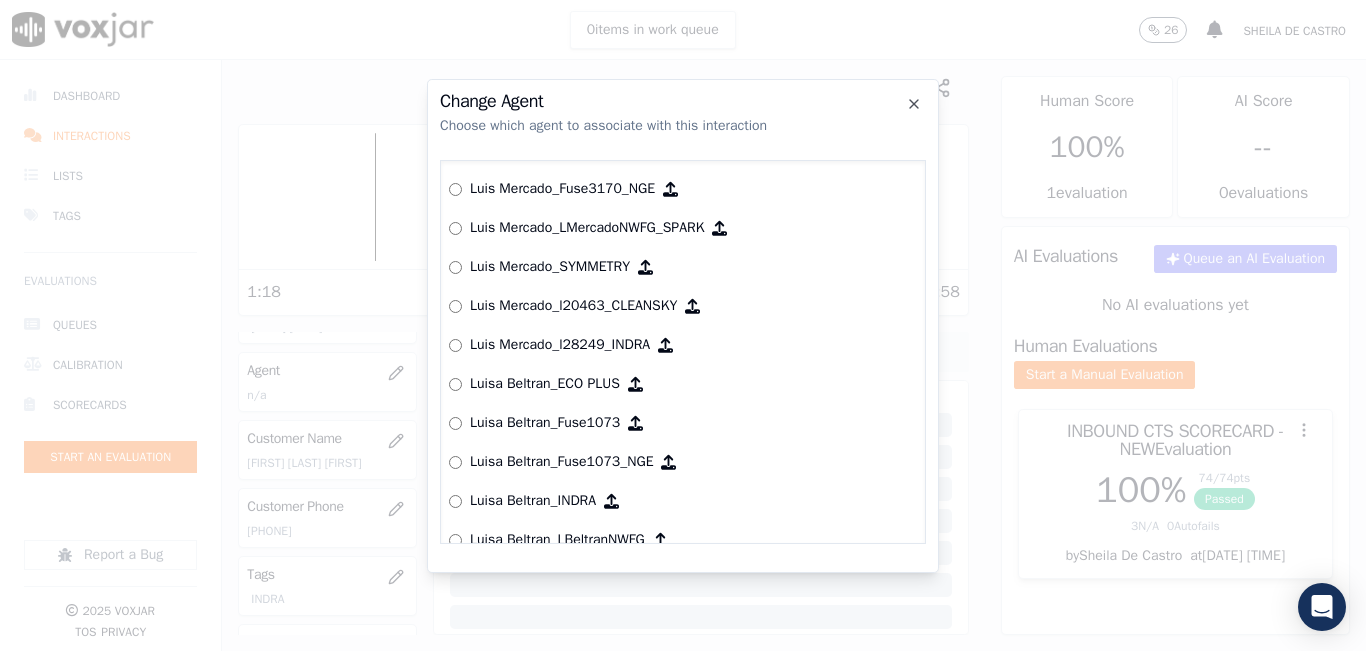 scroll, scrollTop: 6874, scrollLeft: 0, axis: vertical 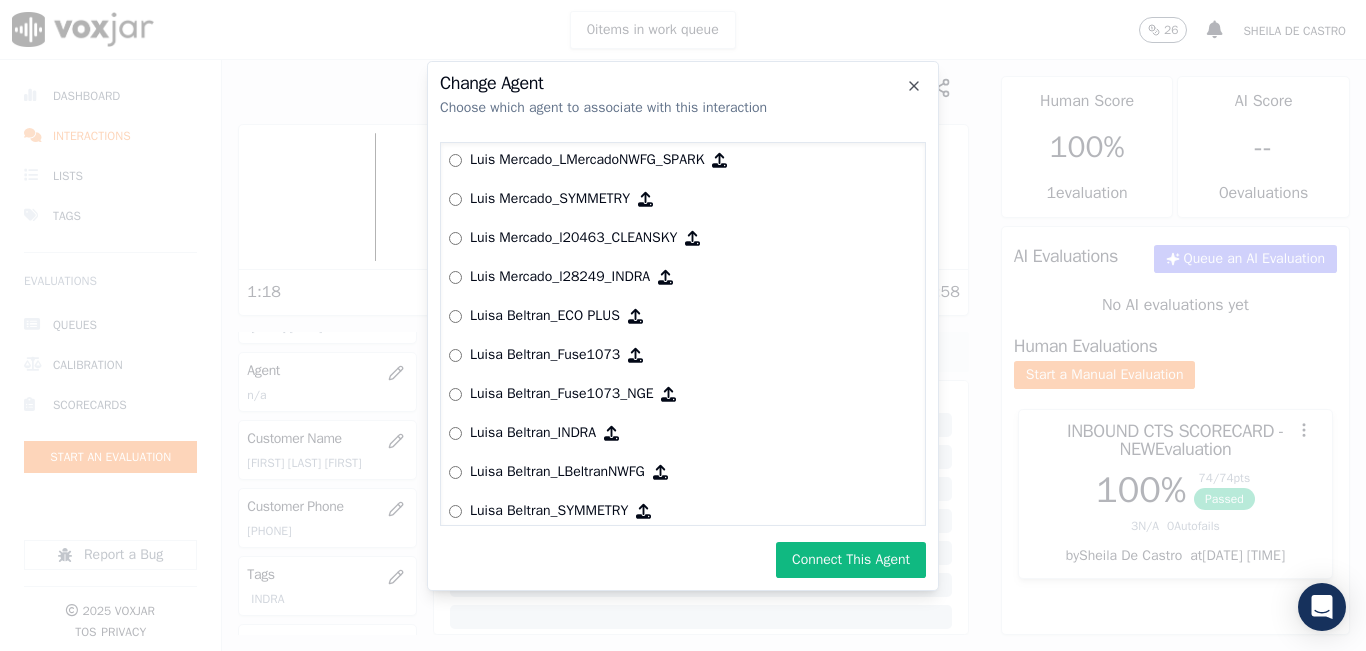 click on "Connect This Agent" at bounding box center [851, 560] 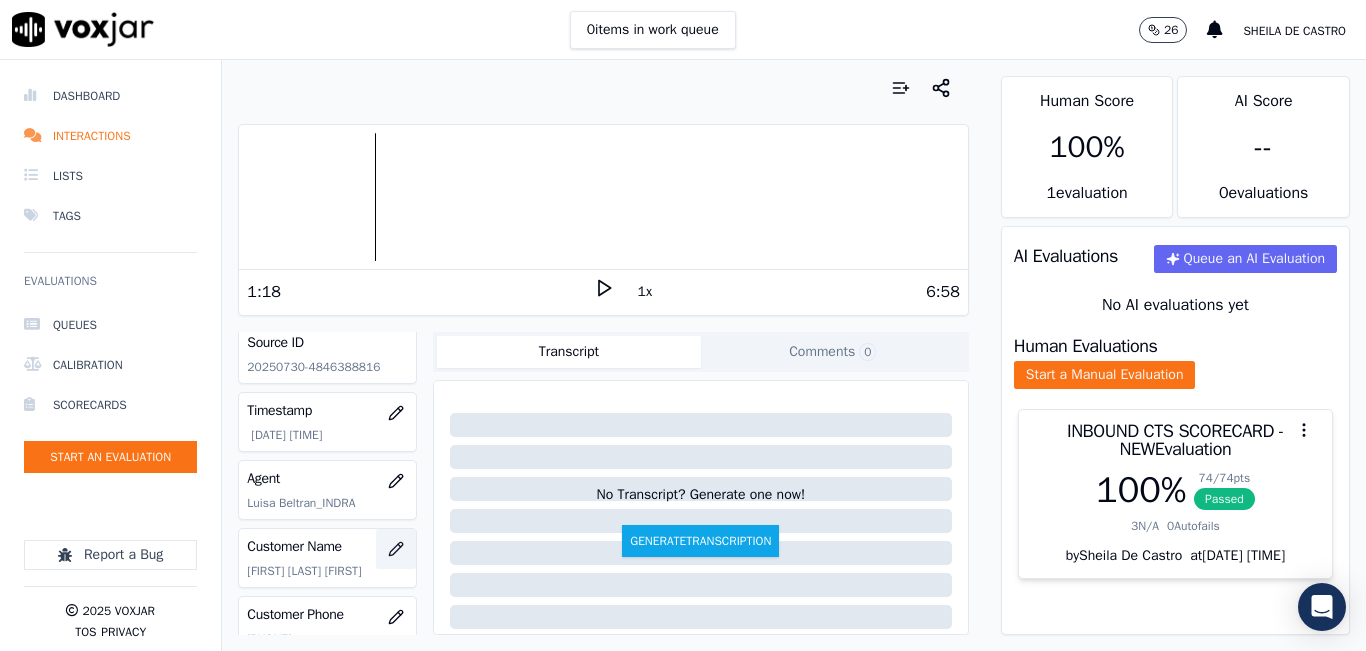 scroll, scrollTop: 0, scrollLeft: 0, axis: both 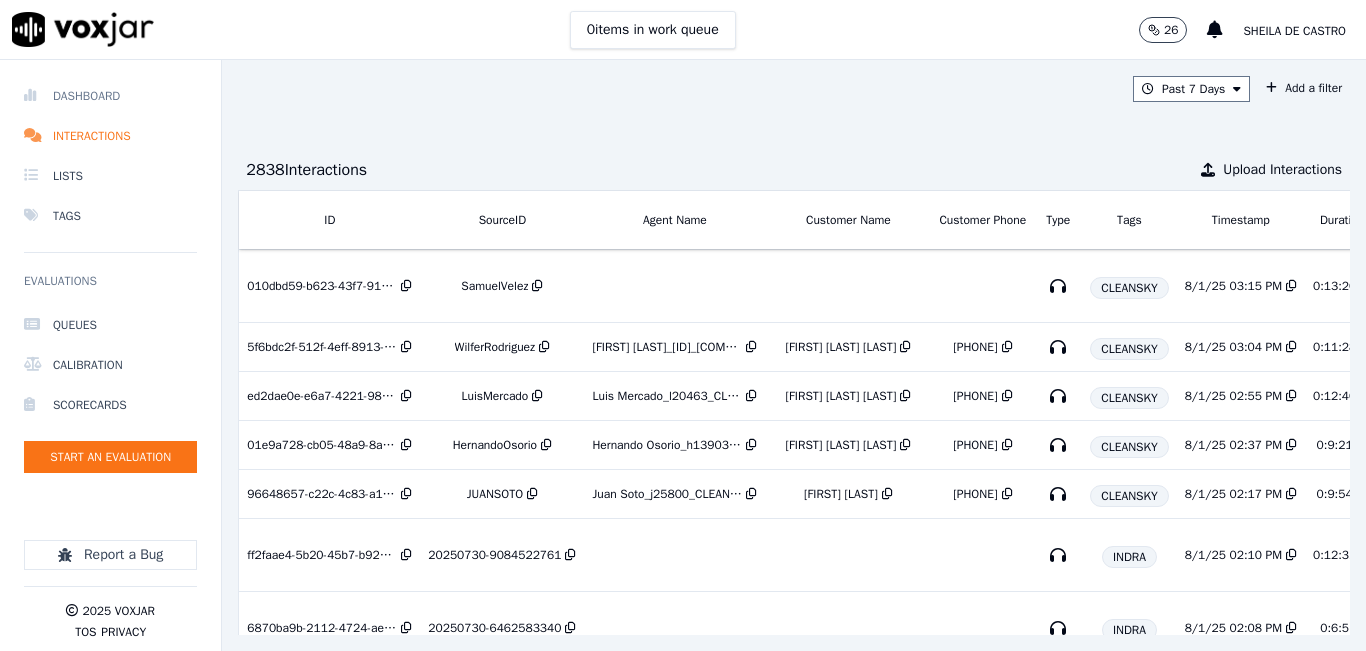 click on "Dashboard" at bounding box center (110, 96) 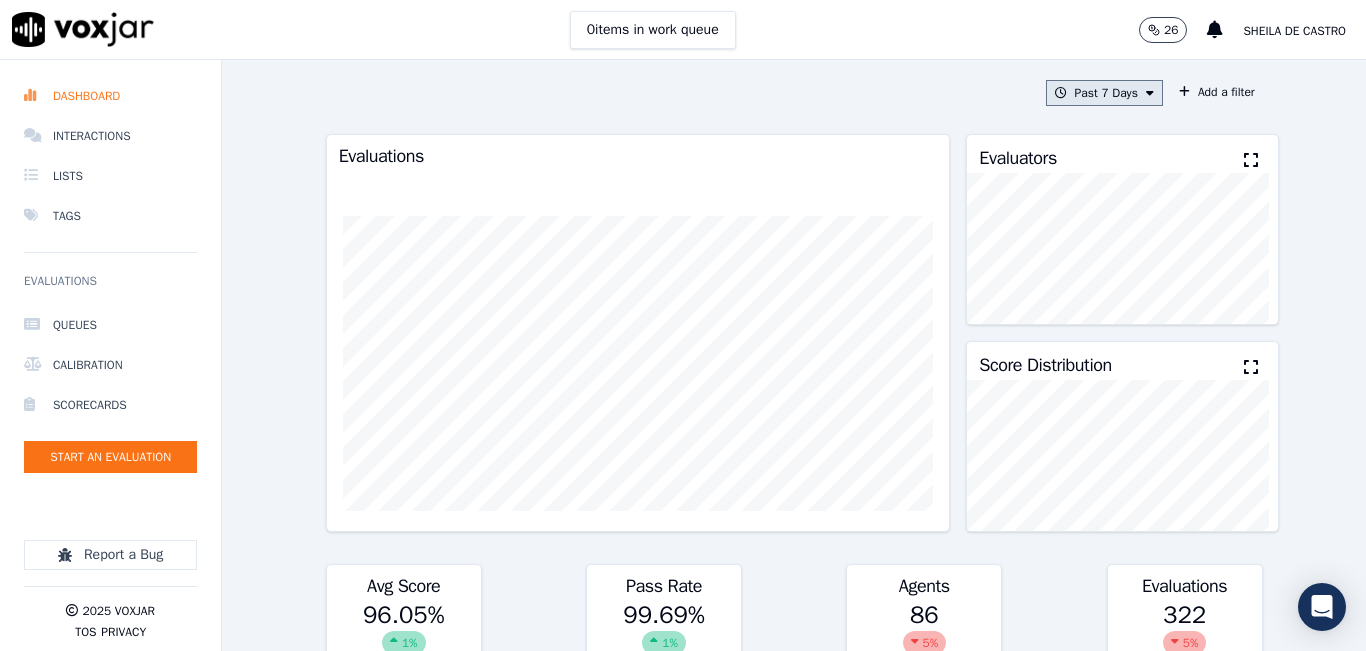 click on "Past 7 Days" at bounding box center [1104, 93] 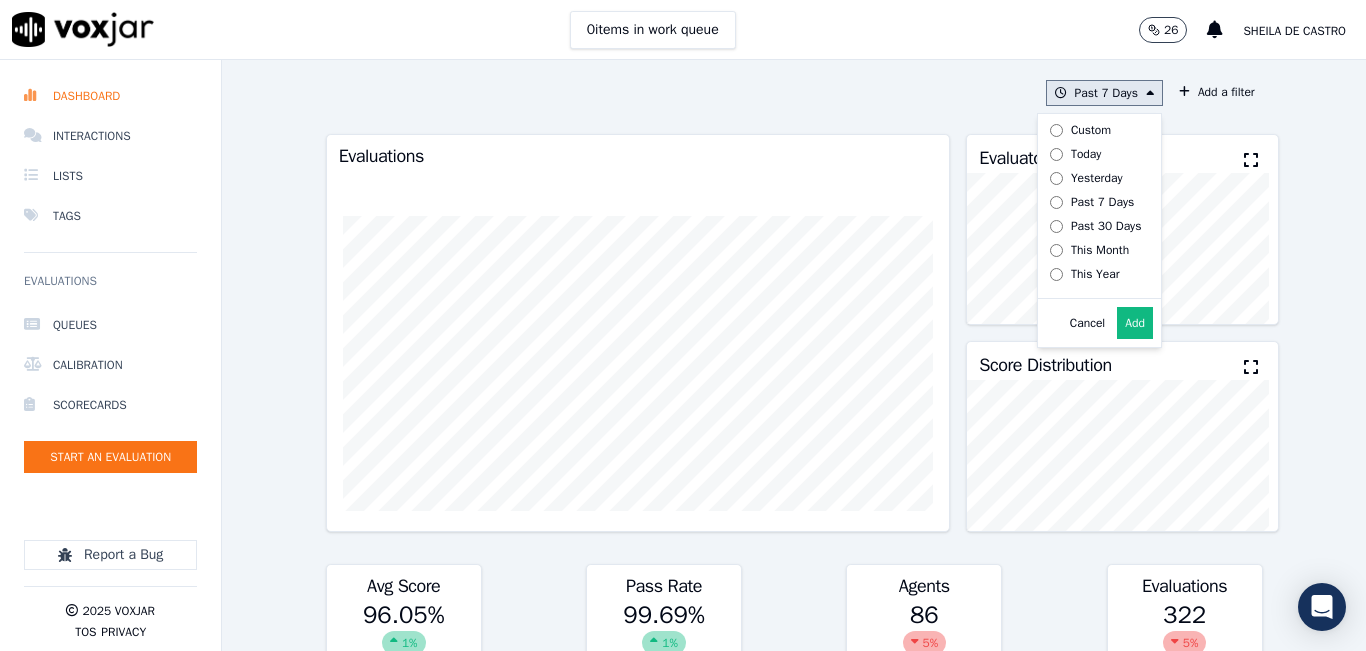 click on "Today" at bounding box center [1092, 154] 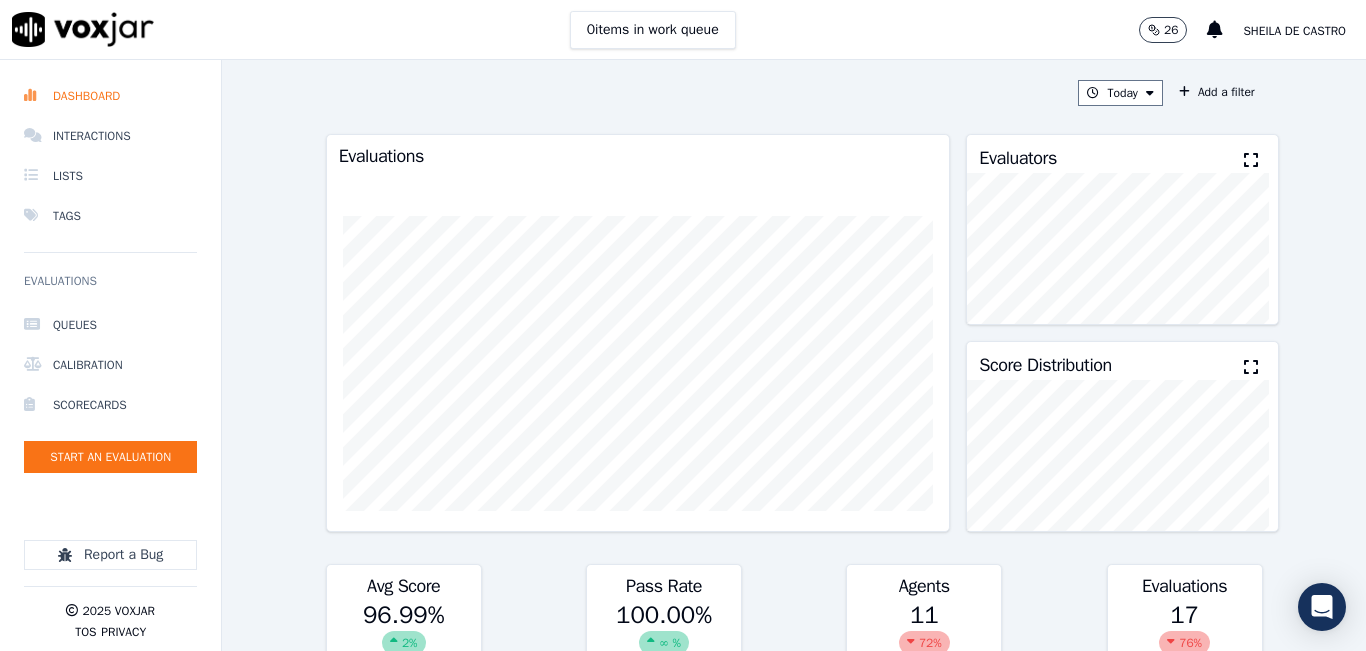 click at bounding box center [1251, 160] 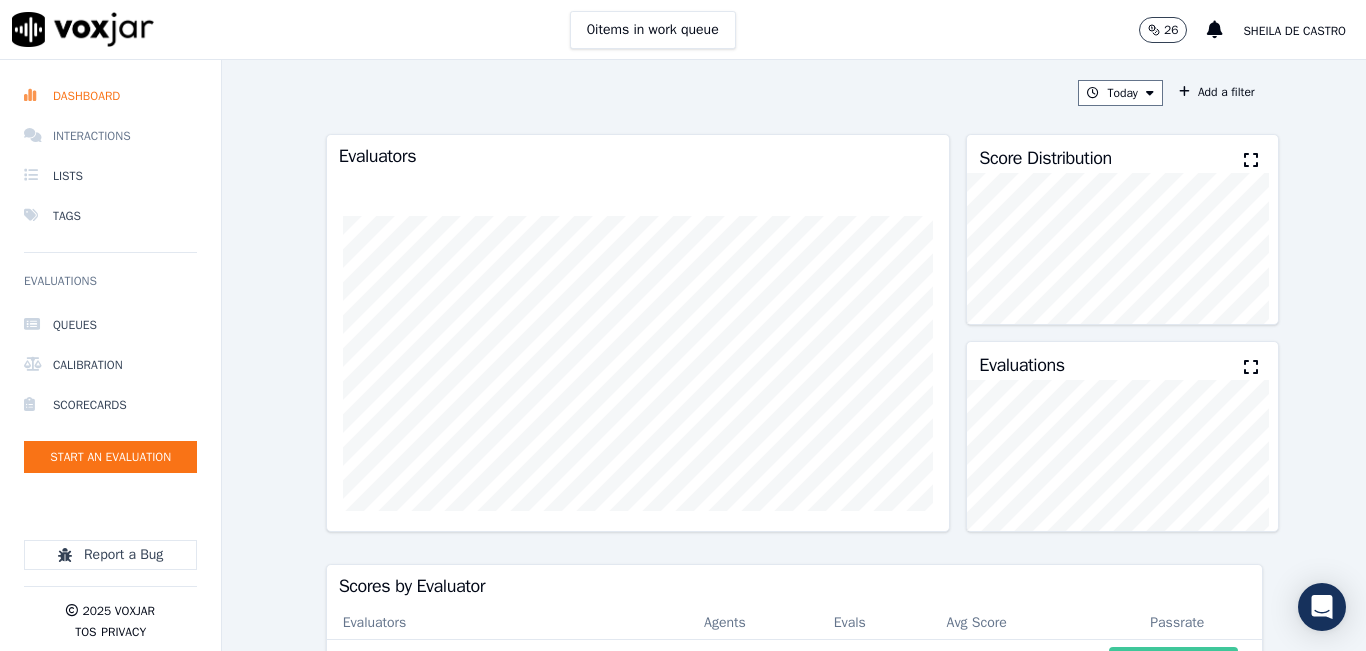 click on "Interactions" at bounding box center (110, 136) 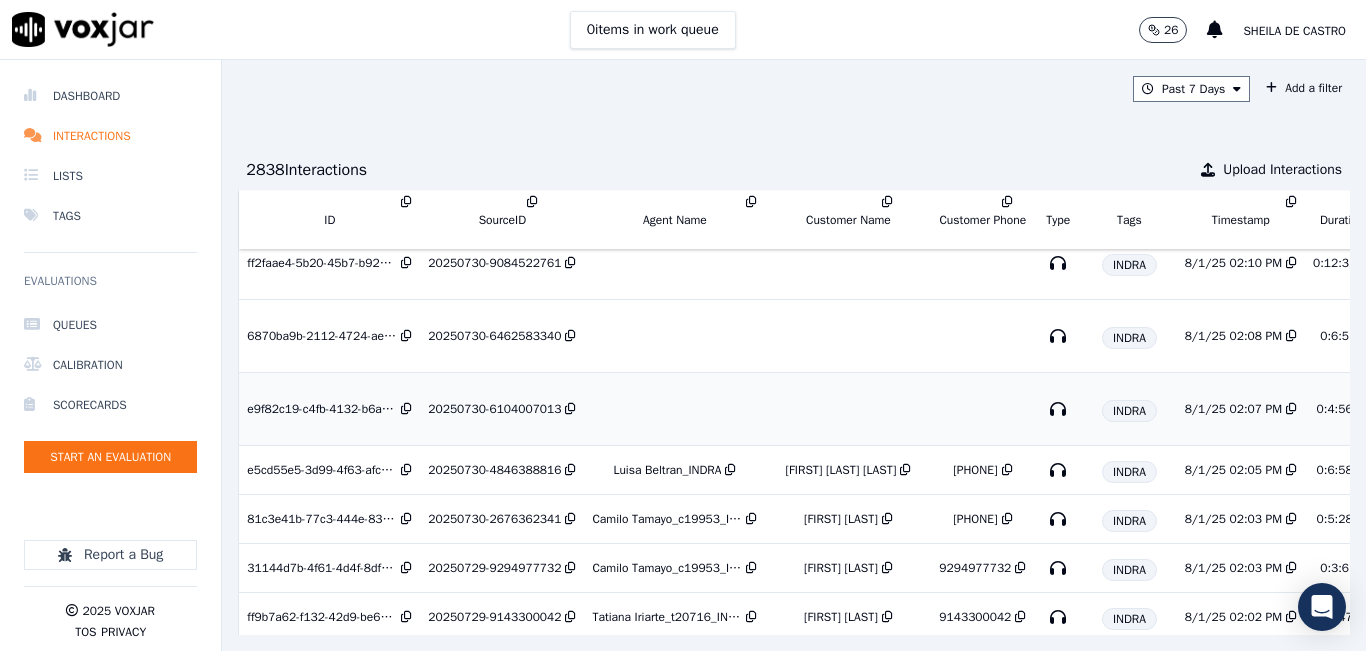 scroll, scrollTop: 400, scrollLeft: 0, axis: vertical 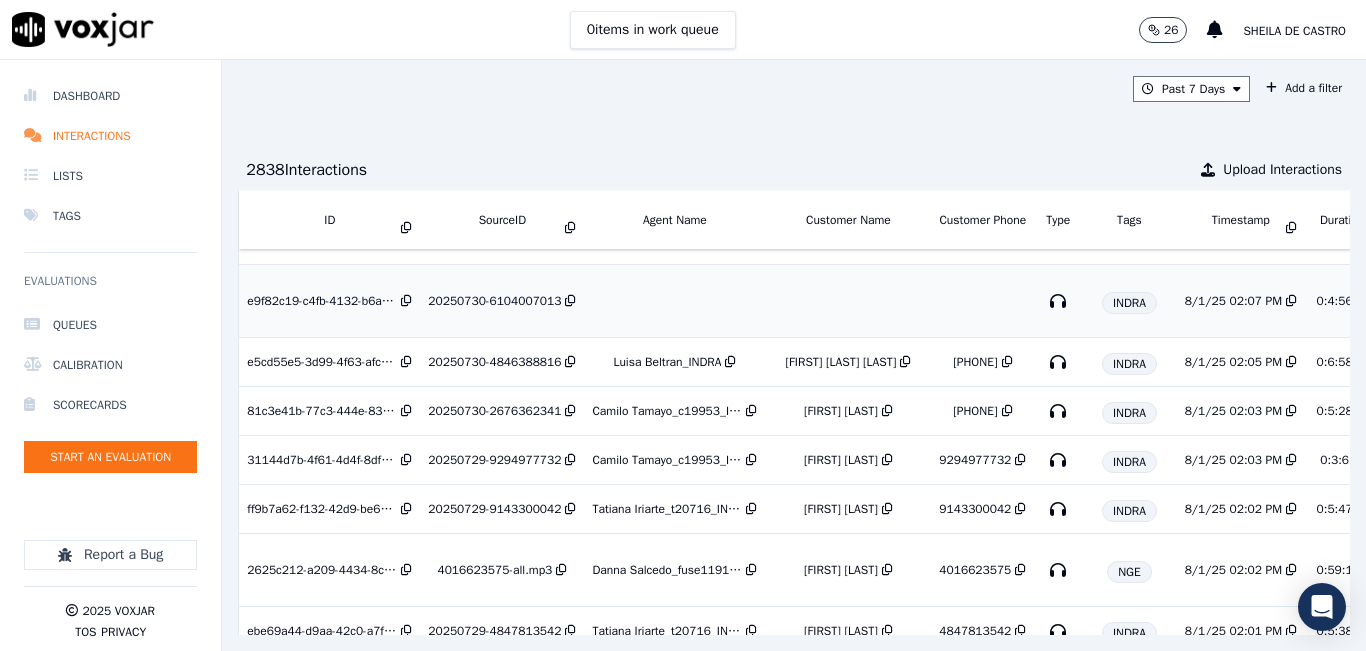 click on "20250730-6104007013" at bounding box center (494, 301) 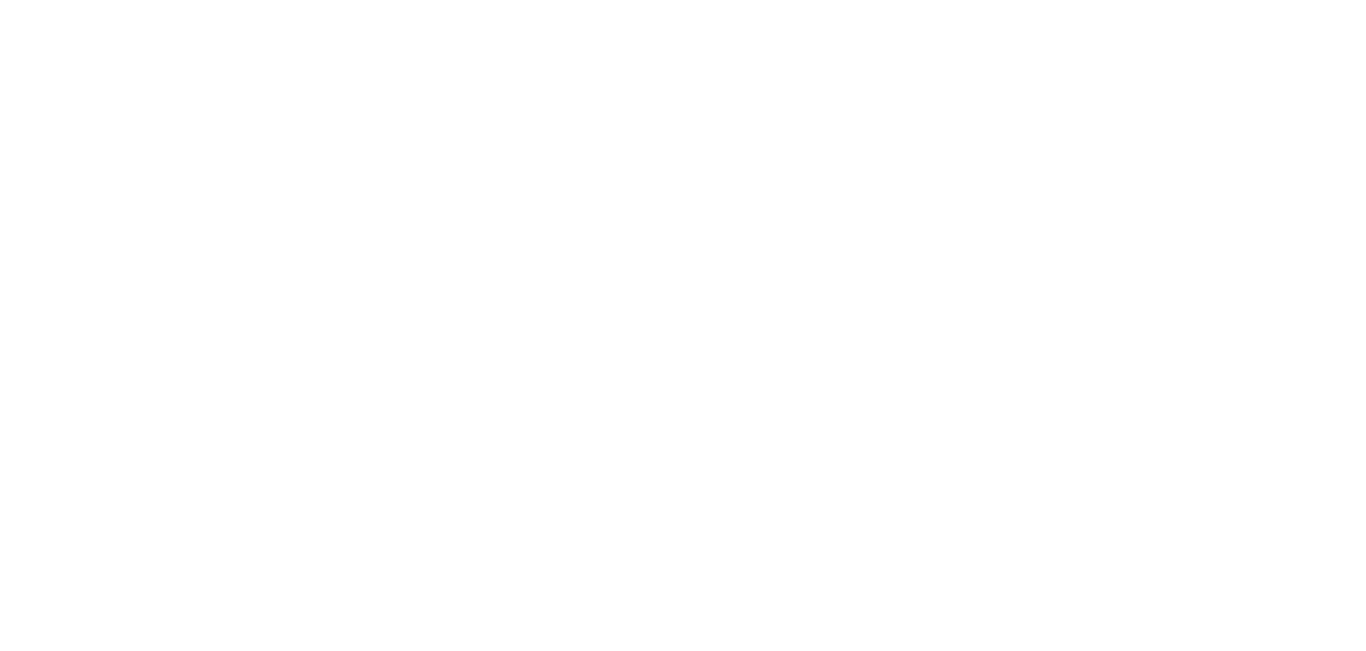 scroll, scrollTop: 0, scrollLeft: 0, axis: both 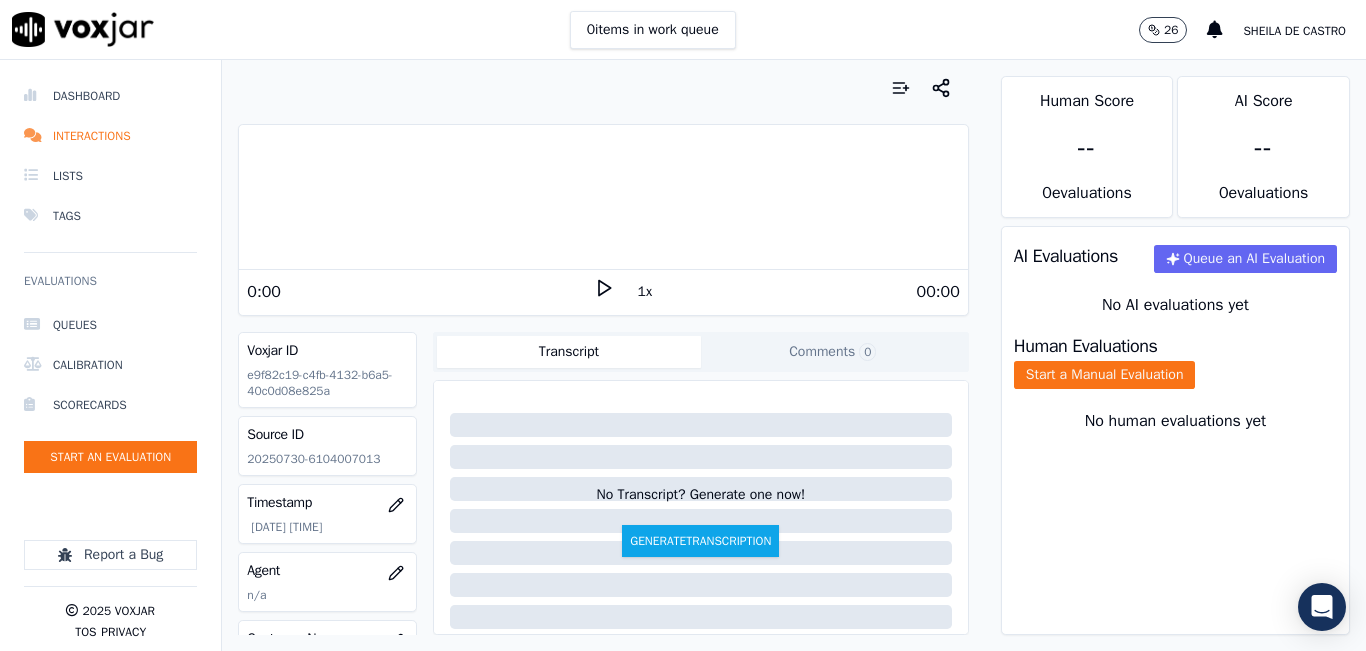 click on "0  items in work queue     26         Sheila De Castro" at bounding box center (683, 30) 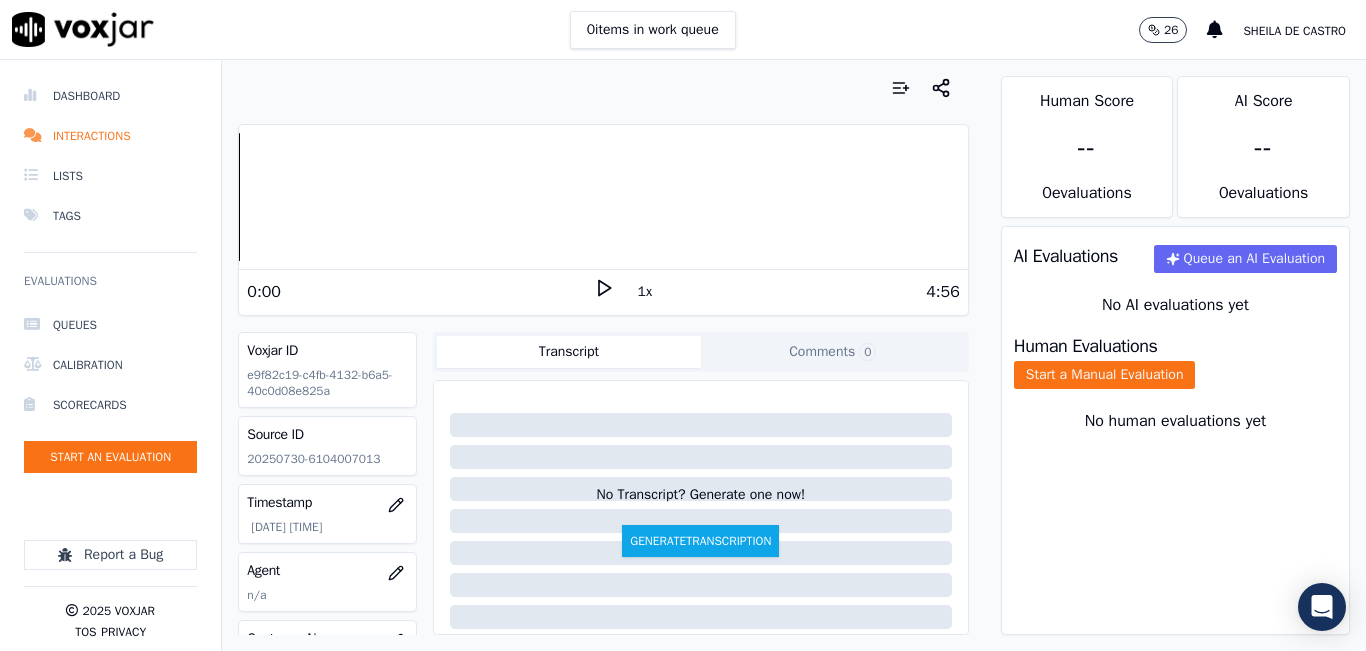 click on "20250730-6104007013" 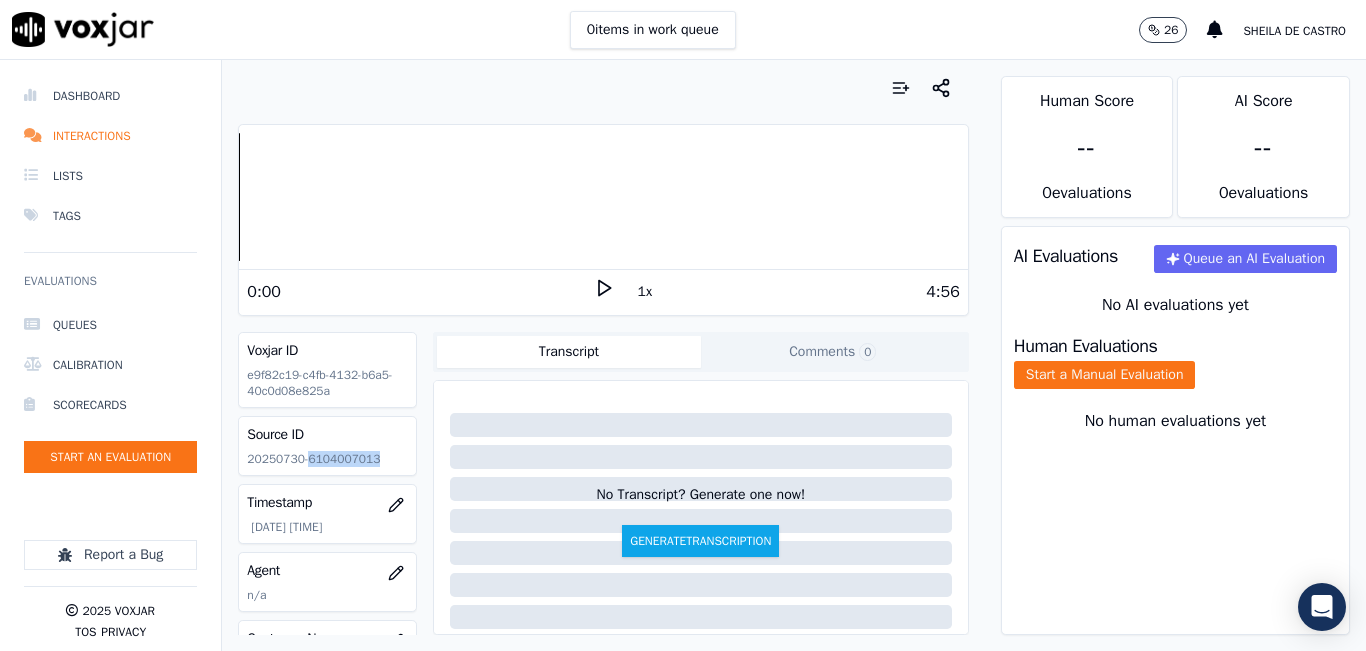 click on "20250730-6104007013" 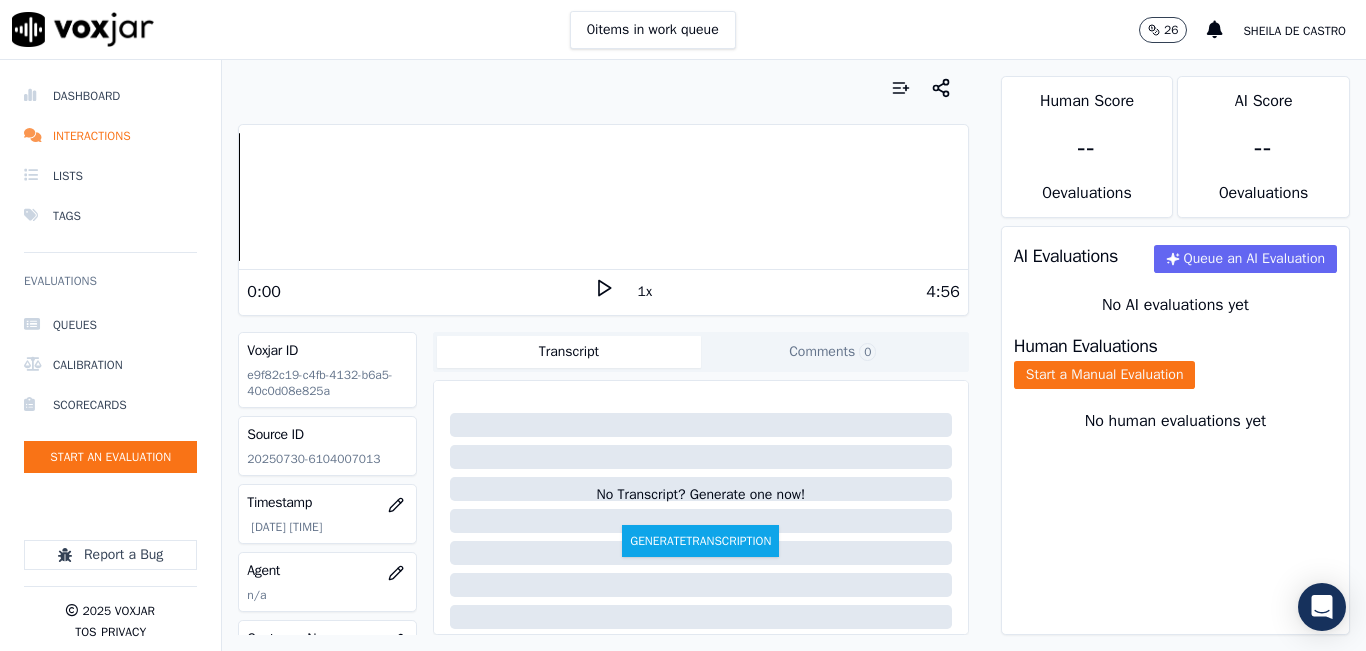 drag, startPoint x: 409, startPoint y: 5, endPoint x: 417, endPoint y: 33, distance: 29.12044 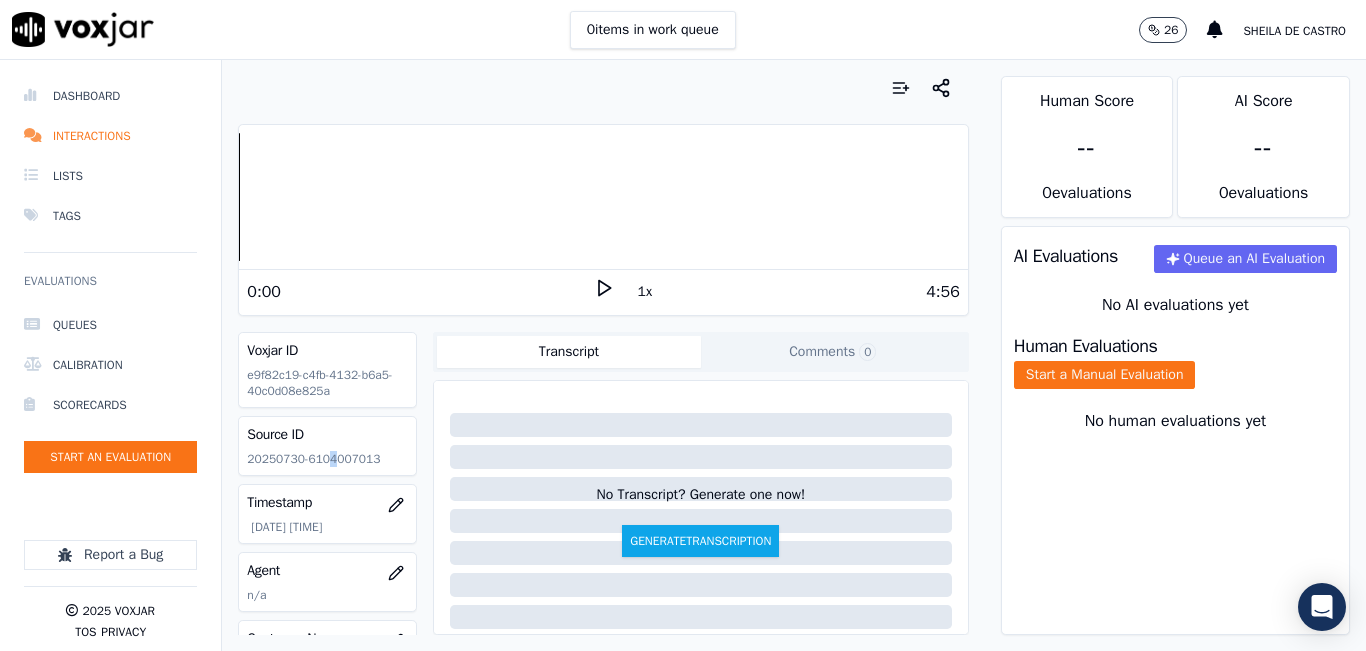 click on "20250730-6104007013" 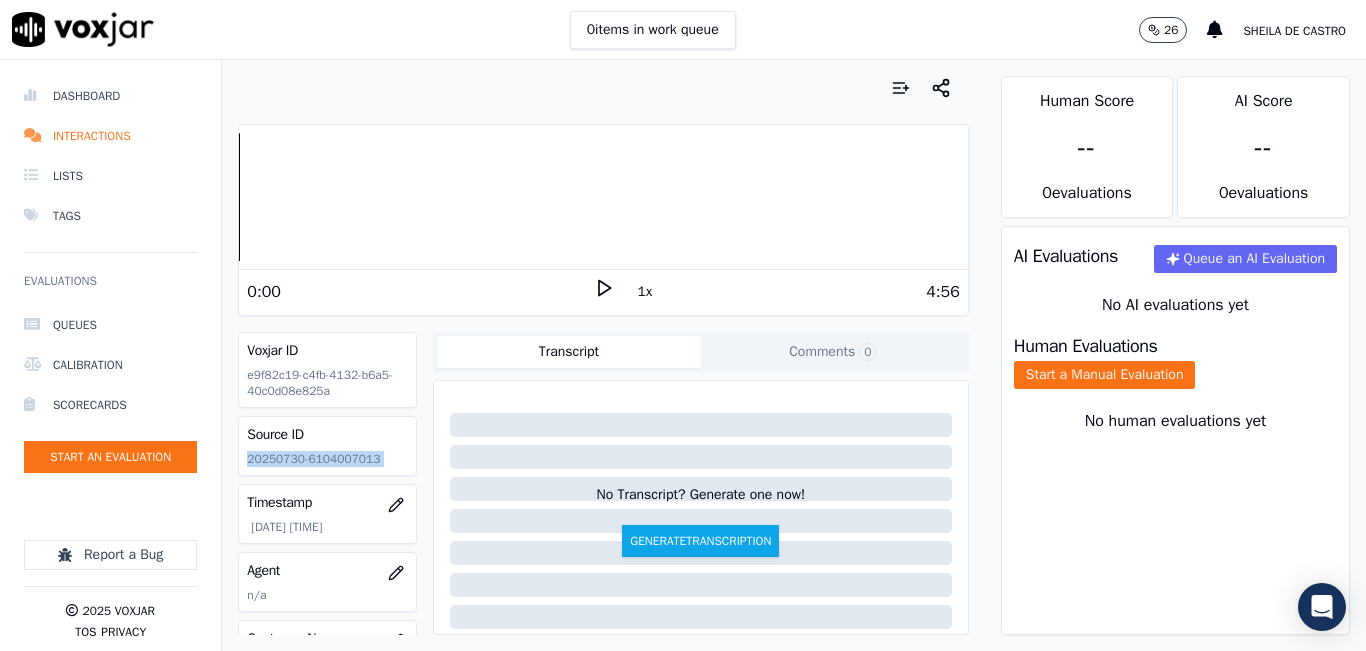 click on "20250730-6104007013" 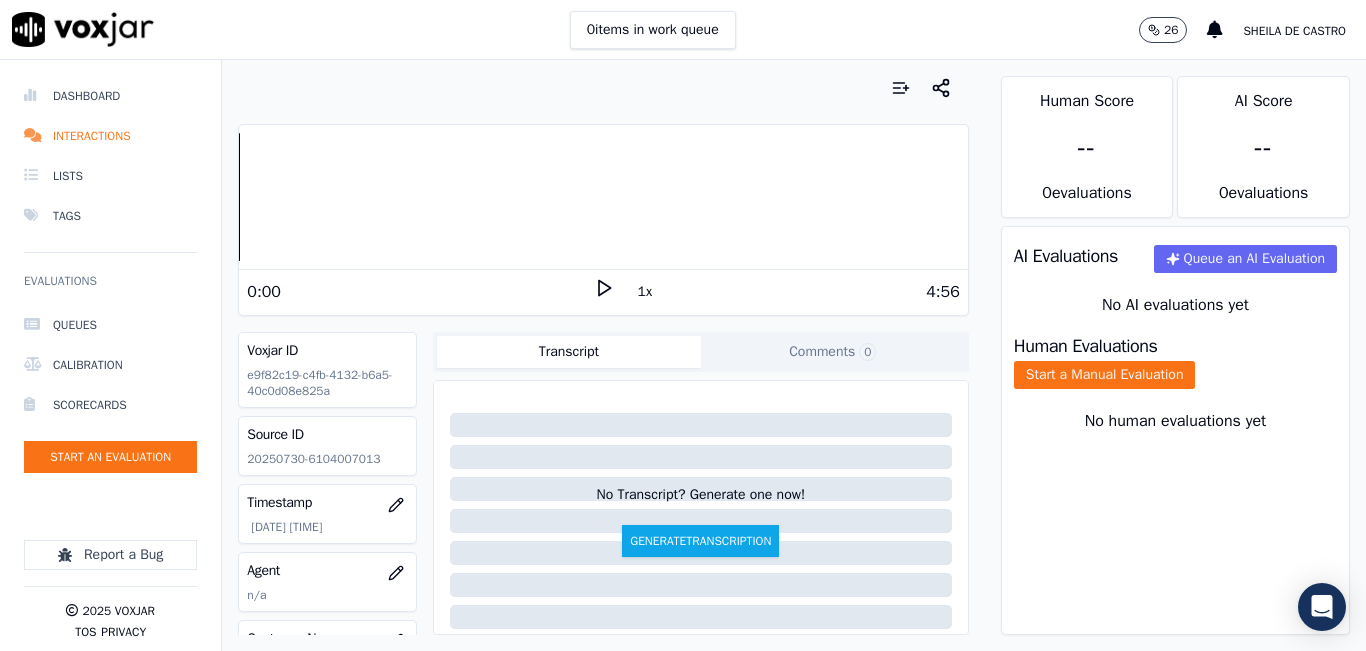 click on "Source ID" at bounding box center [327, 435] 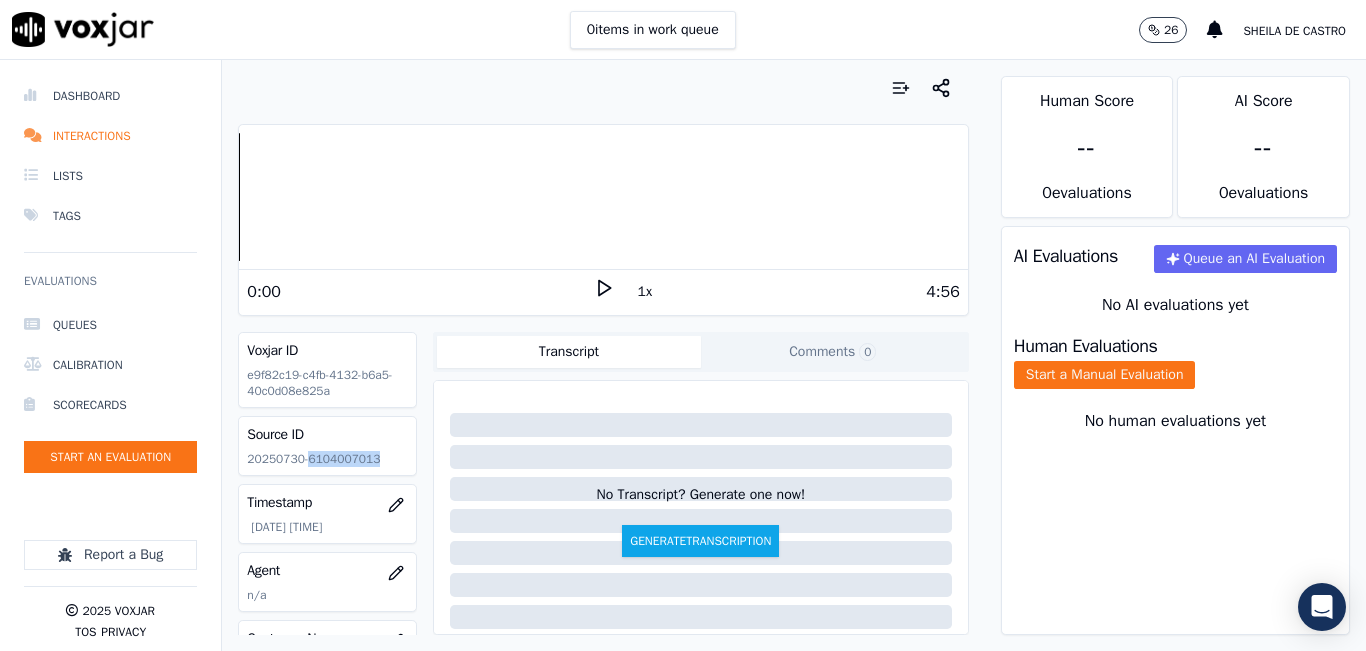click on "20250730-6104007013" 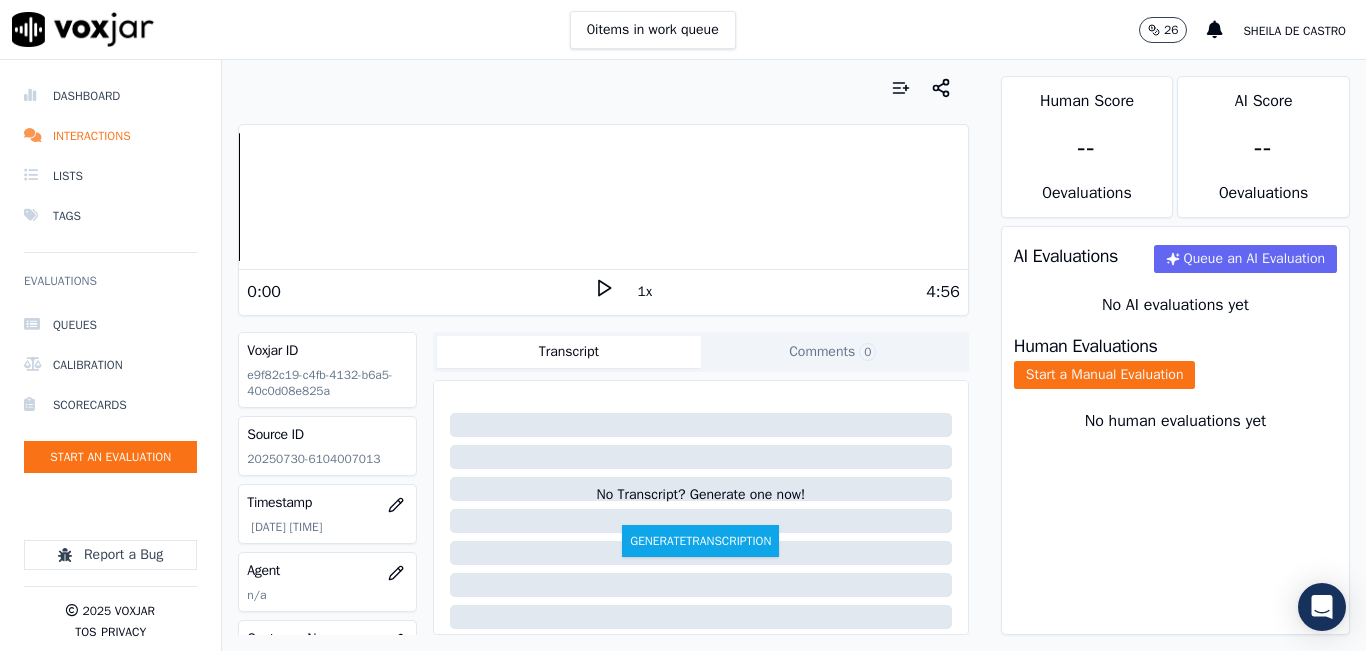 click on "0:00     1x   4:56" at bounding box center [603, 291] 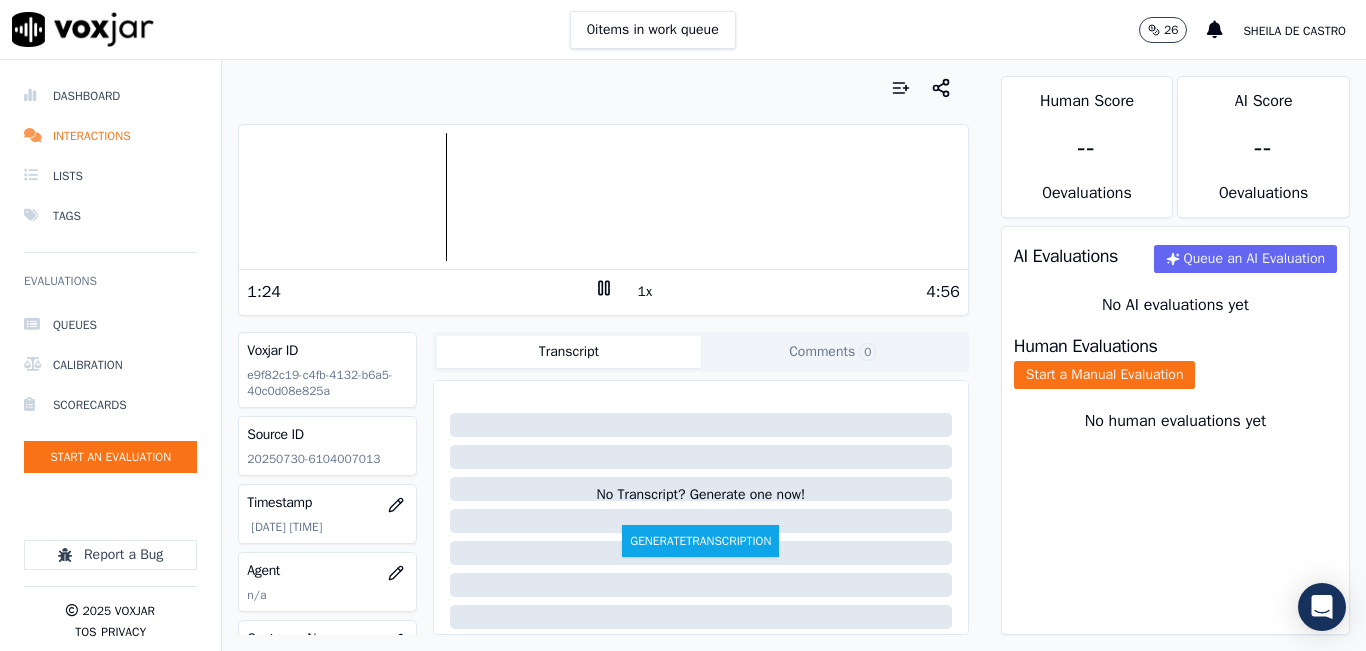 click 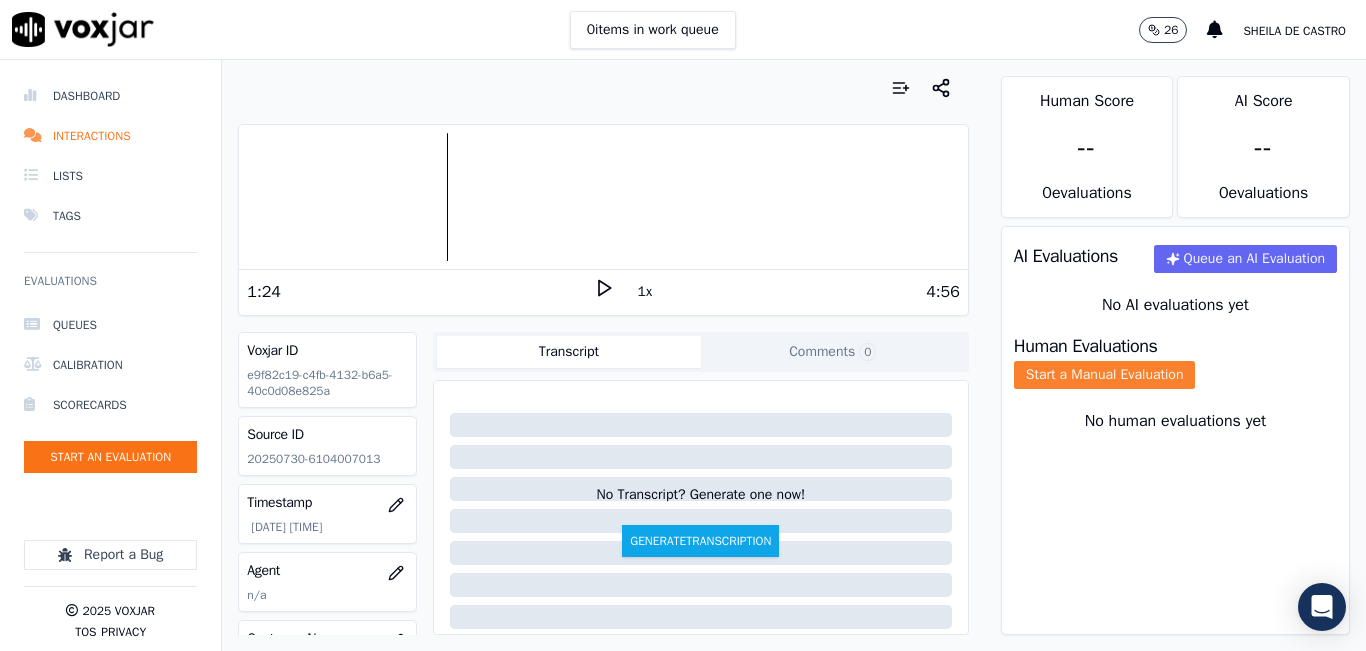 click on "Start a Manual Evaluation" 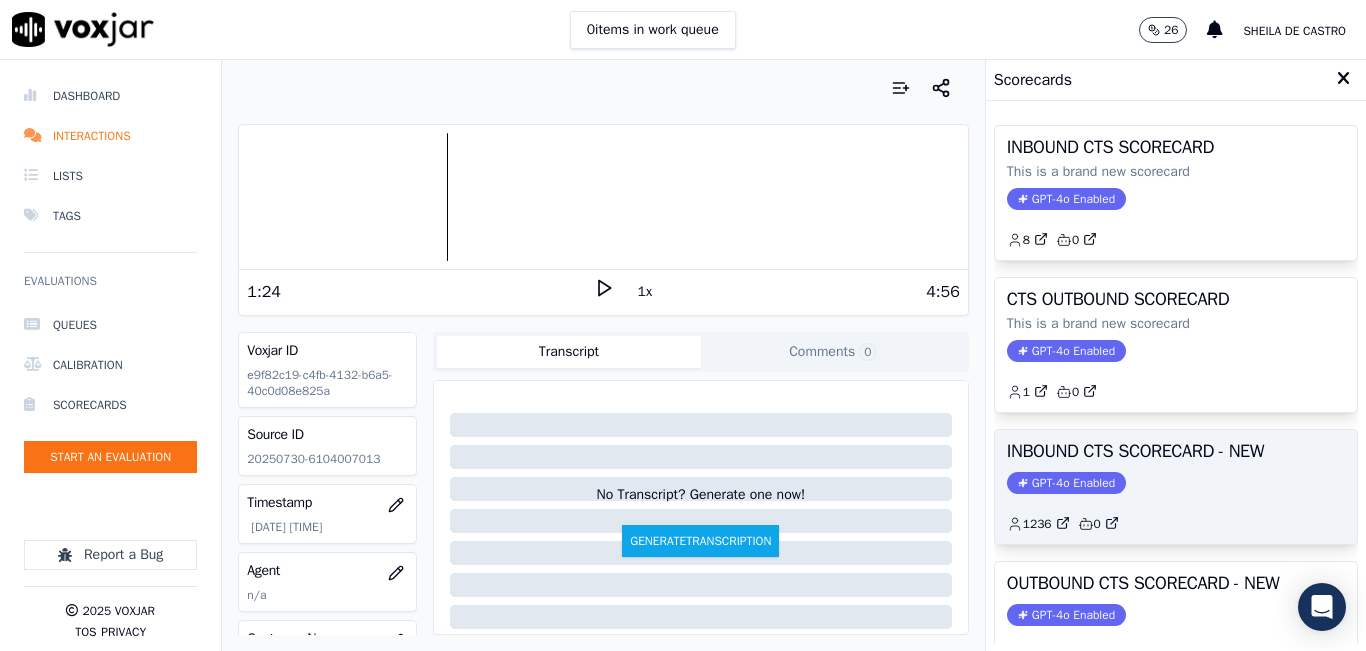 click on "INBOUND CTS SCORECARD - NEW        GPT-4o Enabled       1236         0" at bounding box center [1176, 487] 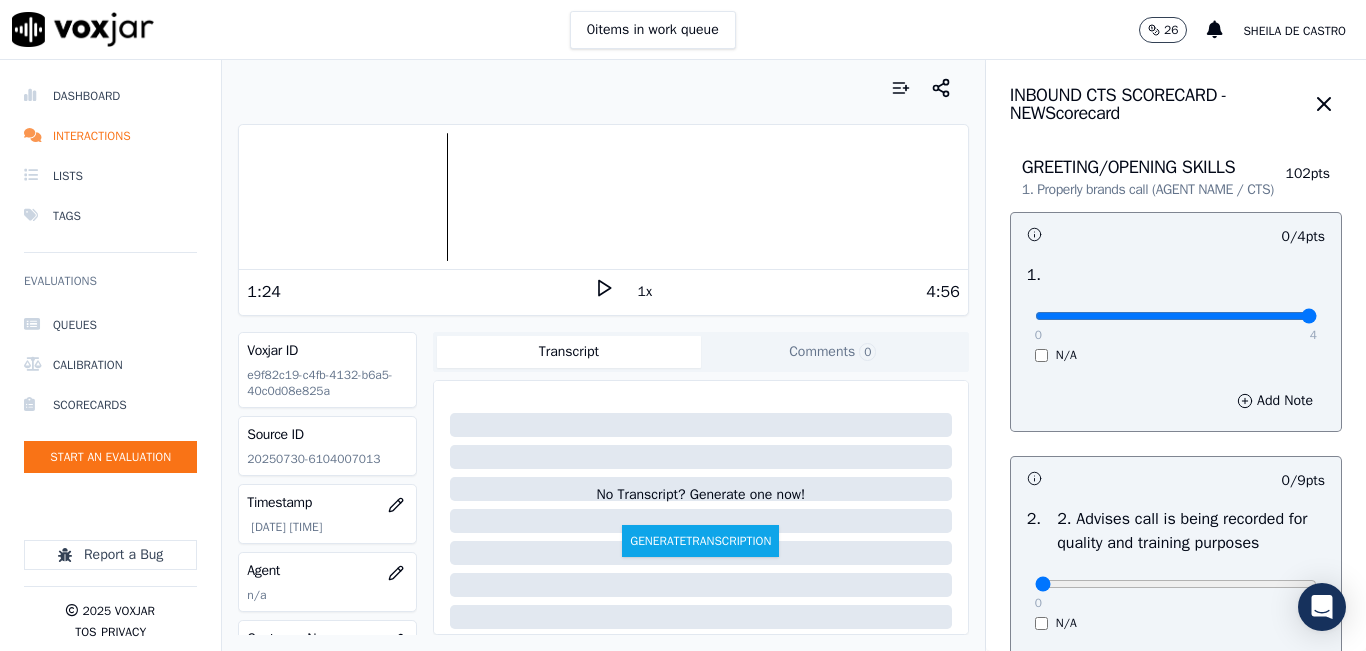 type on "4" 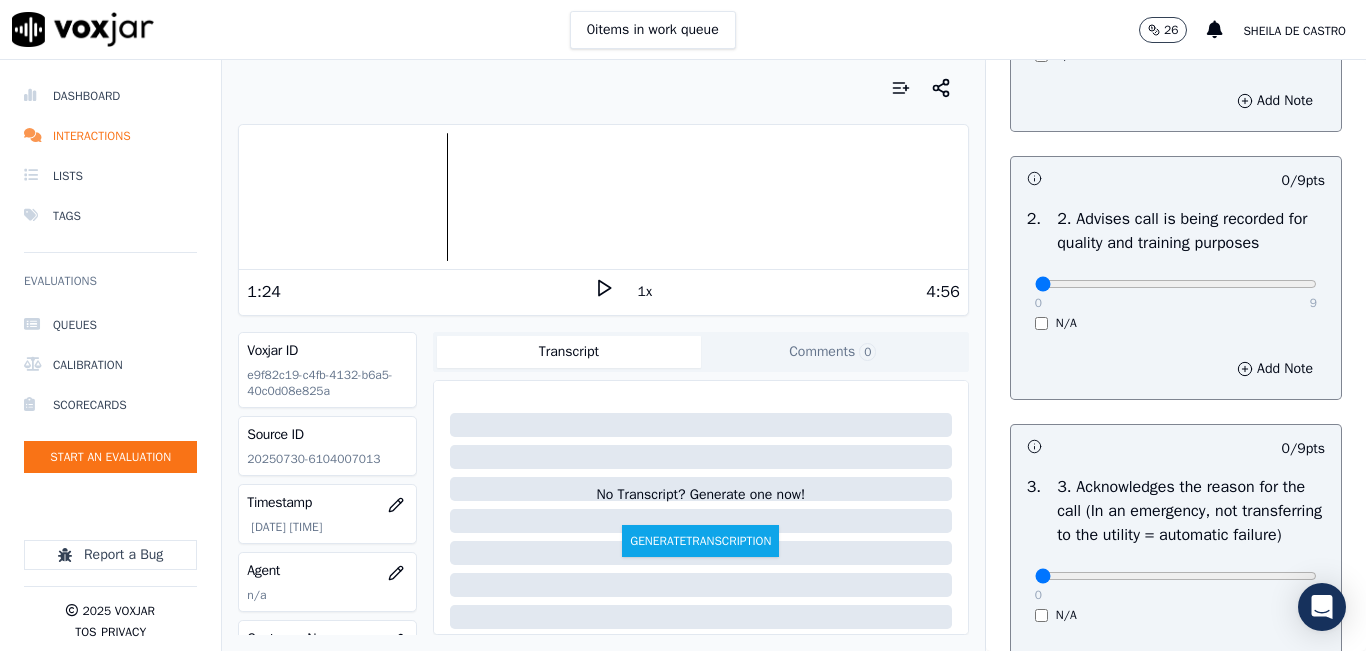 scroll, scrollTop: 400, scrollLeft: 0, axis: vertical 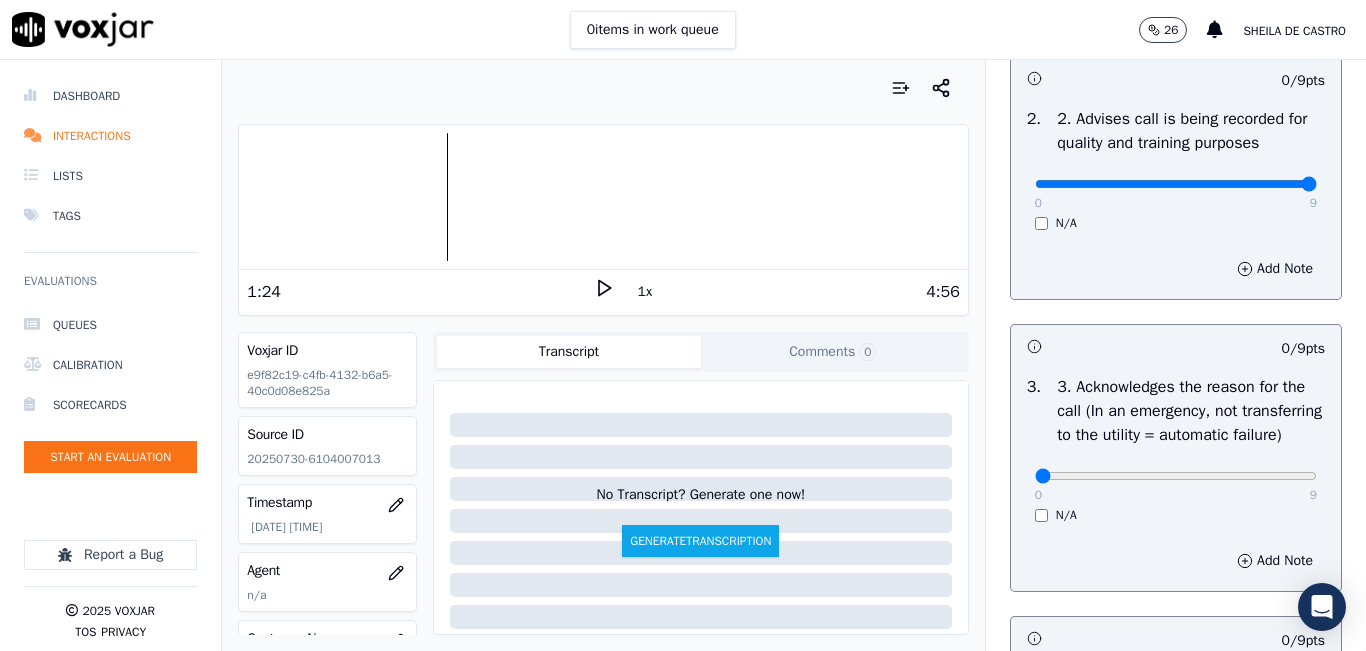type on "9" 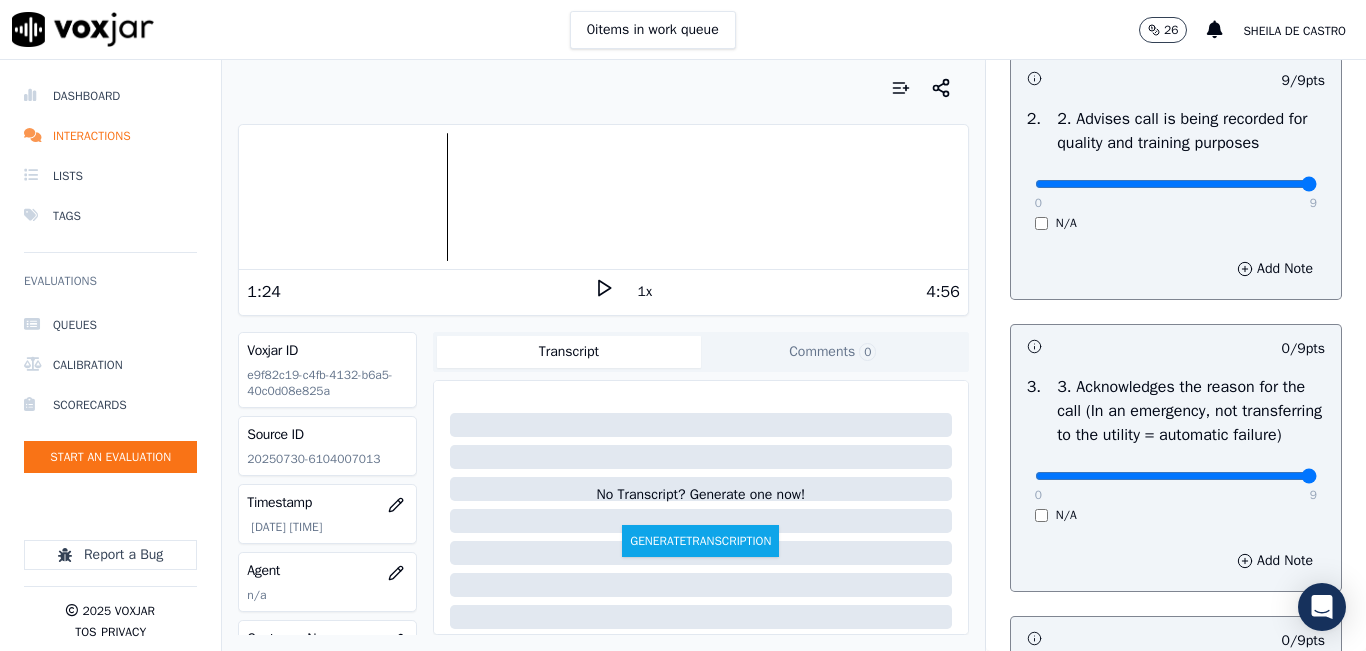 drag, startPoint x: 1263, startPoint y: 519, endPoint x: 1275, endPoint y: 518, distance: 12.0415945 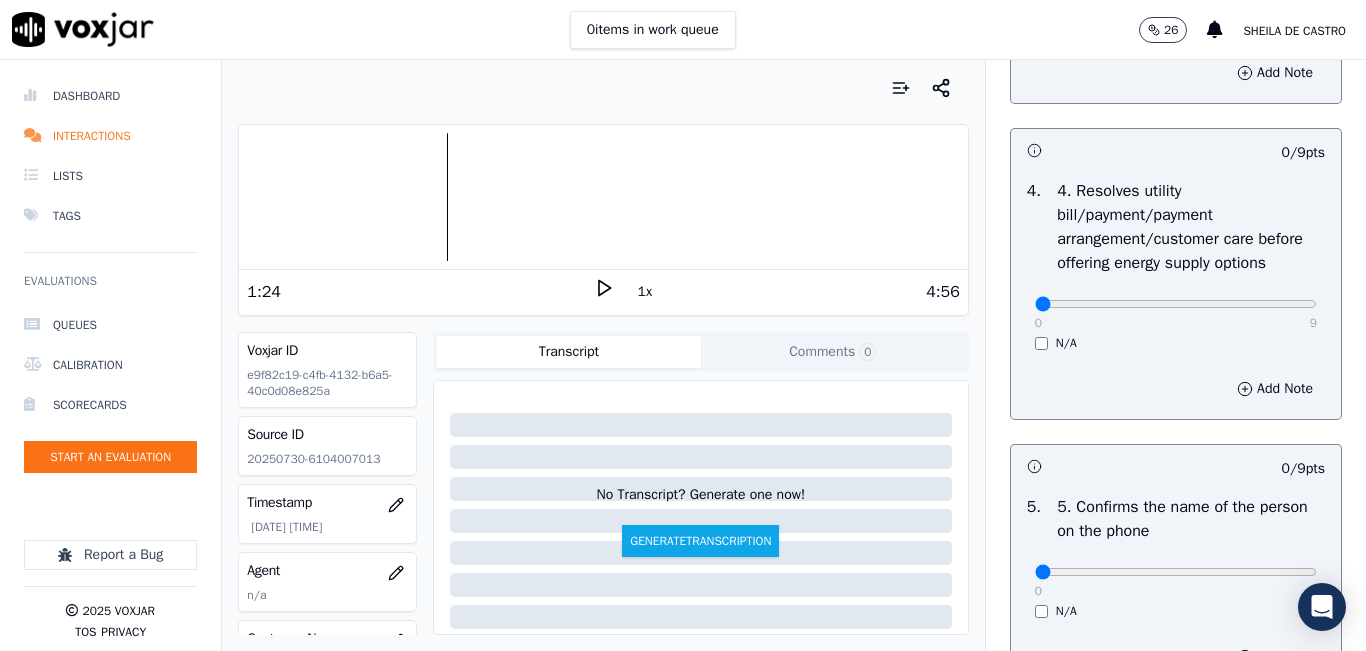 scroll, scrollTop: 900, scrollLeft: 0, axis: vertical 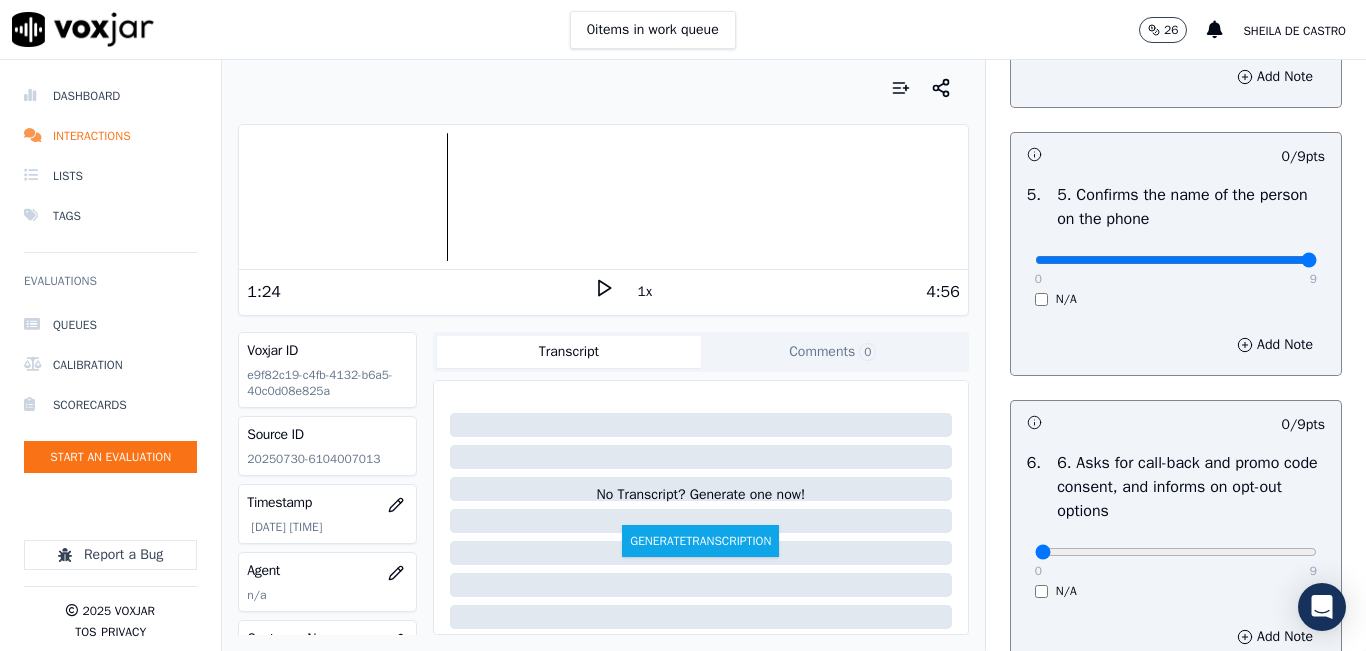 drag, startPoint x: 1270, startPoint y: 326, endPoint x: 1270, endPoint y: 338, distance: 12 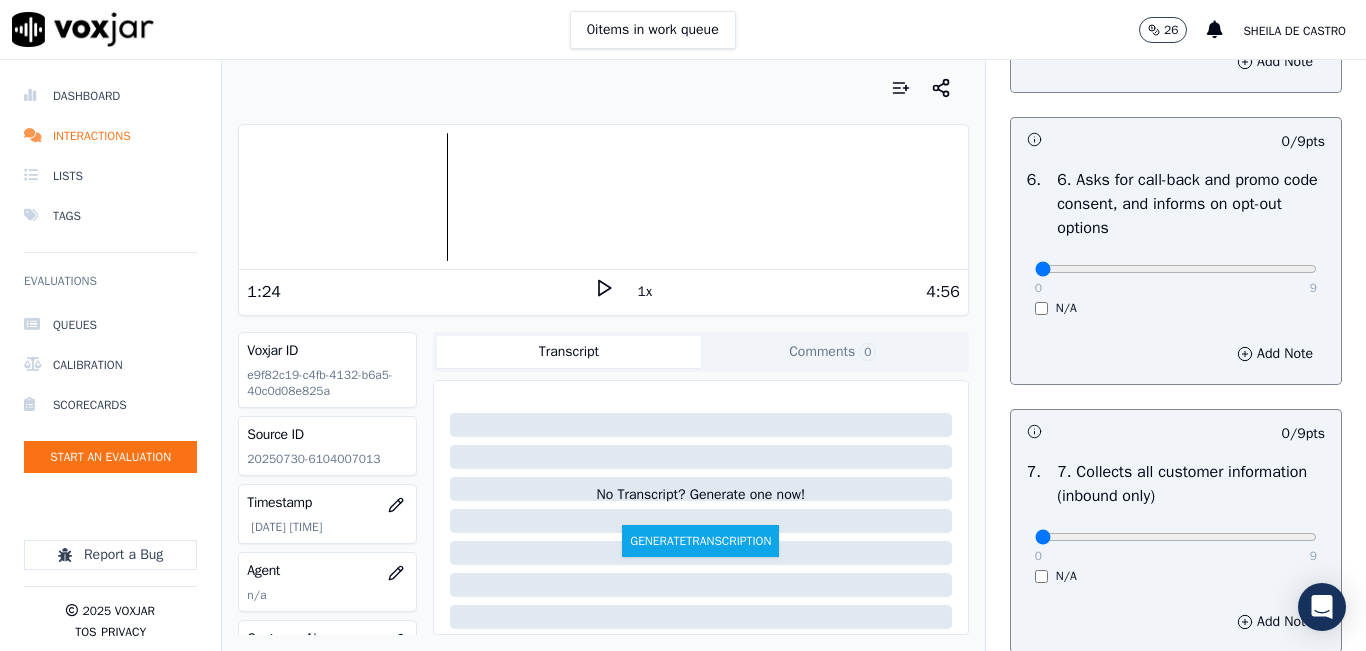 scroll, scrollTop: 1500, scrollLeft: 0, axis: vertical 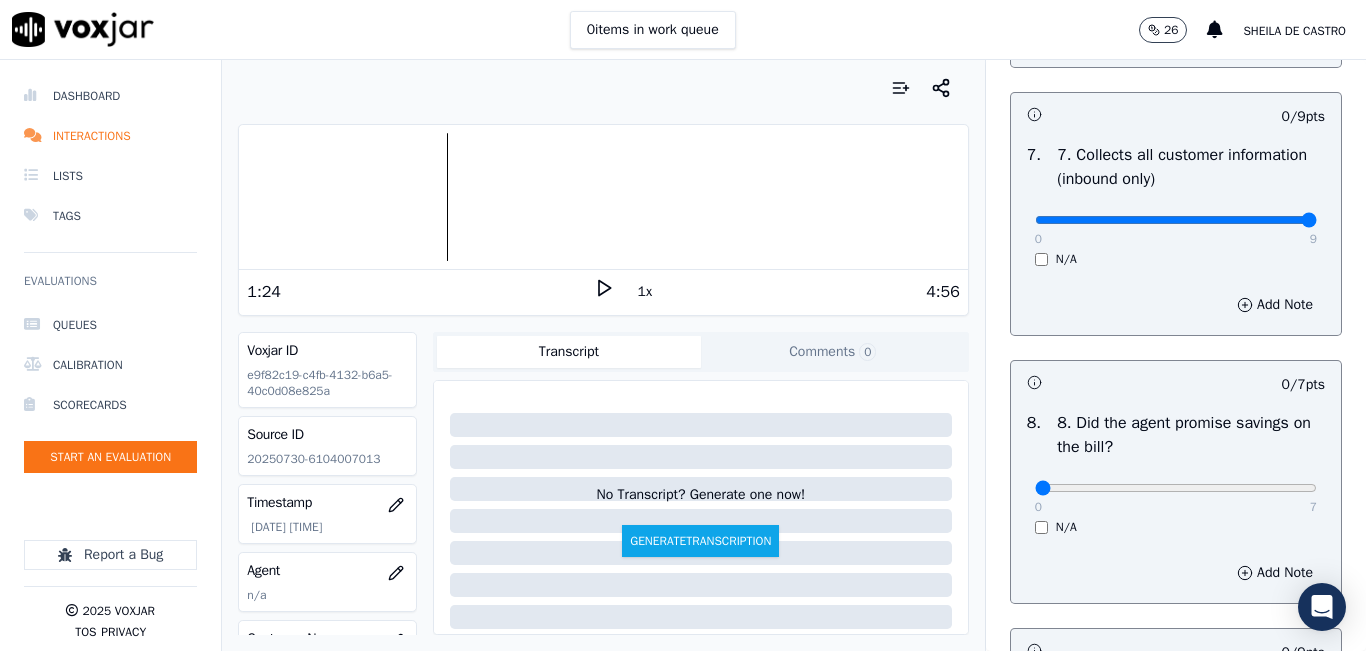 type on "9" 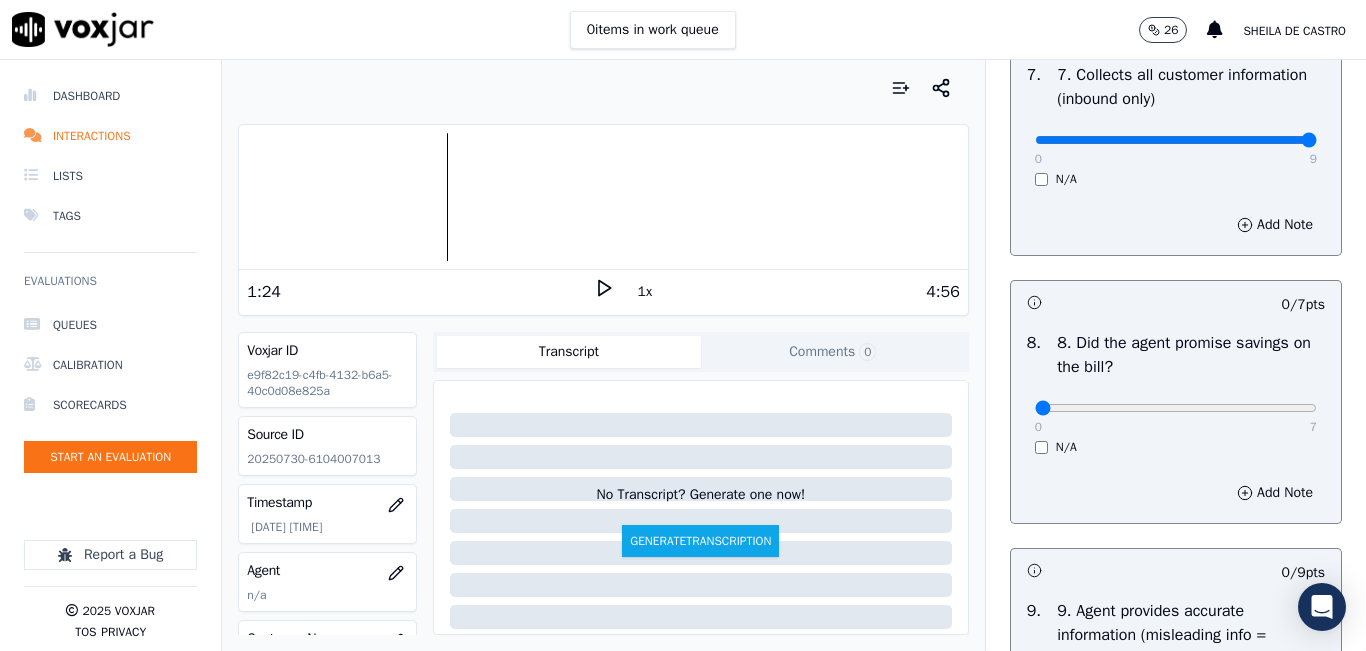 scroll, scrollTop: 2000, scrollLeft: 0, axis: vertical 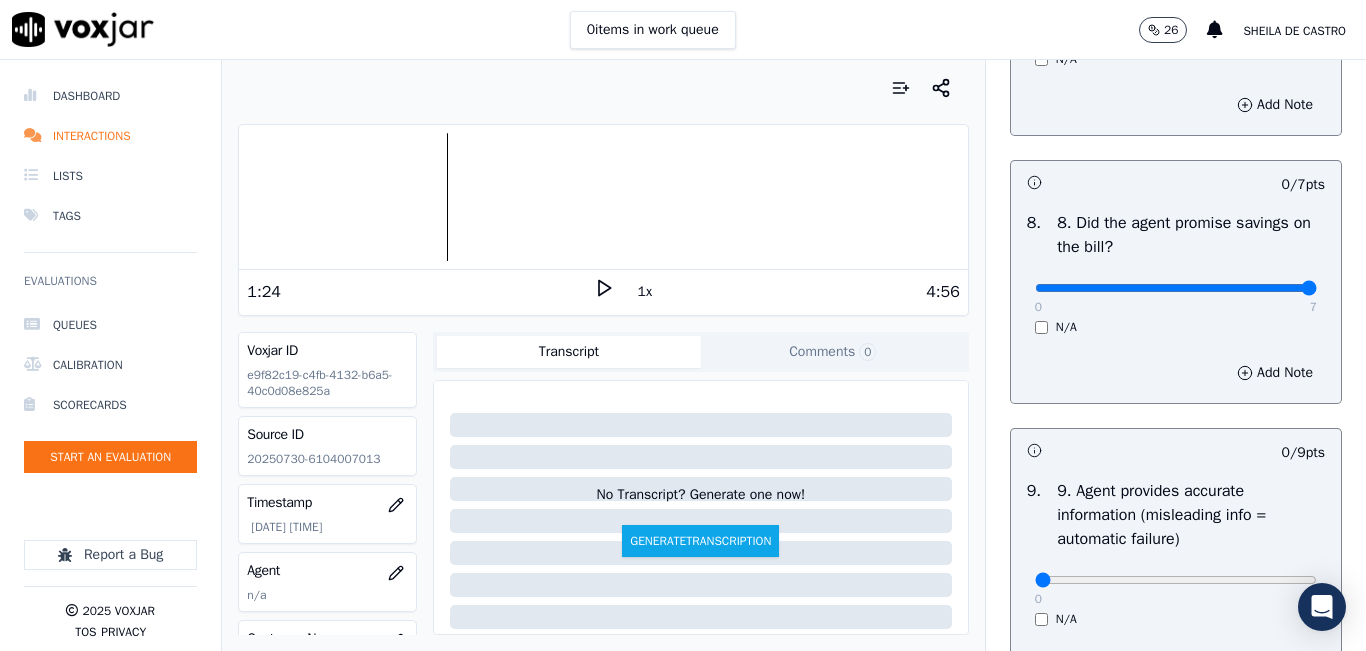 type on "7" 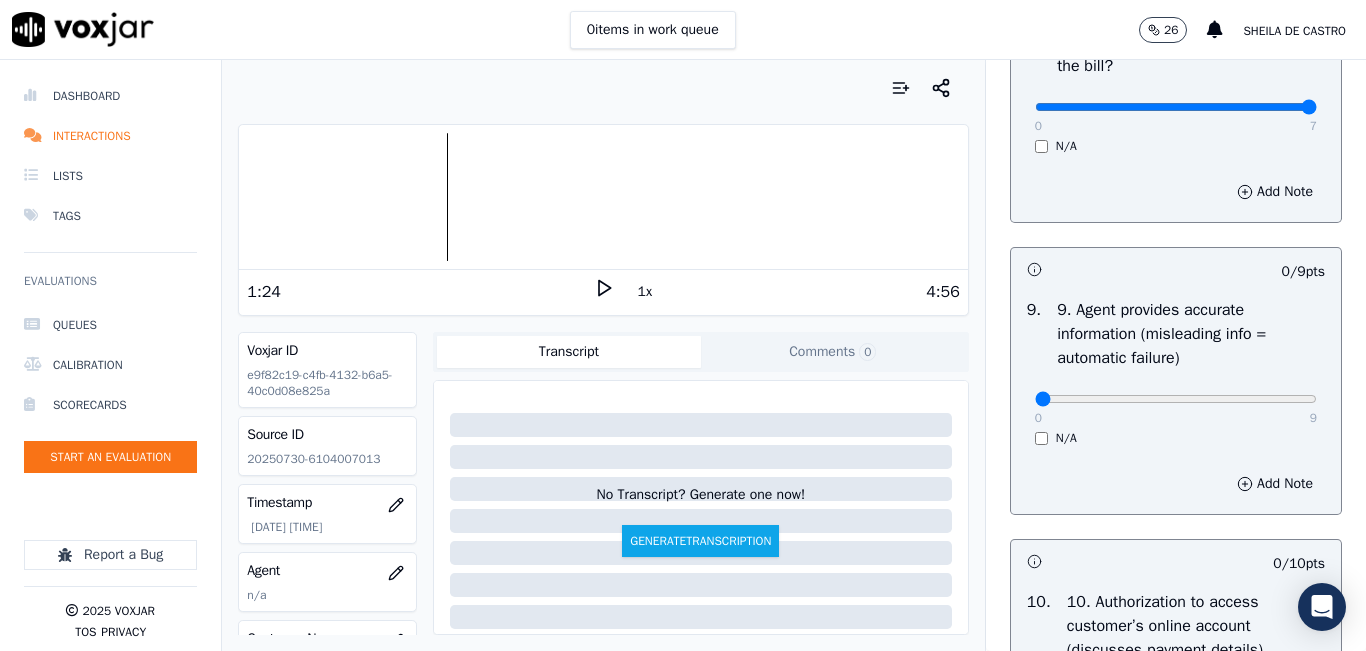 scroll, scrollTop: 2200, scrollLeft: 0, axis: vertical 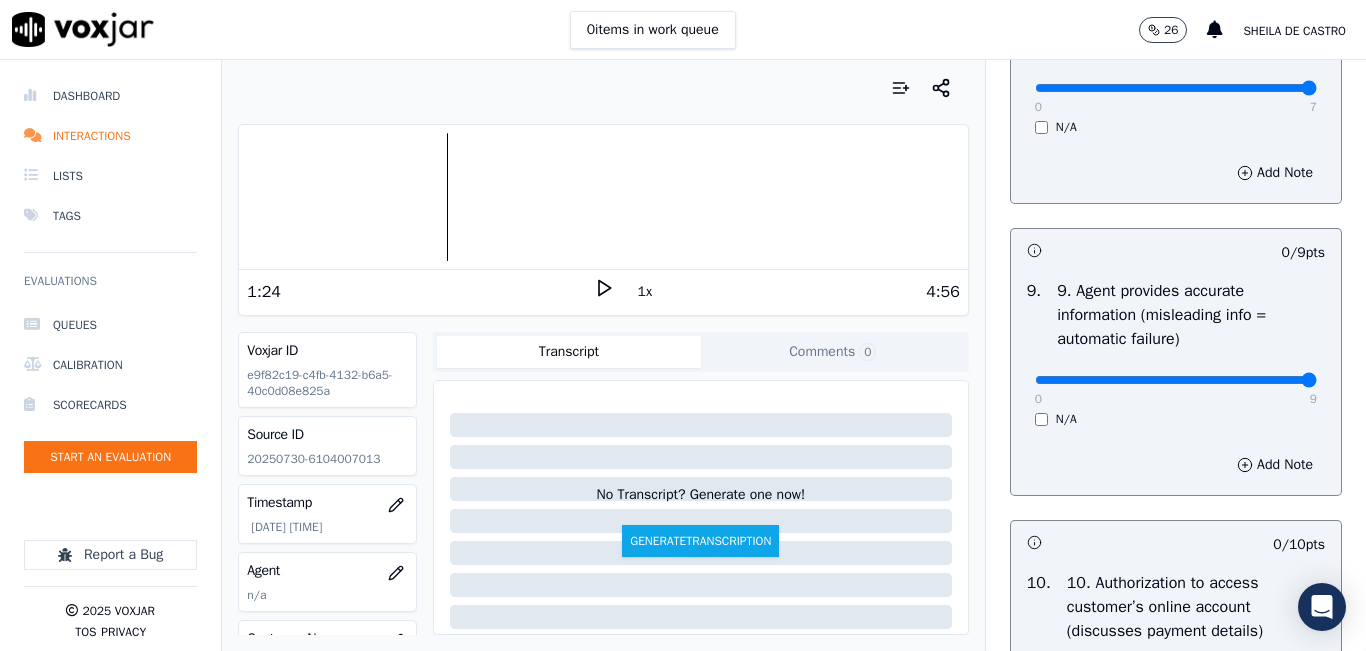 type on "9" 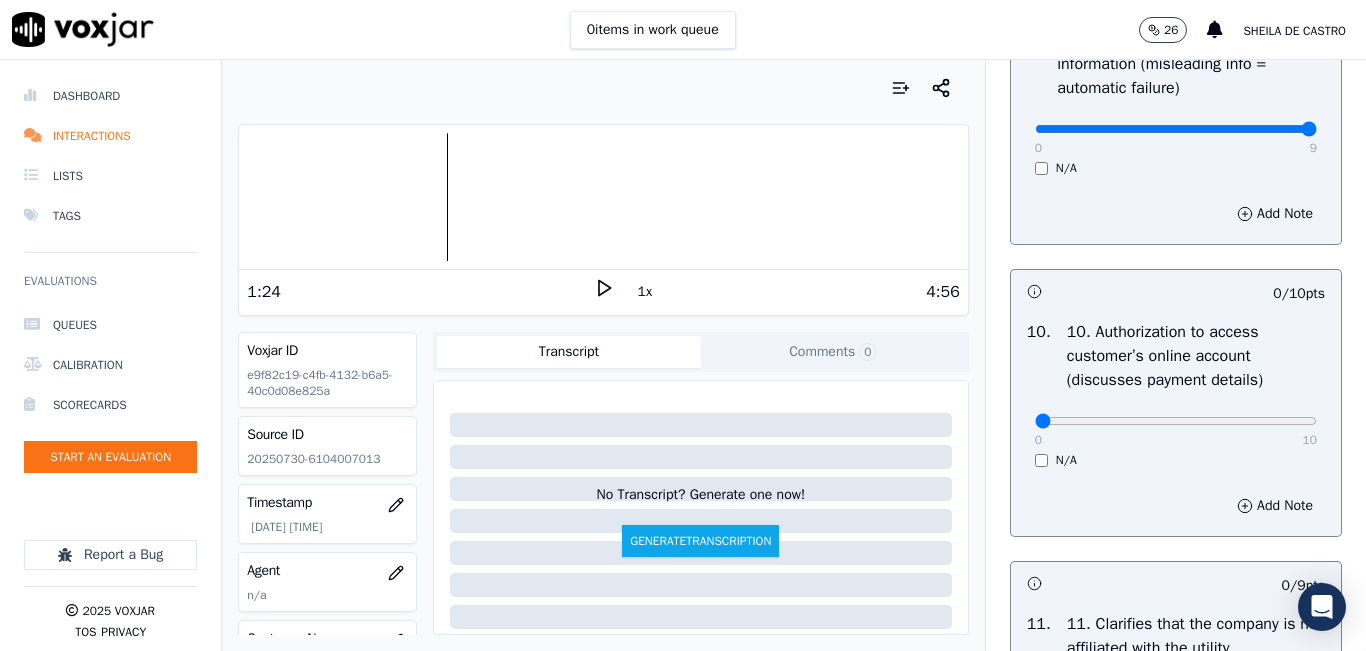 scroll, scrollTop: 2500, scrollLeft: 0, axis: vertical 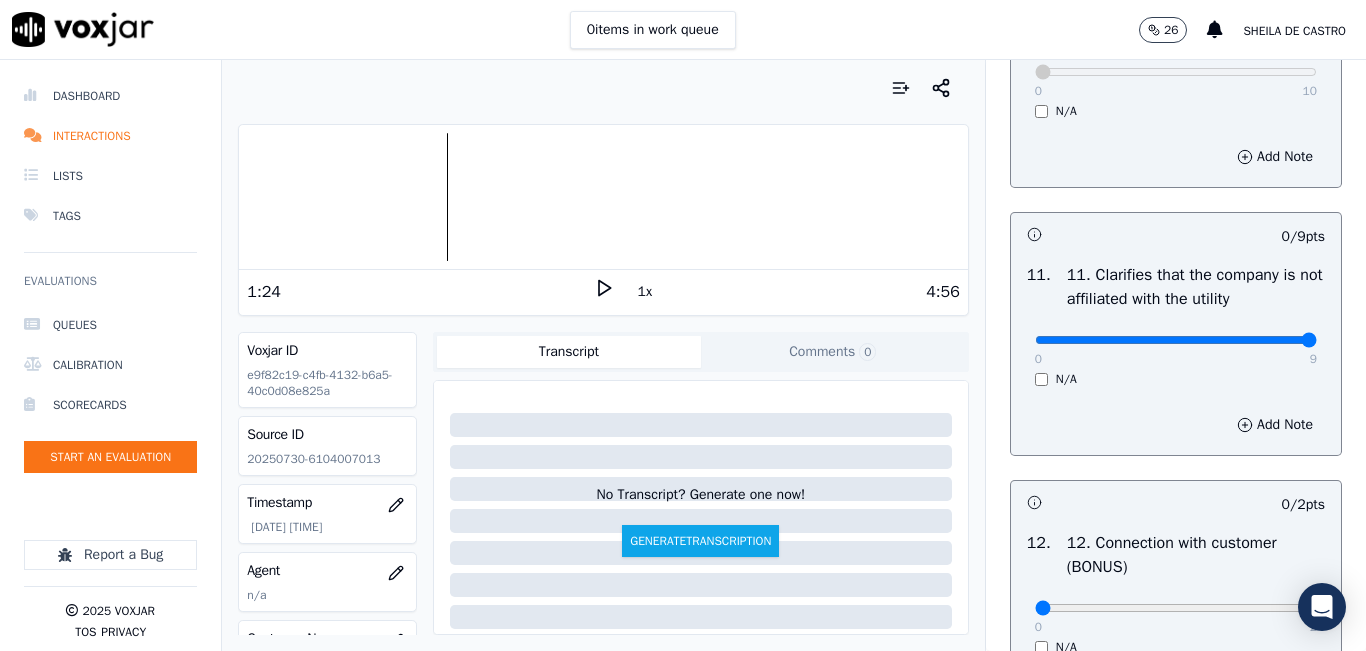 type on "9" 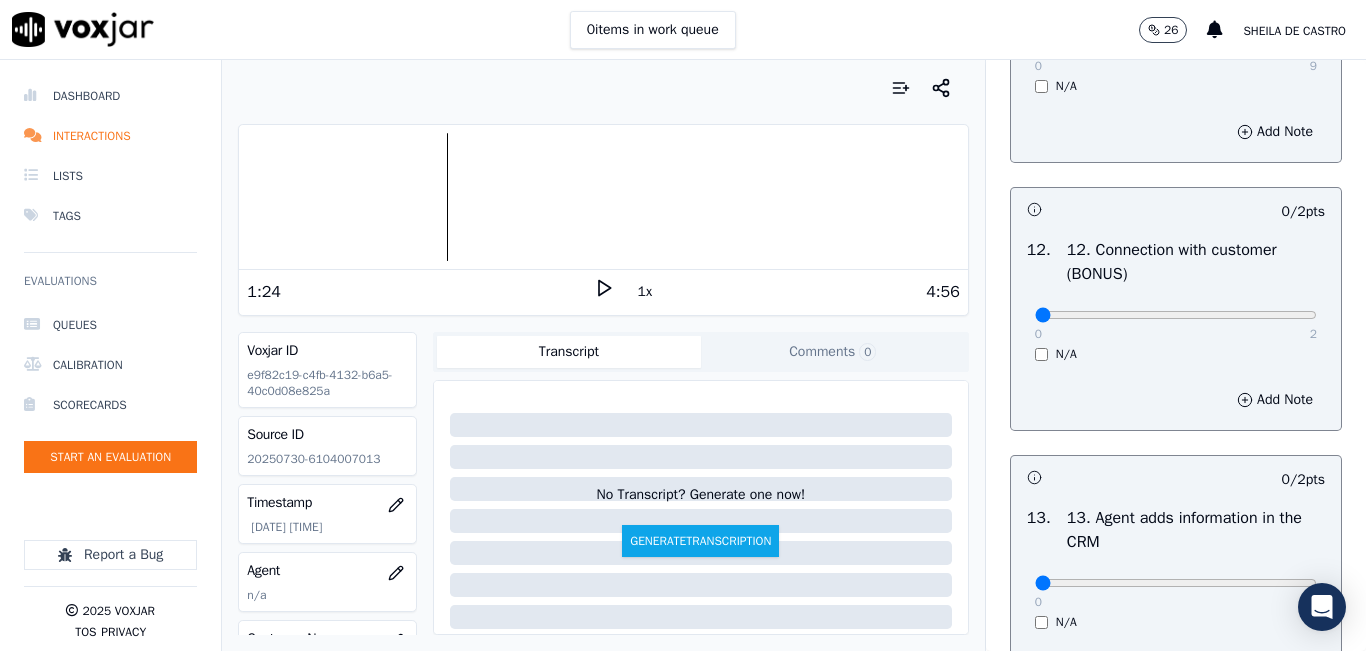 scroll, scrollTop: 3100, scrollLeft: 0, axis: vertical 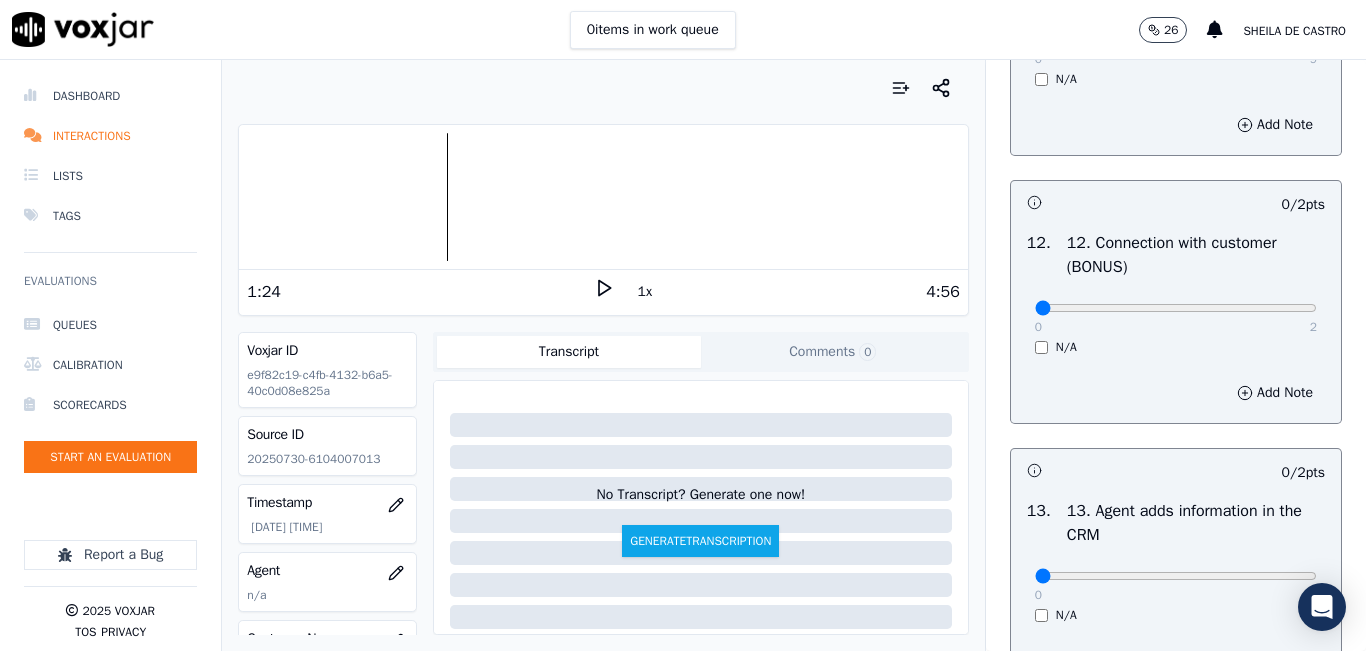 click on "2" at bounding box center (1313, 327) 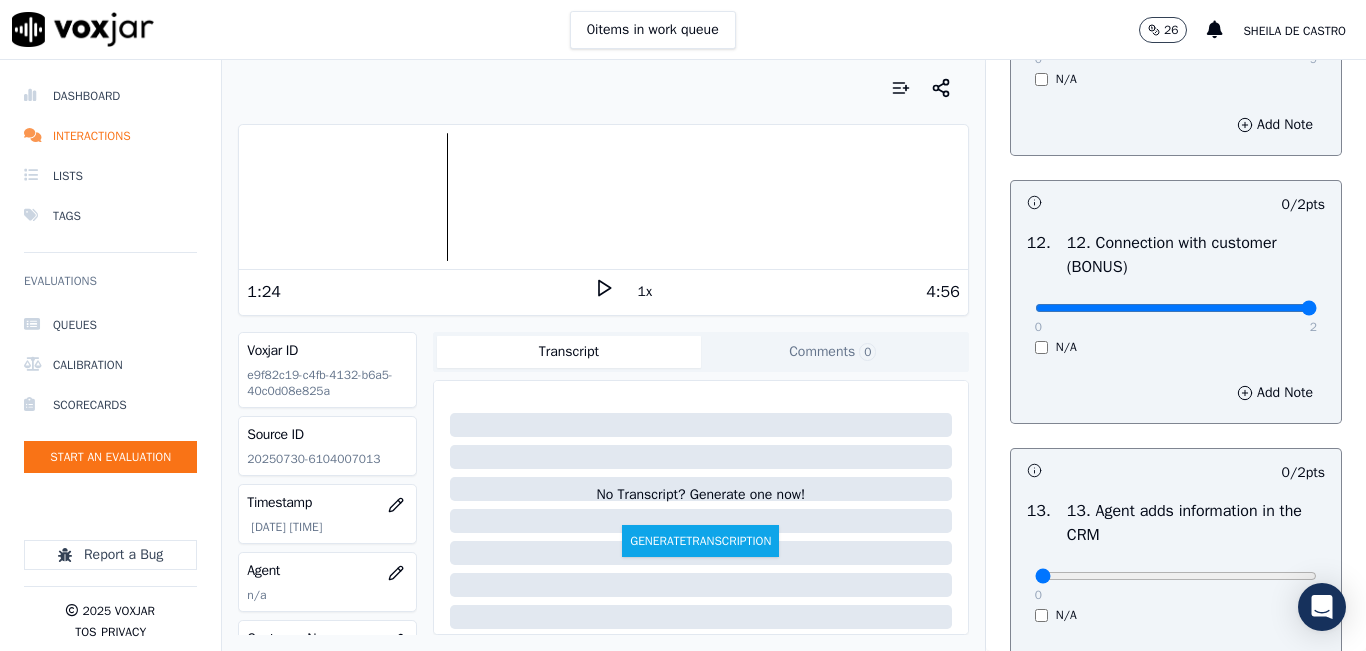 type on "2" 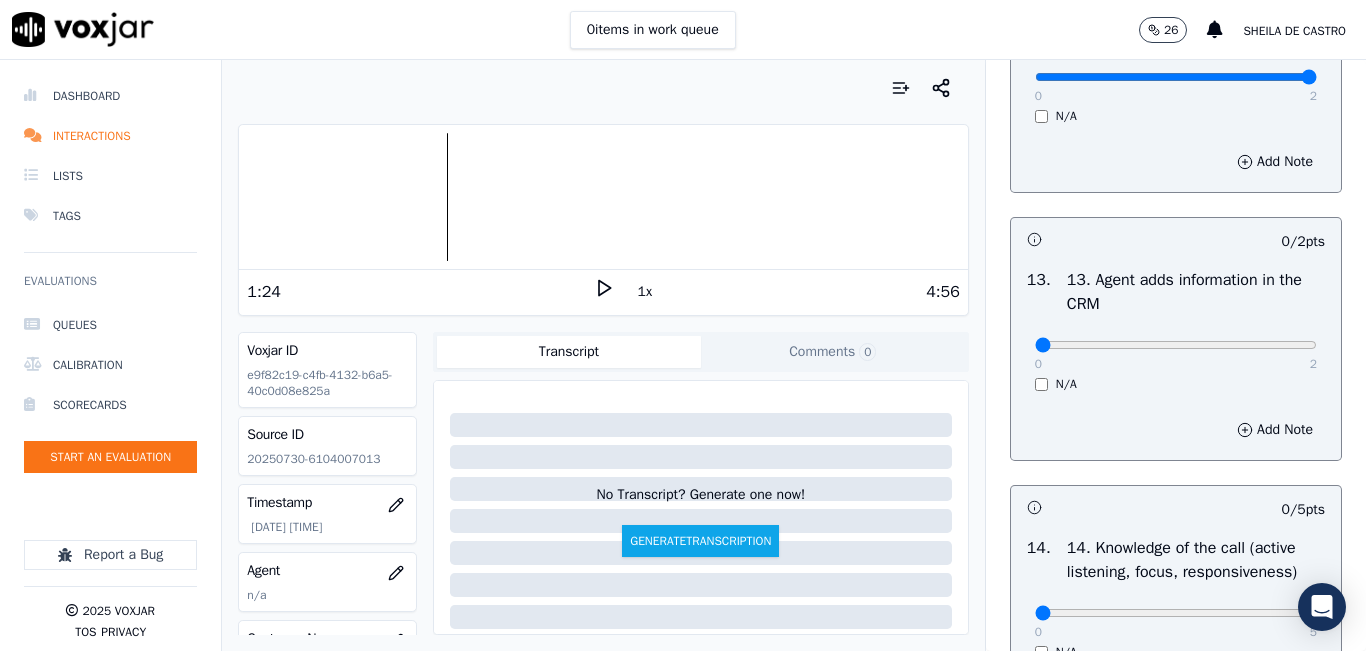 scroll, scrollTop: 3400, scrollLeft: 0, axis: vertical 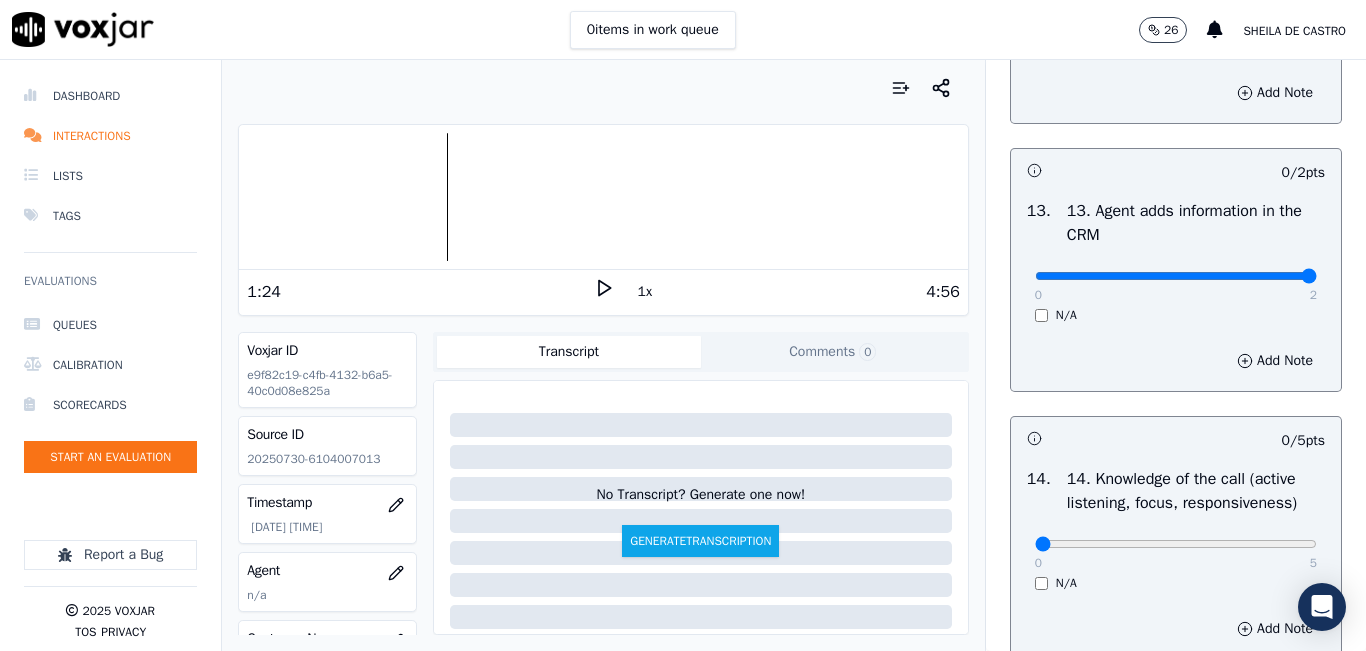 type on "2" 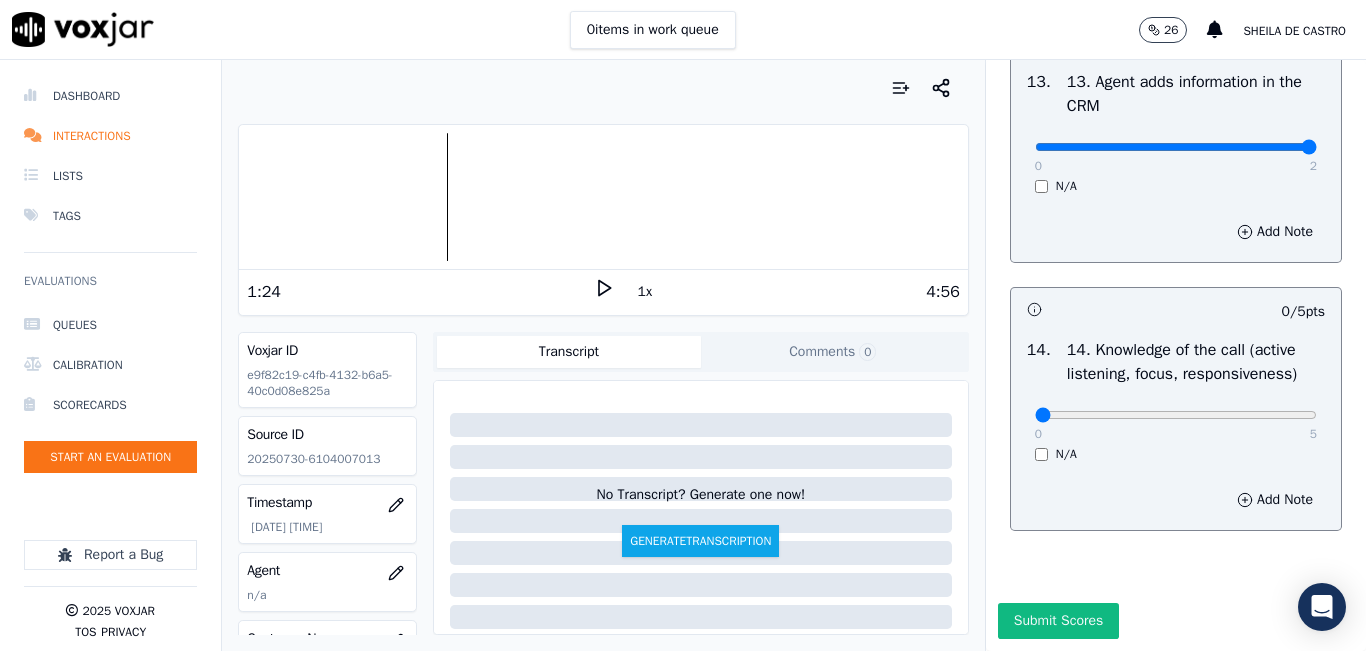 scroll, scrollTop: 3642, scrollLeft: 0, axis: vertical 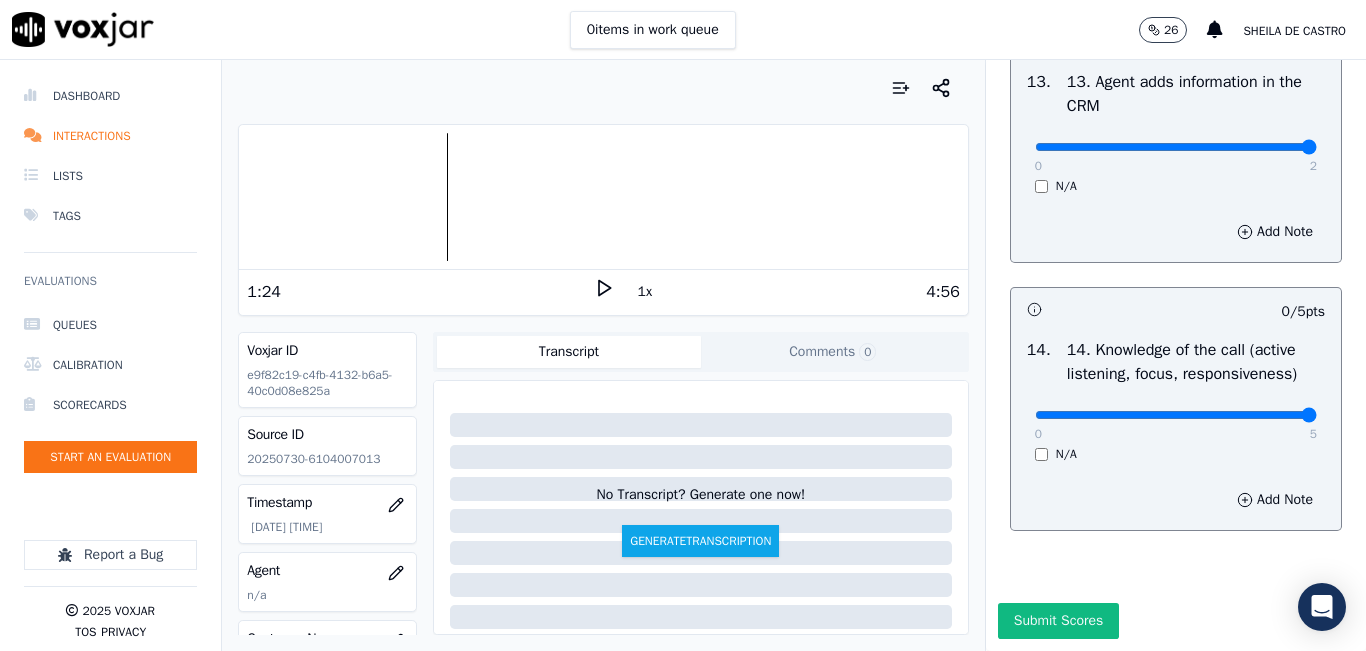 type on "5" 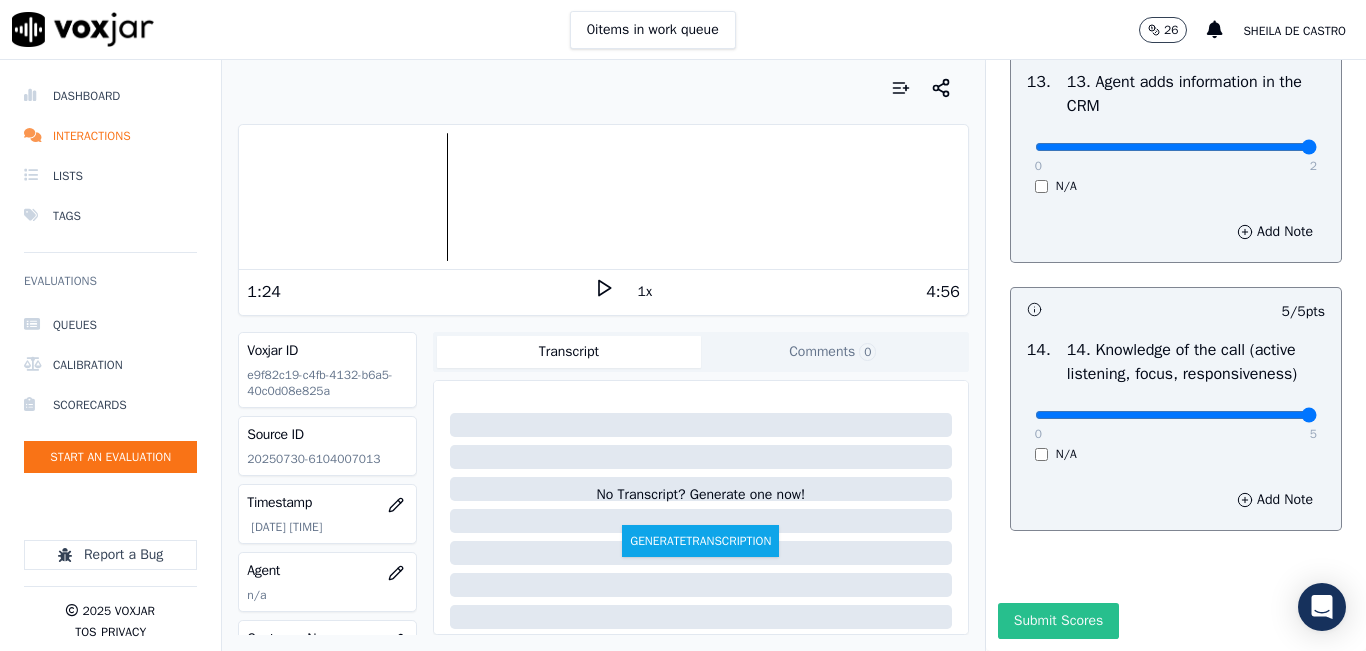 click on "Submit Scores" at bounding box center [1058, 621] 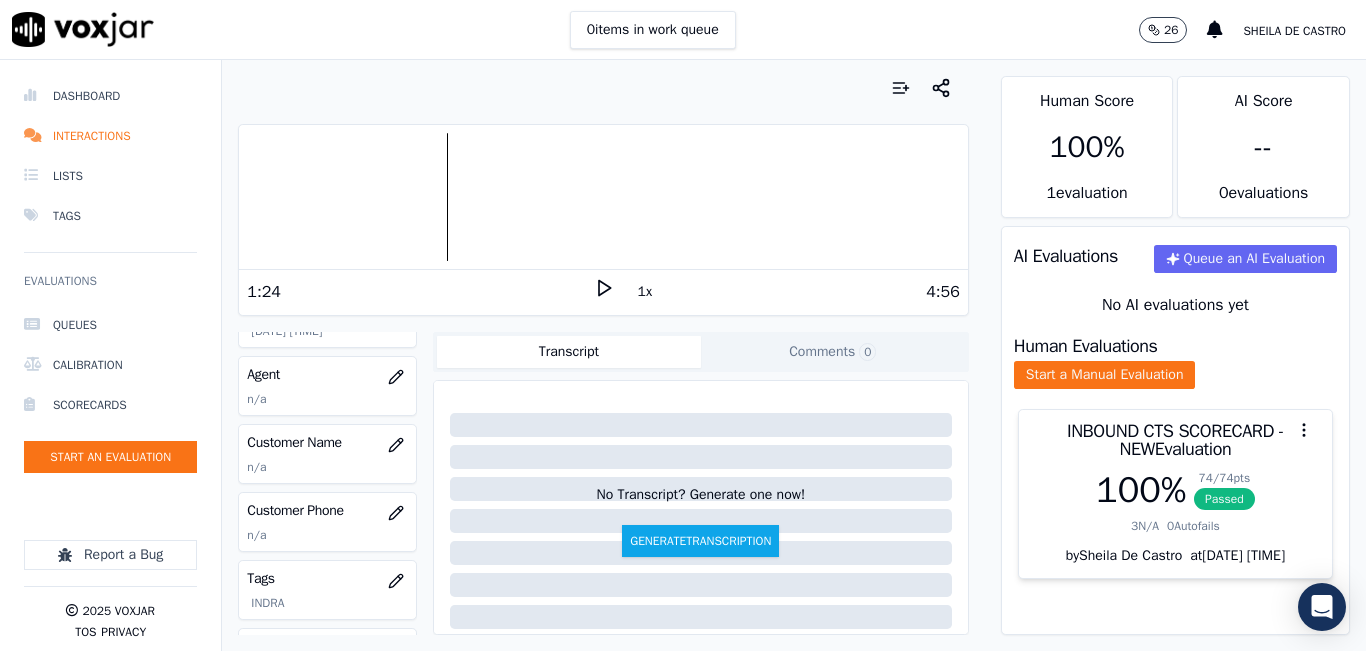scroll, scrollTop: 200, scrollLeft: 0, axis: vertical 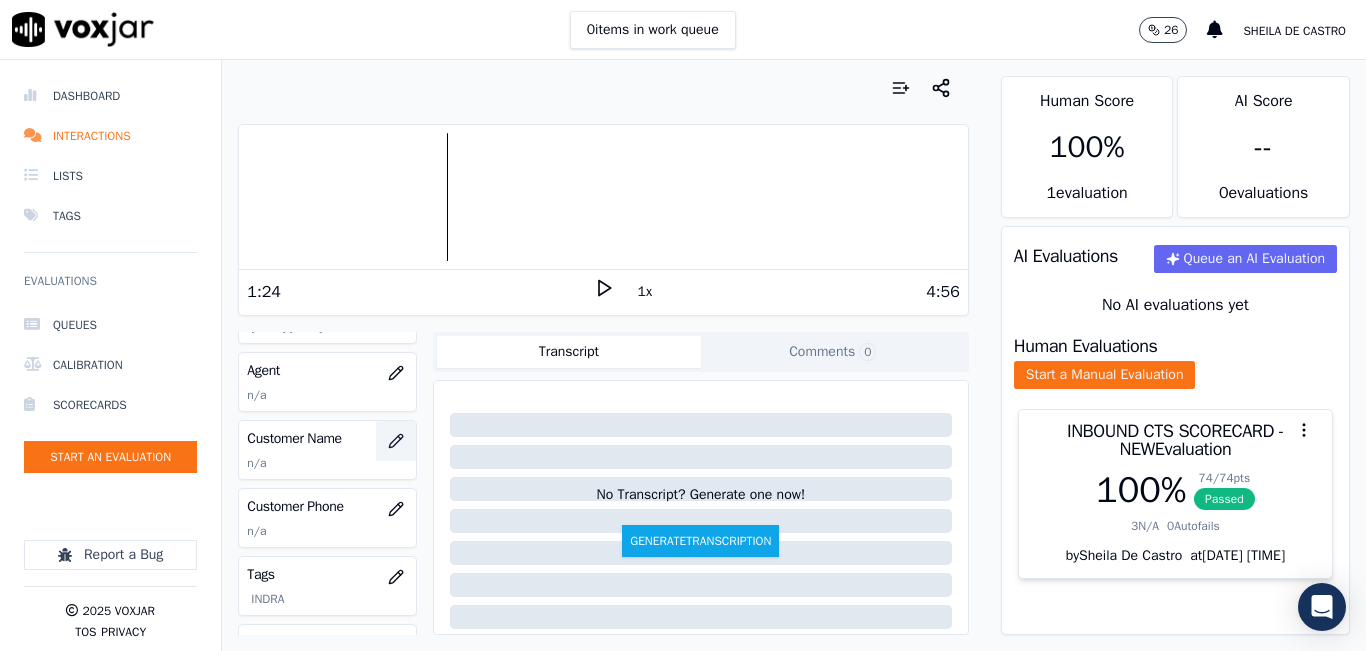 click at bounding box center [396, 441] 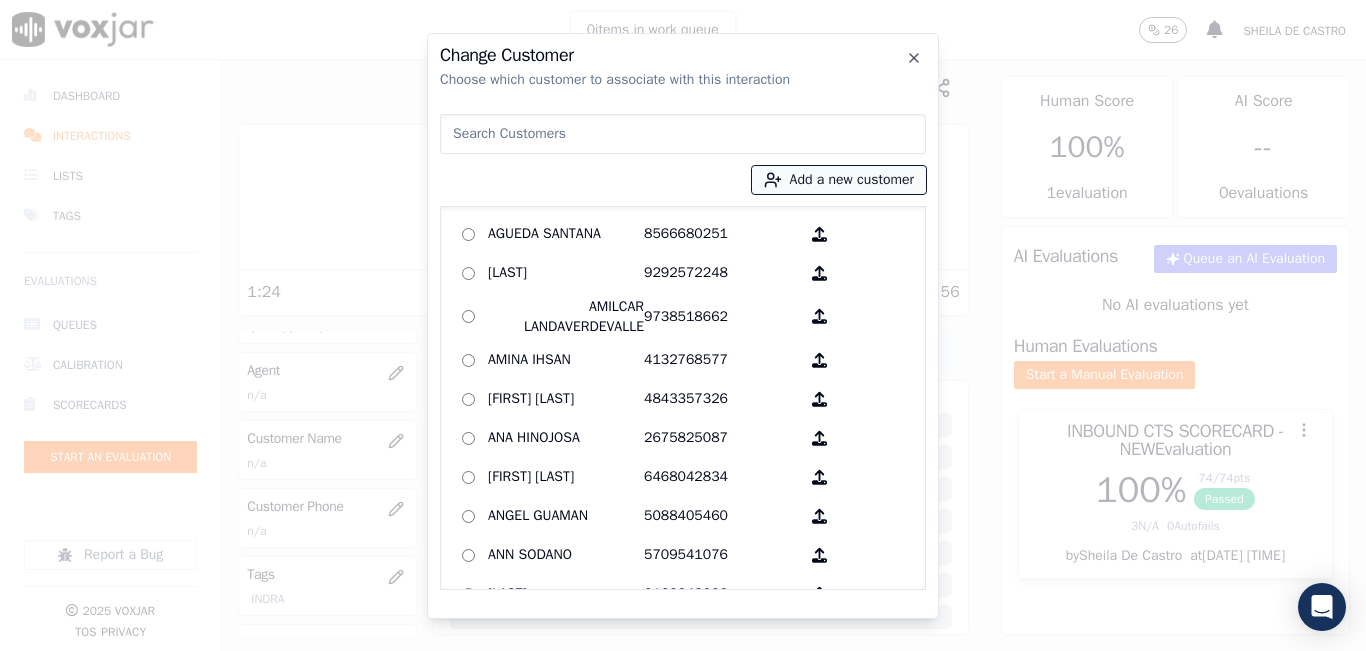 click on "Add a new customer" at bounding box center (839, 180) 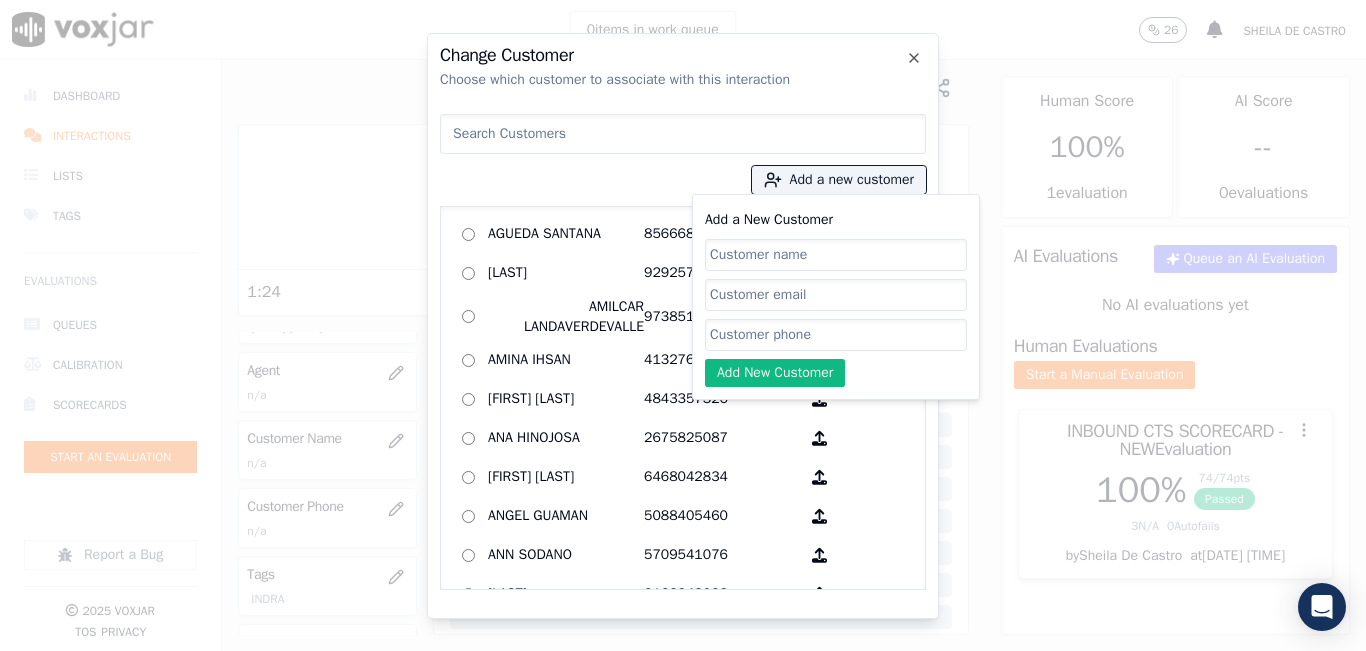 click on "Add a New Customer" 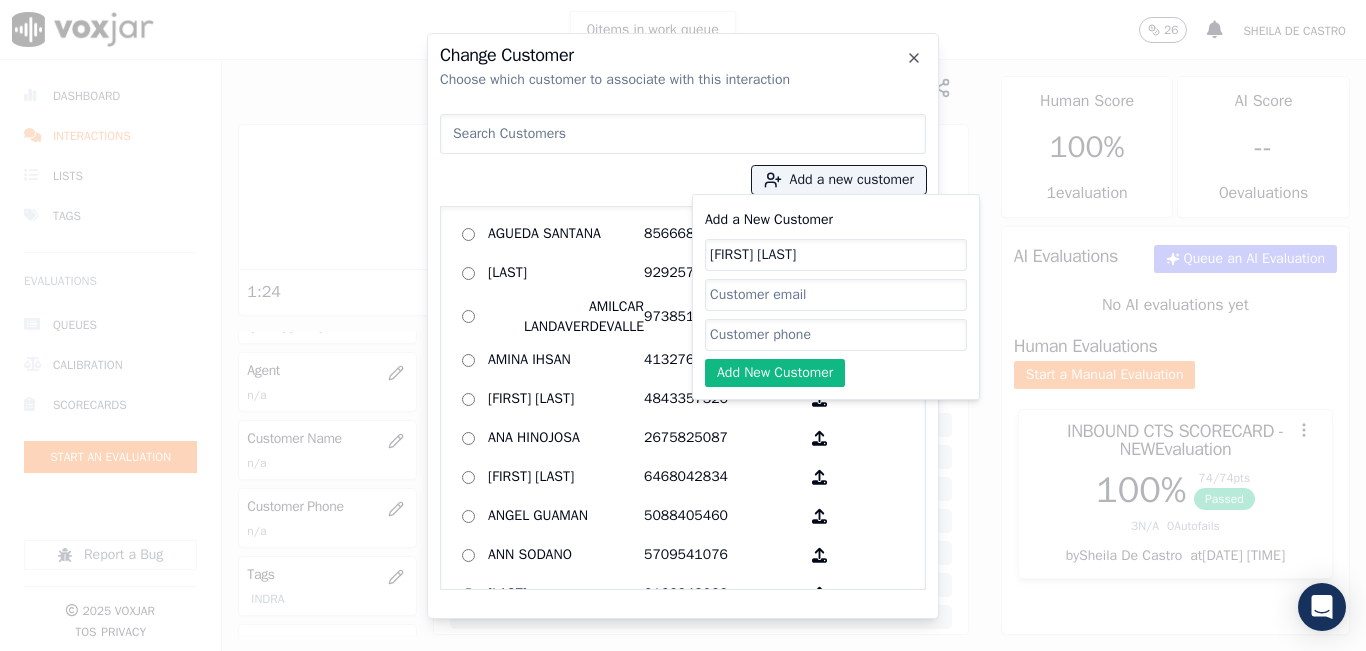 type on "[FIRST] [LAST]" 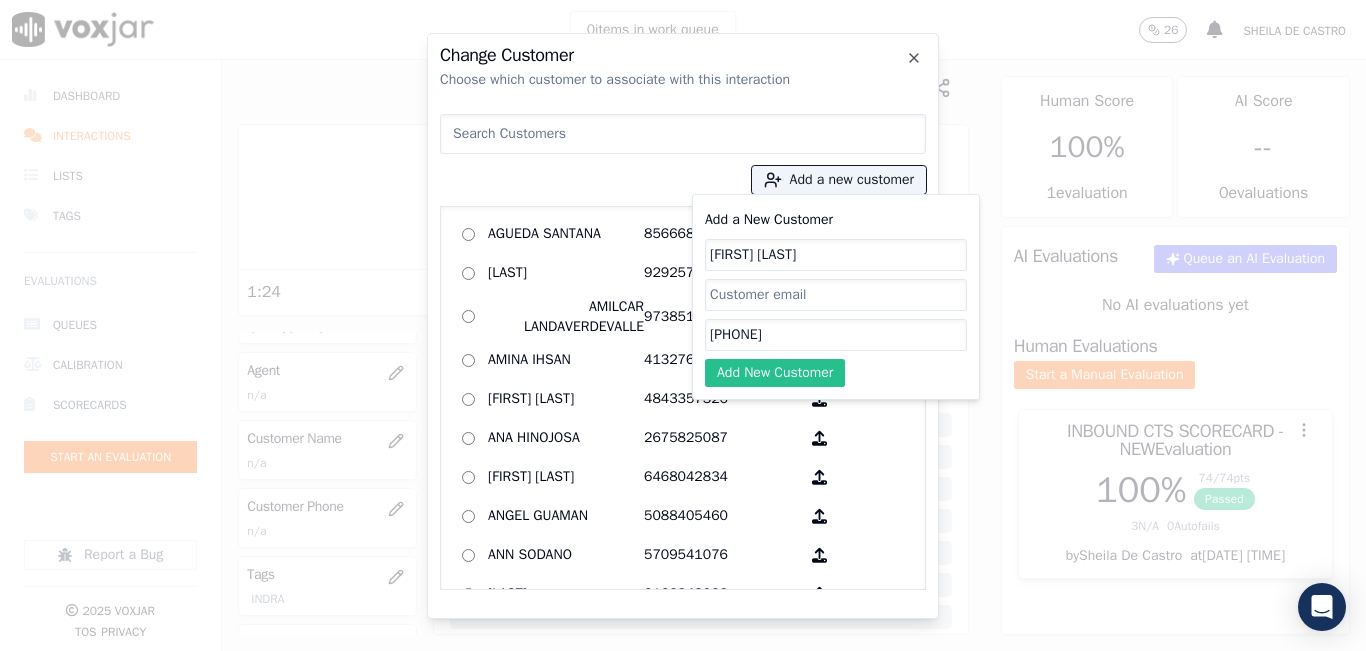 type on "[PHONE]" 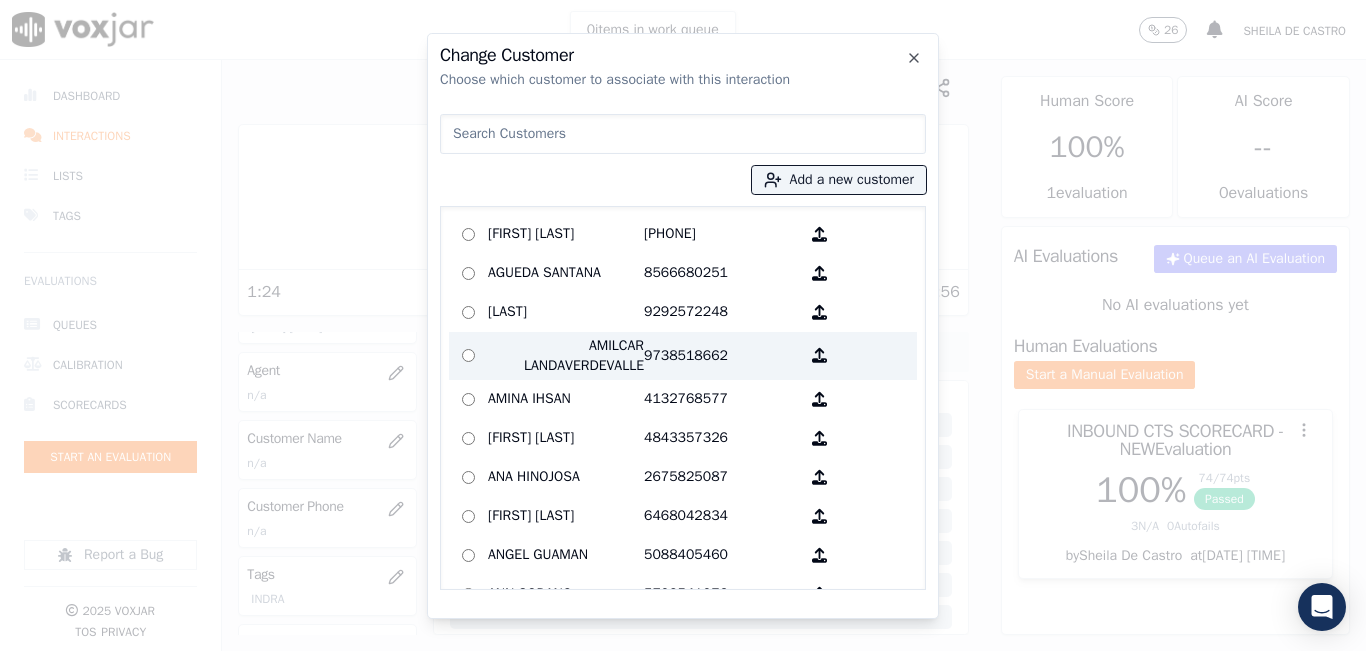 drag, startPoint x: 584, startPoint y: 217, endPoint x: 661, endPoint y: 328, distance: 135.09256 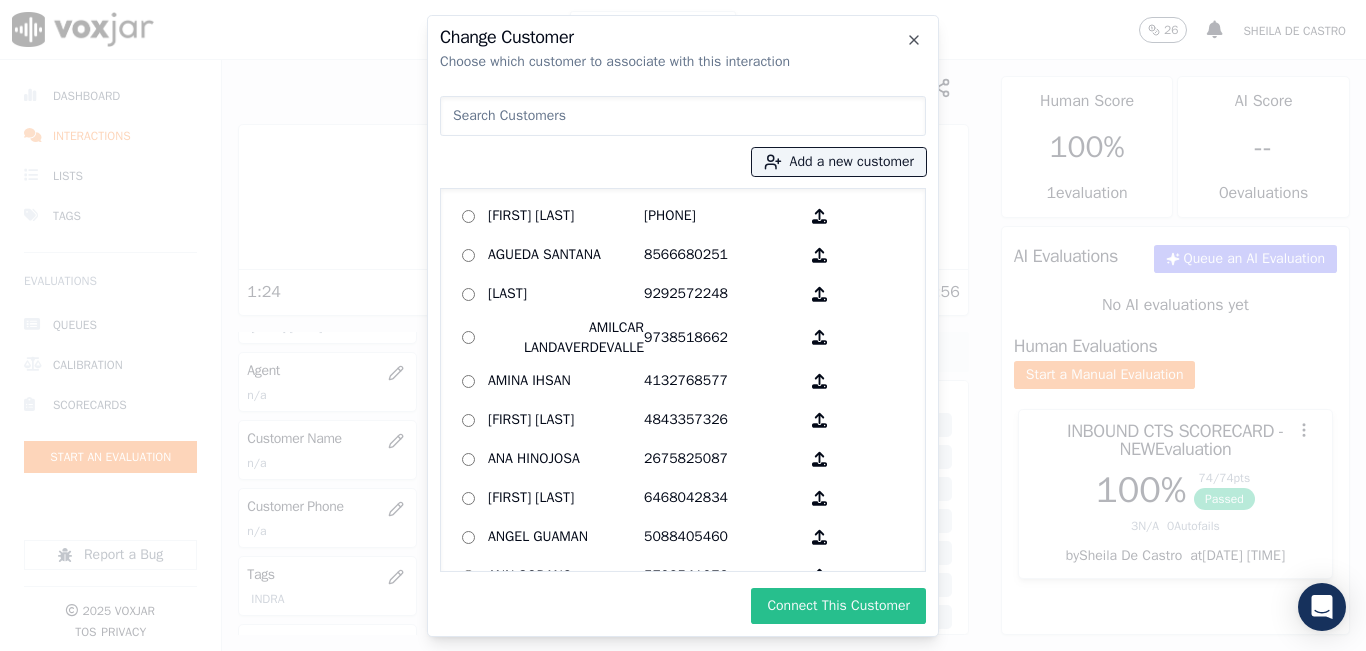 click on "Connect This Customer" at bounding box center (838, 606) 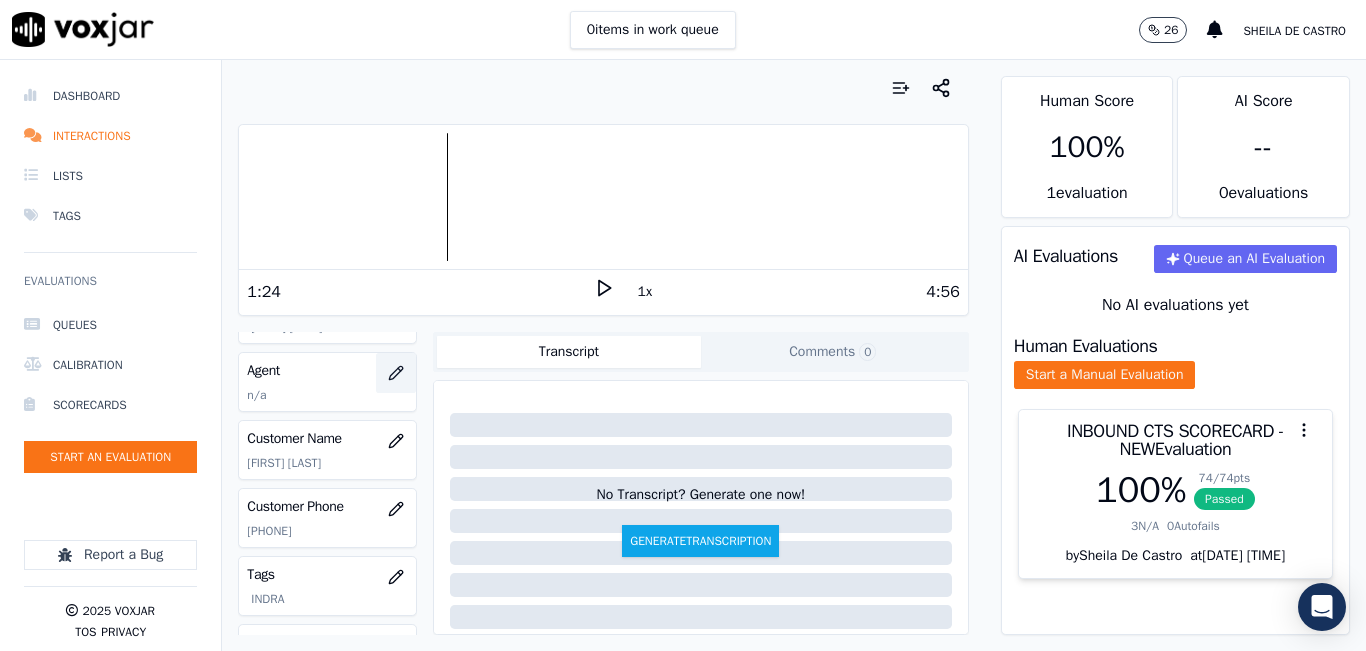 click at bounding box center [396, 373] 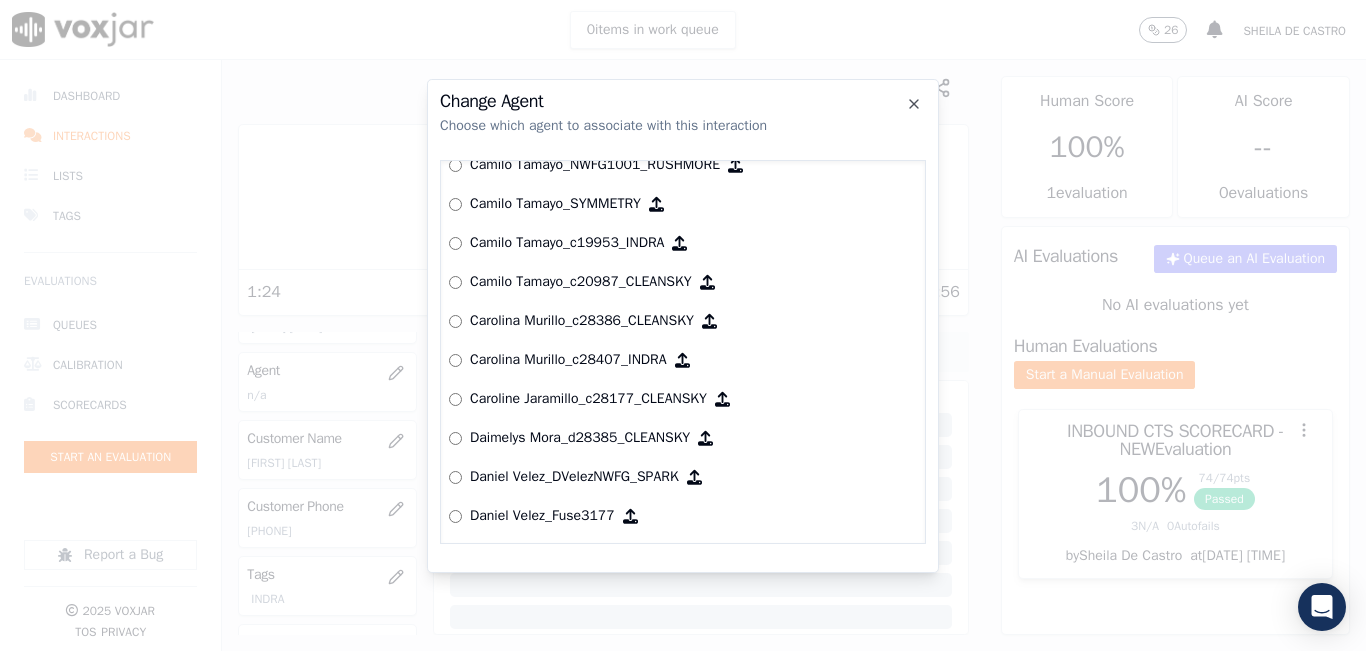 scroll, scrollTop: 1547, scrollLeft: 0, axis: vertical 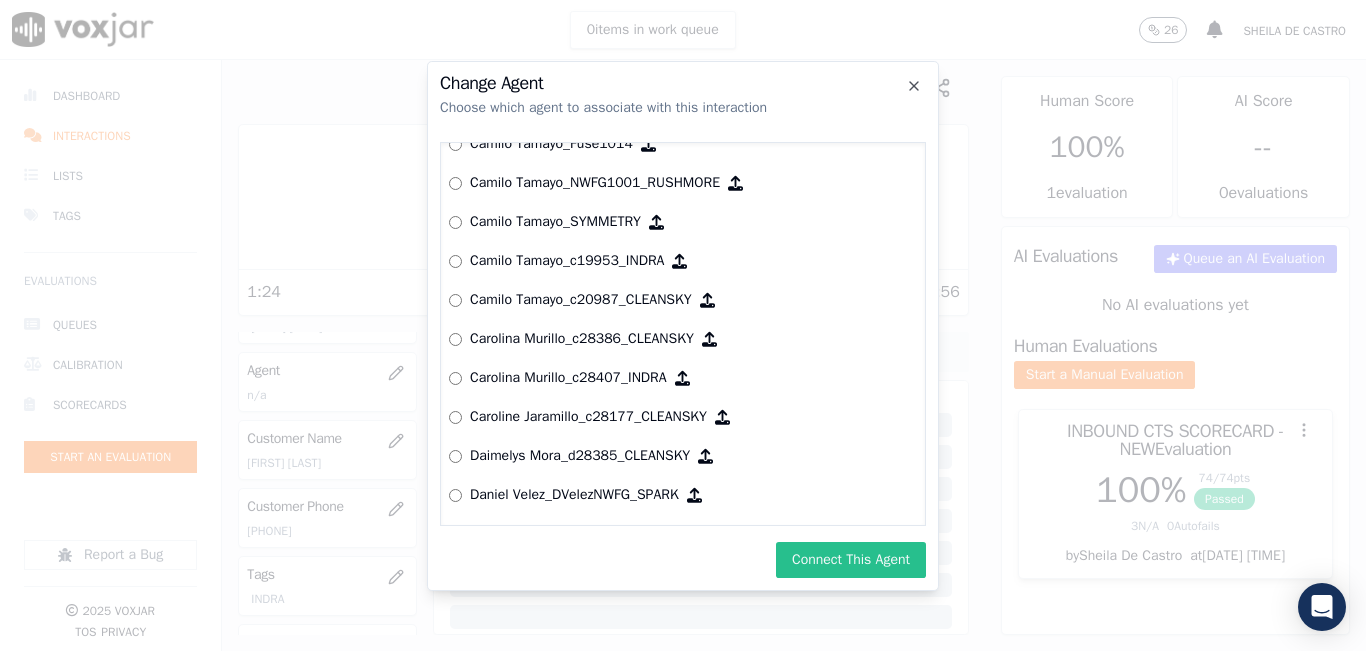 click on "Connect This Agent" at bounding box center (851, 560) 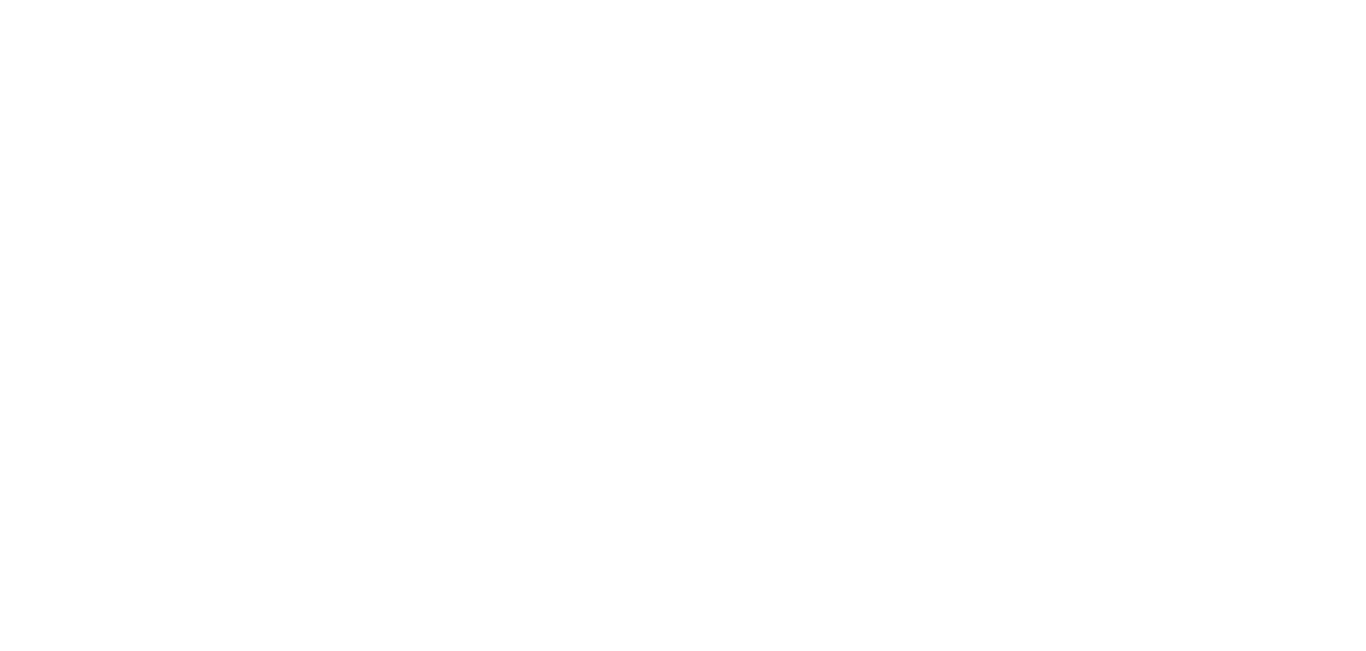 scroll, scrollTop: 0, scrollLeft: 0, axis: both 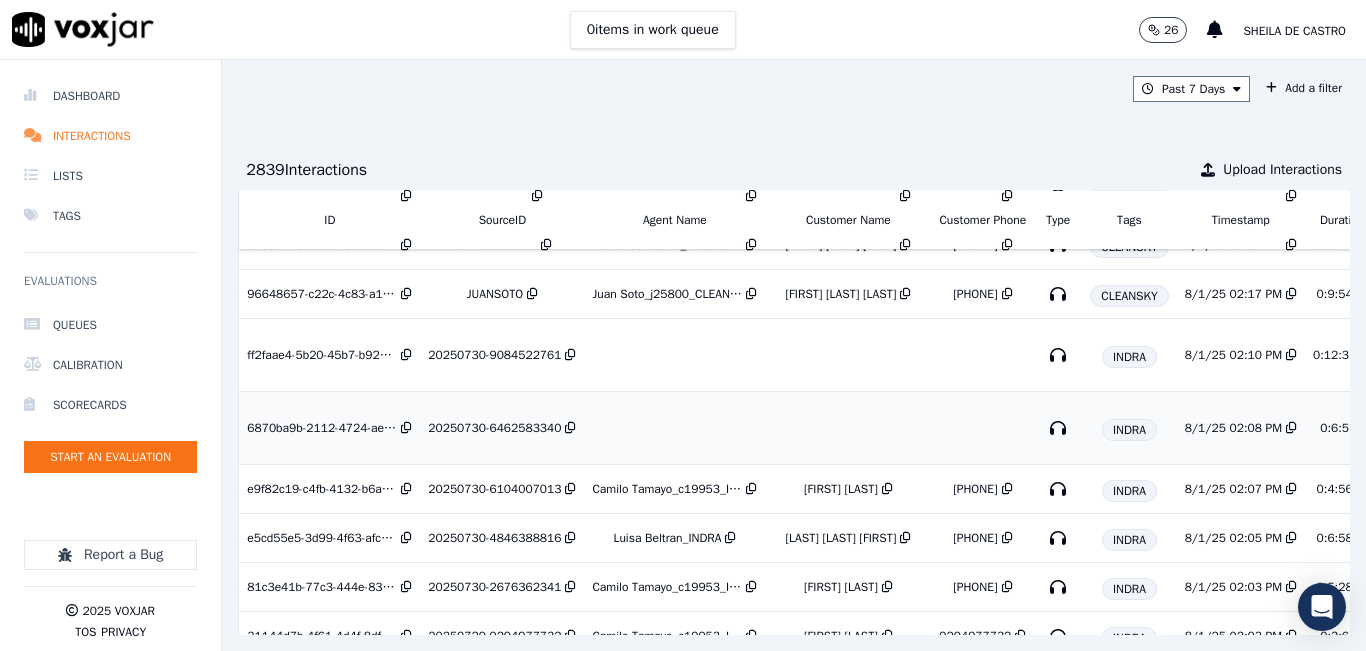click on "20250730-6462583340" at bounding box center [494, 428] 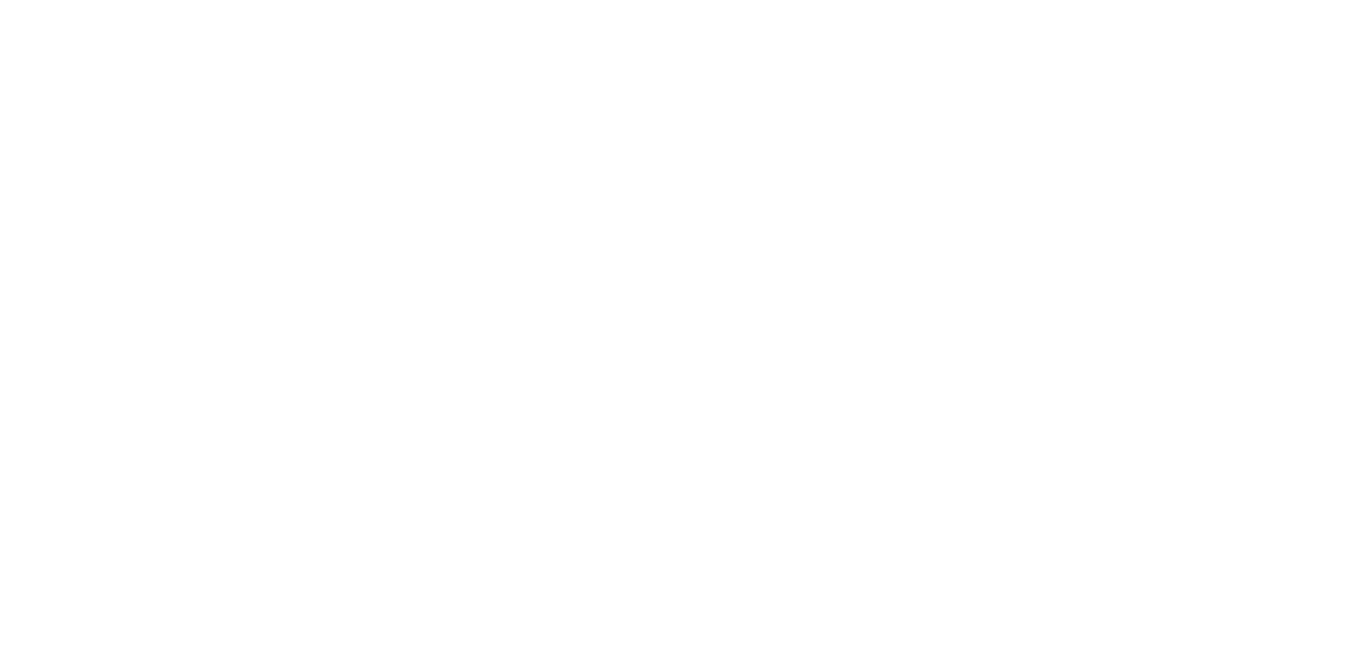 scroll, scrollTop: 0, scrollLeft: 0, axis: both 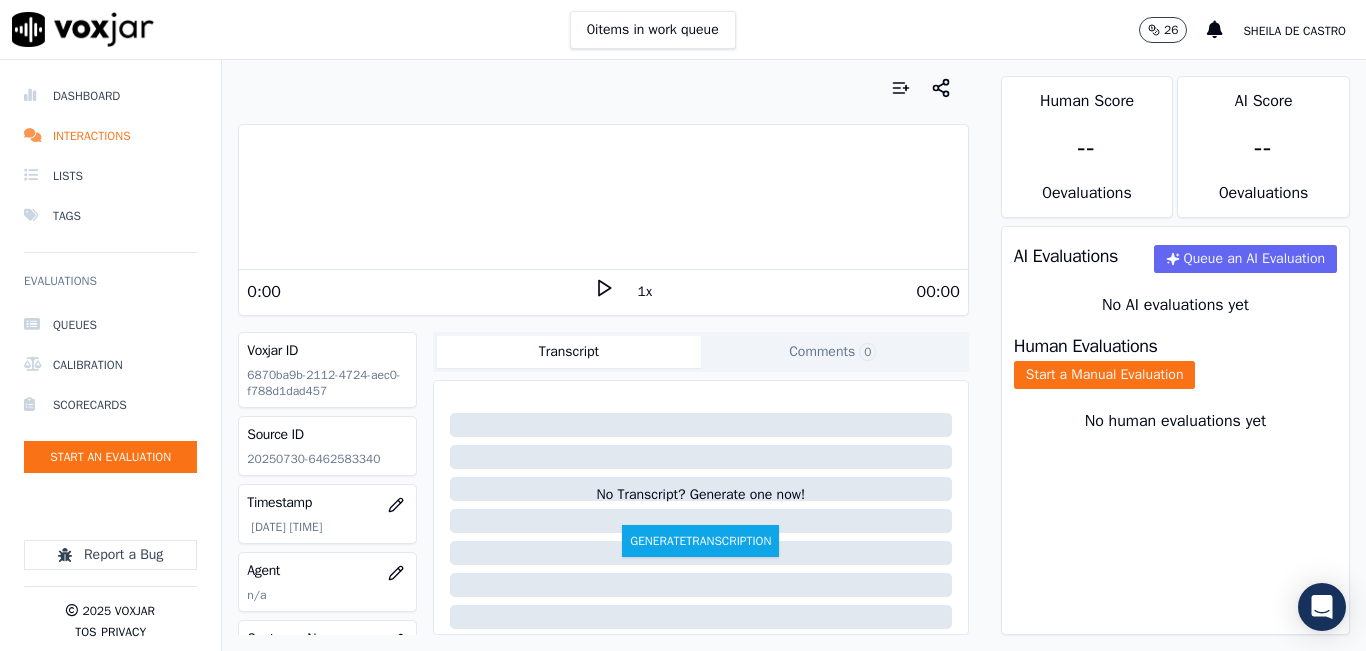 click on "20250730-6462583340" 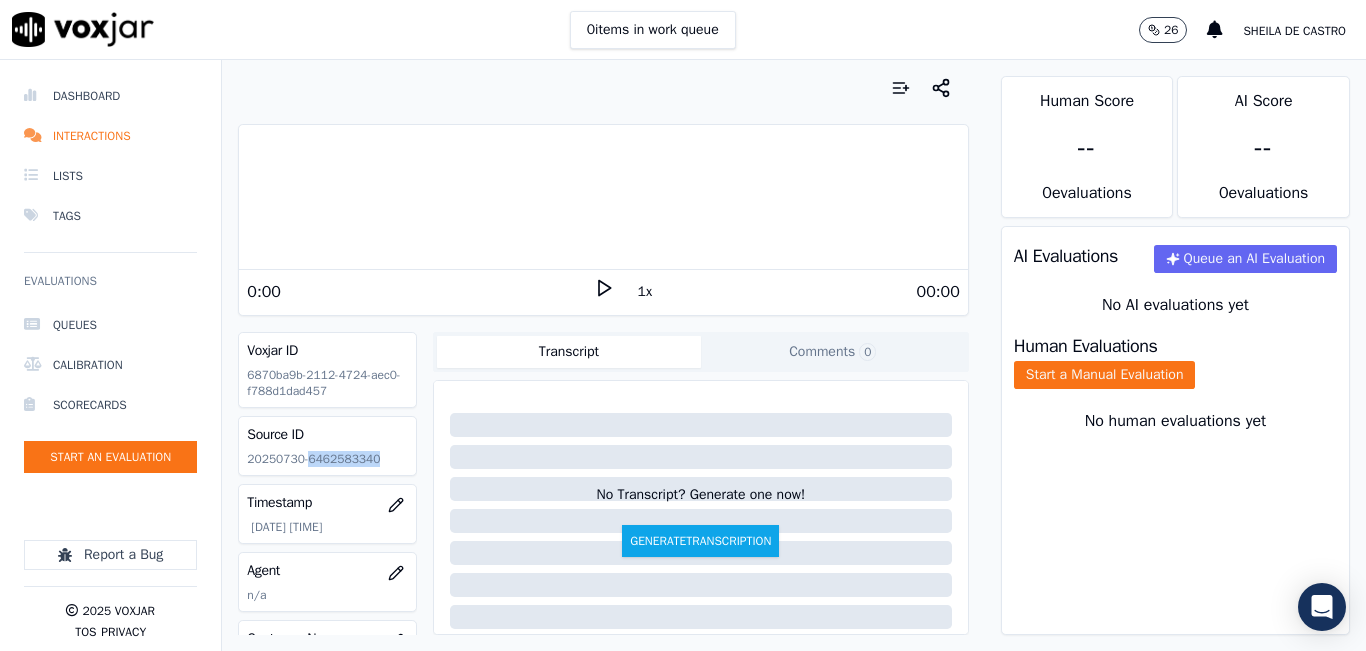 click on "20250730-6462583340" 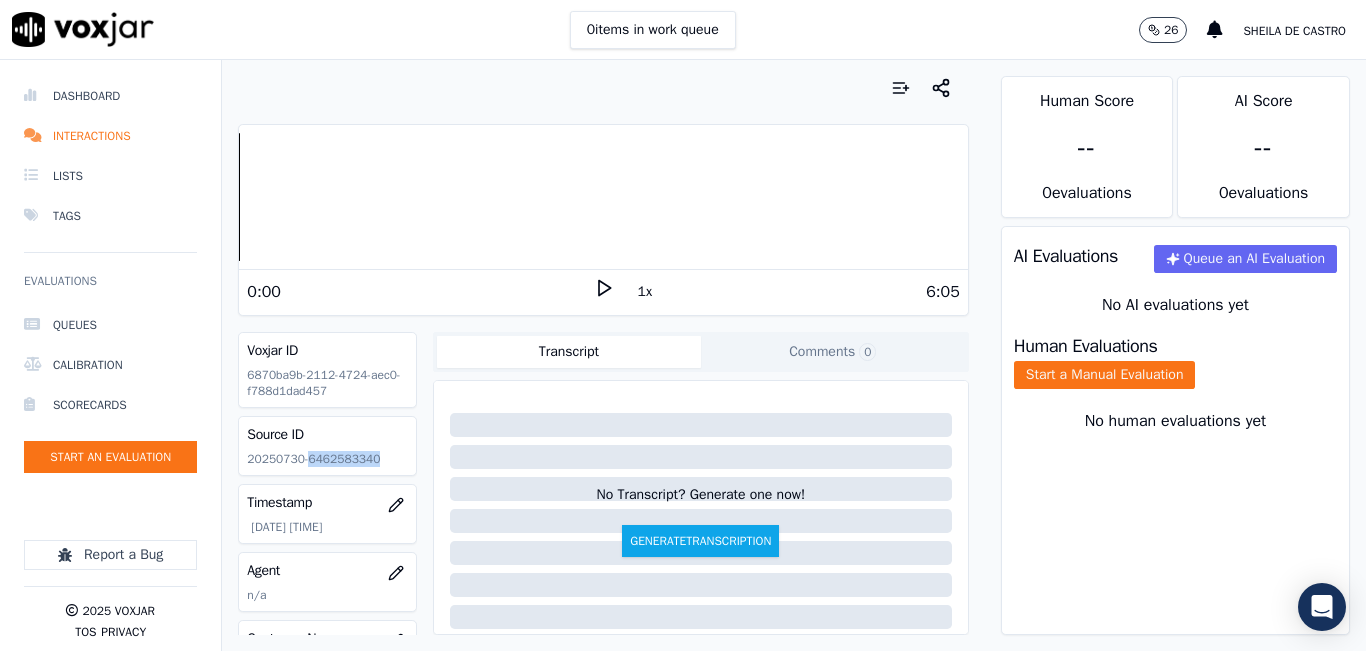 click 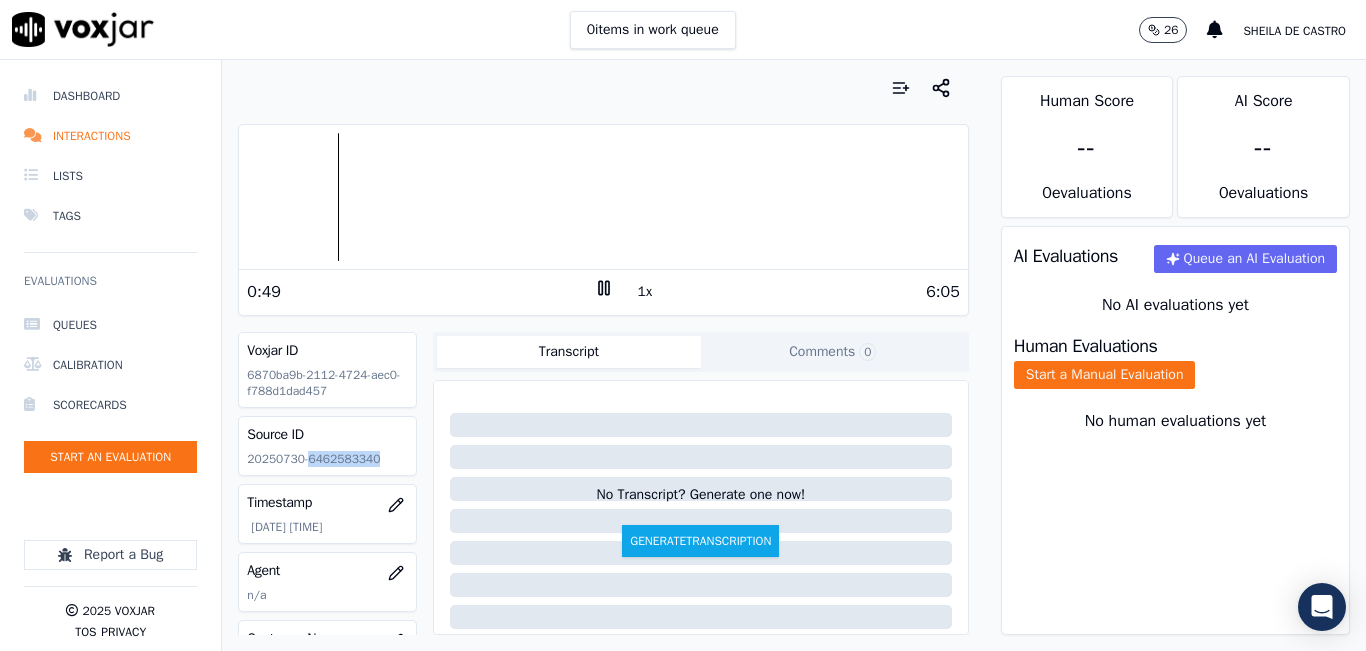 drag, startPoint x: 591, startPoint y: 292, endPoint x: 591, endPoint y: 305, distance: 13 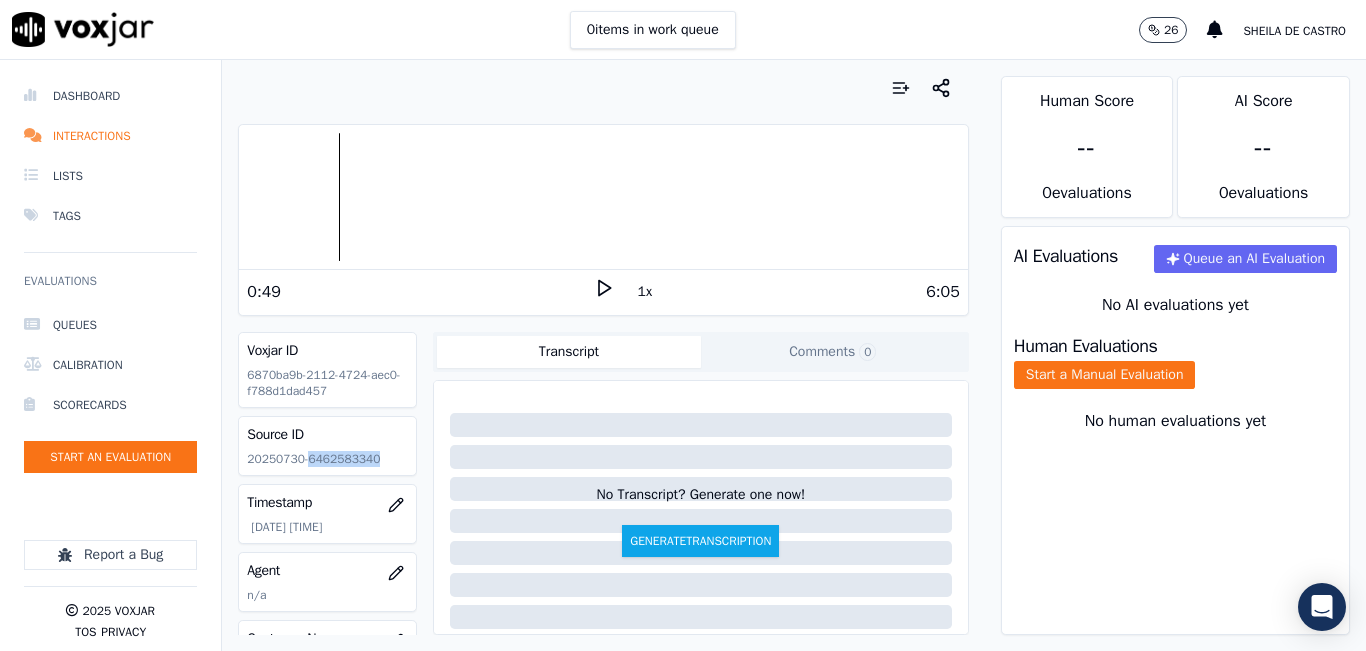 drag, startPoint x: 588, startPoint y: 284, endPoint x: 619, endPoint y: 291, distance: 31.780497 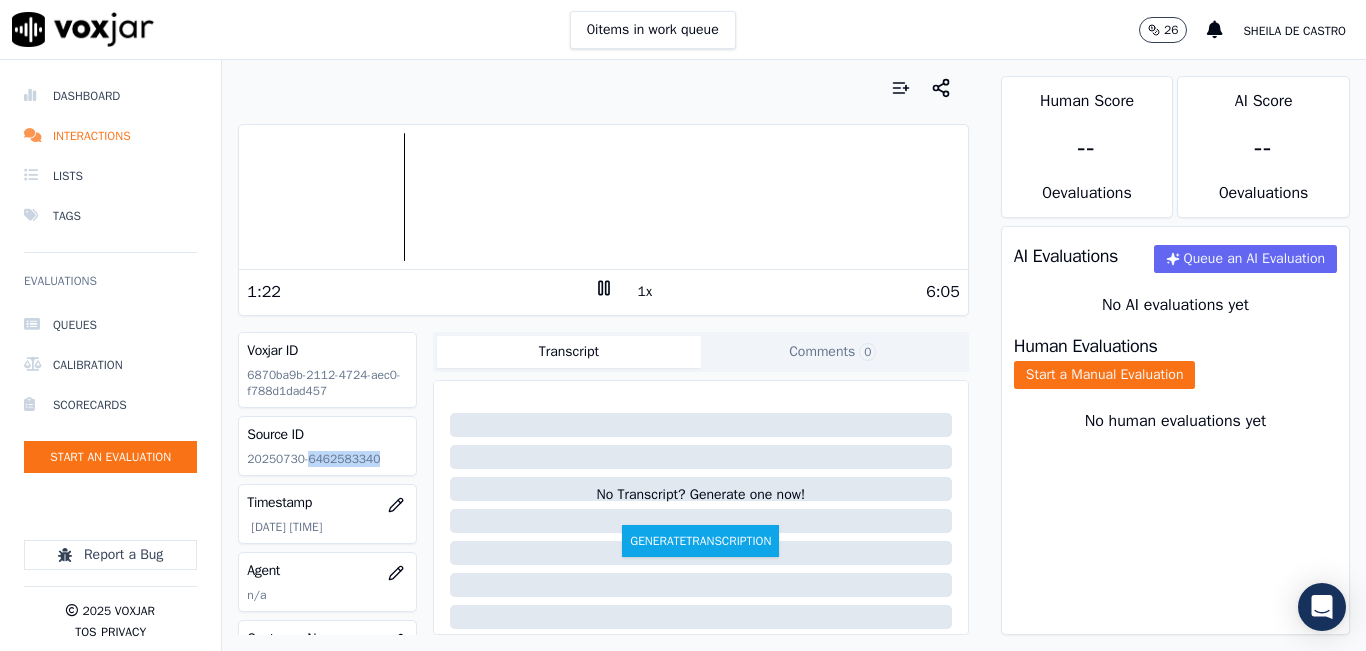 click 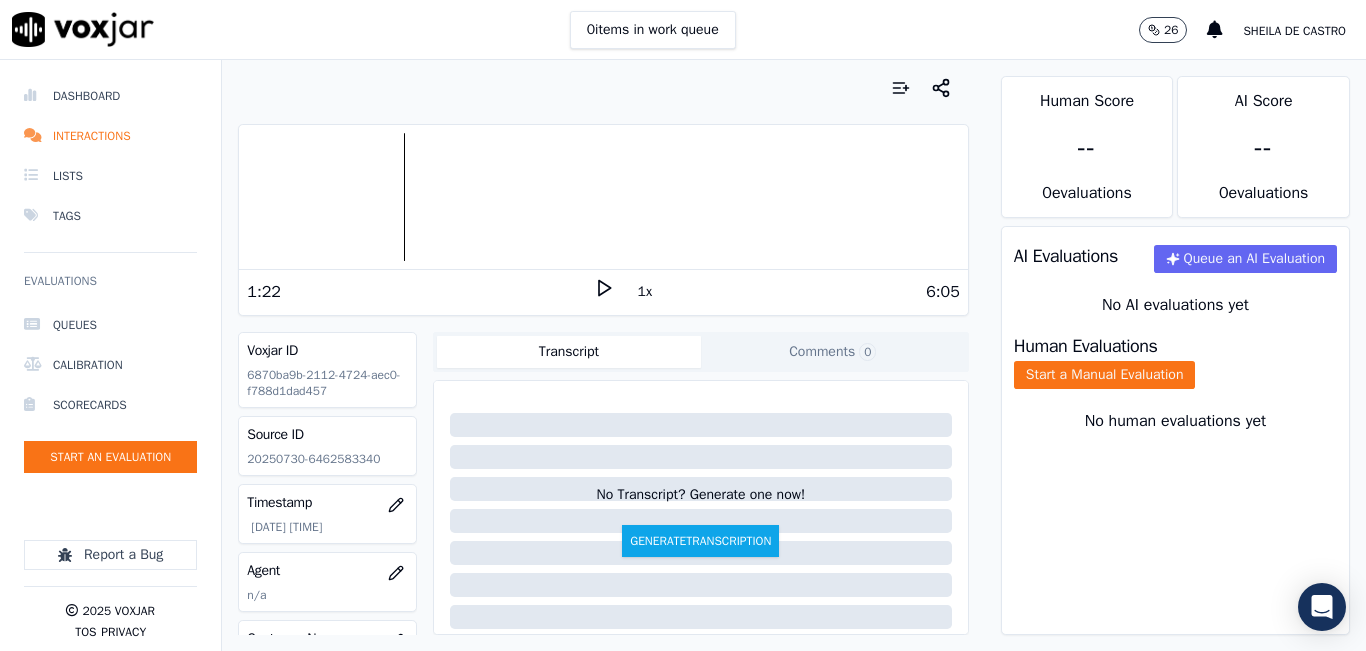 click on "Your browser does not support the audio element." at bounding box center [603, 197] 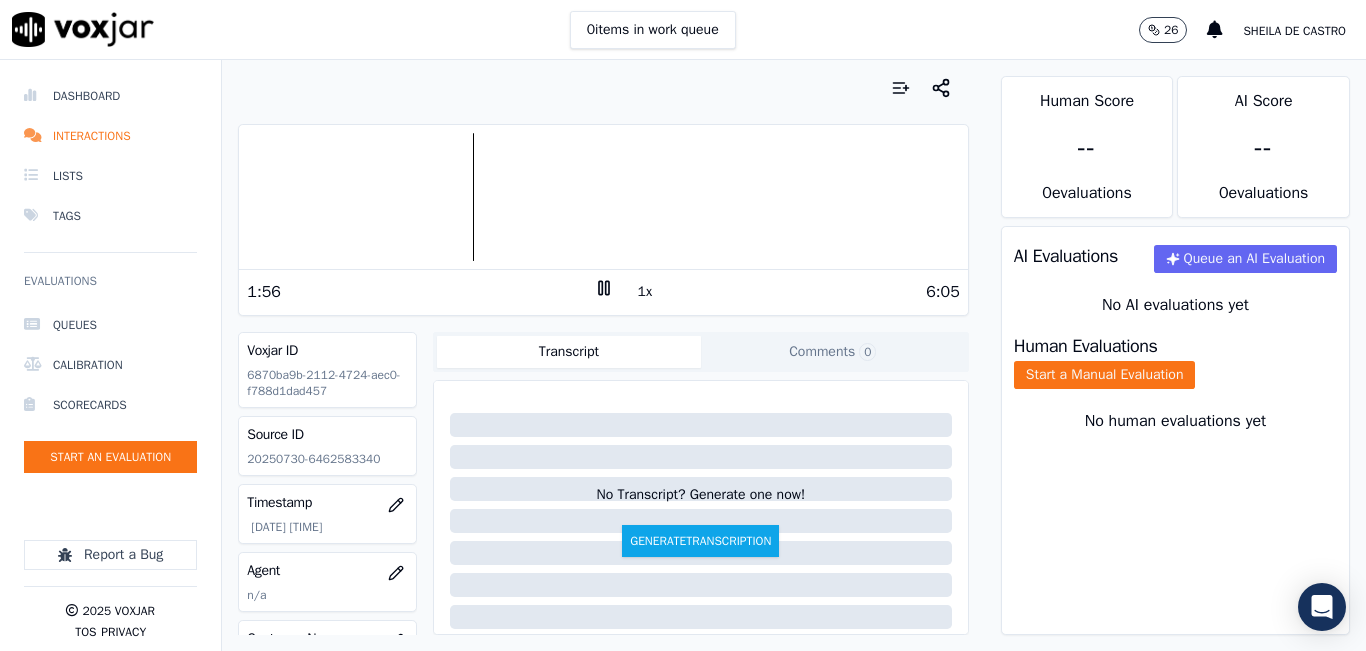 drag, startPoint x: 594, startPoint y: 292, endPoint x: 687, endPoint y: 271, distance: 95.34149 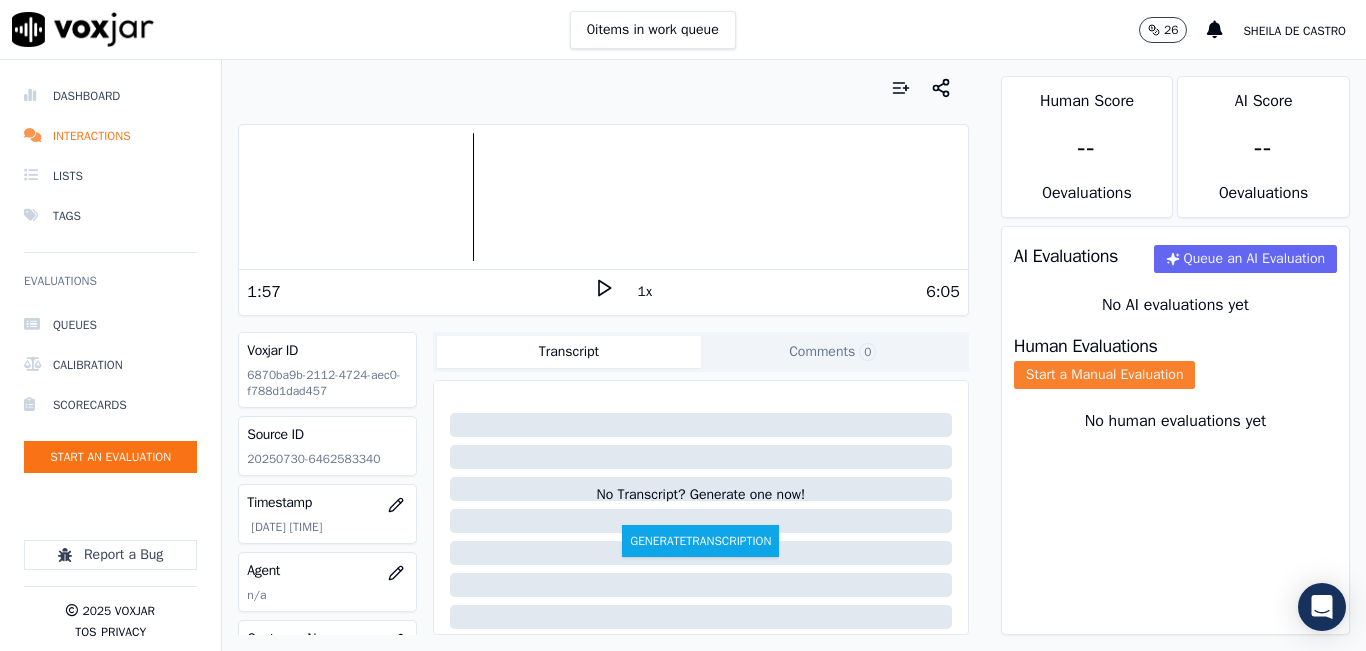 click on "Start a Manual Evaluation" 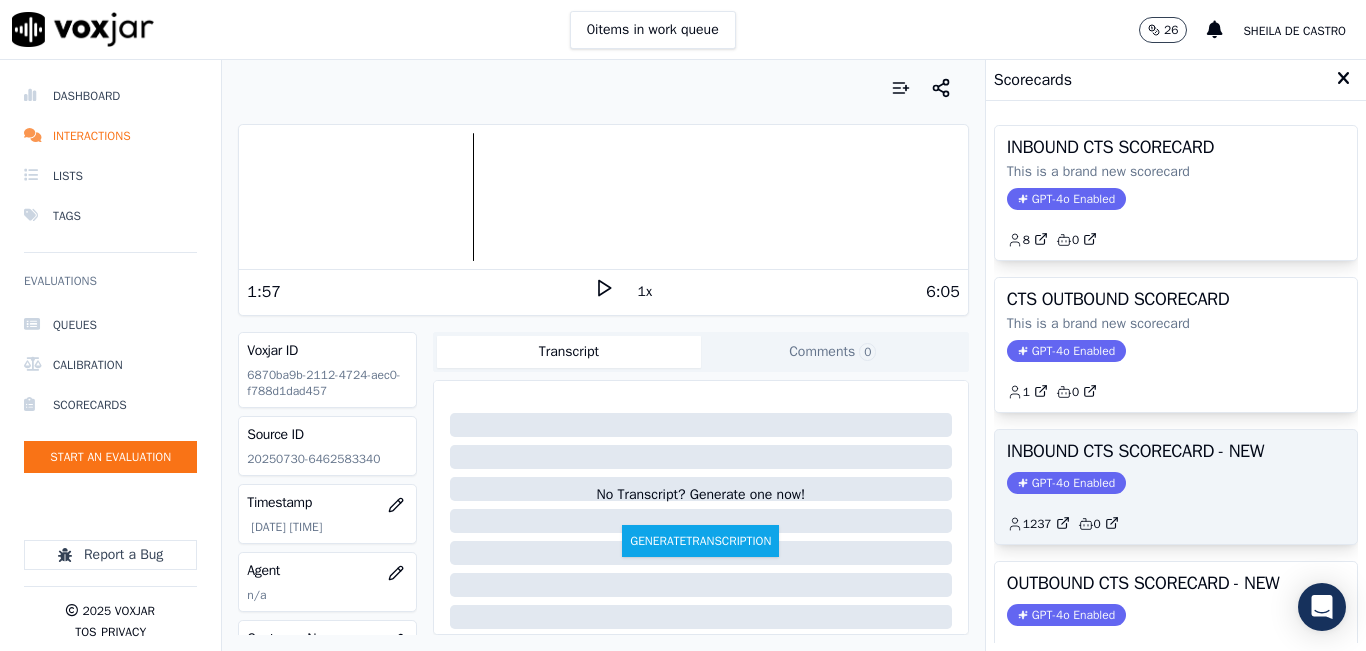 click on "INBOUND CTS SCORECARD - NEW" at bounding box center (1176, 451) 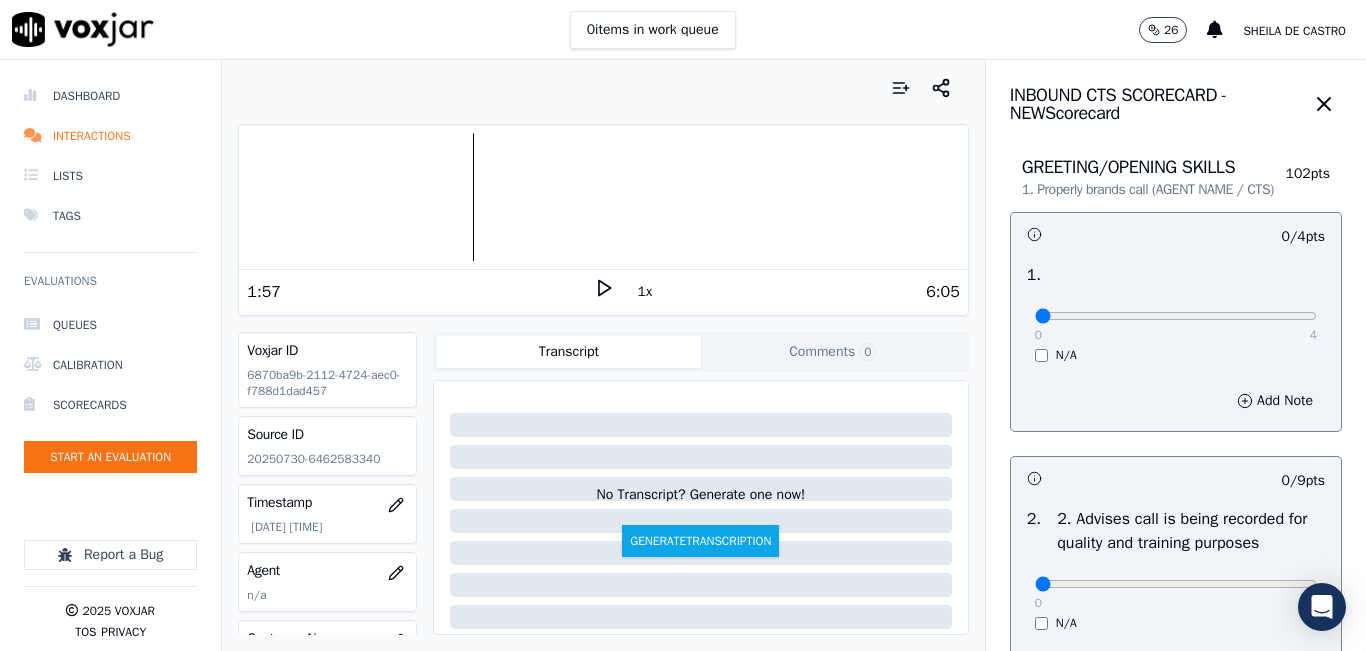 drag, startPoint x: 1260, startPoint y: 314, endPoint x: 1258, endPoint y: 324, distance: 10.198039 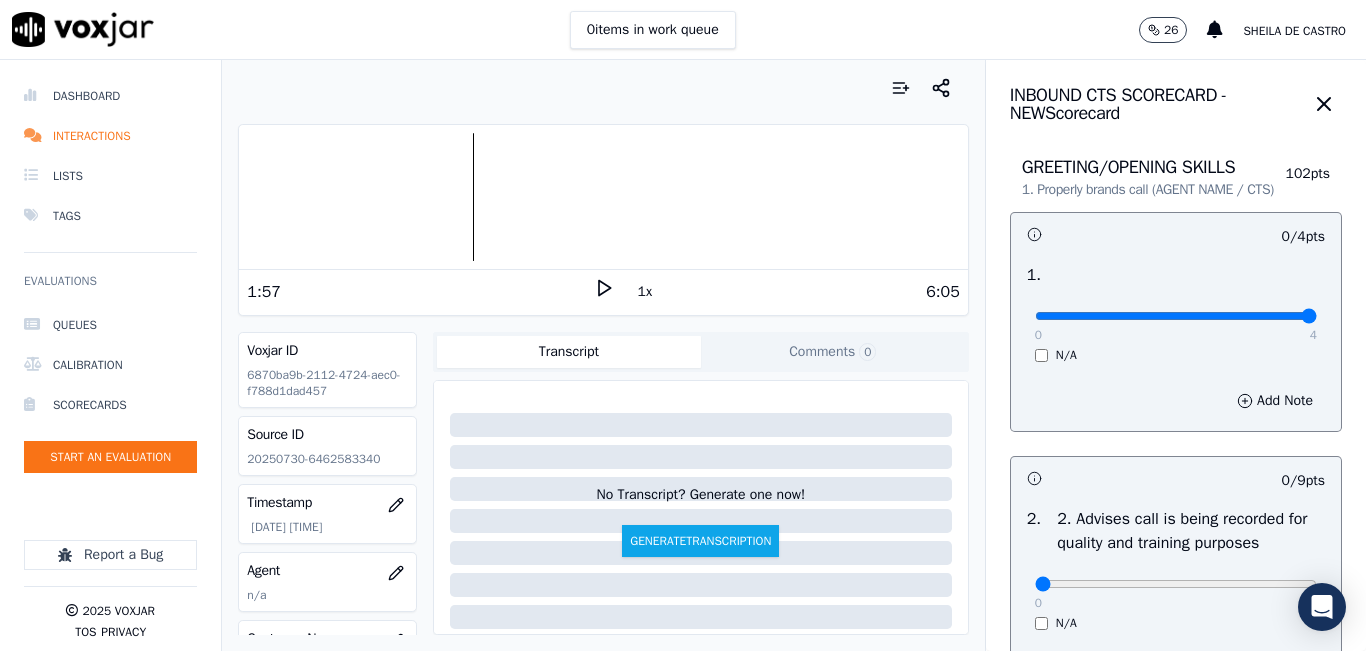 type on "4" 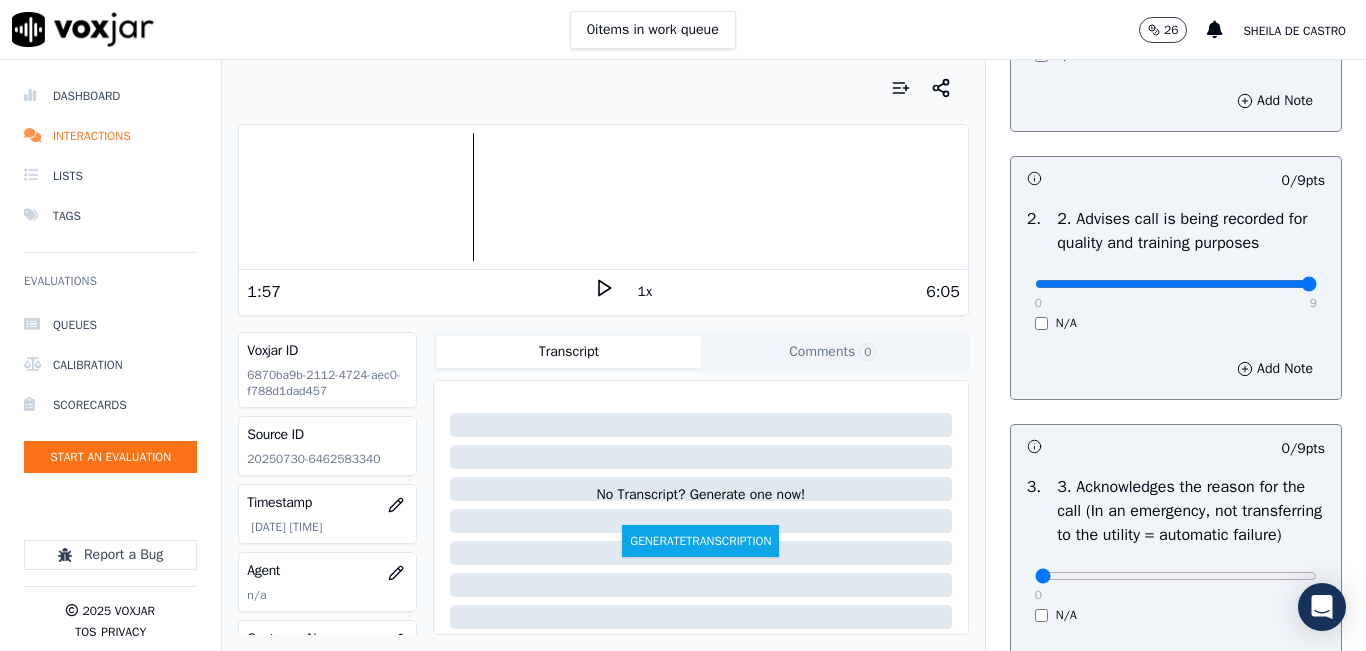 type on "9" 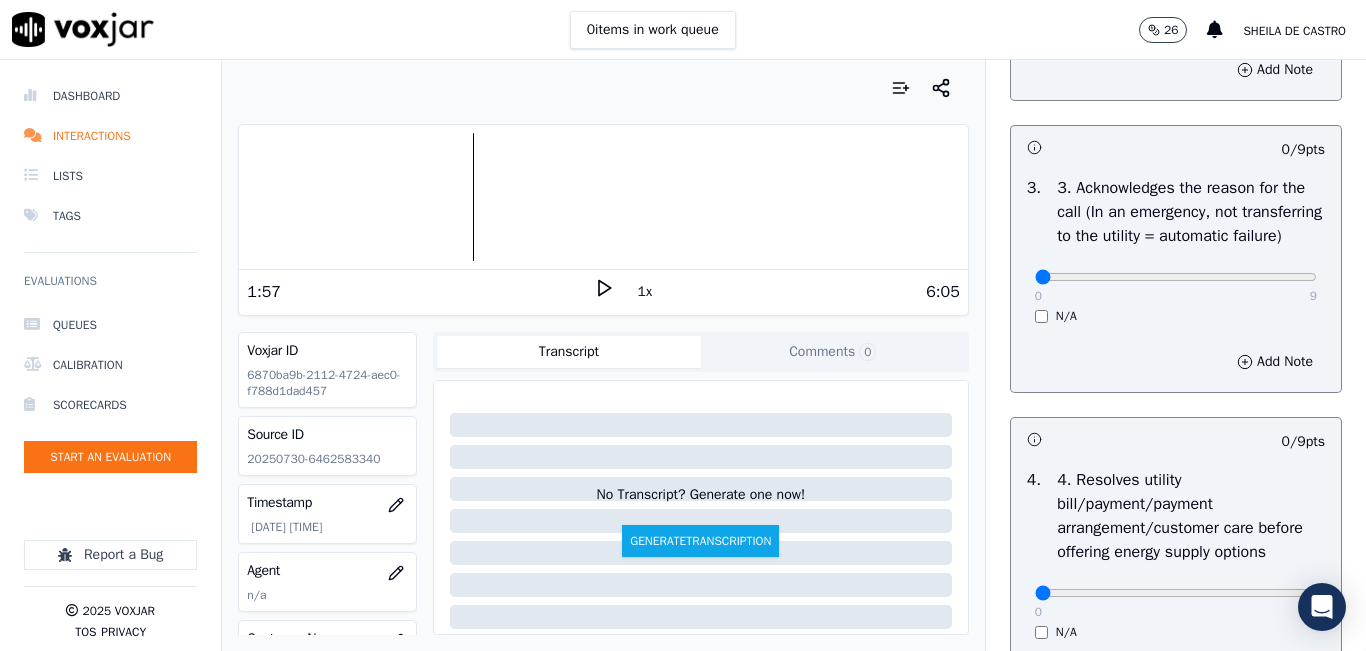 scroll, scrollTop: 600, scrollLeft: 0, axis: vertical 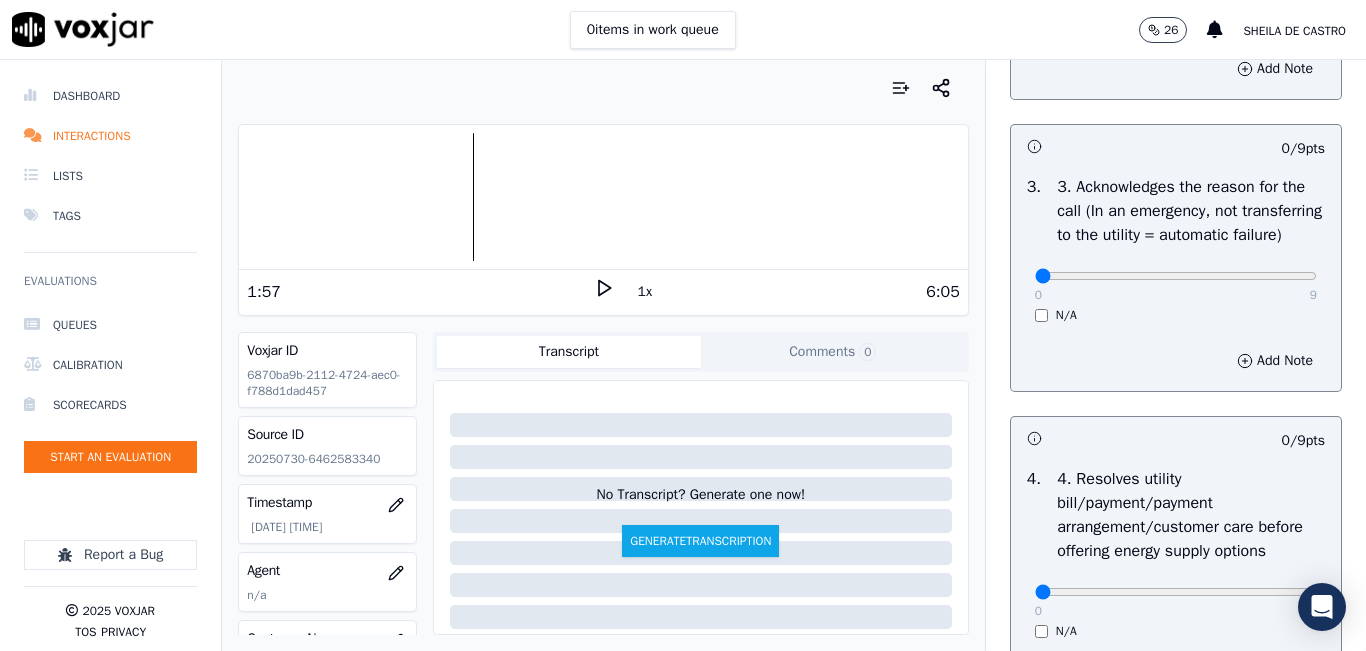 click on "0   9" at bounding box center [1176, 275] 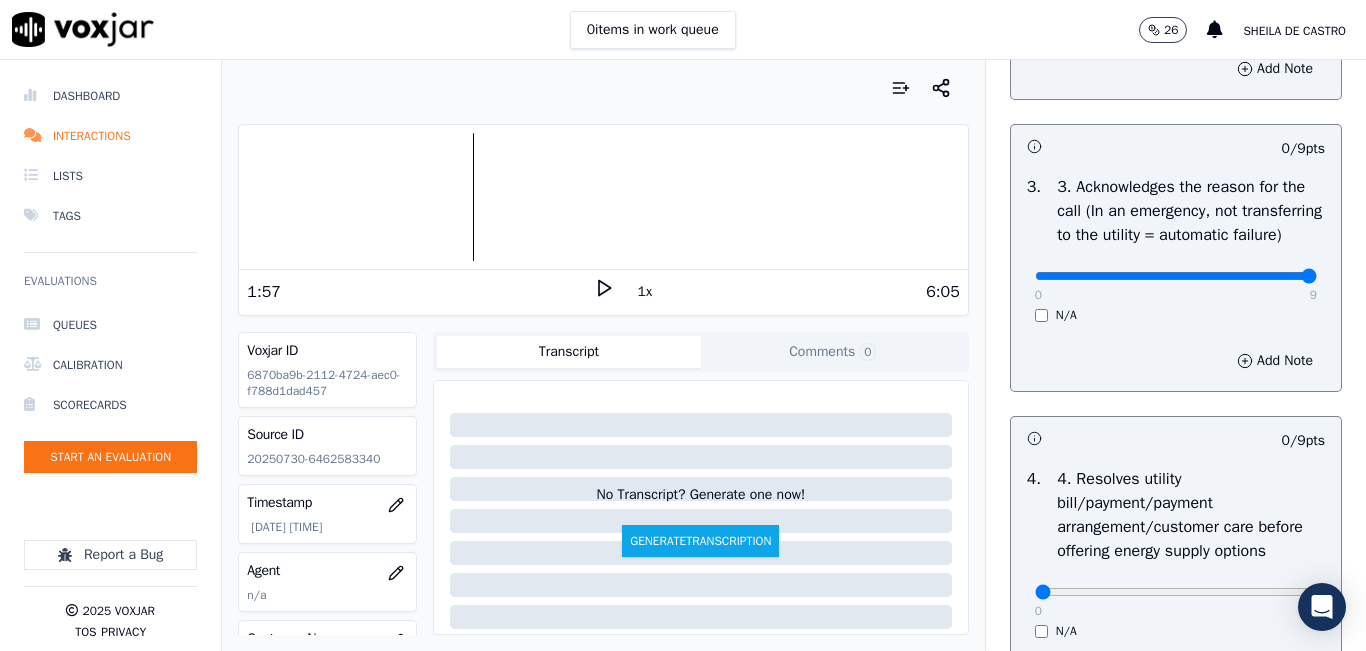 type on "9" 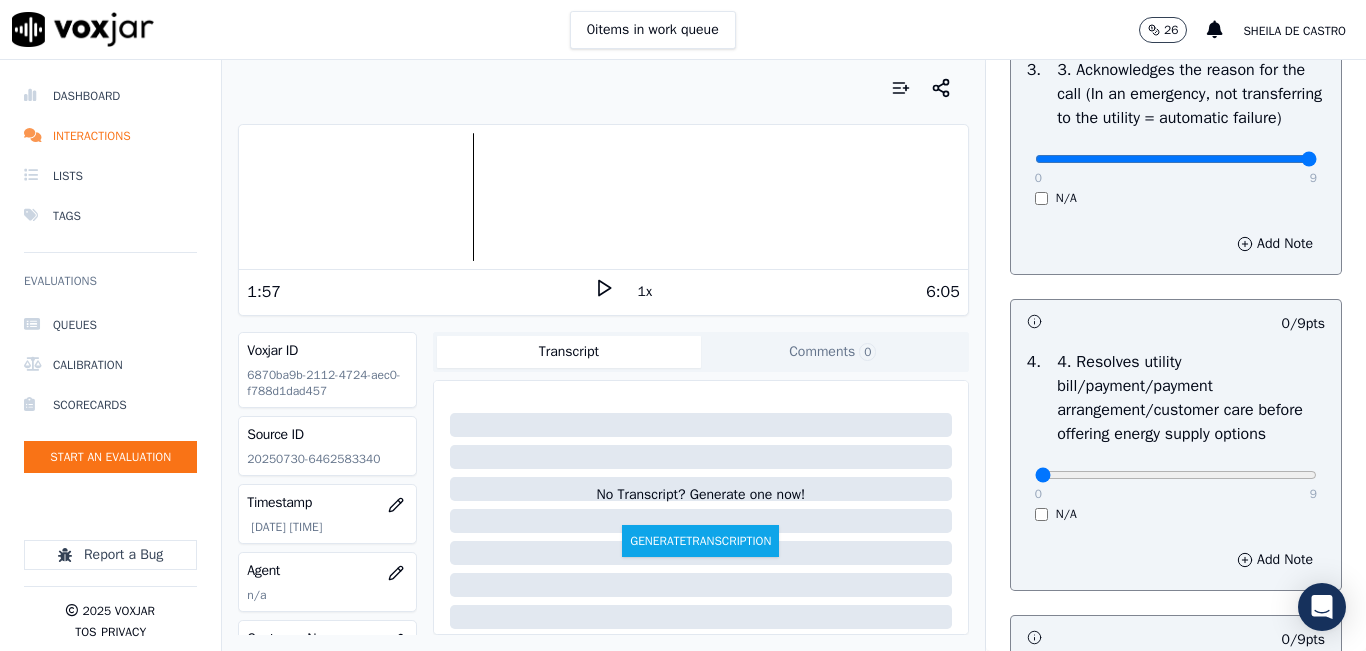 scroll, scrollTop: 900, scrollLeft: 0, axis: vertical 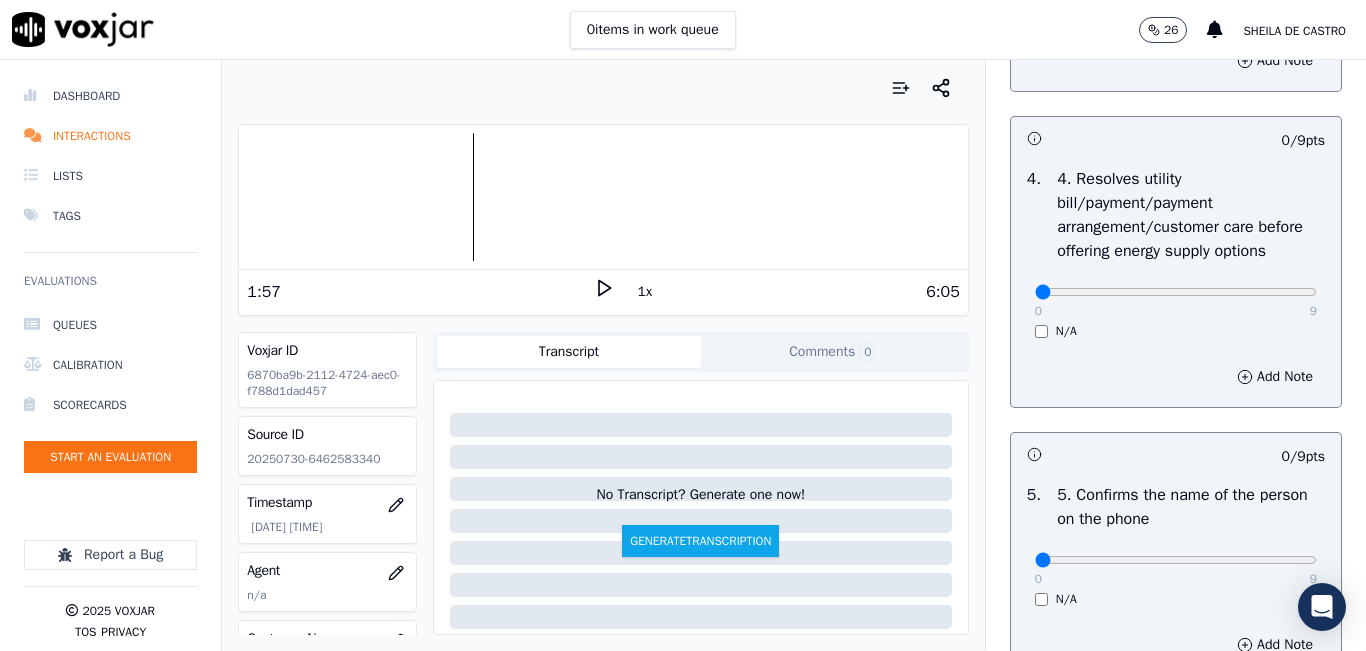 click on "4 .   4. Resolves utility bill/payment/payment arrangement/customer care before offering energy supply options     0   9     N/A" at bounding box center [1176, 253] 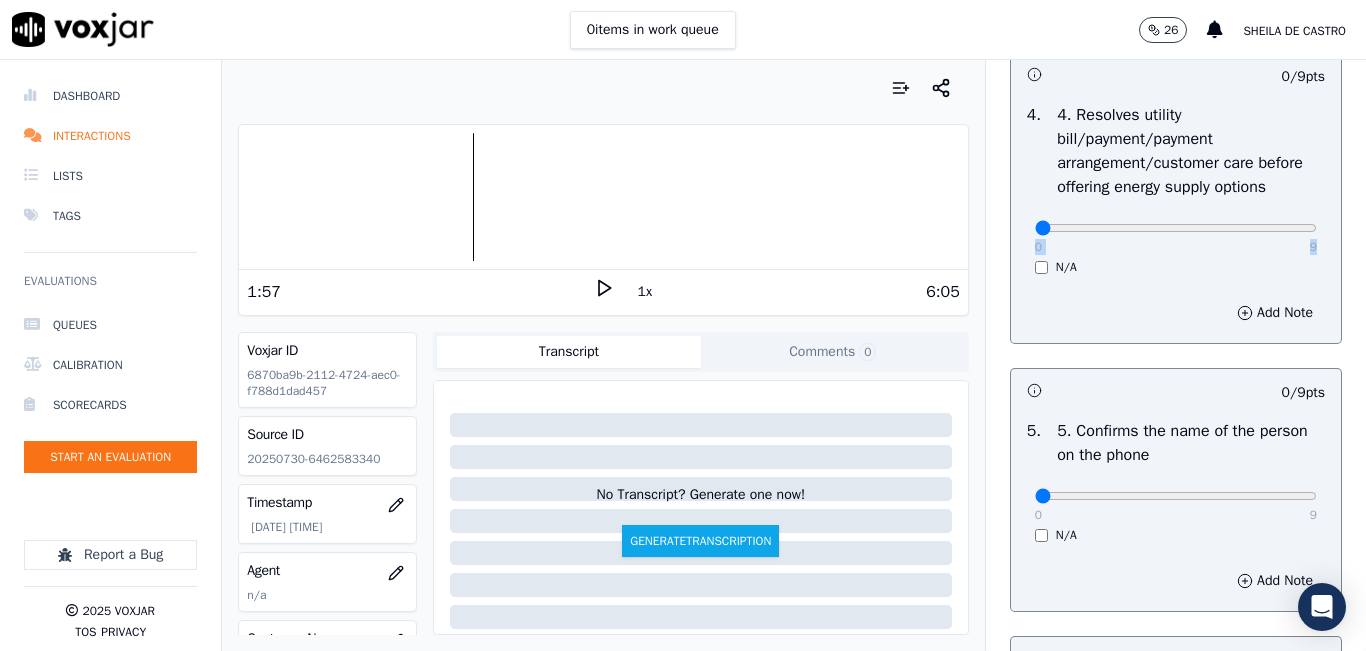 scroll, scrollTop: 1000, scrollLeft: 0, axis: vertical 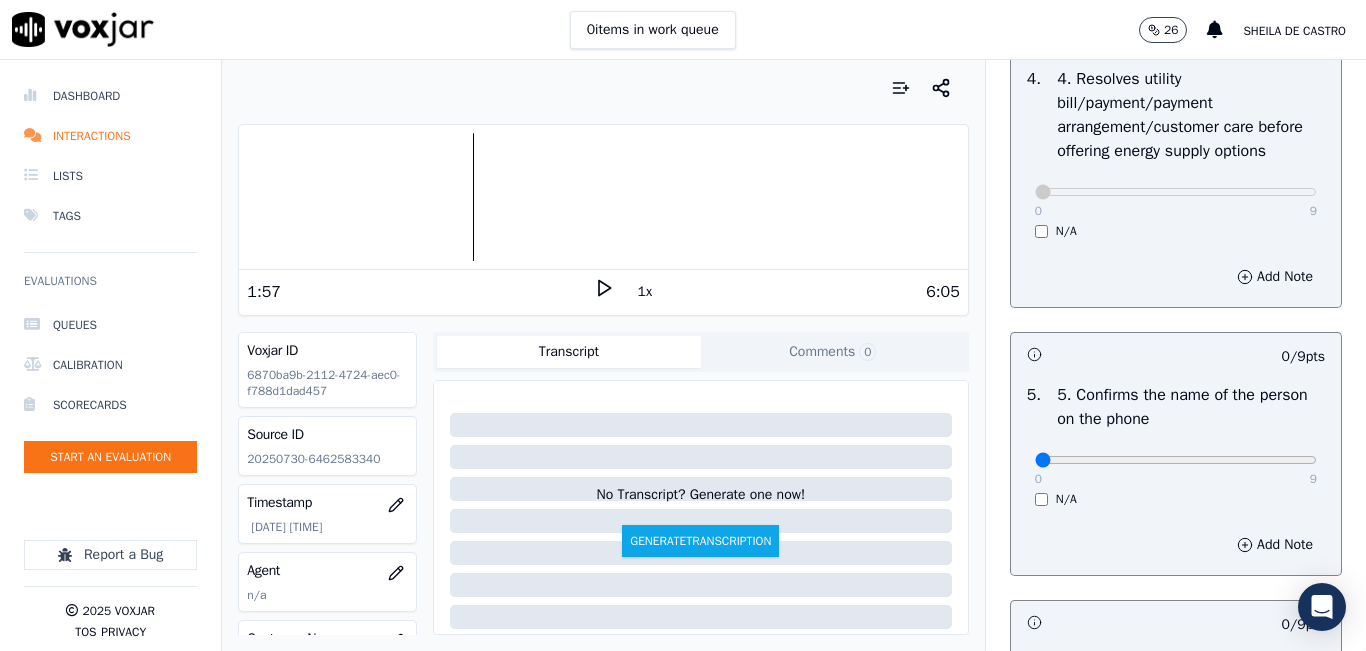 click on "Add Note" at bounding box center (1176, 277) 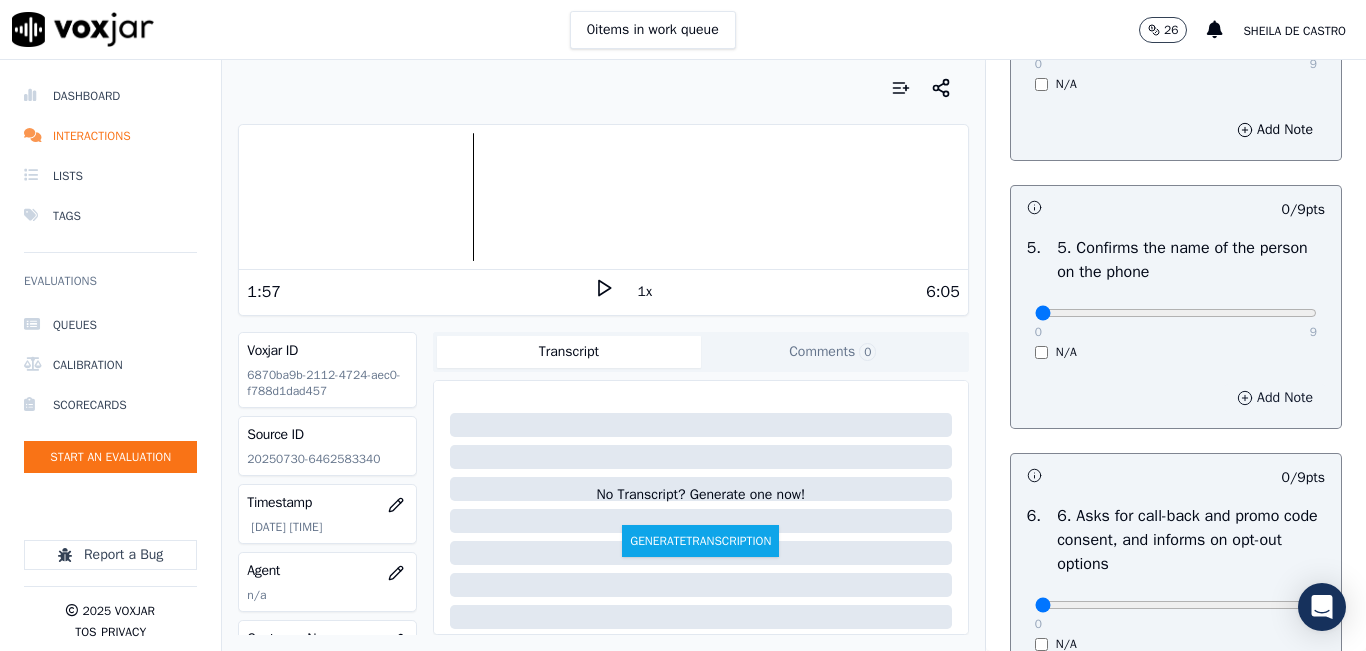 scroll, scrollTop: 1200, scrollLeft: 0, axis: vertical 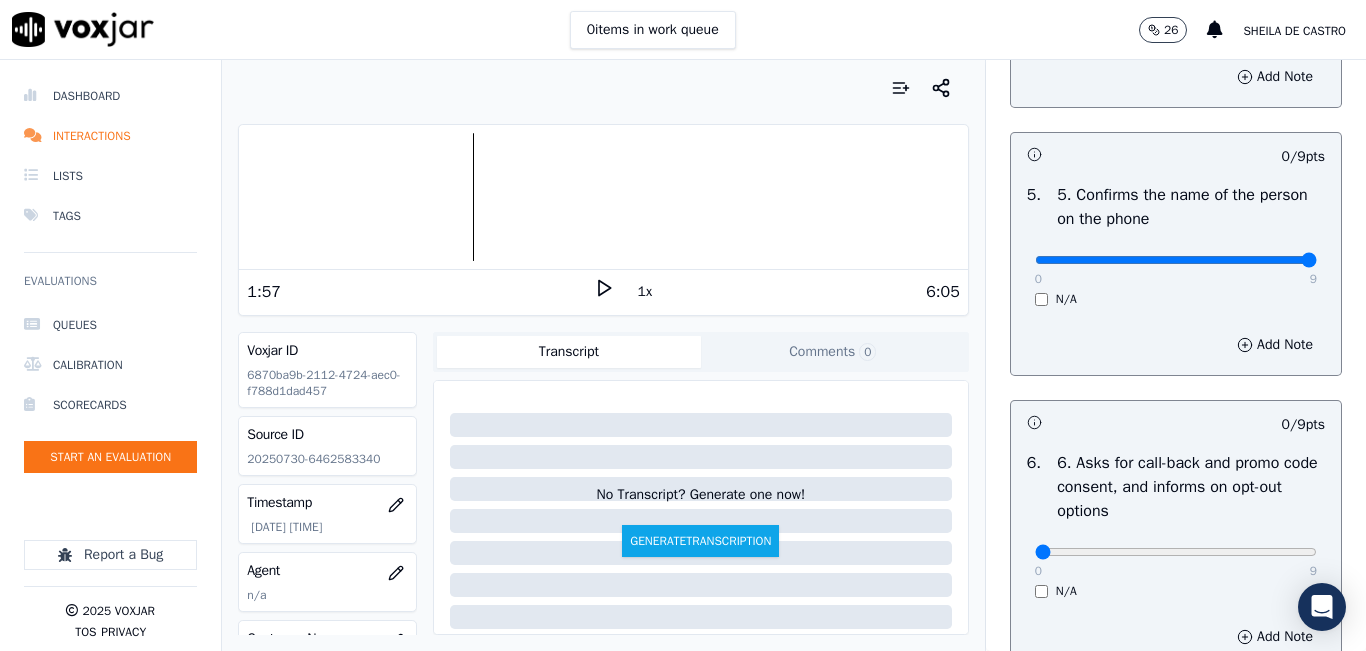 type on "9" 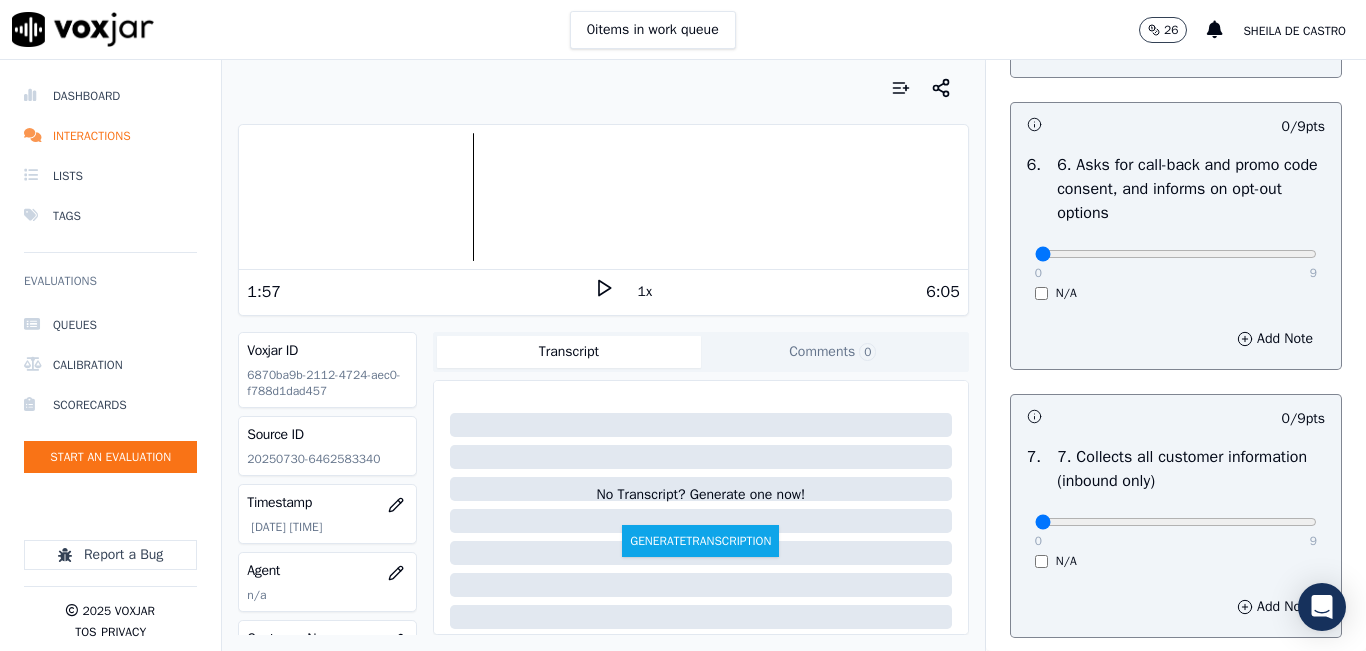 scroll, scrollTop: 1500, scrollLeft: 0, axis: vertical 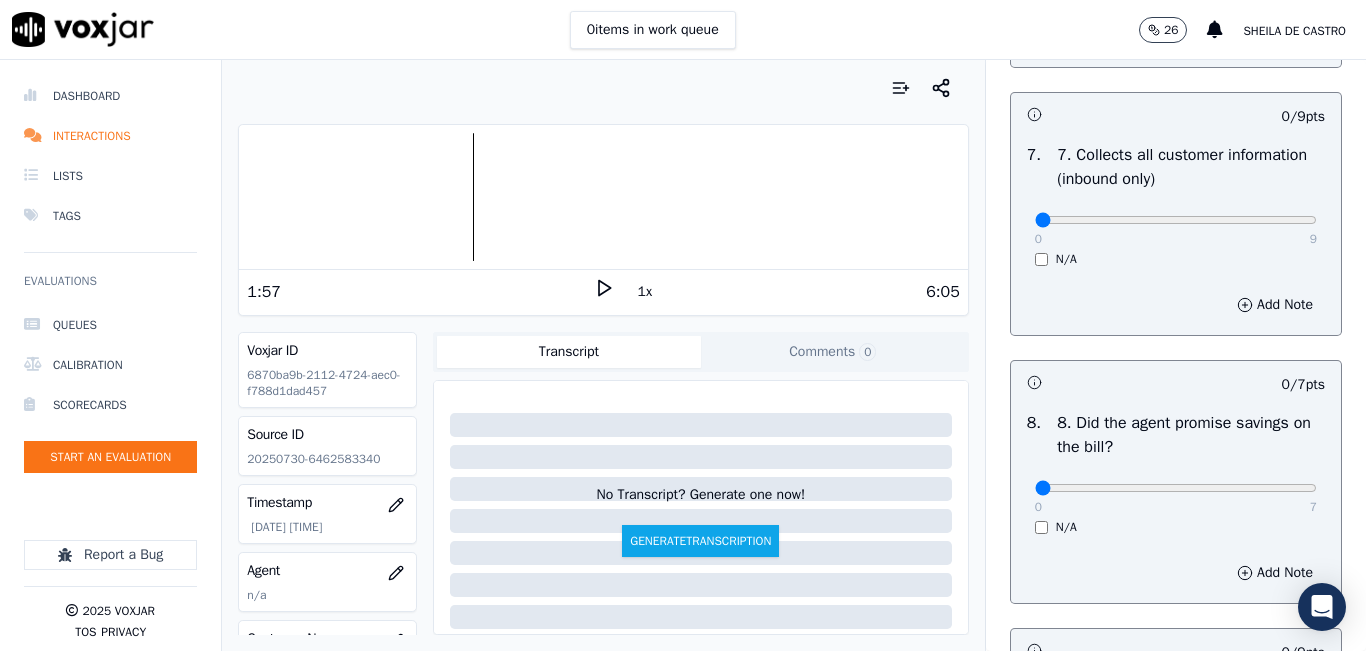 click on "0   9     N/A" at bounding box center (1176, 229) 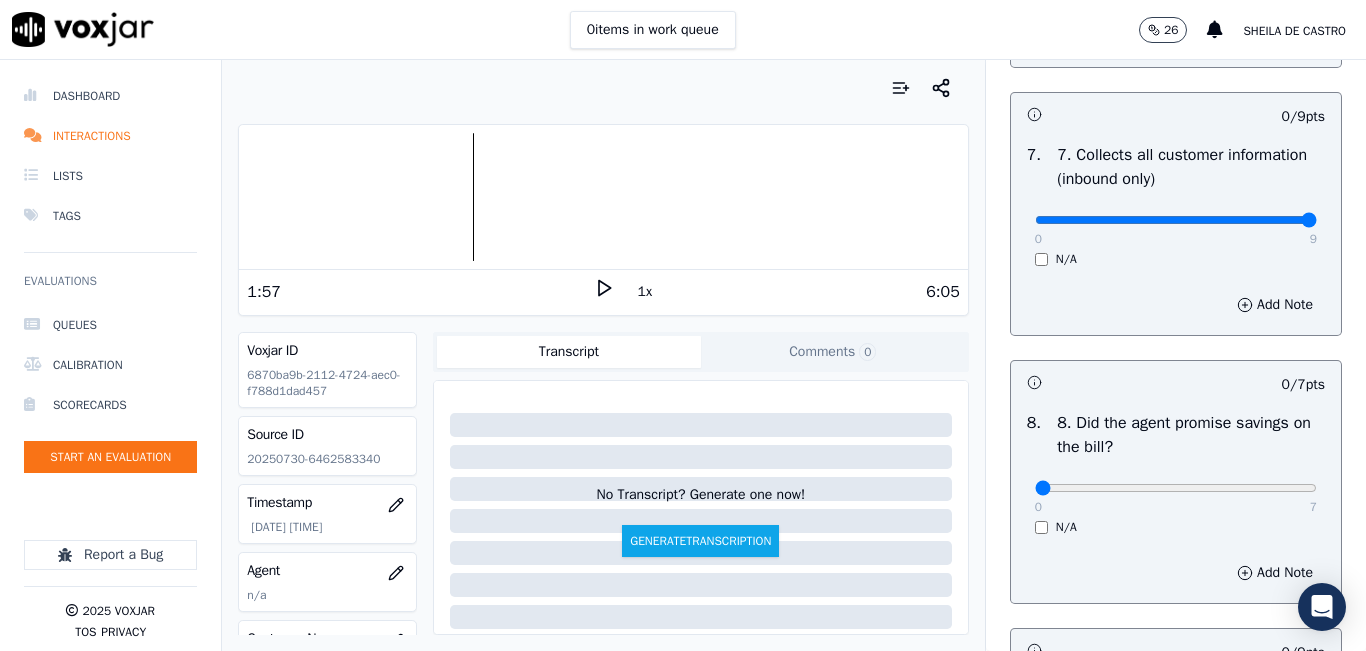 type on "9" 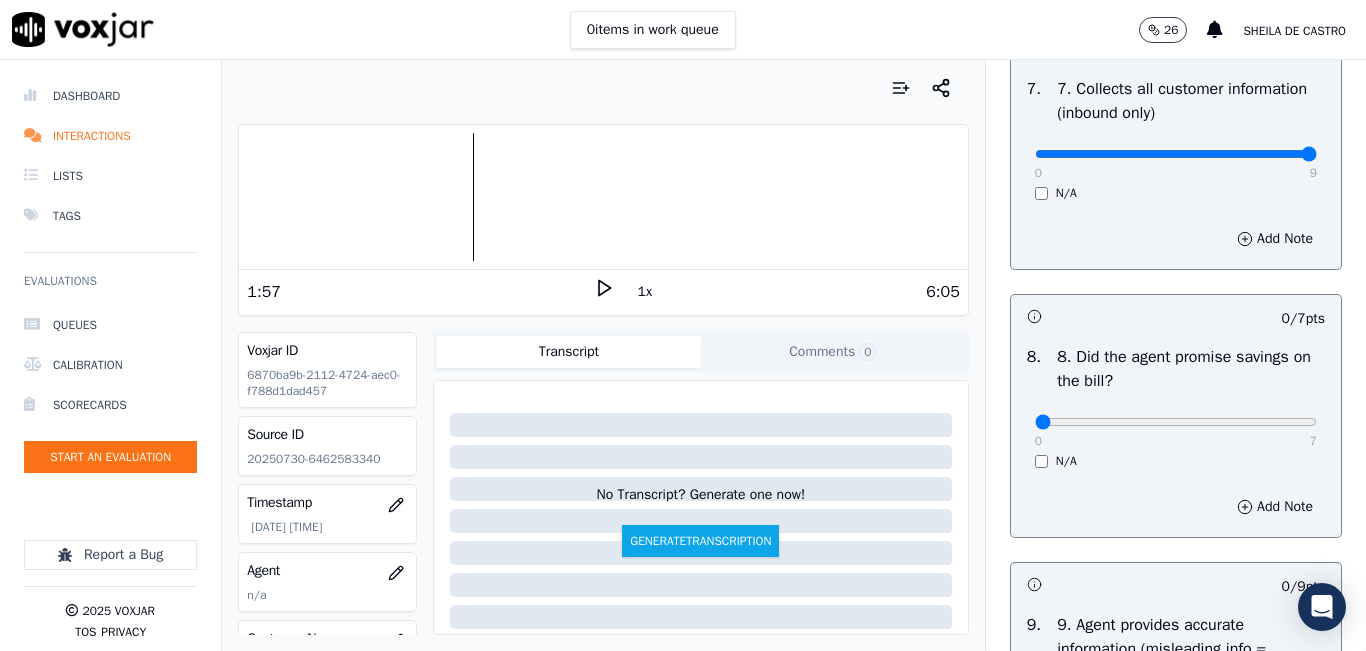 scroll, scrollTop: 2000, scrollLeft: 0, axis: vertical 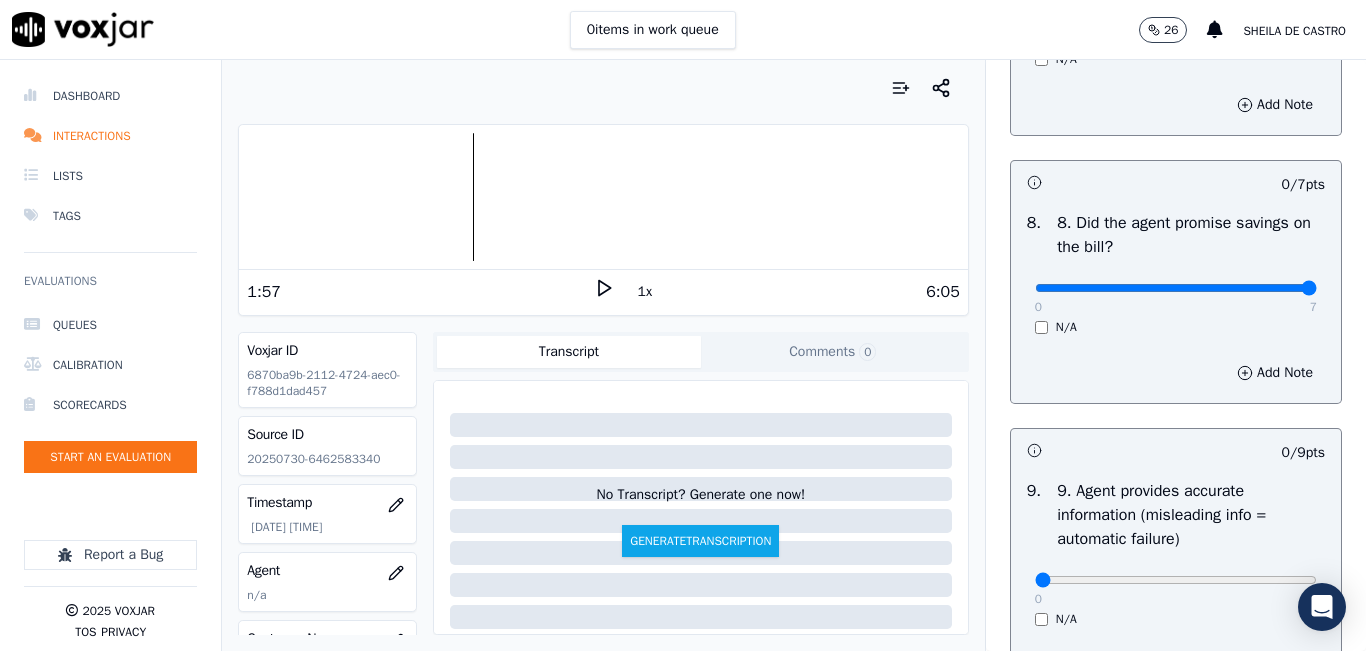 type on "7" 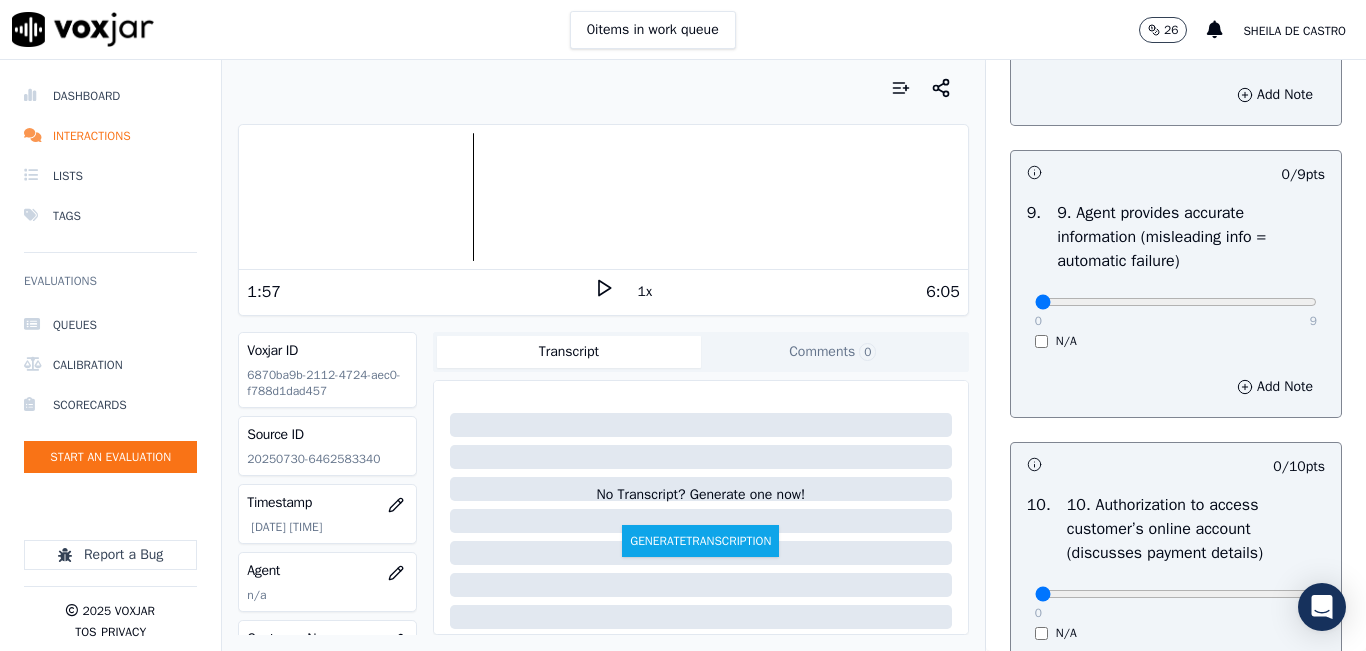 scroll, scrollTop: 2300, scrollLeft: 0, axis: vertical 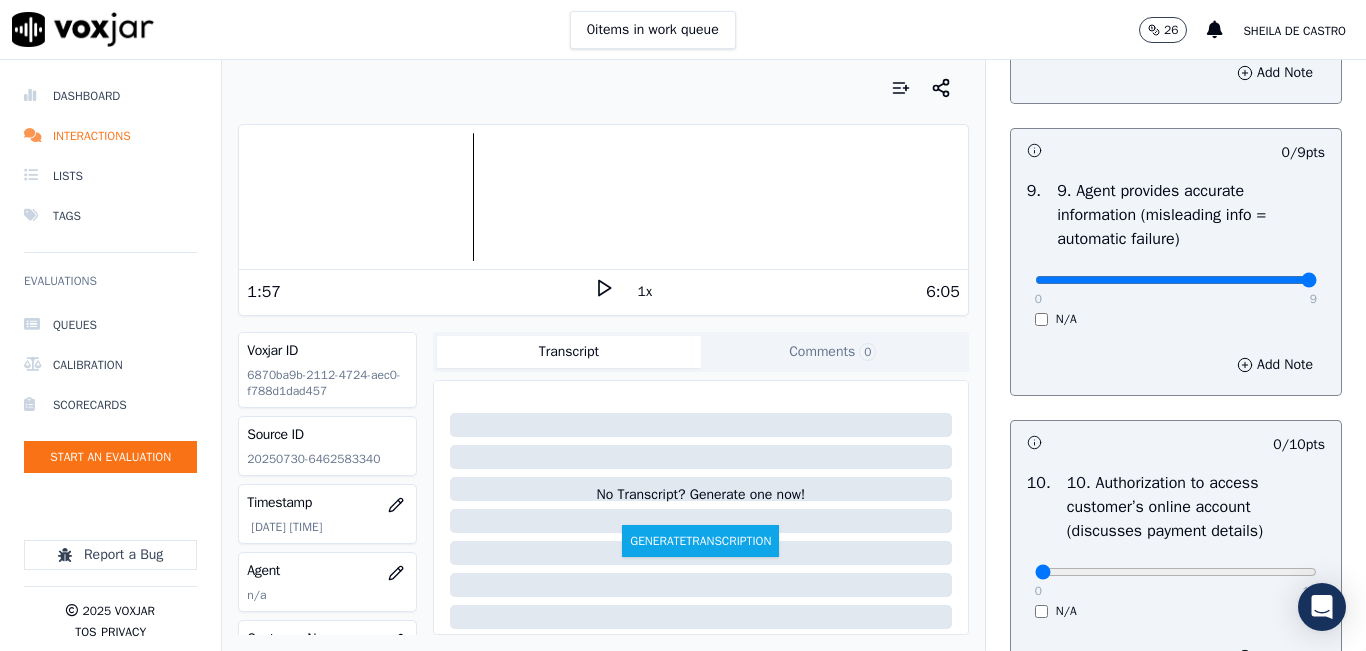 type on "9" 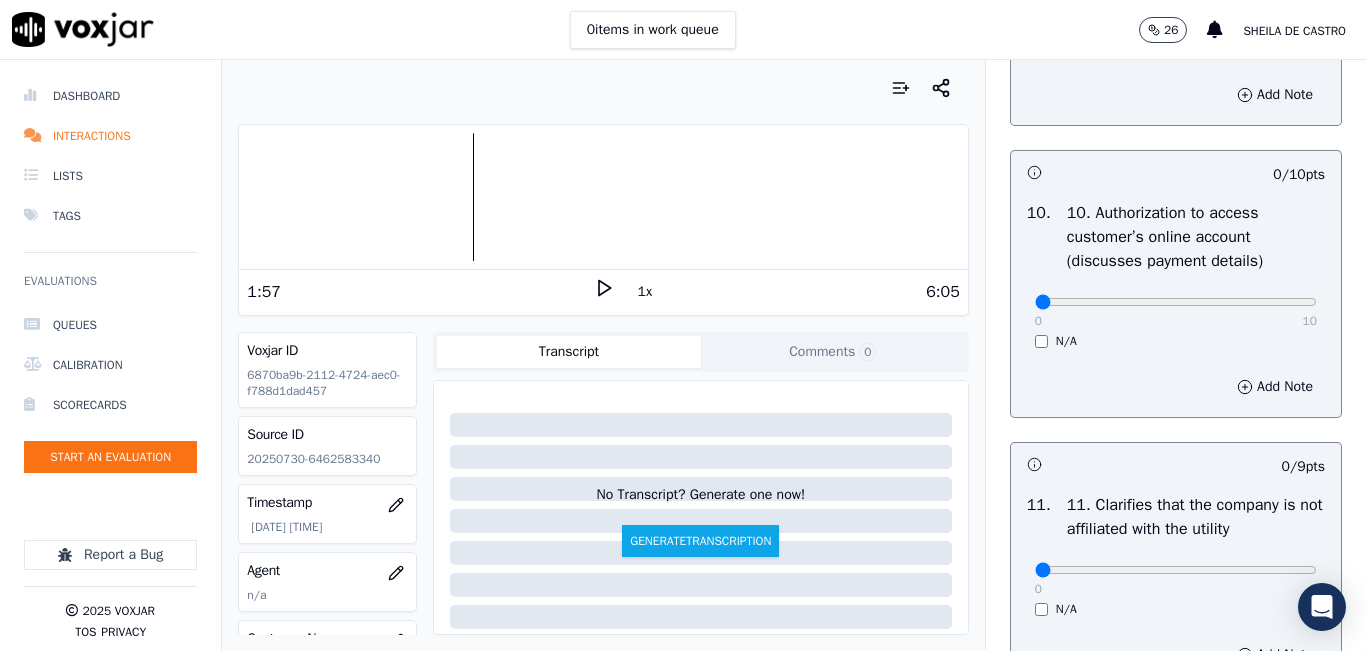 scroll, scrollTop: 2600, scrollLeft: 0, axis: vertical 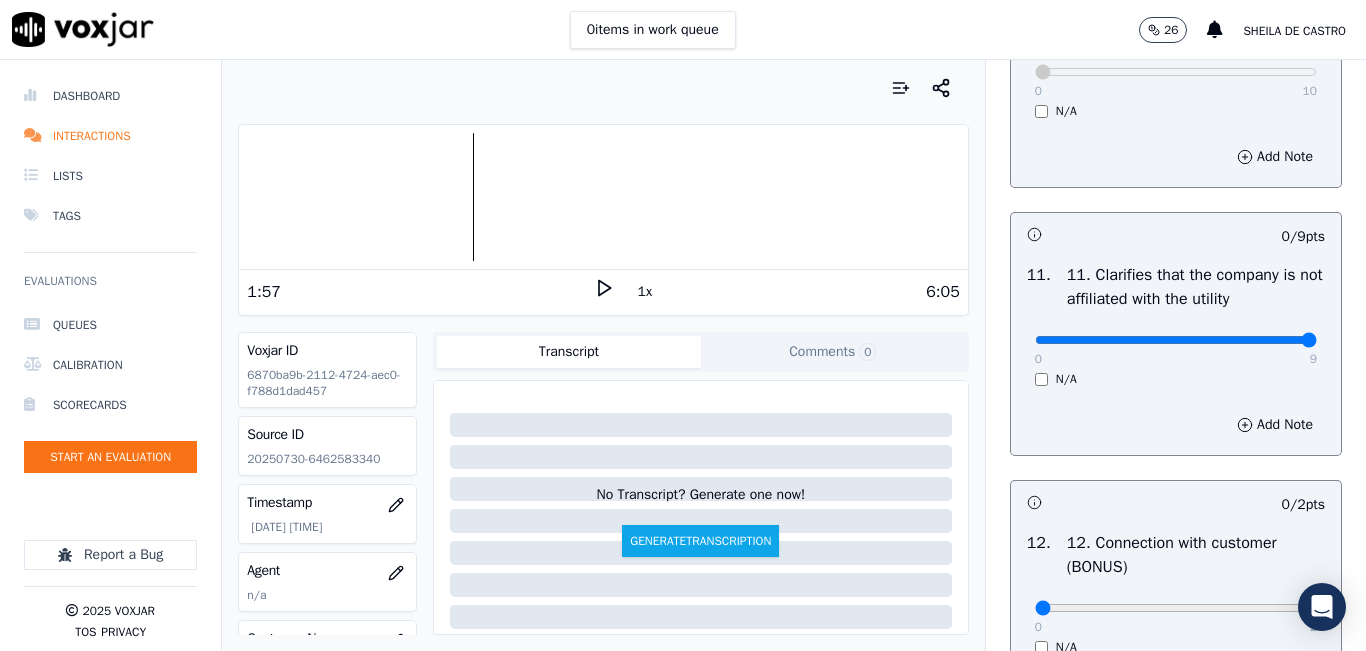 type on "9" 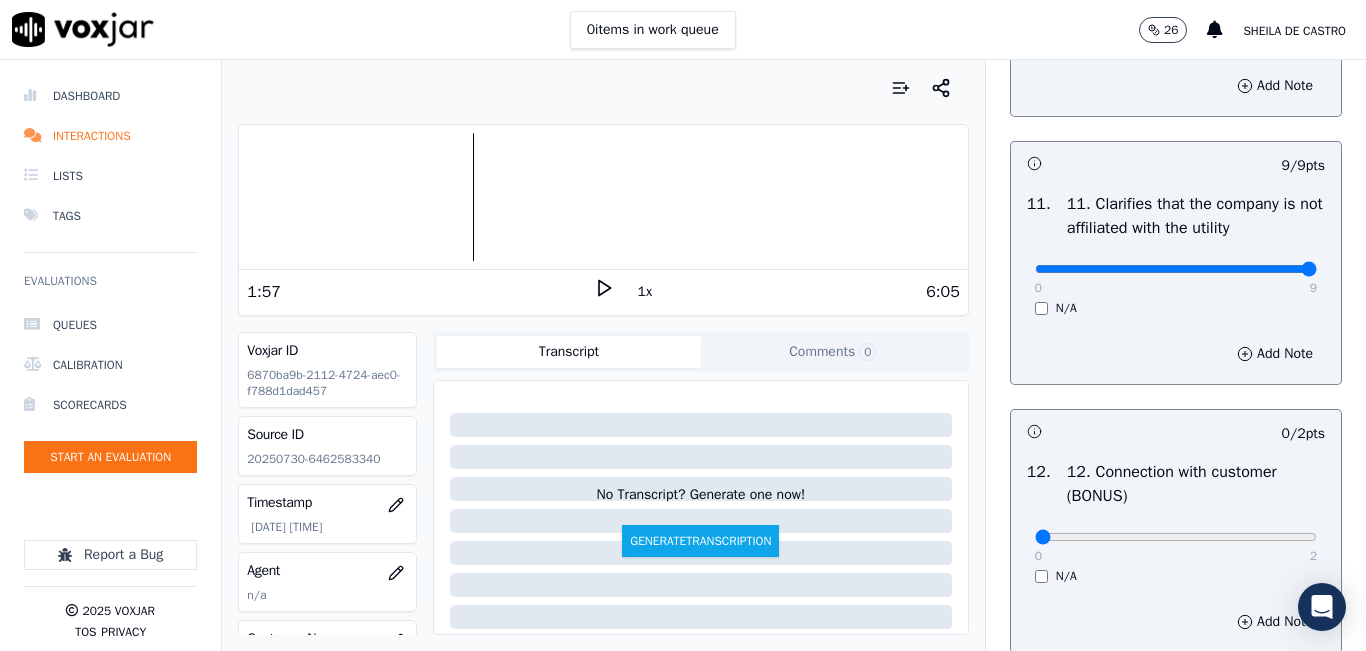 scroll, scrollTop: 3200, scrollLeft: 0, axis: vertical 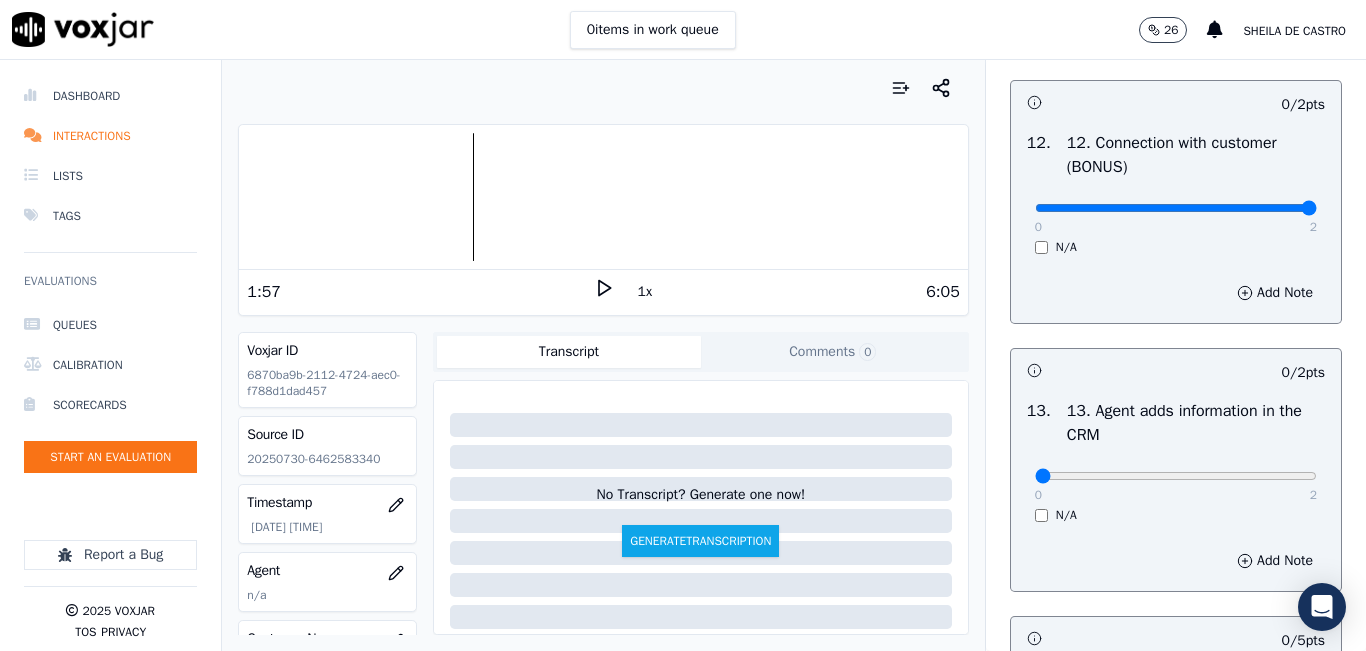type on "2" 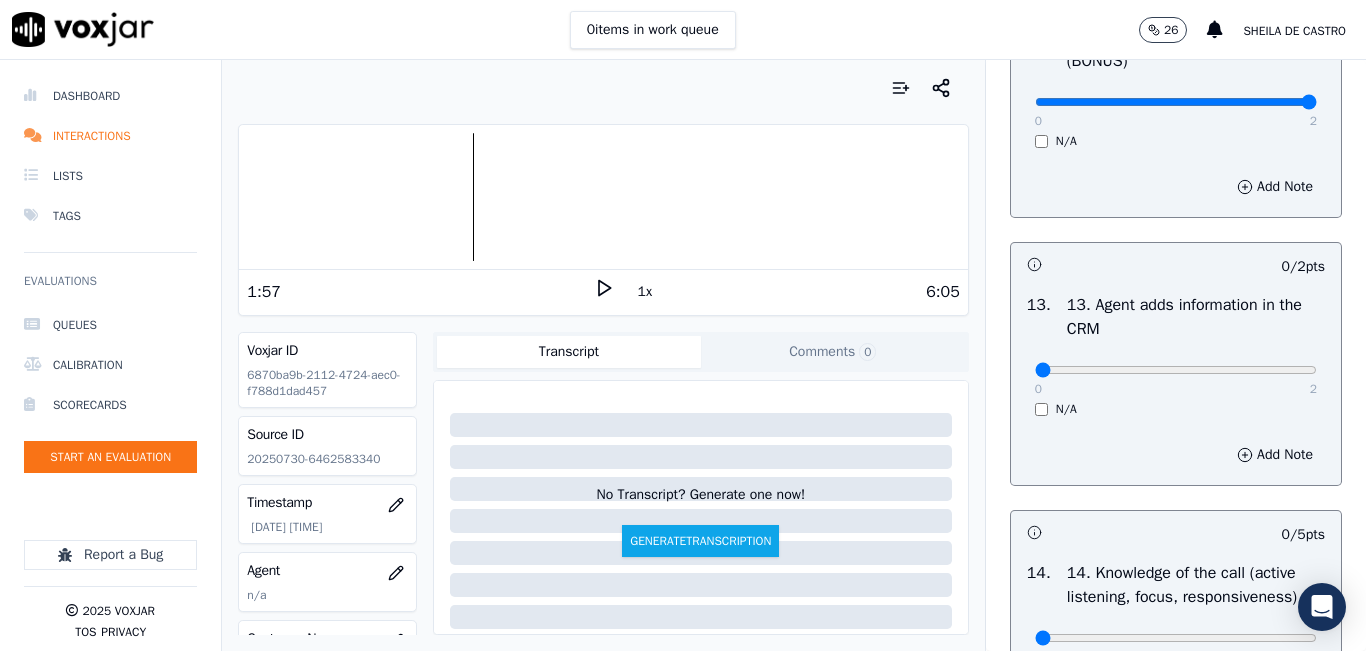 scroll, scrollTop: 3500, scrollLeft: 0, axis: vertical 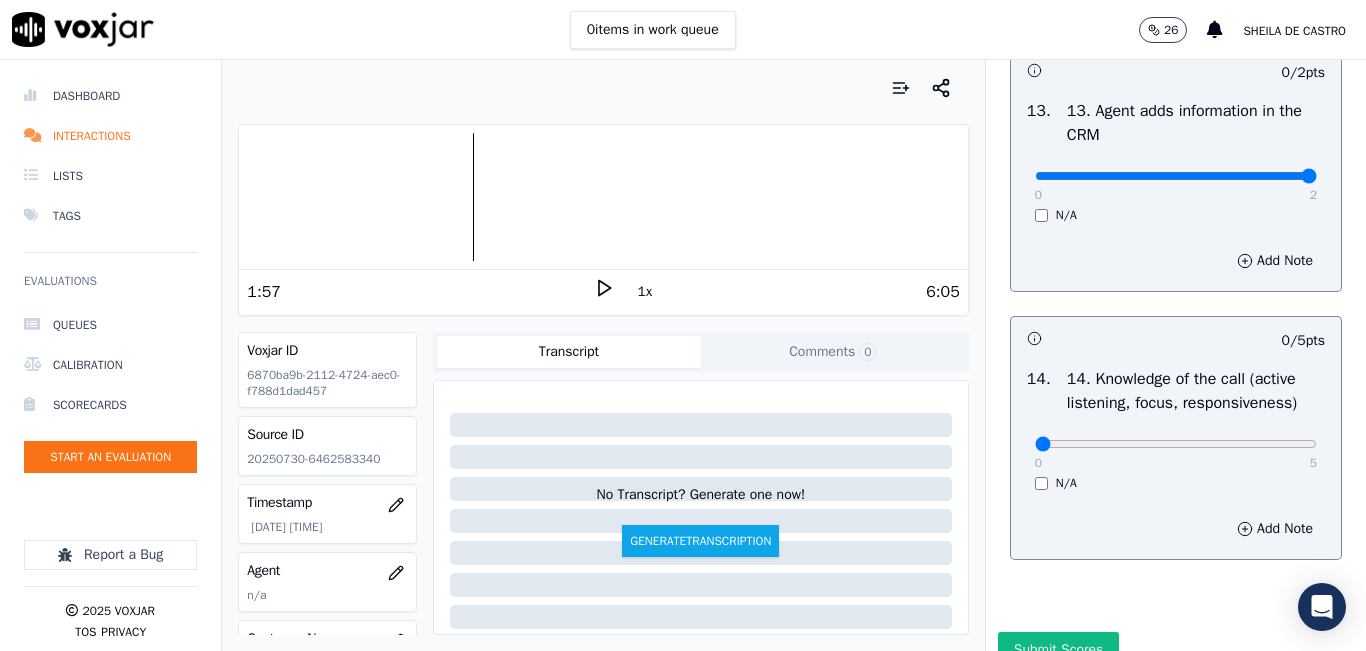 type on "2" 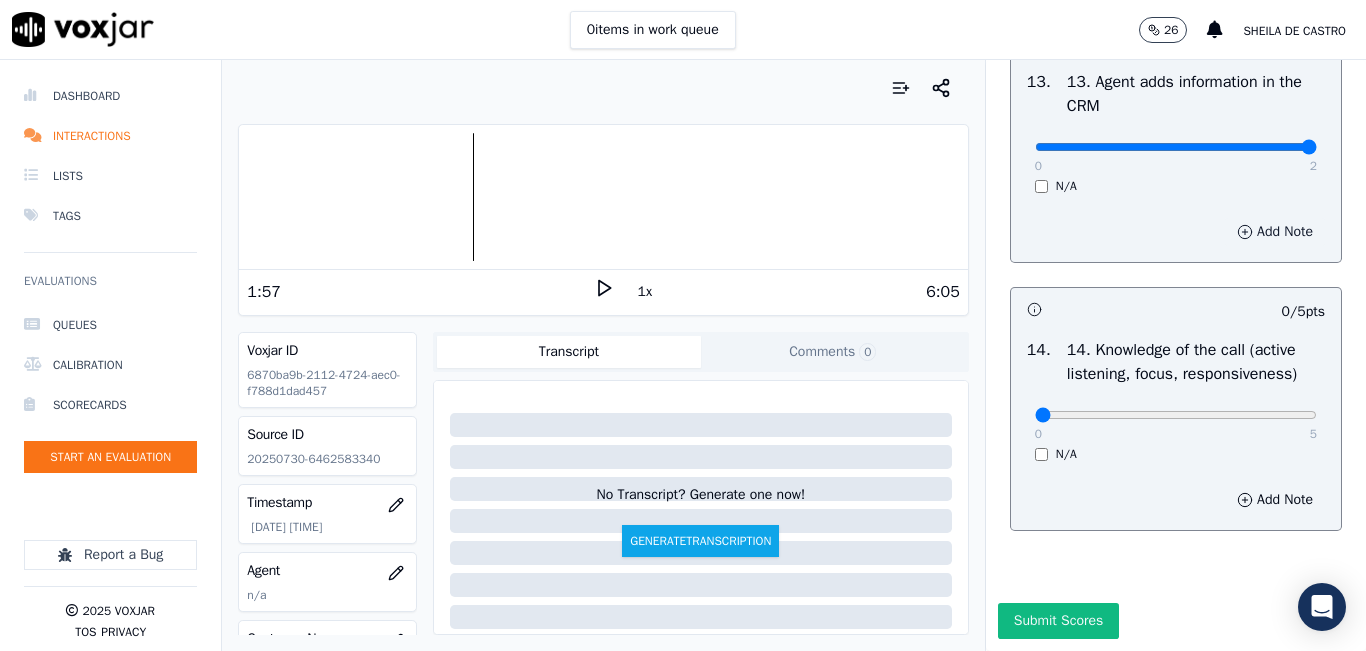 scroll, scrollTop: 3642, scrollLeft: 0, axis: vertical 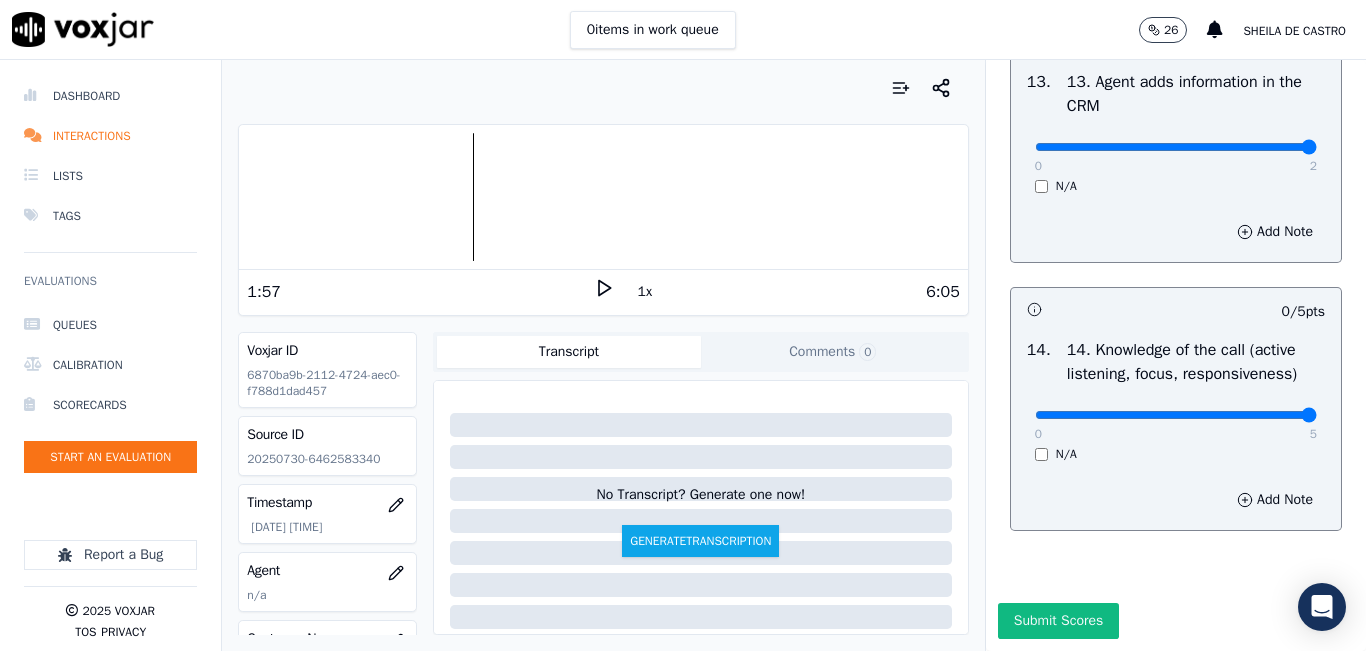 type on "5" 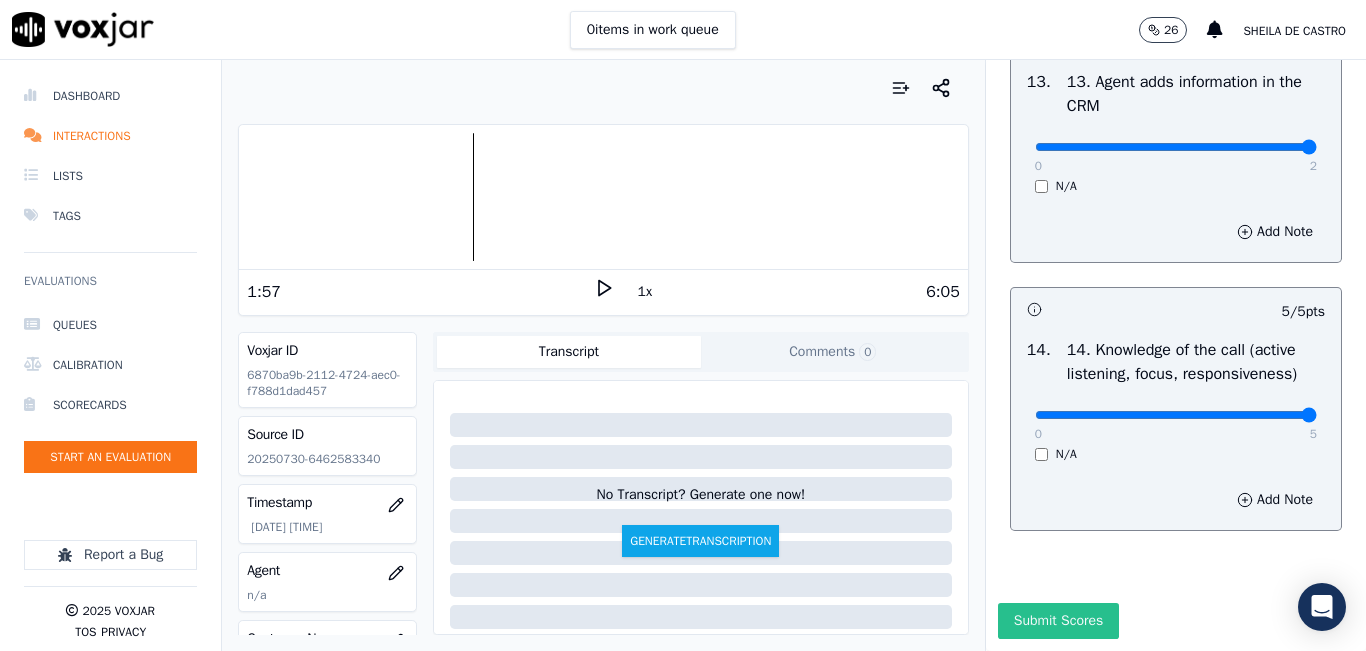 click on "Submit Scores" at bounding box center [1058, 621] 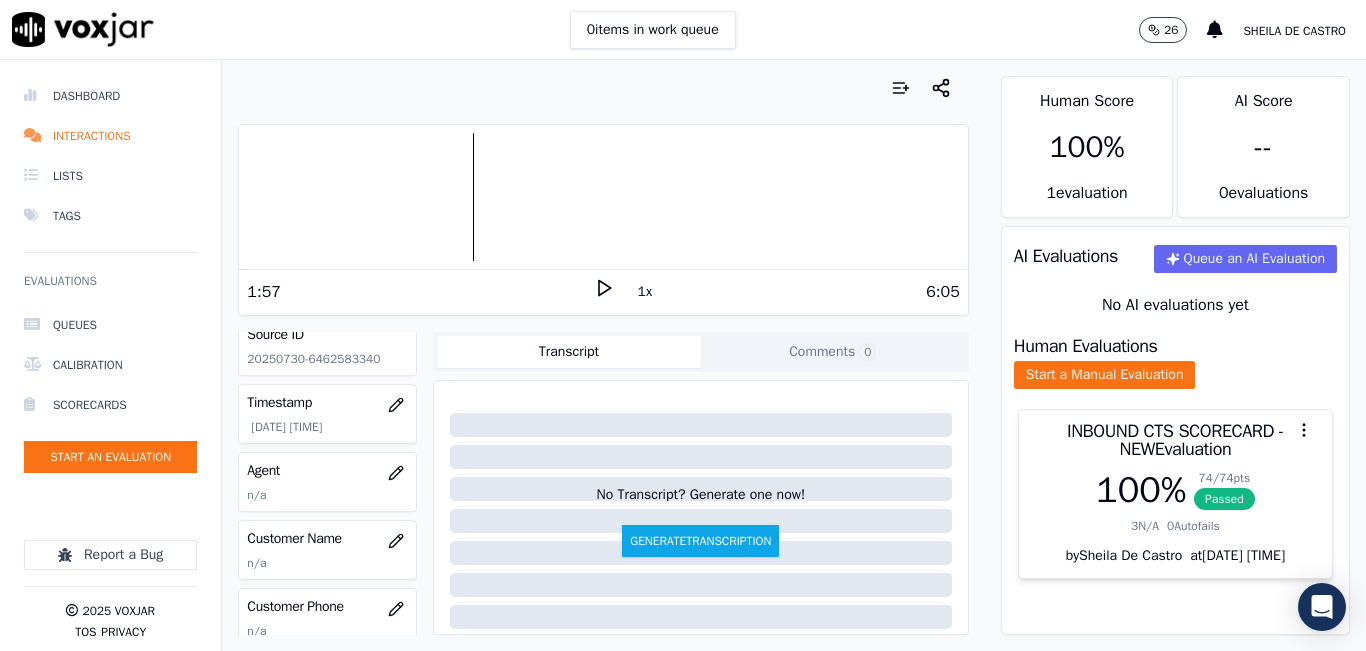 scroll, scrollTop: 200, scrollLeft: 0, axis: vertical 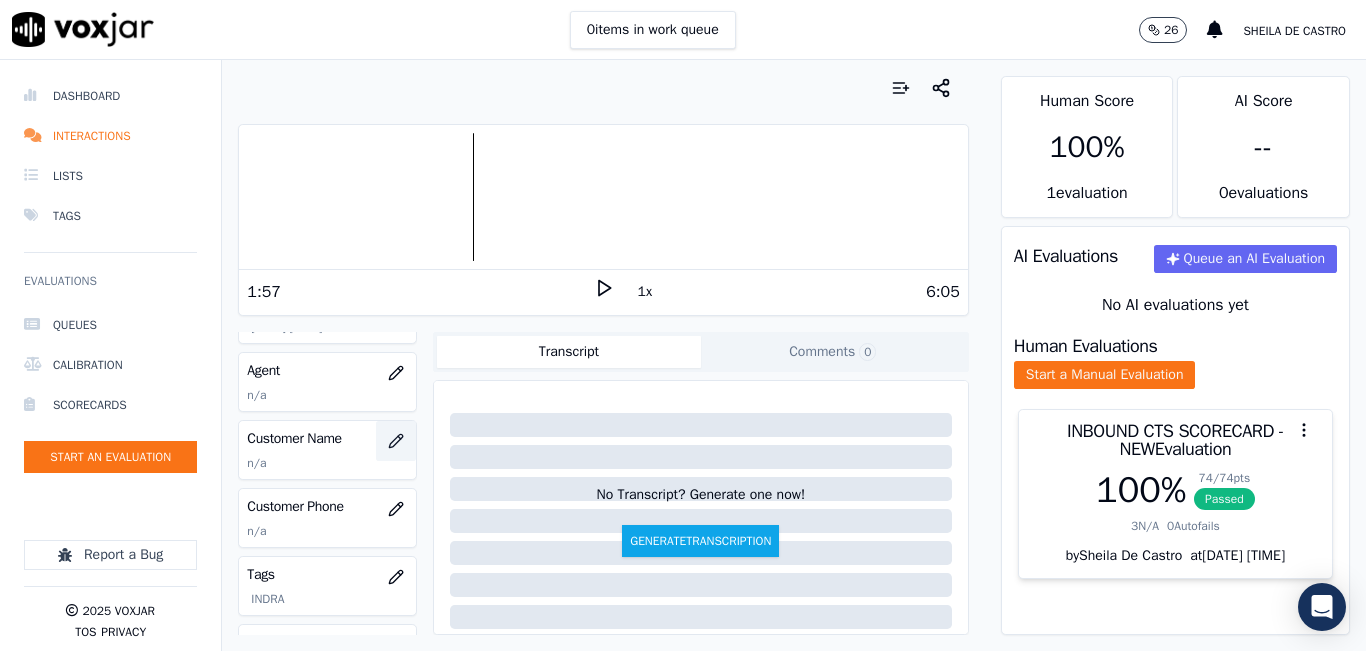 click at bounding box center (396, 441) 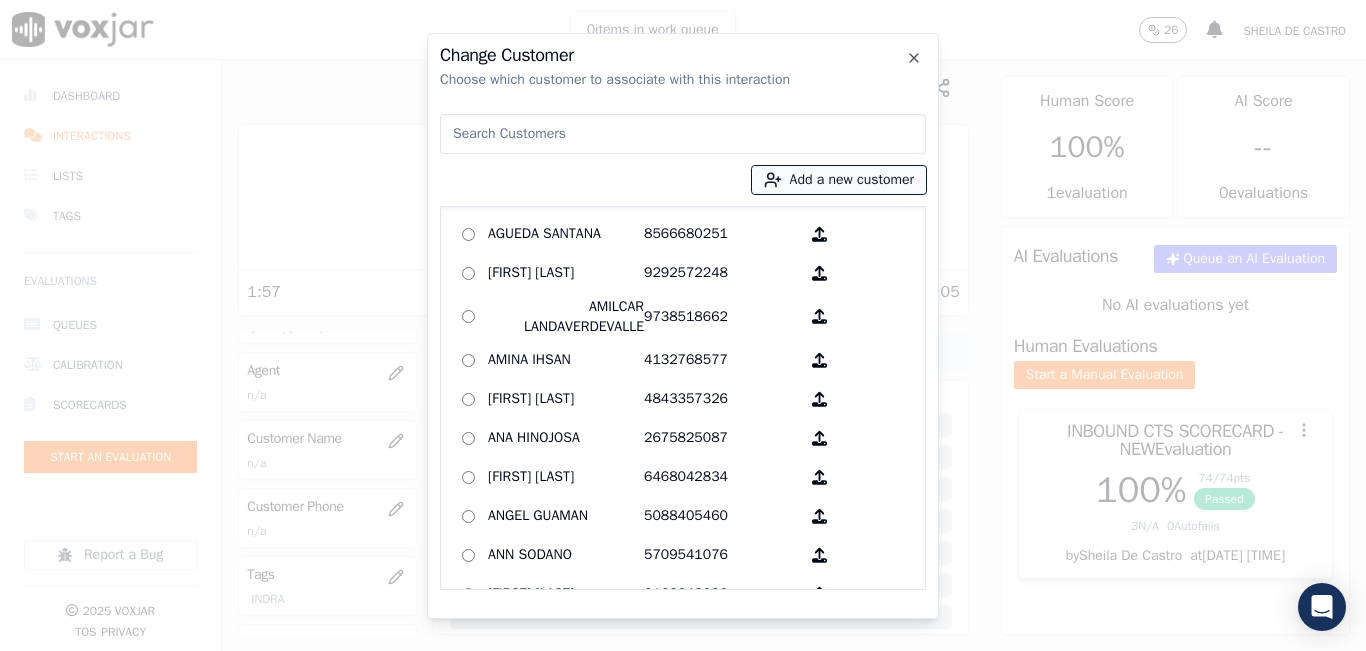 click on "Add a new customer" at bounding box center [839, 180] 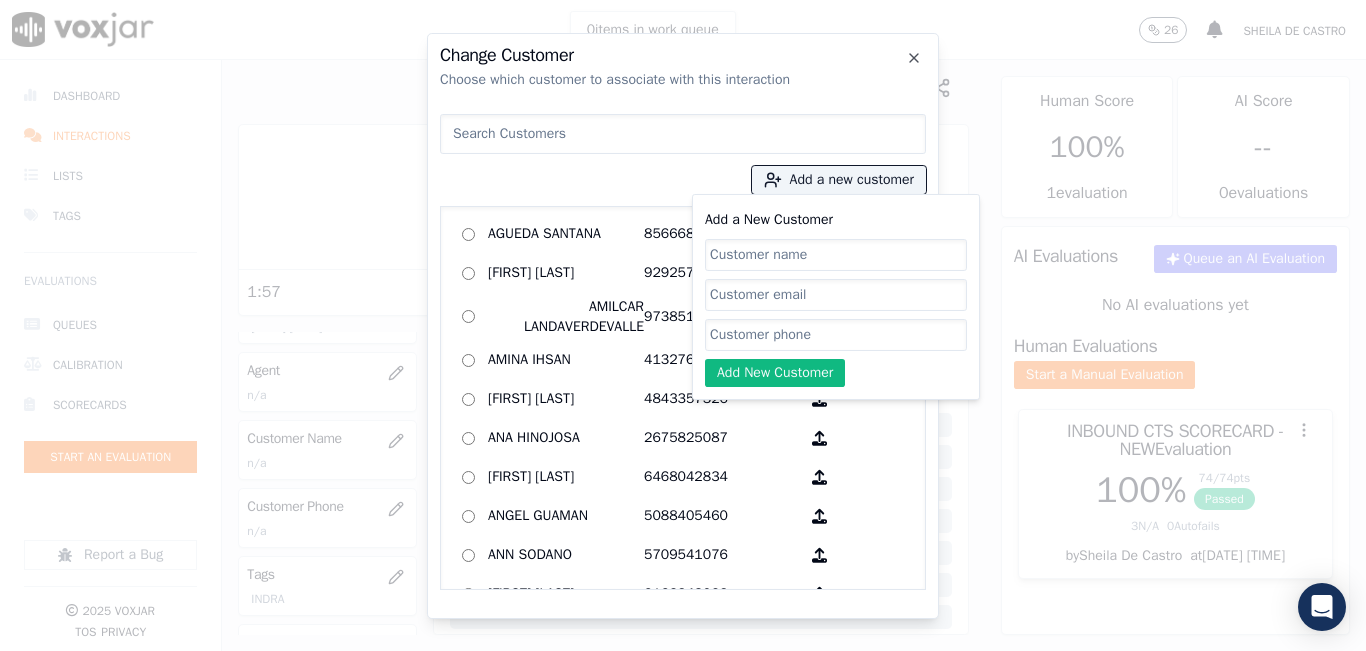 click on "Add a New Customer" 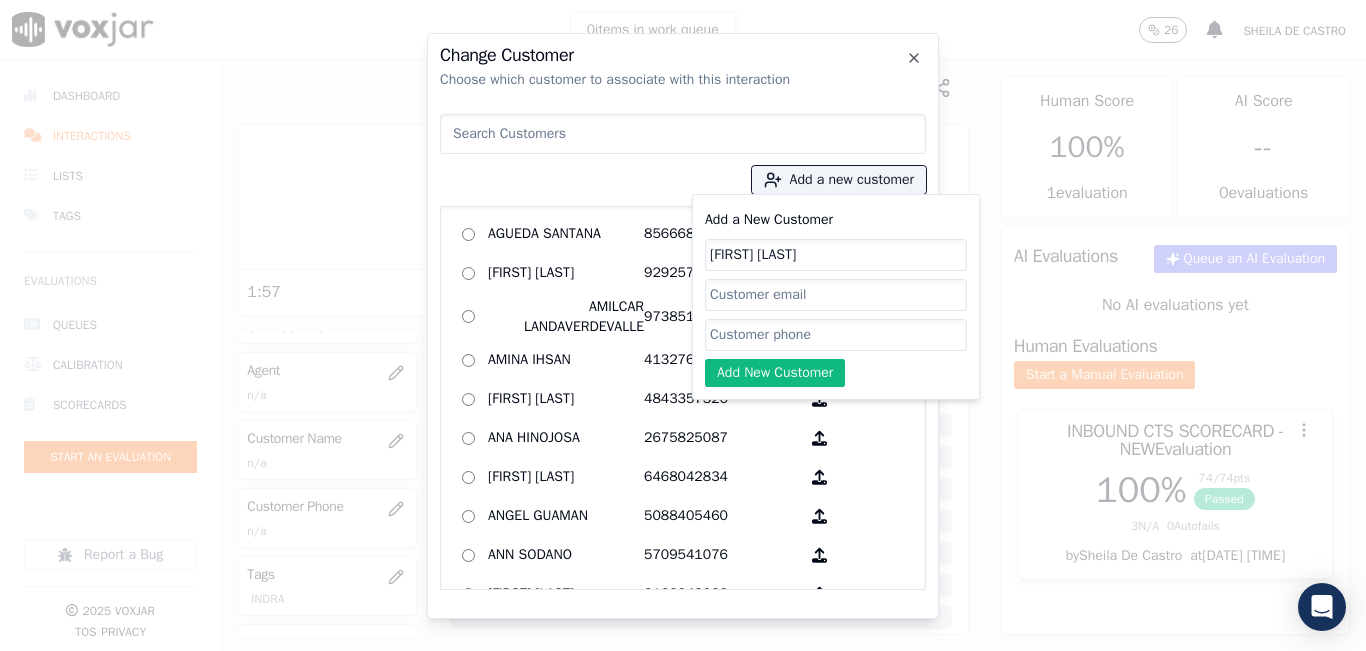 type on "[FIRST] [LAST]" 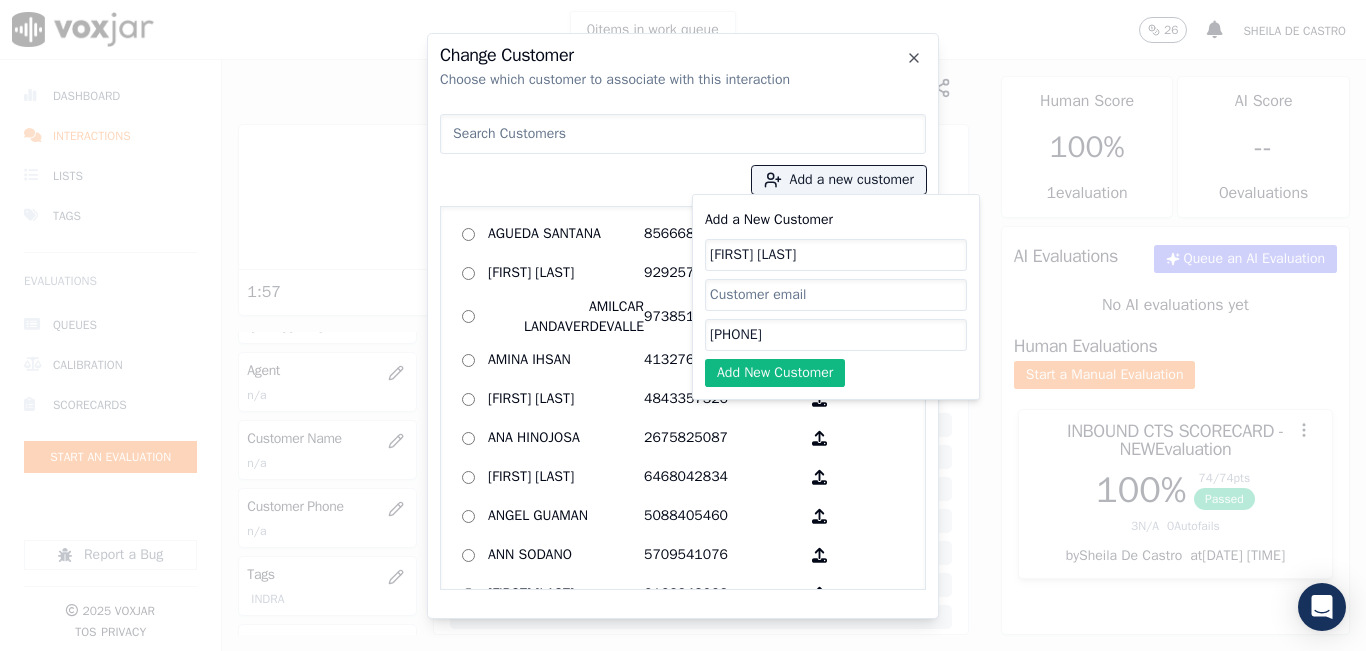 type on "[PHONE]" 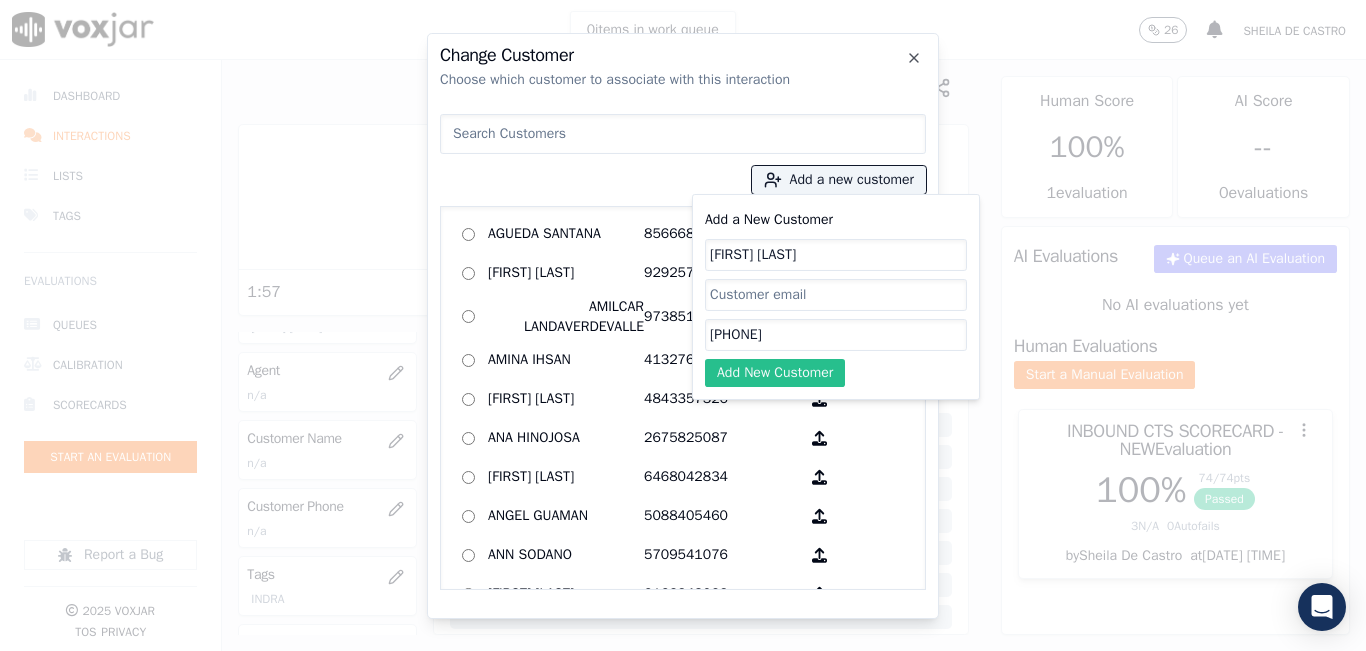 click on "Add New Customer" 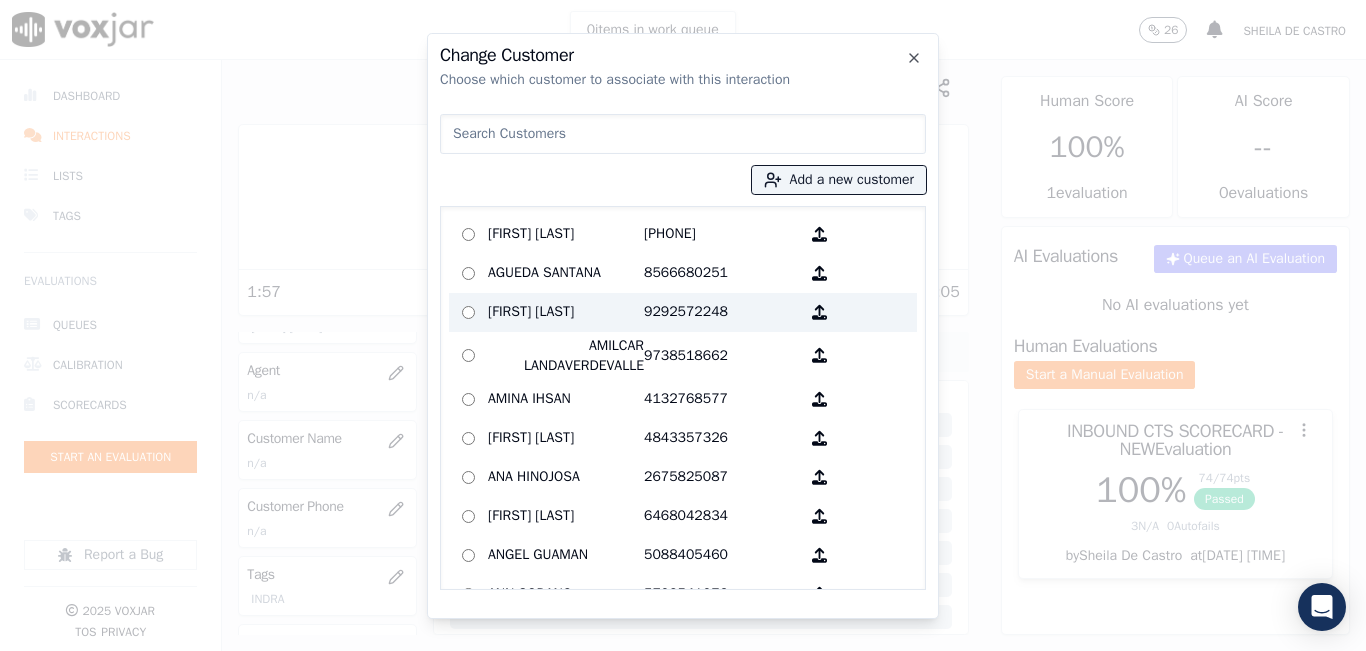 drag, startPoint x: 692, startPoint y: 240, endPoint x: 728, endPoint y: 279, distance: 53.075417 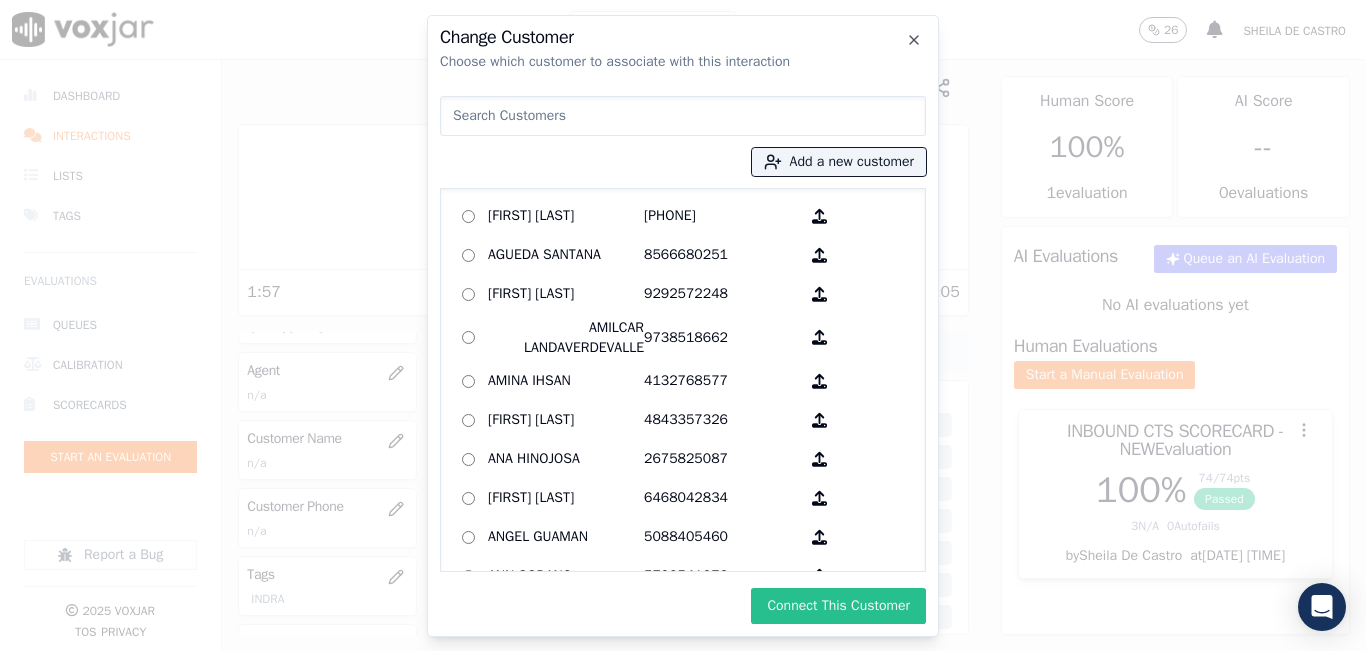 click on "Connect This Customer" at bounding box center (838, 606) 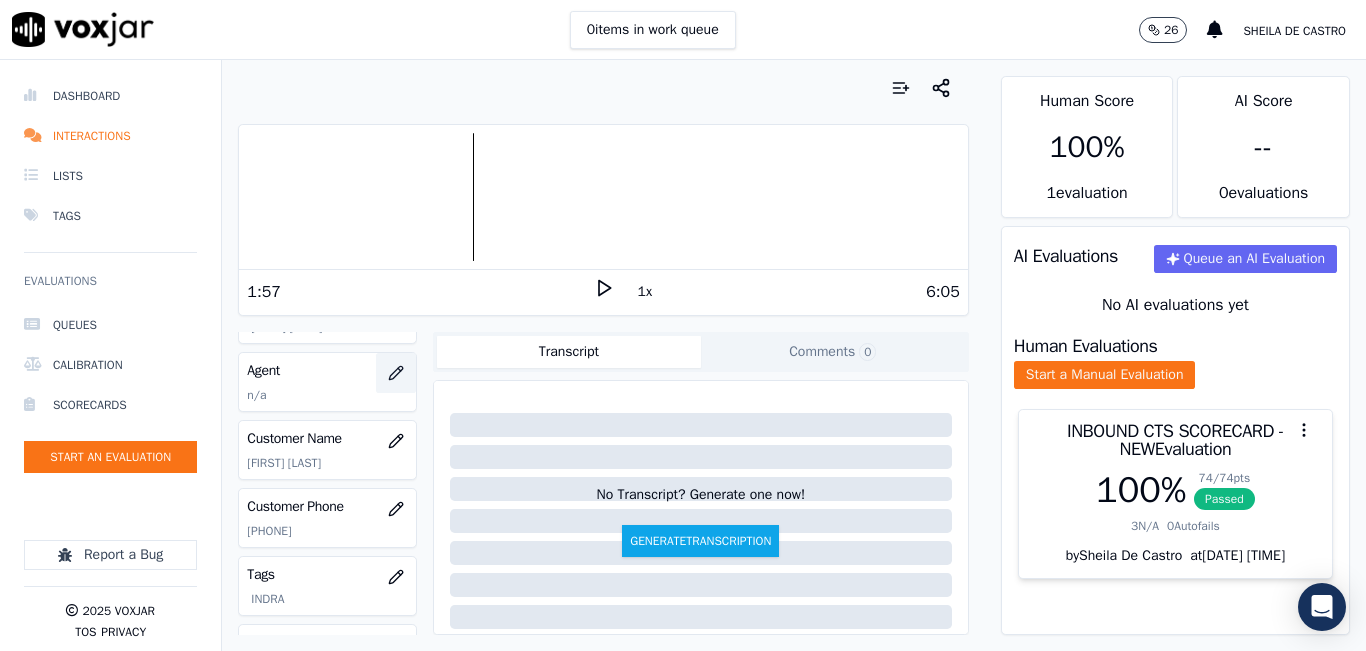 click at bounding box center (396, 373) 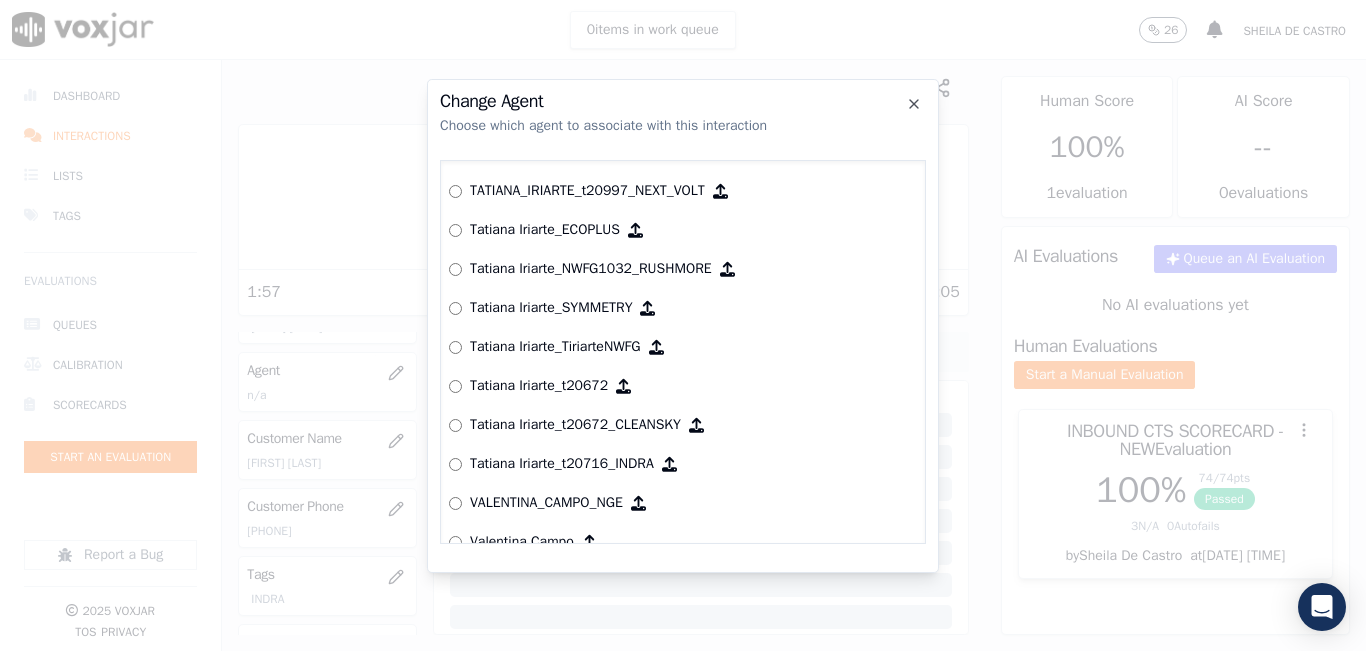scroll, scrollTop: 8872, scrollLeft: 0, axis: vertical 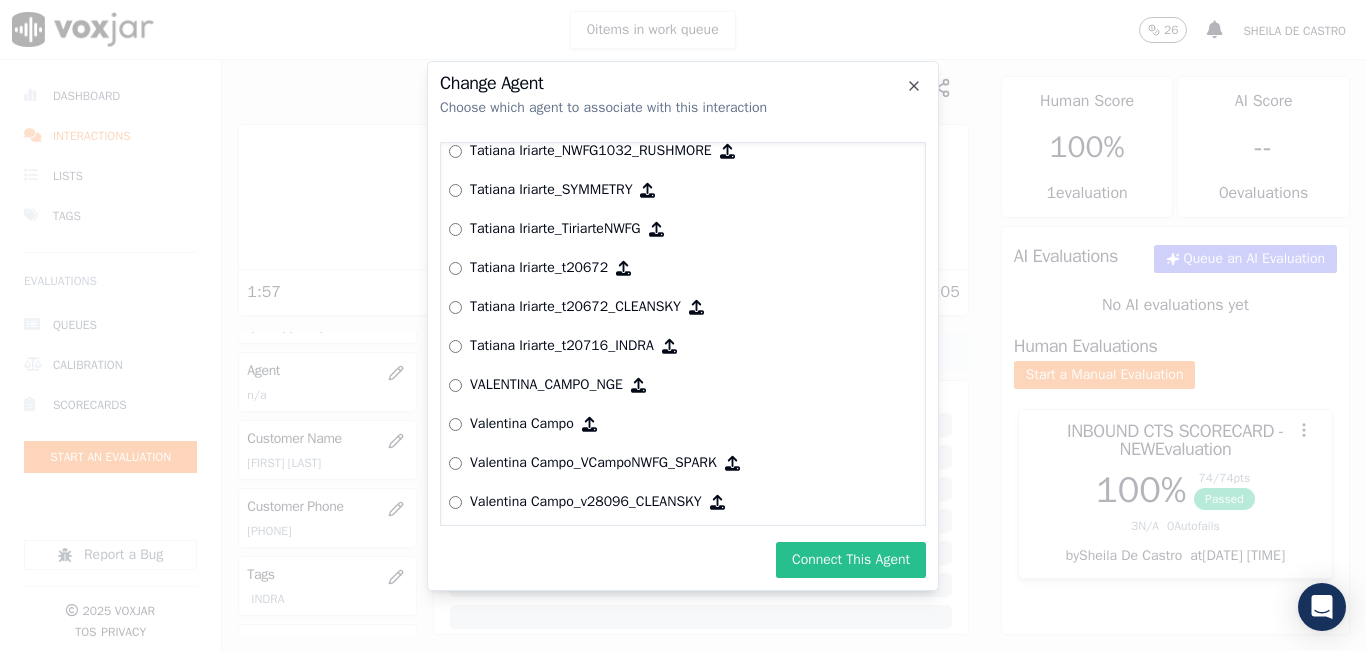 click on "Connect This Agent" at bounding box center (851, 560) 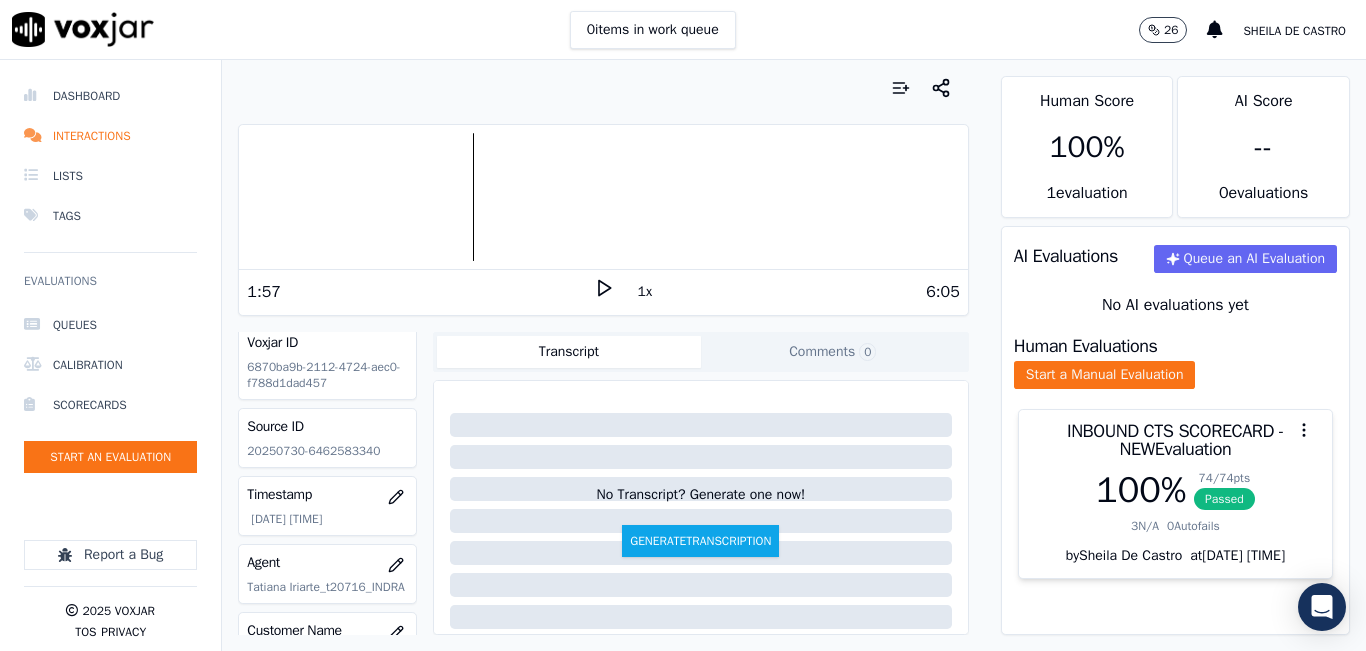 scroll, scrollTop: 0, scrollLeft: 0, axis: both 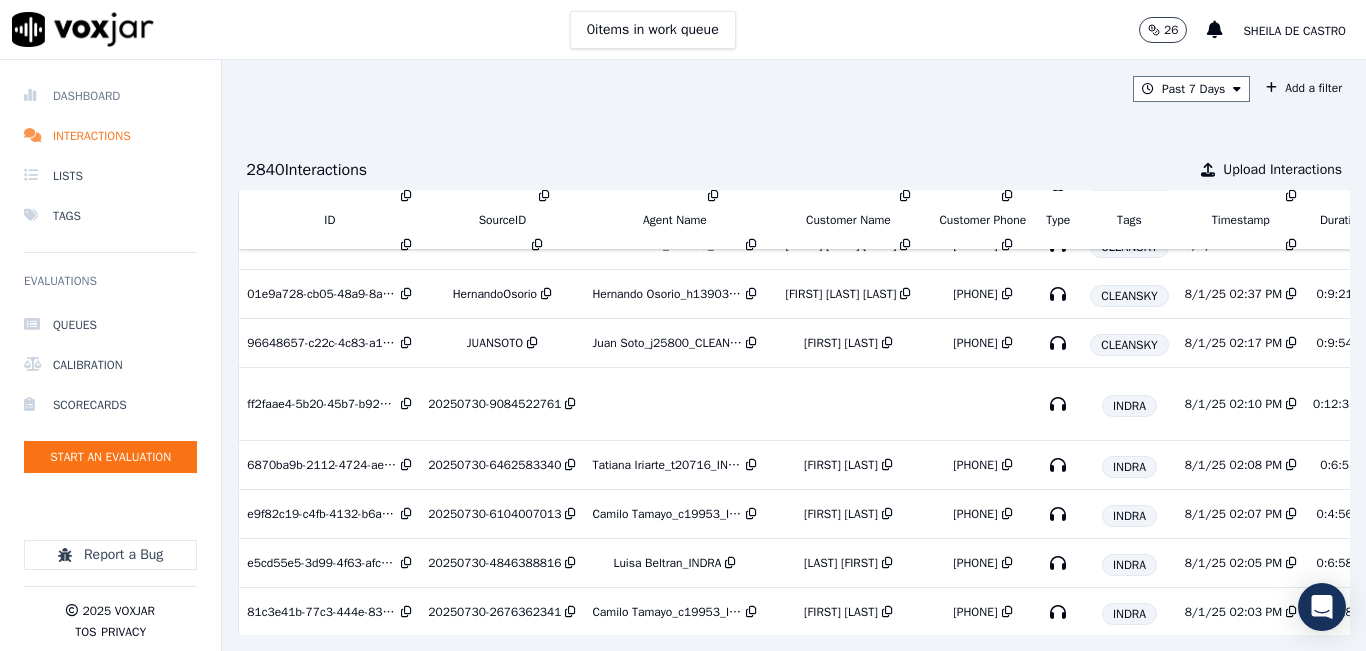click on "Dashboard" at bounding box center (110, 96) 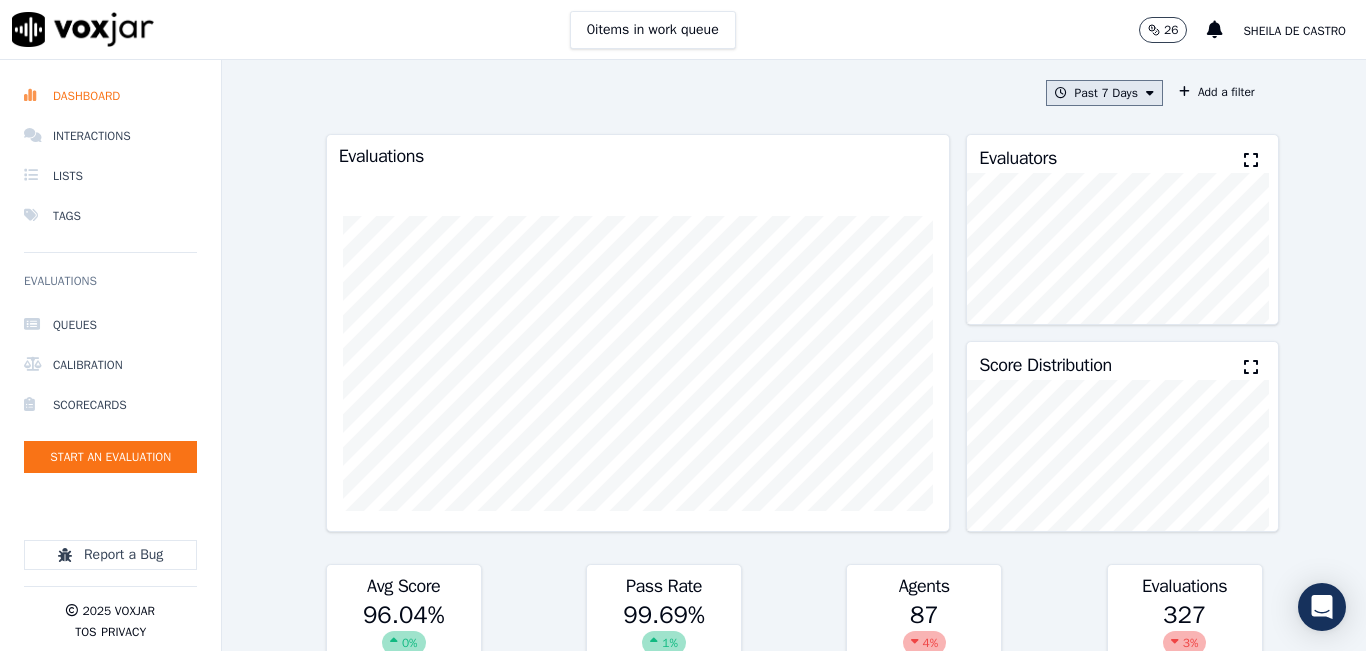 click on "Past 7 Days" at bounding box center [1104, 93] 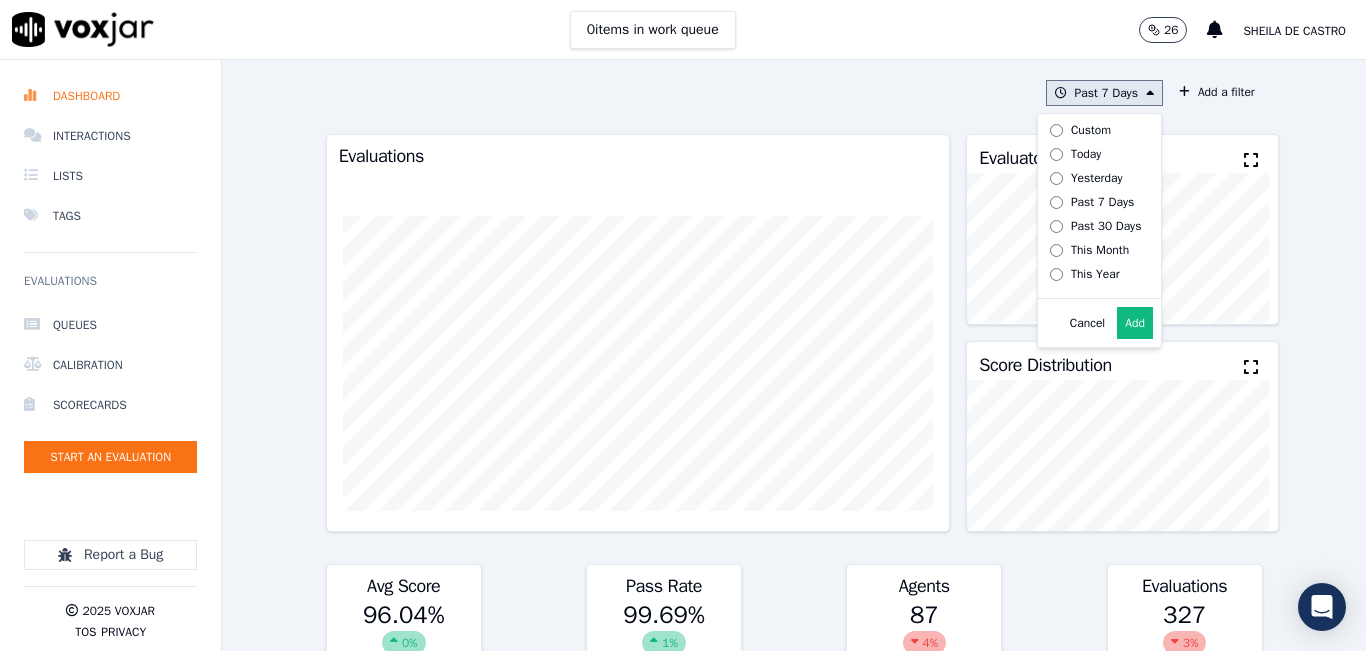 click on "Today" at bounding box center [1086, 154] 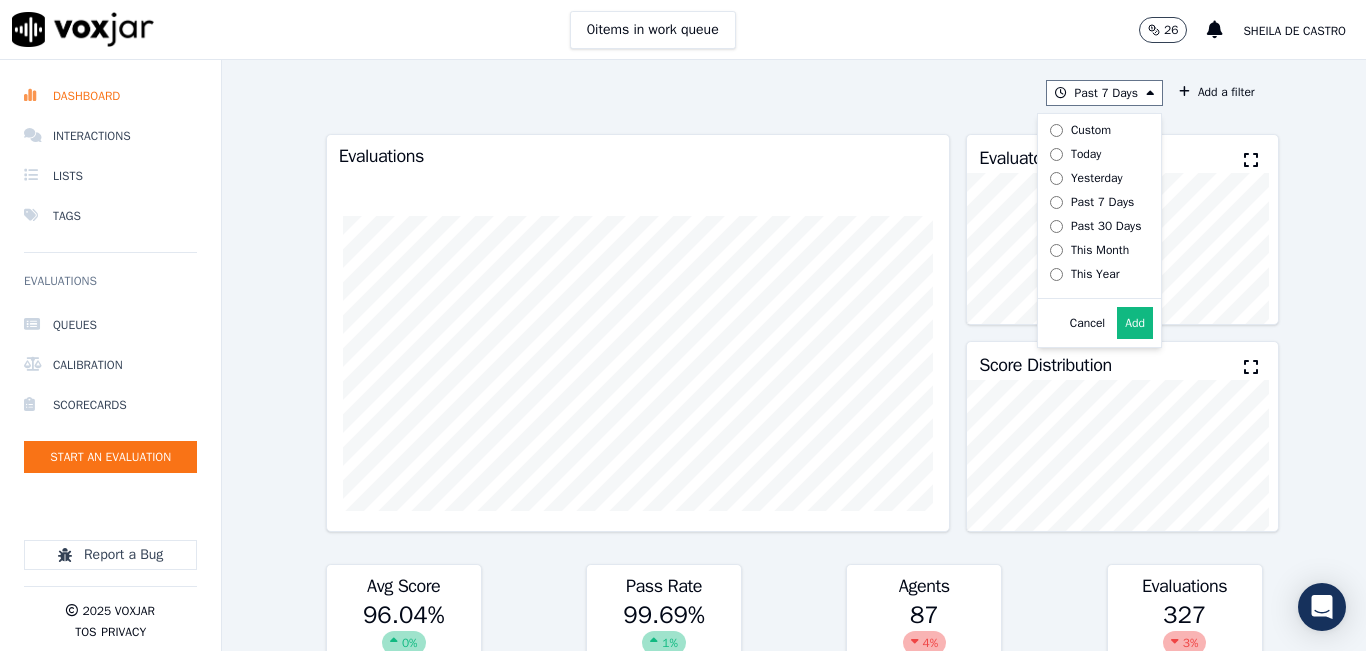 drag, startPoint x: 1105, startPoint y: 341, endPoint x: 1089, endPoint y: 331, distance: 18.867962 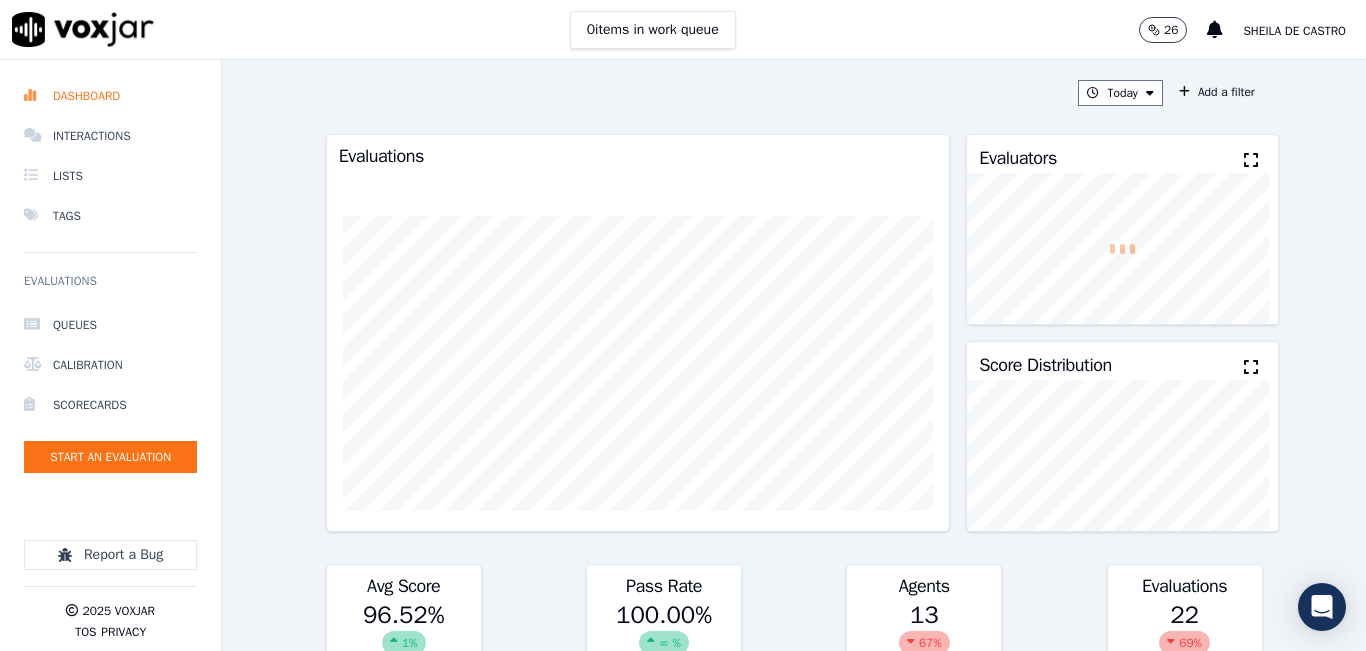 click 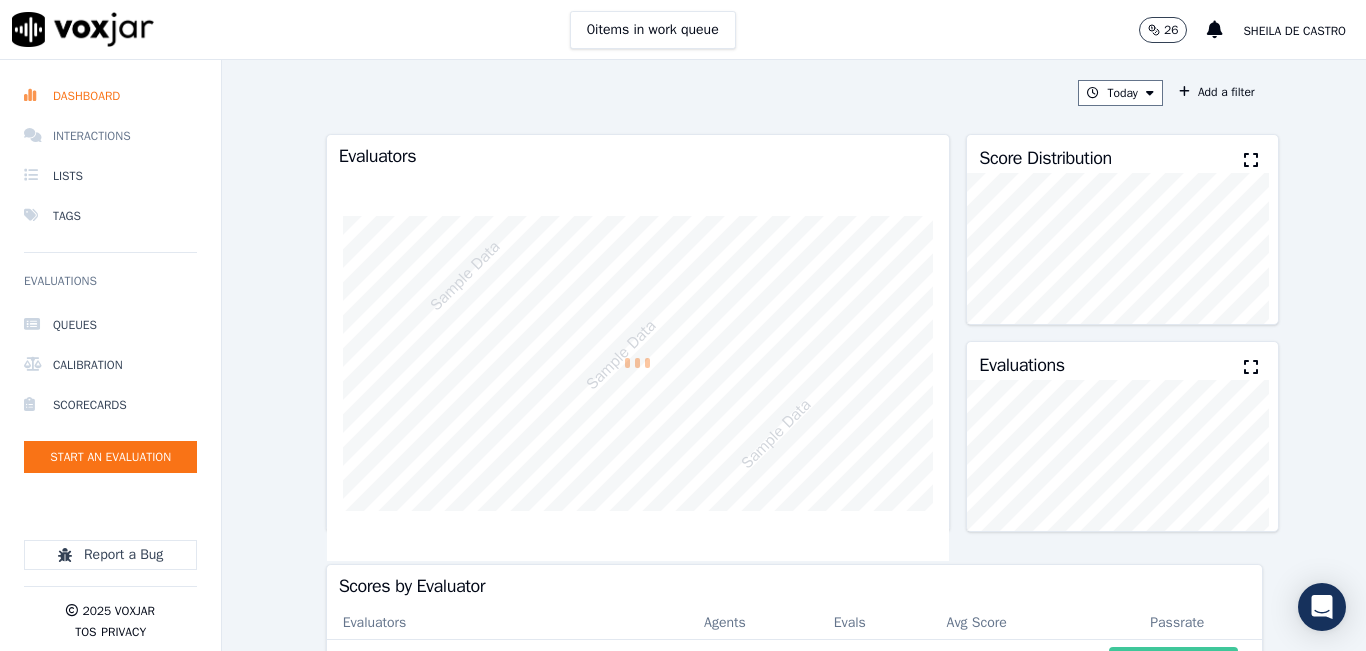 click on "Interactions" at bounding box center (110, 136) 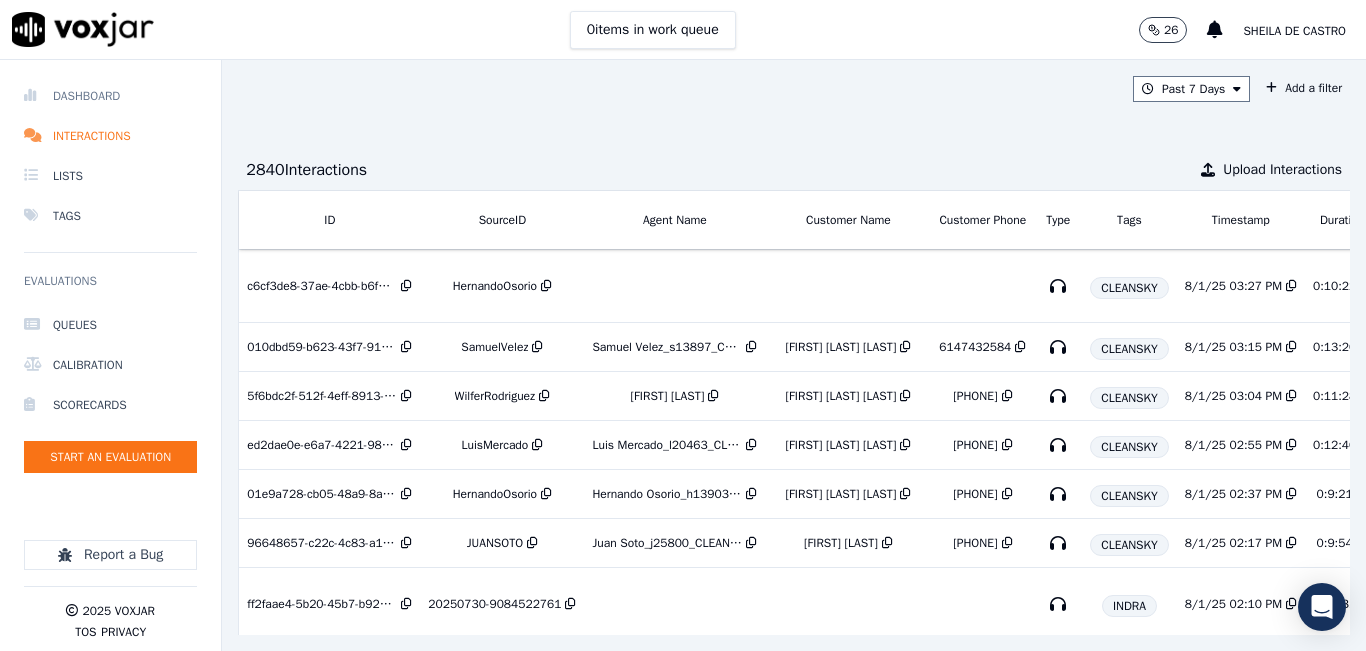 click on "Dashboard" at bounding box center (110, 96) 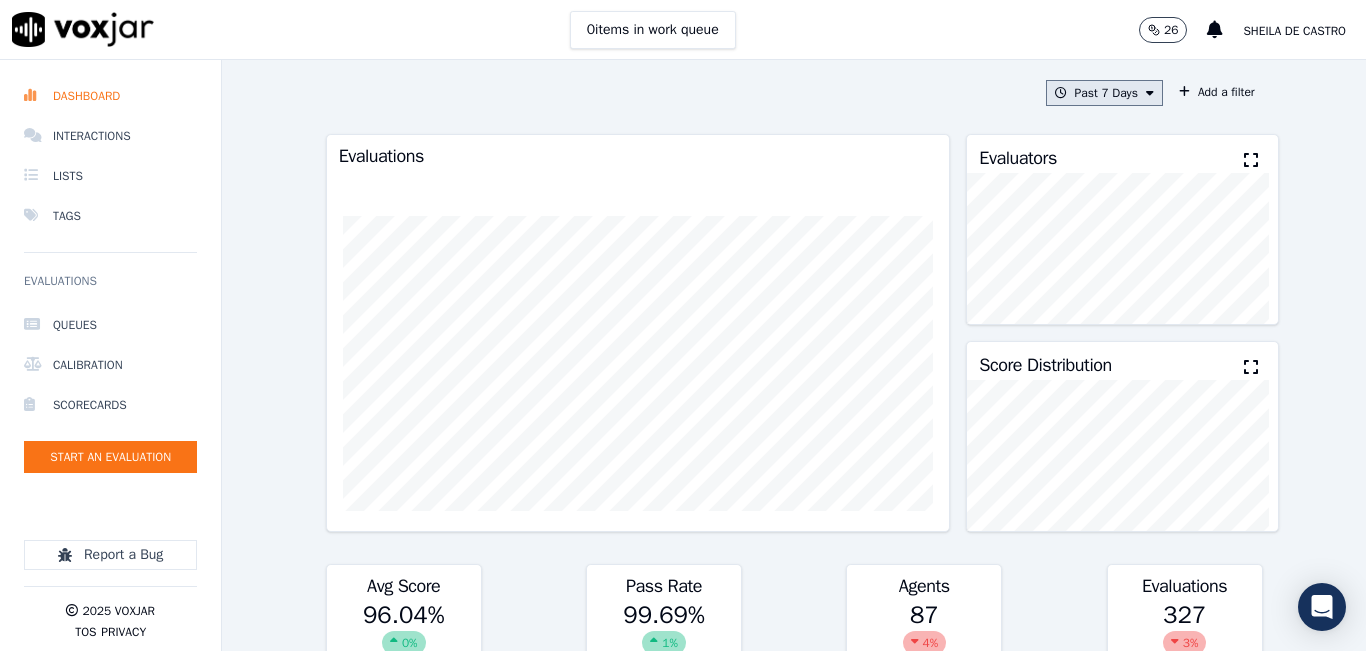 click on "Past 7 Days" at bounding box center (1104, 93) 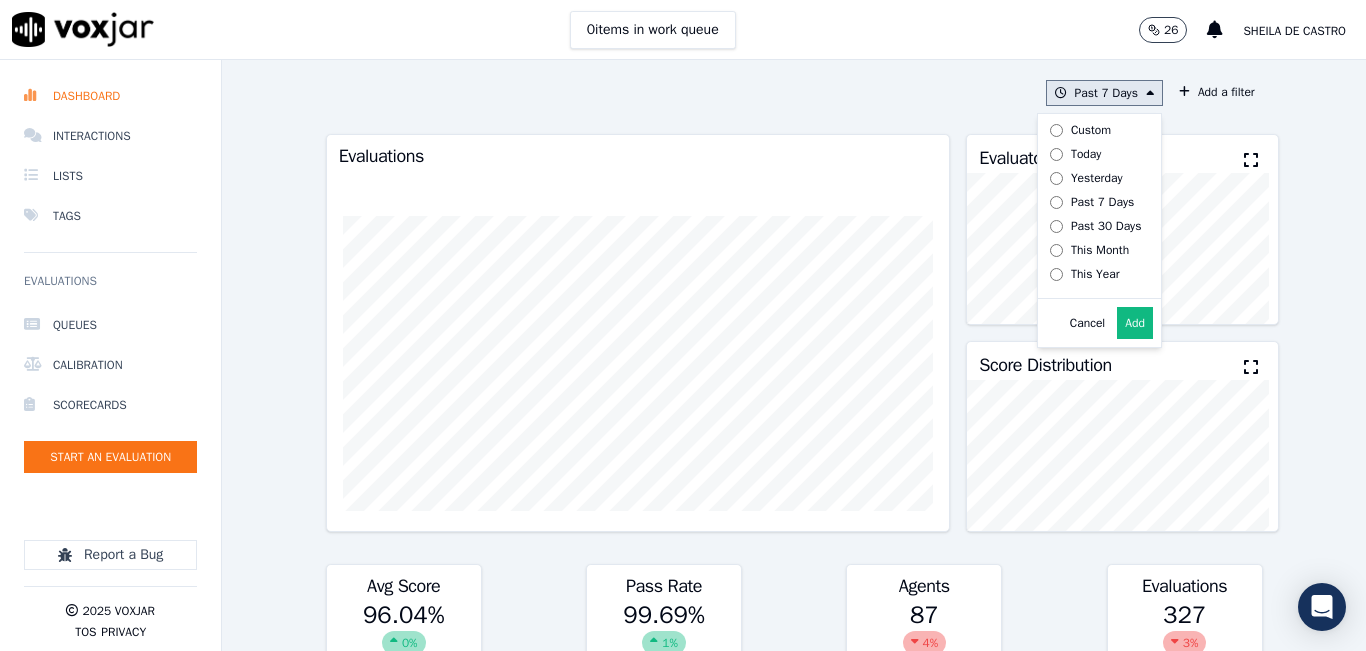 click on "Today" at bounding box center [1086, 154] 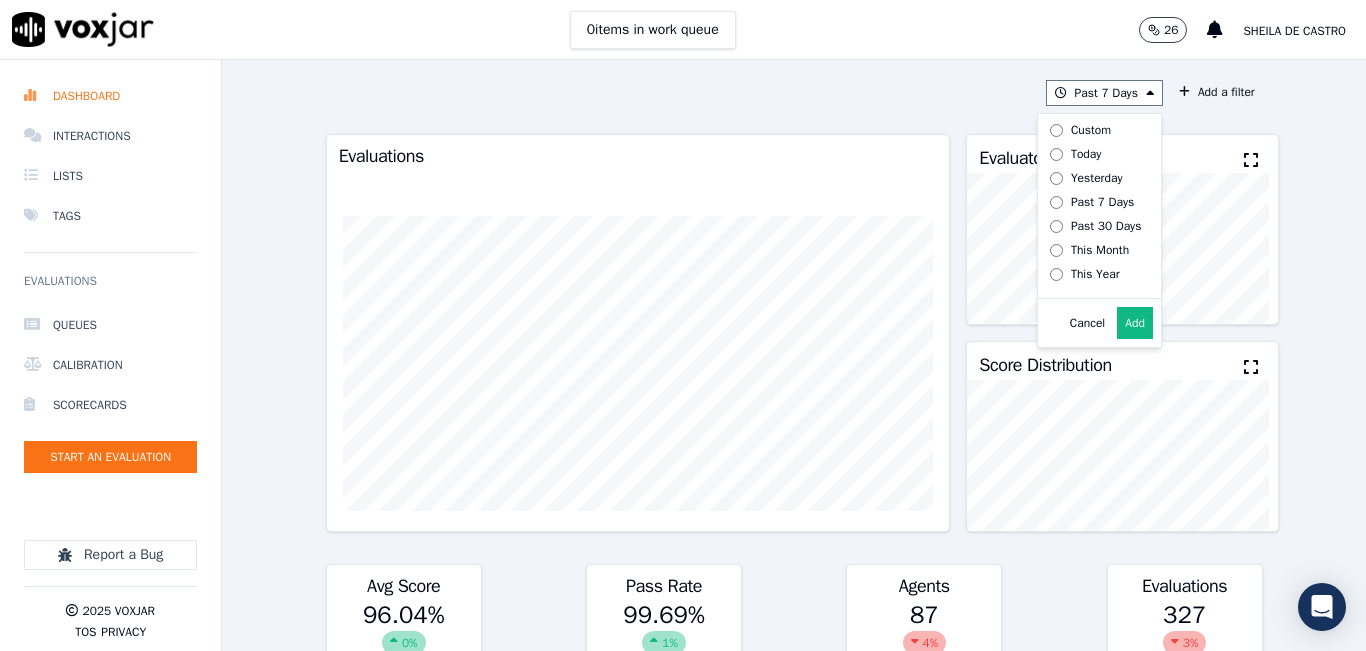 click on "Add" at bounding box center (1135, 323) 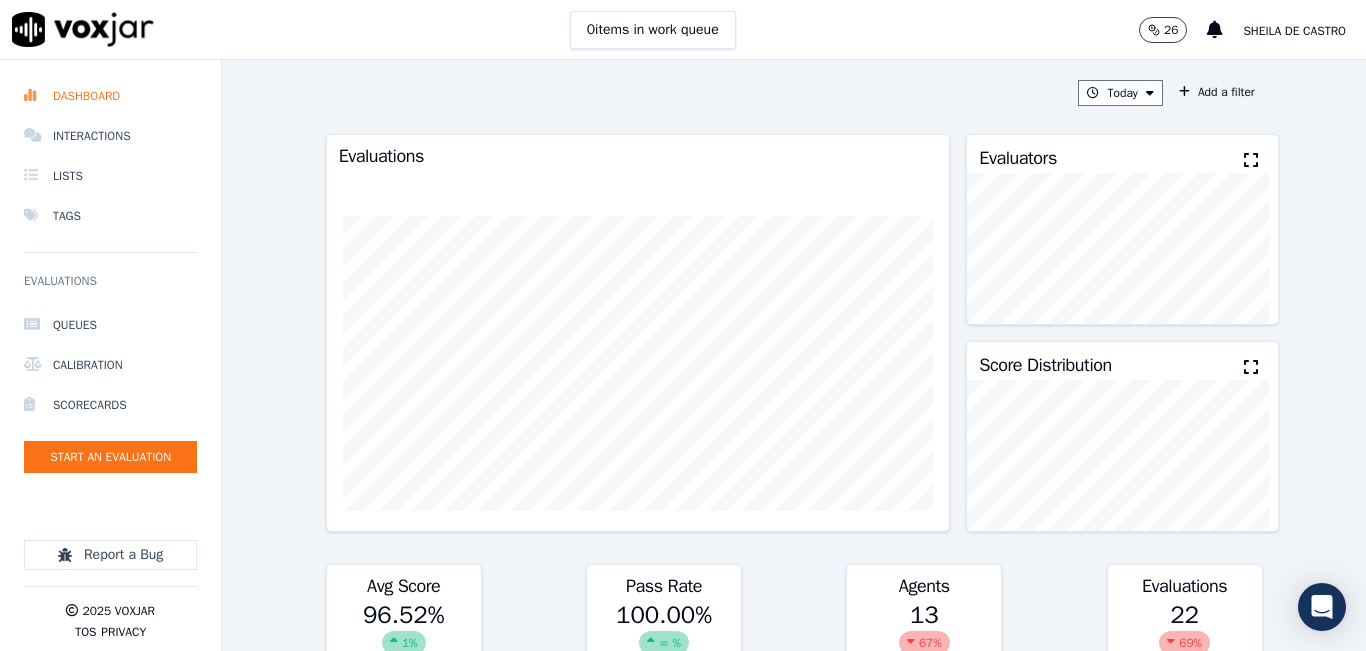 click at bounding box center (1251, 160) 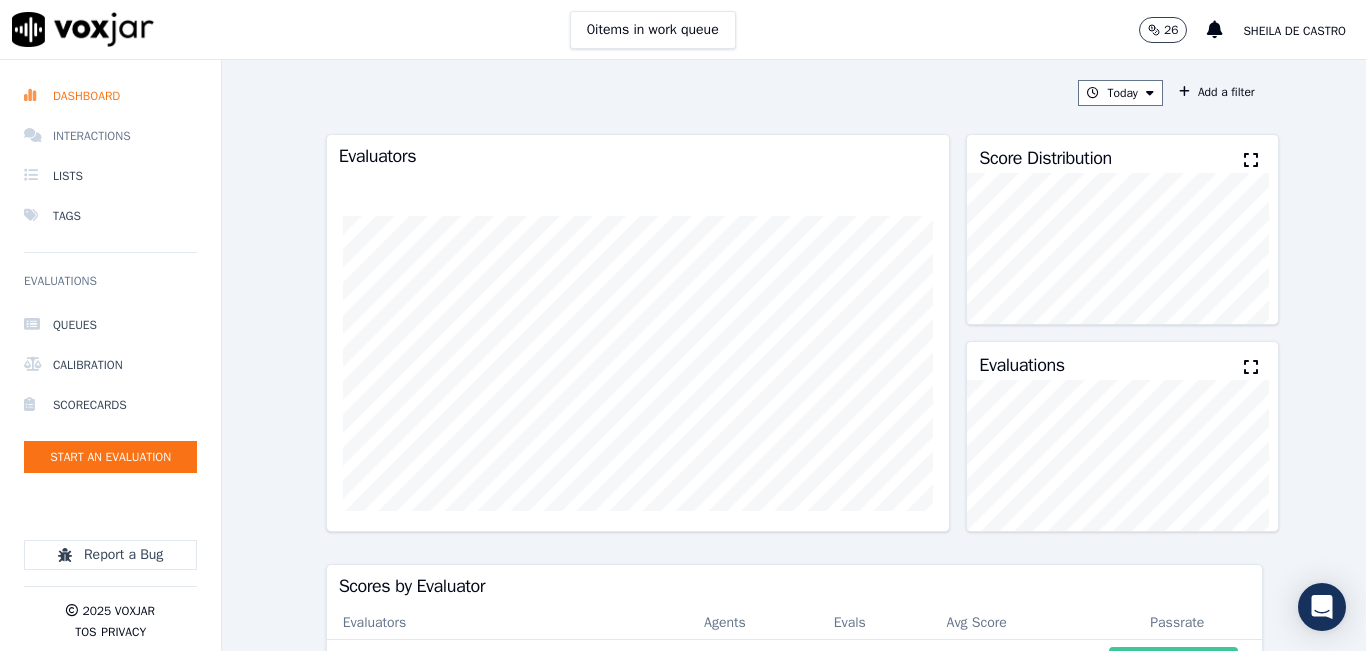click on "Interactions" at bounding box center (110, 136) 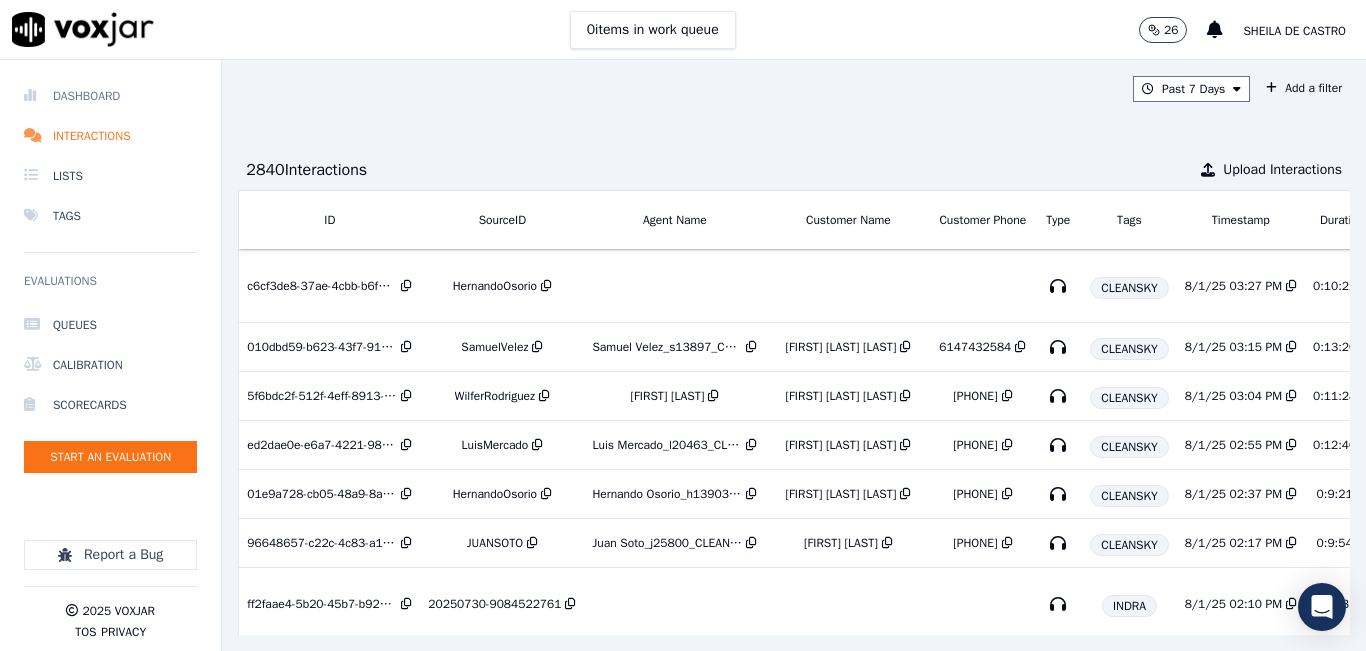 click on "Dashboard" at bounding box center (110, 96) 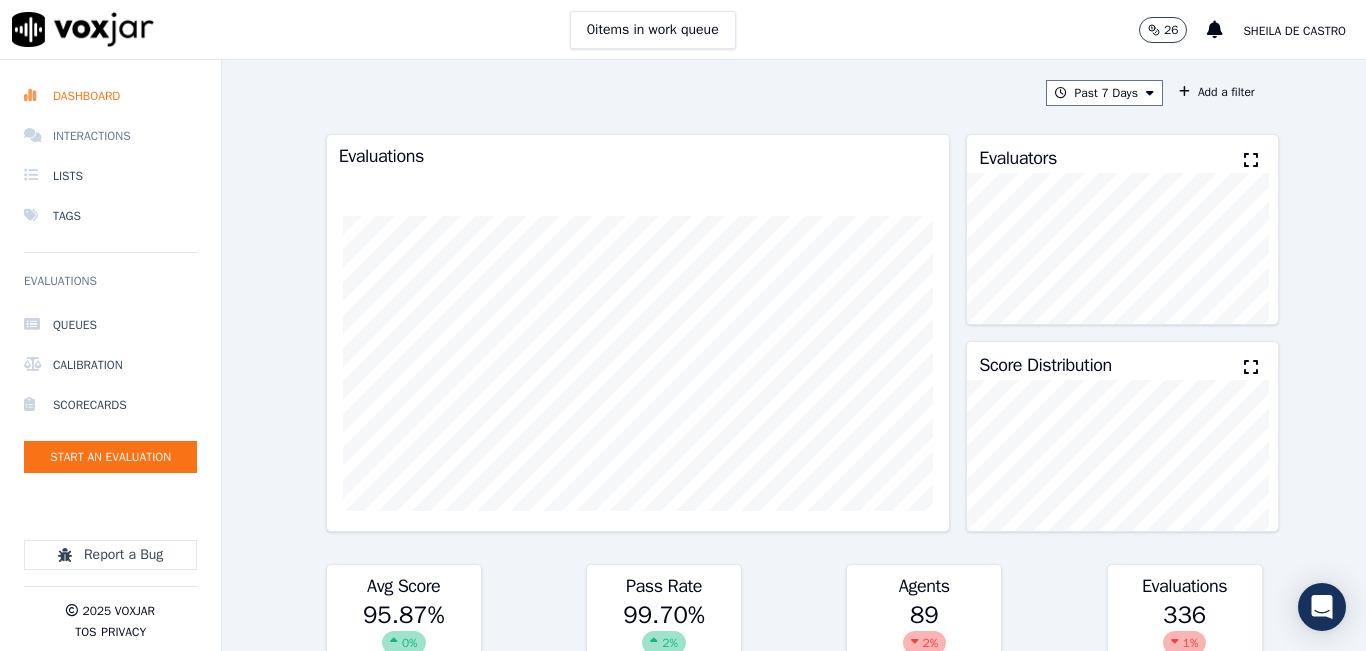 click on "Interactions" at bounding box center [110, 136] 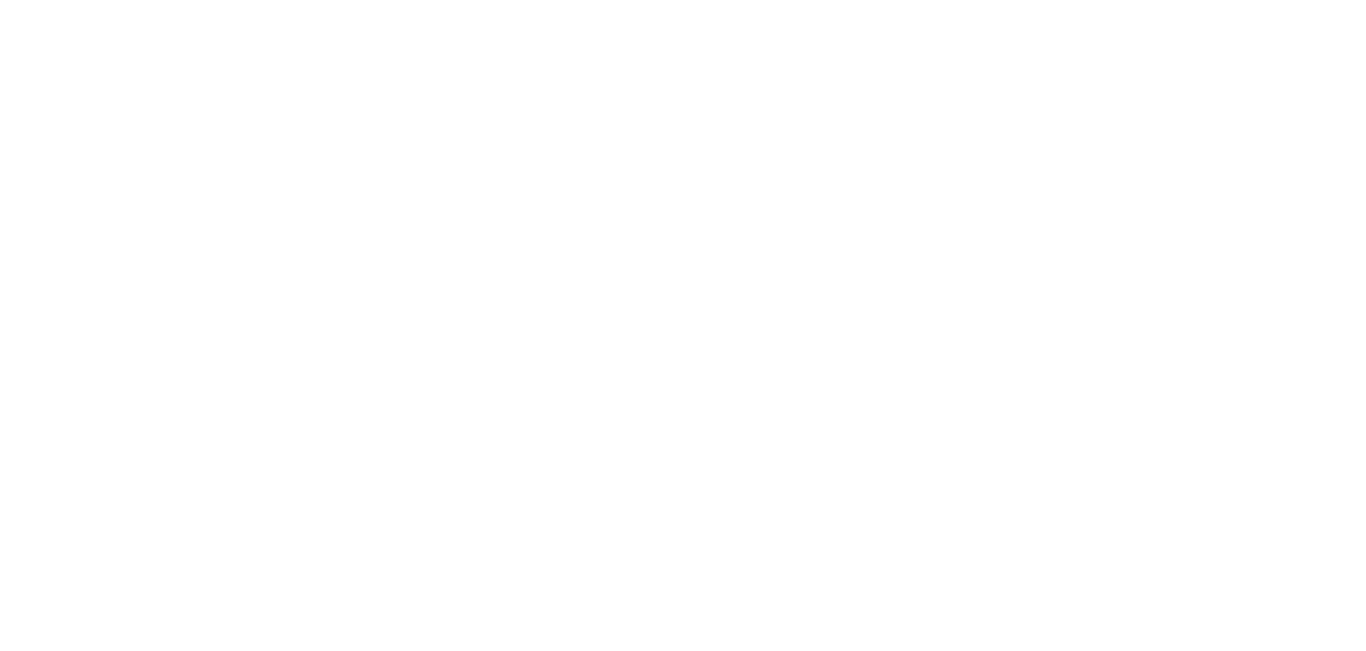 scroll, scrollTop: 0, scrollLeft: 0, axis: both 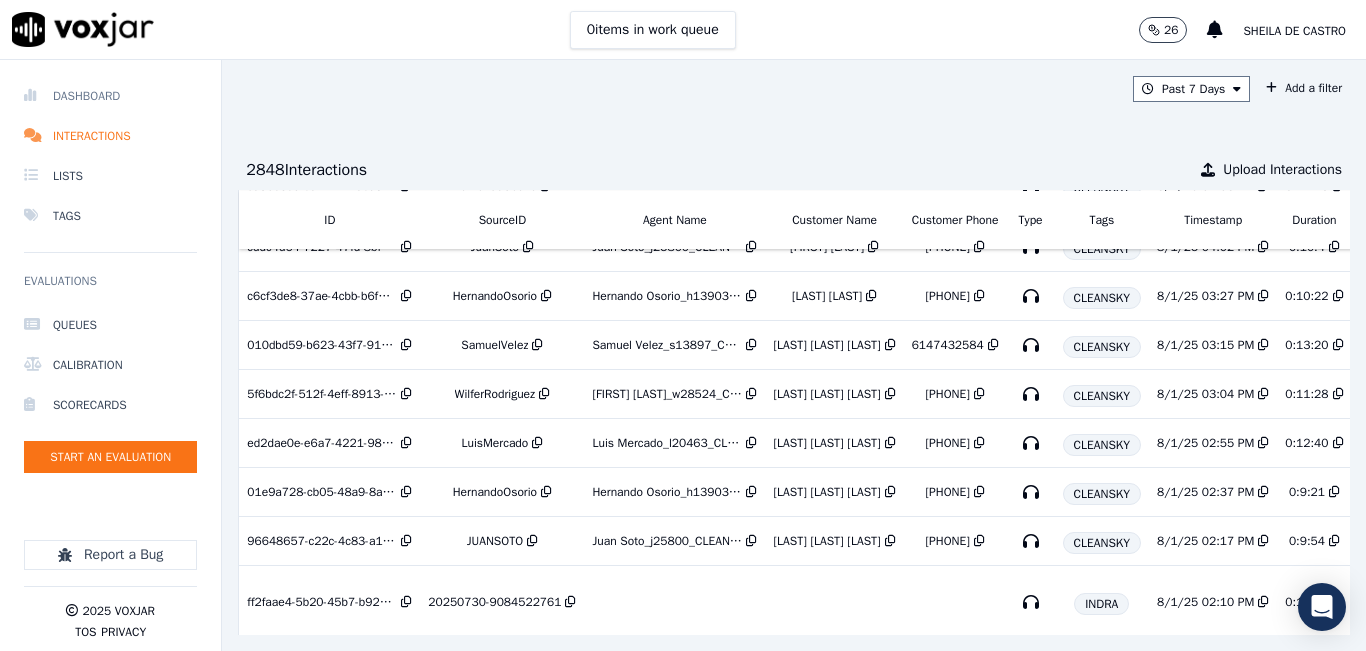 drag, startPoint x: 122, startPoint y: 132, endPoint x: 129, endPoint y: 110, distance: 23.086792 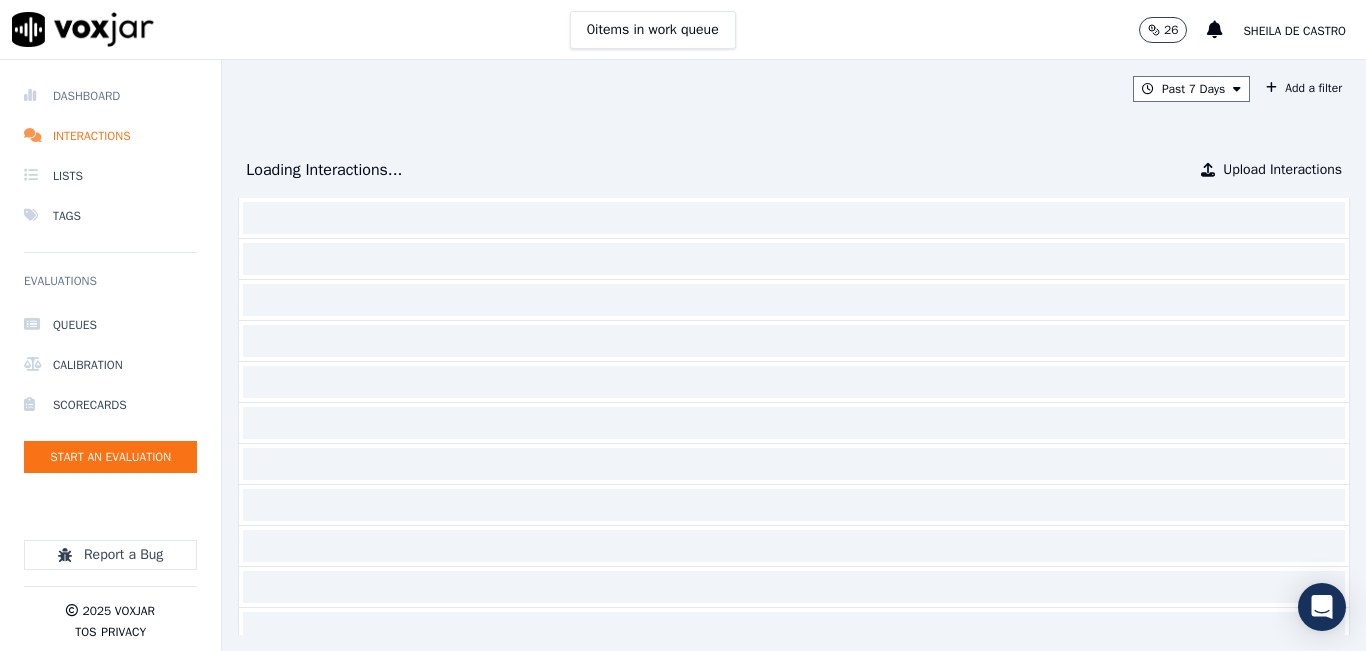 click on "Dashboard" at bounding box center [110, 96] 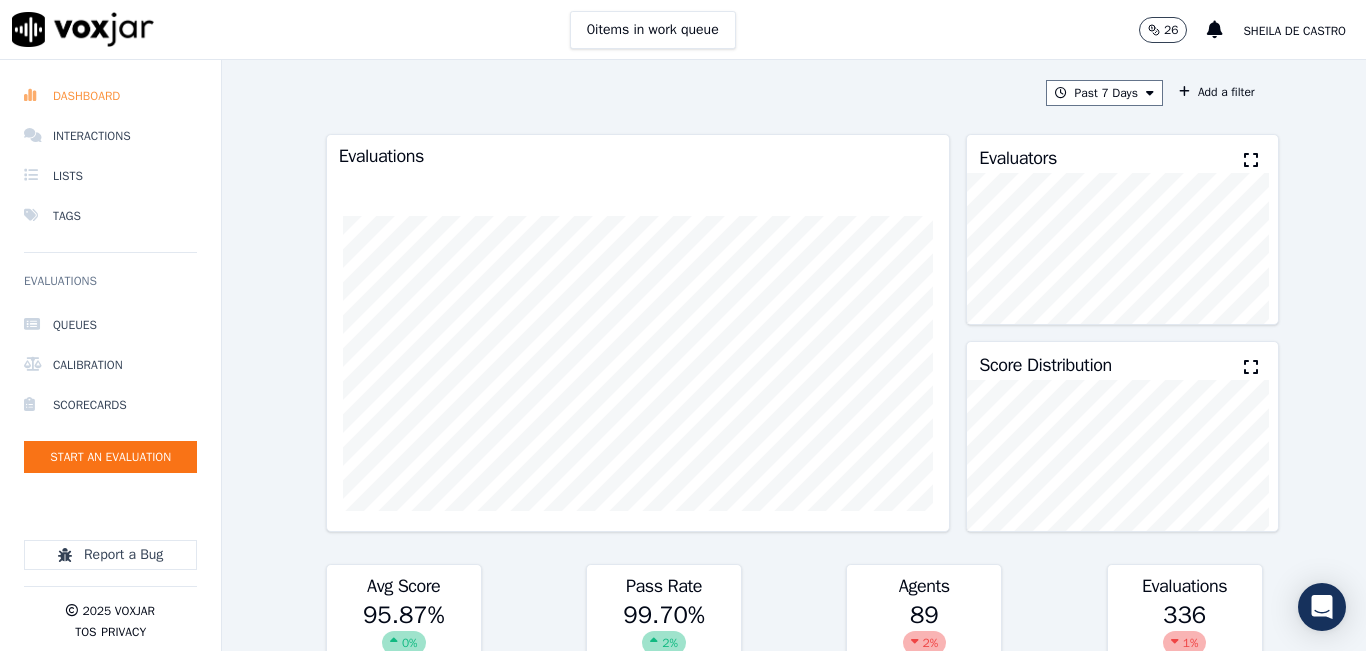click on "Dashboard" at bounding box center (110, 96) 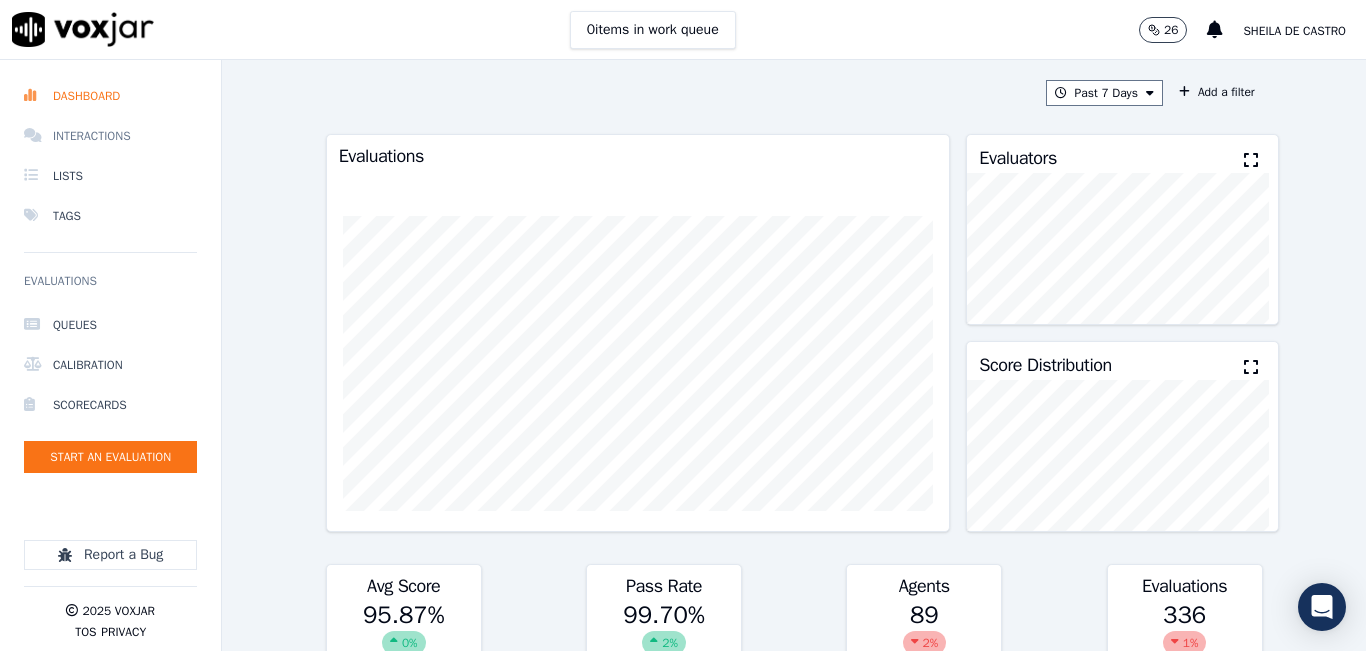 click on "Interactions" at bounding box center (110, 136) 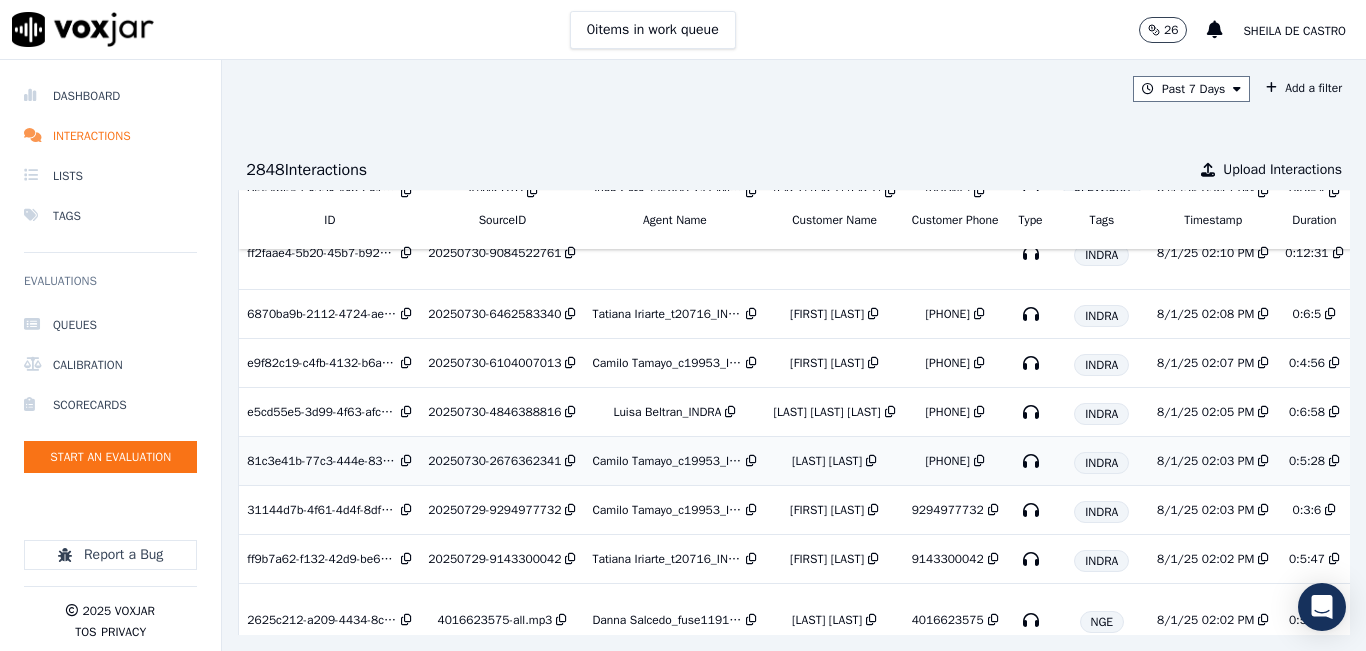 scroll, scrollTop: 400, scrollLeft: 0, axis: vertical 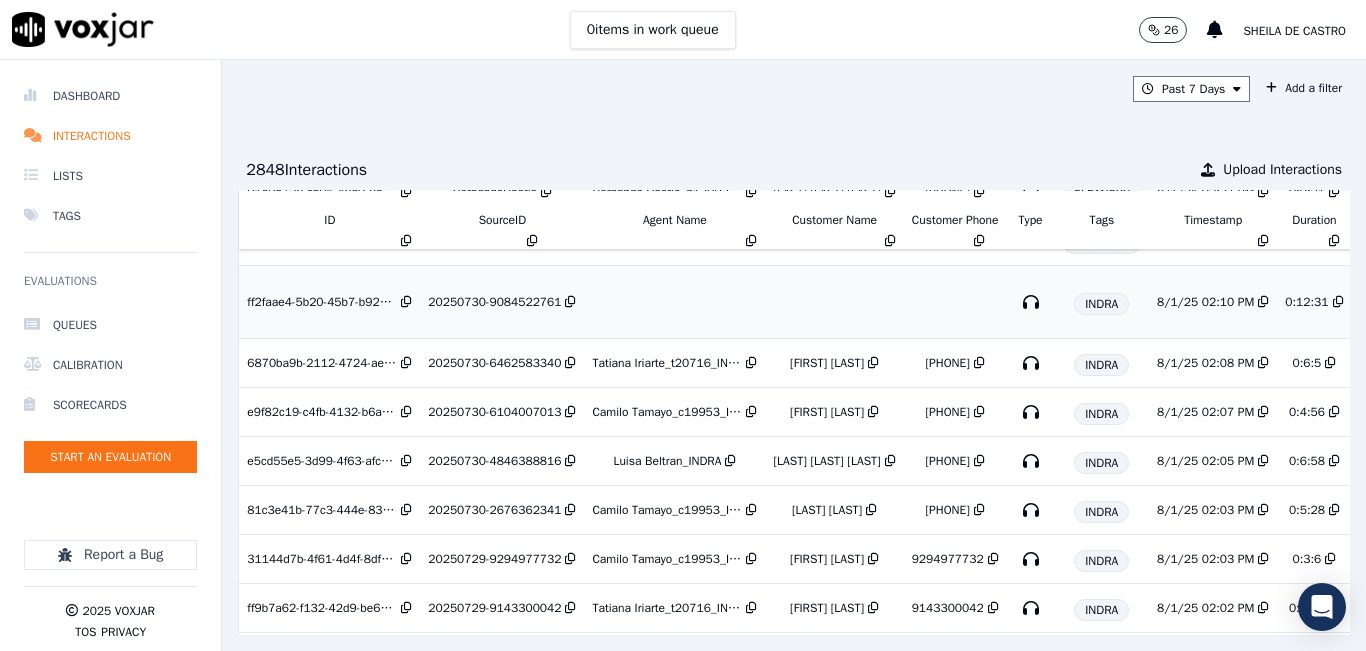 click on "20250730-9084522761" at bounding box center [494, 302] 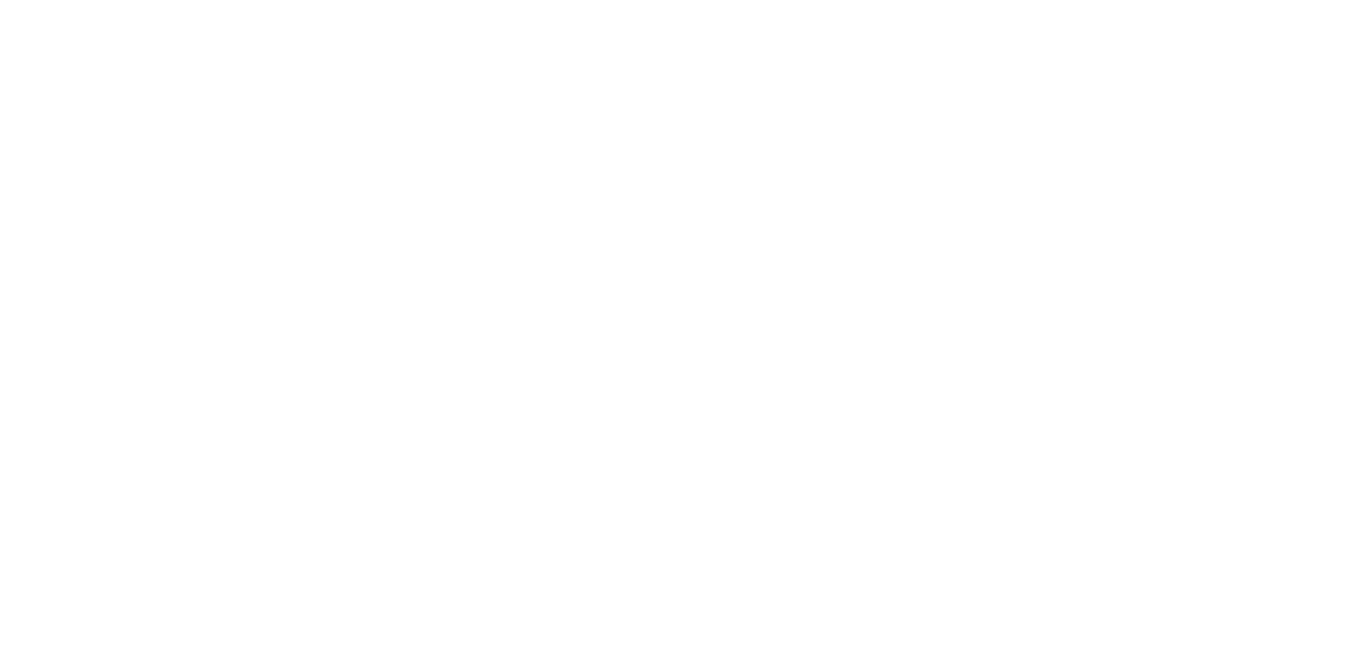 scroll, scrollTop: 0, scrollLeft: 0, axis: both 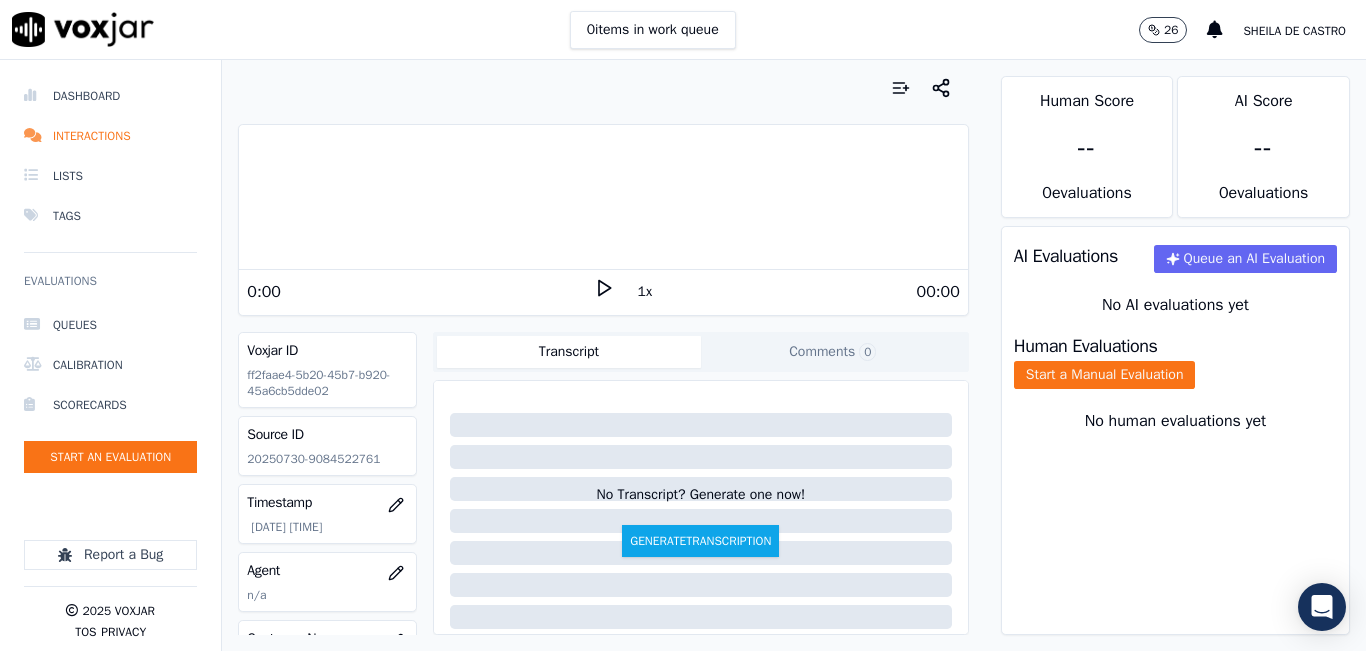 click on "20250730-9084522761" 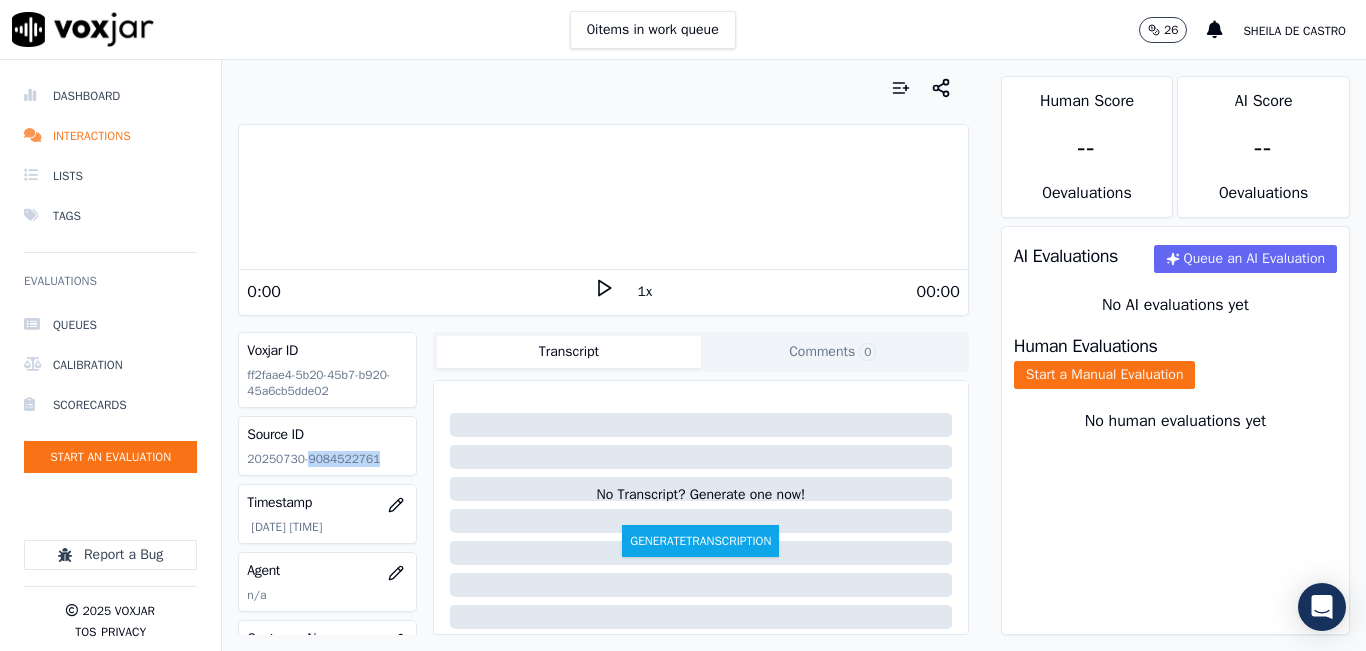 click on "20250730-9084522761" 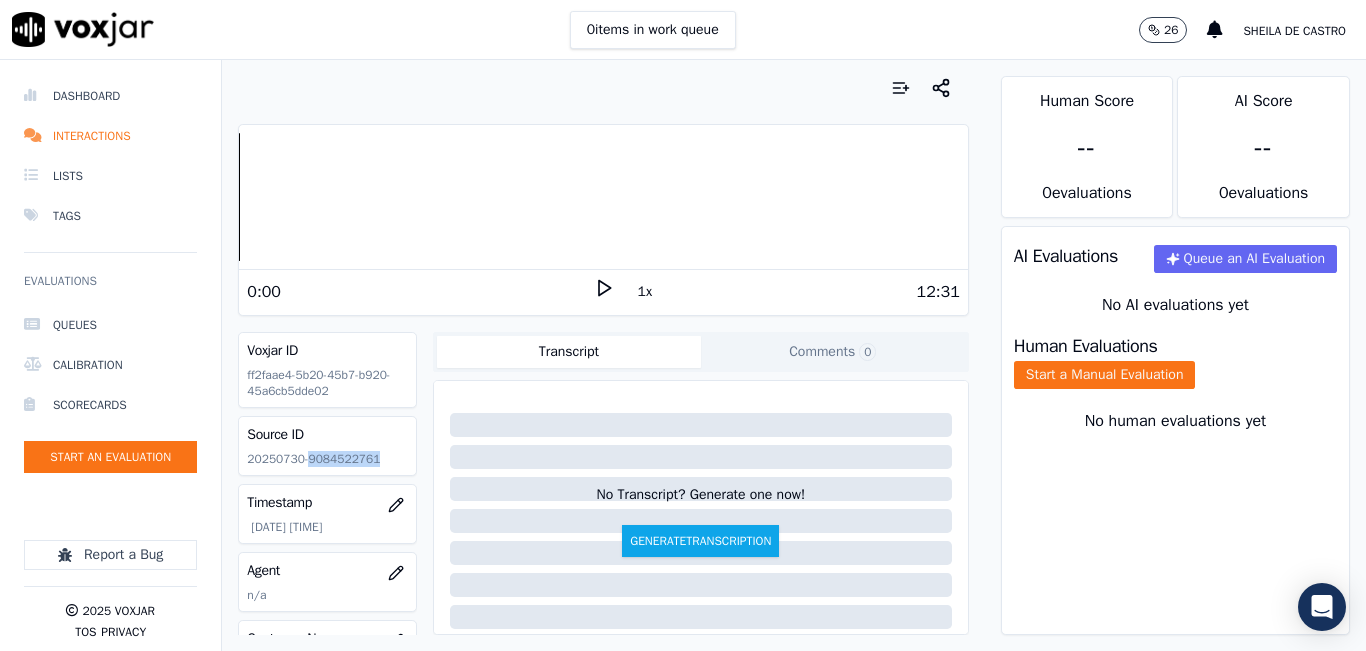 click 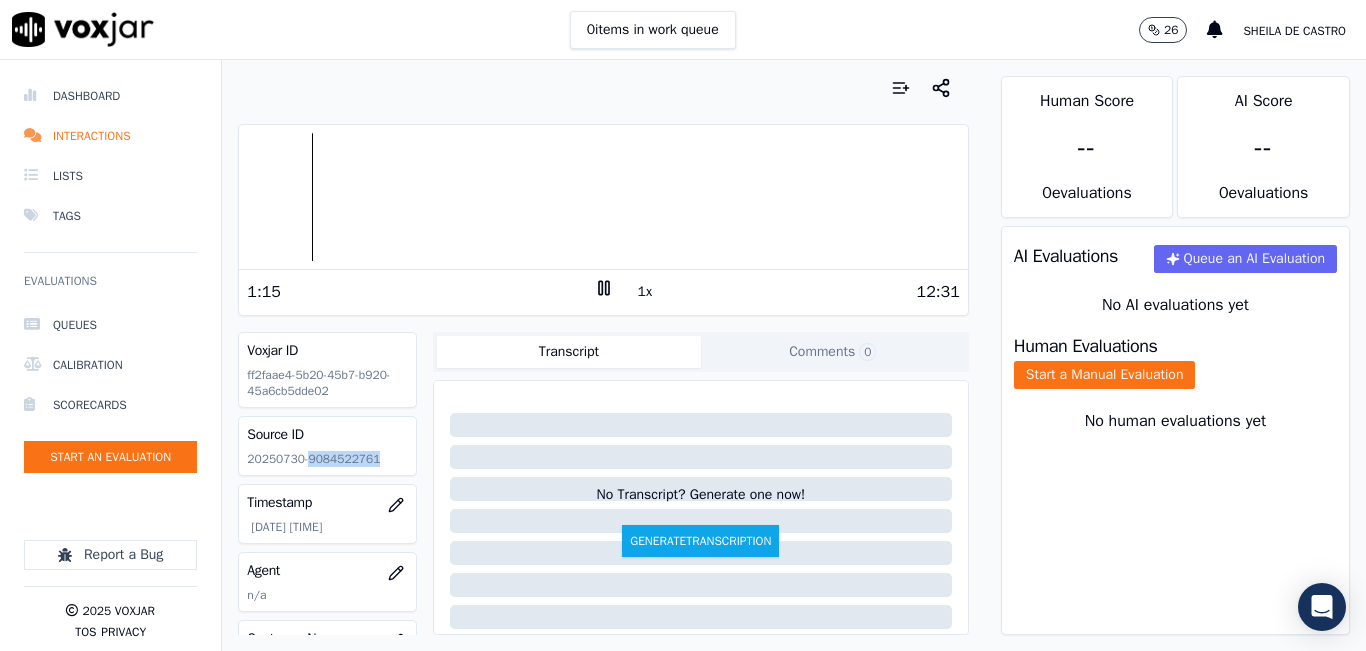 click 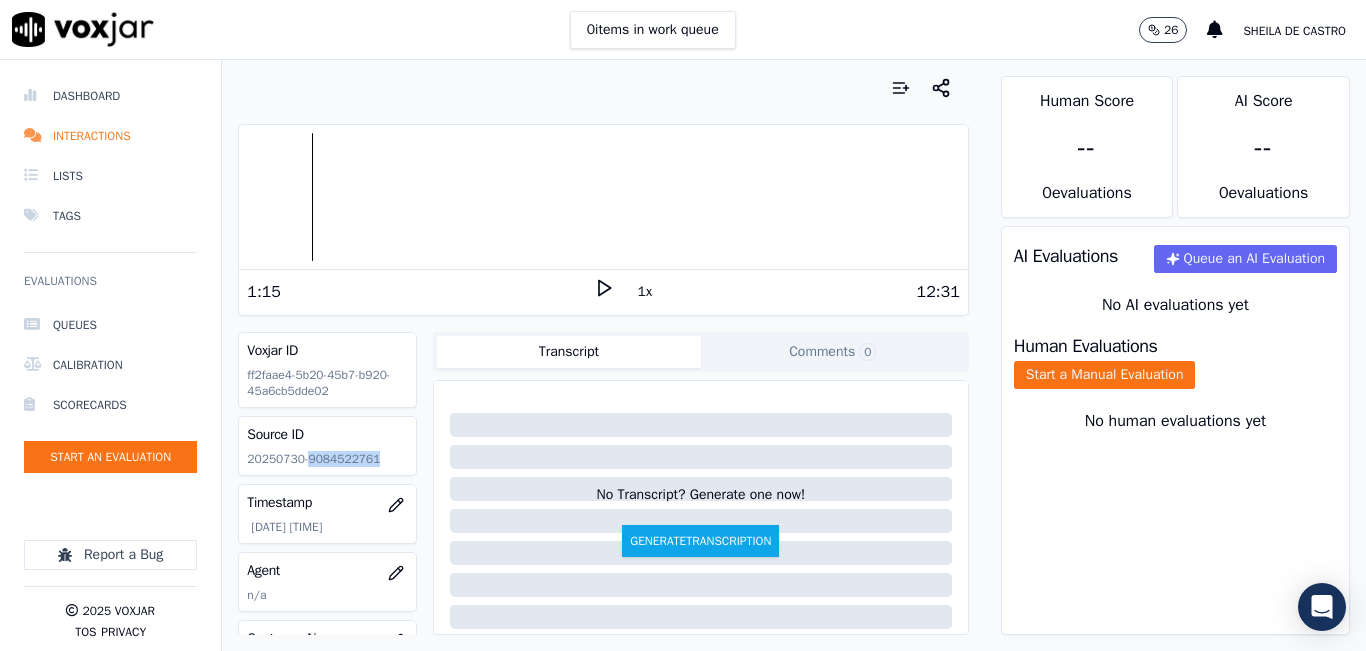 click 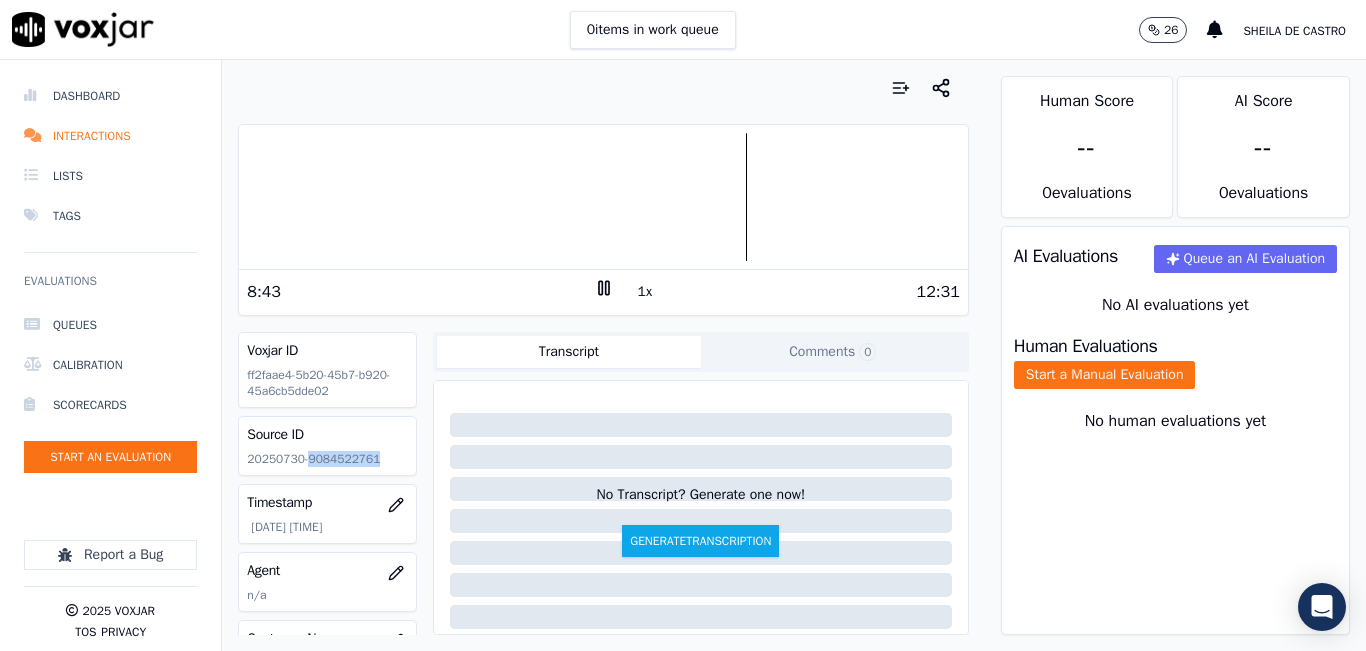 click 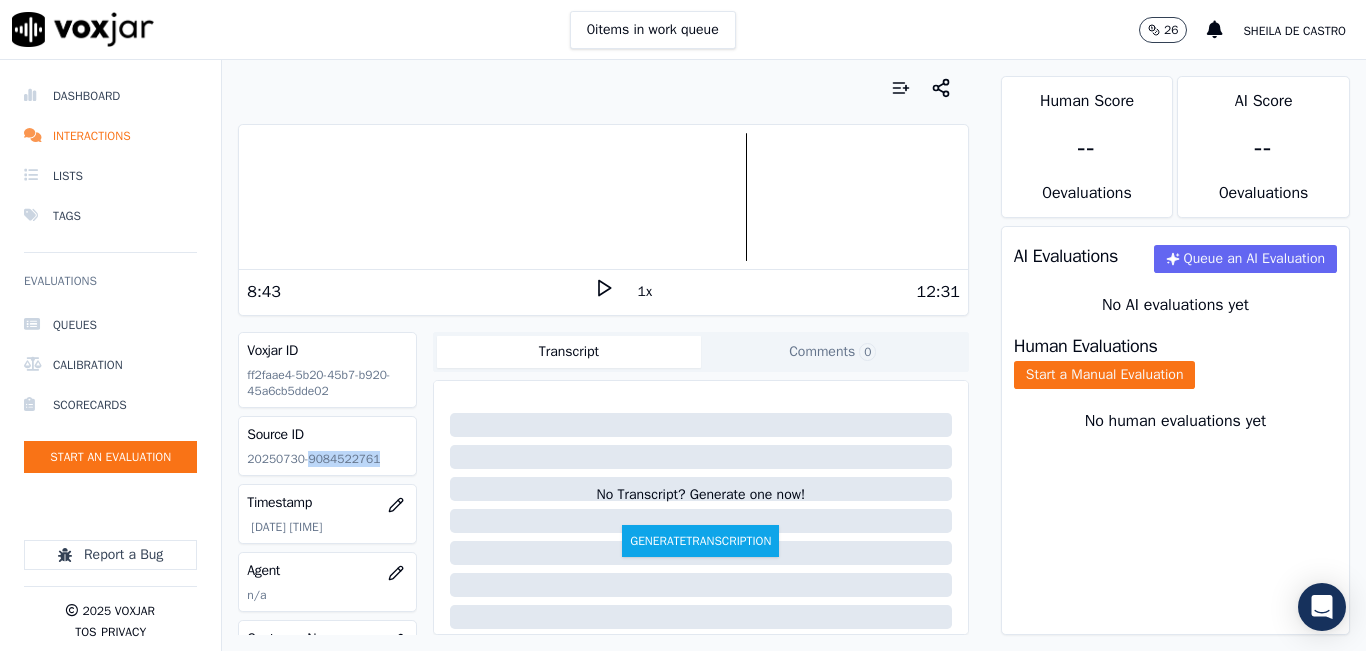 click 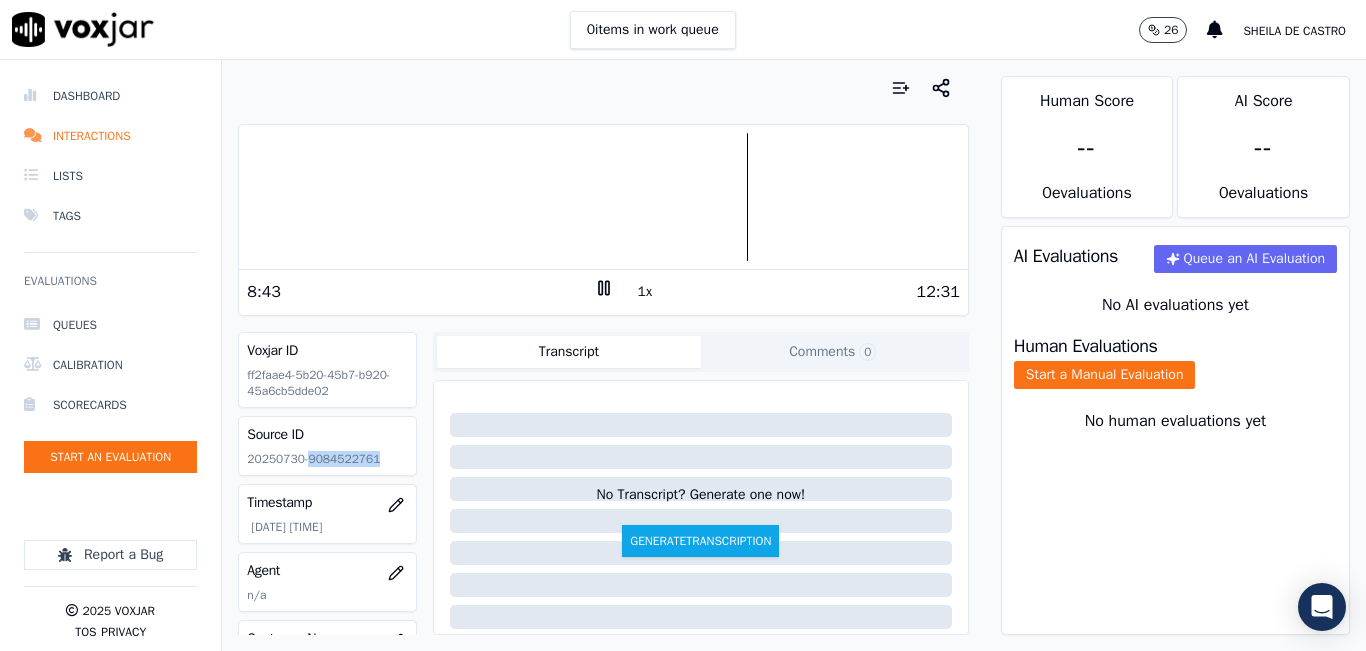 click 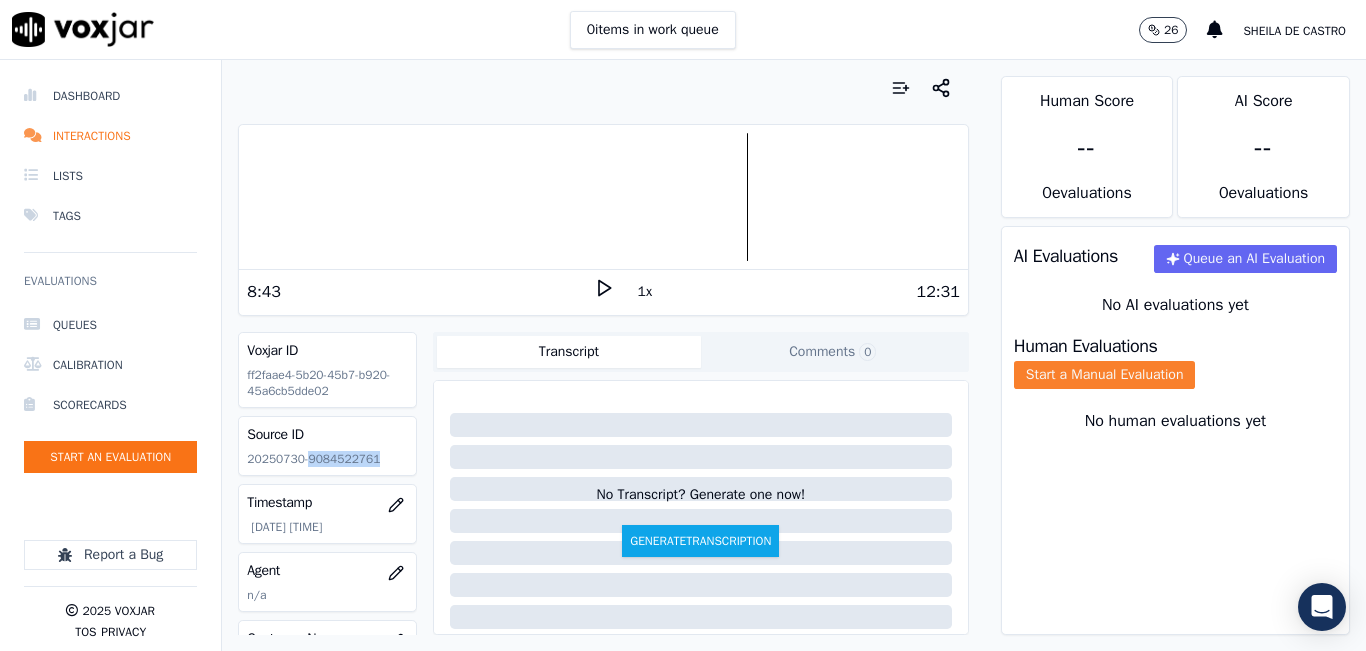 click on "Start a Manual Evaluation" 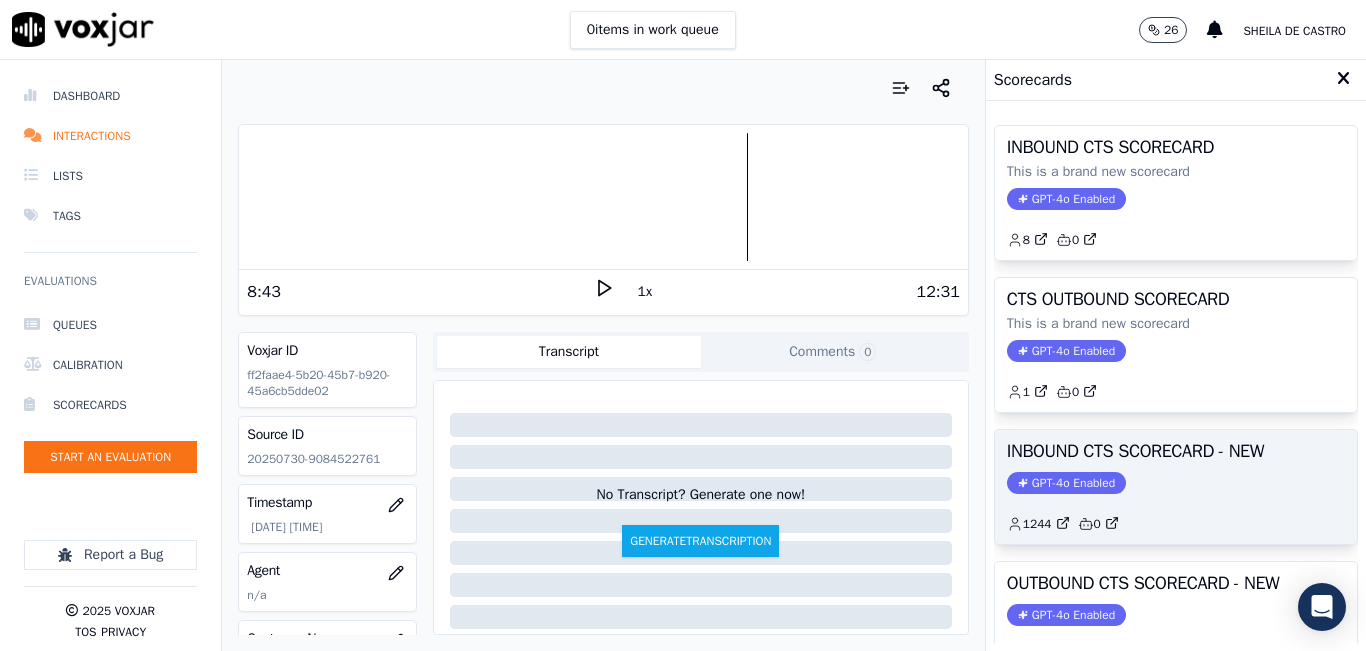 click on "1244         0" 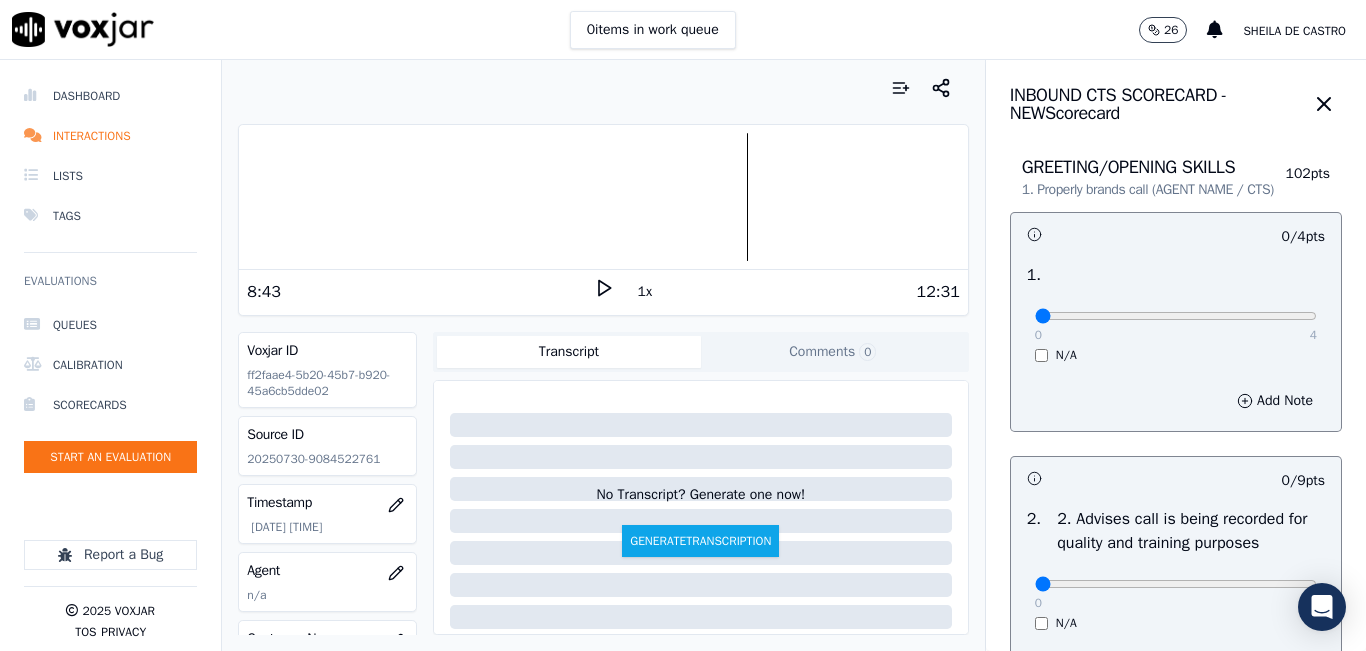 click on "0   4     N/A" at bounding box center [1176, 325] 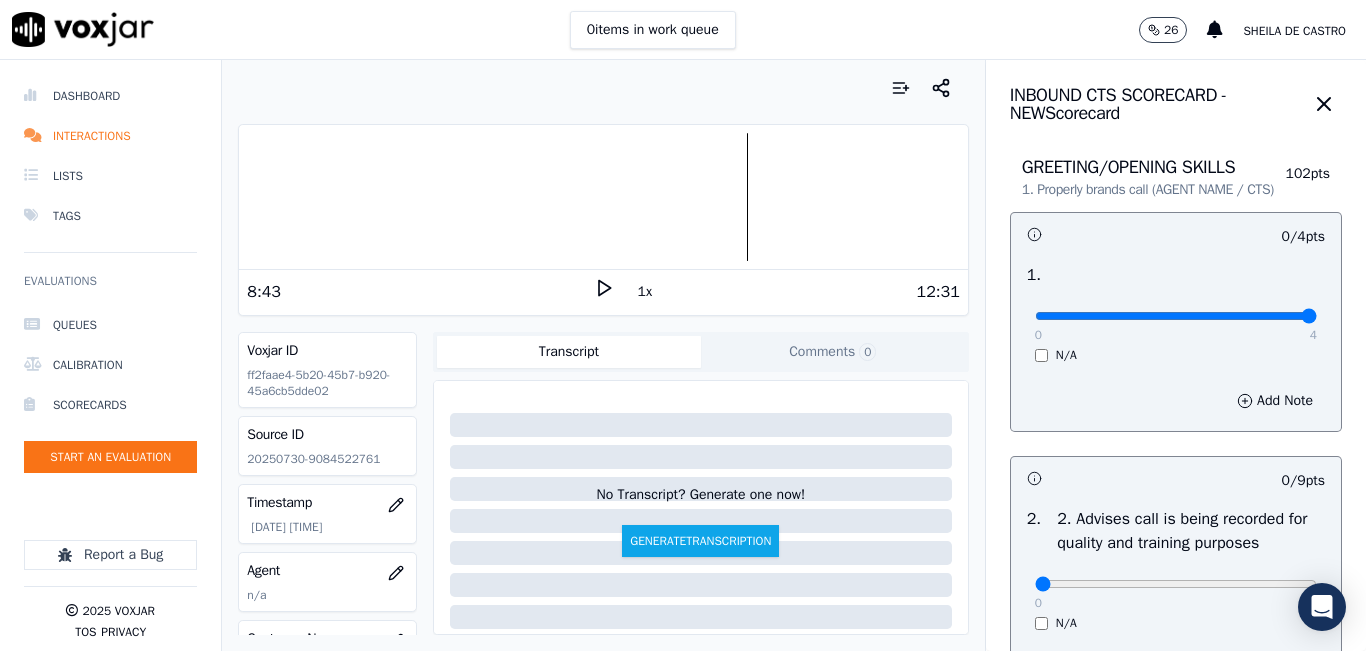 type on "4" 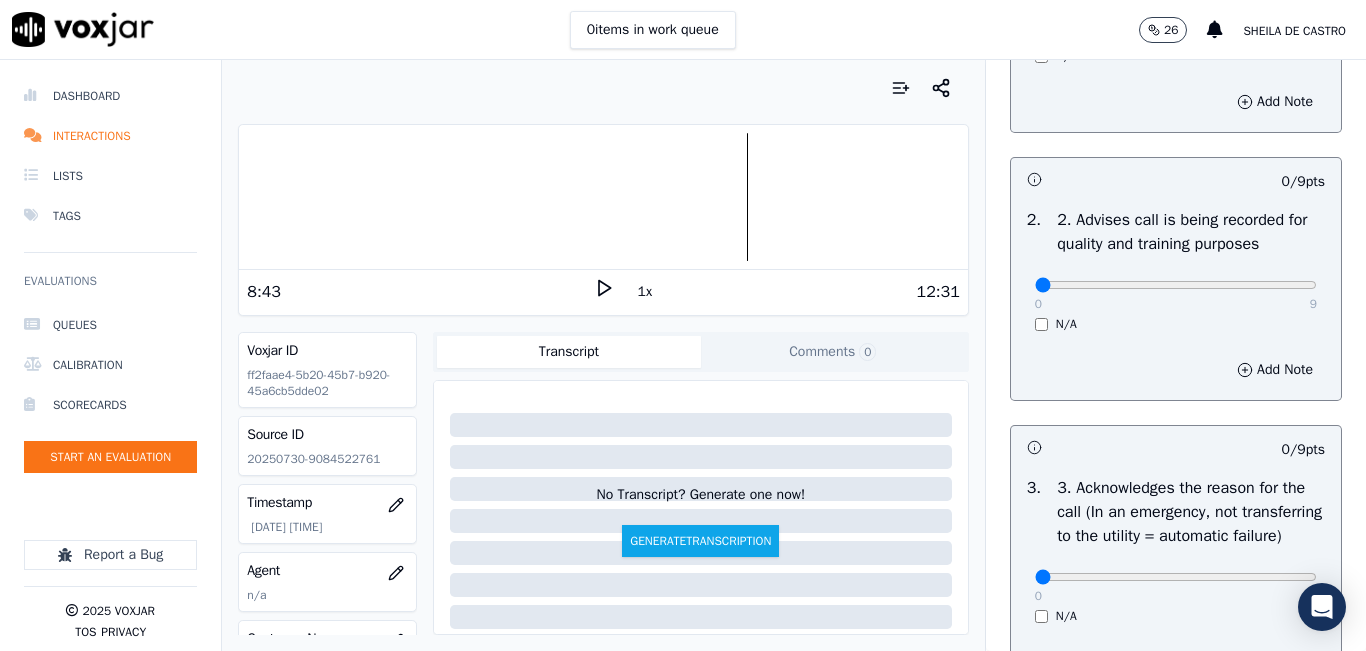 scroll, scrollTop: 300, scrollLeft: 0, axis: vertical 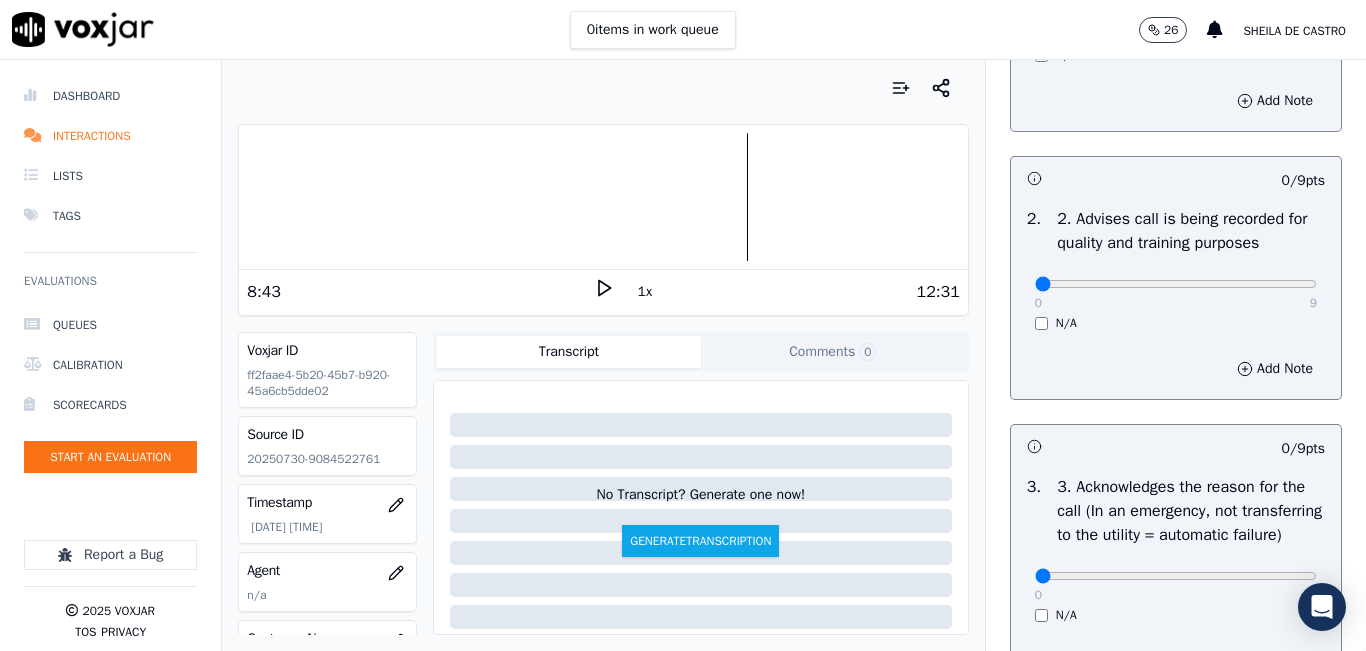 click on "0   9" at bounding box center (1176, 283) 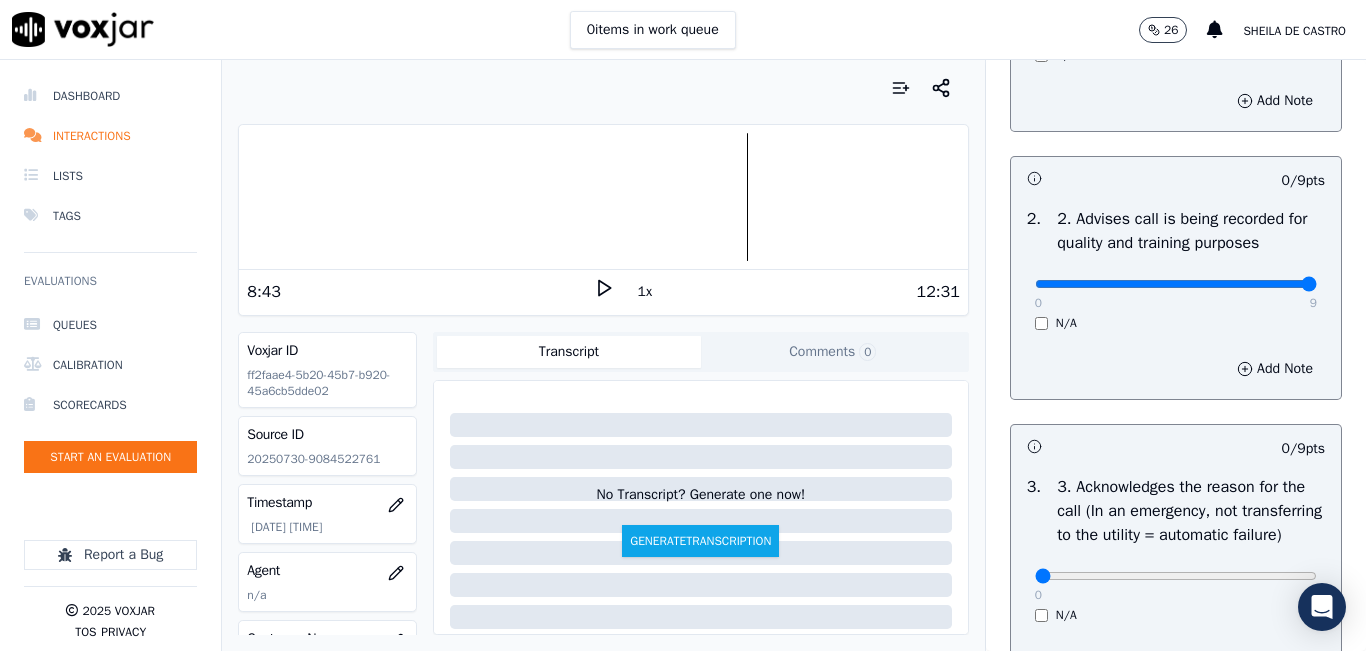 type on "9" 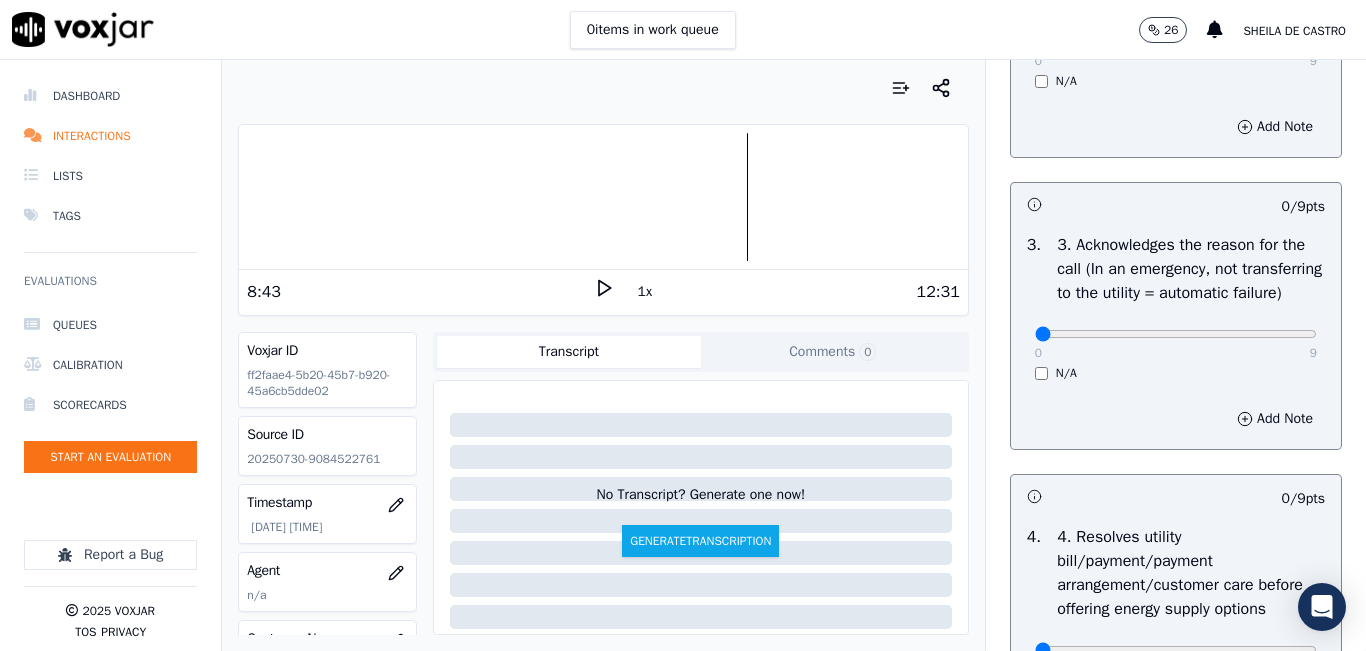 scroll, scrollTop: 600, scrollLeft: 0, axis: vertical 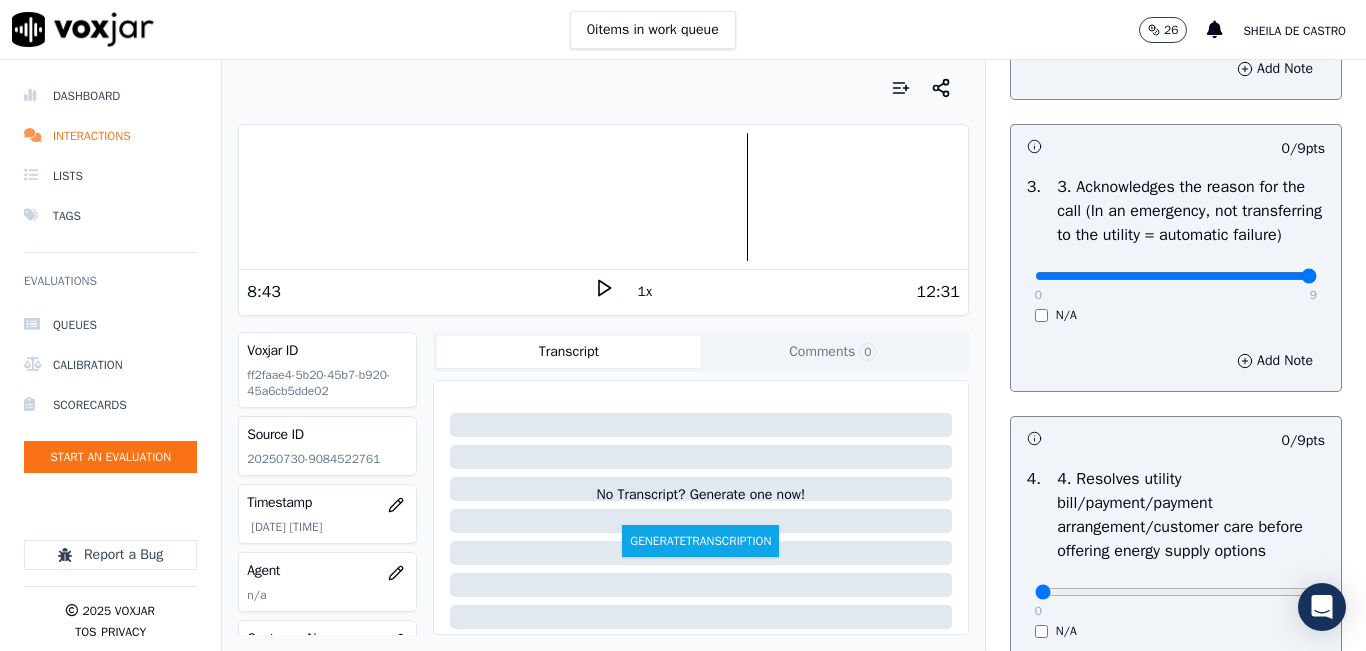 type on "9" 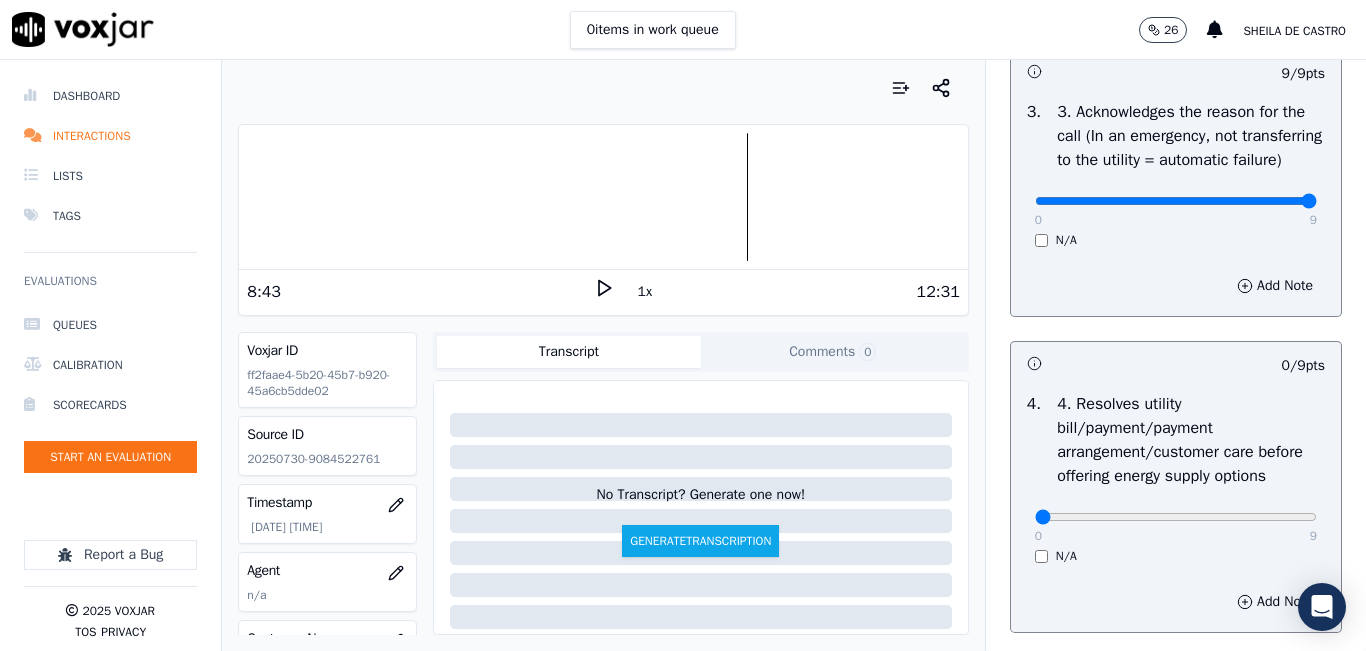 scroll, scrollTop: 900, scrollLeft: 0, axis: vertical 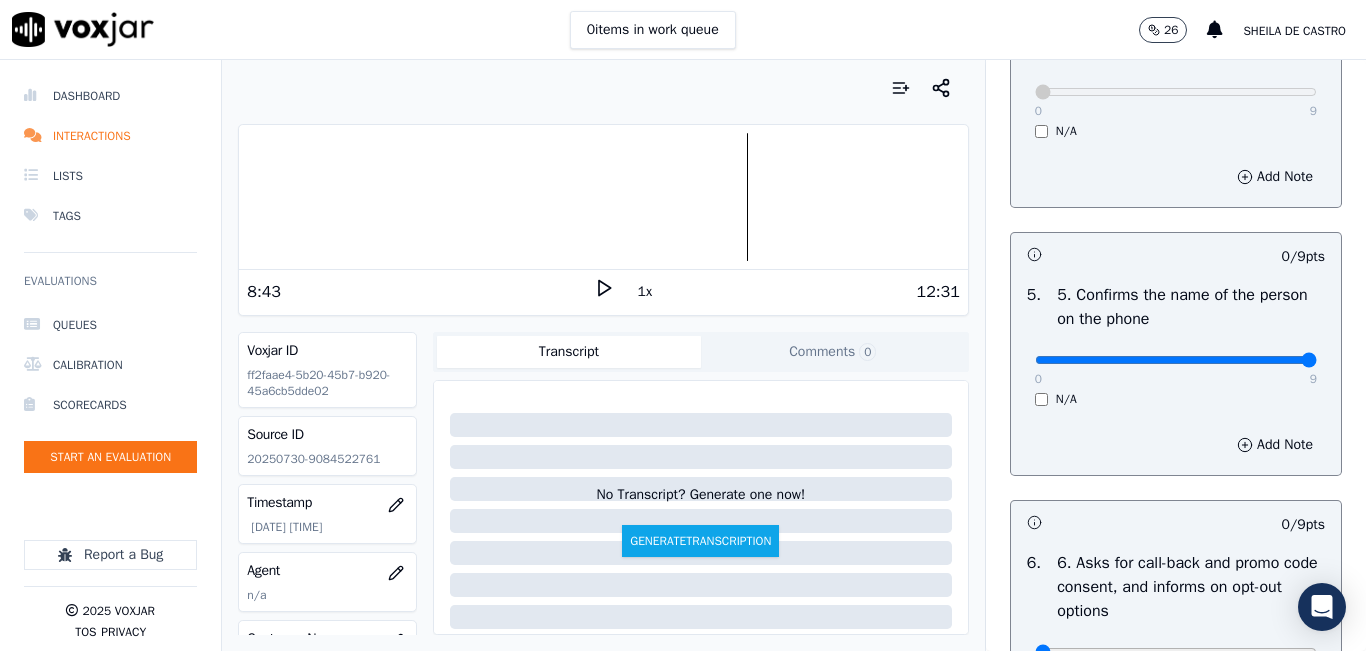 type on "9" 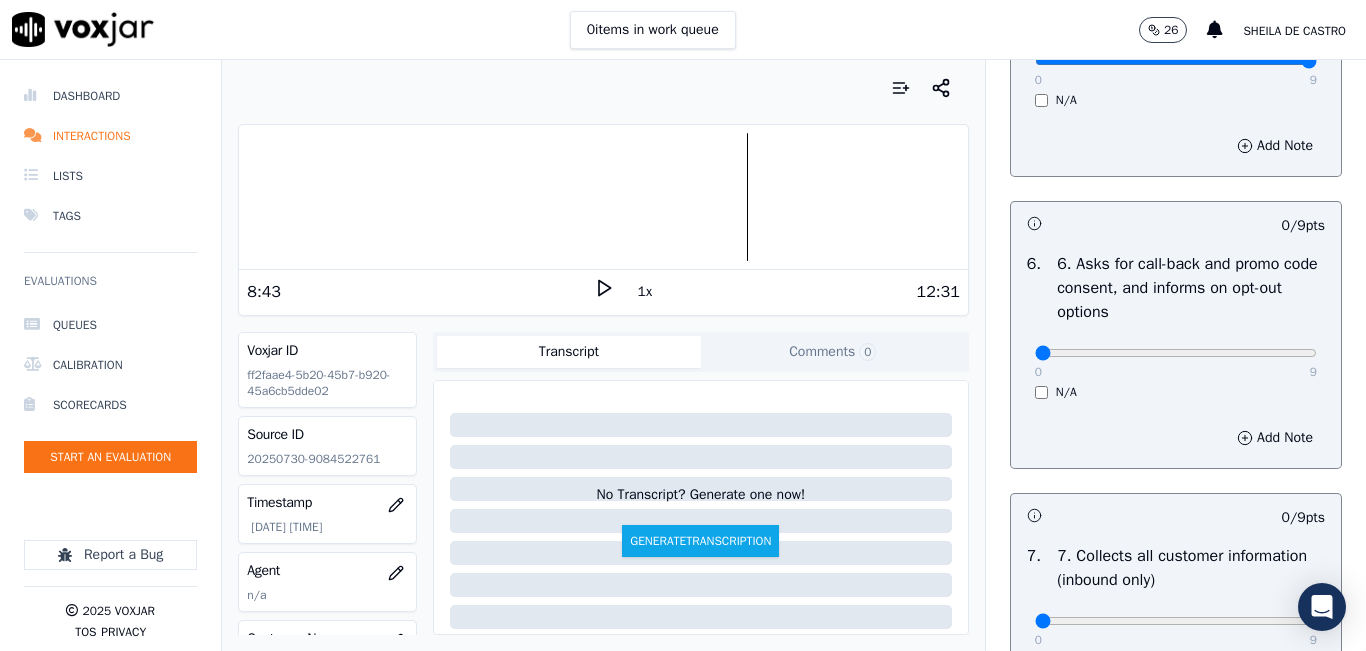 scroll, scrollTop: 1400, scrollLeft: 0, axis: vertical 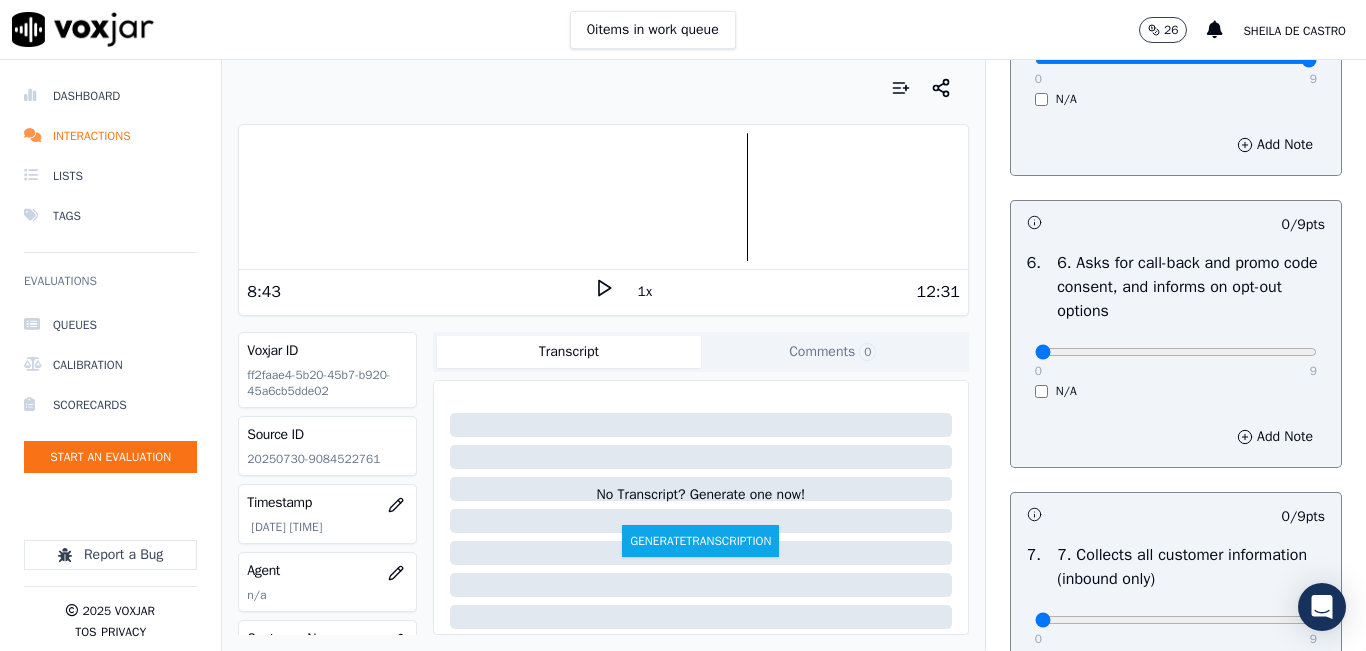 click on "0   9     N/A" at bounding box center (1176, 361) 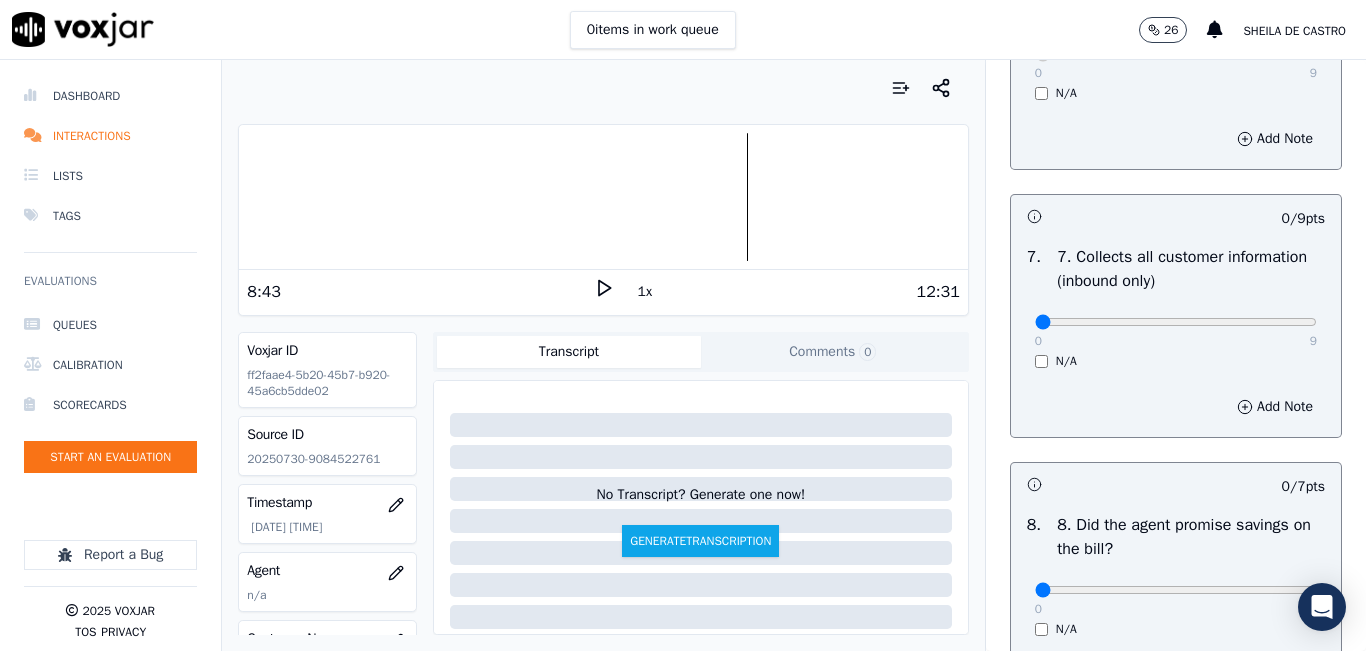 scroll, scrollTop: 1700, scrollLeft: 0, axis: vertical 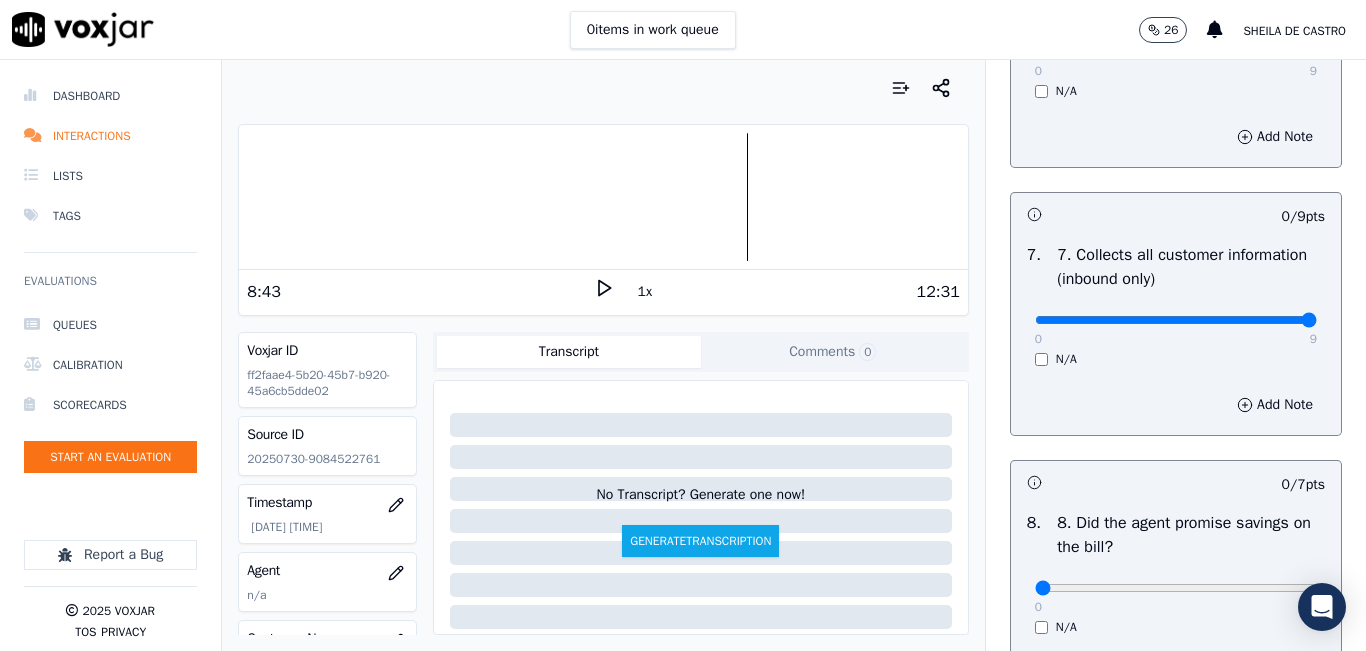 type on "9" 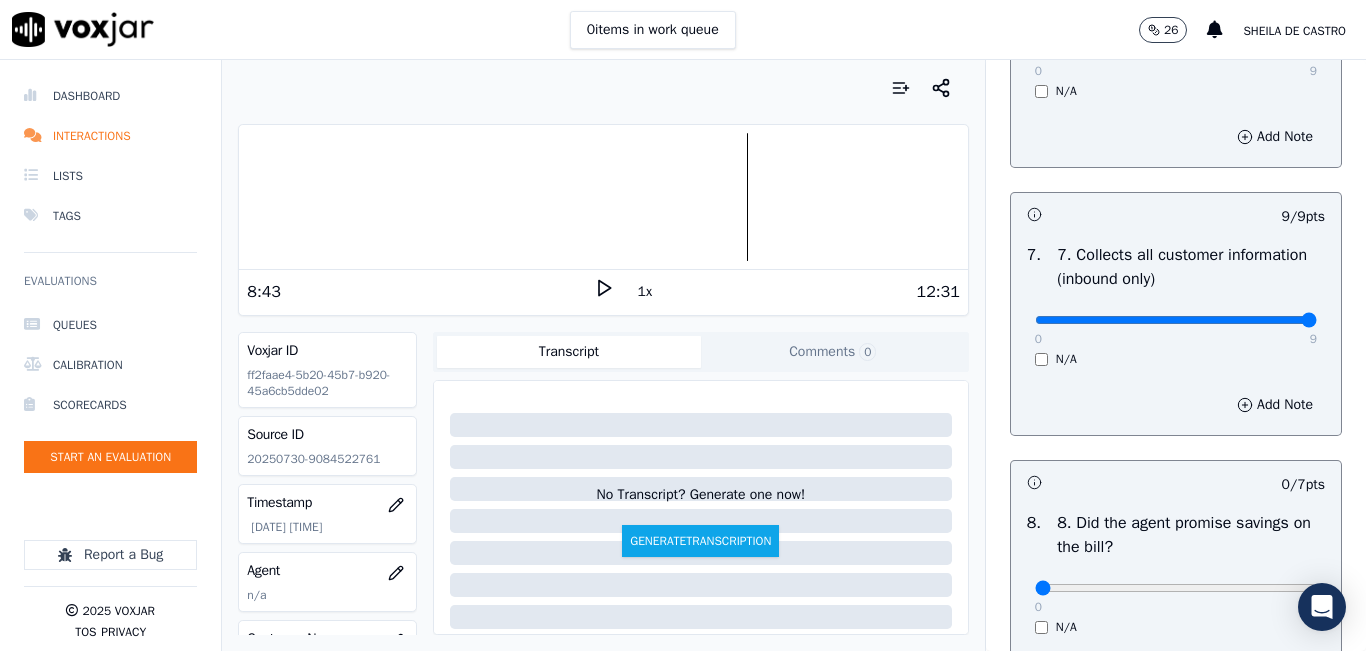 scroll, scrollTop: 2000, scrollLeft: 0, axis: vertical 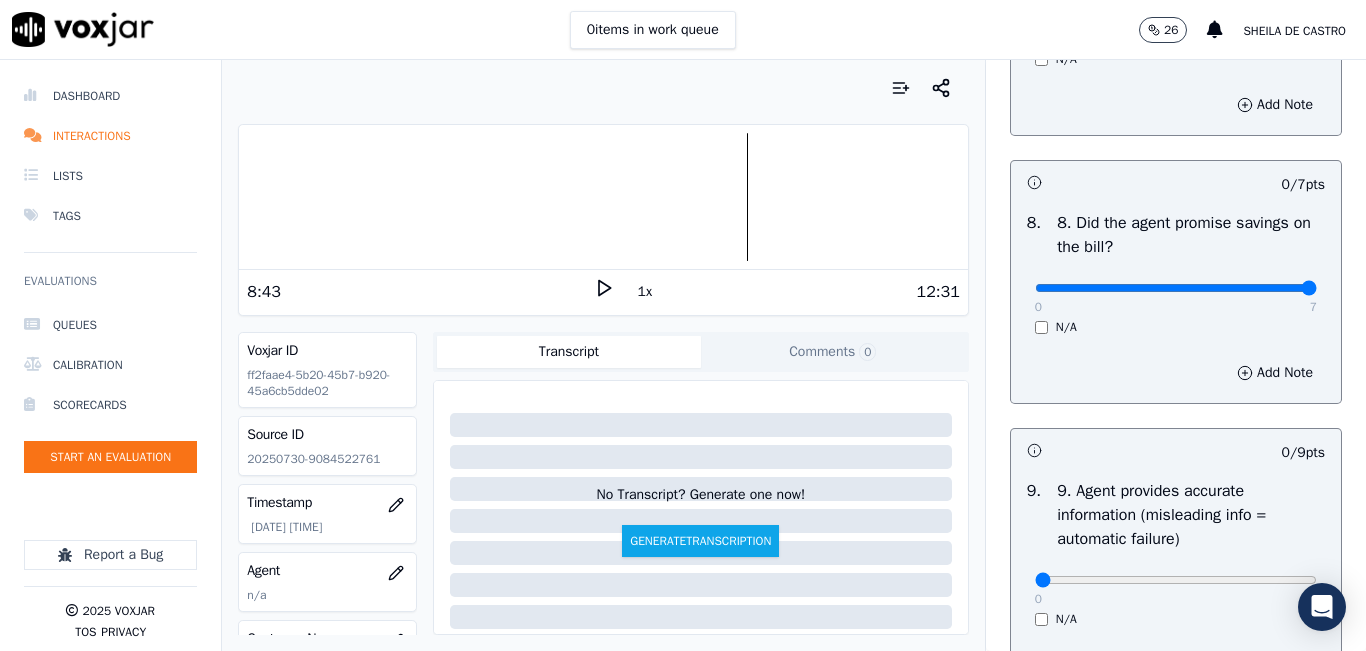 type on "7" 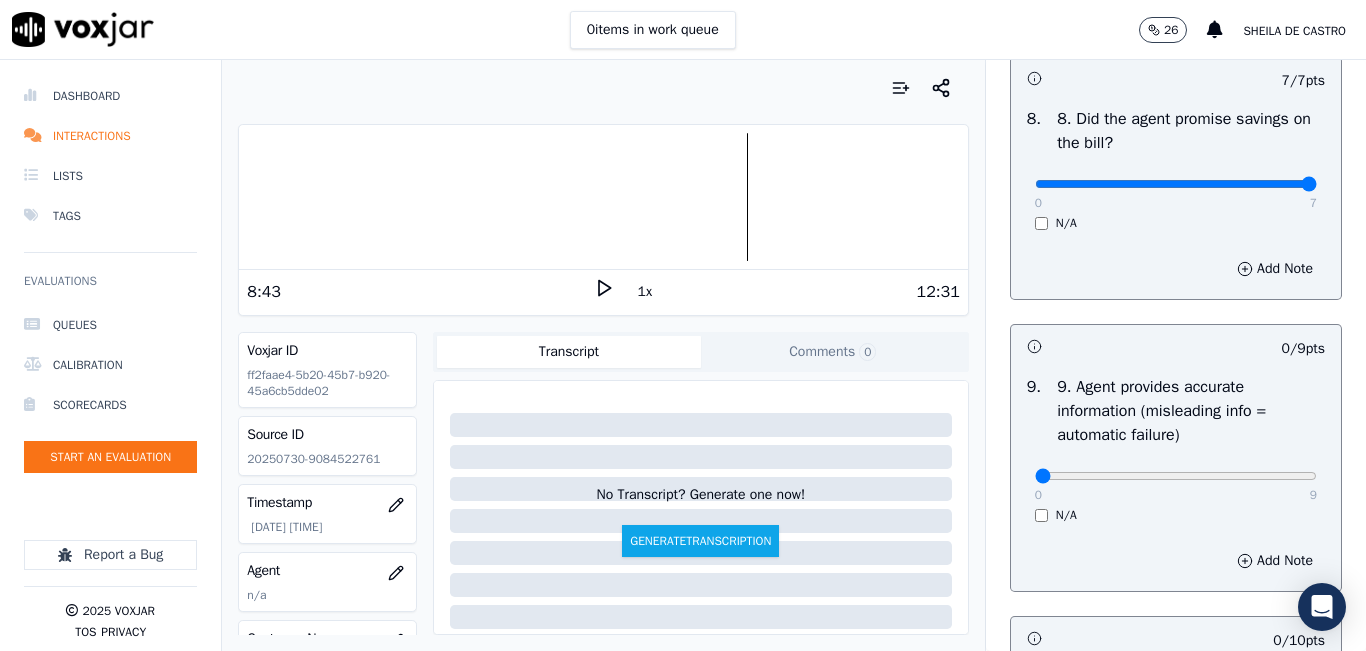scroll, scrollTop: 2300, scrollLeft: 0, axis: vertical 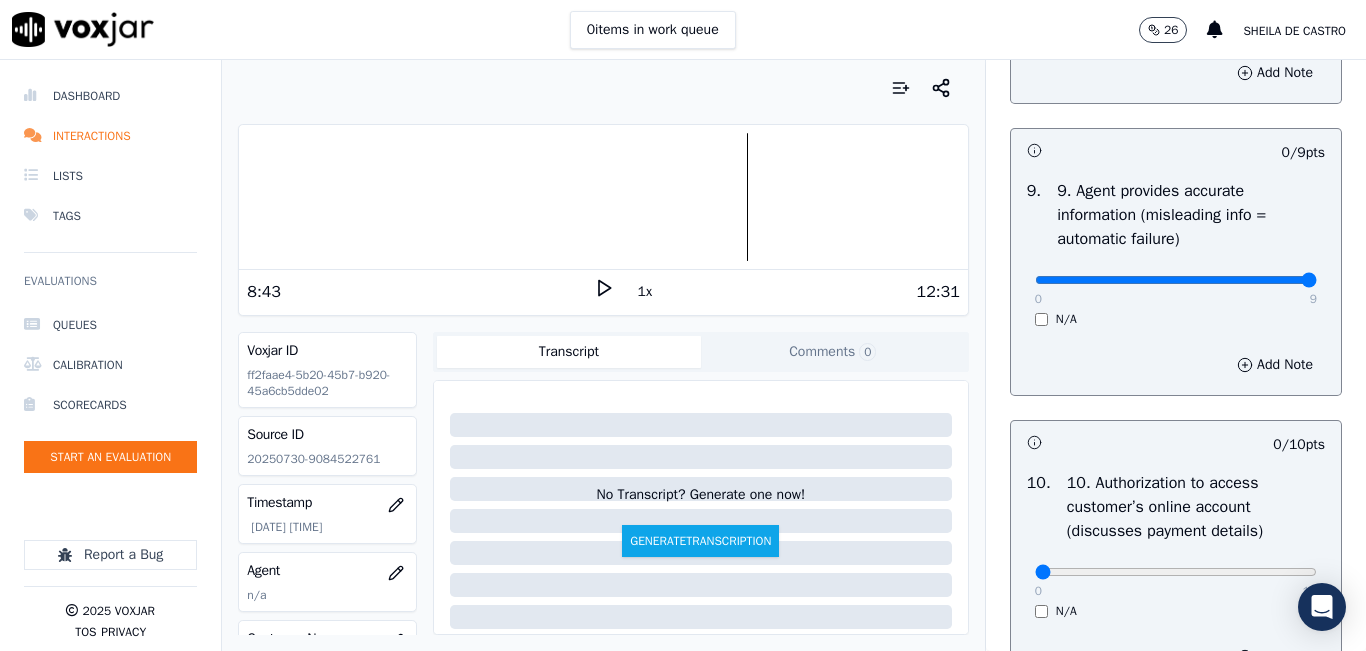 type on "9" 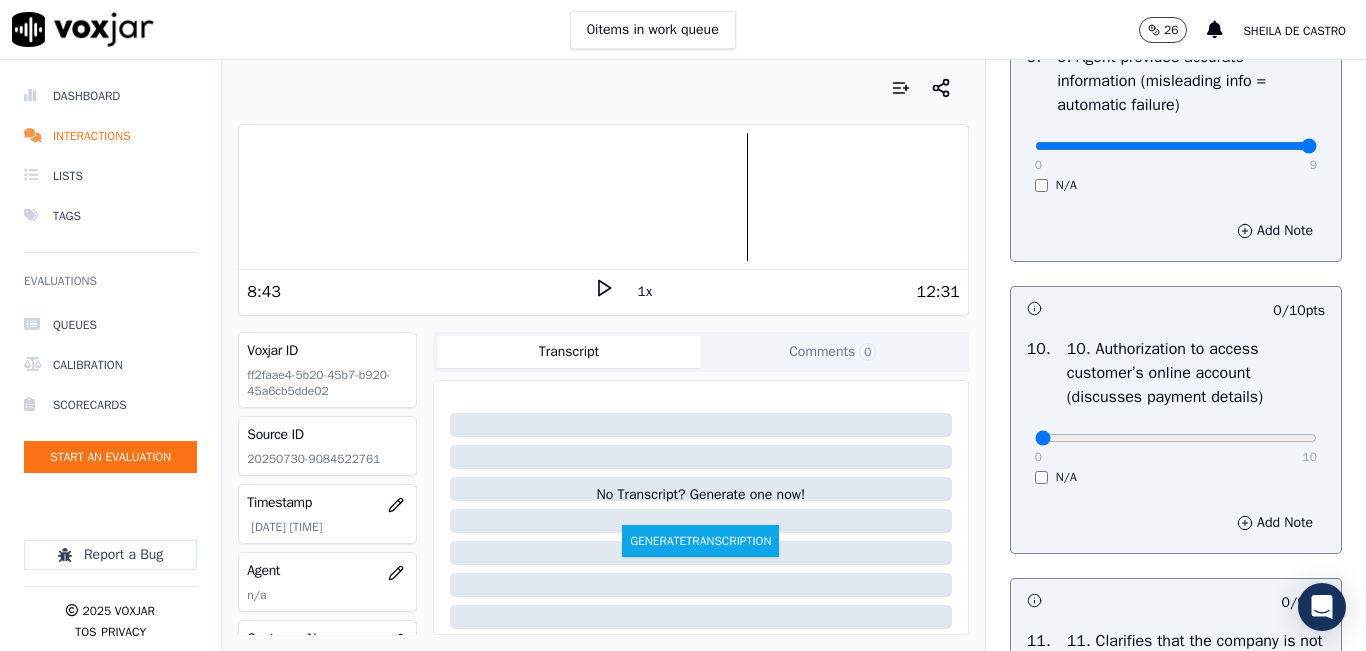scroll, scrollTop: 2600, scrollLeft: 0, axis: vertical 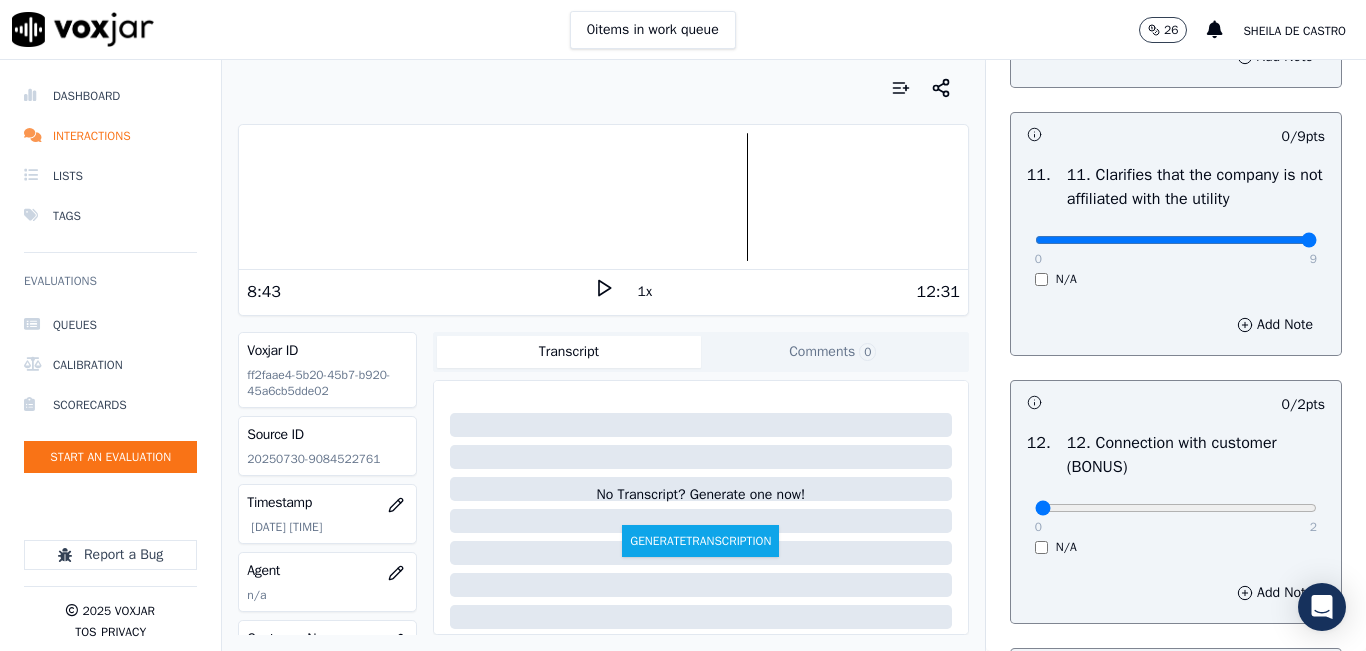 type on "9" 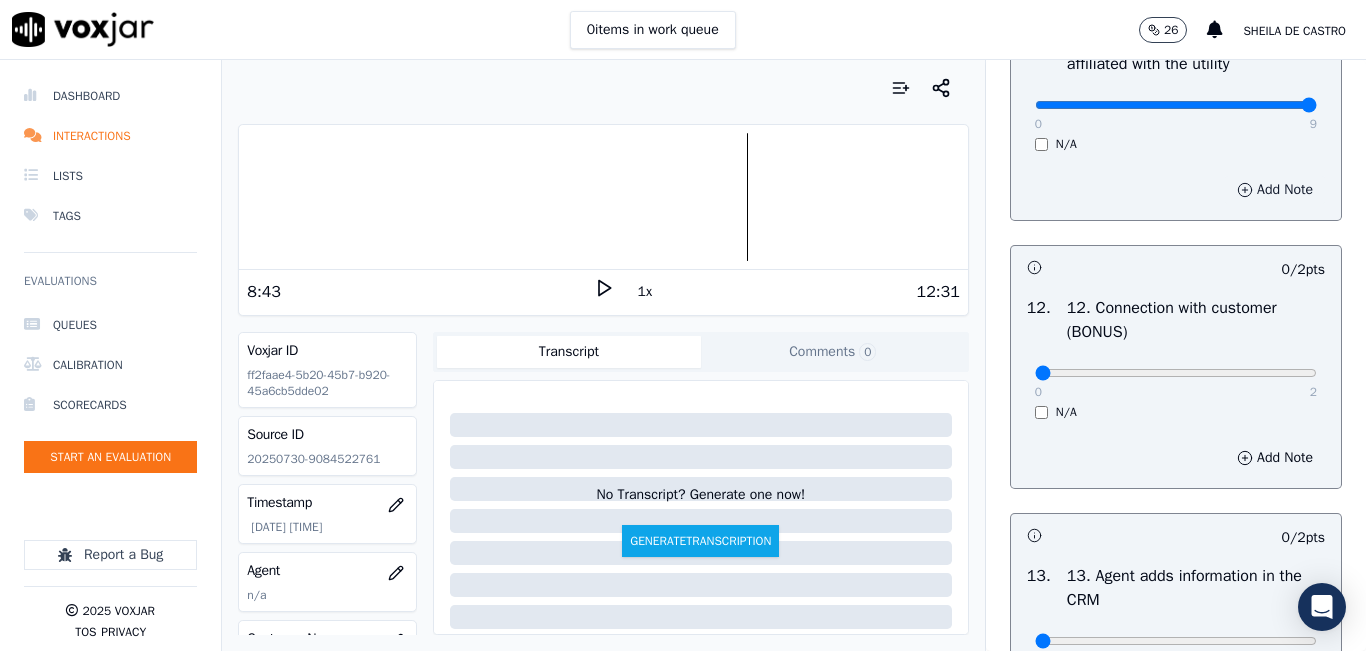 scroll, scrollTop: 3200, scrollLeft: 0, axis: vertical 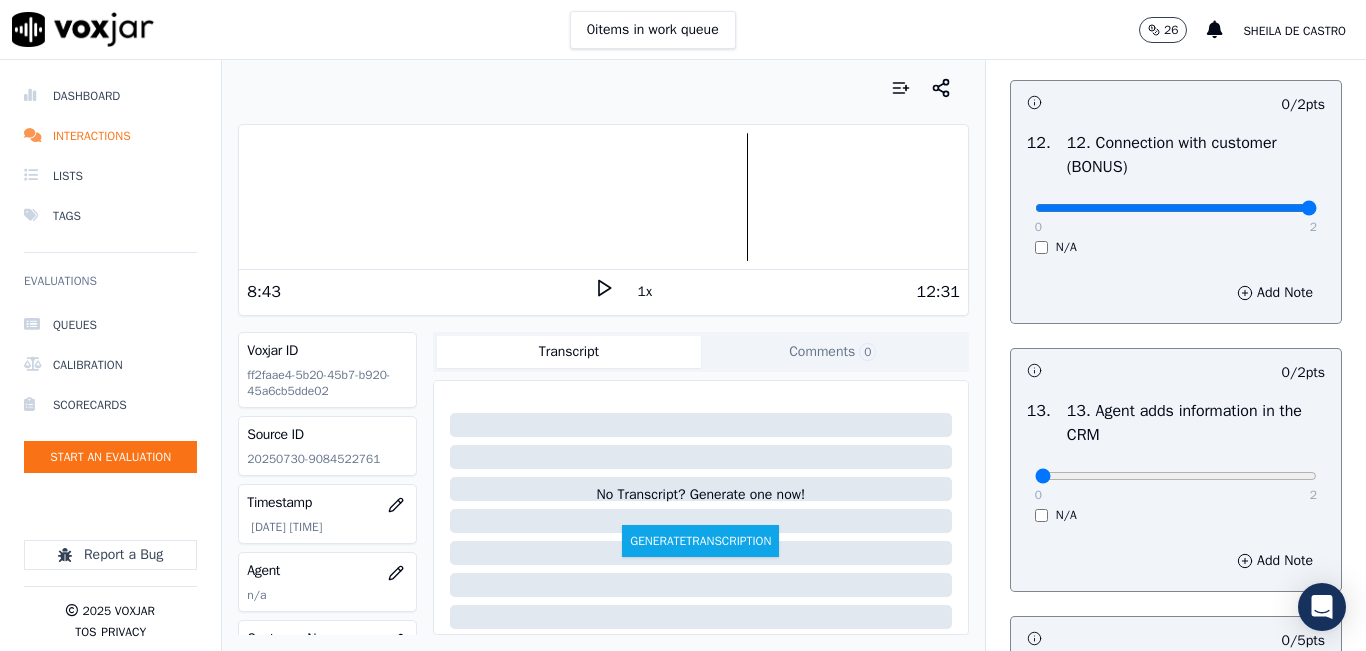 type on "2" 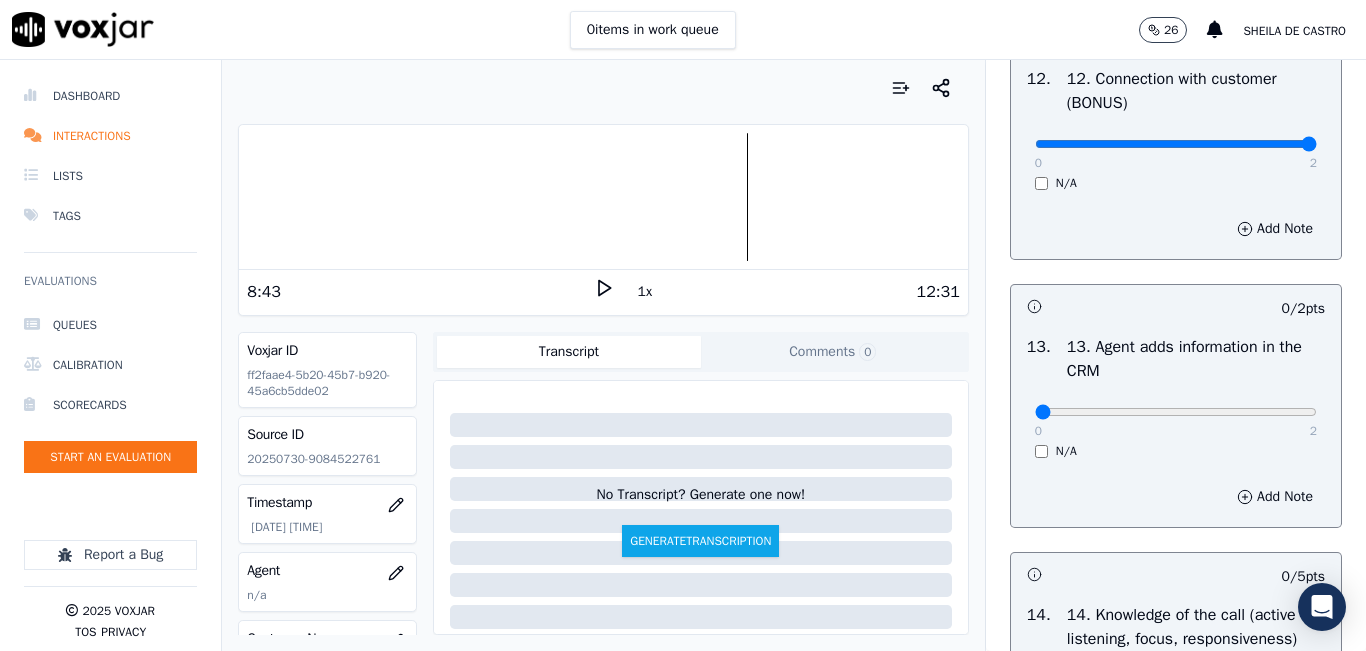 scroll, scrollTop: 3500, scrollLeft: 0, axis: vertical 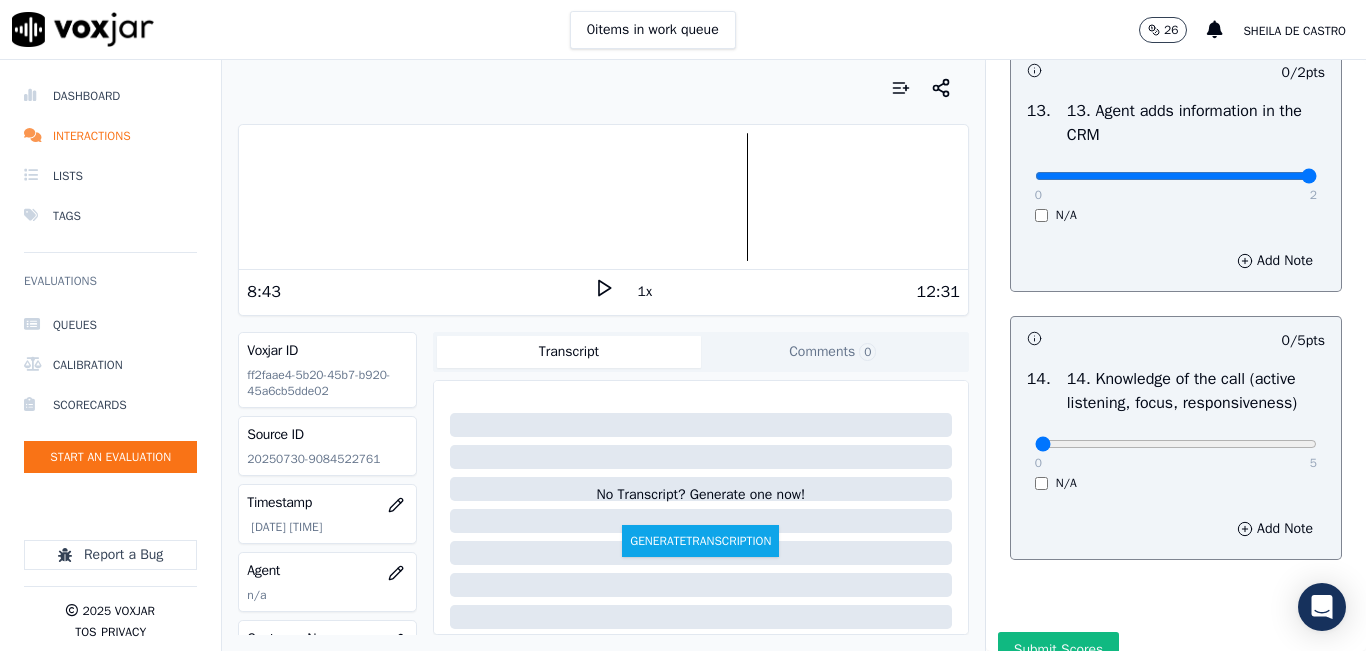 type on "2" 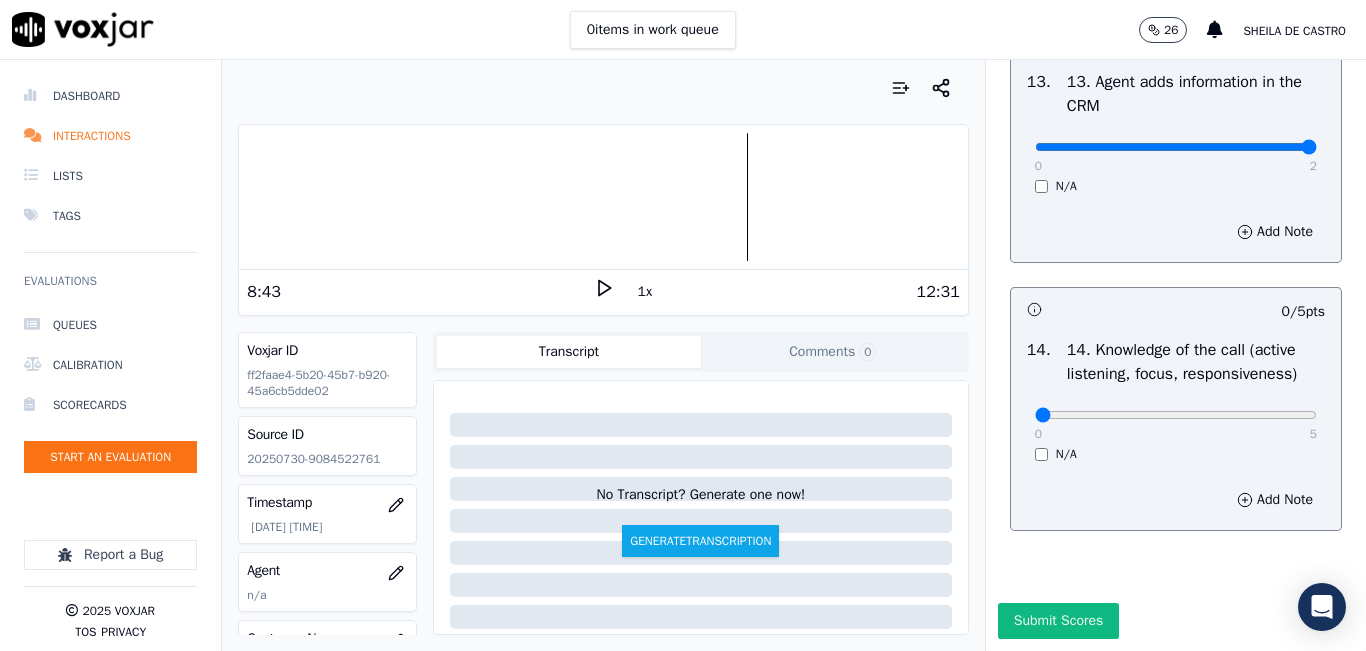 scroll, scrollTop: 3642, scrollLeft: 0, axis: vertical 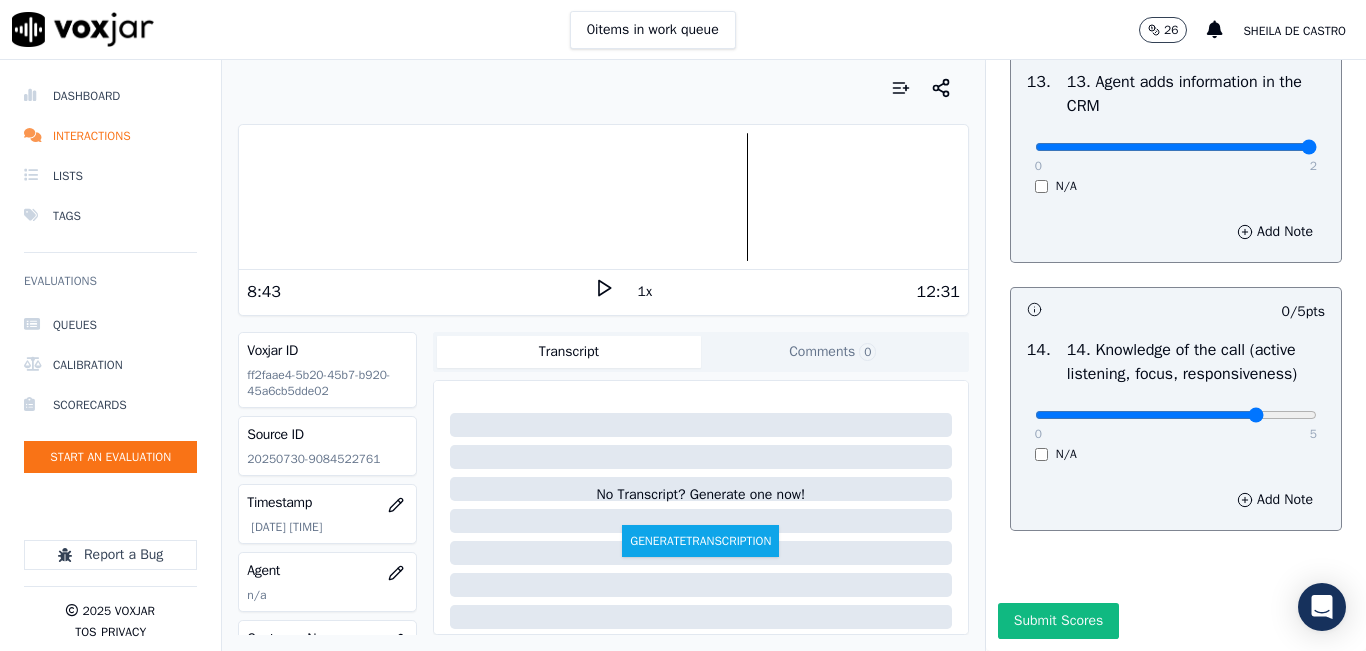 click at bounding box center (1176, -3213) 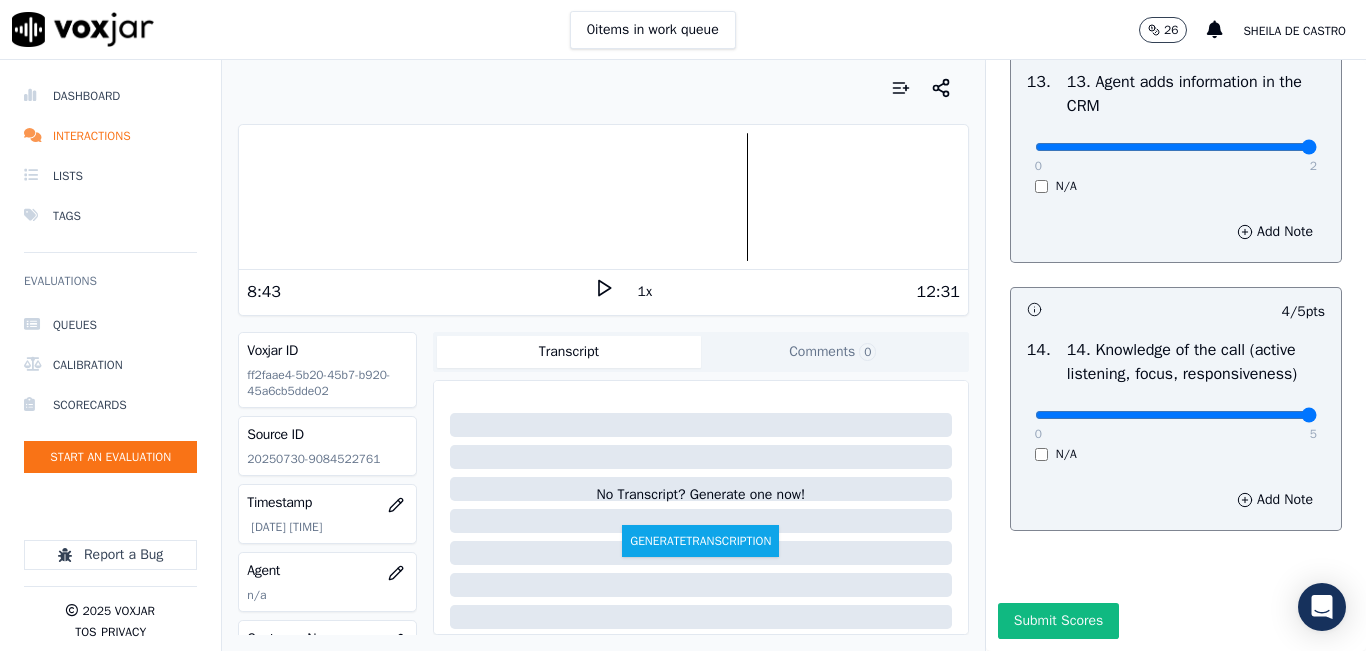 type on "5" 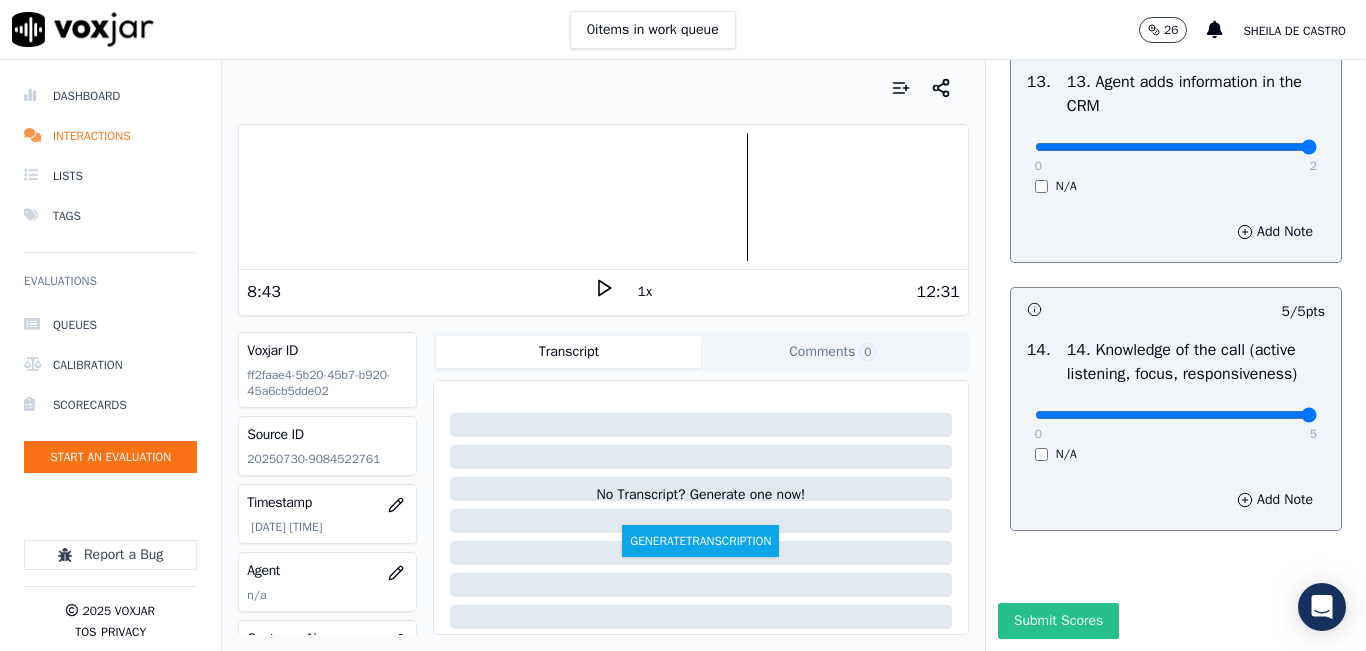 click on "Submit Scores" at bounding box center [1058, 621] 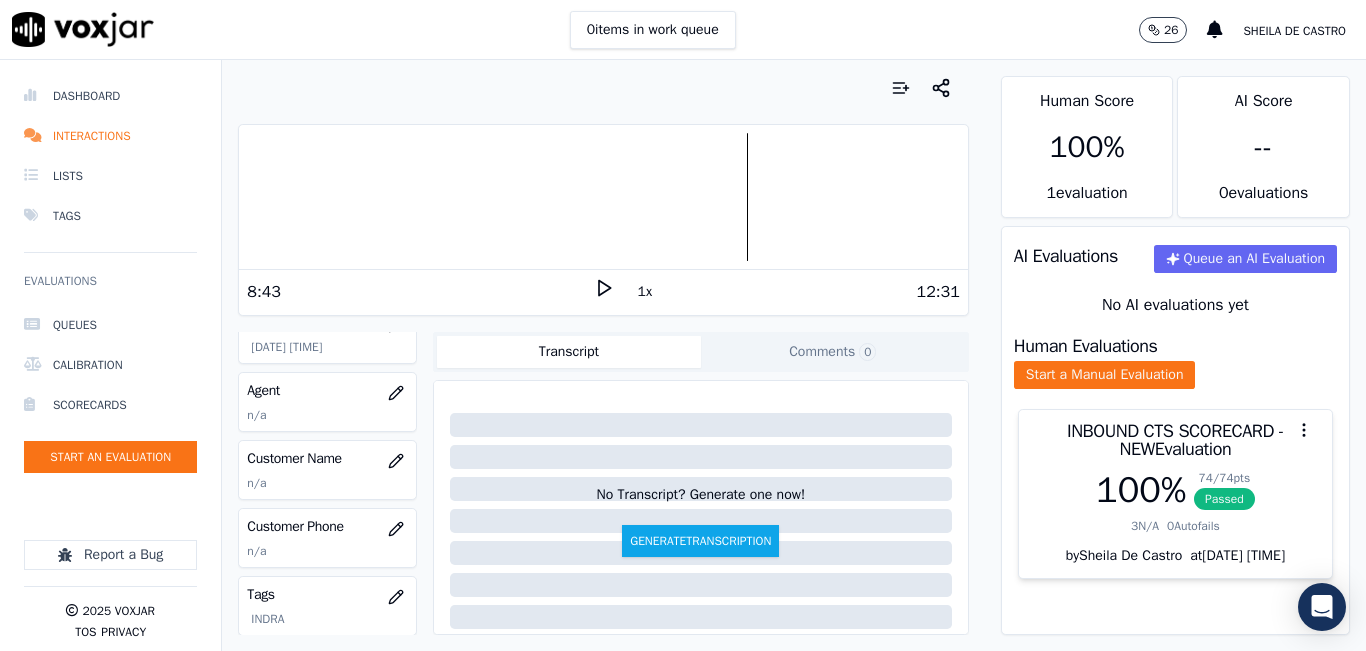scroll, scrollTop: 200, scrollLeft: 0, axis: vertical 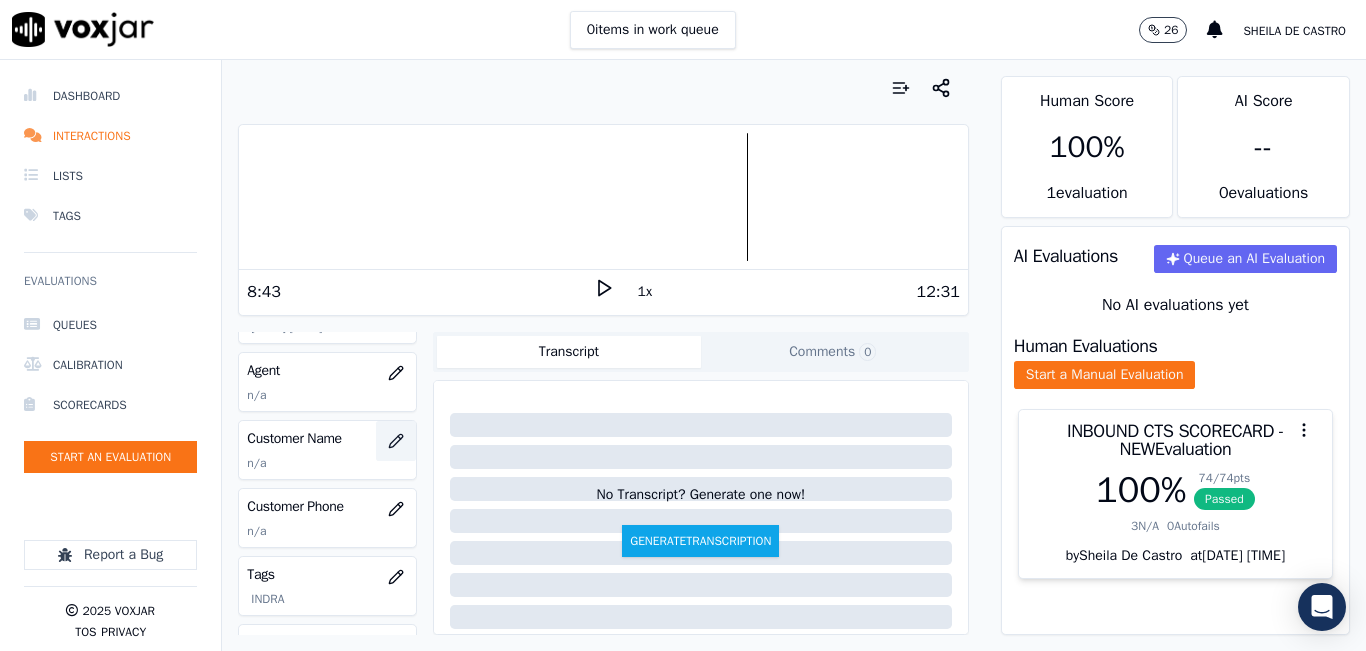 click 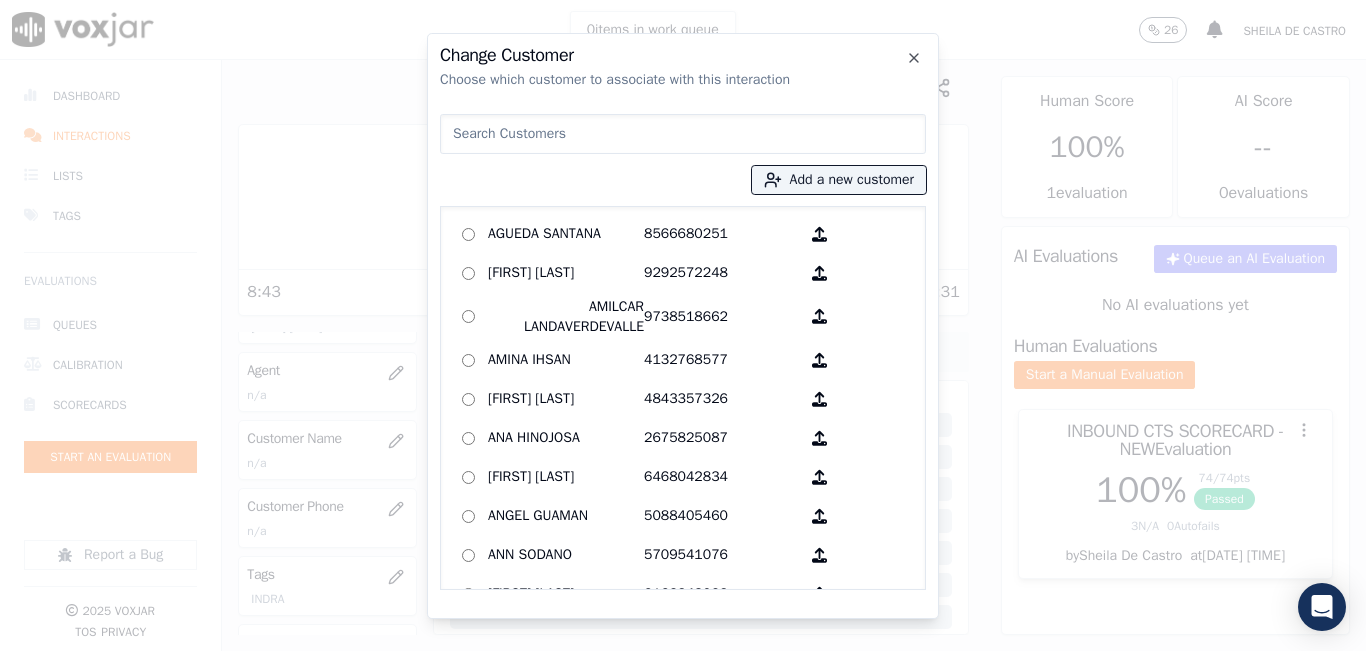 click on "Add a new customer            [FIRST] [LAST]   [PHONE]        [FIRST] [LAST]   [PHONE]        [FIRST] [LAST]   [PHONE]        [FIRST] [LAST]   [PHONE]        [FIRST] [LAST]   [PHONE]        [FIRST] [LAST]   [PHONE]        [FIRST] [LAST]   [PHONE]        [FIRST] [LAST]   [PHONE]        [FIRST] [LAST]   [PHONE]        [FIRST] [LAST]   [PHONE]        [FIRST] [LAST]   [PHONE]        [FIRST] [LAST]   [PHONE]        [FIRST] [LAST]   [PHONE]        [FIRST] [LAST]   [PHONE]        [FIRST] [LAST]   [PHONE]        [FIRST] [LAST]   [PHONE]        [FIRST] [LAST]   [PHONE]        [FIRST] [LAST] [LAST] [LAST]   [PHONE]        [FIRST] [LAST]    [PHONE]        [FIRST] [LAST]   [PHONE]        [FIRST] [LAST]   [PHONE]        [FIRST] [LAST]   [PHONE]        [FIRST] [LAST]    [PHONE]        [FIRST] [LAST]   [PHONE]" at bounding box center [683, 348] 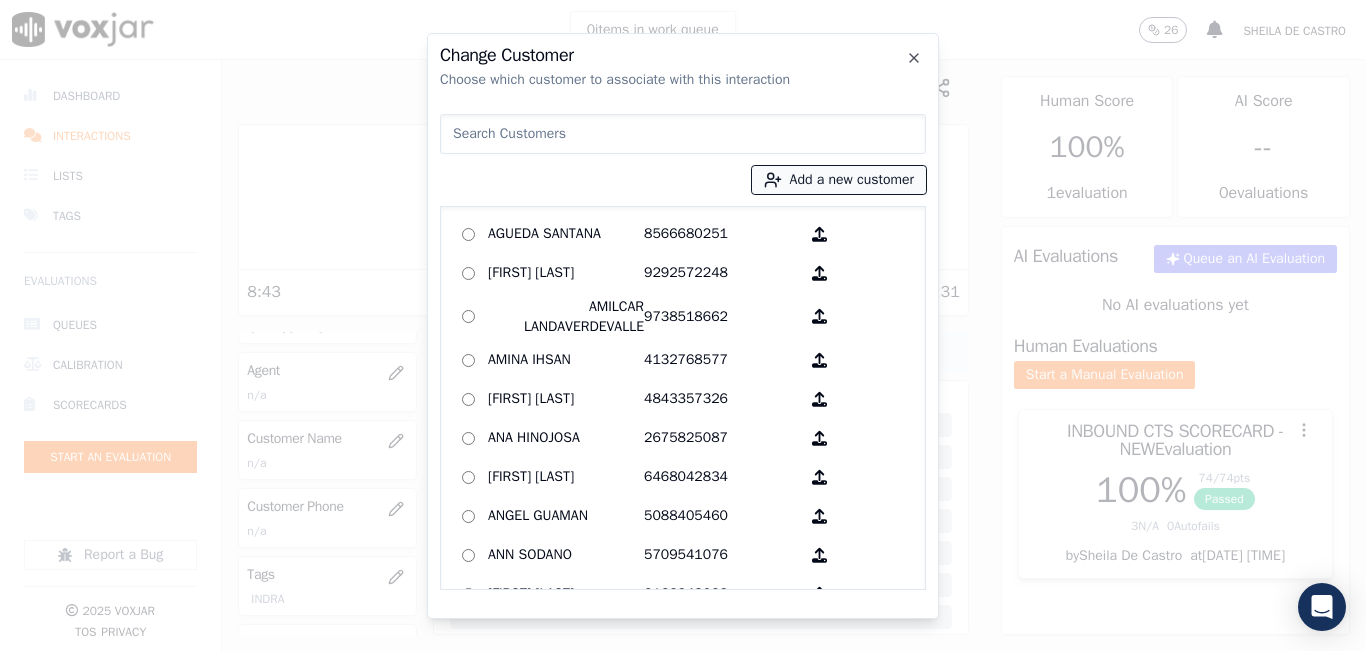 click on "Add a new customer" at bounding box center [839, 180] 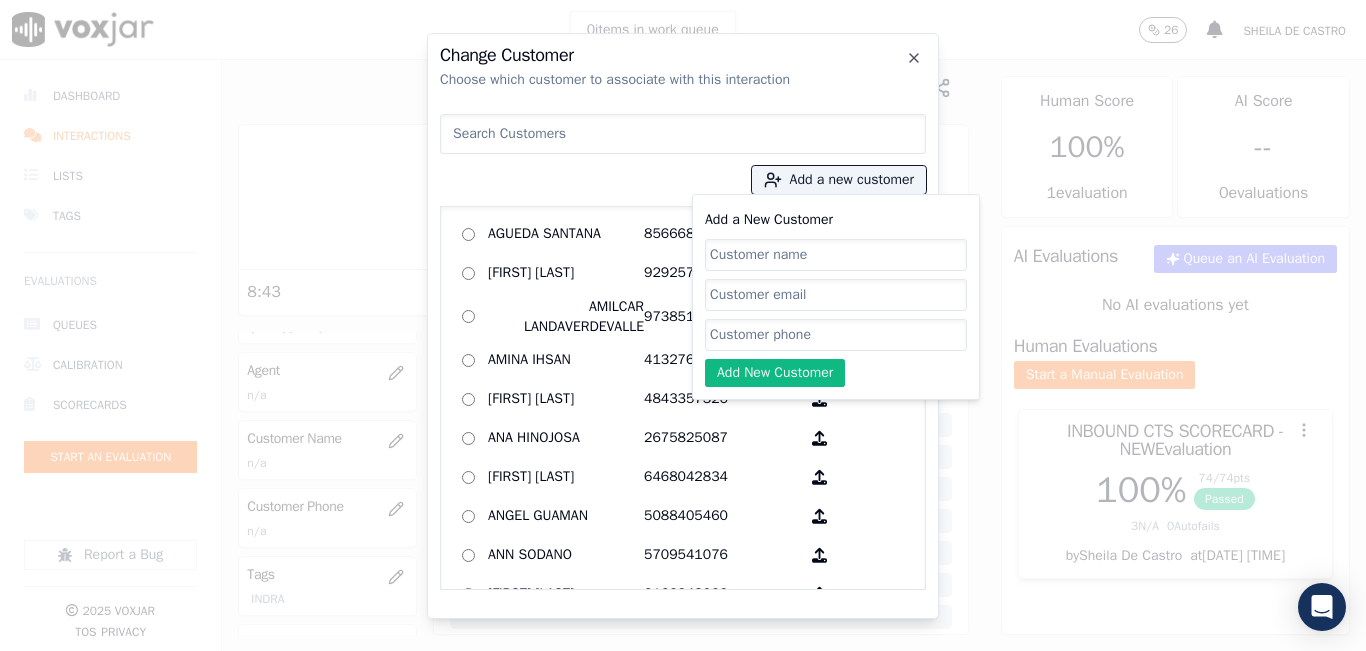 click on "Add a New Customer" 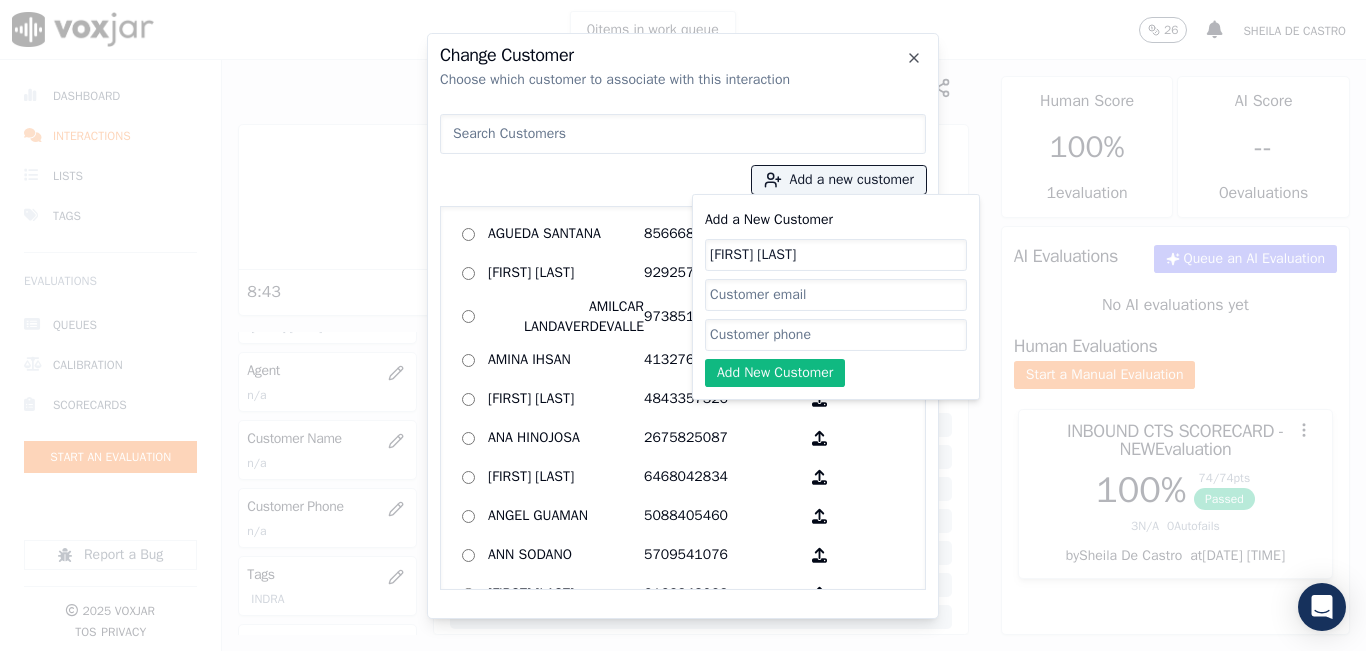 type on "[FIRST] [LAST]" 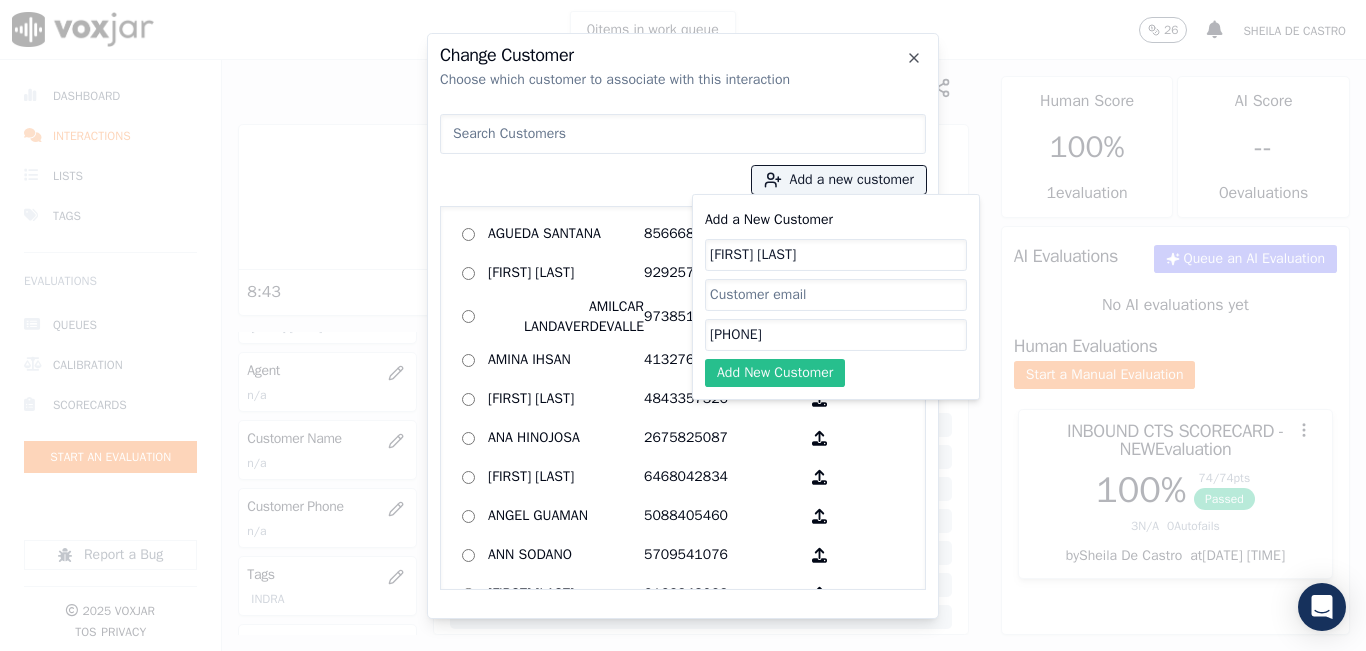 type on "[PHONE]" 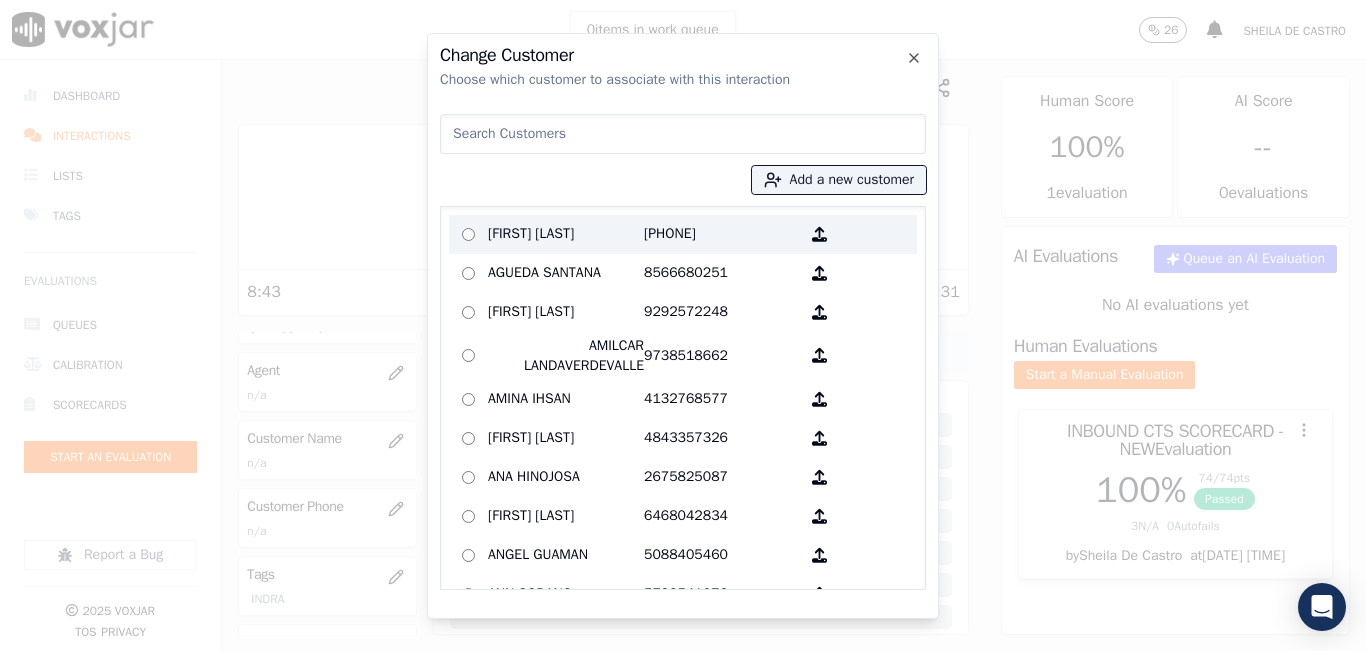 click on "[PHONE]" at bounding box center [722, 234] 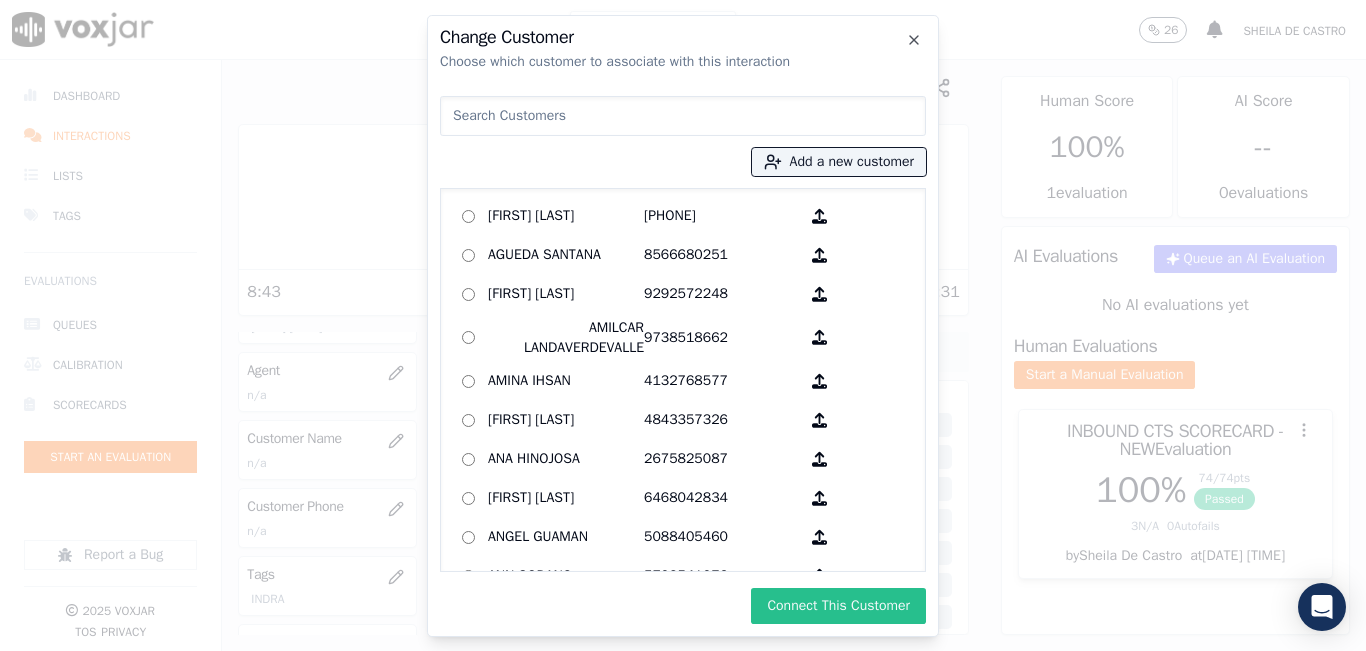 click on "Connect This Customer" at bounding box center [838, 606] 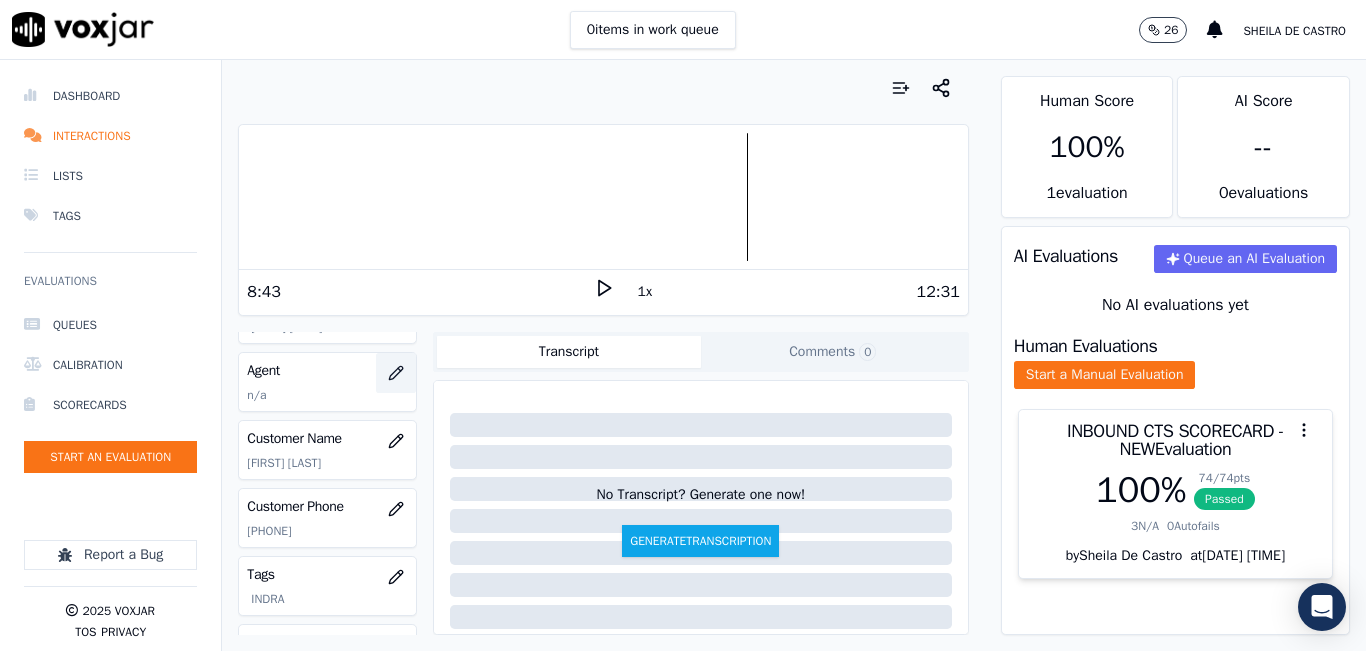click 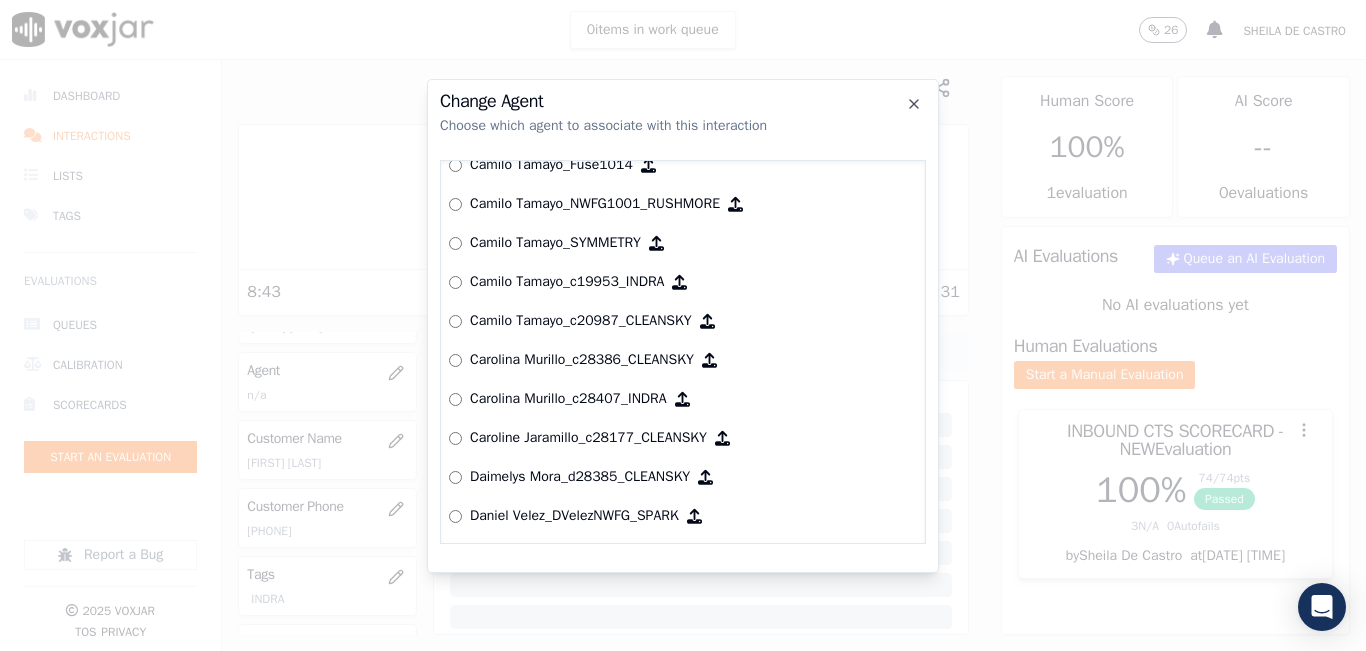 scroll, scrollTop: 1572, scrollLeft: 0, axis: vertical 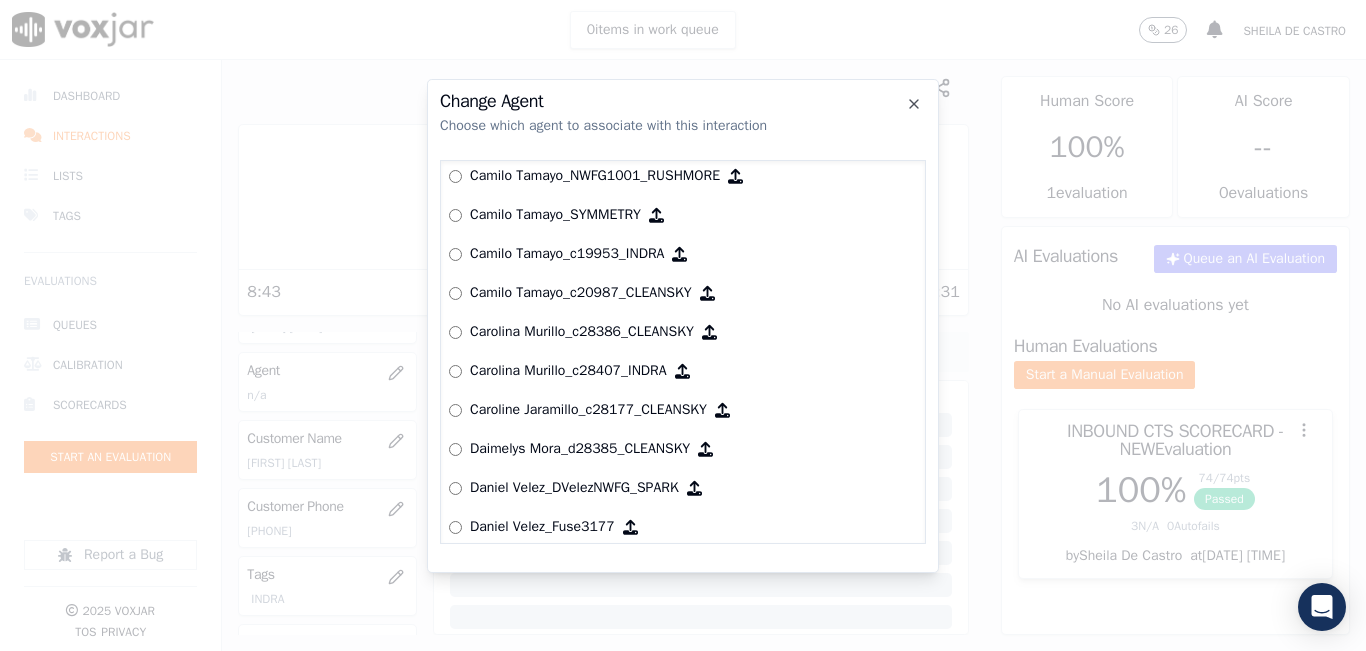click on "Camilo Tamayo_c19953_INDRA" at bounding box center [683, 254] 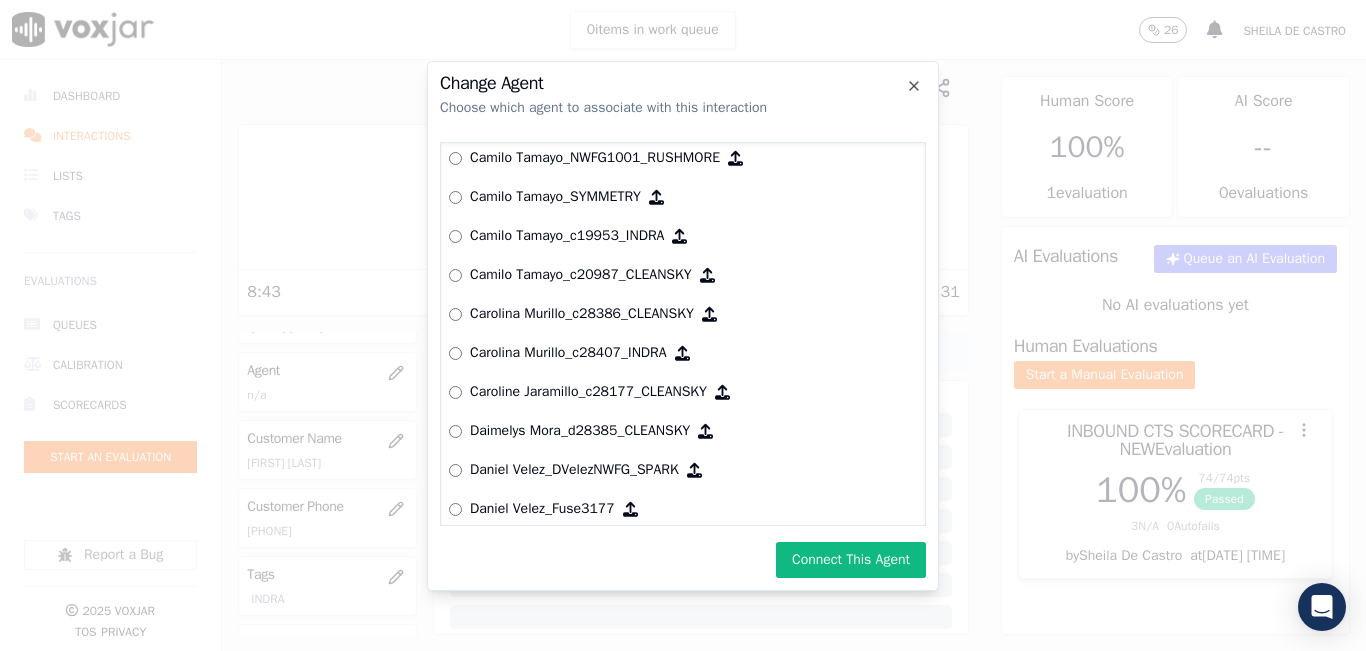 click on "Connect This Agent" at bounding box center (851, 560) 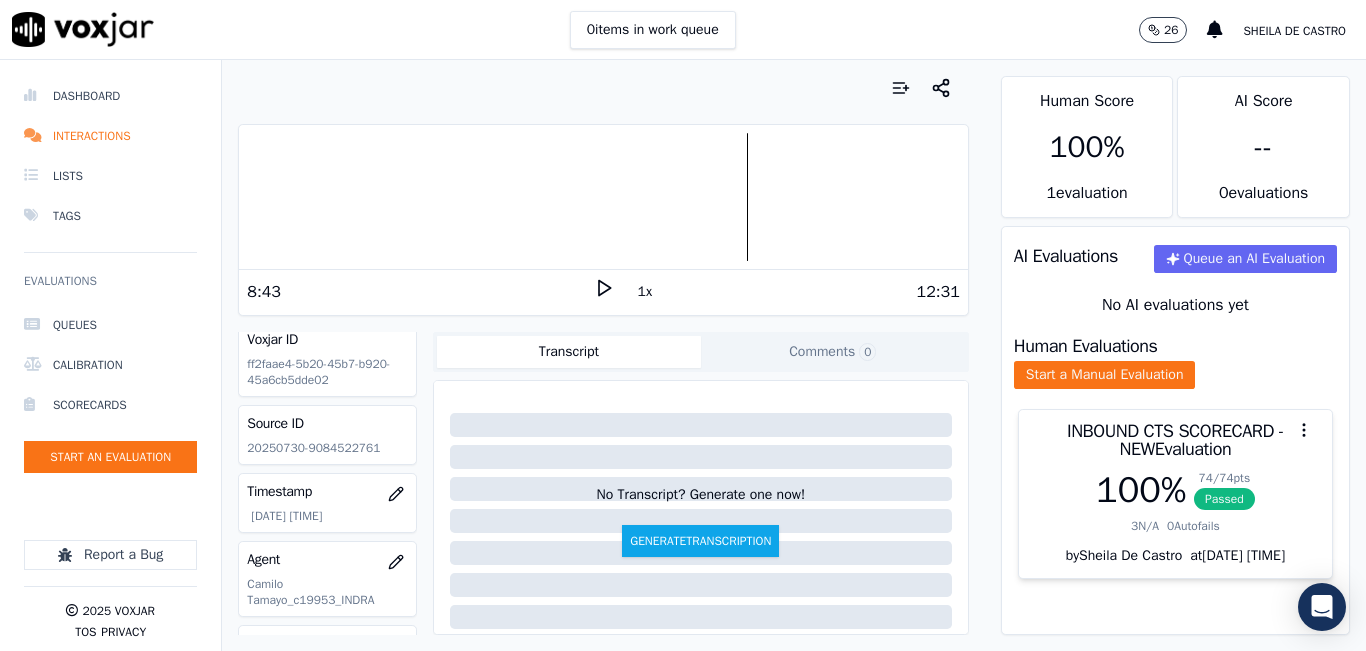 scroll, scrollTop: 0, scrollLeft: 0, axis: both 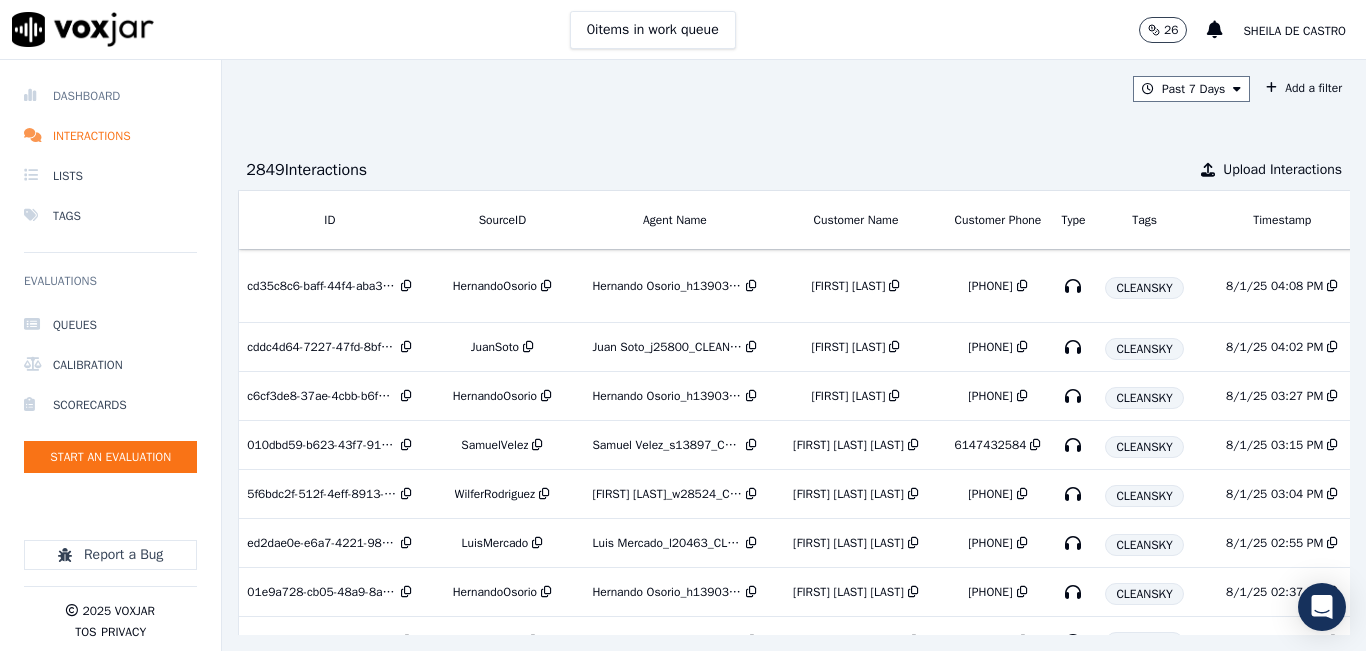 click on "Dashboard" at bounding box center [110, 96] 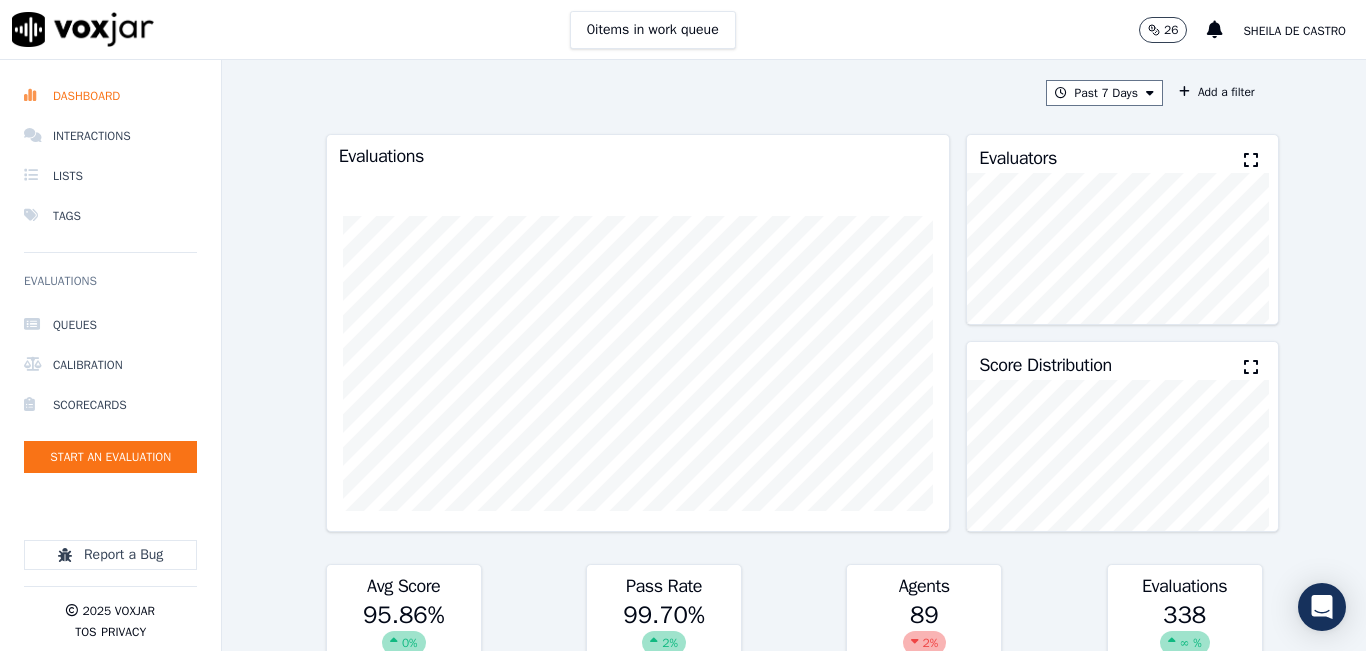 click at bounding box center [1251, 160] 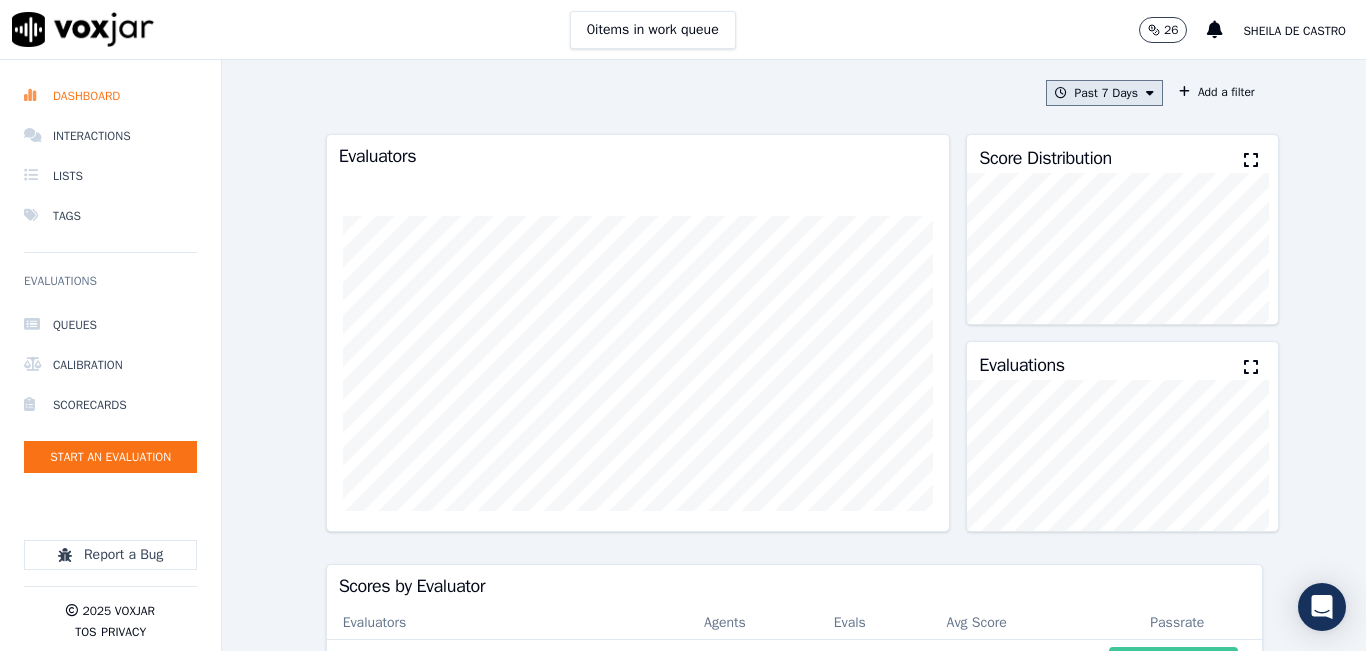 click on "Past 7 Days" at bounding box center (1104, 93) 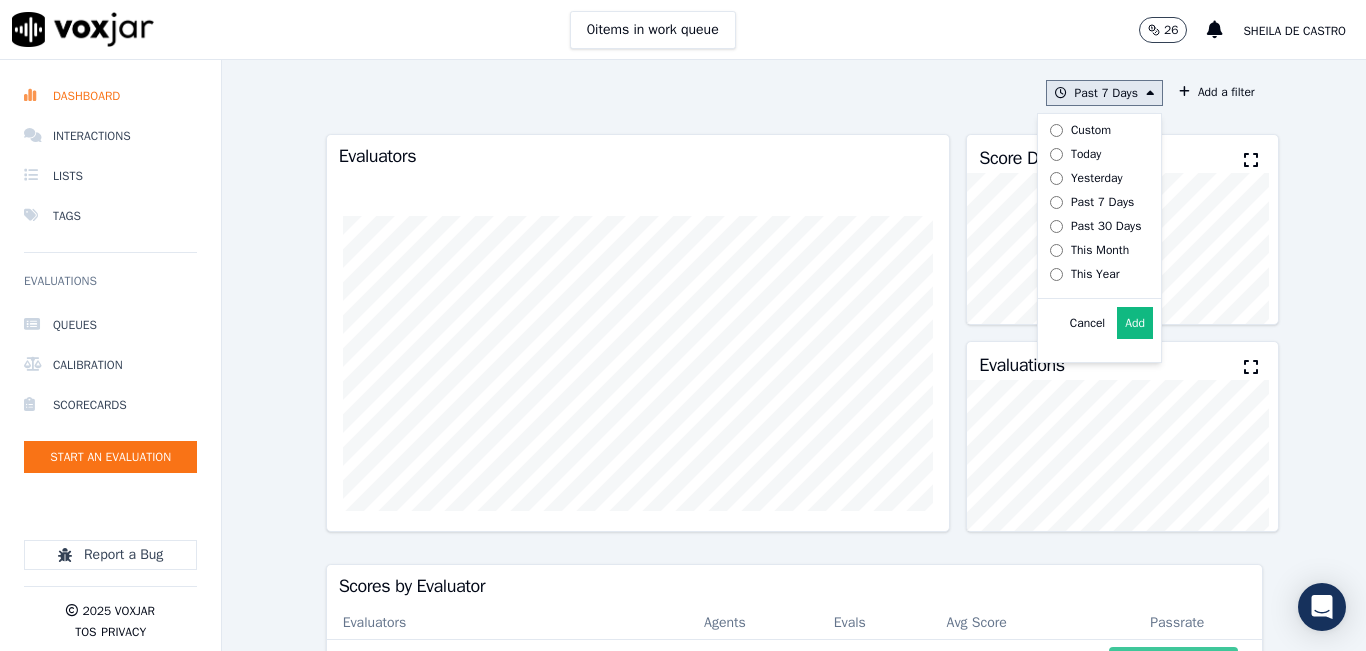 click on "Today" at bounding box center (1092, 154) 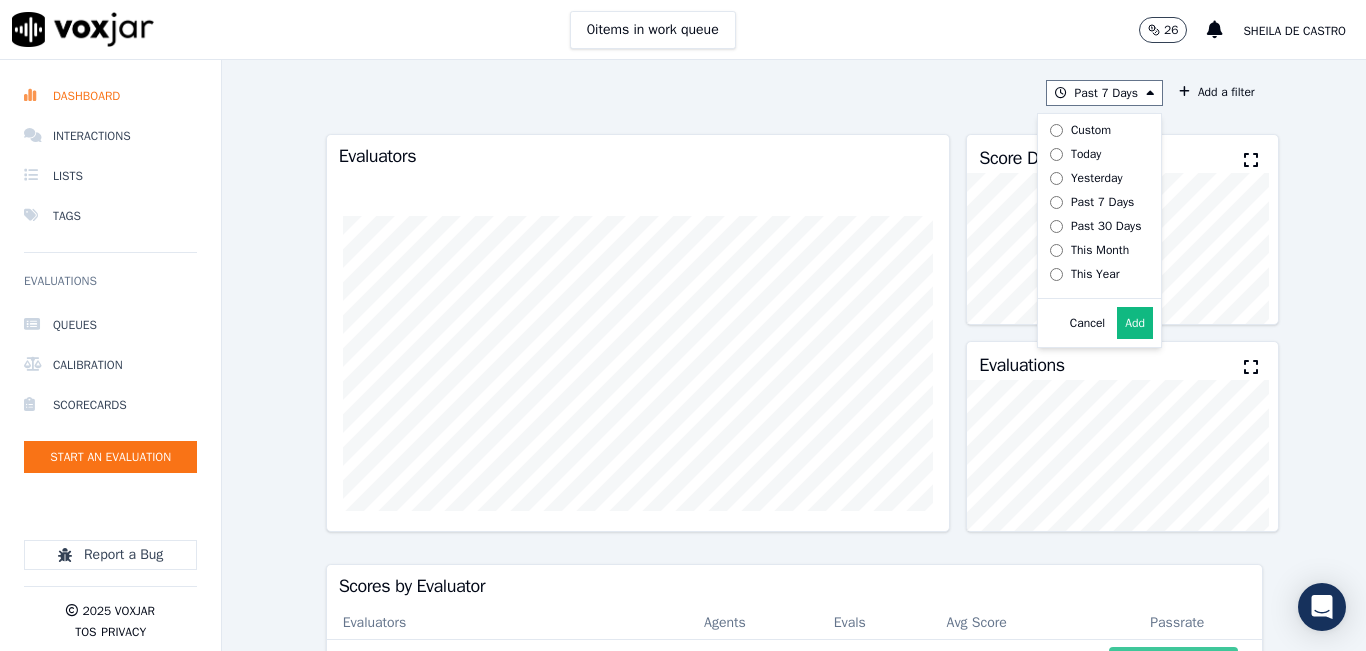 click on "Add" at bounding box center [1135, 323] 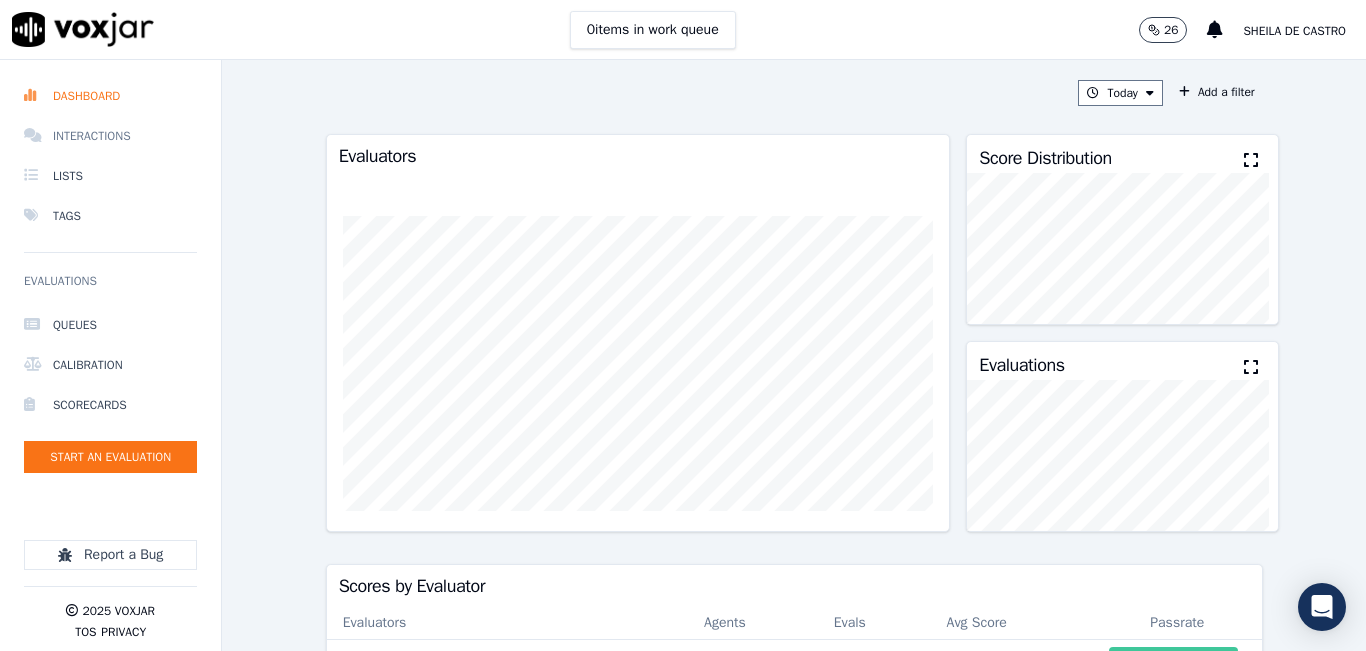 click on "Interactions" at bounding box center (110, 136) 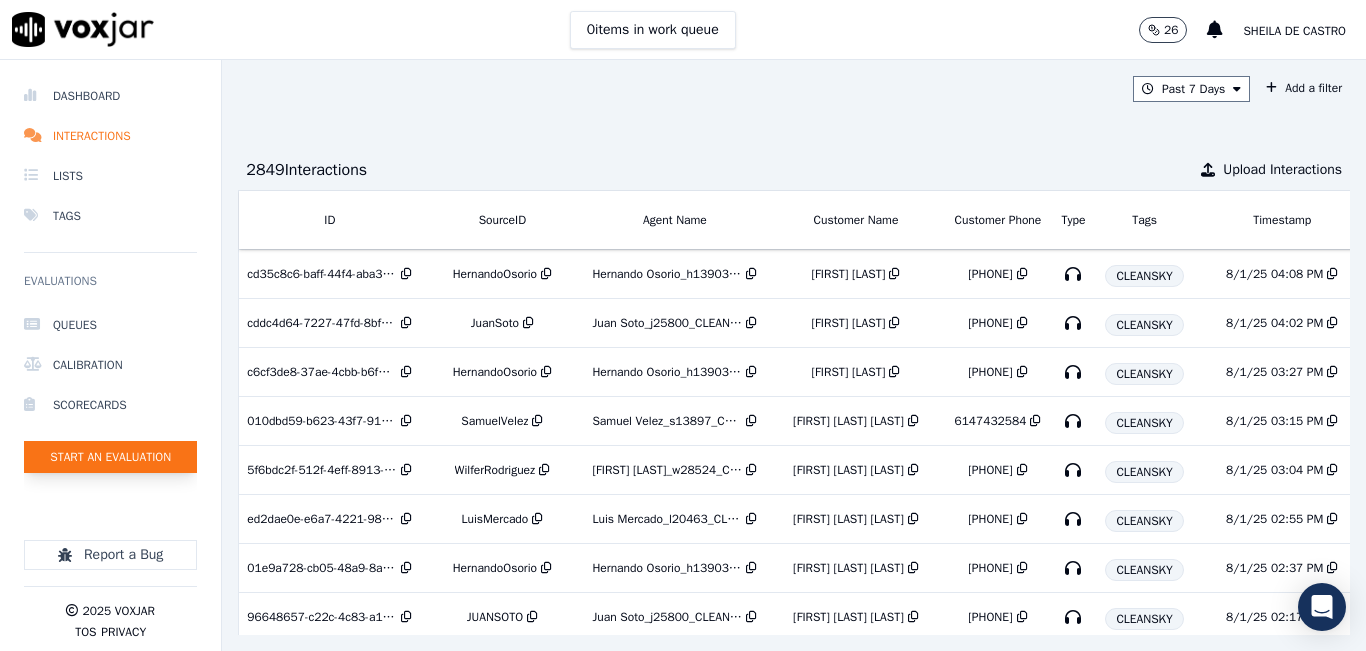 click on "Start an Evaluation" 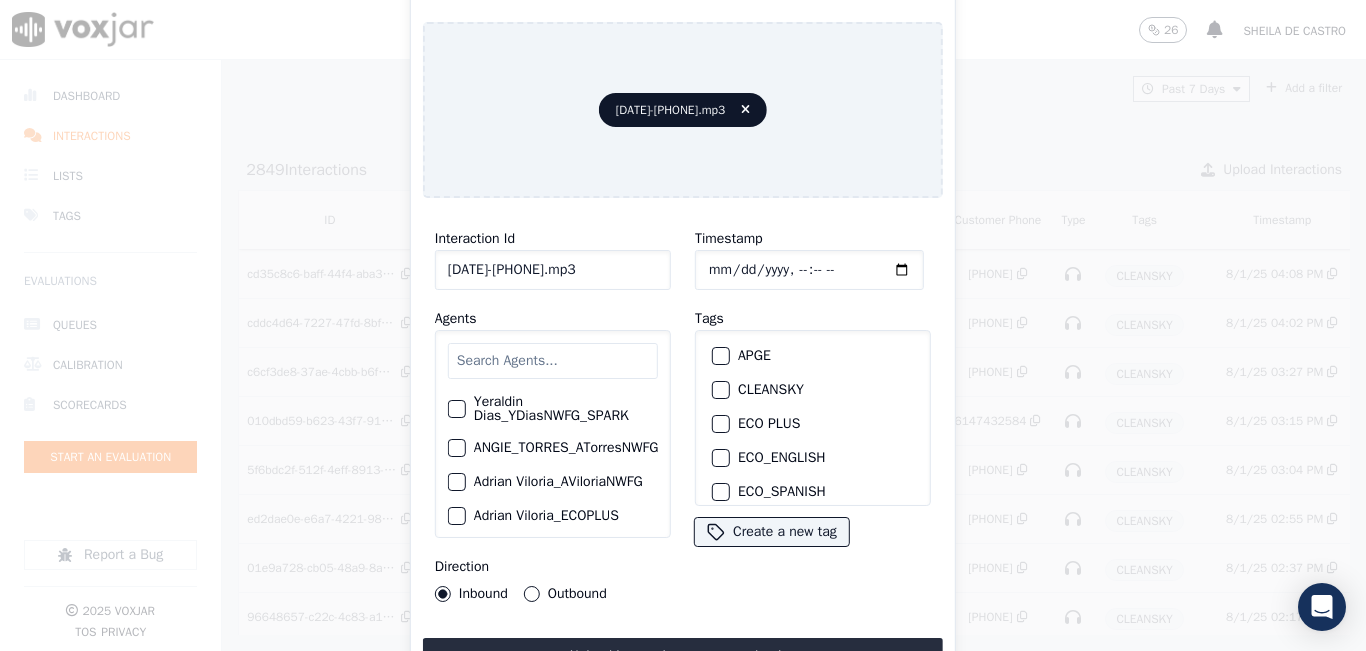 drag, startPoint x: 628, startPoint y: 266, endPoint x: 614, endPoint y: 301, distance: 37.696156 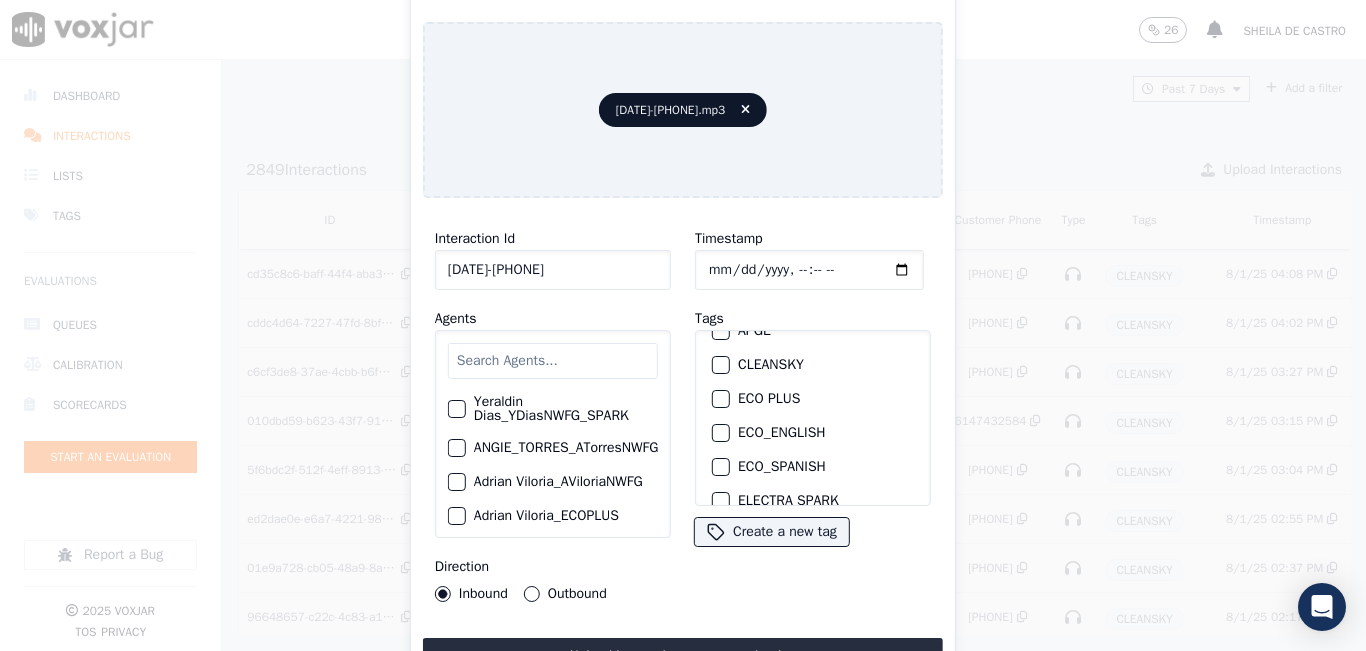 scroll, scrollTop: 100, scrollLeft: 0, axis: vertical 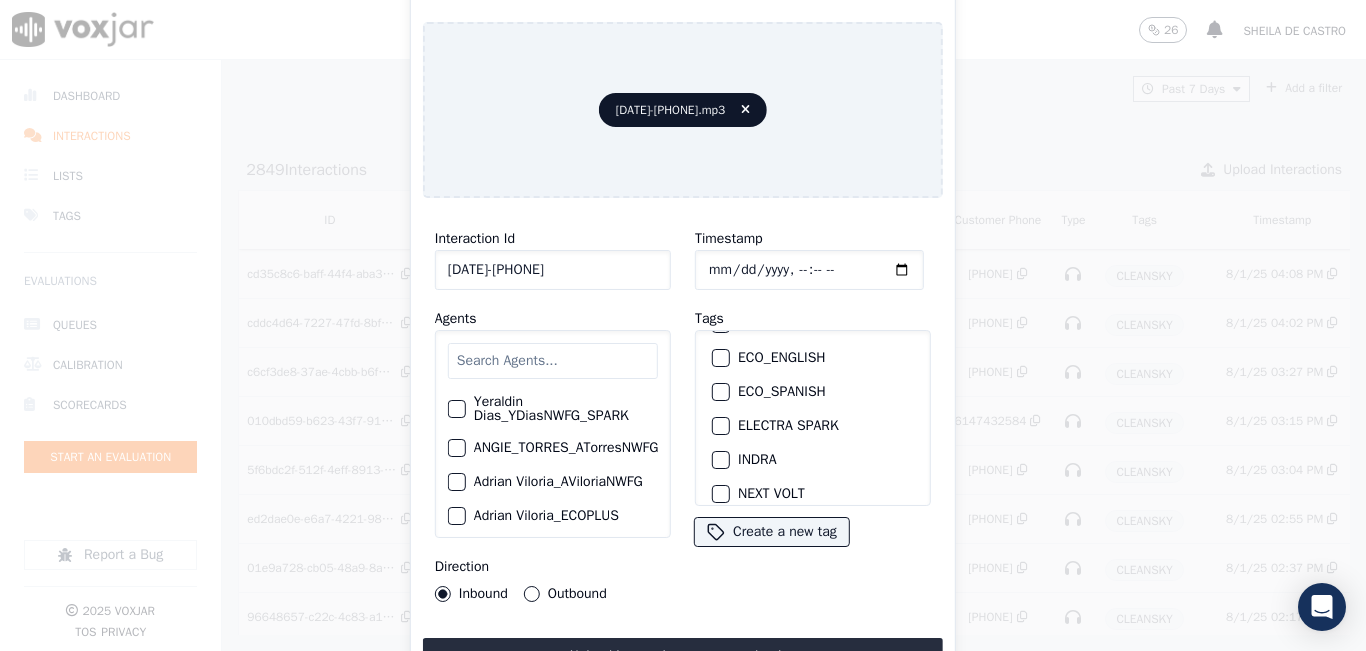 type on "[DATE]-[PHONE]" 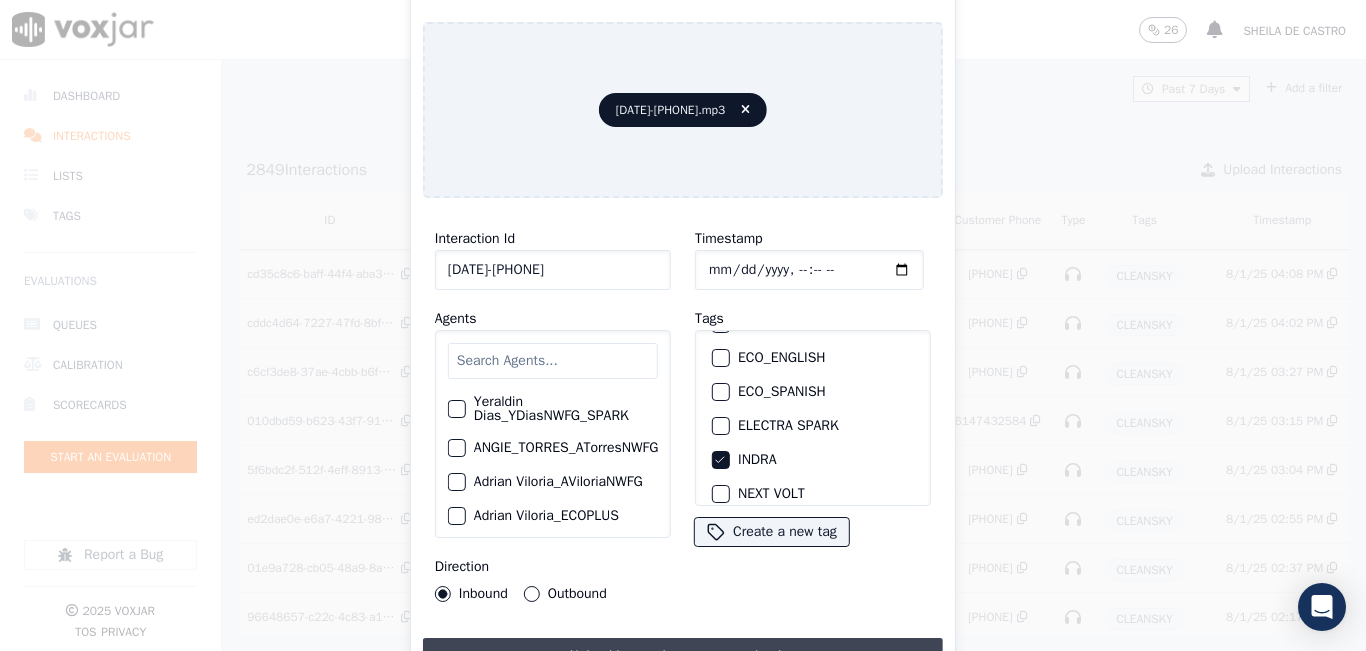click on "Upload interaction to start evaluation" at bounding box center [683, 656] 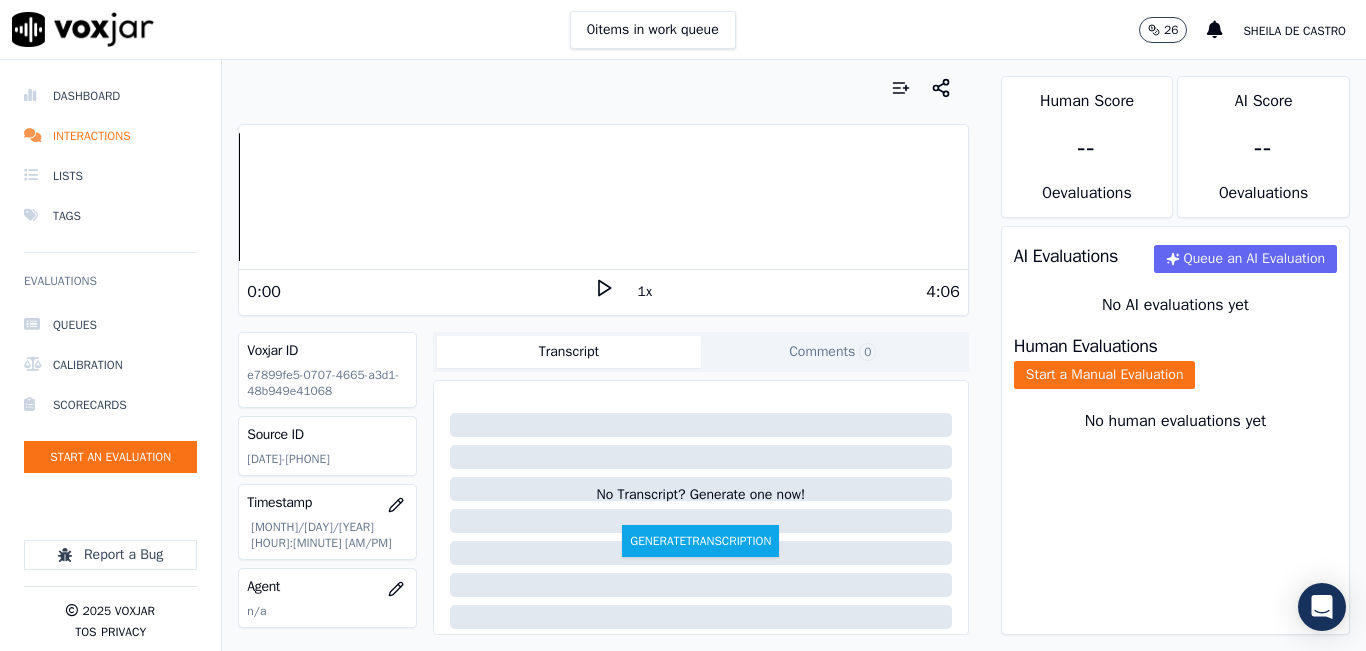 click 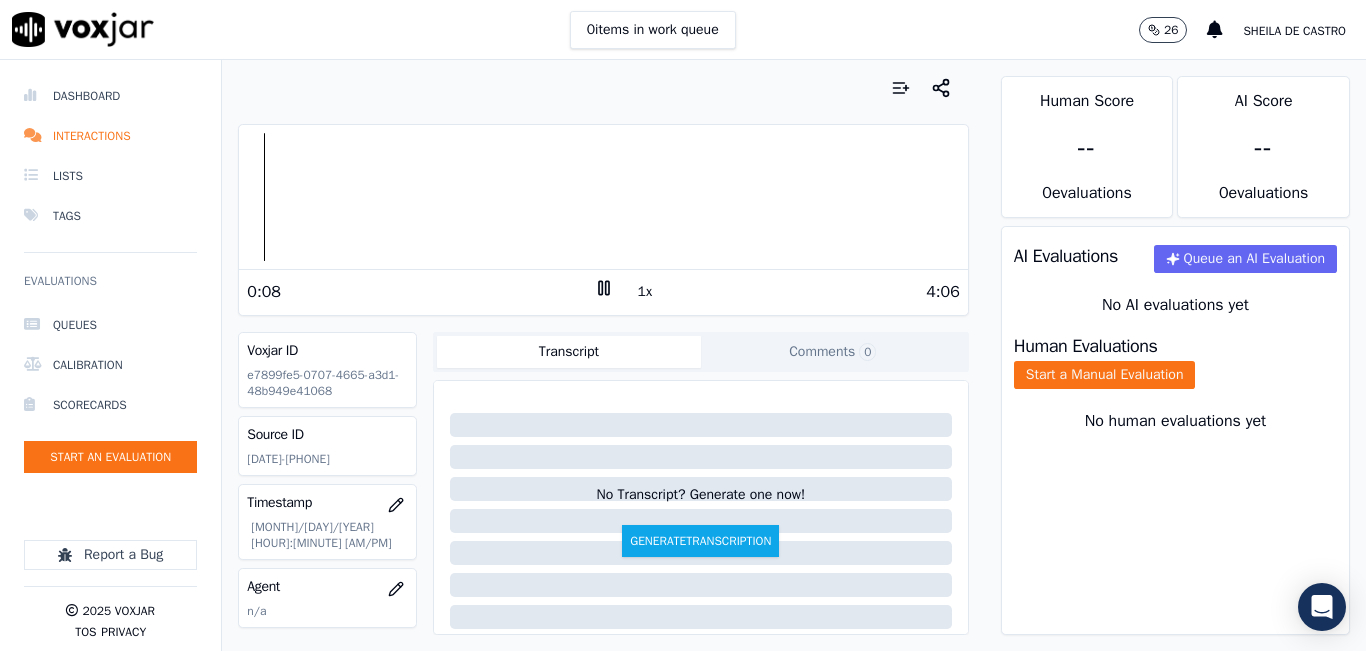 click 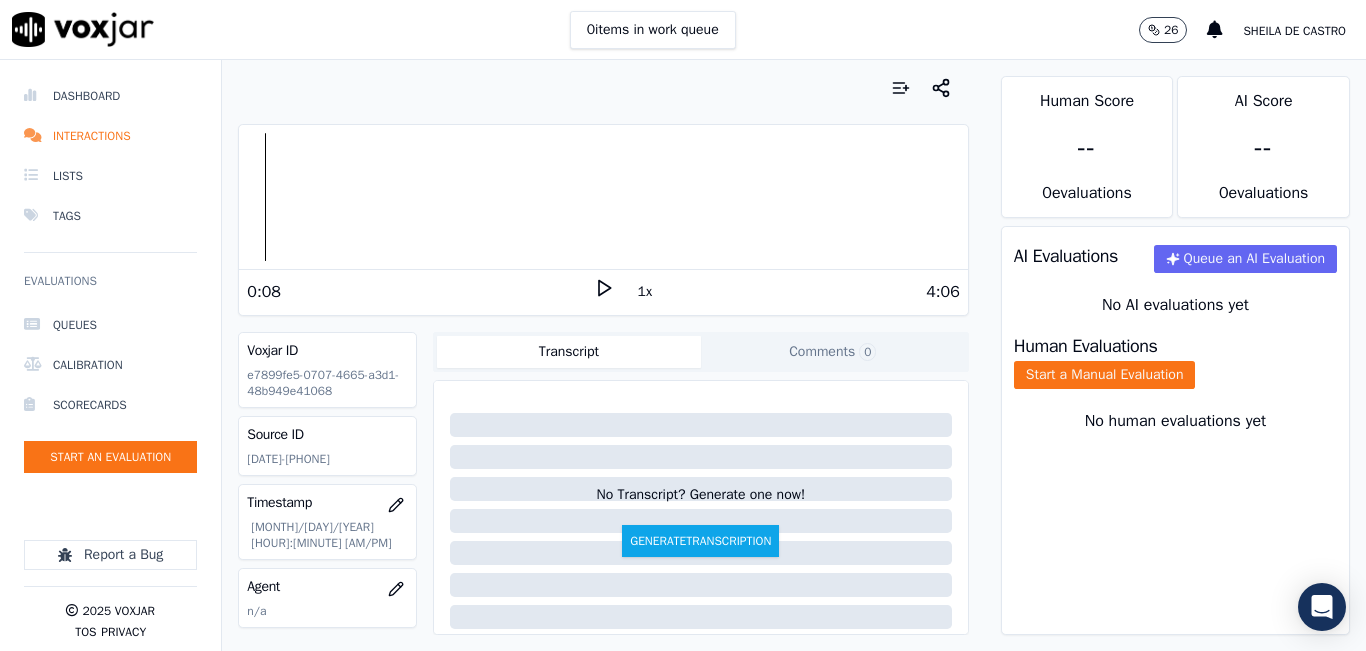 click on "[DATE]-[PHONE]" 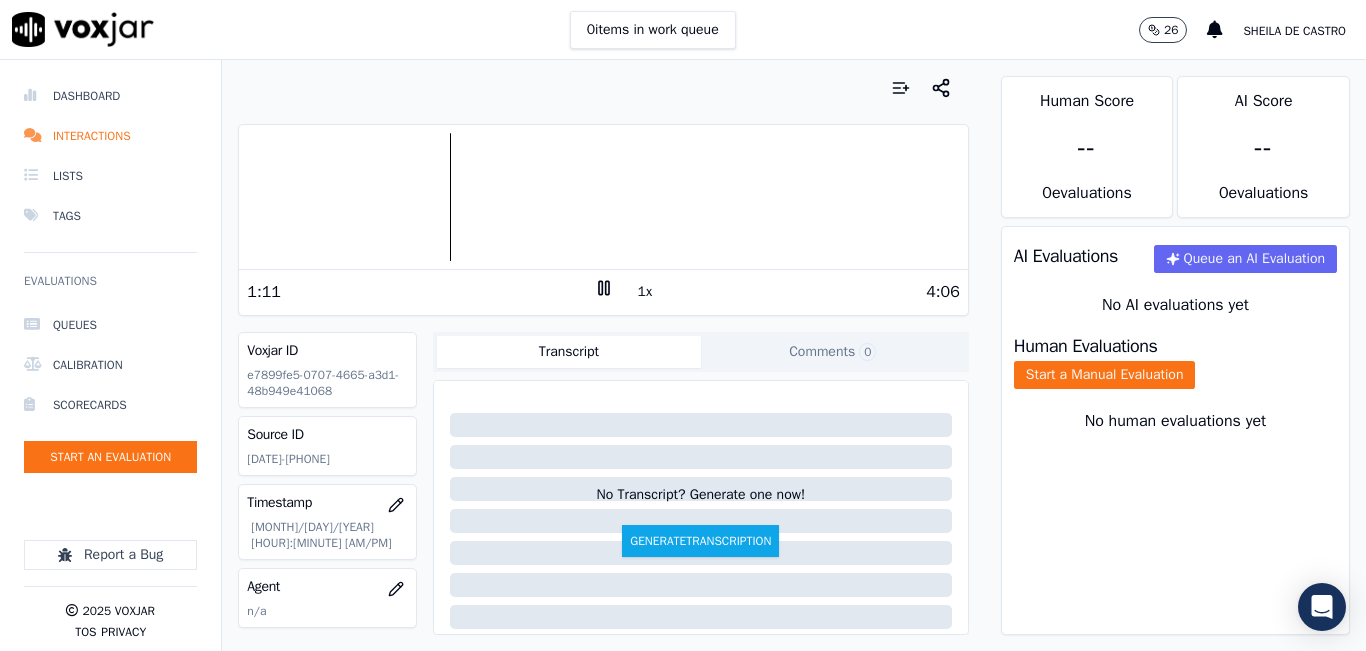 click at bounding box center [603, 197] 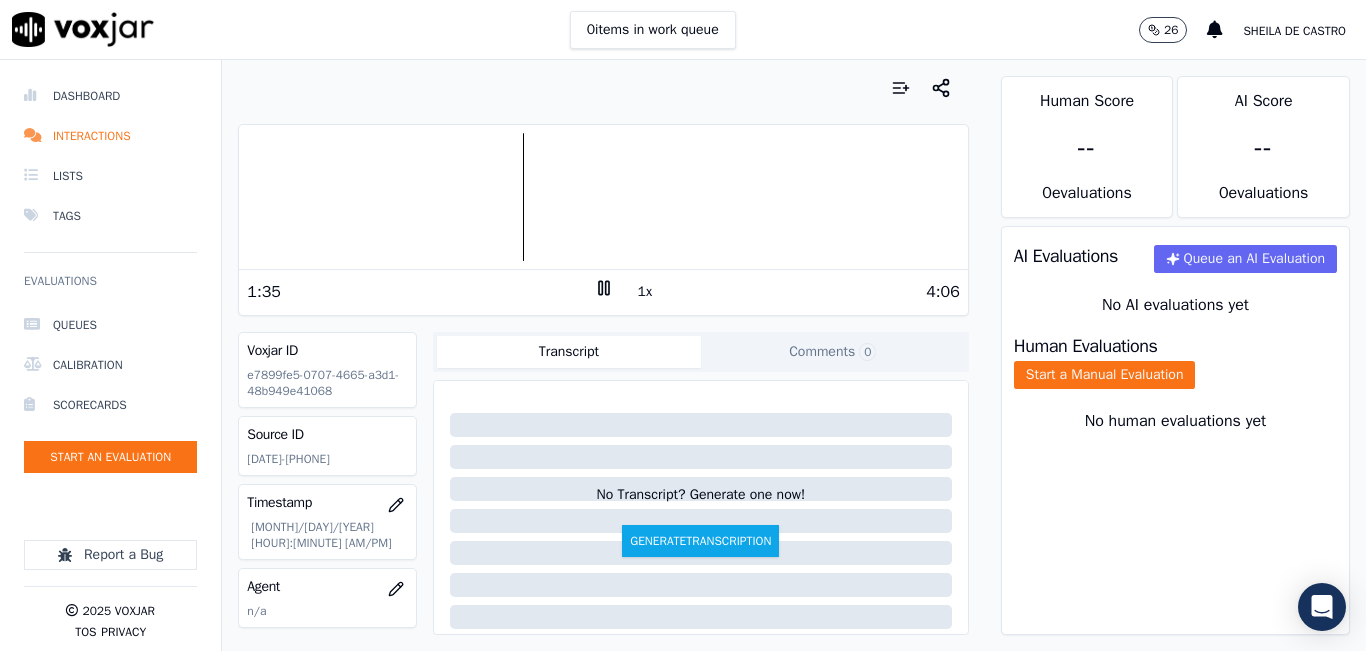 click on "1:35     1x   4:06" at bounding box center [603, 291] 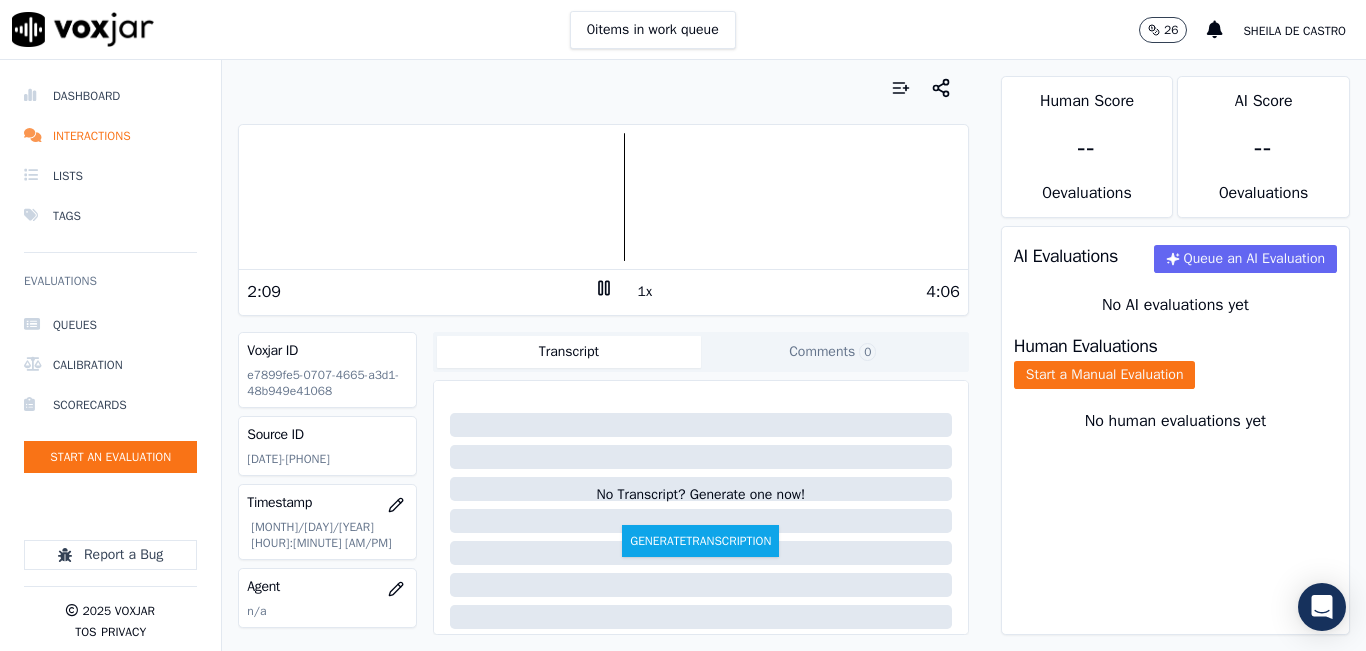 click 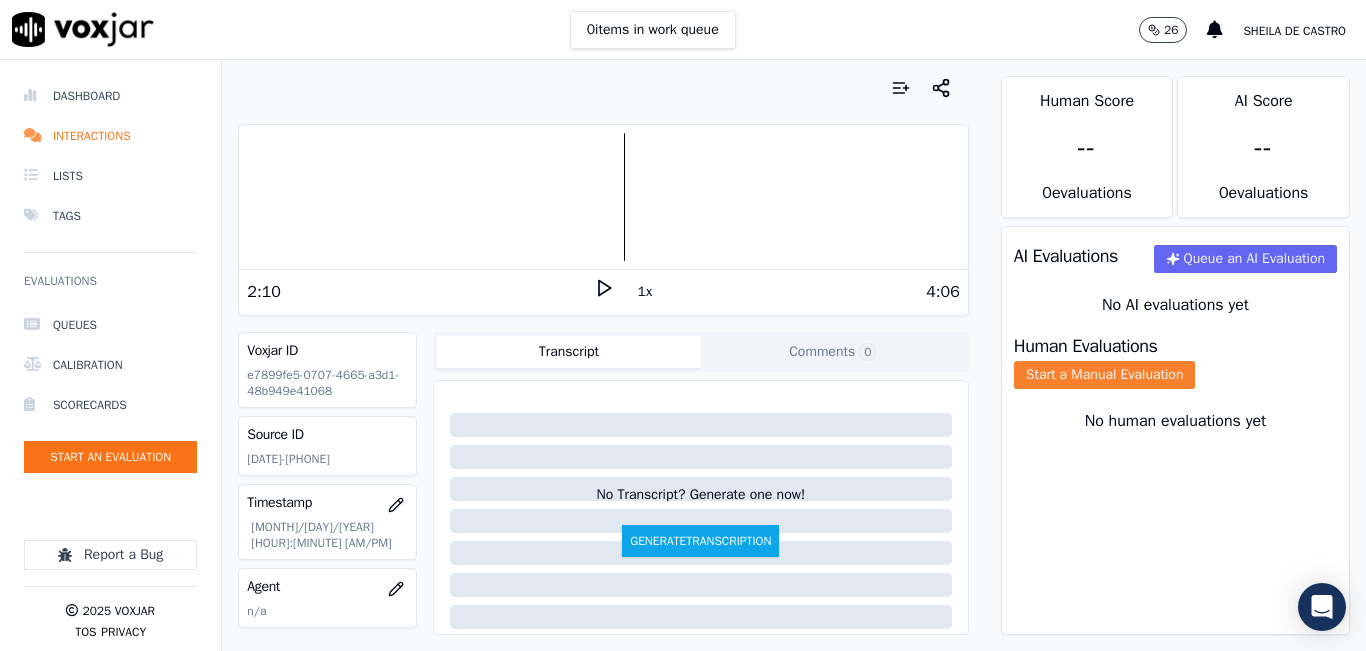 click on "Start a Manual Evaluation" 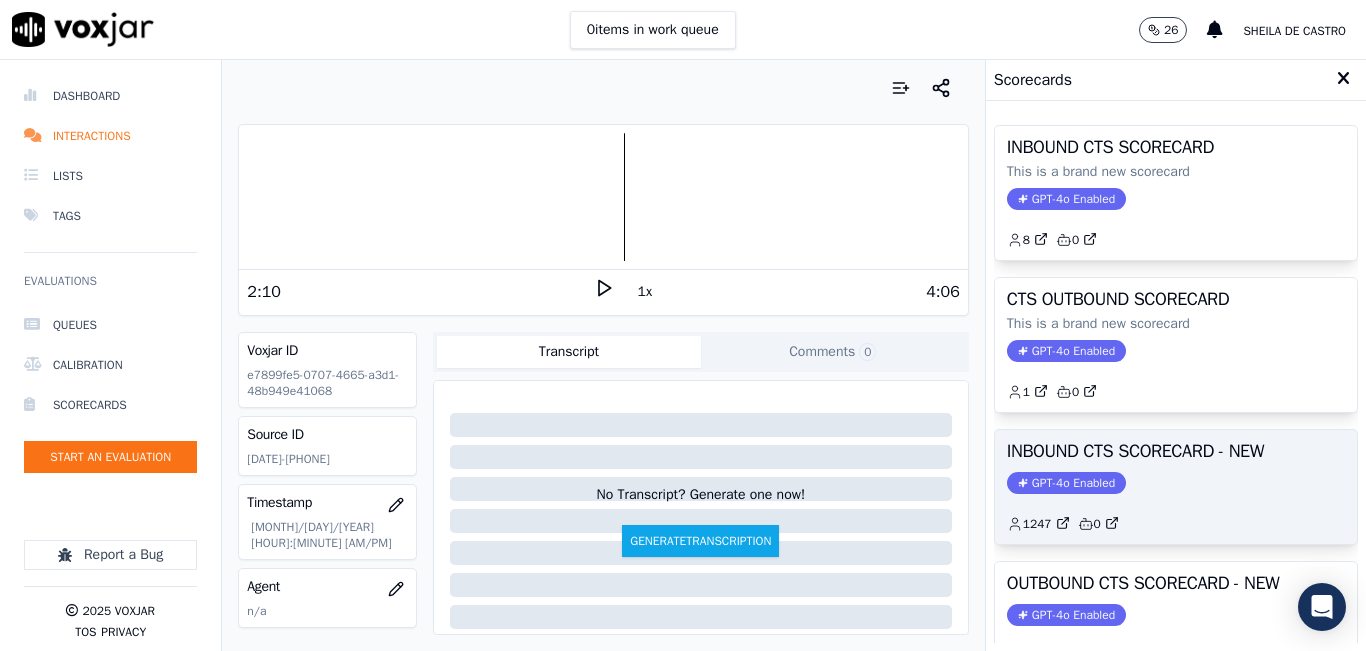 click on "INBOUND CTS SCORECARD - NEW" at bounding box center (1176, 451) 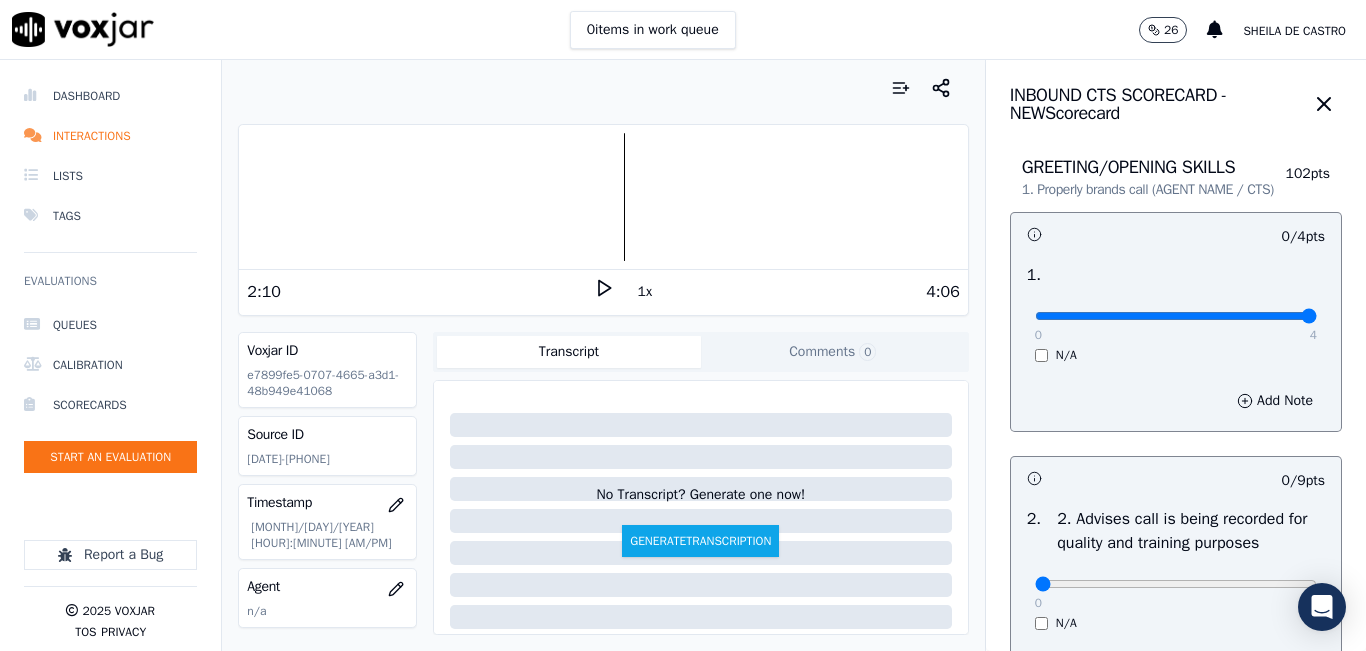 type on "4" 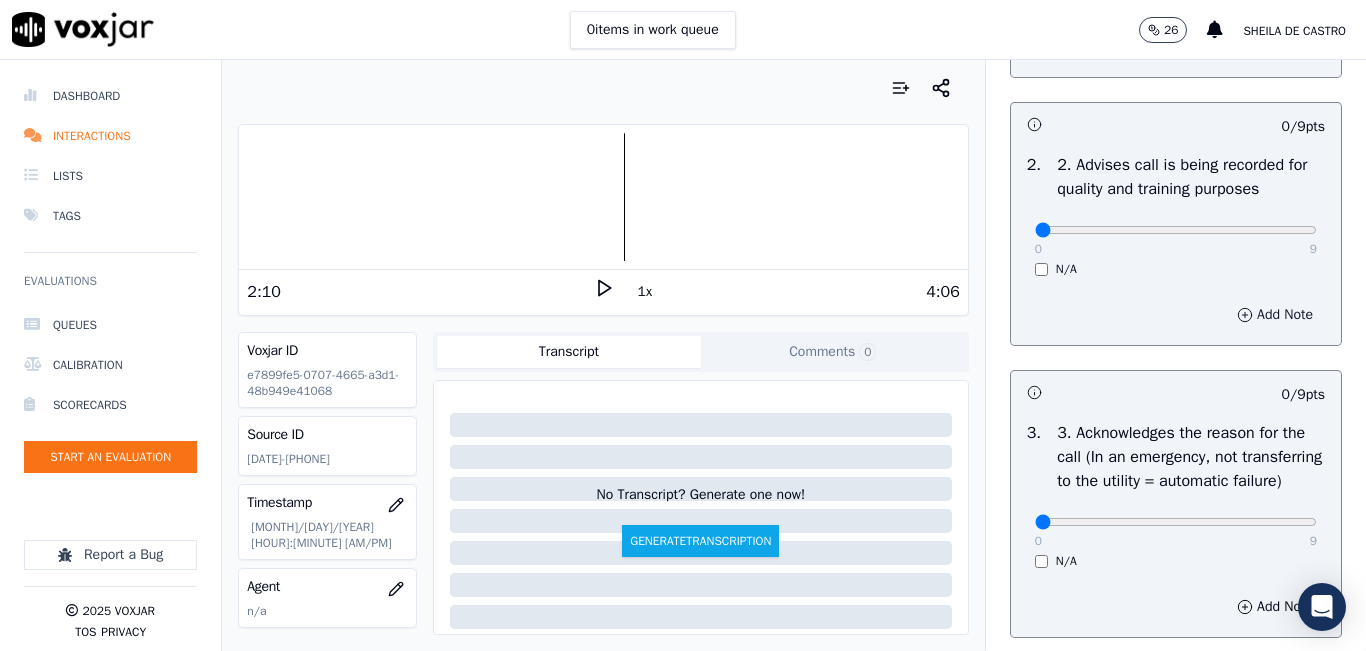 scroll, scrollTop: 400, scrollLeft: 0, axis: vertical 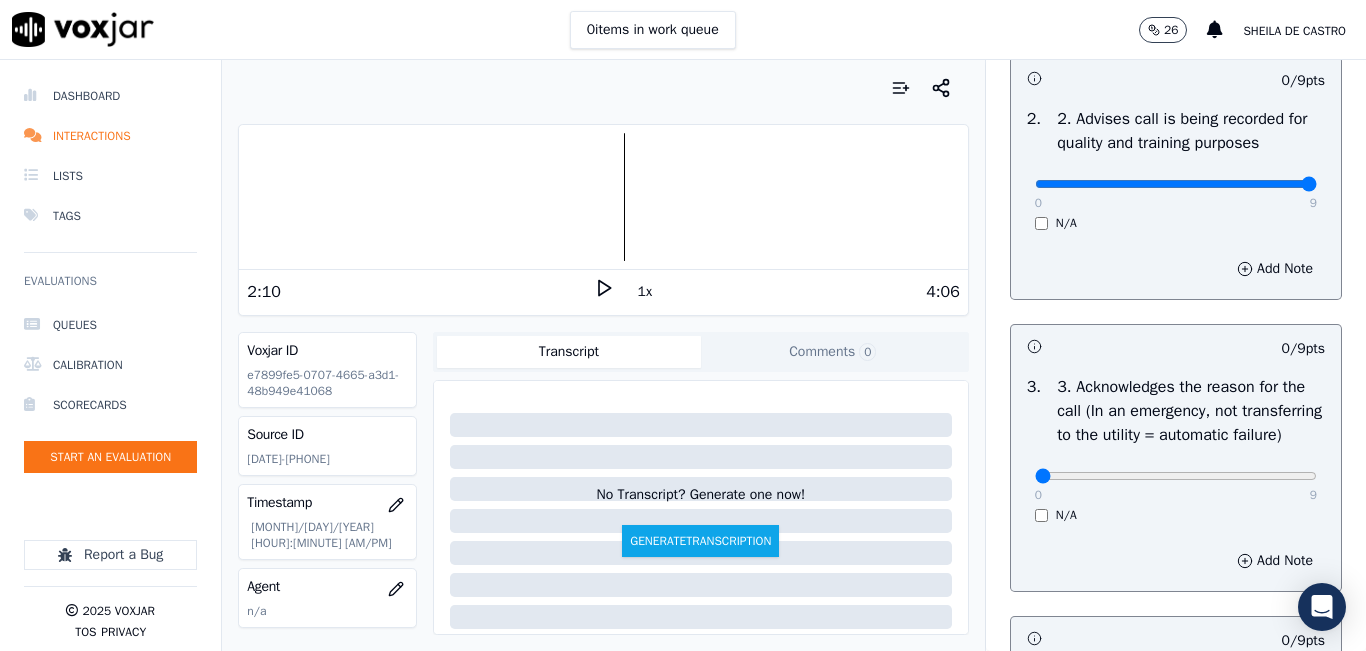 type on "9" 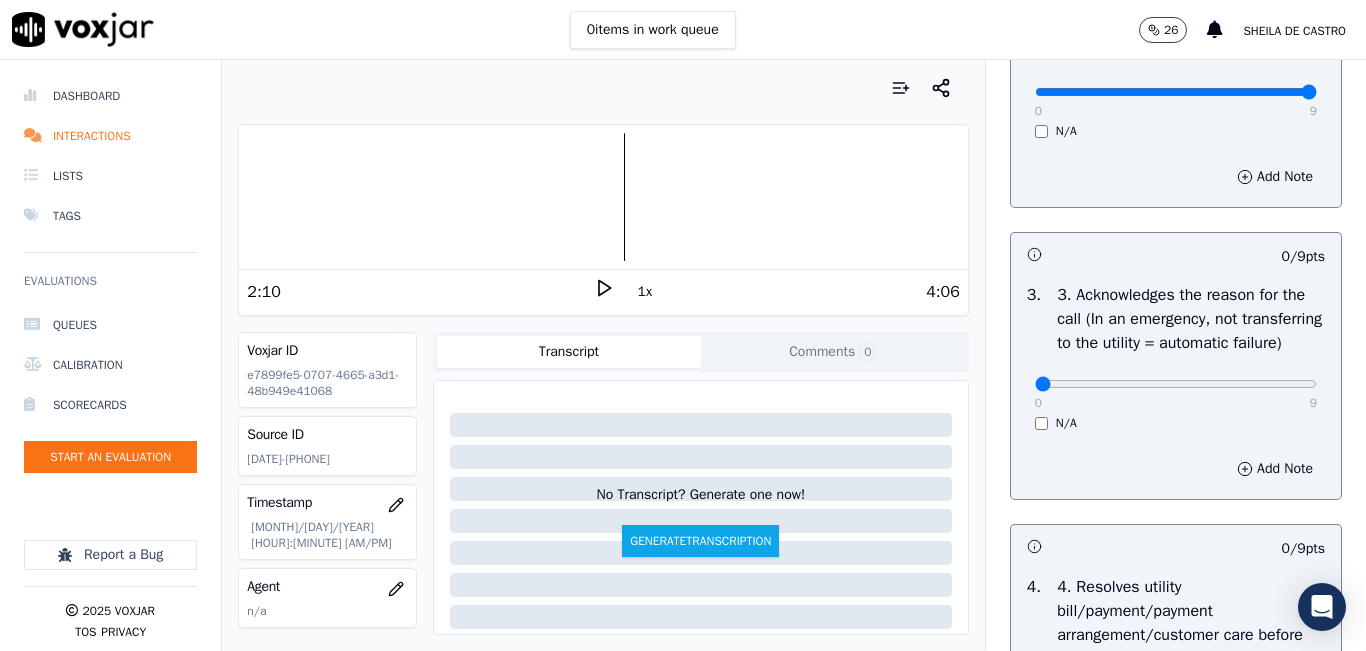 scroll, scrollTop: 700, scrollLeft: 0, axis: vertical 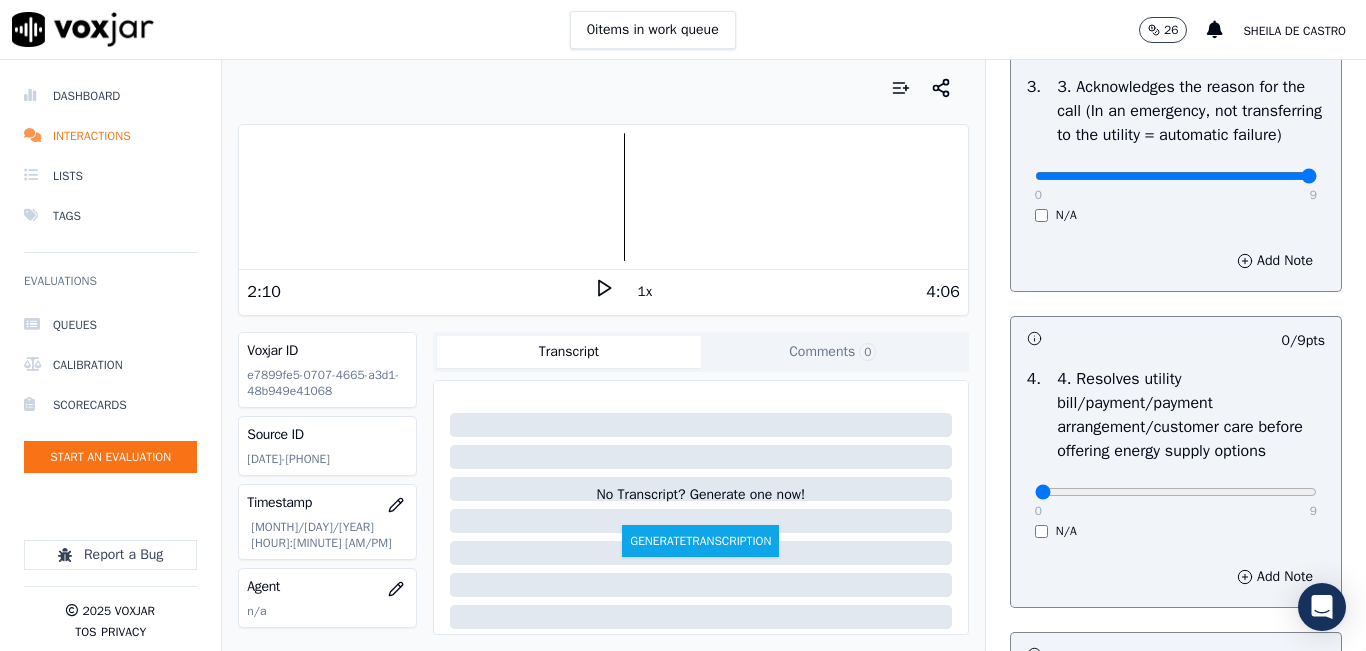 type on "9" 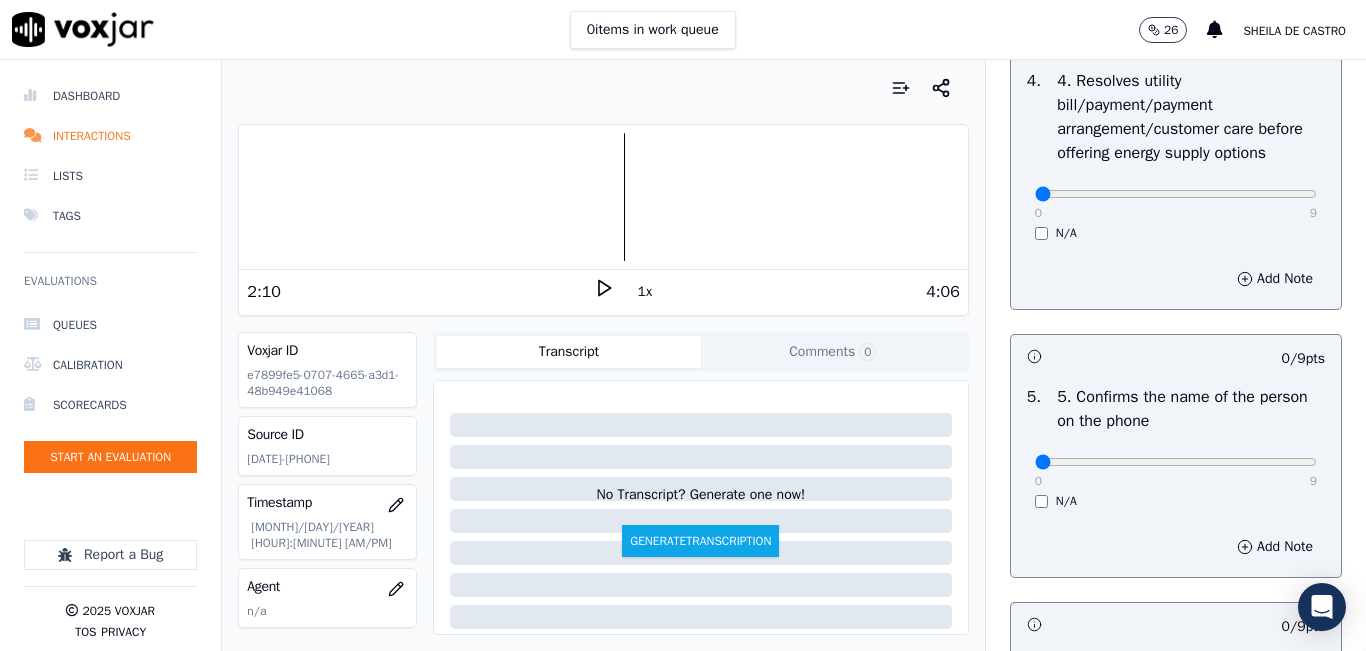 scroll, scrollTop: 1000, scrollLeft: 0, axis: vertical 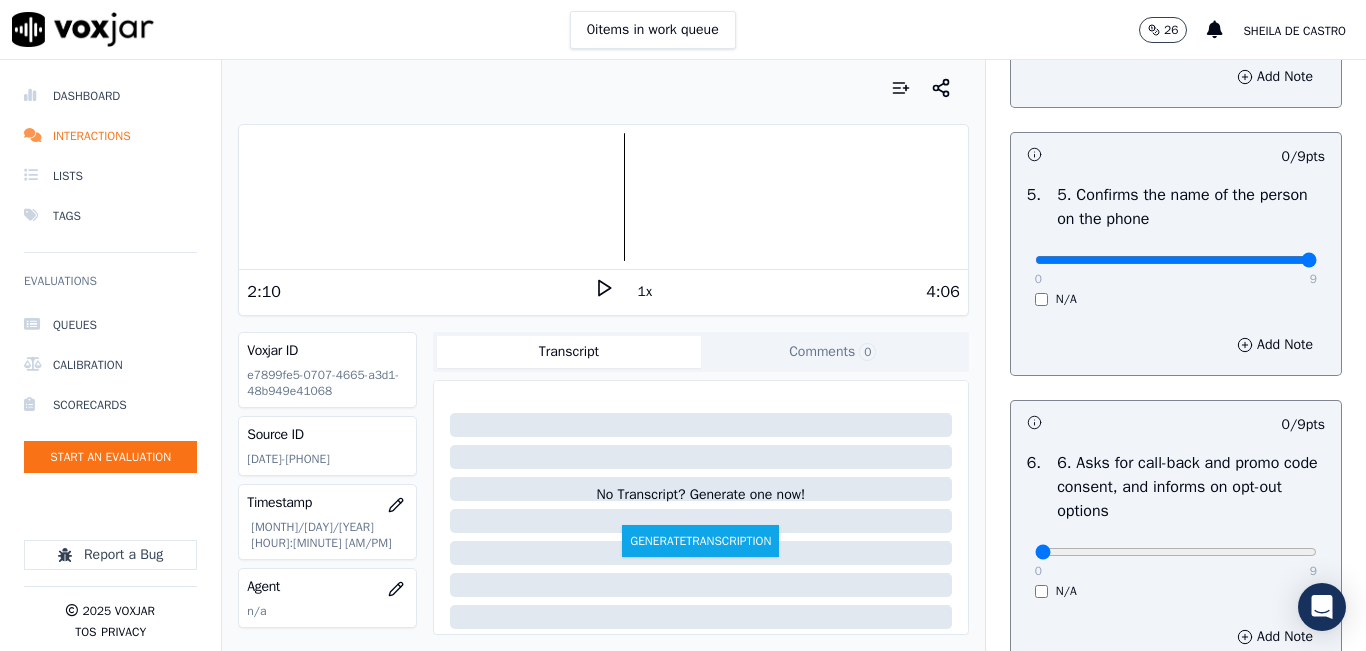 type on "9" 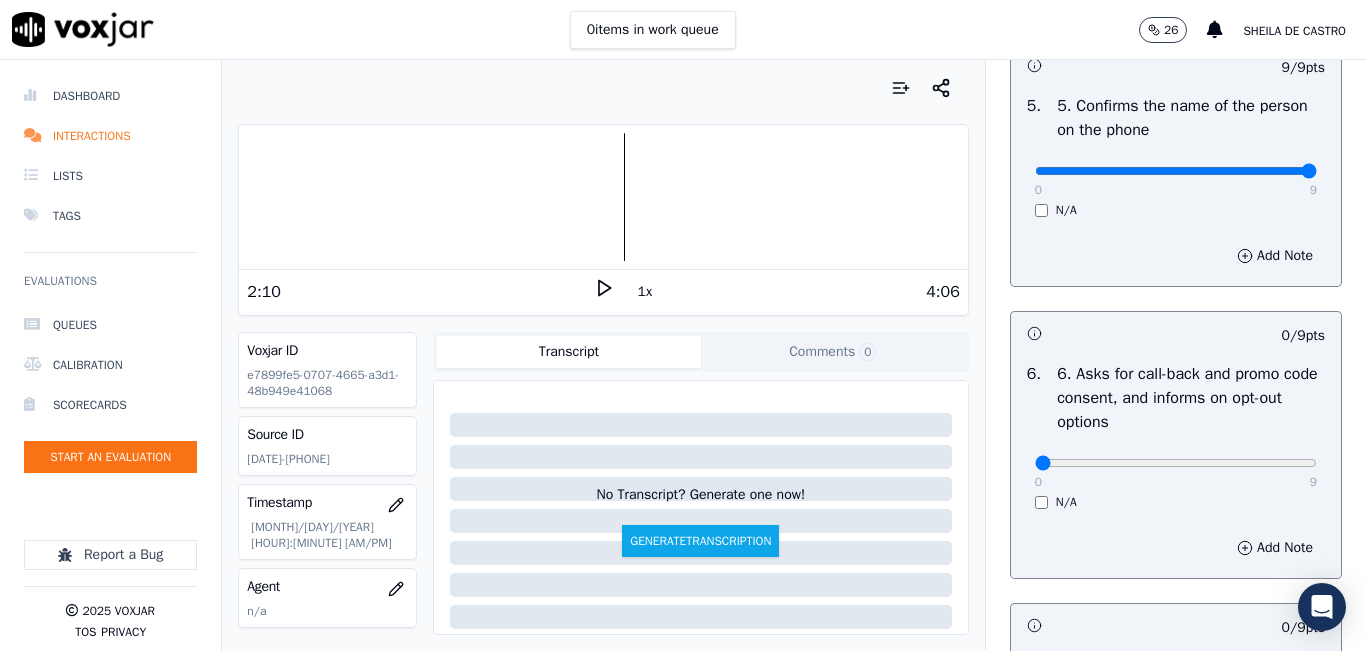 scroll, scrollTop: 1400, scrollLeft: 0, axis: vertical 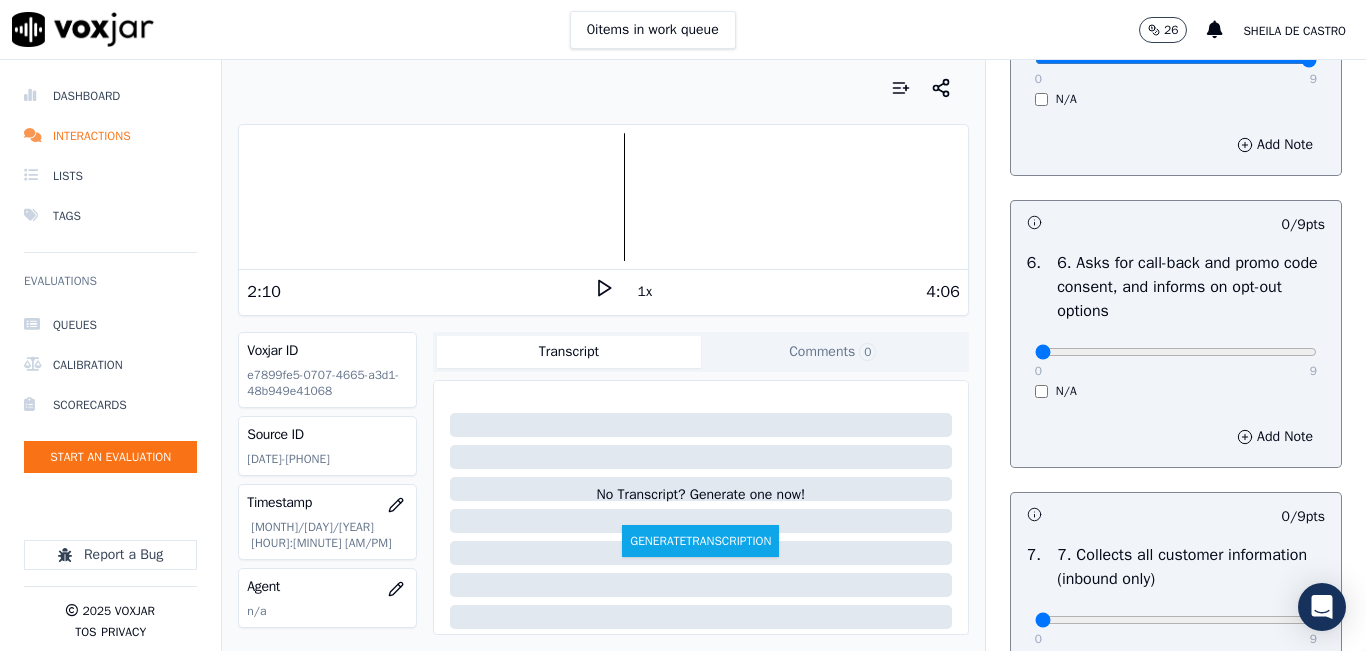 click on "N/A" at bounding box center (1176, 391) 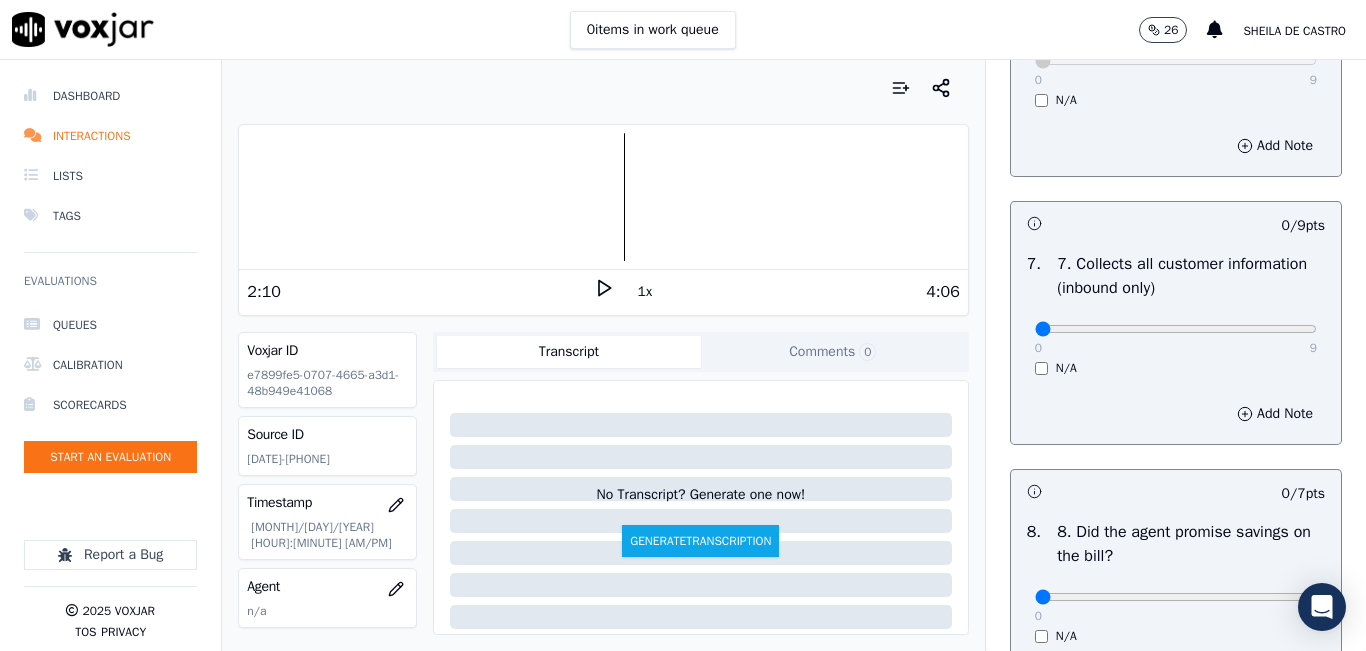 scroll, scrollTop: 1700, scrollLeft: 0, axis: vertical 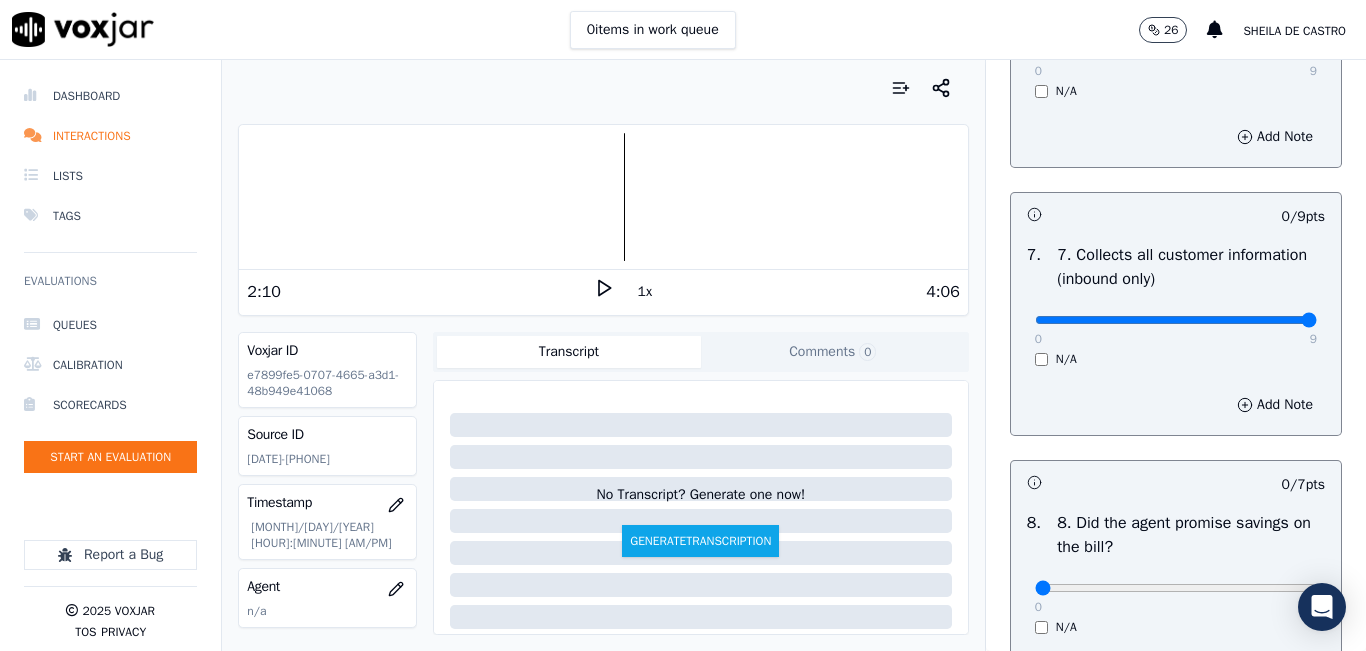 type on "9" 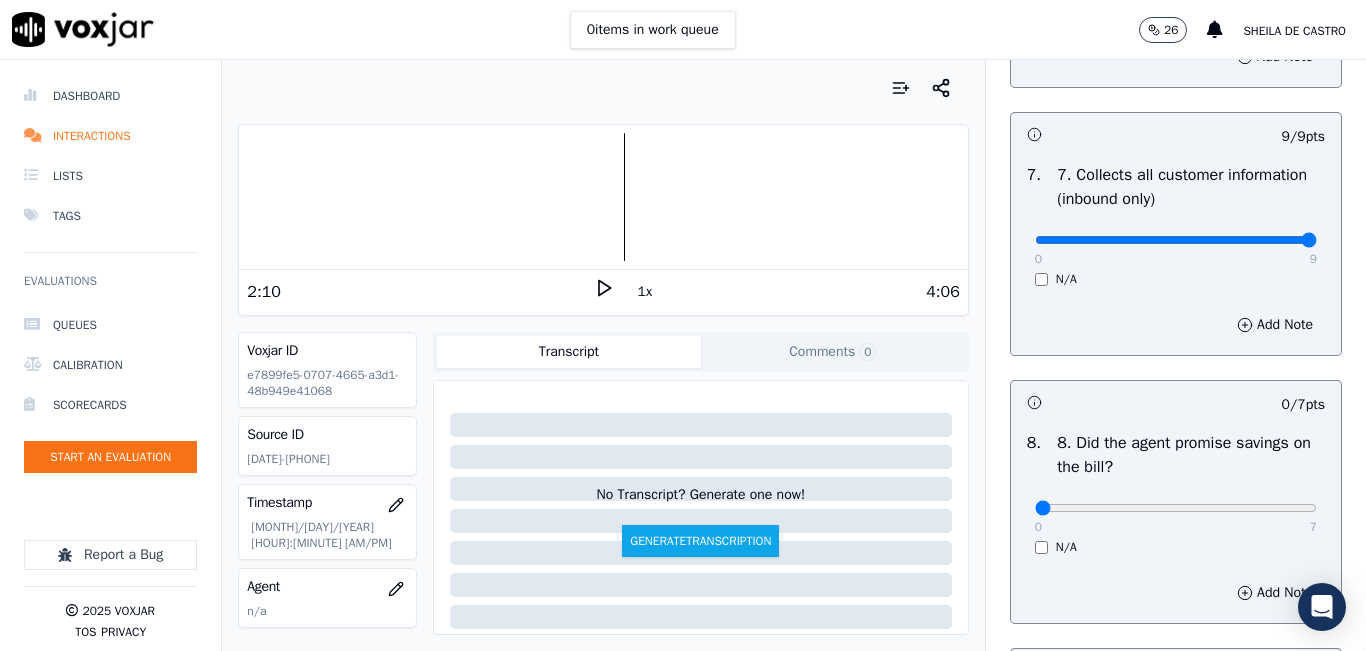 scroll, scrollTop: 1900, scrollLeft: 0, axis: vertical 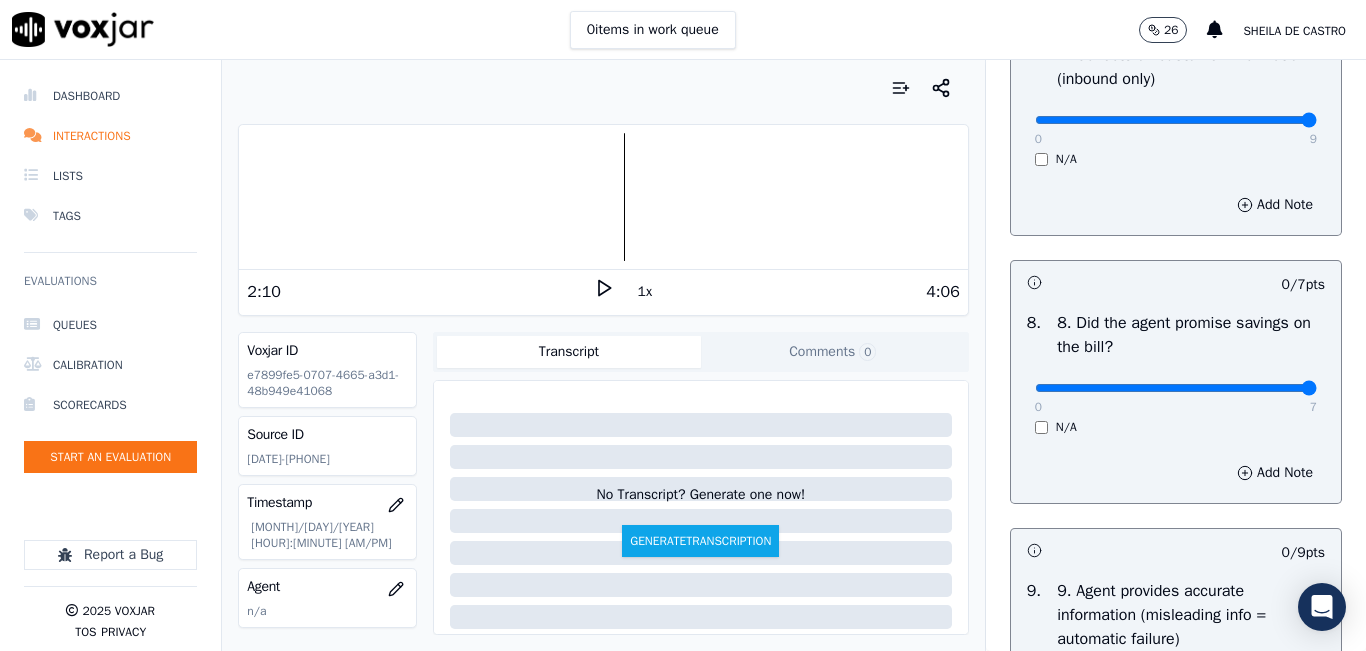 drag, startPoint x: 1260, startPoint y: 456, endPoint x: 1274, endPoint y: 445, distance: 17.804493 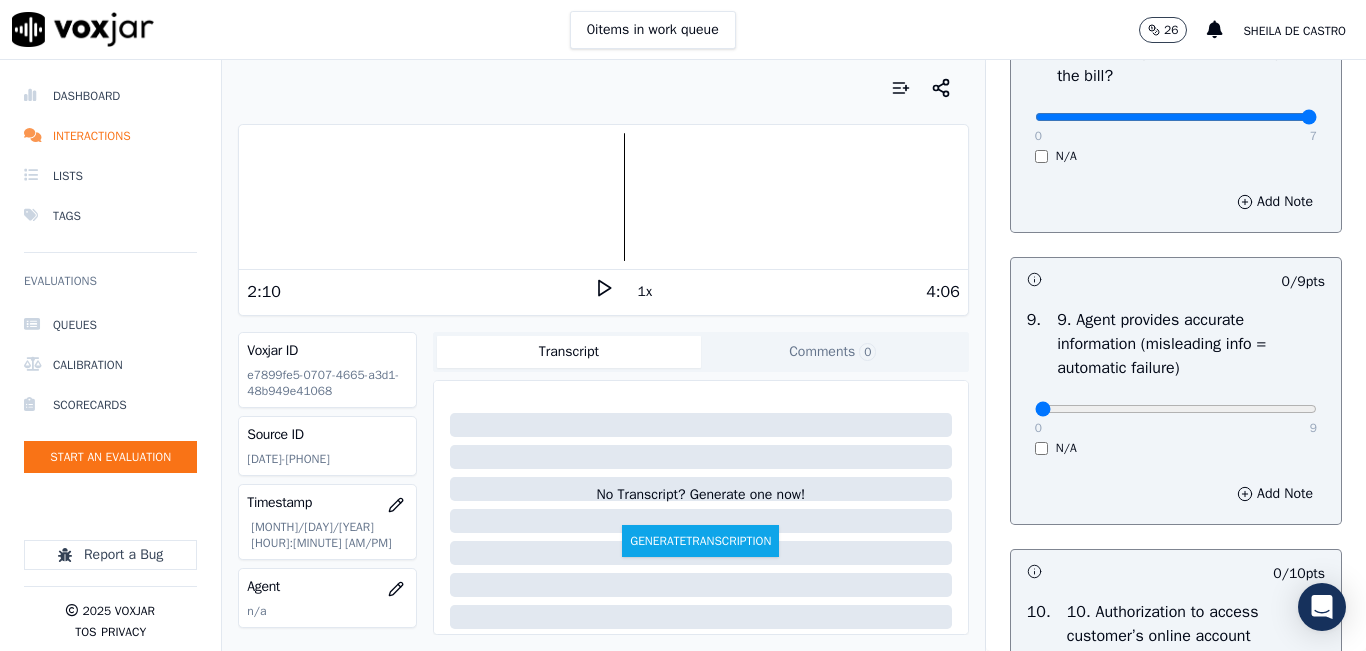 scroll, scrollTop: 2200, scrollLeft: 0, axis: vertical 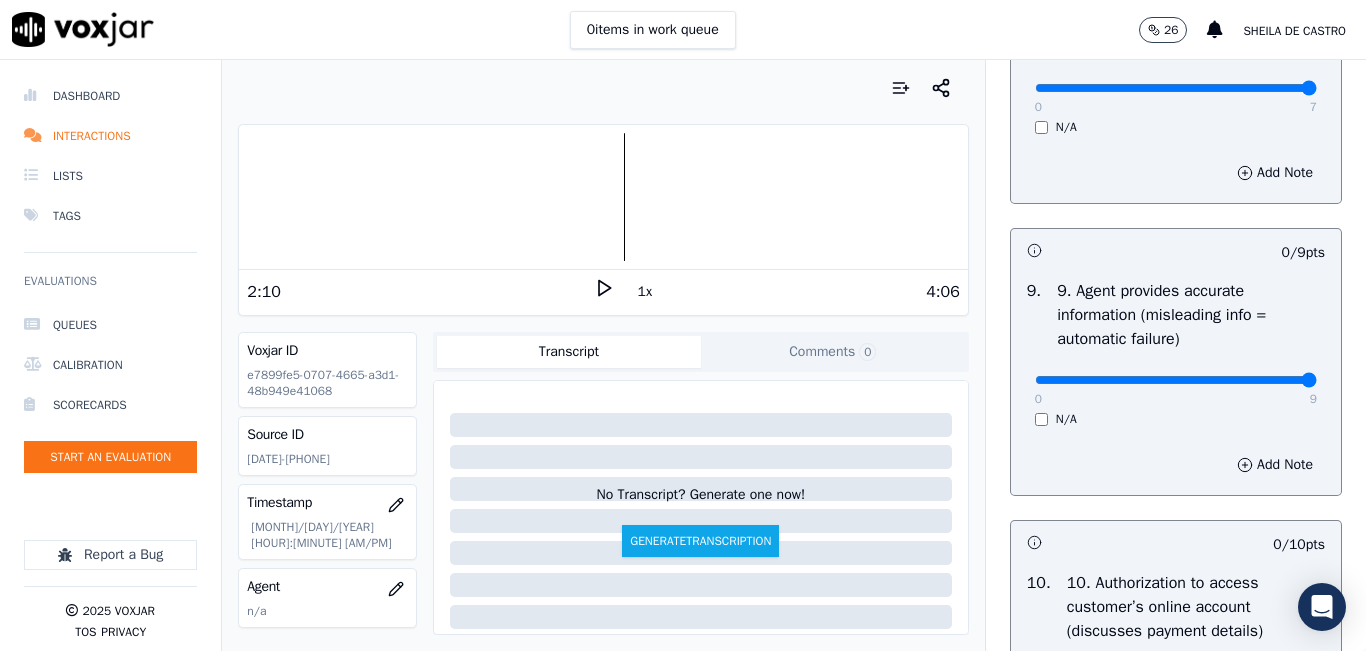 type on "9" 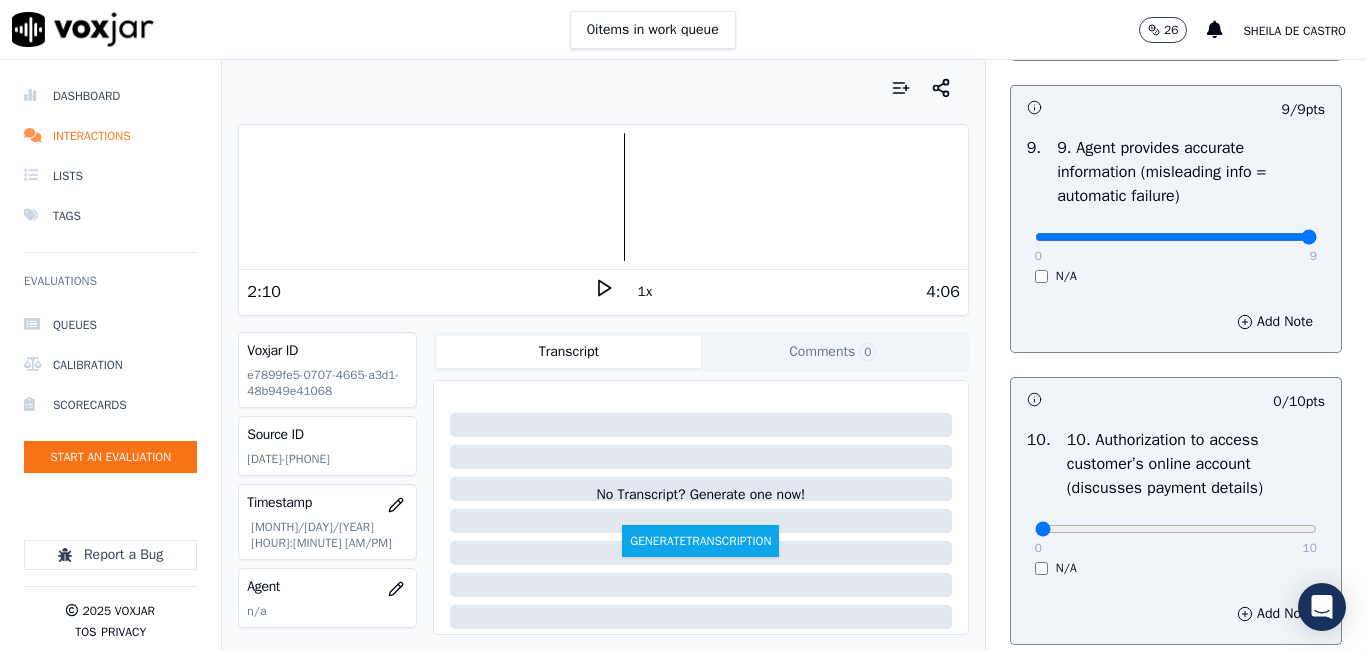 scroll, scrollTop: 2600, scrollLeft: 0, axis: vertical 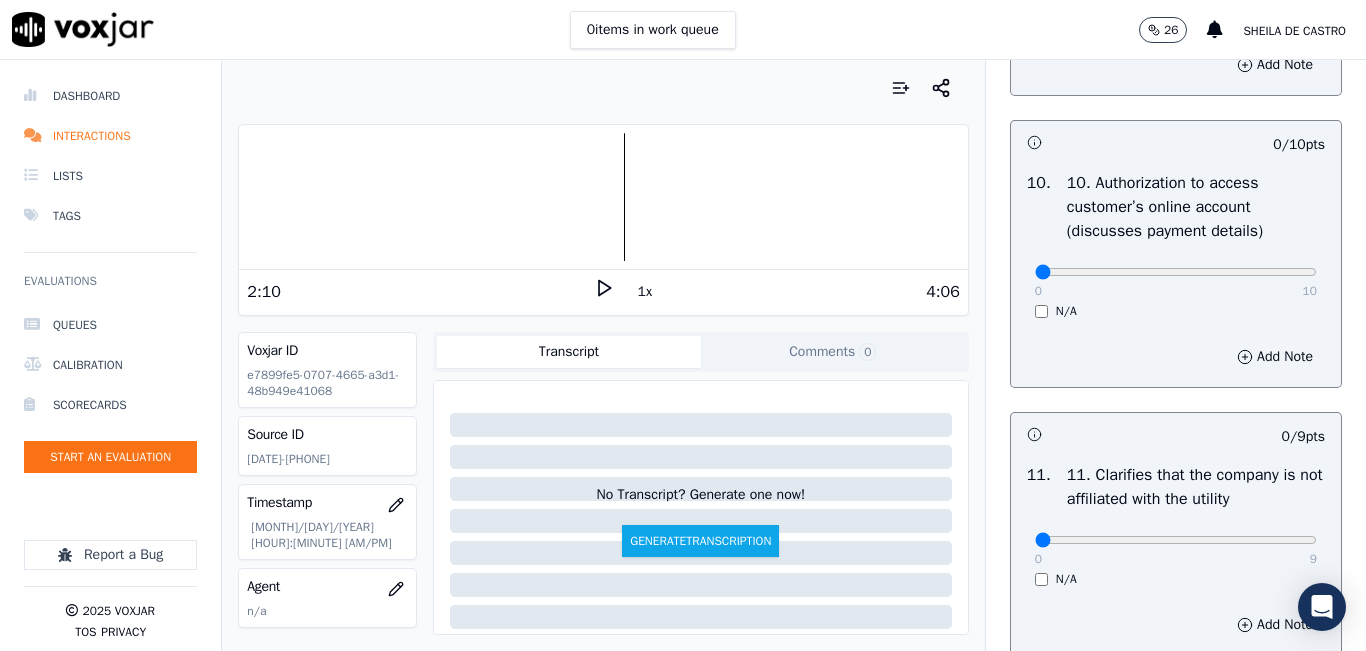 click on "10 .   10. Authorization to access customer’s online account (discusses payment details)     0   10     N/A" at bounding box center [1176, 245] 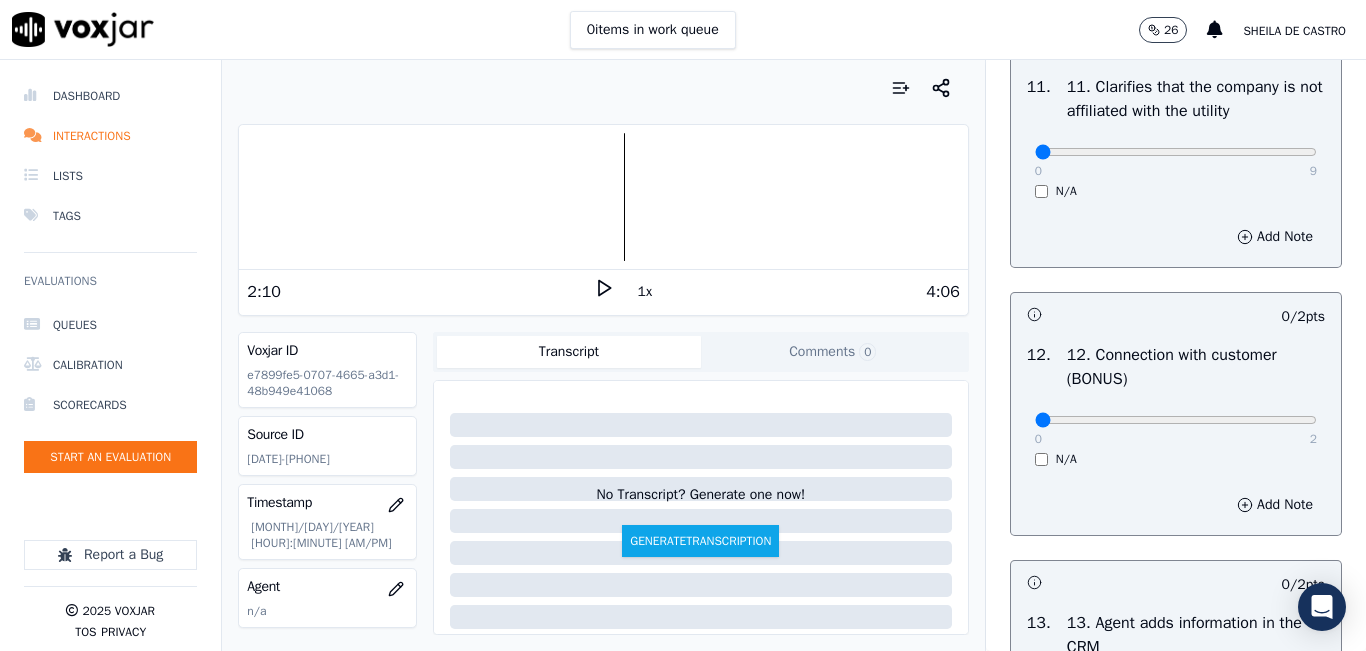 scroll, scrollTop: 3000, scrollLeft: 0, axis: vertical 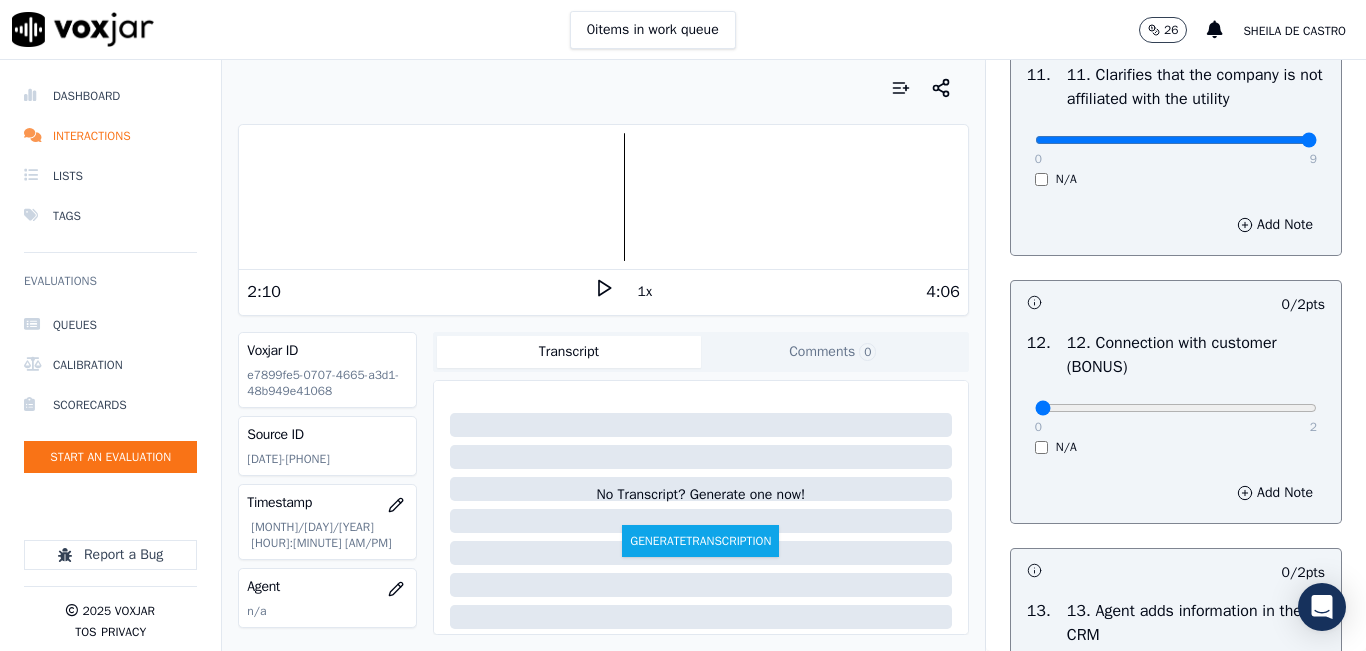 type on "9" 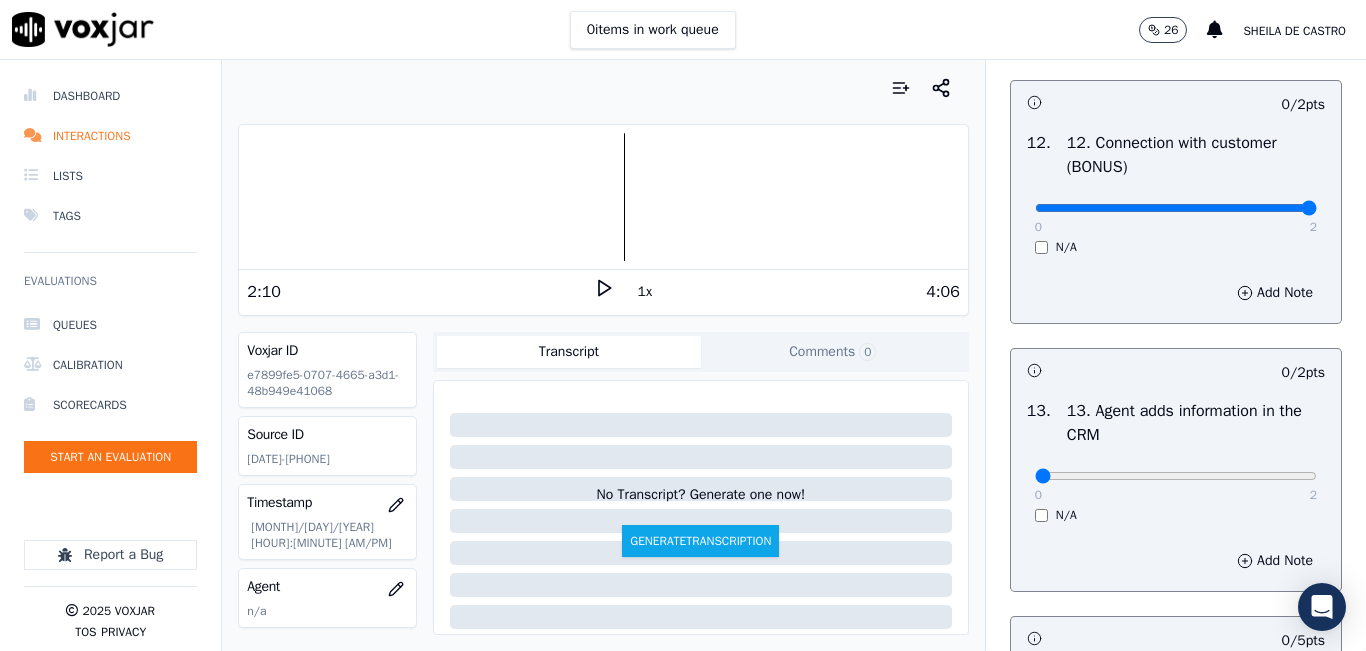 type on "2" 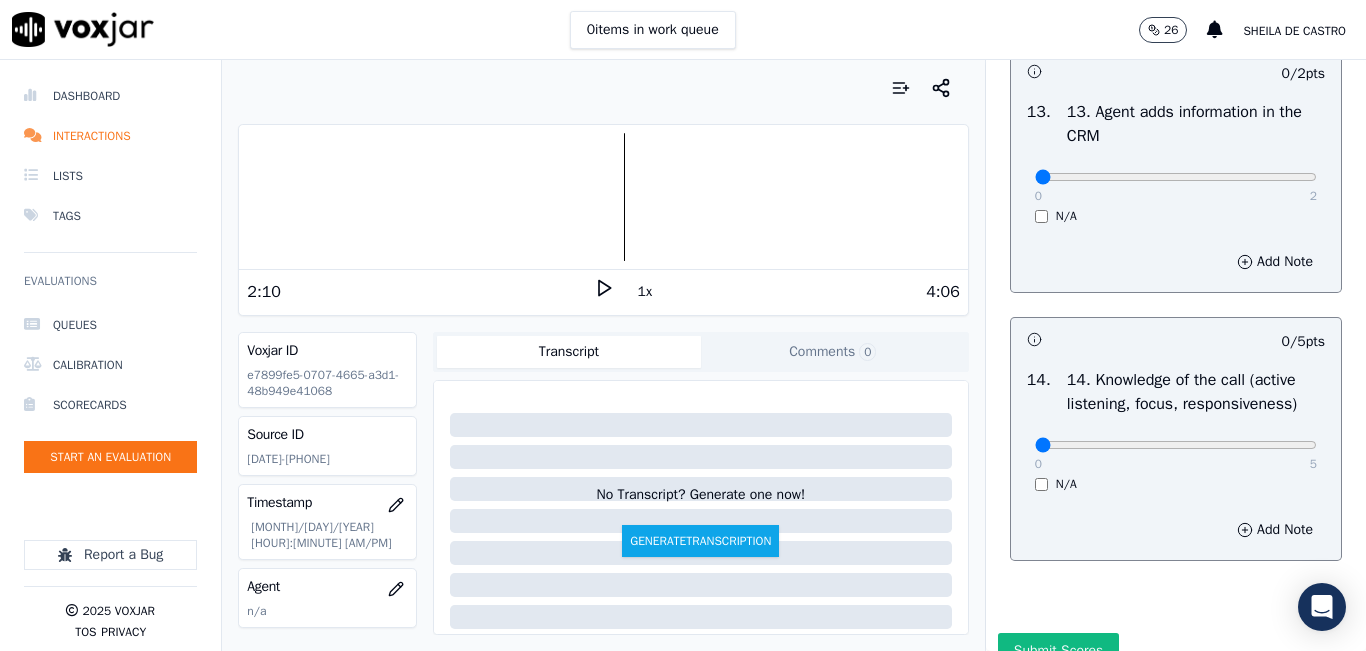 scroll, scrollTop: 3500, scrollLeft: 0, axis: vertical 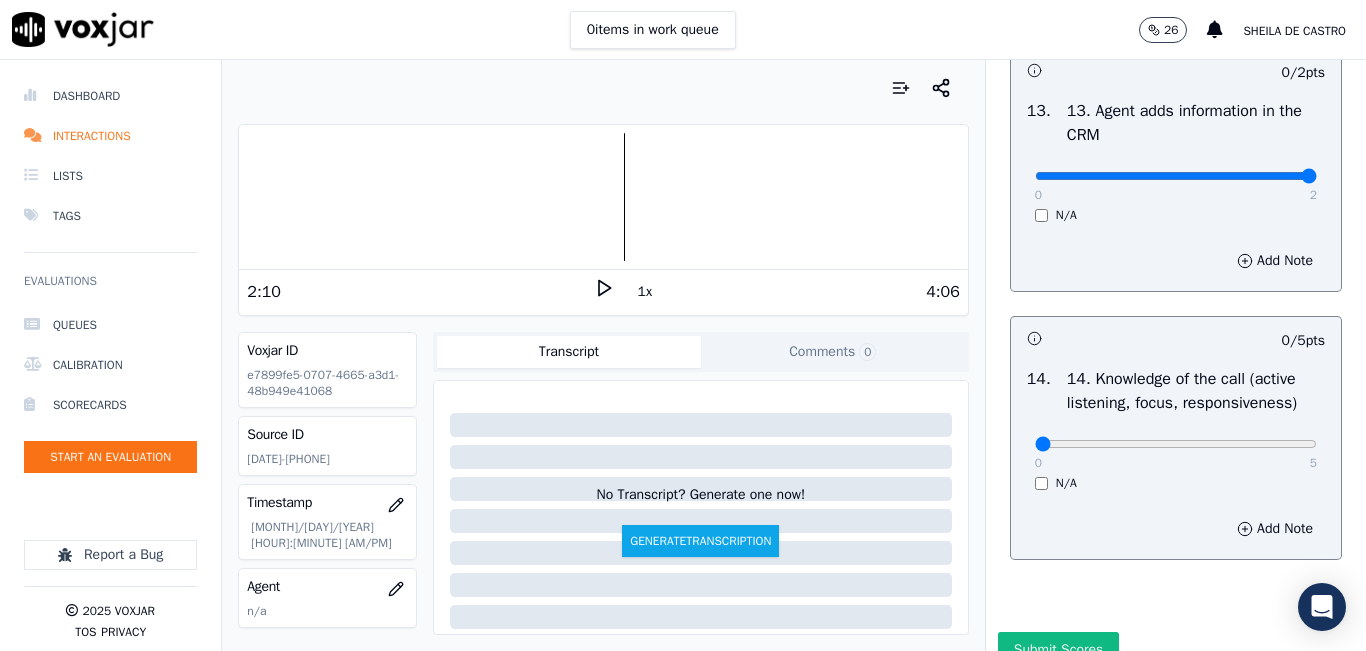 type on "2" 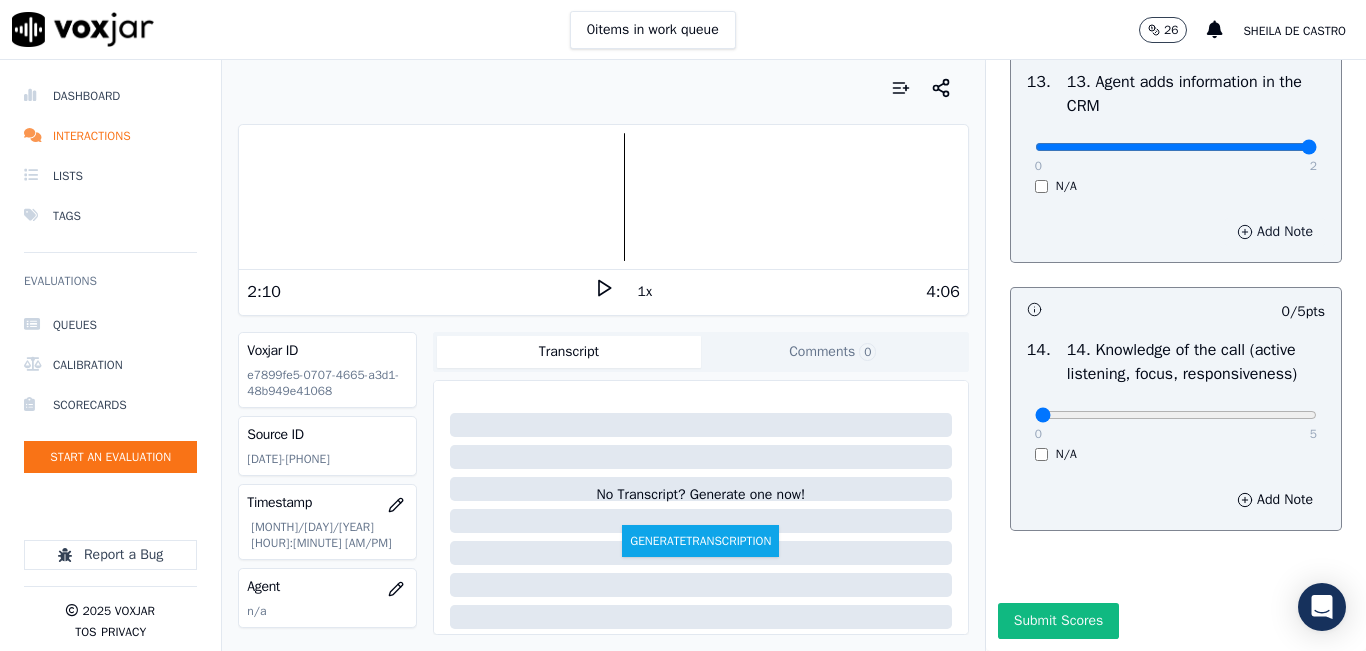 scroll, scrollTop: 3642, scrollLeft: 0, axis: vertical 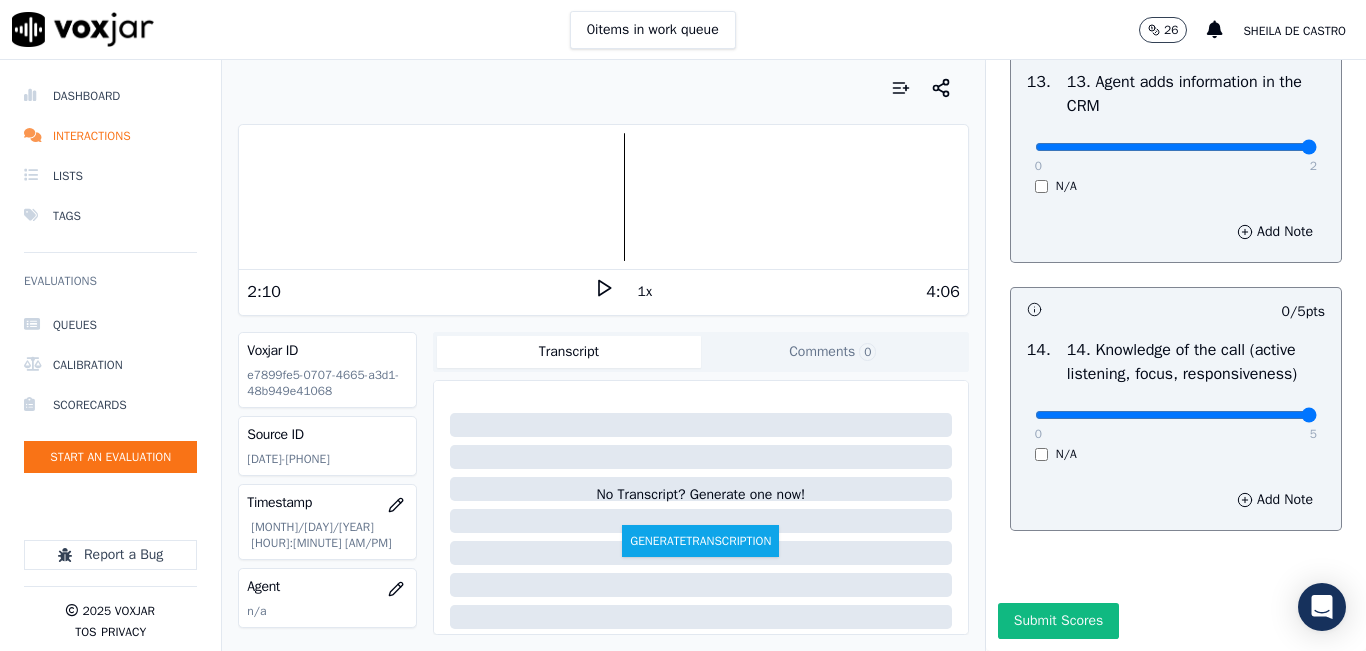 drag, startPoint x: 1260, startPoint y: 366, endPoint x: 1237, endPoint y: 412, distance: 51.42956 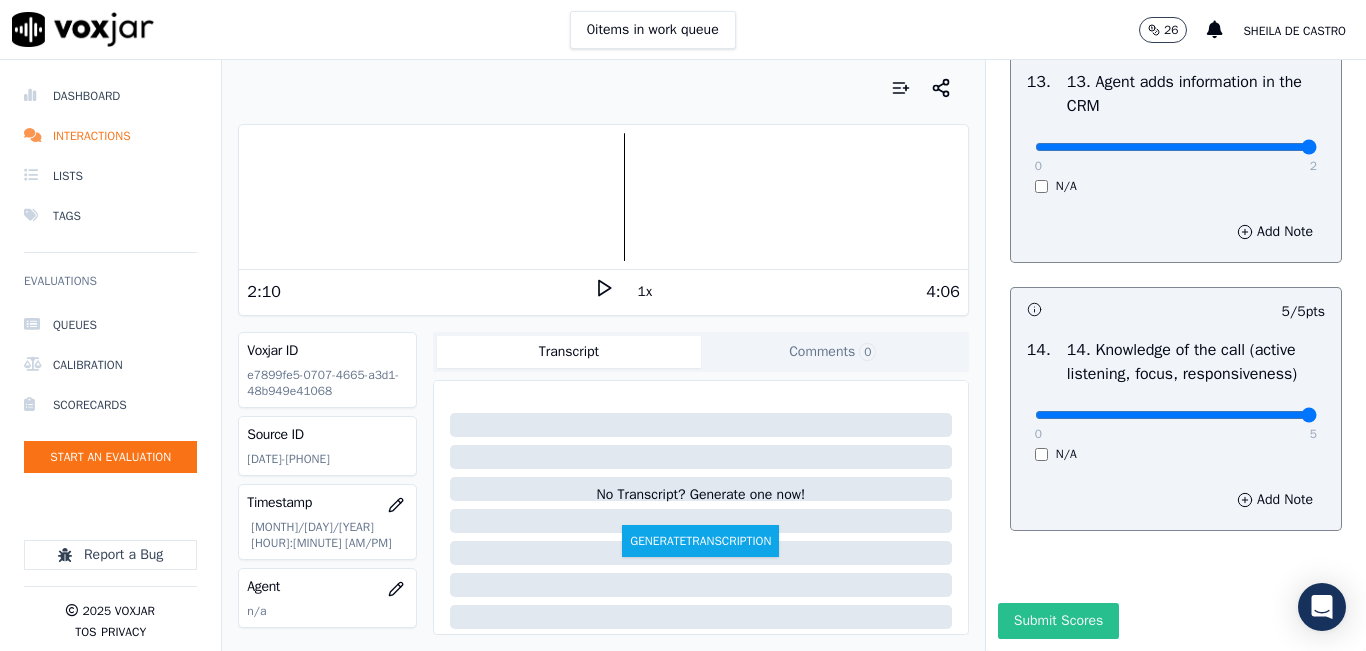 click on "Submit Scores" at bounding box center (1058, 621) 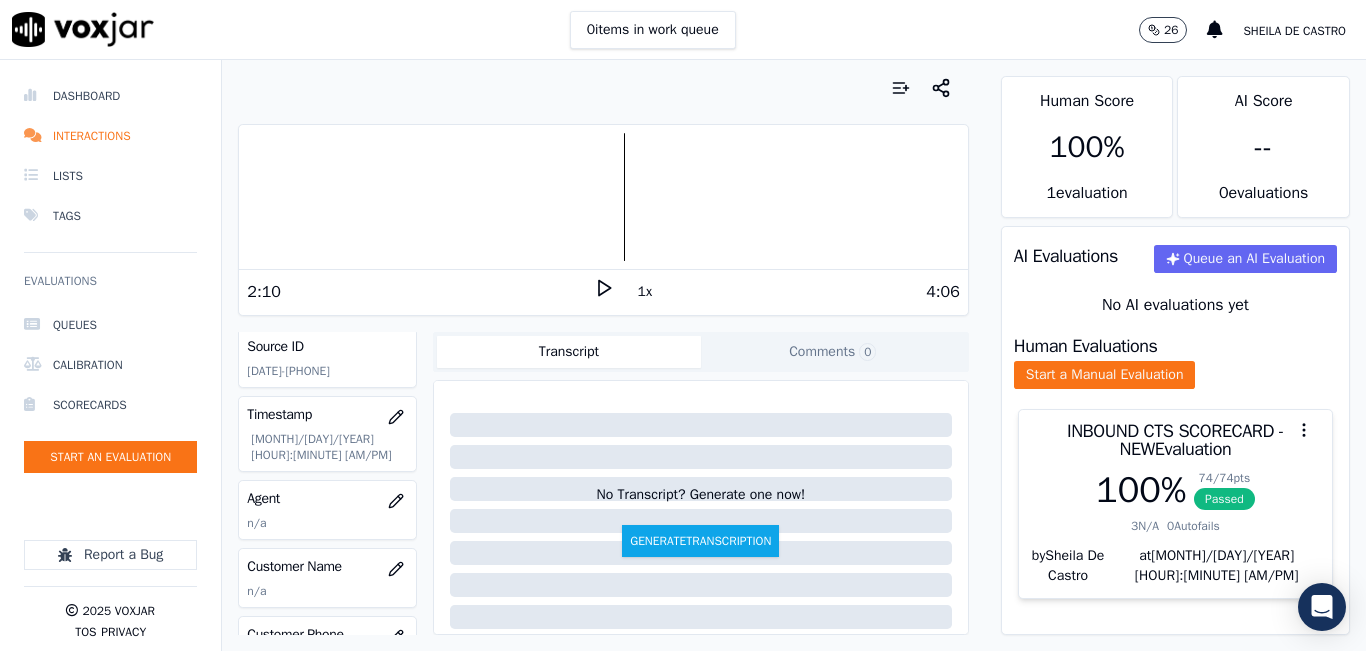 scroll, scrollTop: 200, scrollLeft: 0, axis: vertical 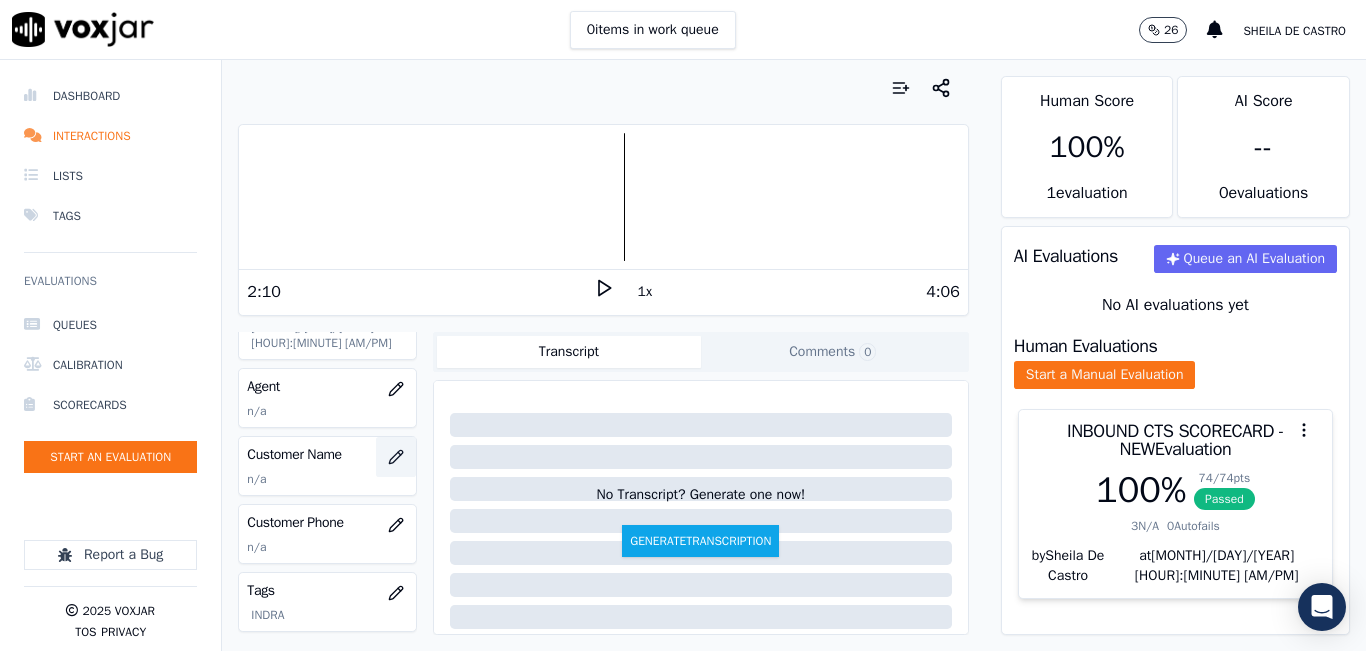 click at bounding box center [396, 457] 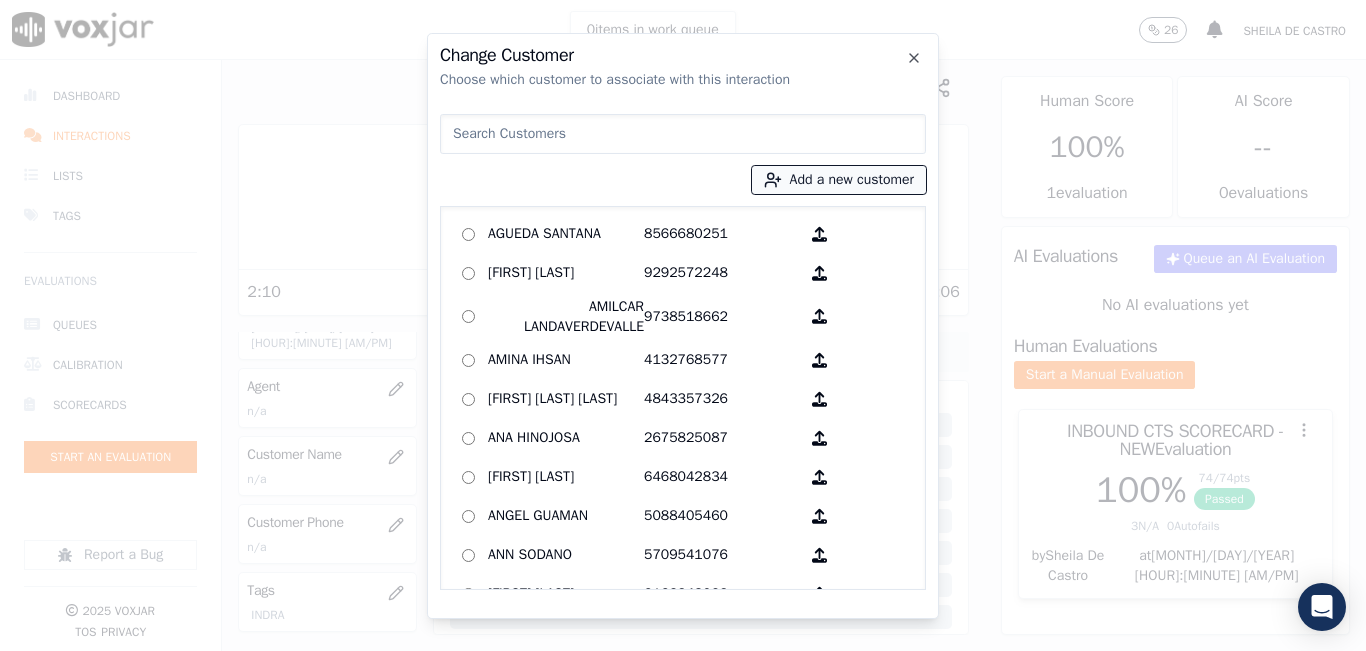 click on "Add a new customer" at bounding box center [839, 180] 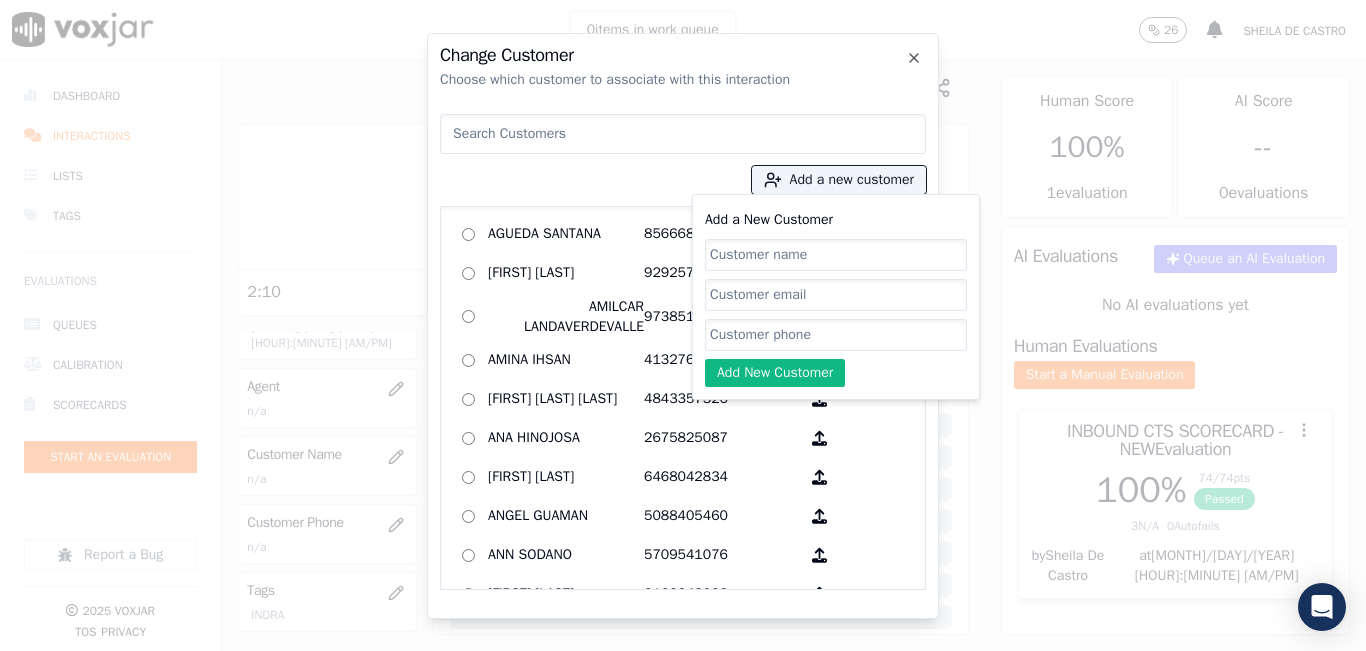 click on "Add a New Customer" 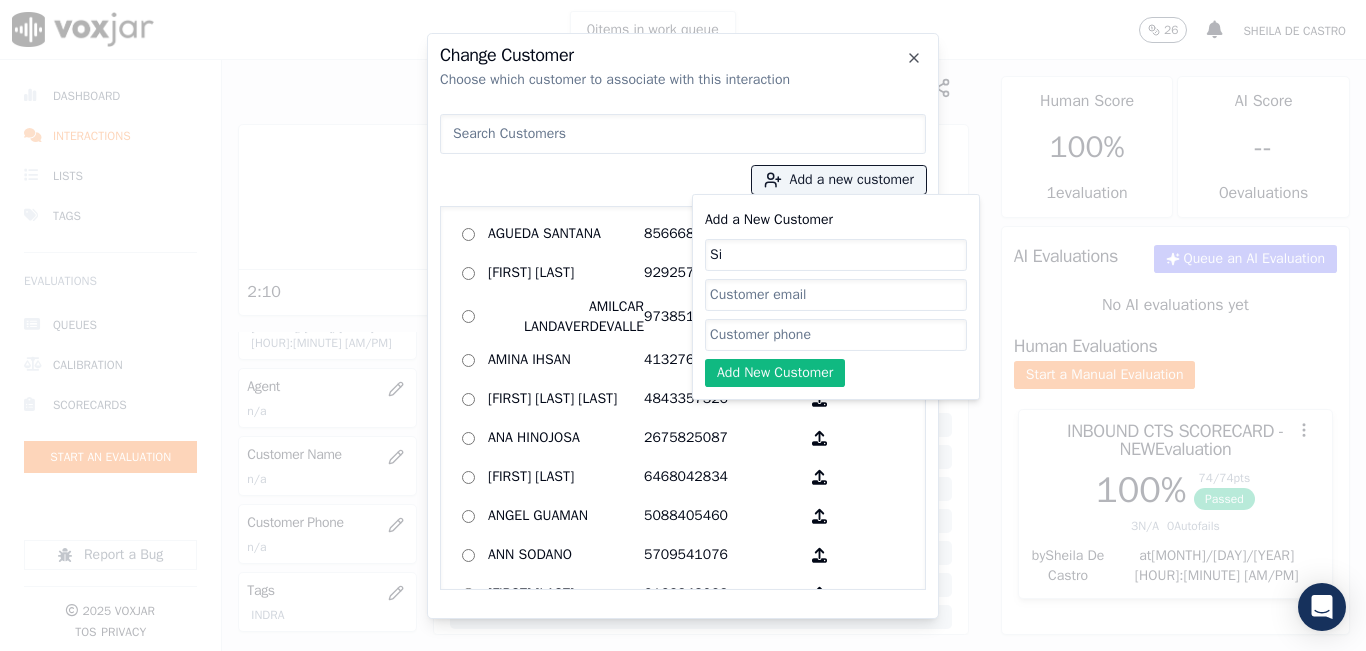 type on "S" 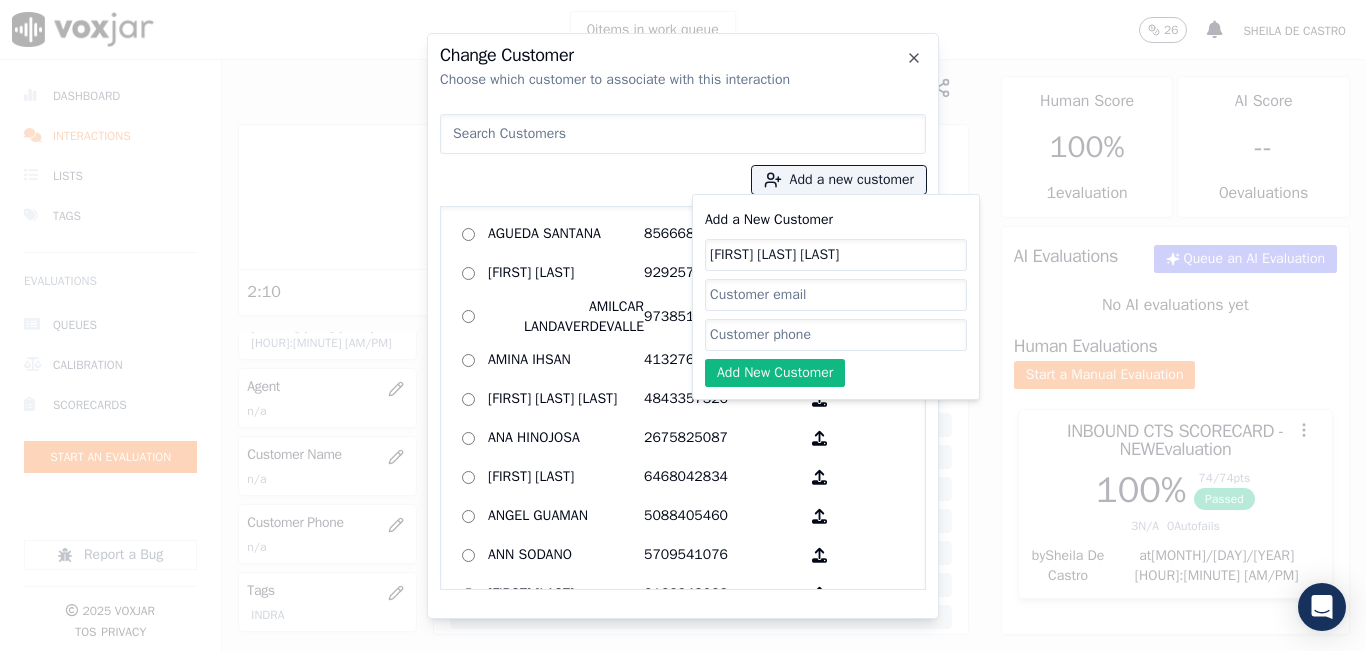 type on "[FIRST] [LAST] [LAST]" 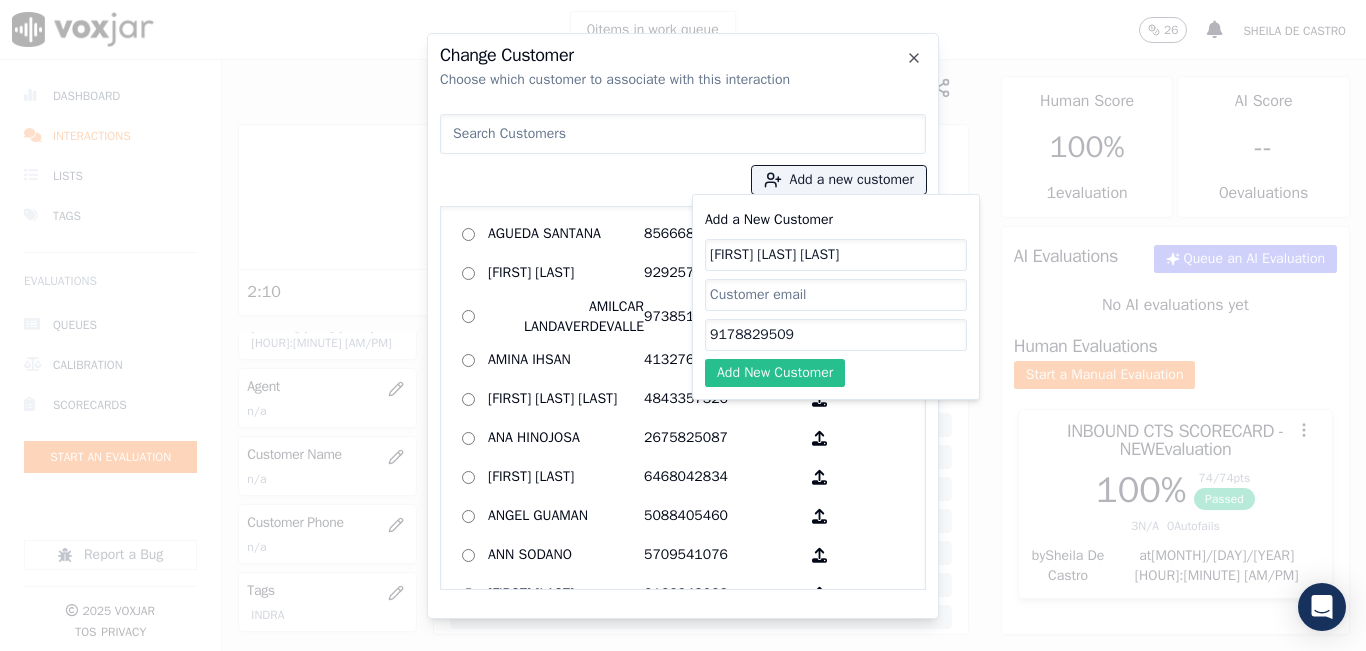 type on "9178829509" 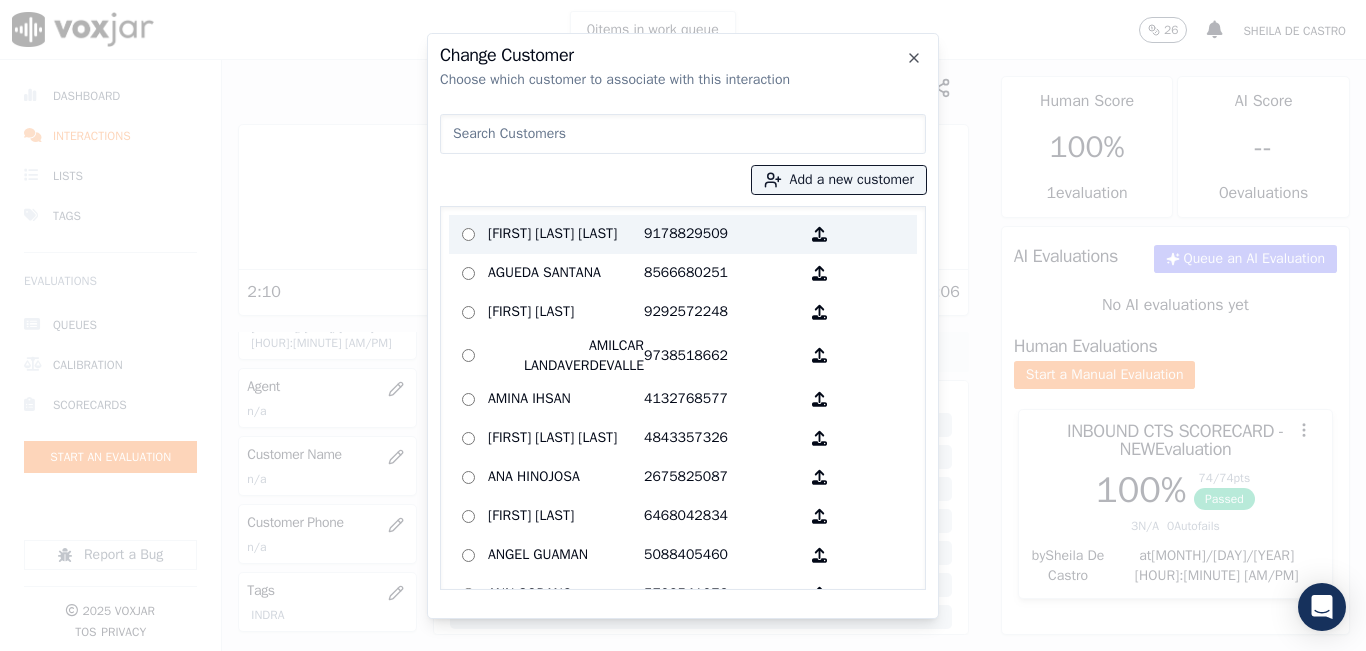 click on "[FIRST] [LAST] [LAST]" at bounding box center (566, 234) 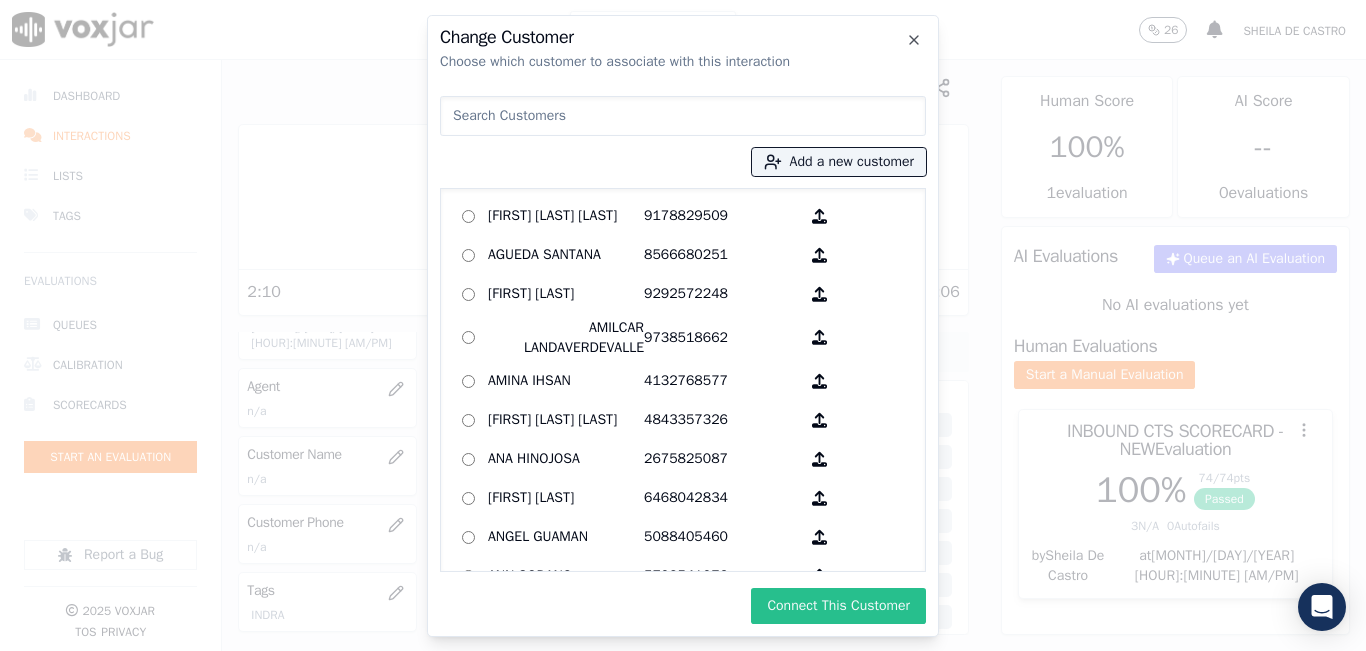 click on "Connect This Customer" at bounding box center (838, 606) 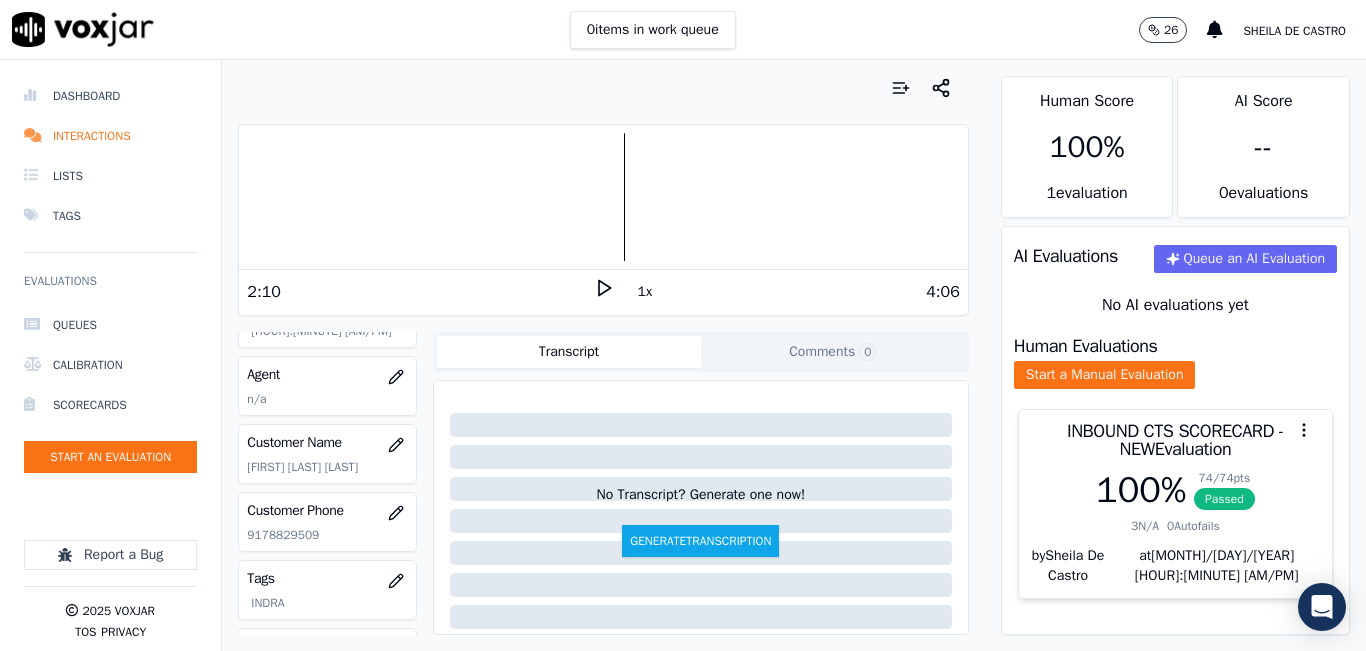 scroll, scrollTop: 100, scrollLeft: 0, axis: vertical 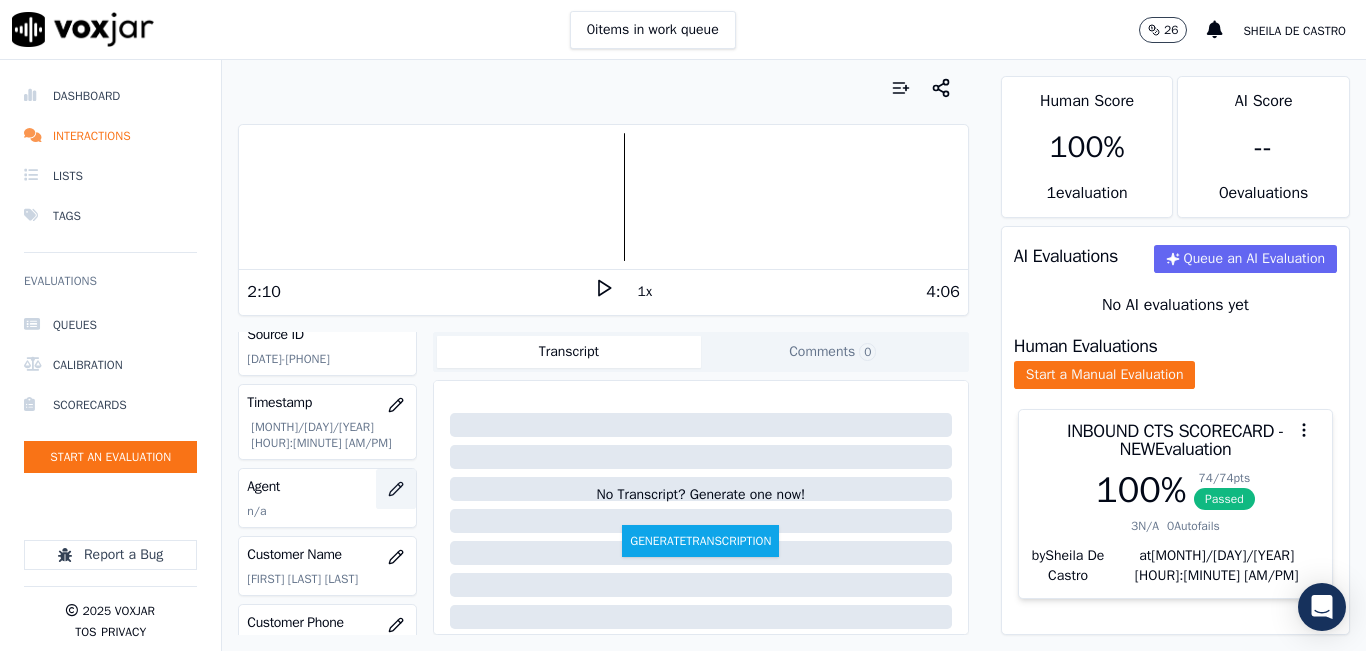 click 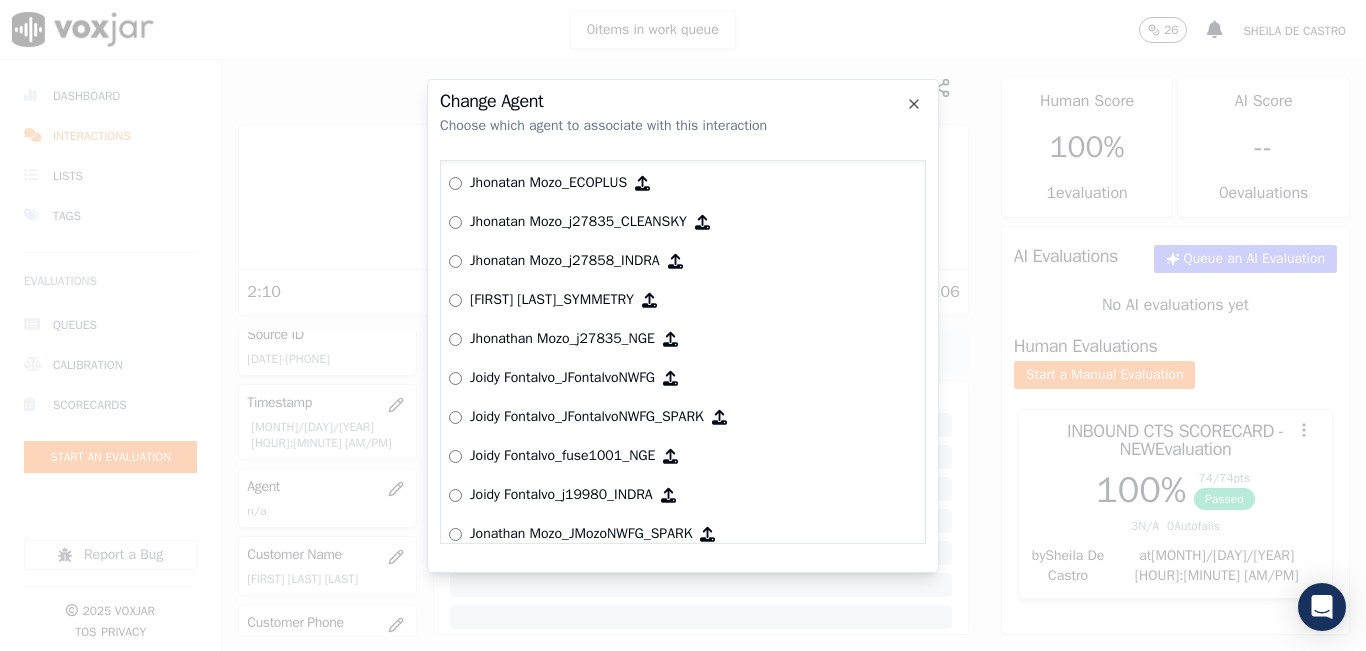 scroll, scrollTop: 4972, scrollLeft: 0, axis: vertical 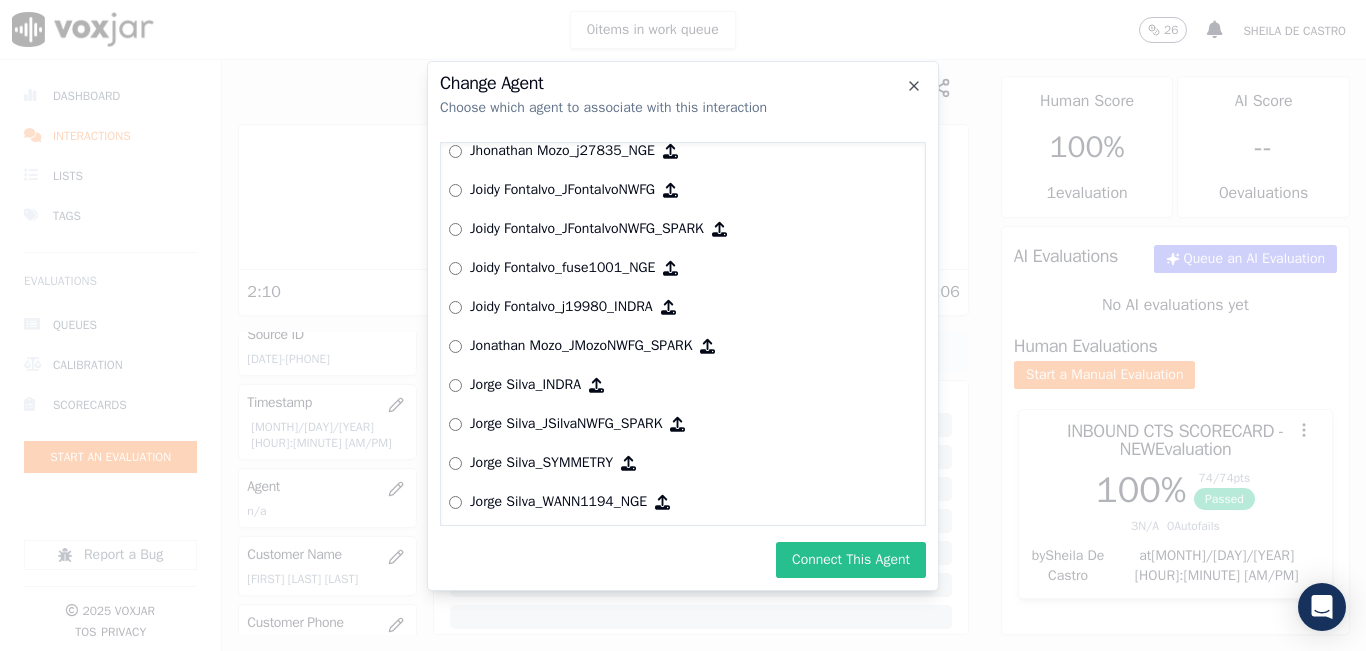 click on "Connect This Agent" at bounding box center [851, 560] 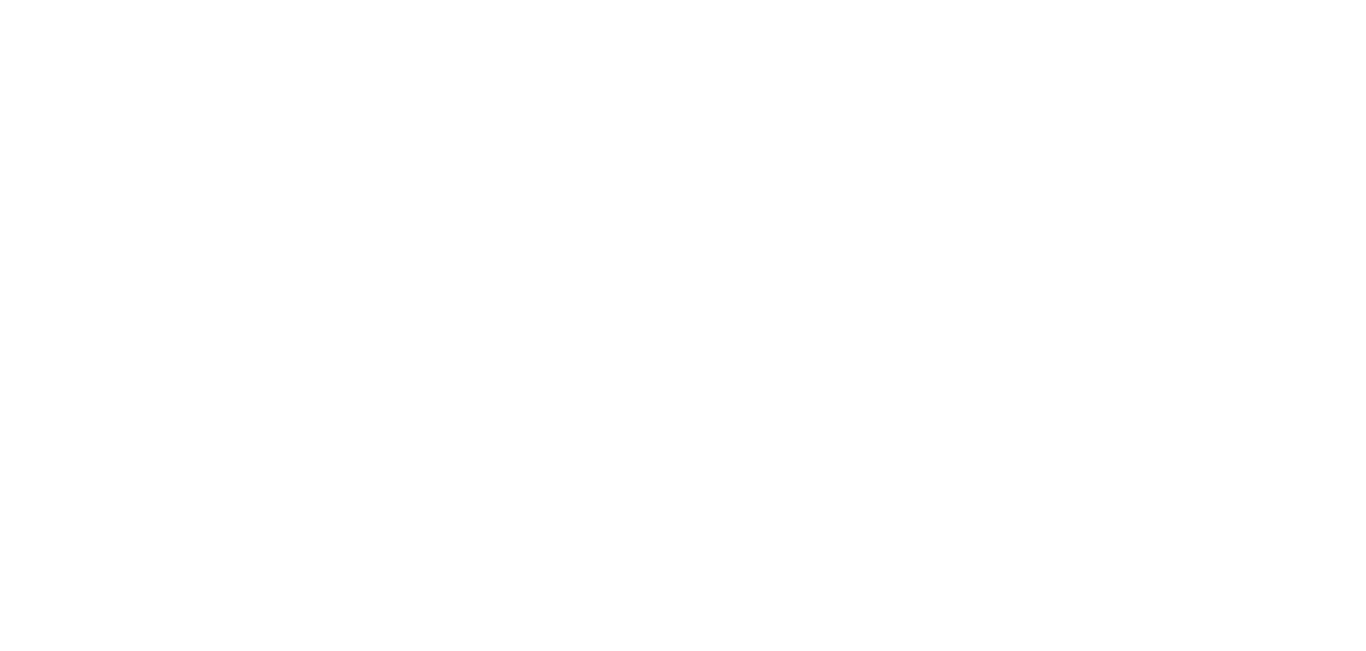 scroll, scrollTop: 0, scrollLeft: 0, axis: both 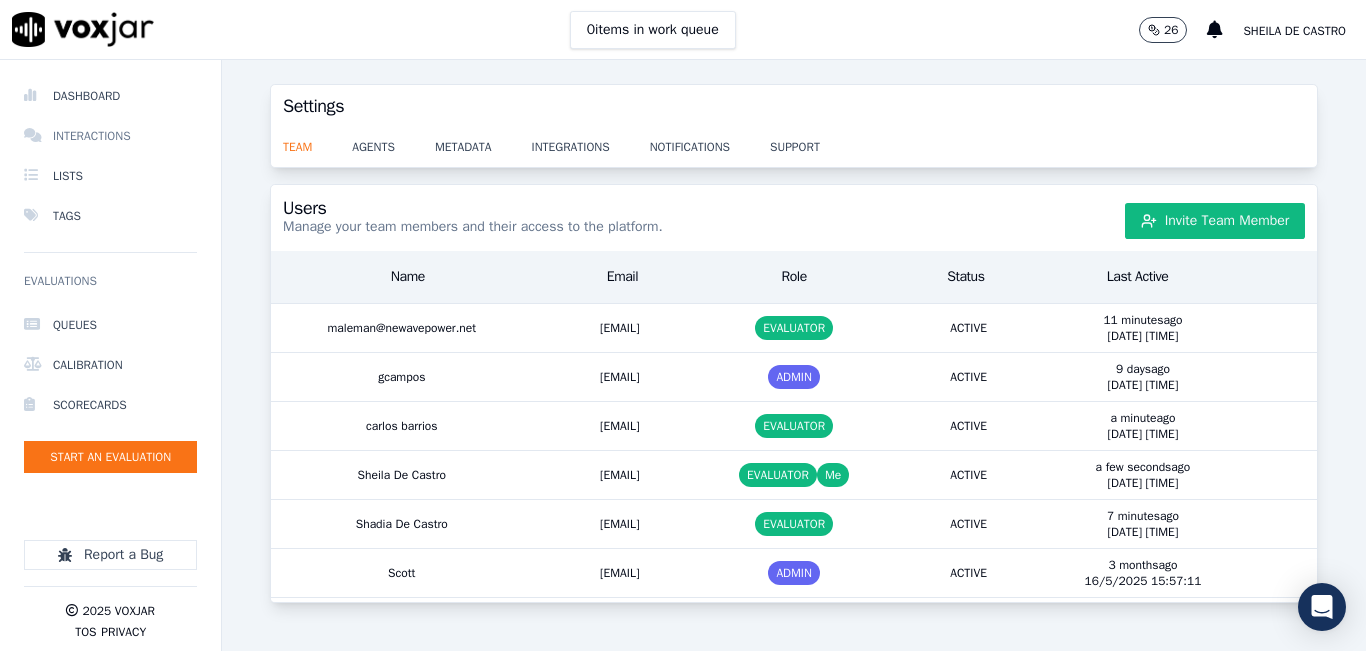 click on "Interactions" at bounding box center (110, 136) 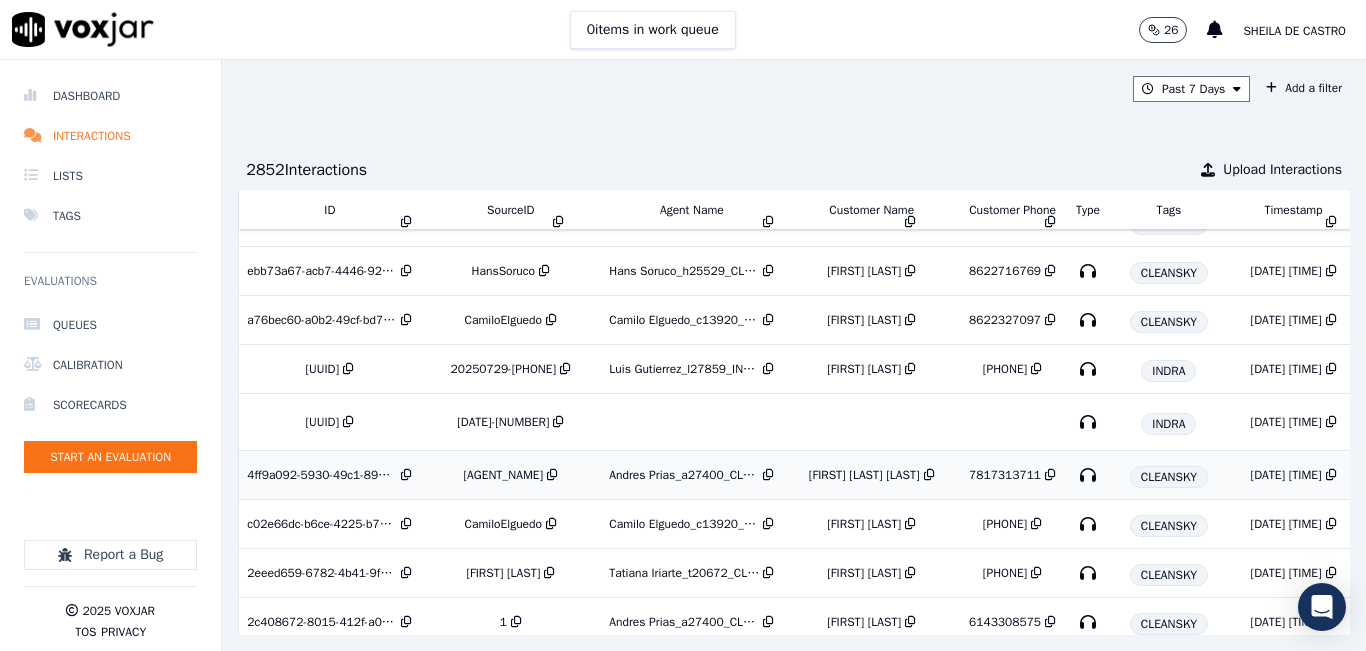 scroll, scrollTop: 7935, scrollLeft: 0, axis: vertical 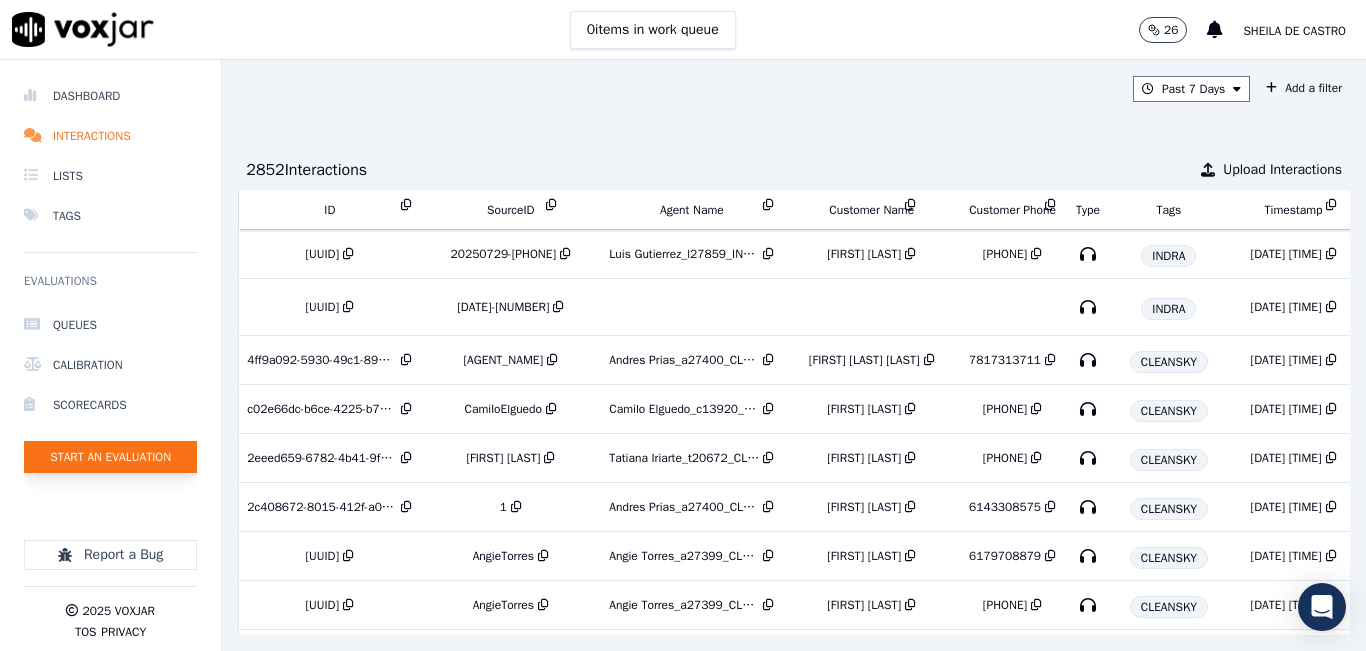 click on "Start an Evaluation" 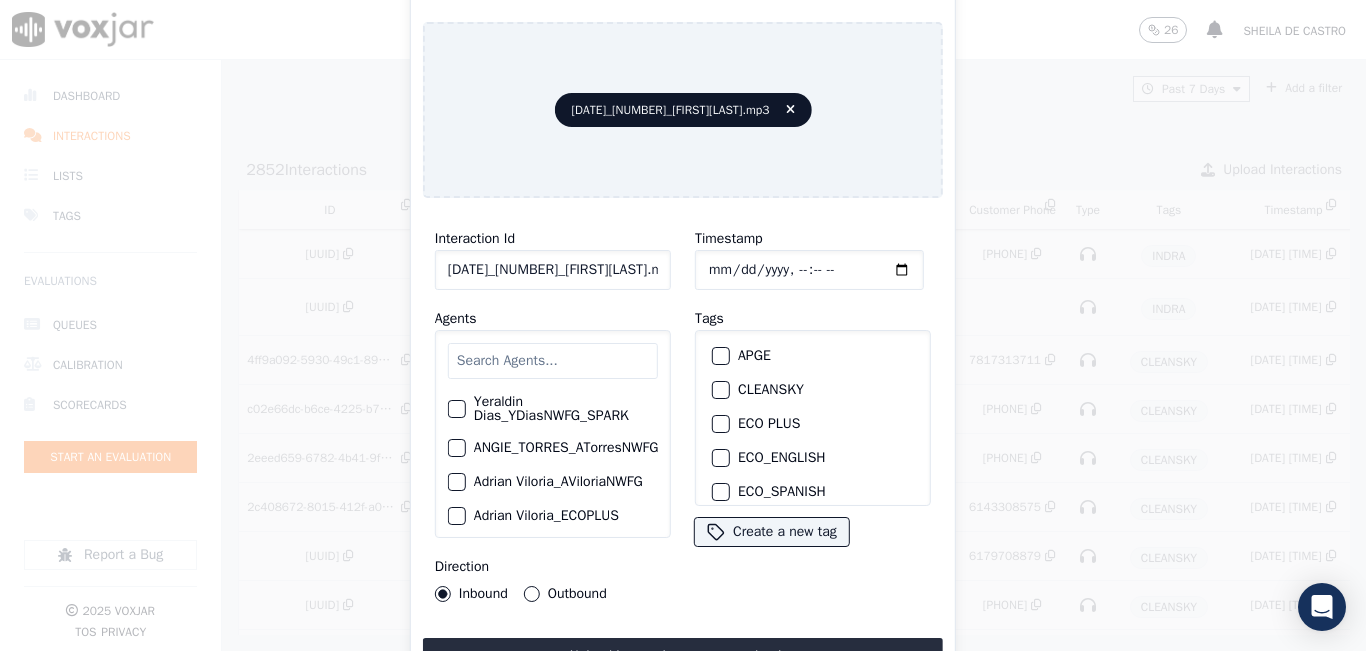 click on "[DATE]_[NUMBER]_[FIRST][LAST].mp3" 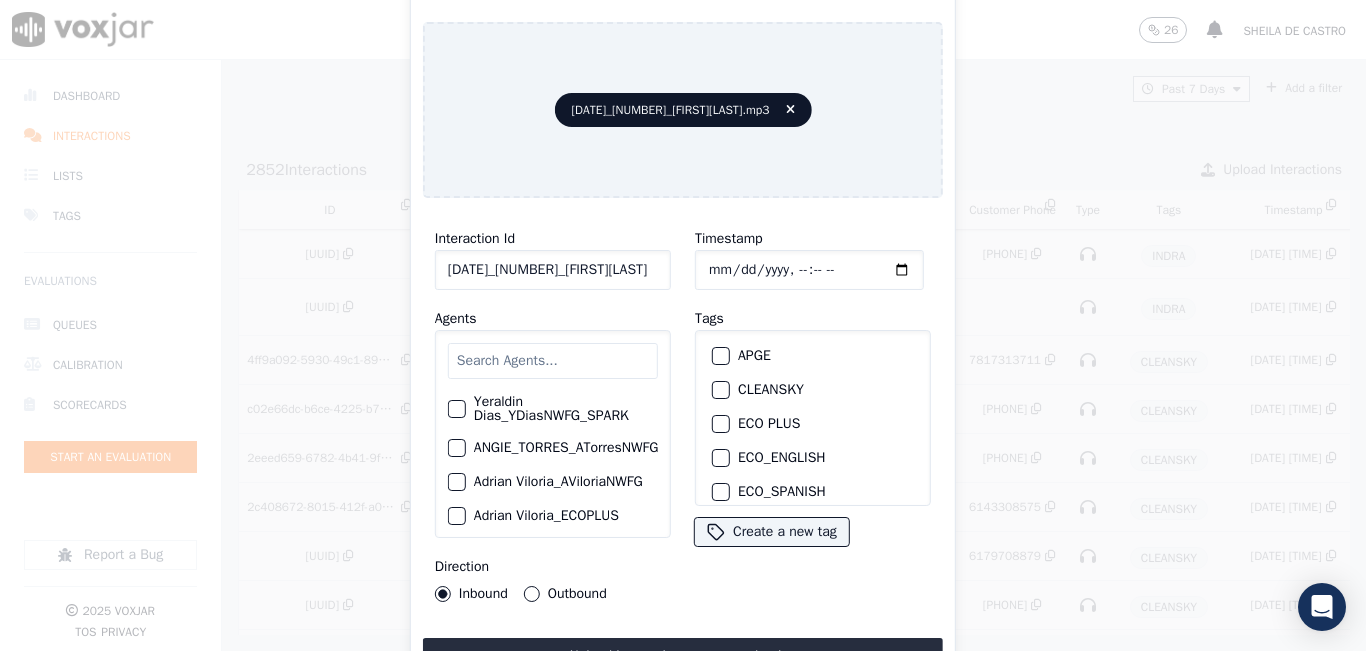 scroll, scrollTop: 0, scrollLeft: 22, axis: horizontal 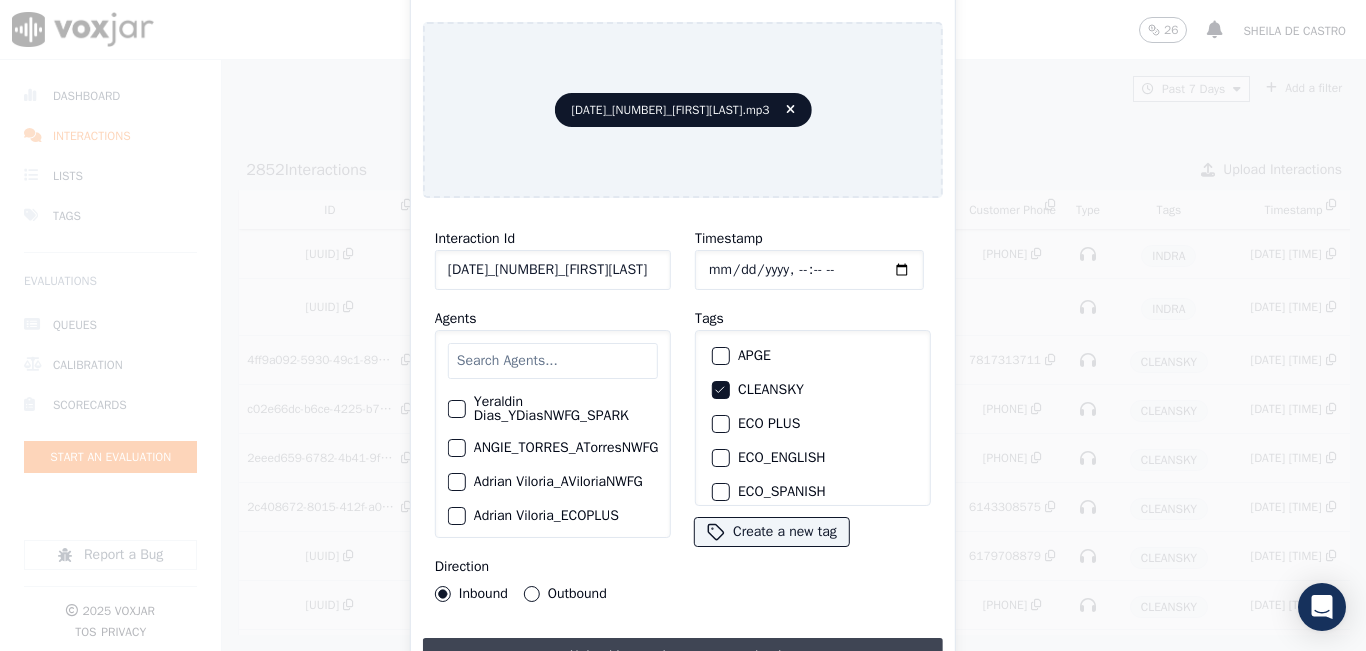 click on "Upload interaction to start evaluation" at bounding box center (683, 656) 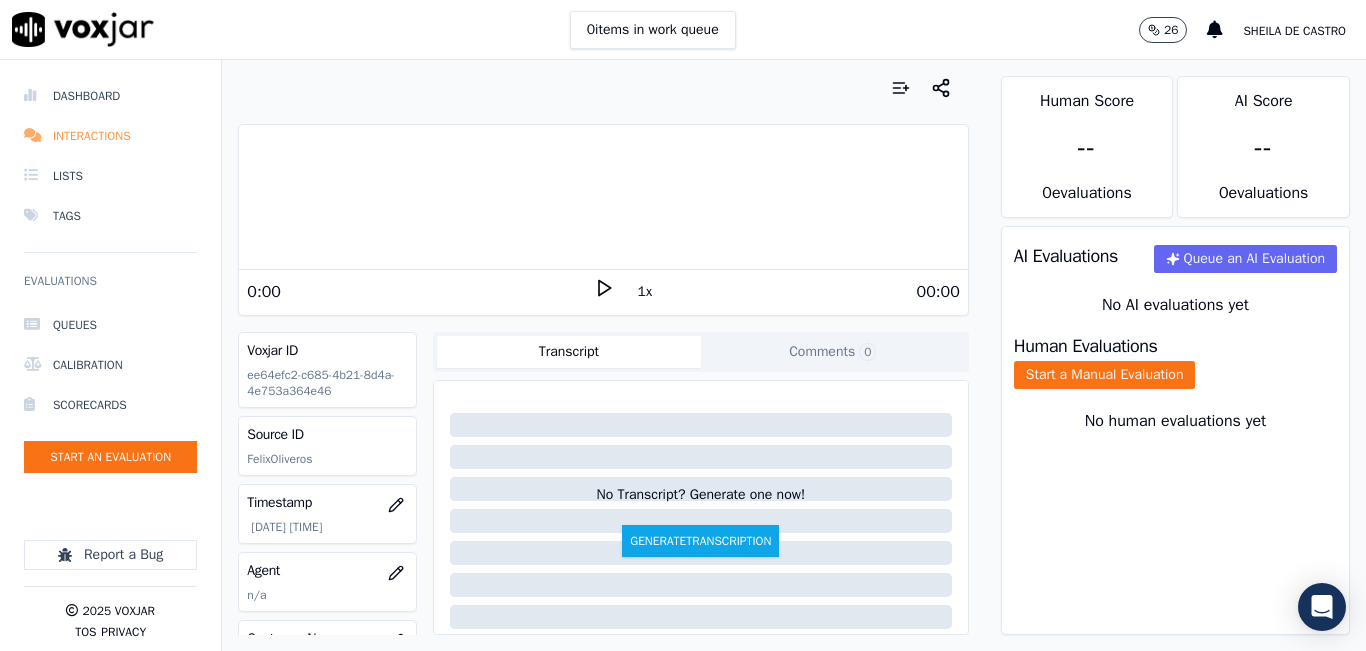 click on "Interactions" at bounding box center [110, 136] 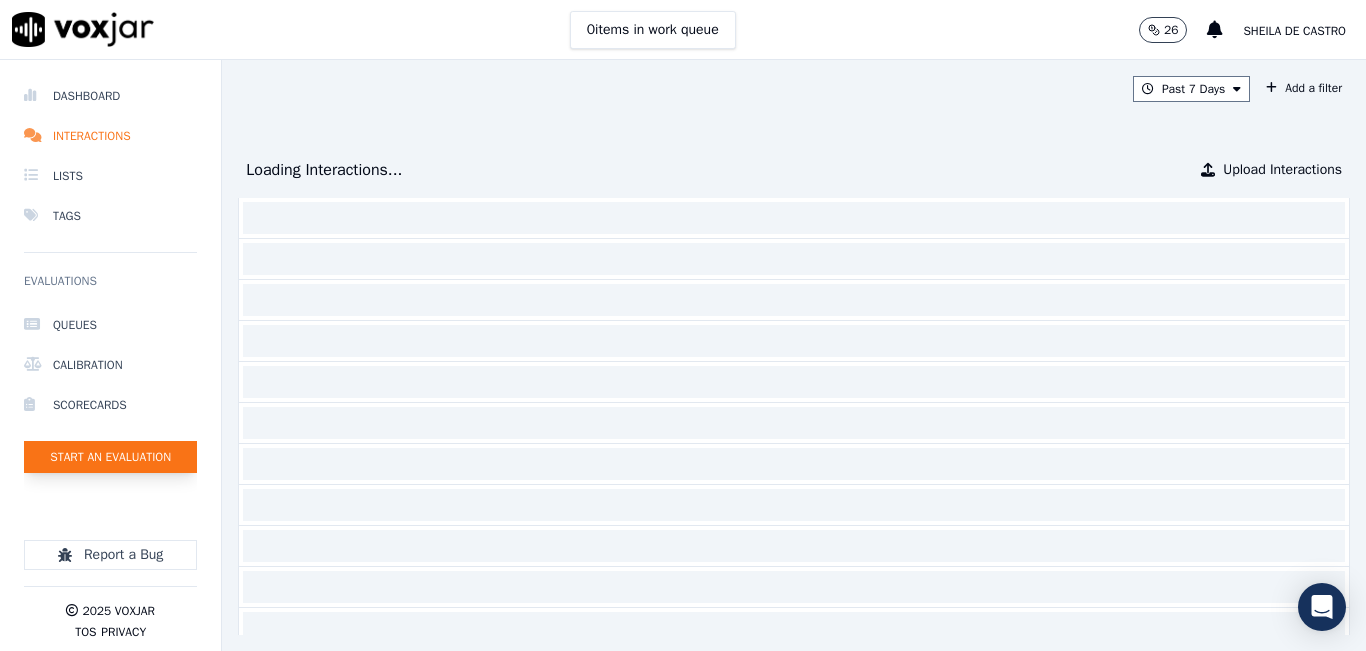 click on "Start an Evaluation" 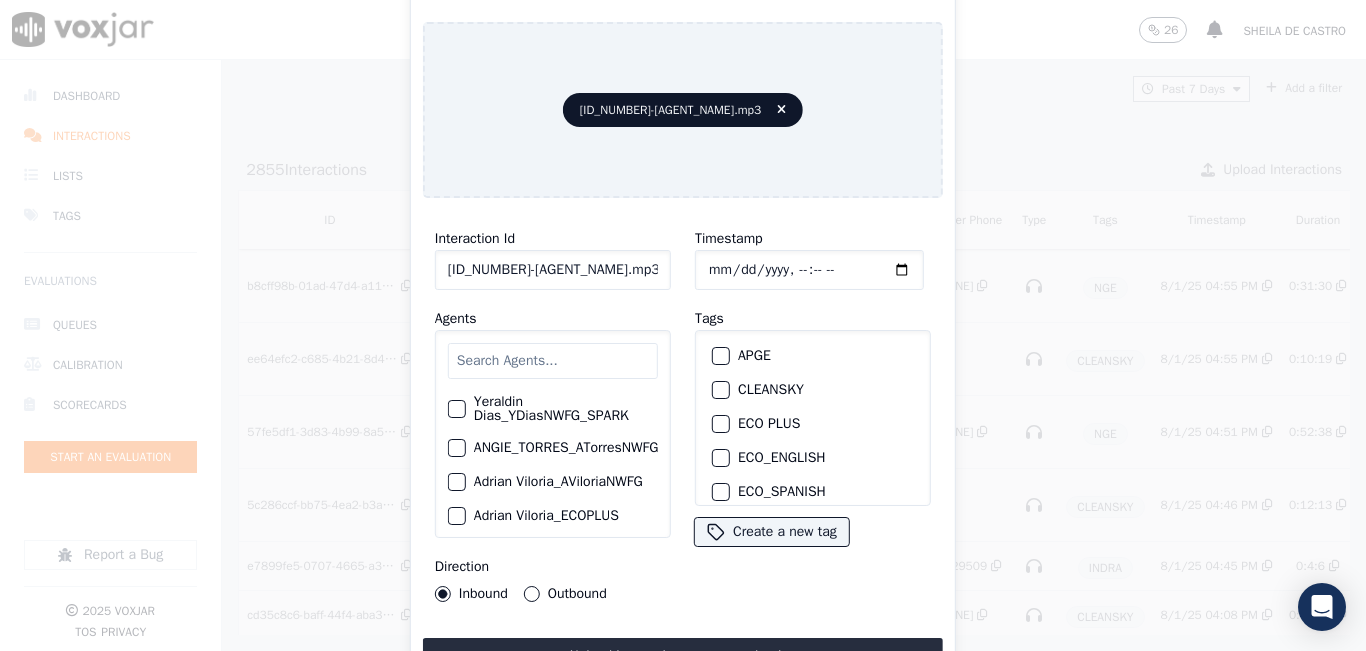 click on "[ID_NUMBER]-[AGENT_NAME].mp3" 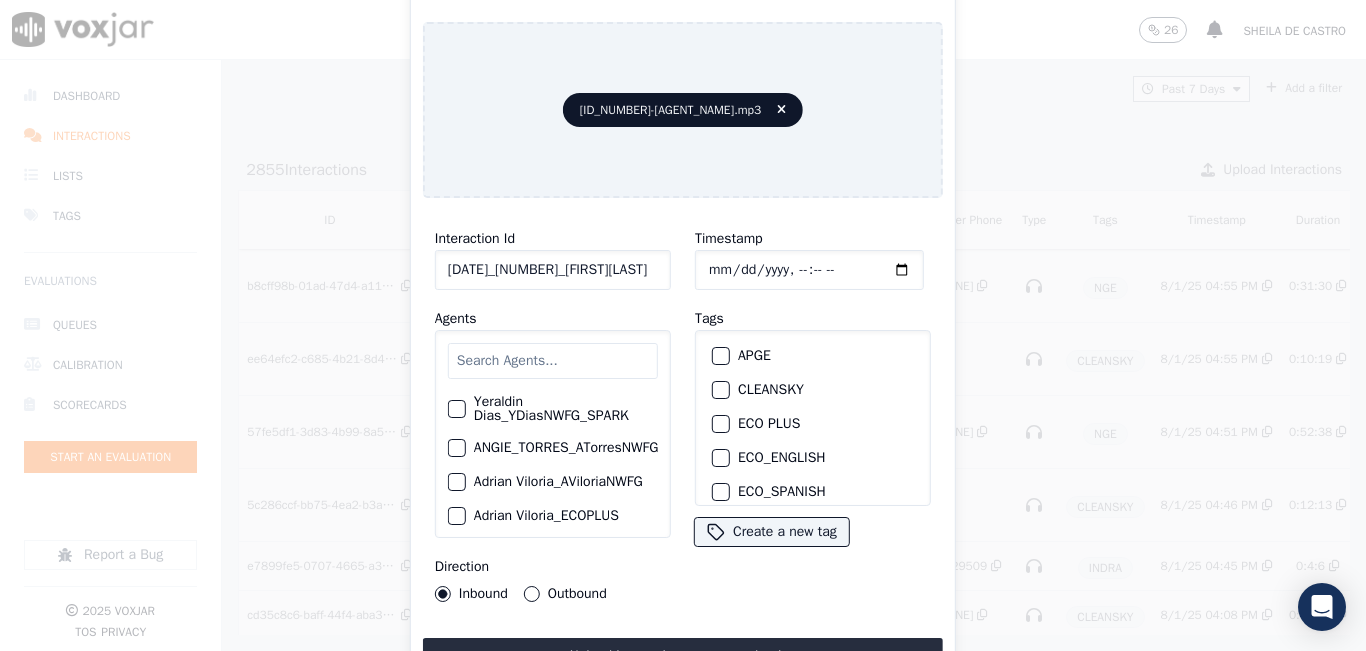 scroll, scrollTop: 0, scrollLeft: 19, axis: horizontal 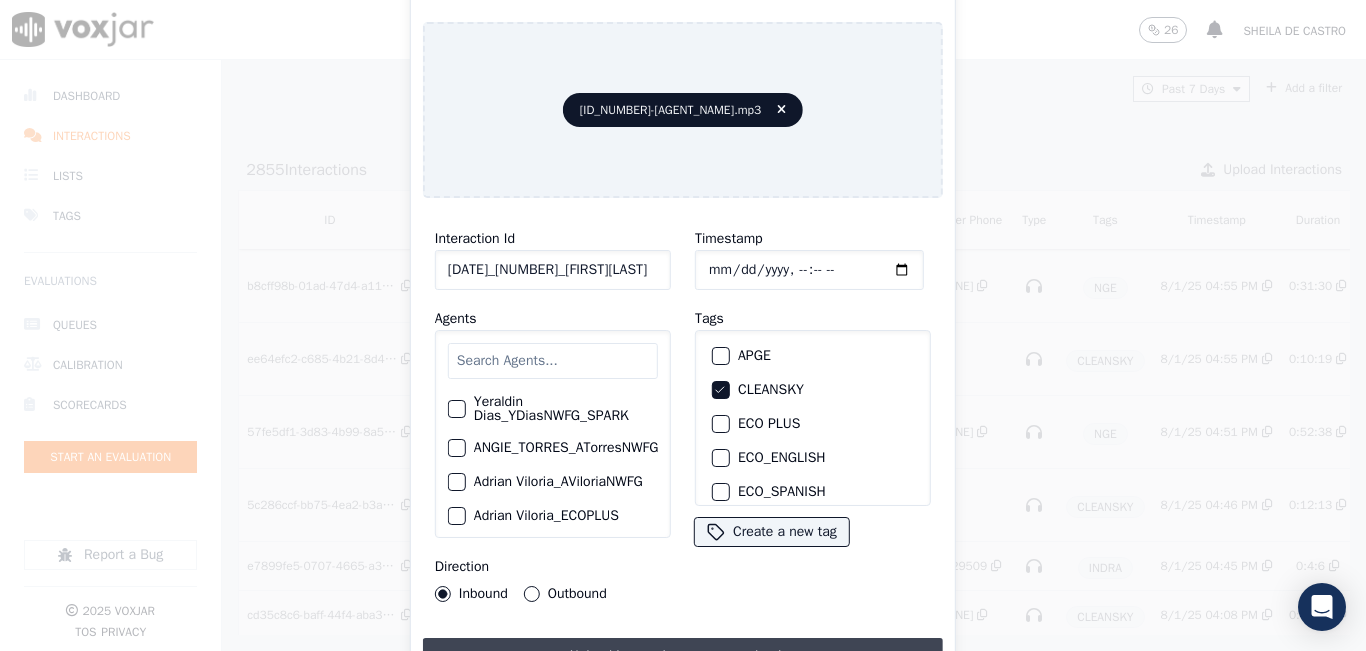 click on "Upload interaction to start evaluation" at bounding box center [683, 656] 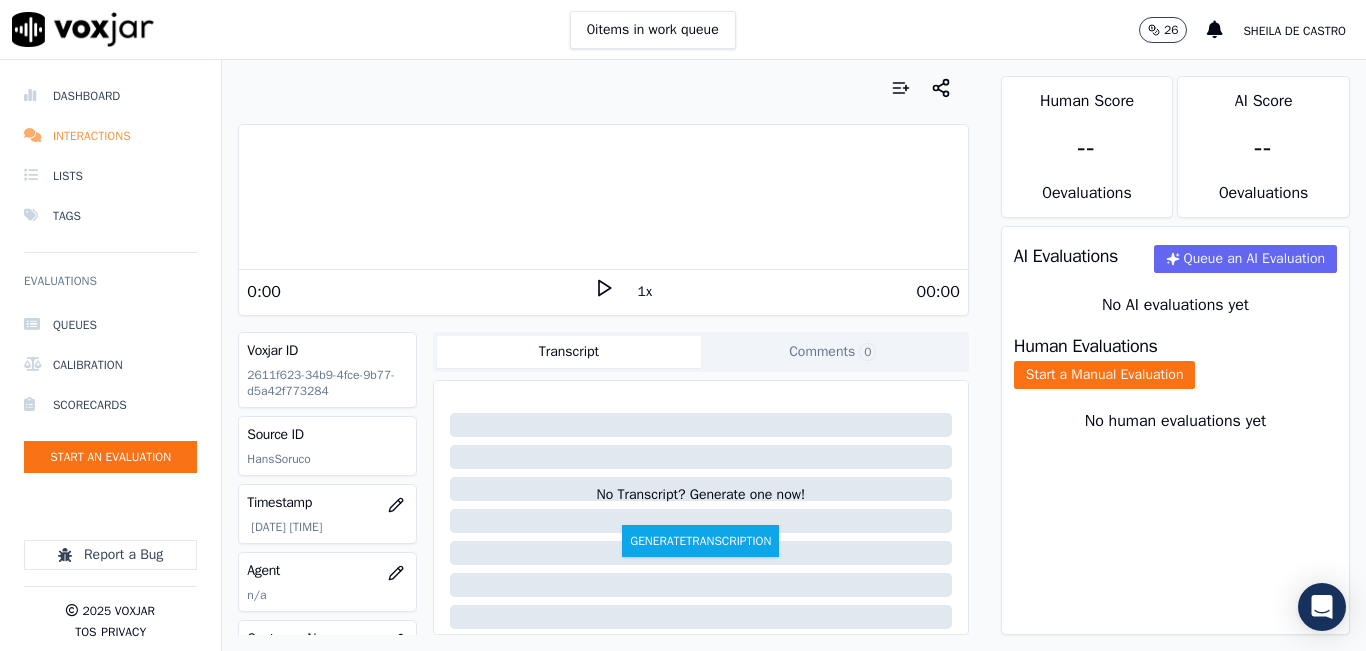 click on "Interactions" at bounding box center (110, 136) 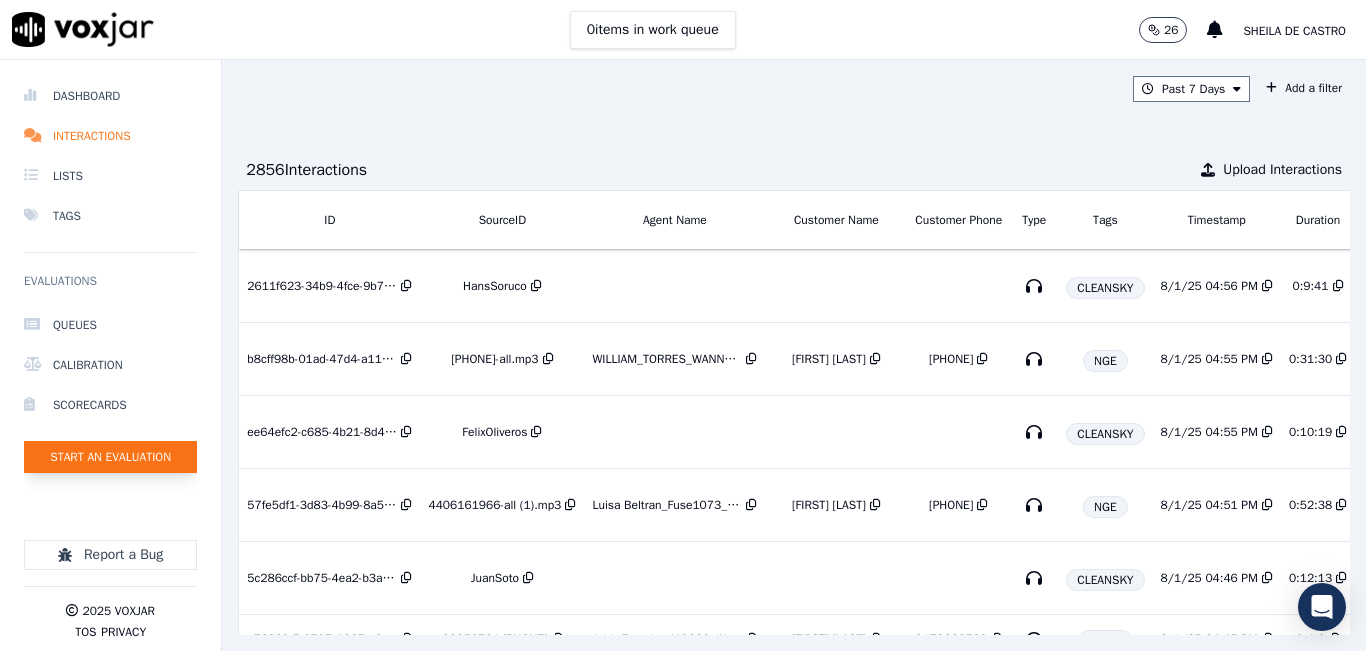 click on "Start an Evaluation" 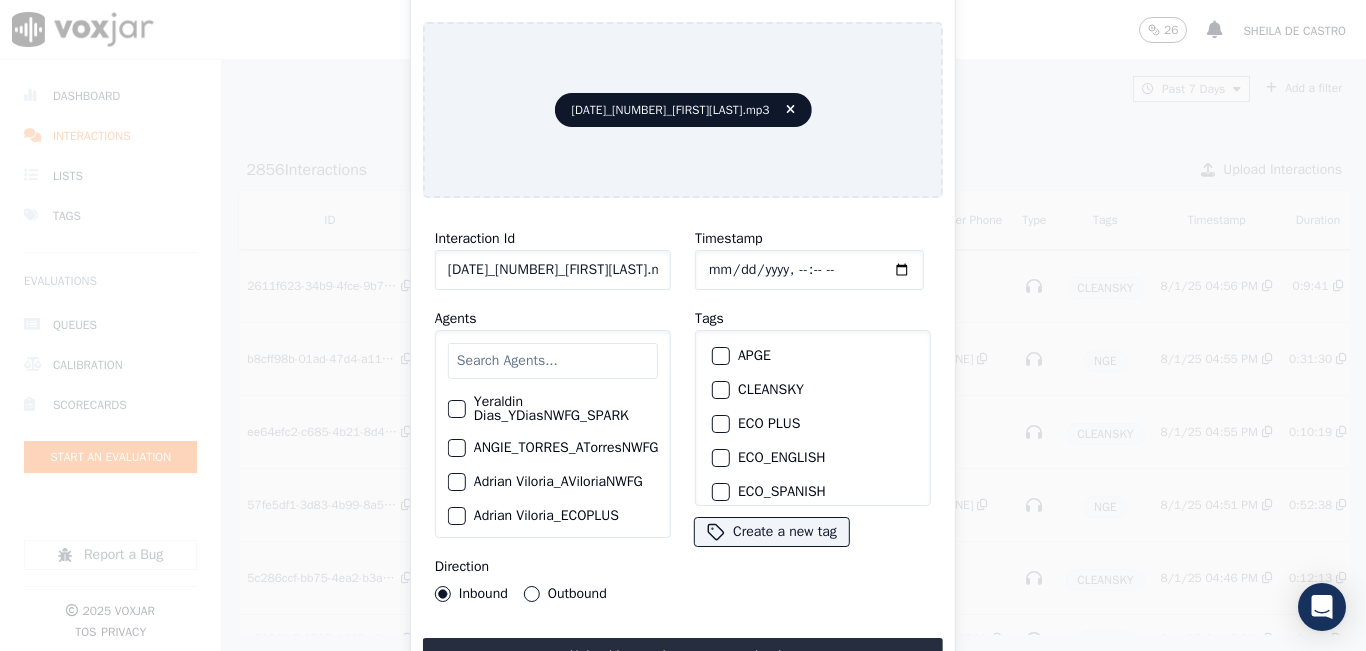 click on "[DATE]_[NUMBER]_[FIRST][LAST].mp3" 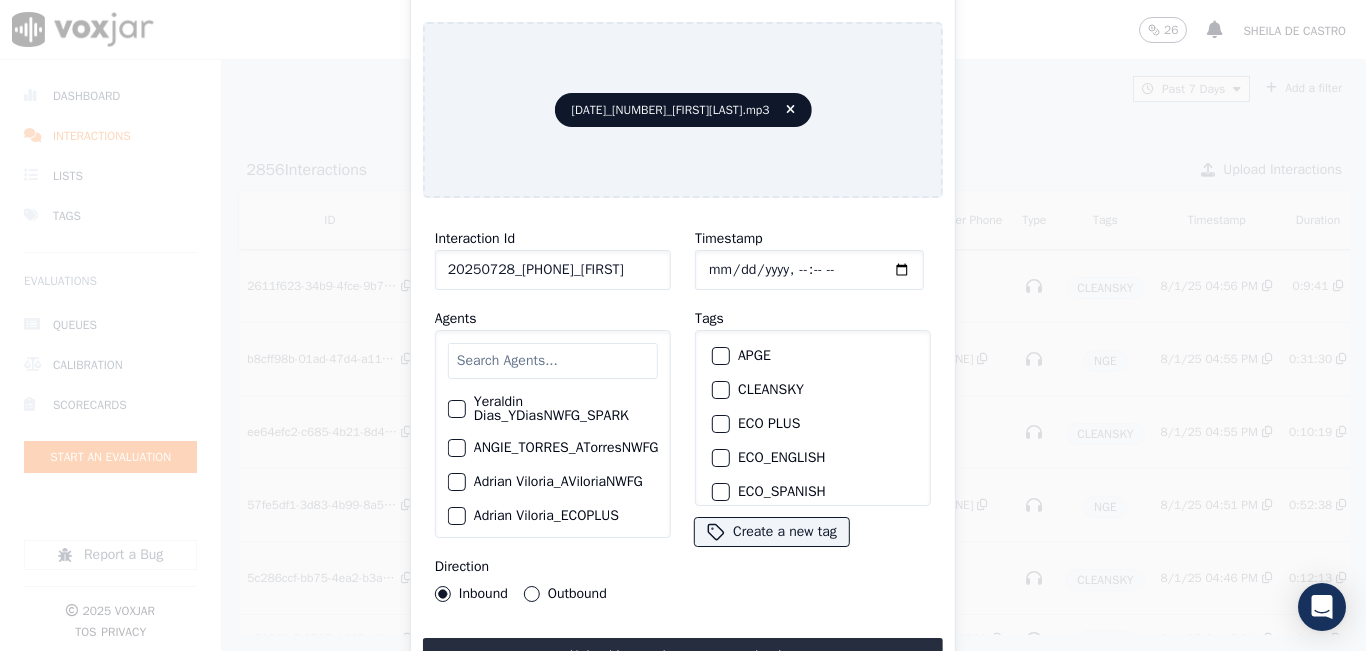 scroll, scrollTop: 0, scrollLeft: 19, axis: horizontal 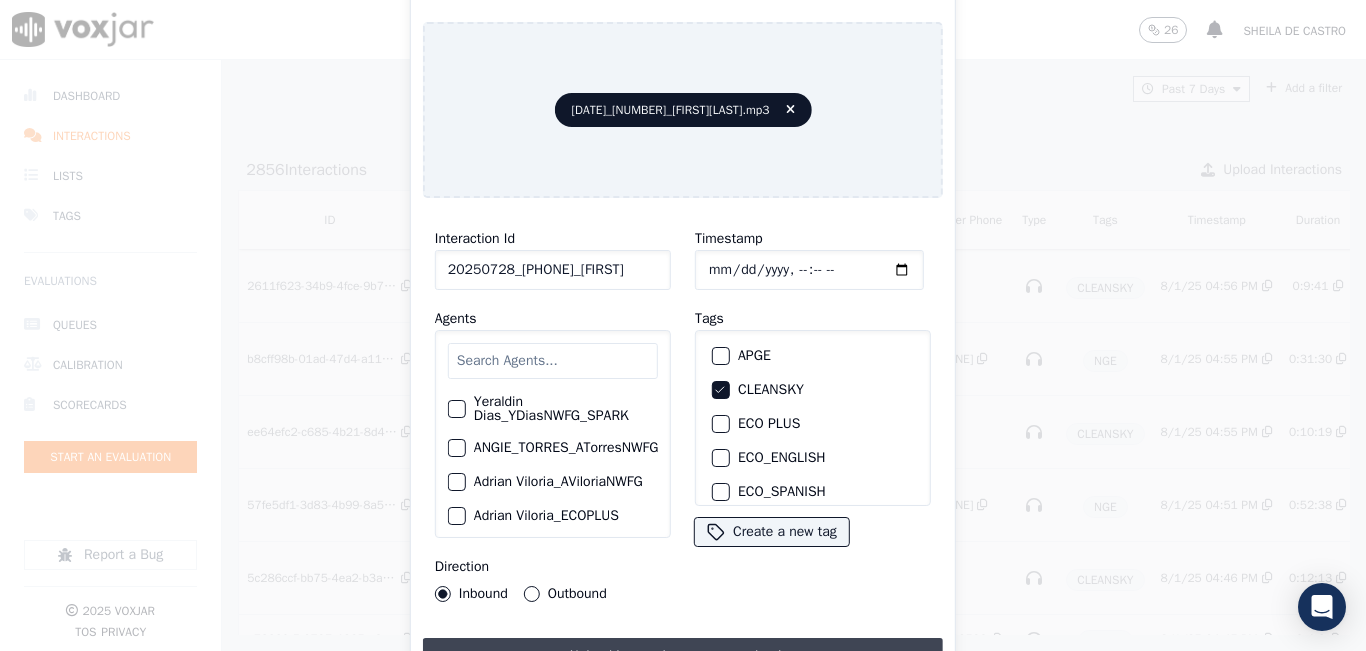 click on "Upload interaction to start evaluation" at bounding box center (683, 656) 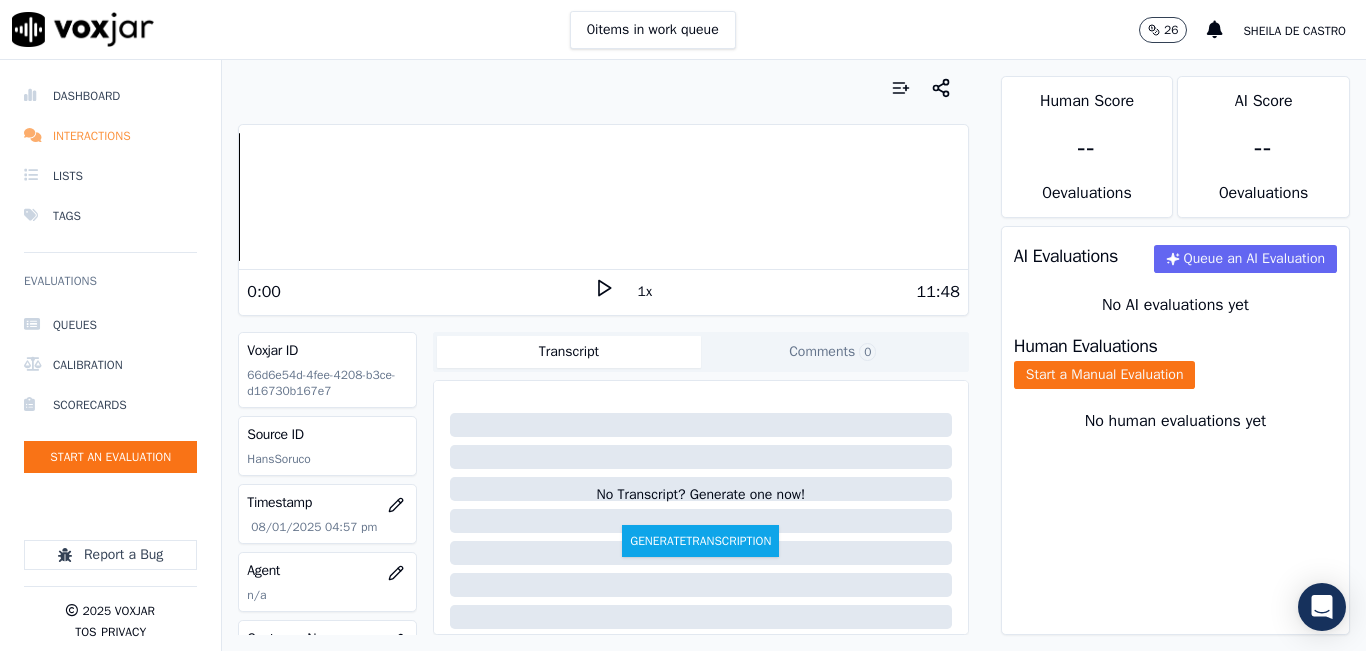 click on "Interactions" at bounding box center [110, 136] 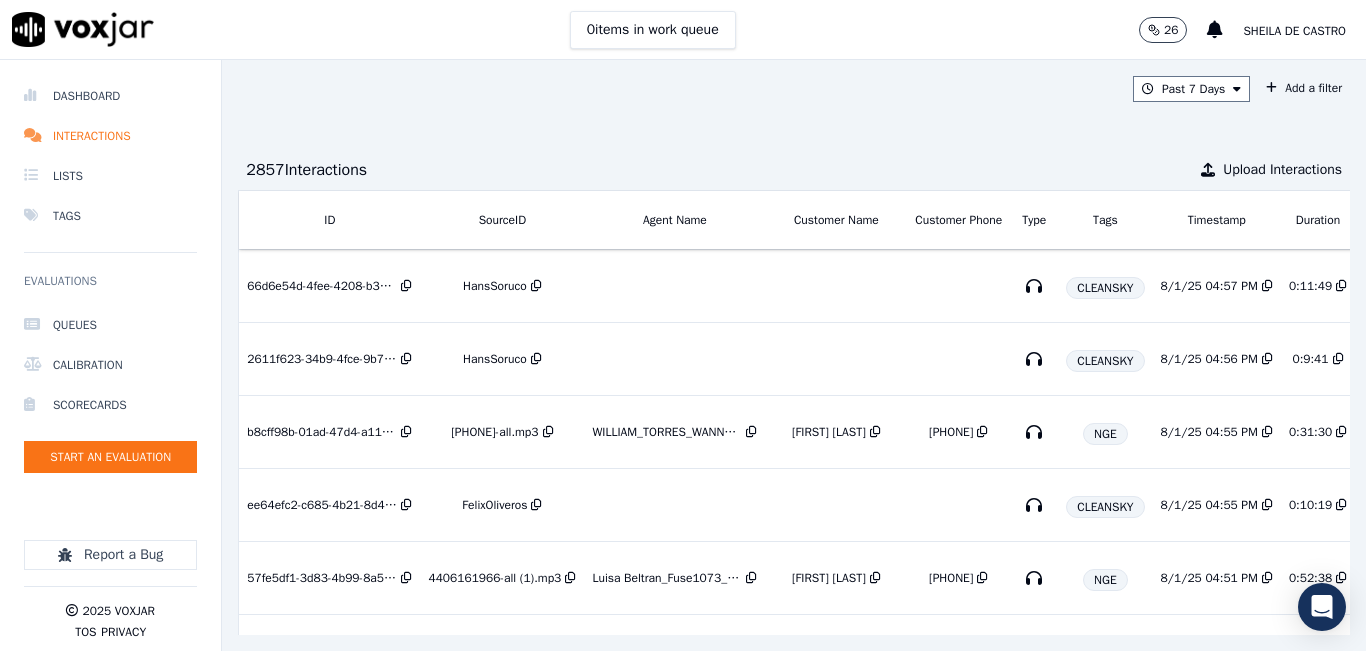 click on "Queues   Calibration   Scorecards   Start an Evaluation" 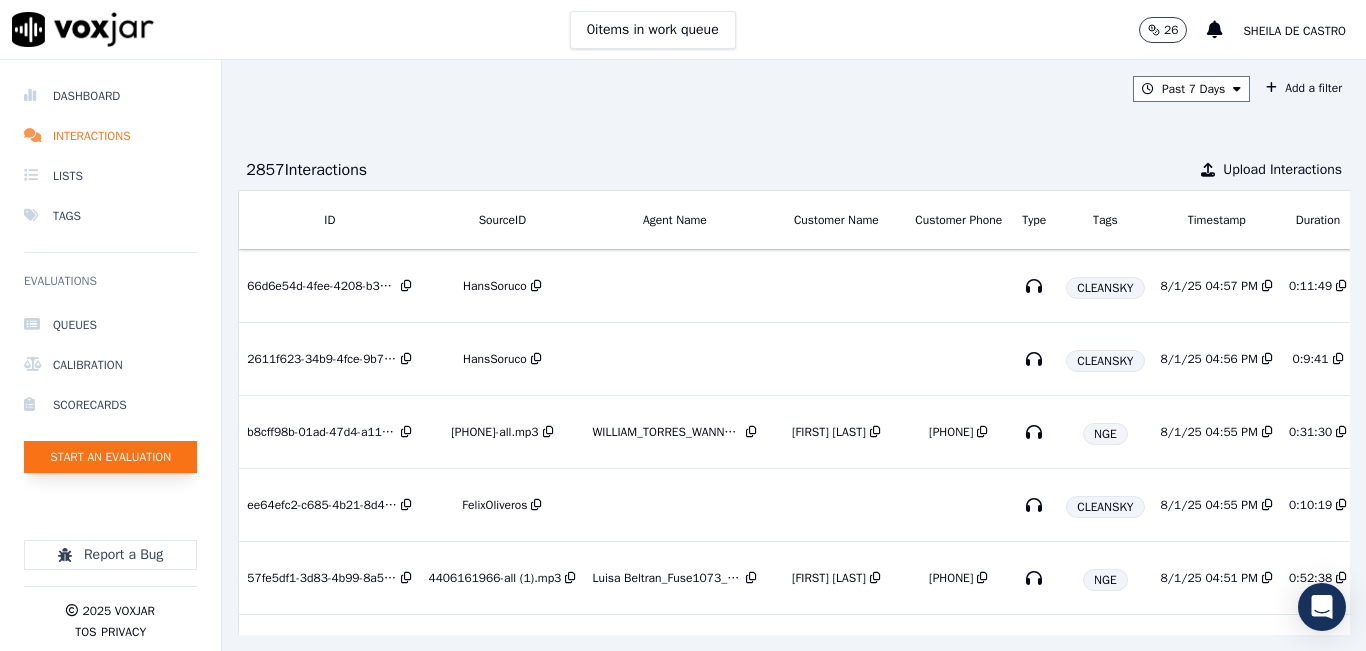 click on "Start an Evaluation" 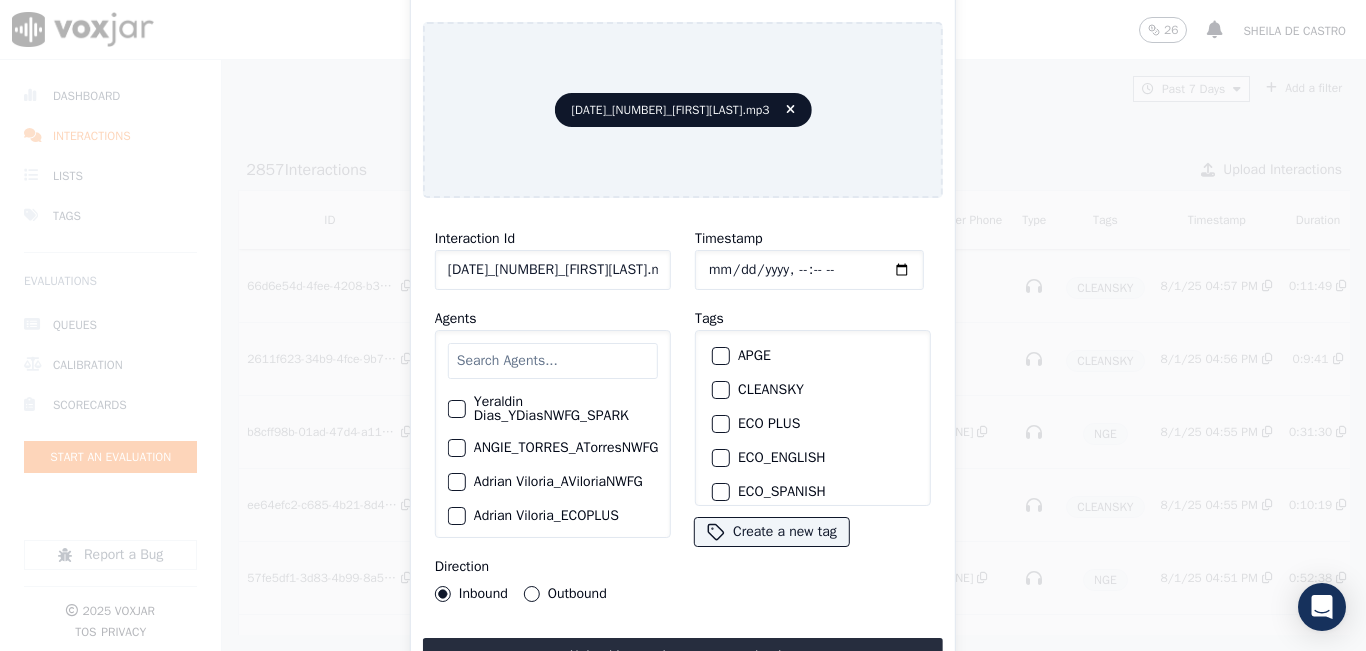 click on "[DATE]_[NUMBER]_[FIRST][LAST].mp3" 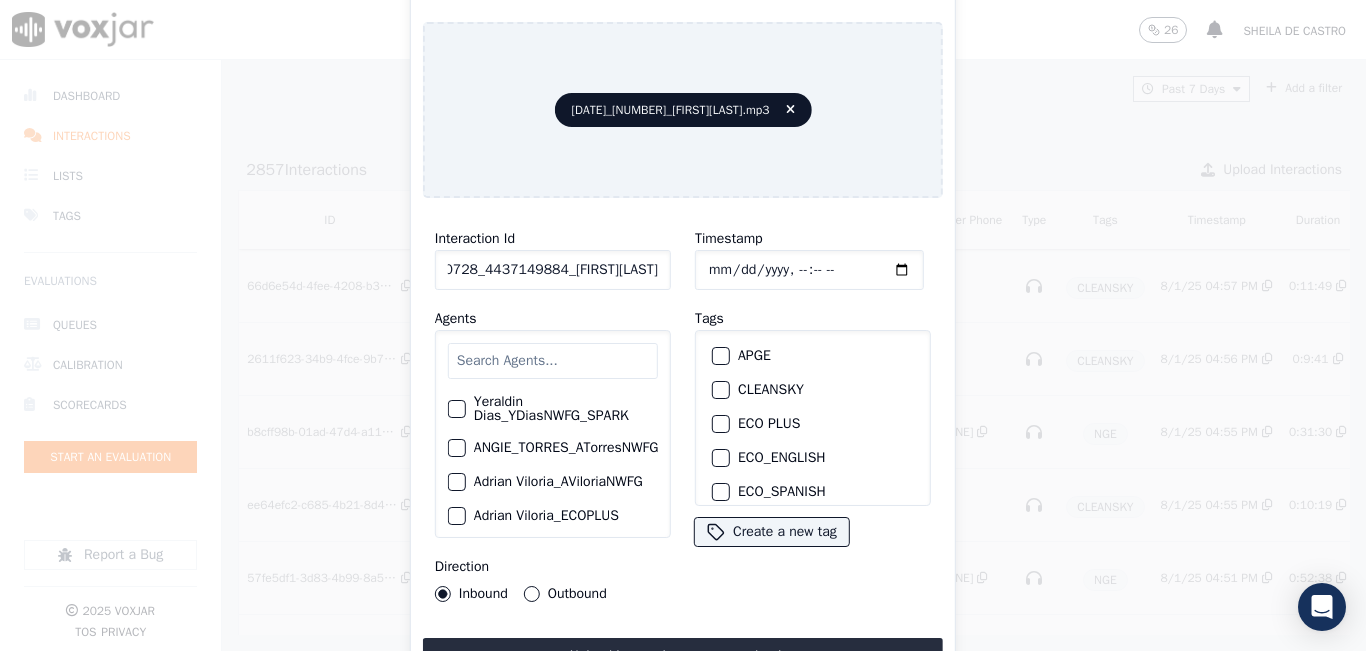 scroll, scrollTop: 0, scrollLeft: 38, axis: horizontal 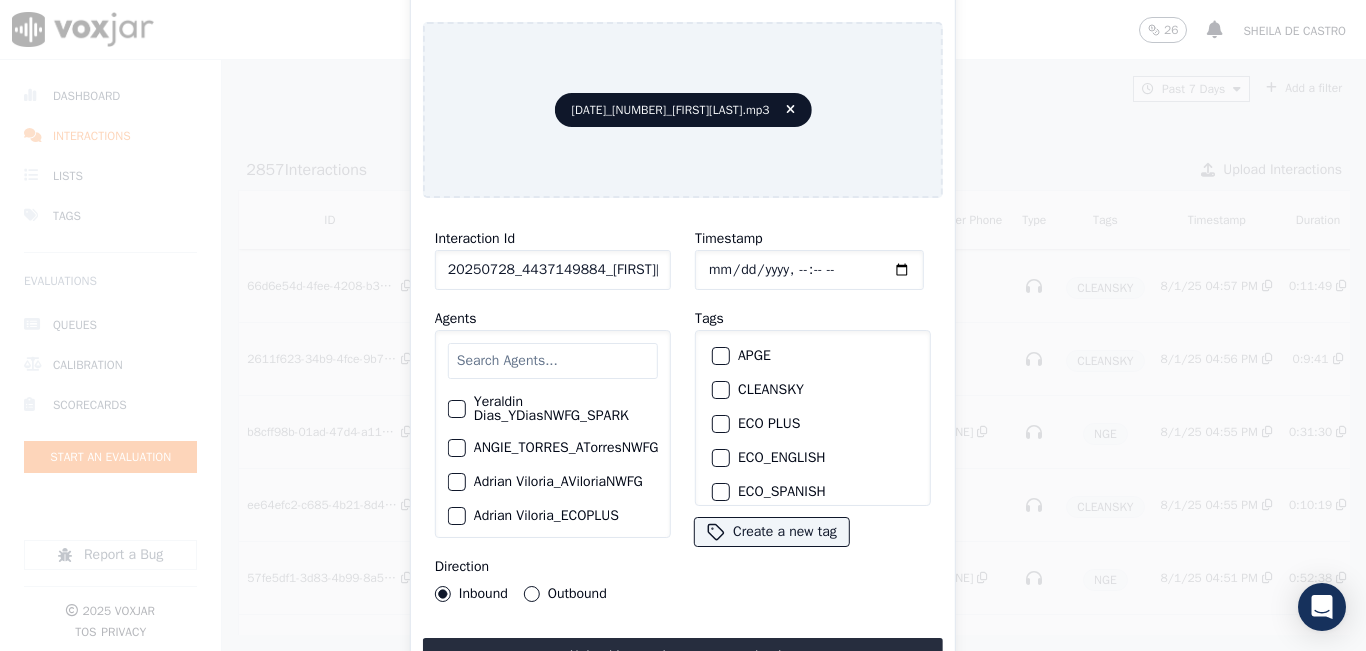 drag, startPoint x: 705, startPoint y: 383, endPoint x: 735, endPoint y: 401, distance: 34.98571 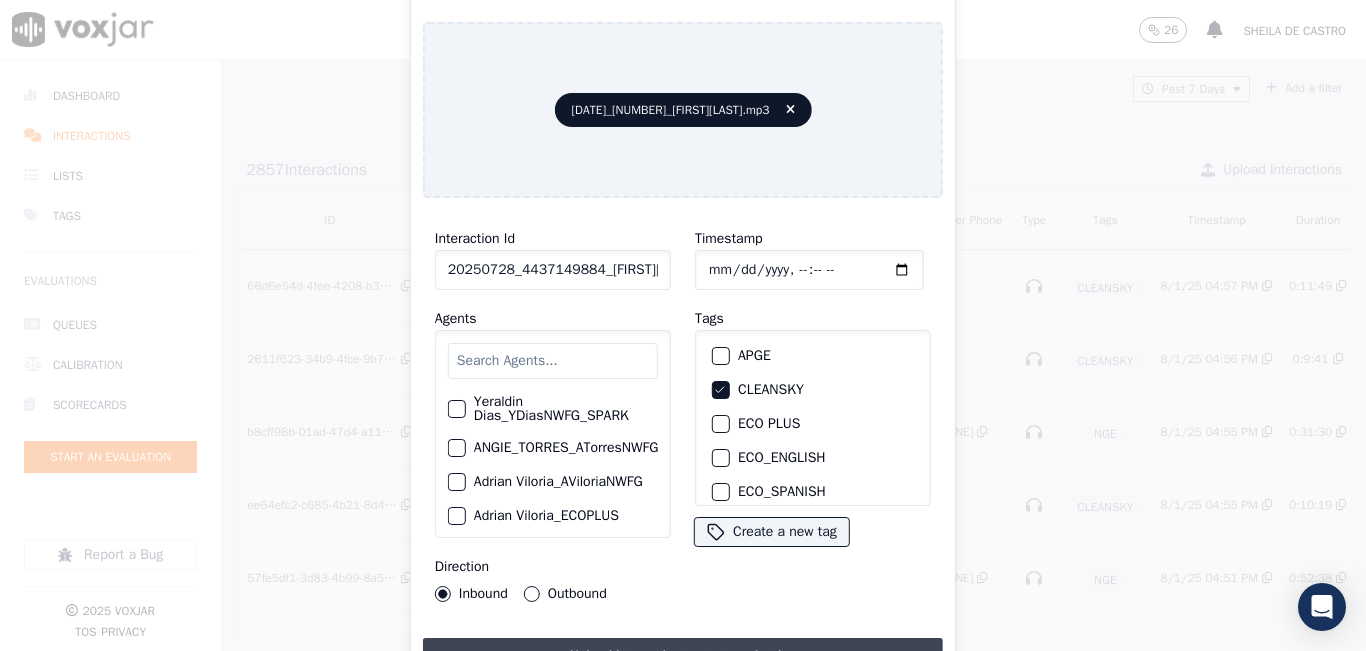 click on "Upload interaction to start evaluation" at bounding box center (683, 656) 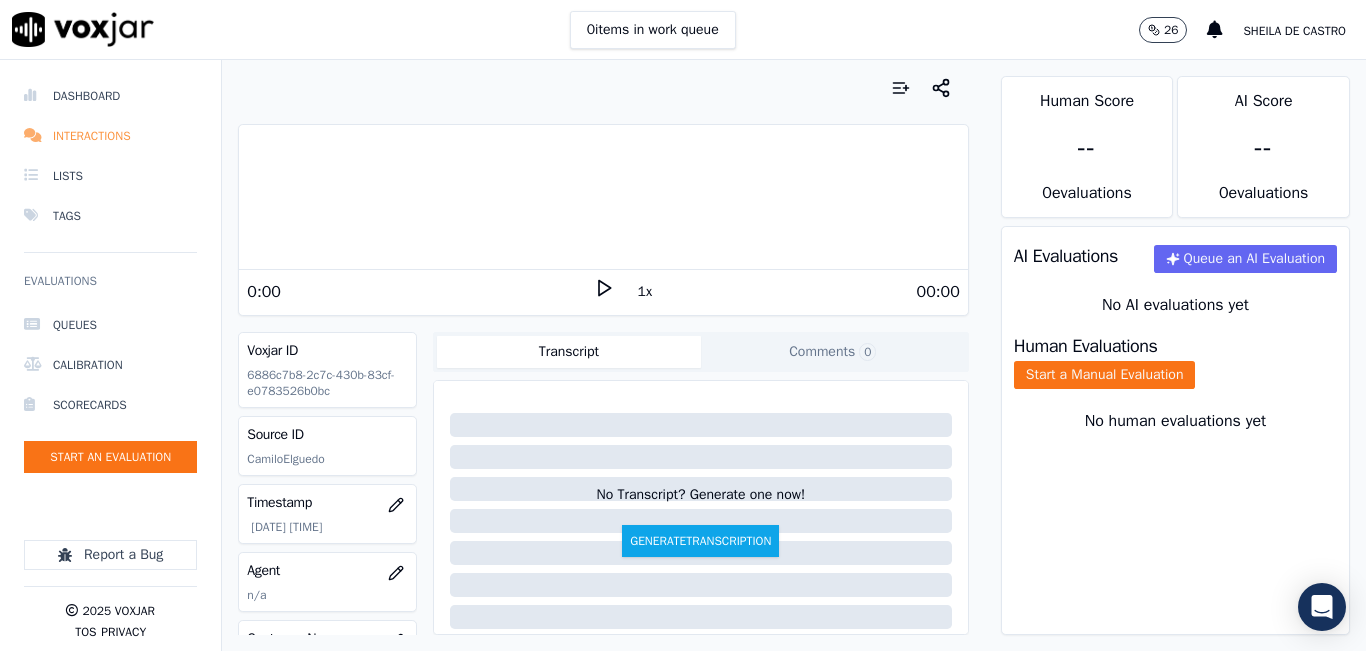 click on "Interactions" at bounding box center (110, 136) 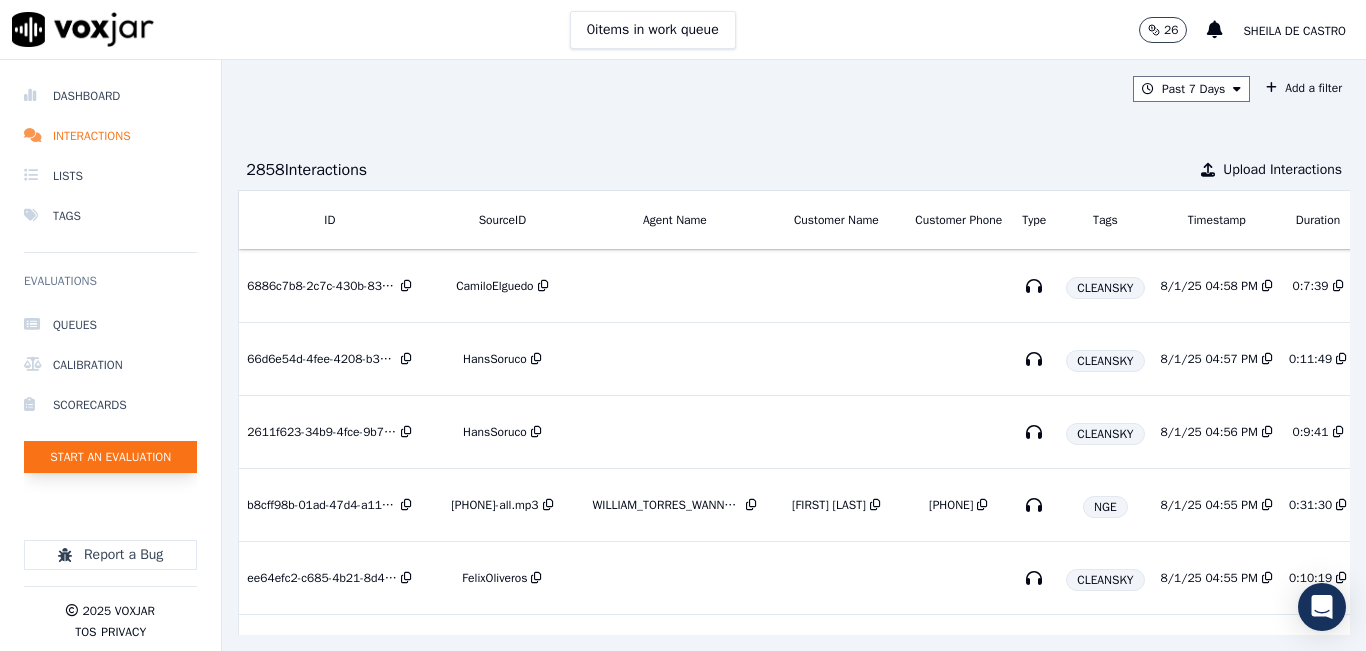 click on "Start an Evaluation" 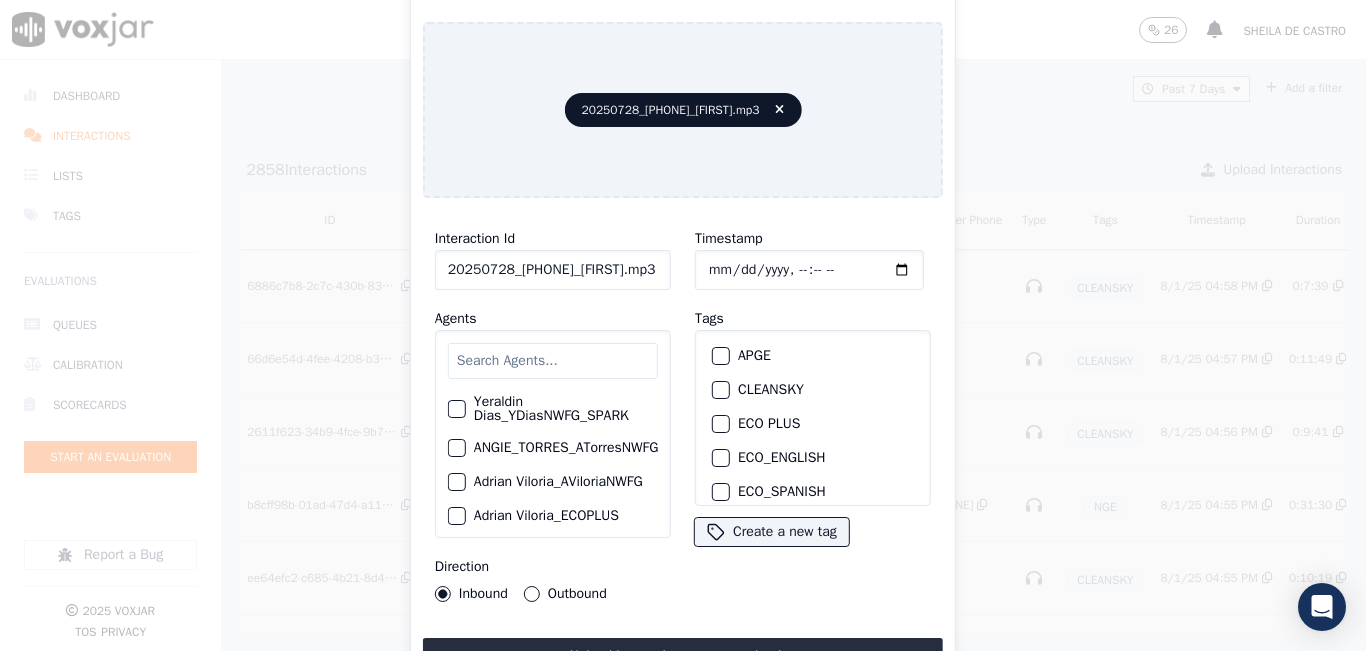 click on "20250728_[PHONE]_[FIRST].mp3" 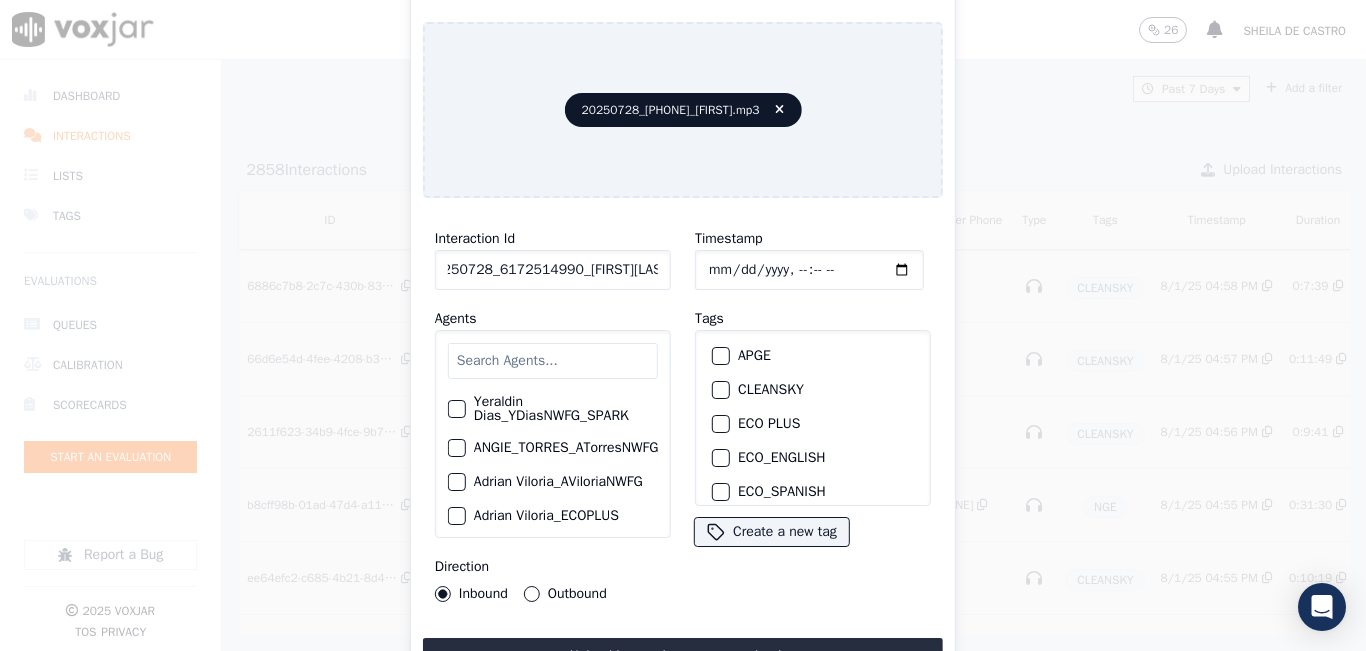 scroll, scrollTop: 0, scrollLeft: 19, axis: horizontal 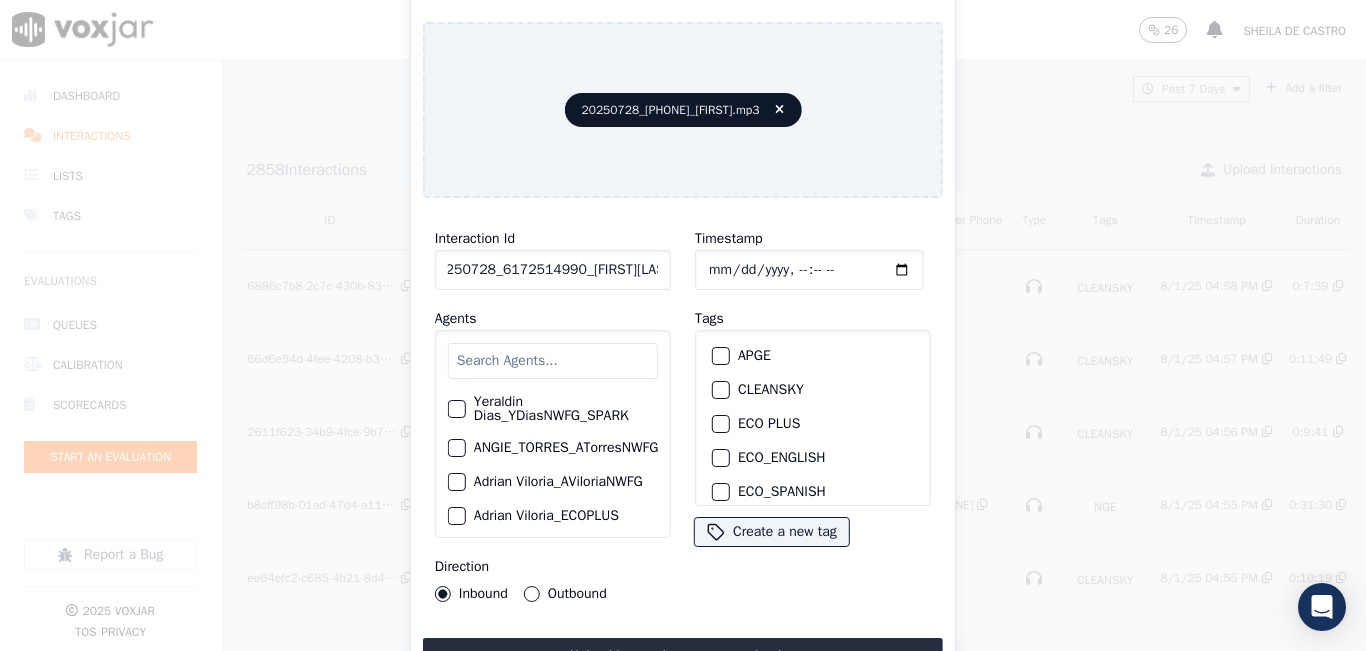 type on "20250728_6172514990_[FIRST][LAST]" 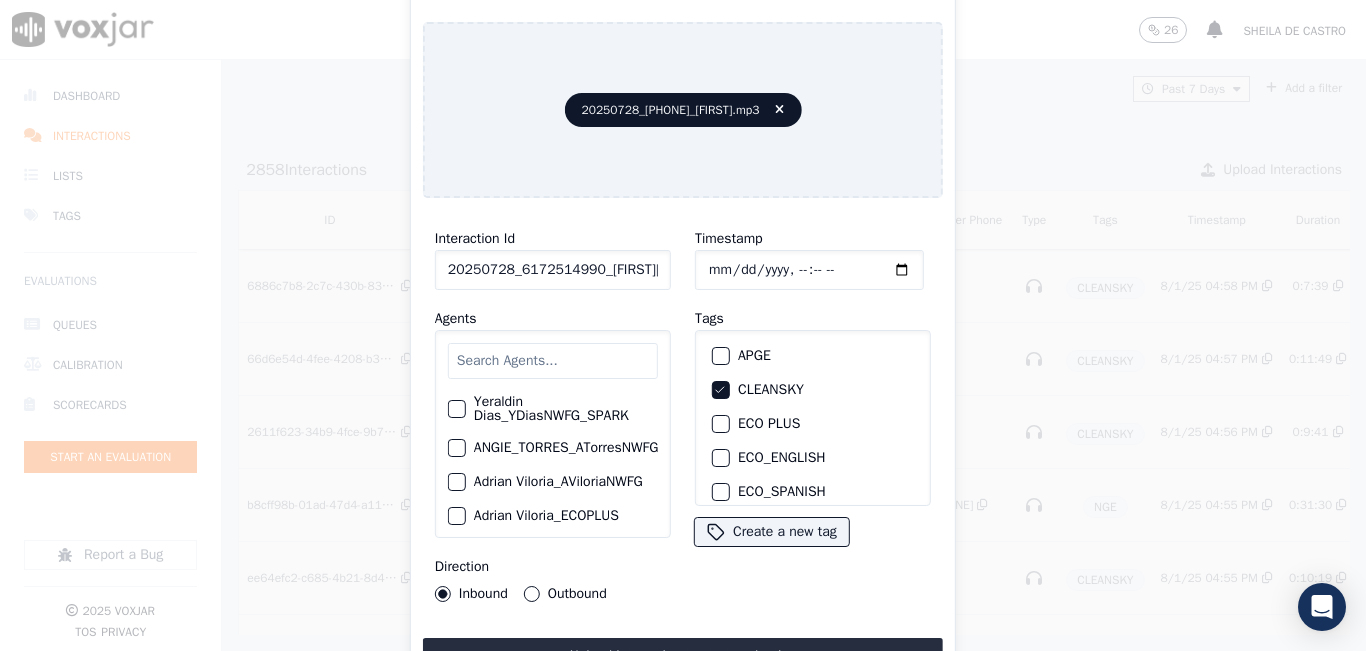 click on "Upload interaction to start evaluation" at bounding box center (683, 656) 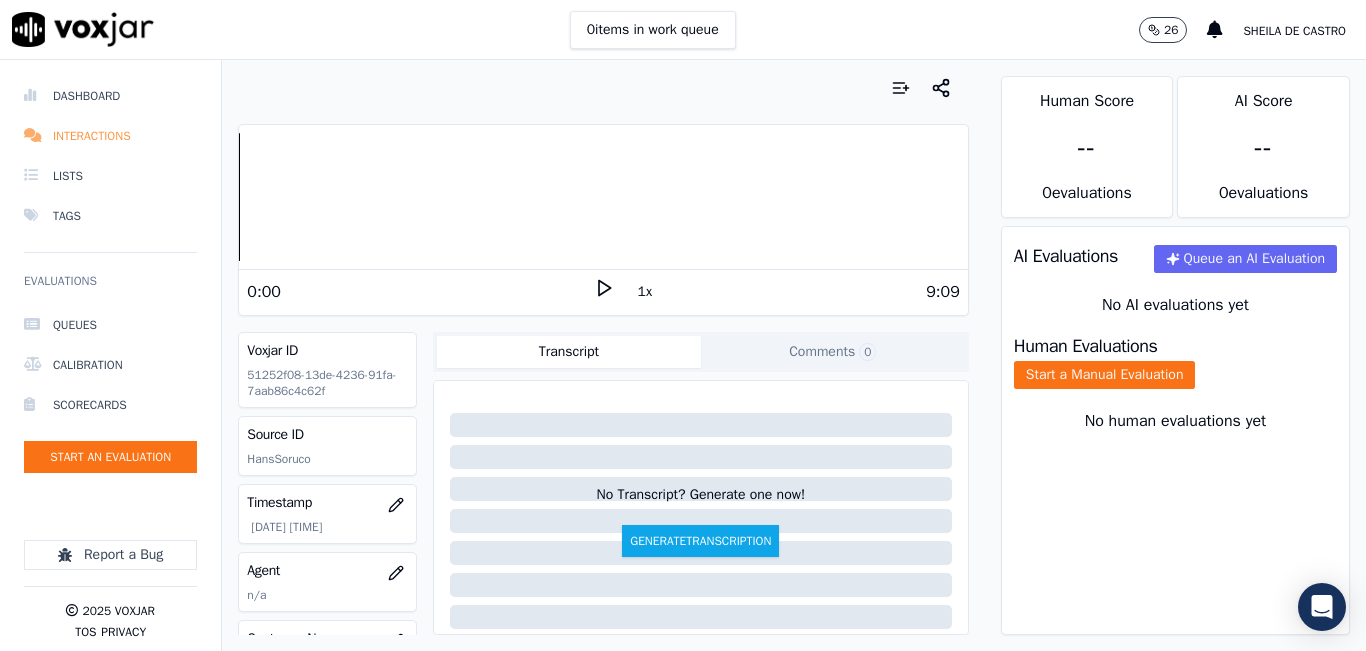 click on "Interactions" at bounding box center [110, 136] 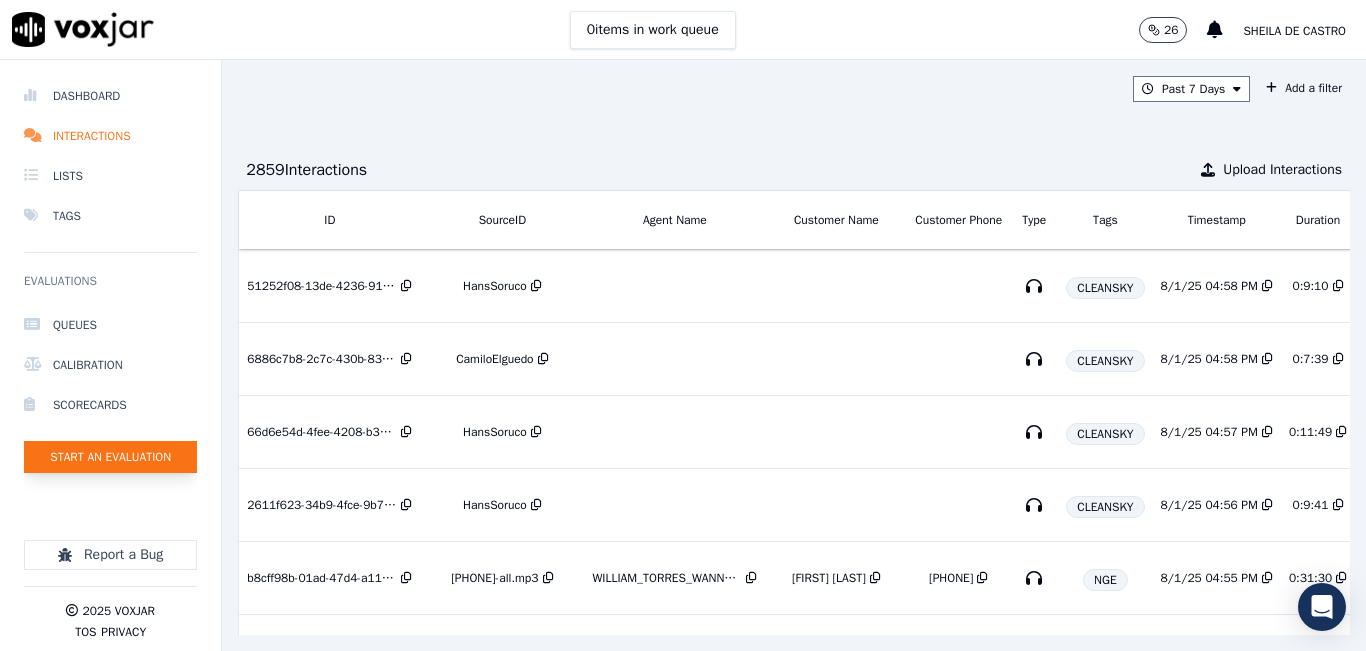 click on "Start an Evaluation" 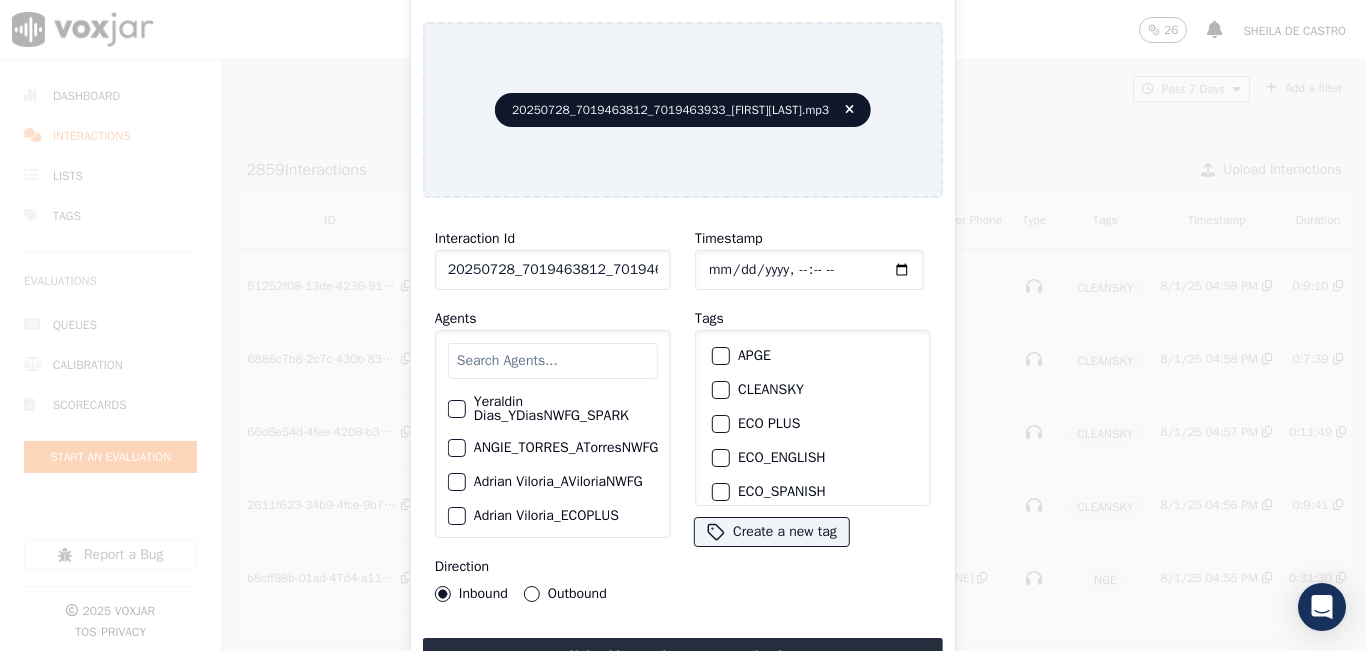 click on "20250728_7019463812_7019463933_[FIRST][LAST].mp3" 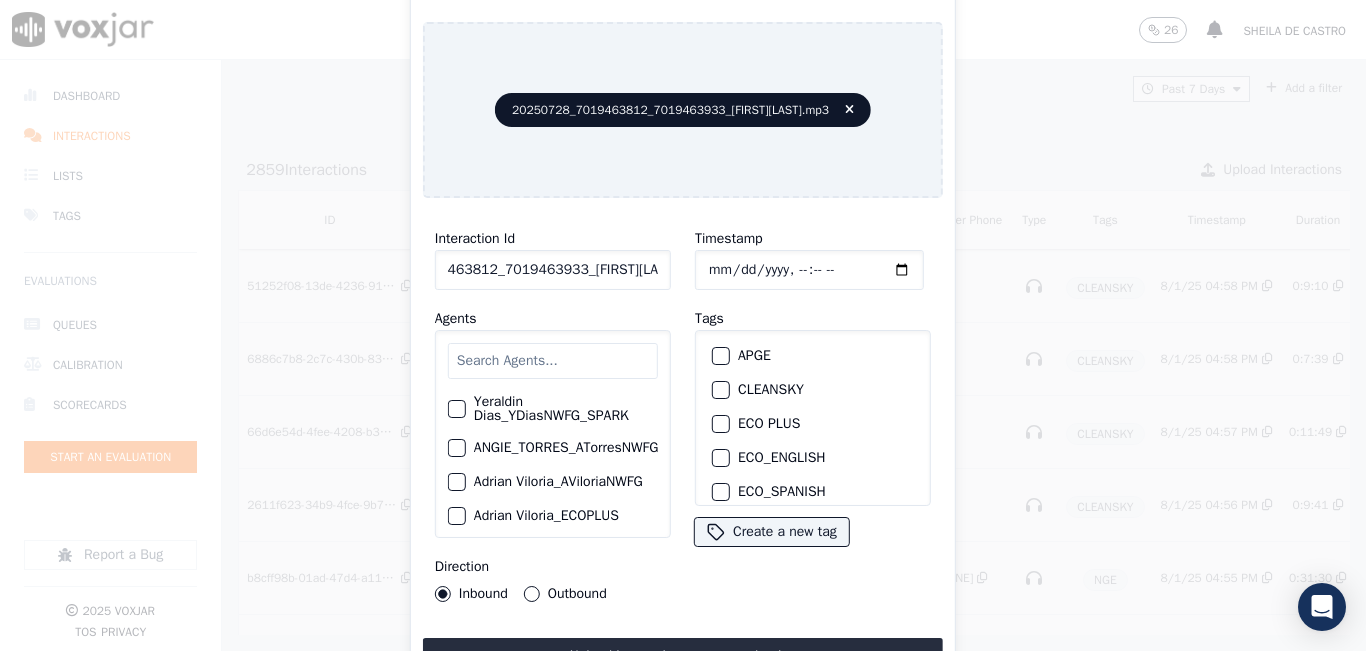 scroll, scrollTop: 0, scrollLeft: 105, axis: horizontal 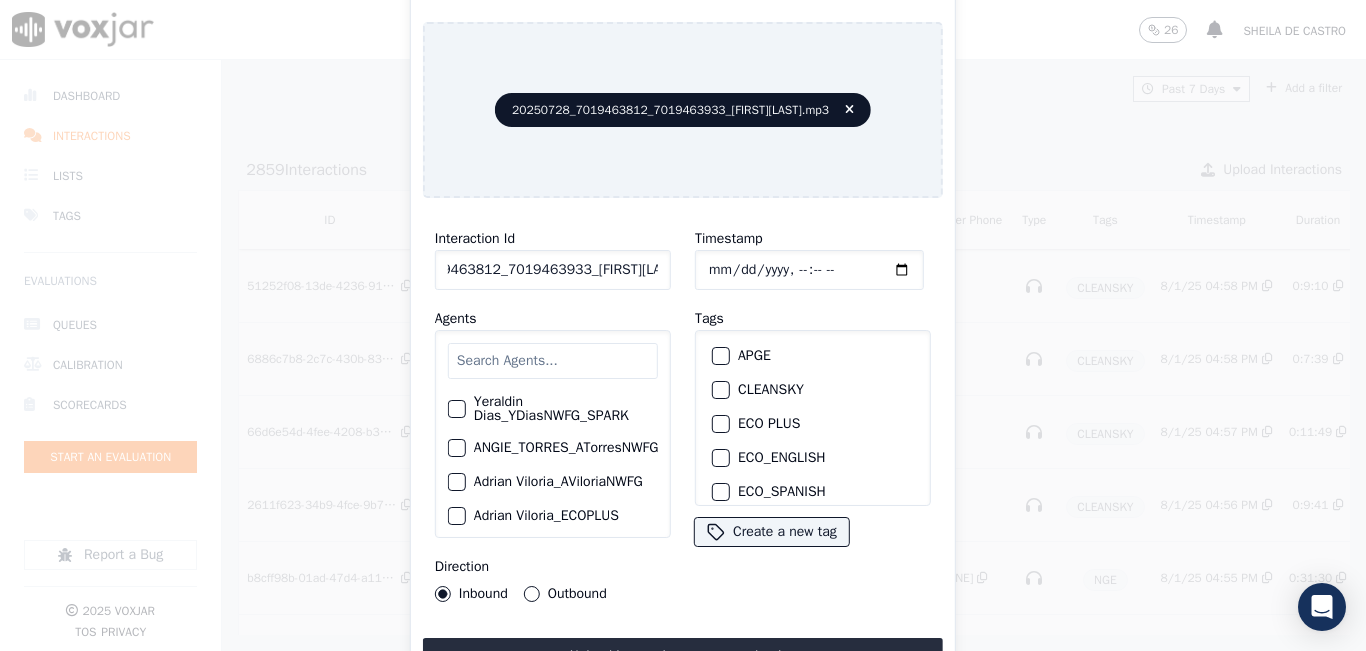 type on "20250728_7019463812_7019463933_[FIRST][LAST]" 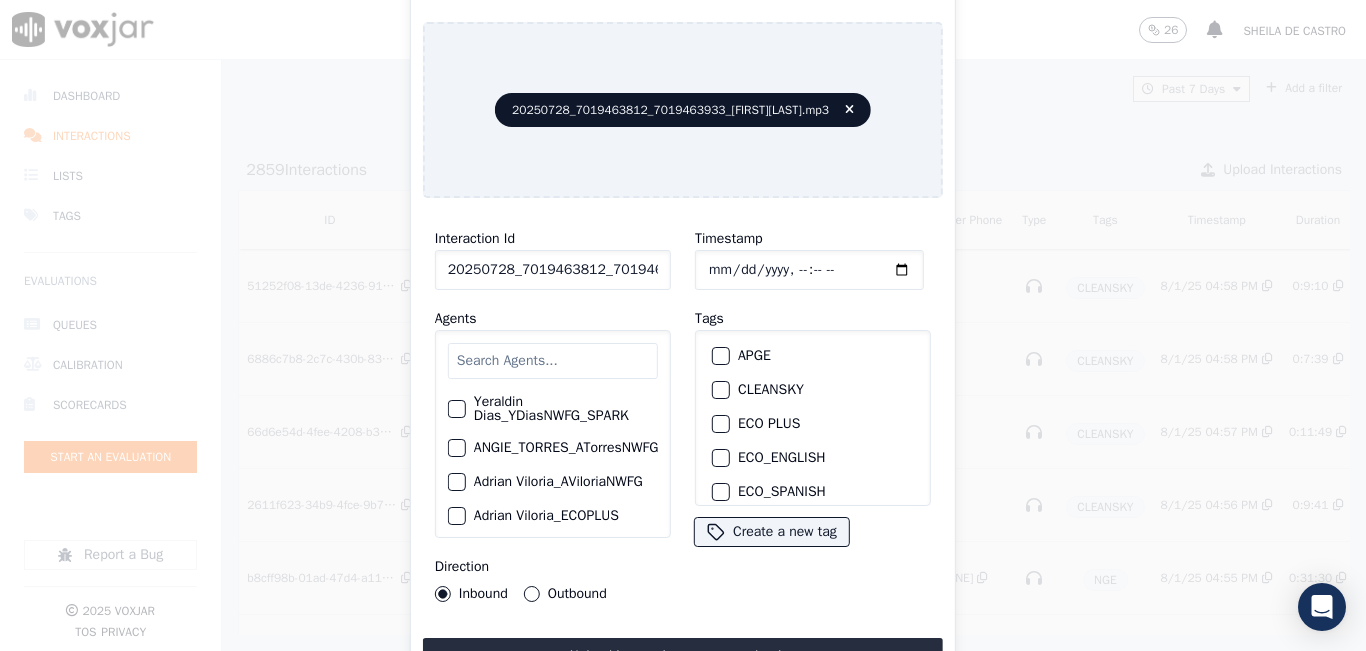 click at bounding box center (720, 390) 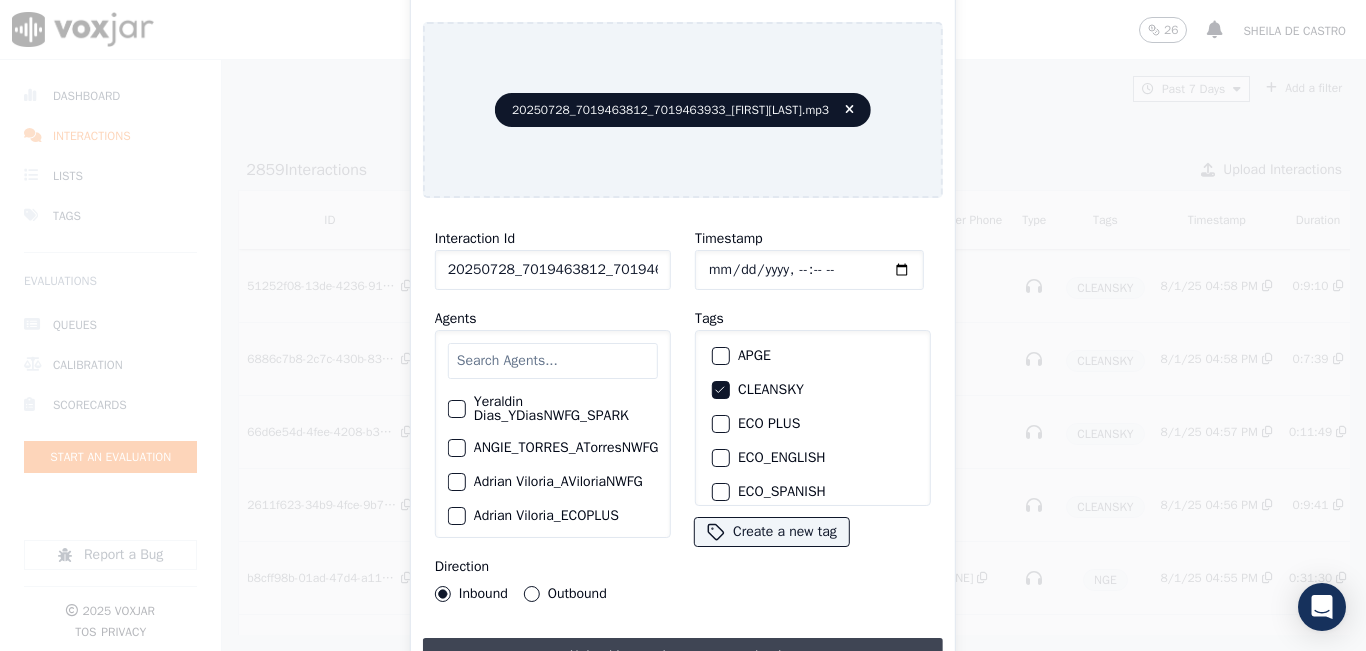 click on "Upload interaction to start evaluation" at bounding box center [683, 656] 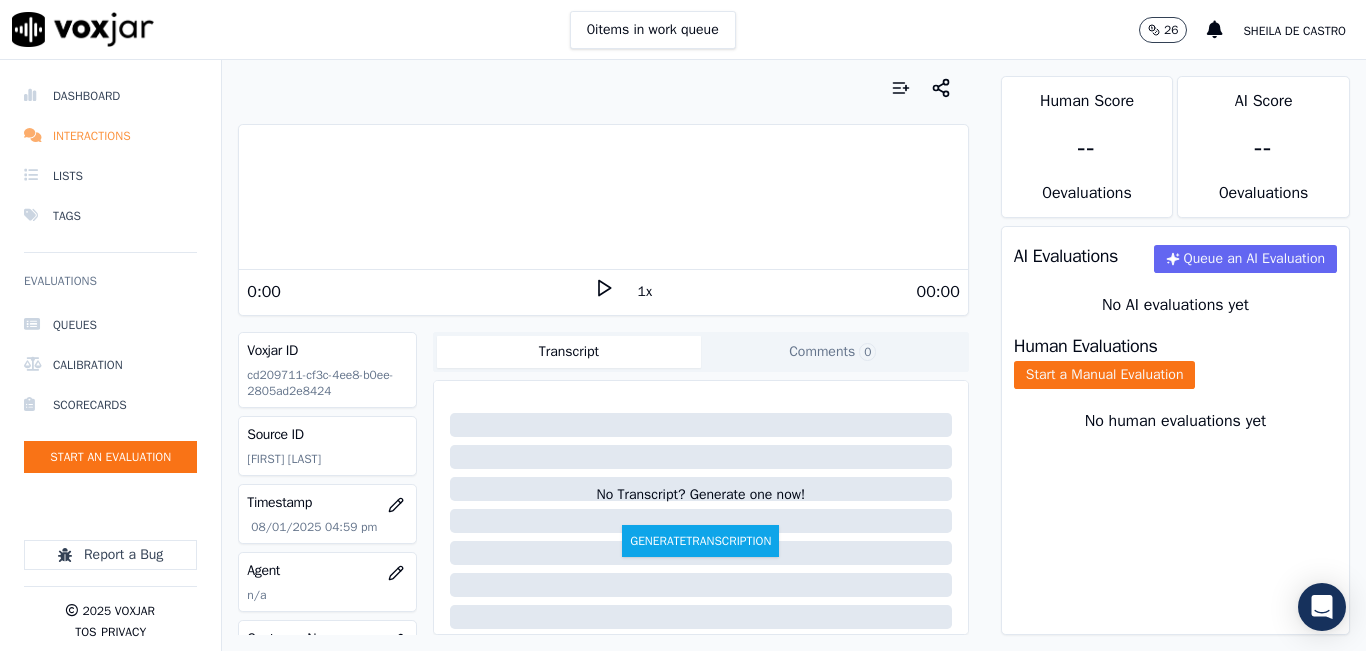 click on "Interactions" at bounding box center (110, 136) 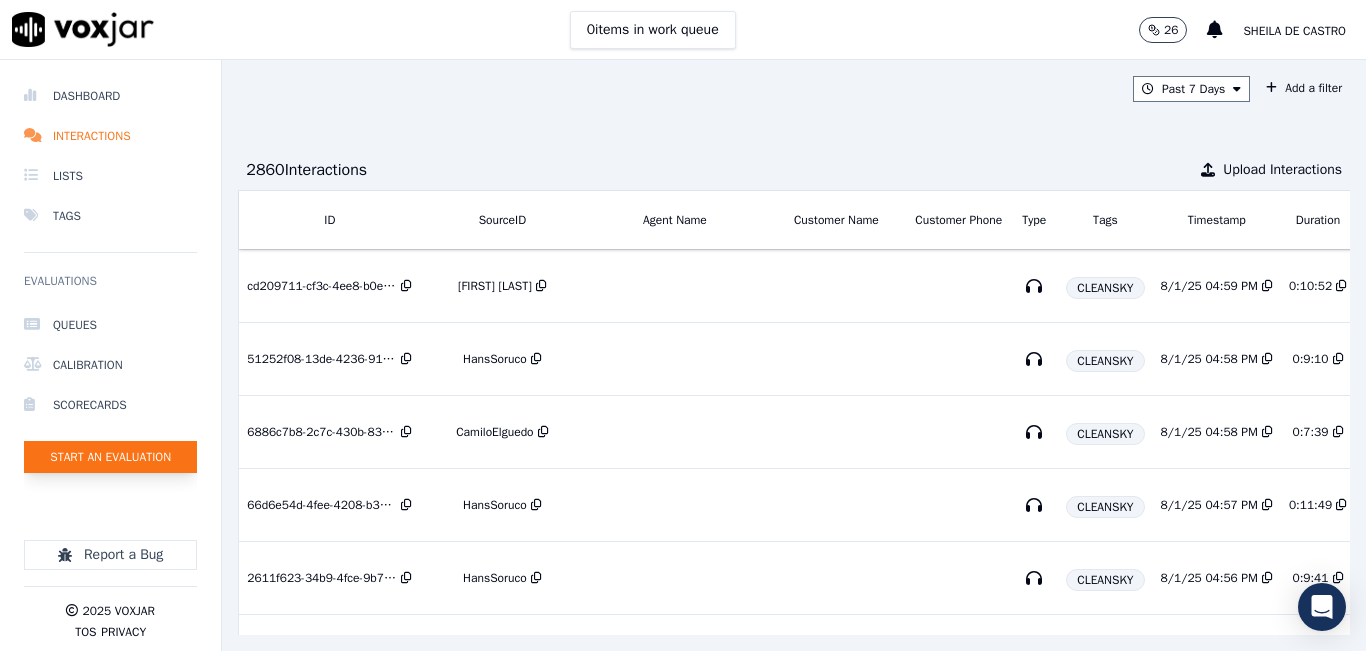 click on "Start an Evaluation" 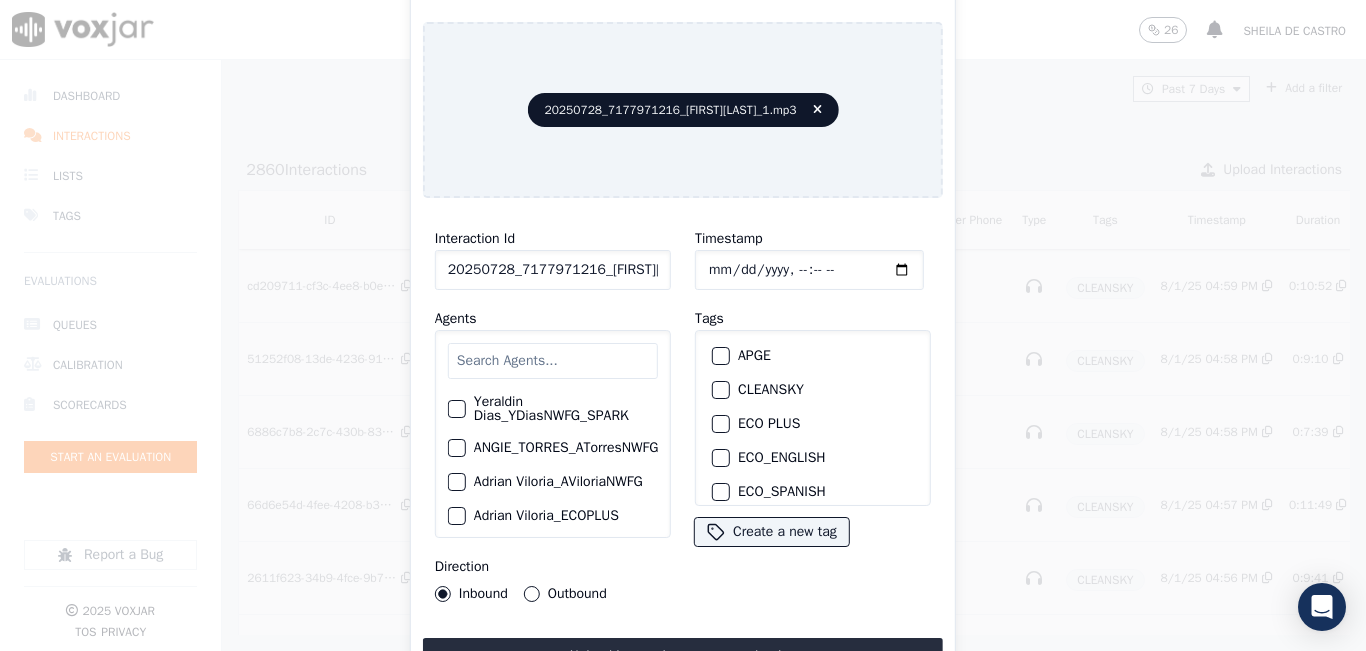 click on "20250728_7177971216_[FIRST][LAST]_1.mp3" 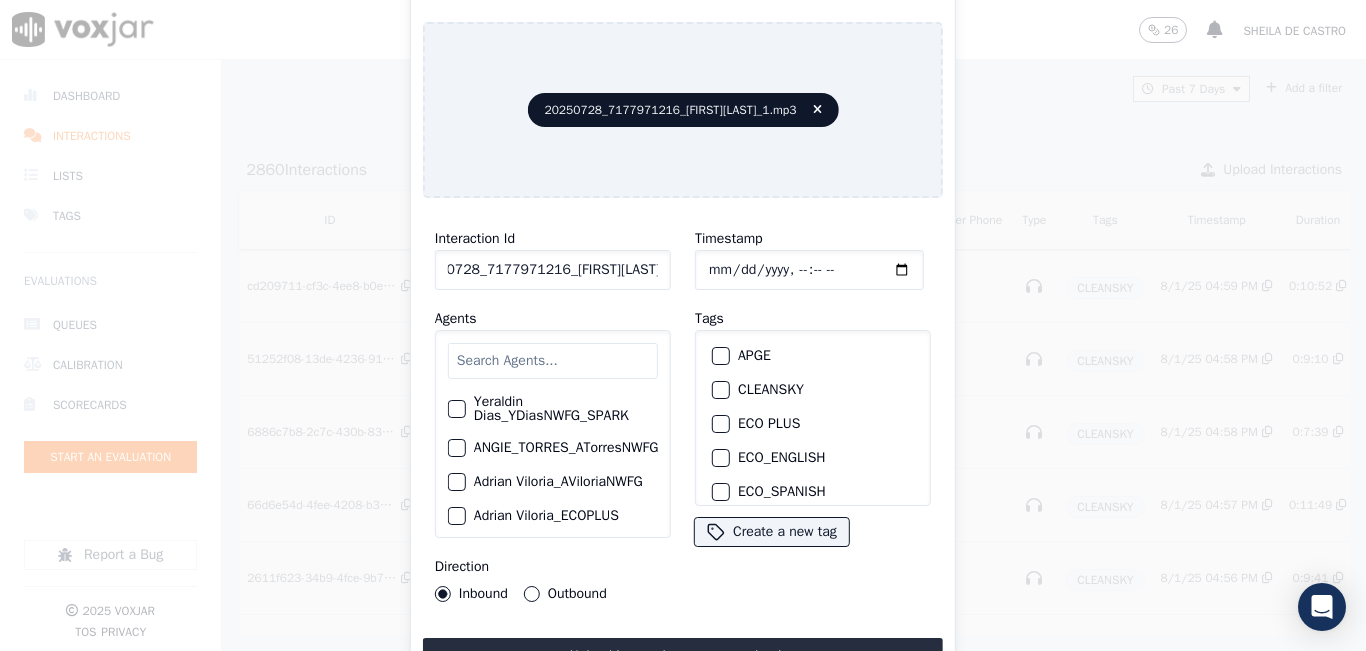 scroll, scrollTop: 0, scrollLeft: 32, axis: horizontal 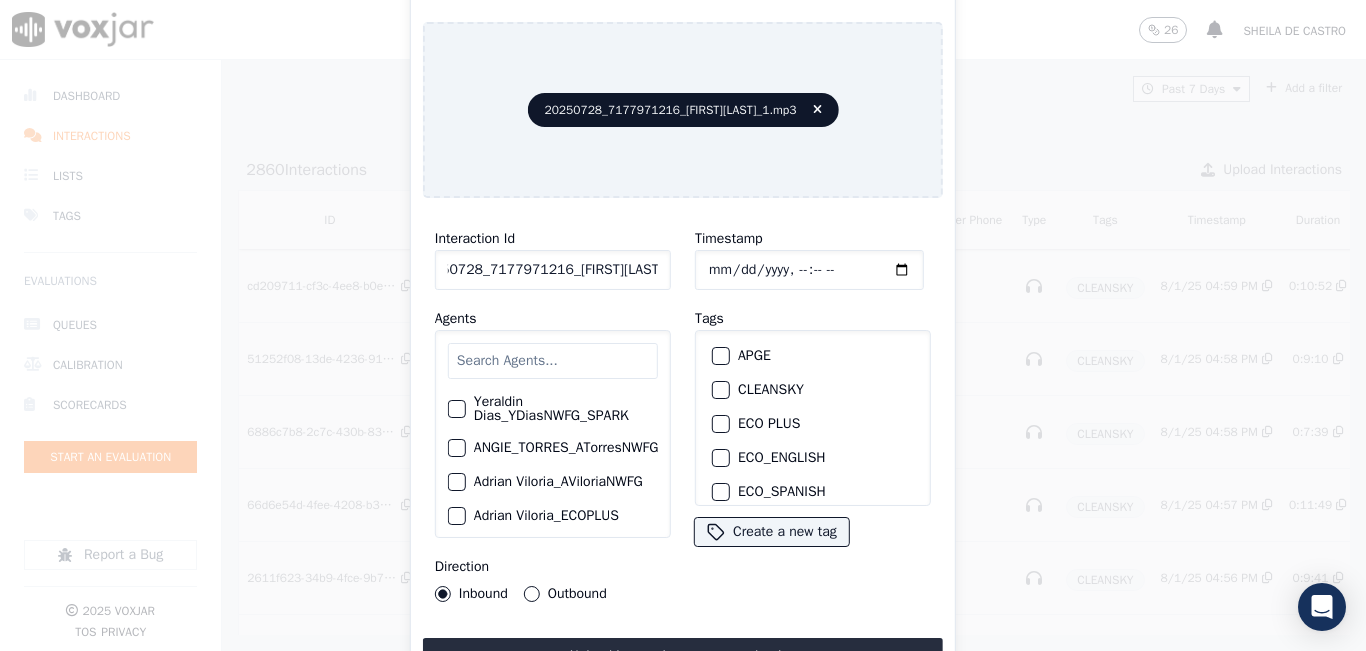 type on "20250728_7177971216_[FIRST][LAST]_1" 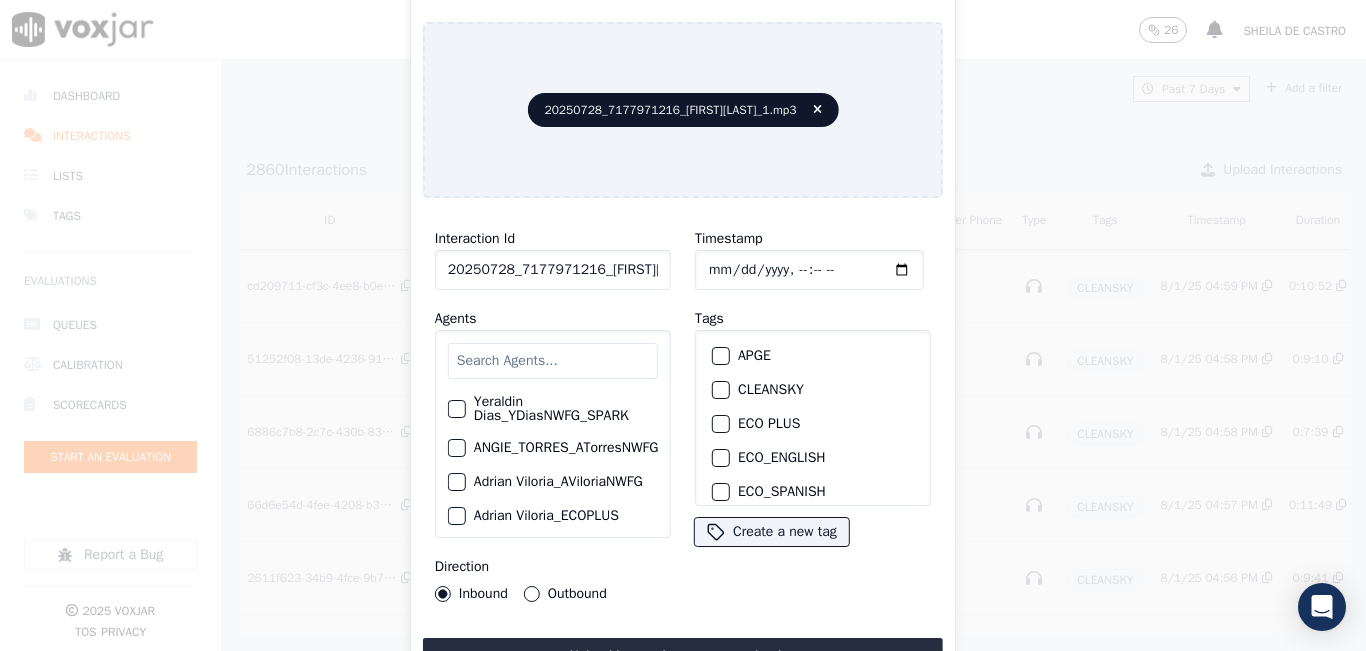 click at bounding box center [720, 390] 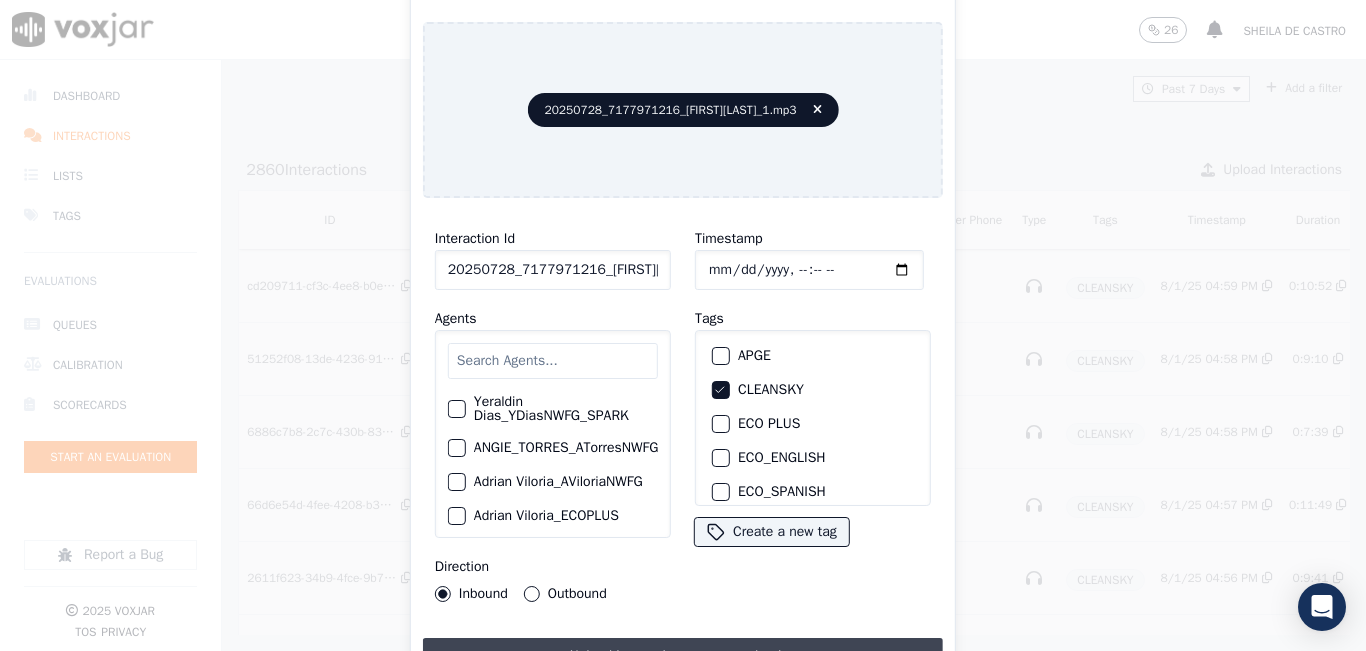 click on "Upload interaction to start evaluation" at bounding box center (683, 656) 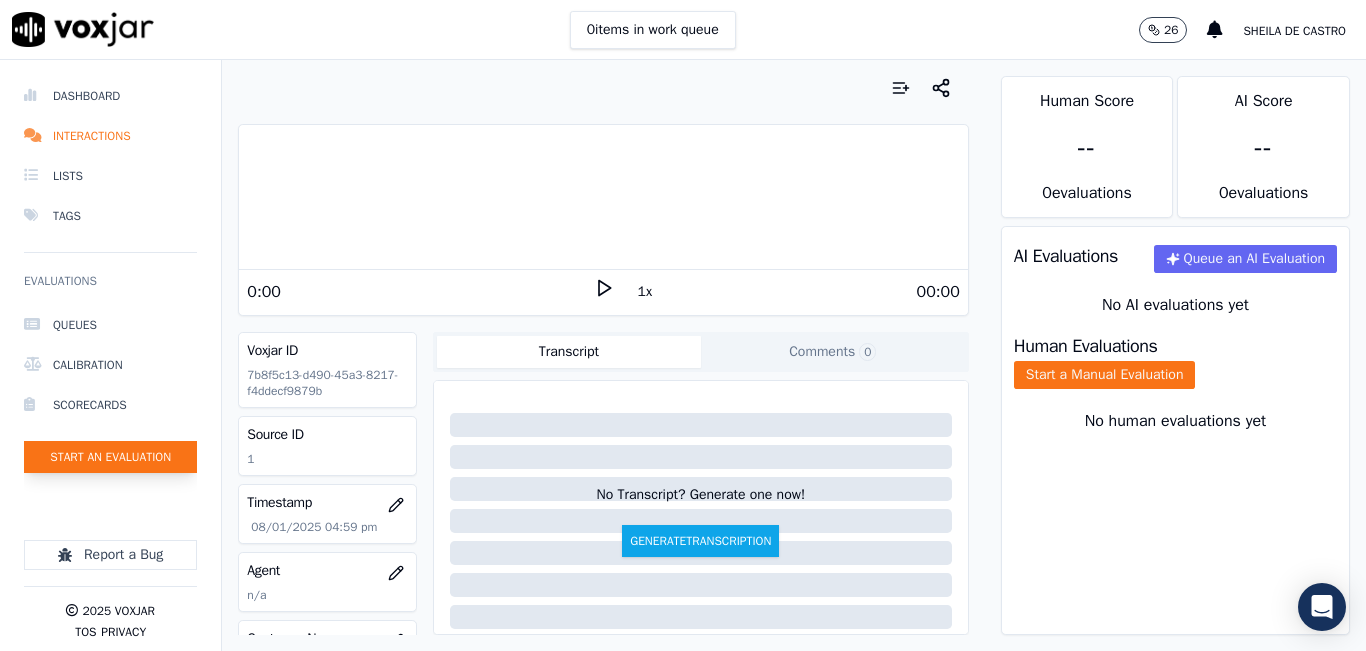 click on "Start an Evaluation" 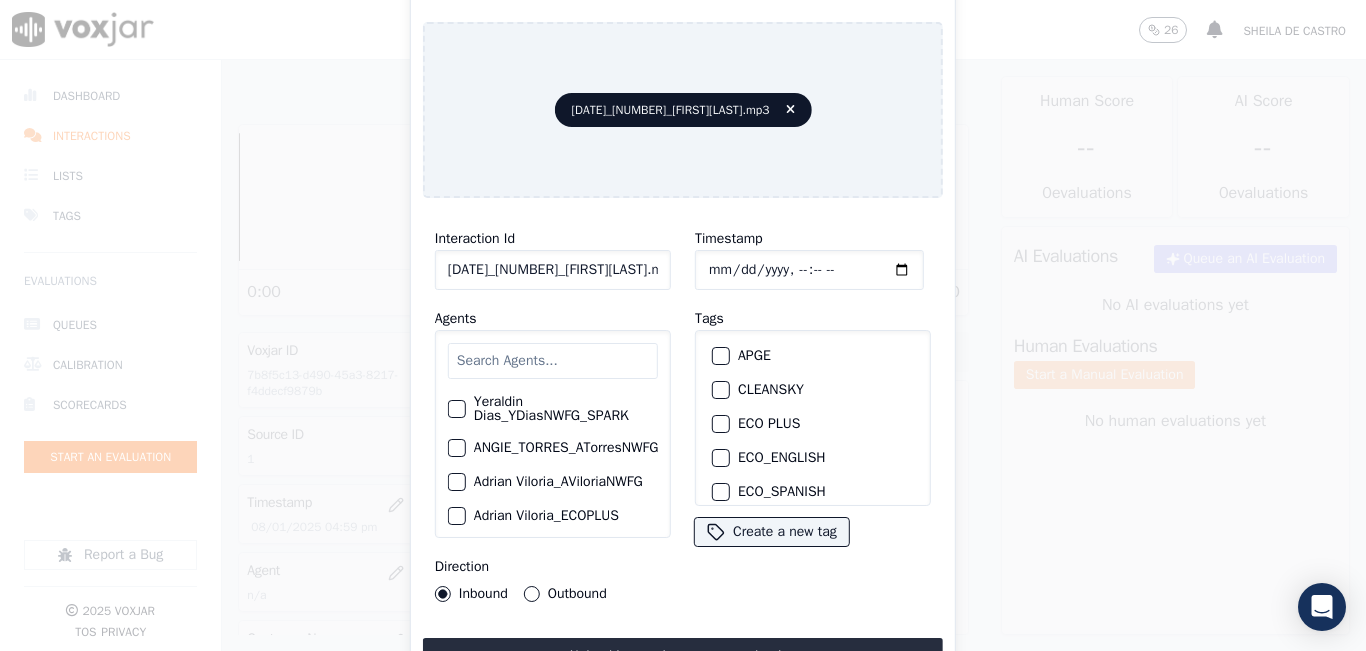 click on "[DATE]_[NUMBER]_[FIRST][LAST].mp3" 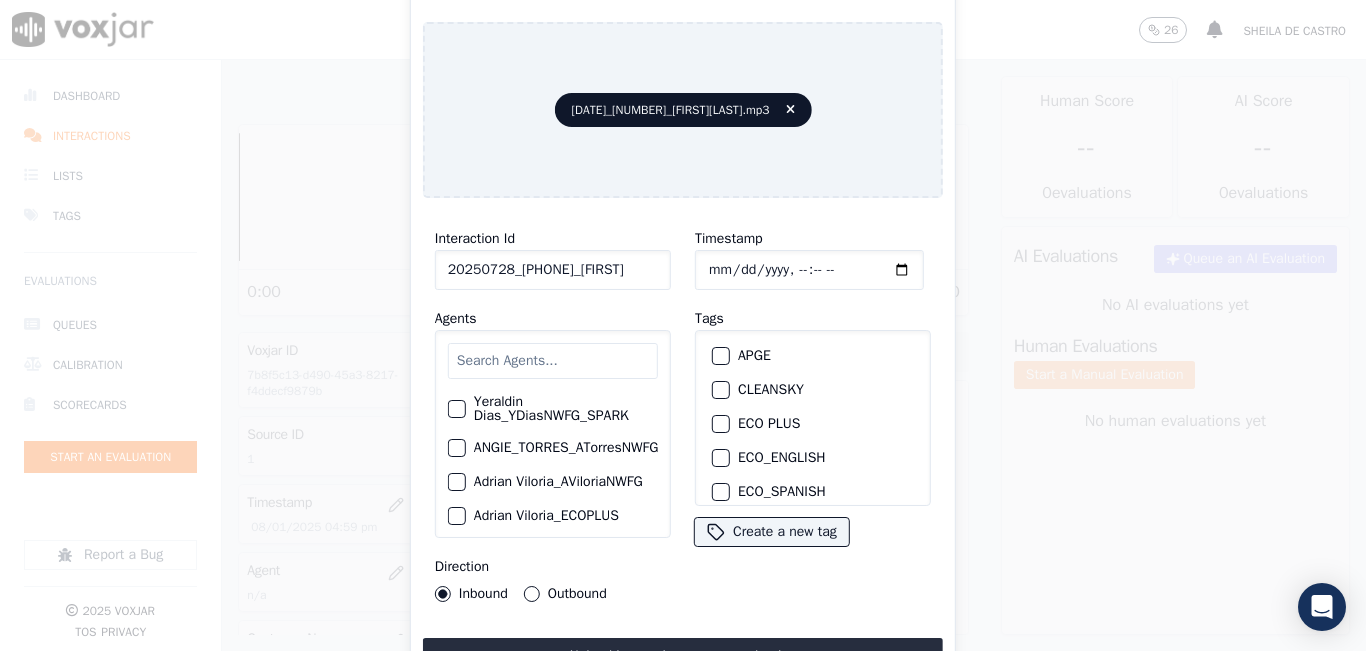 scroll, scrollTop: 0, scrollLeft: 22, axis: horizontal 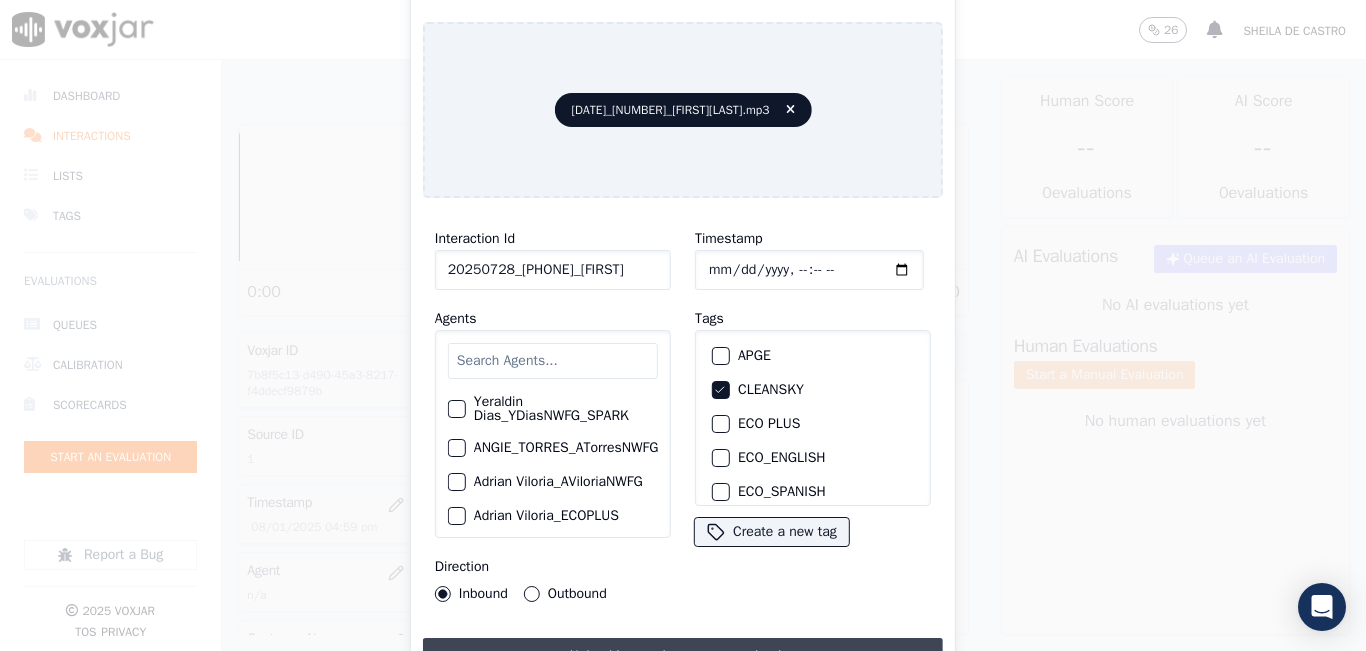 click on "Upload interaction to start evaluation" at bounding box center [683, 656] 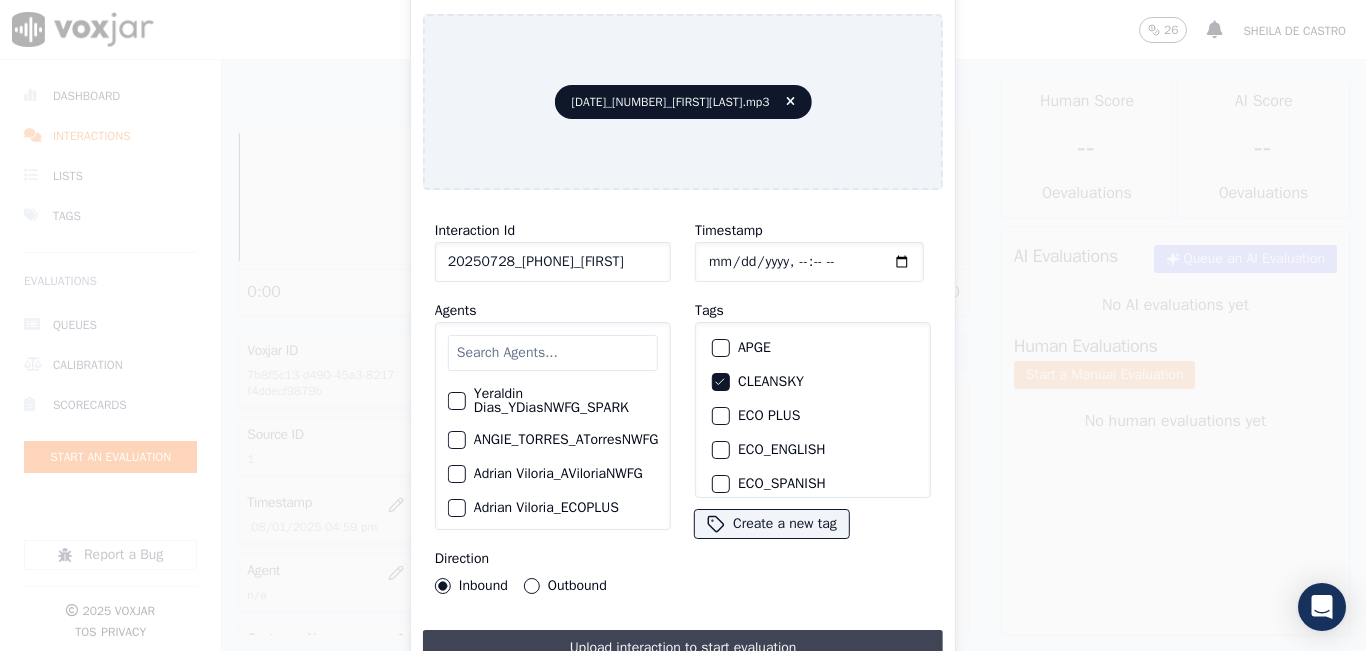 click on "Upload interaction to start evaluation" at bounding box center (683, 648) 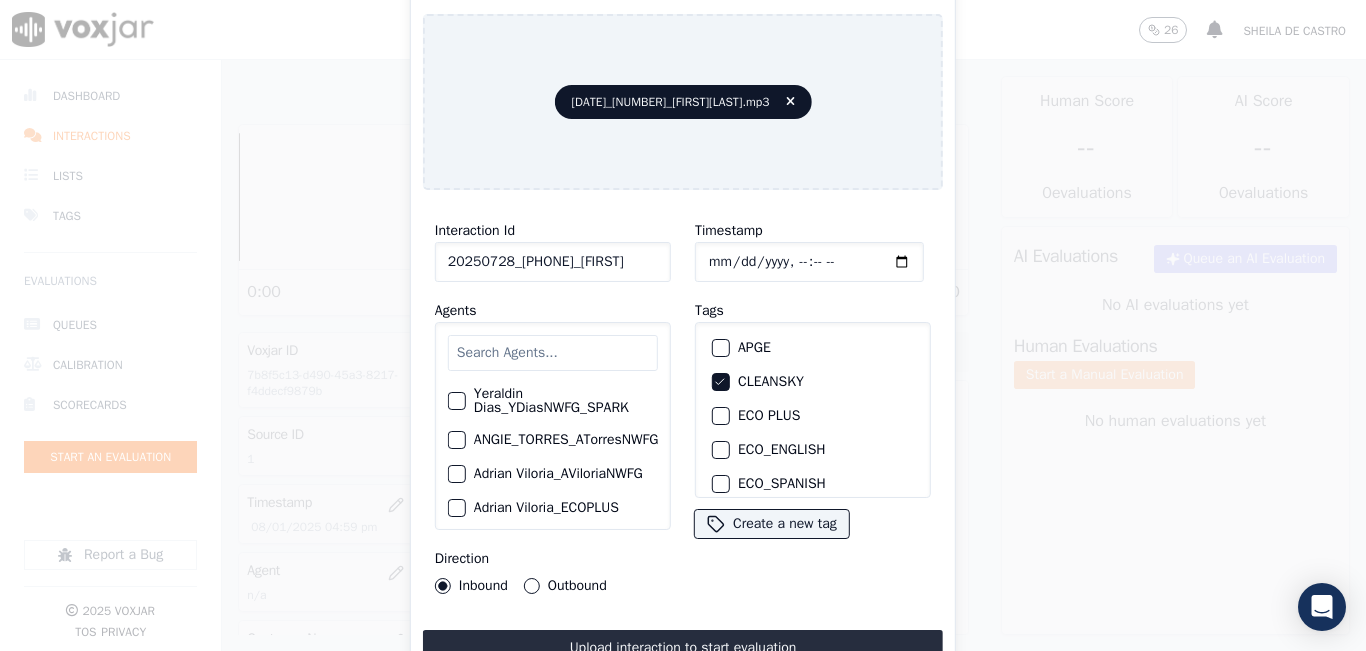 click on "[DATE]_[NUMBER]_[FIRST][LAST].mp3" at bounding box center (683, 102) 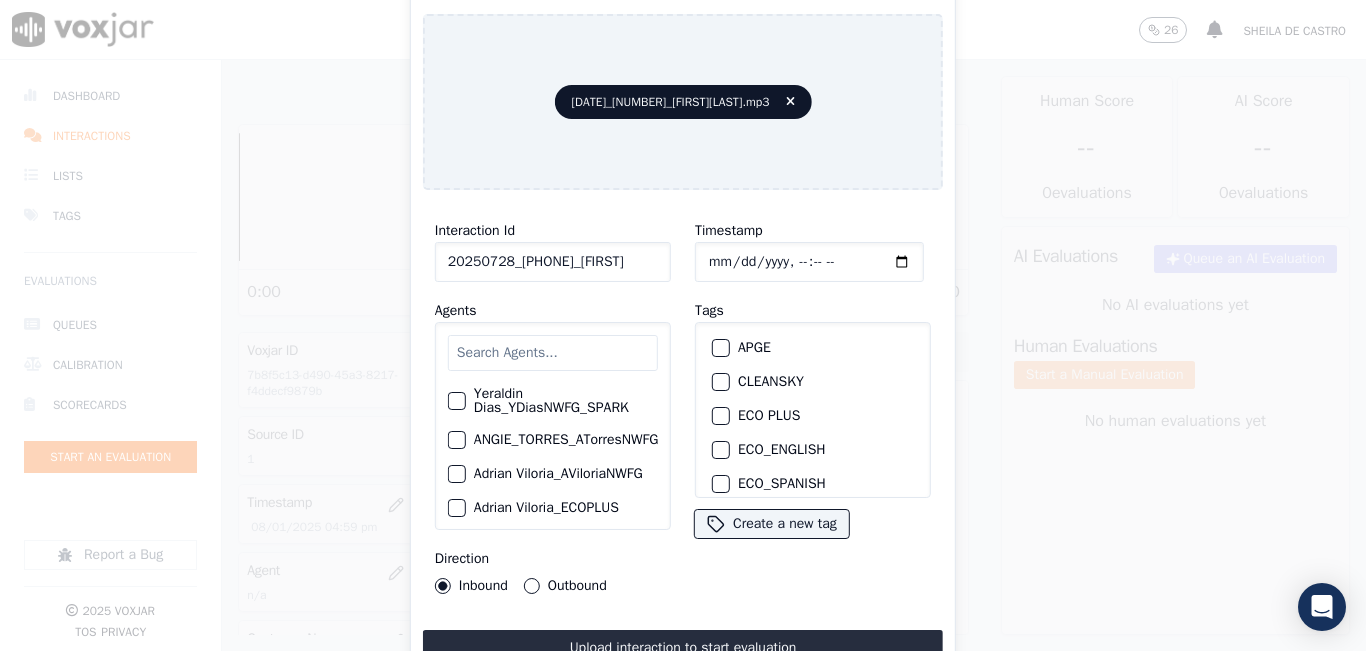 click on "CLEANSKY" 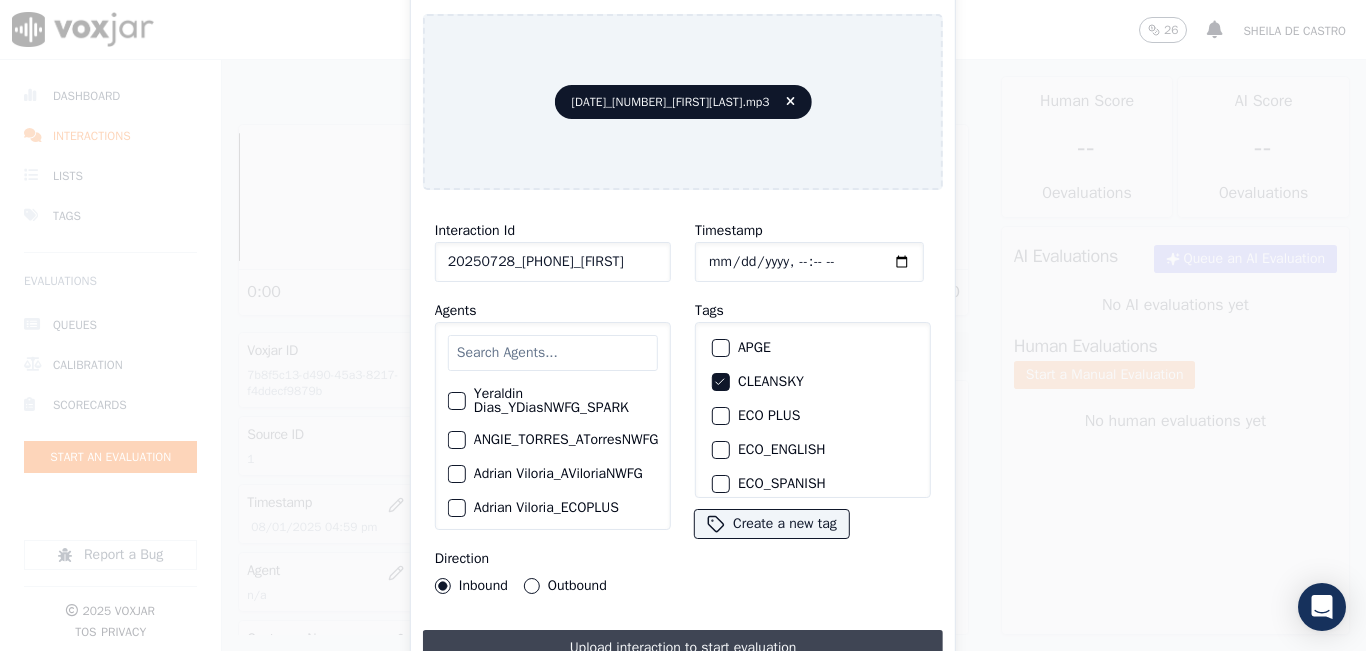 click on "Upload interaction to start evaluation" at bounding box center [683, 648] 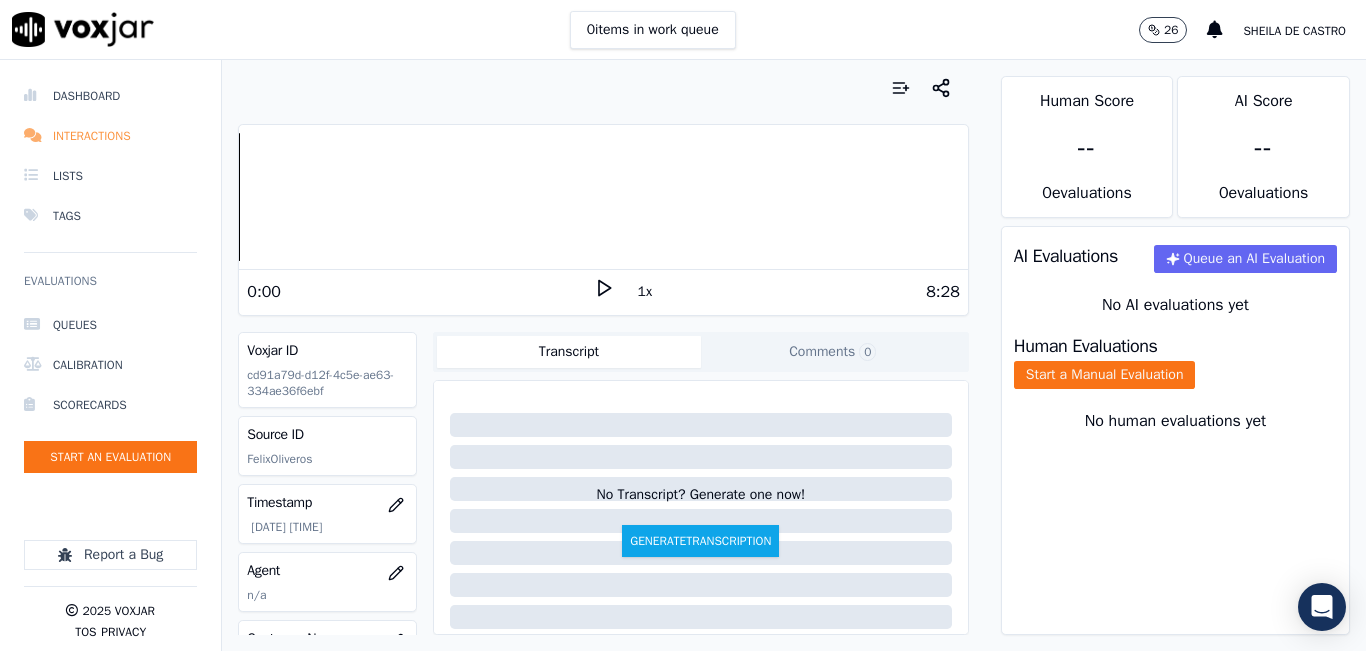 click on "Interactions" at bounding box center (110, 136) 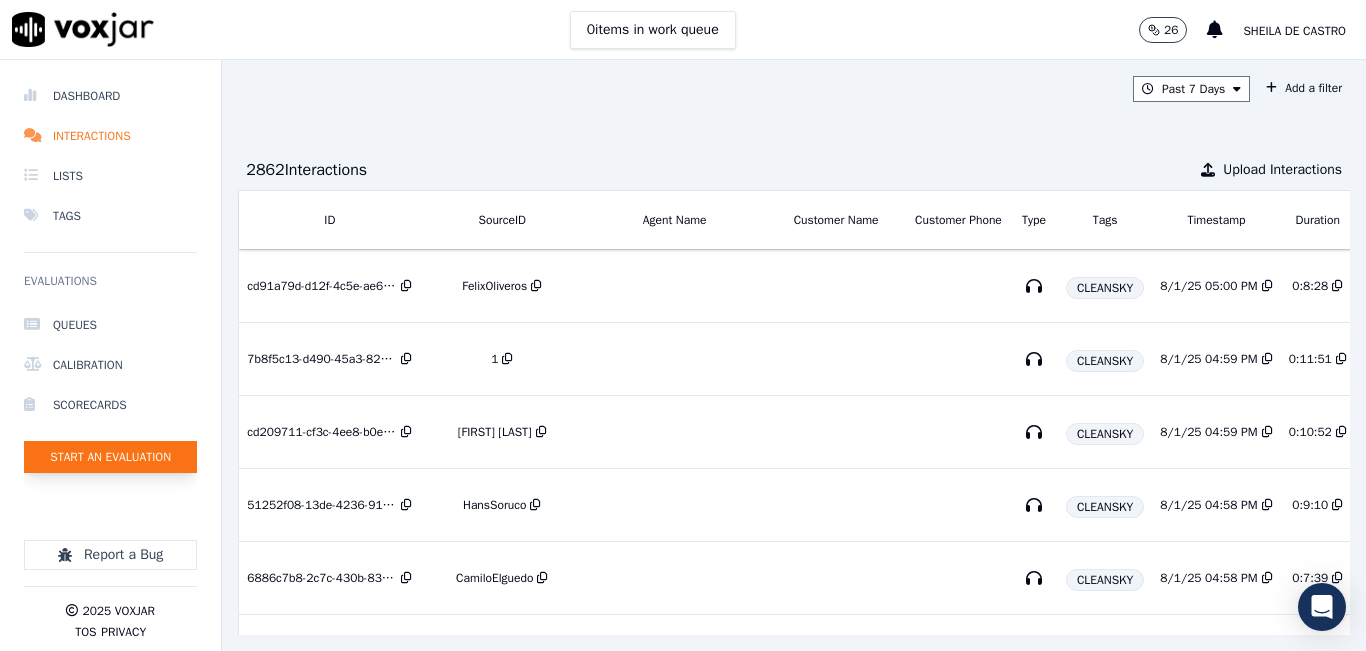 click on "Start an Evaluation" 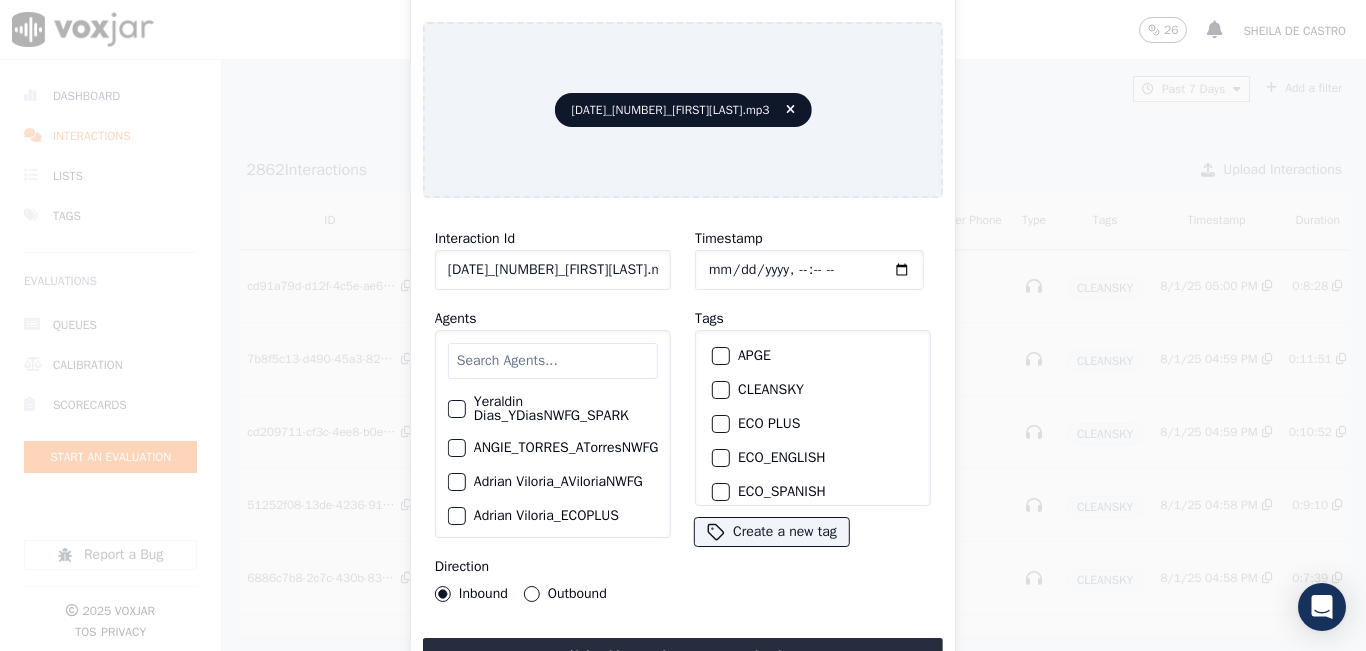 click on "[DATE]_[NUMBER]_[FIRST][LAST].mp3" 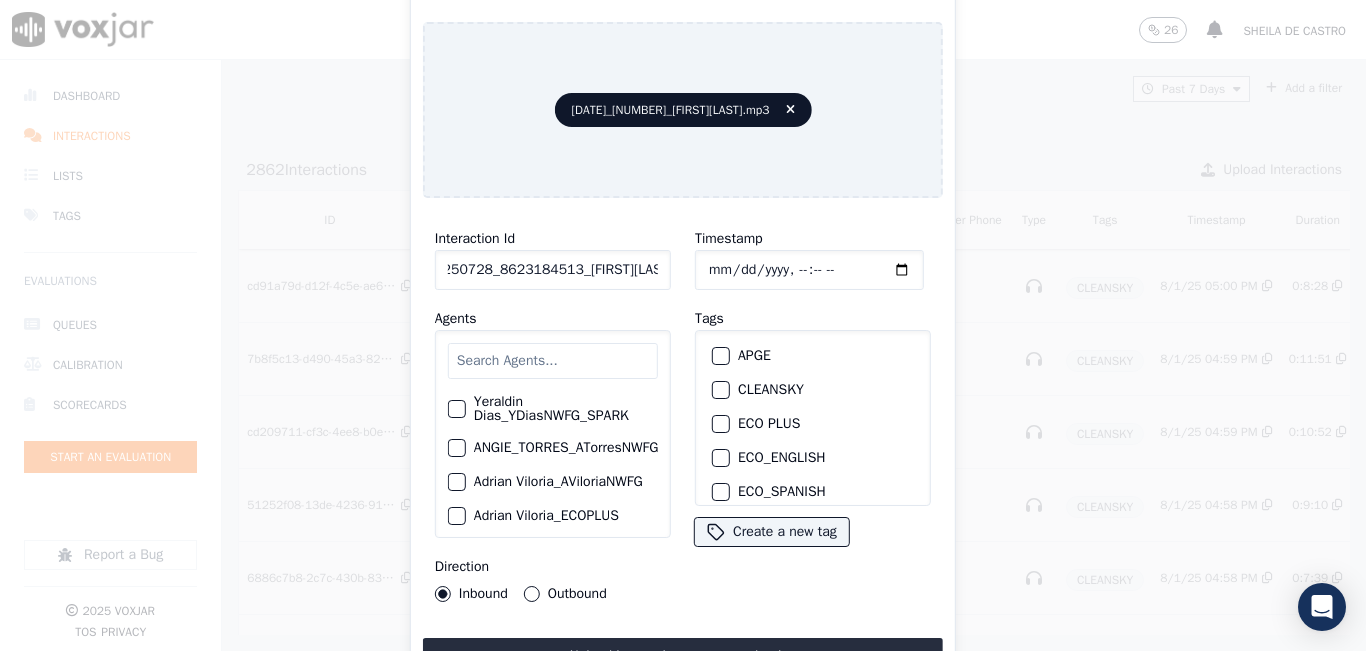 scroll, scrollTop: 0, scrollLeft: 19, axis: horizontal 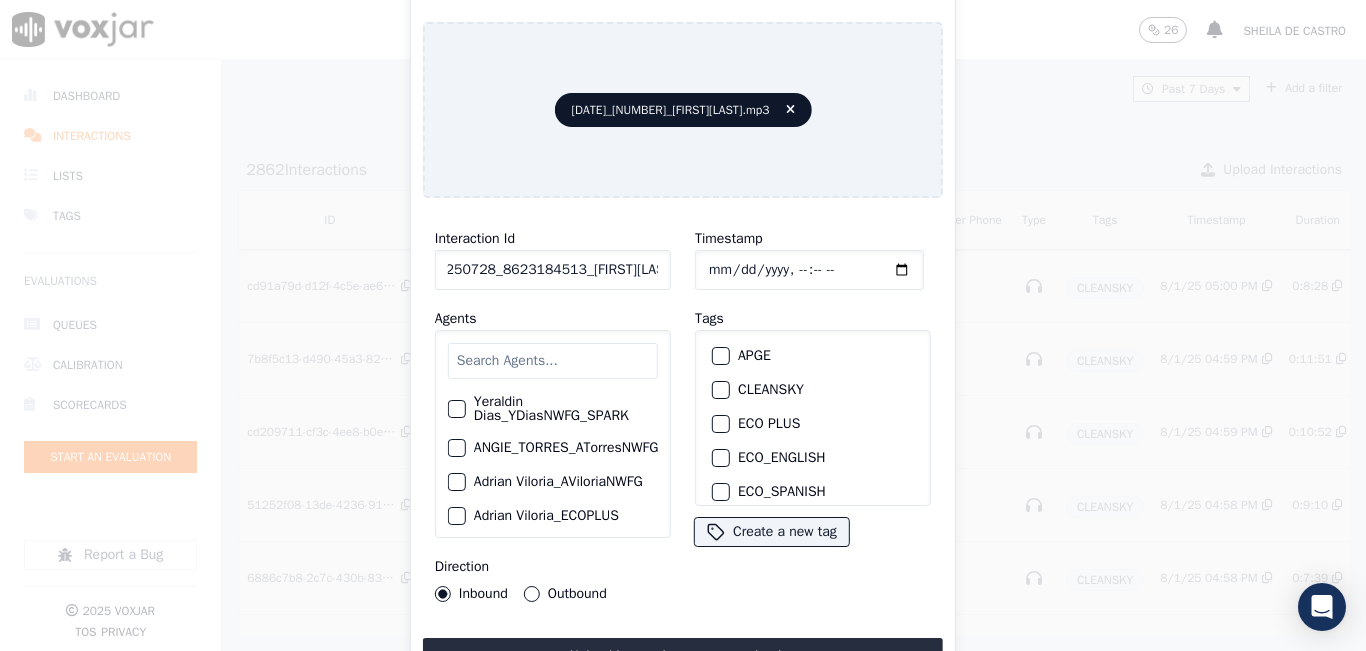 type on "20250728_8623184513_[FIRST][LAST]" 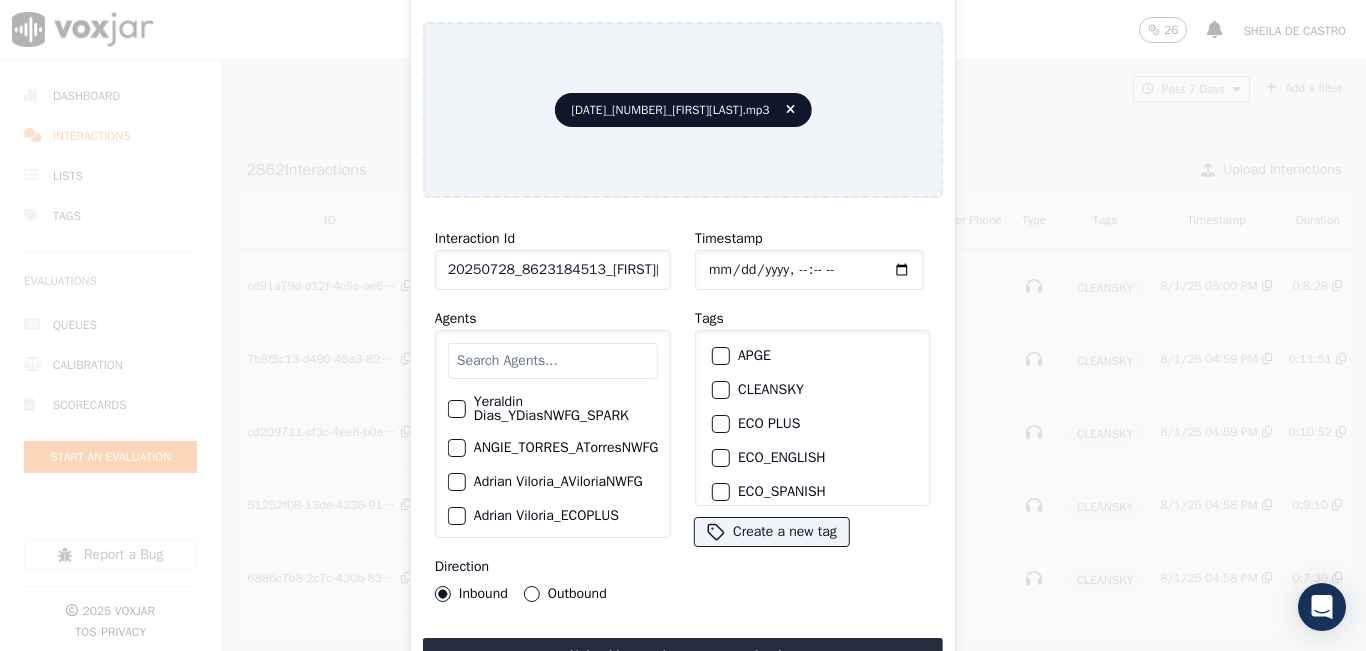 click at bounding box center [720, 390] 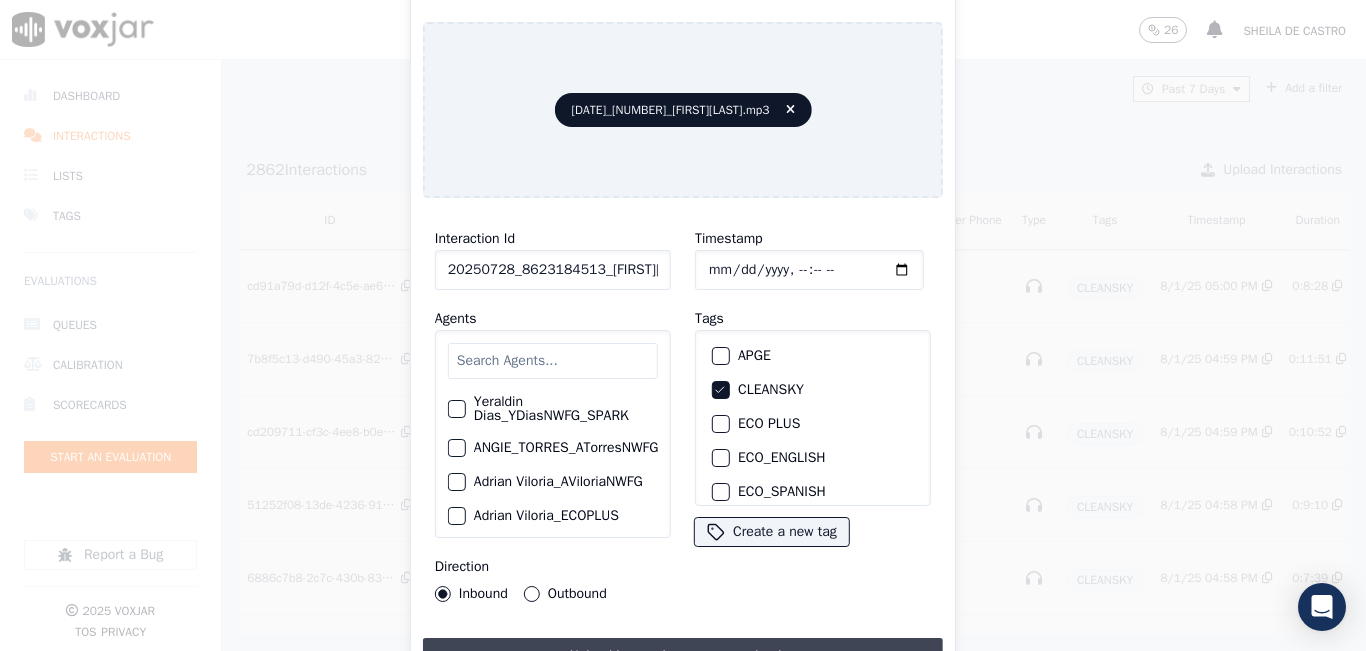 click on "Upload interaction to start evaluation" at bounding box center (683, 656) 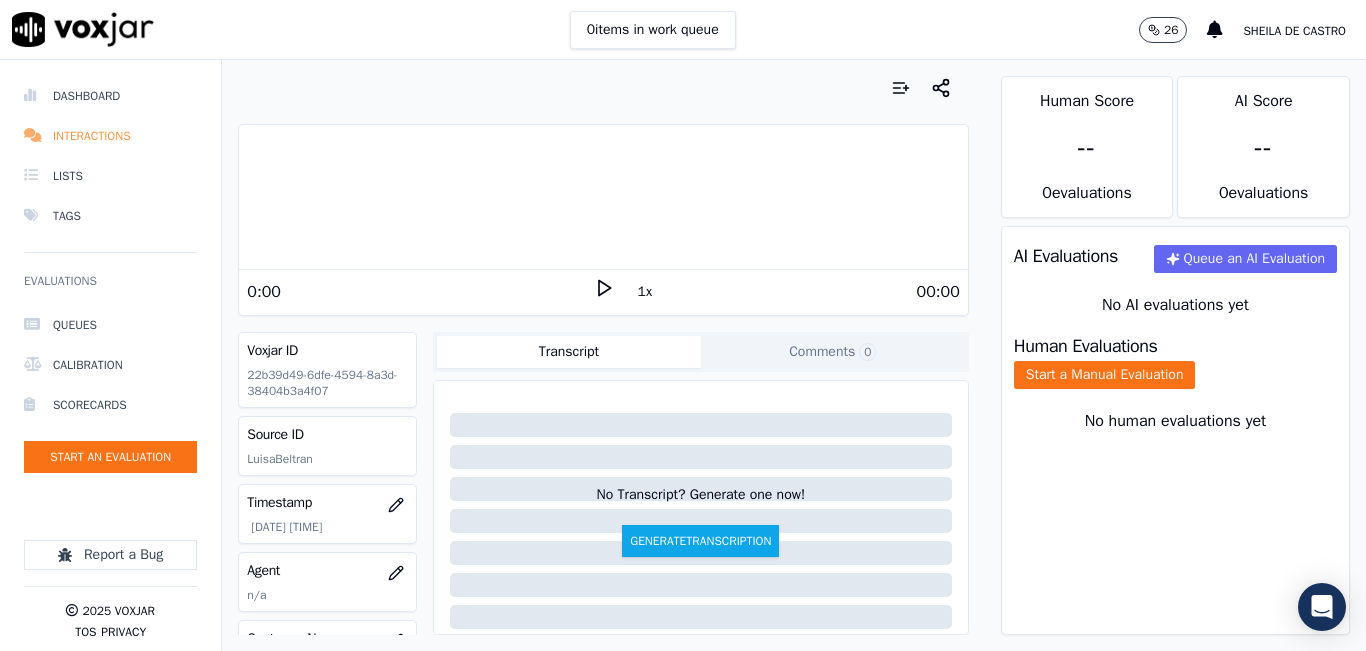 click on "Interactions" at bounding box center [110, 136] 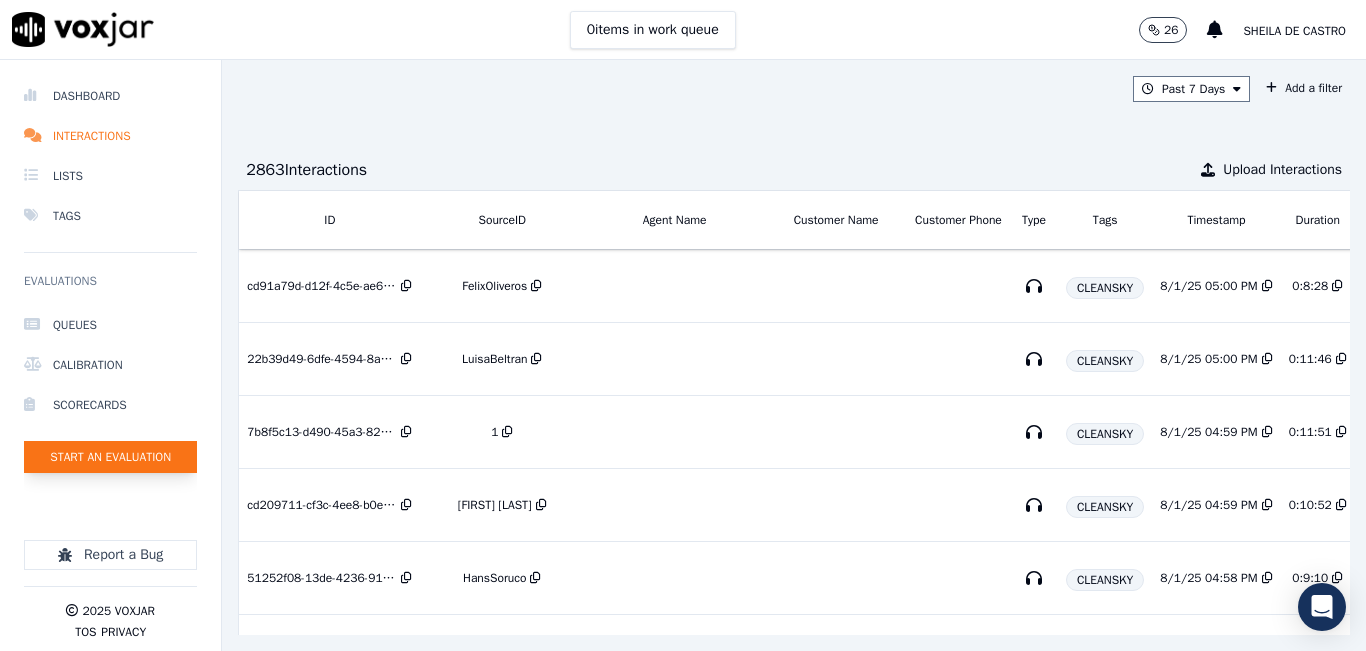 click on "Start an Evaluation" 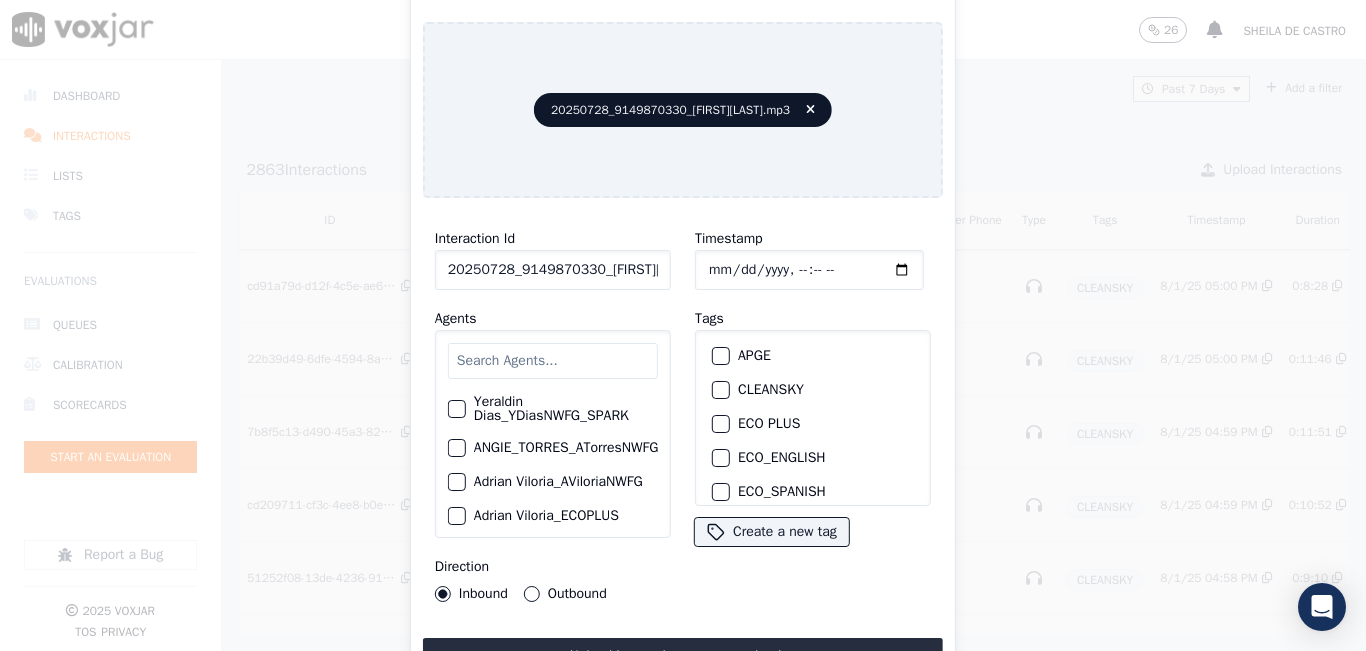 drag, startPoint x: 628, startPoint y: 258, endPoint x: 642, endPoint y: 238, distance: 24.41311 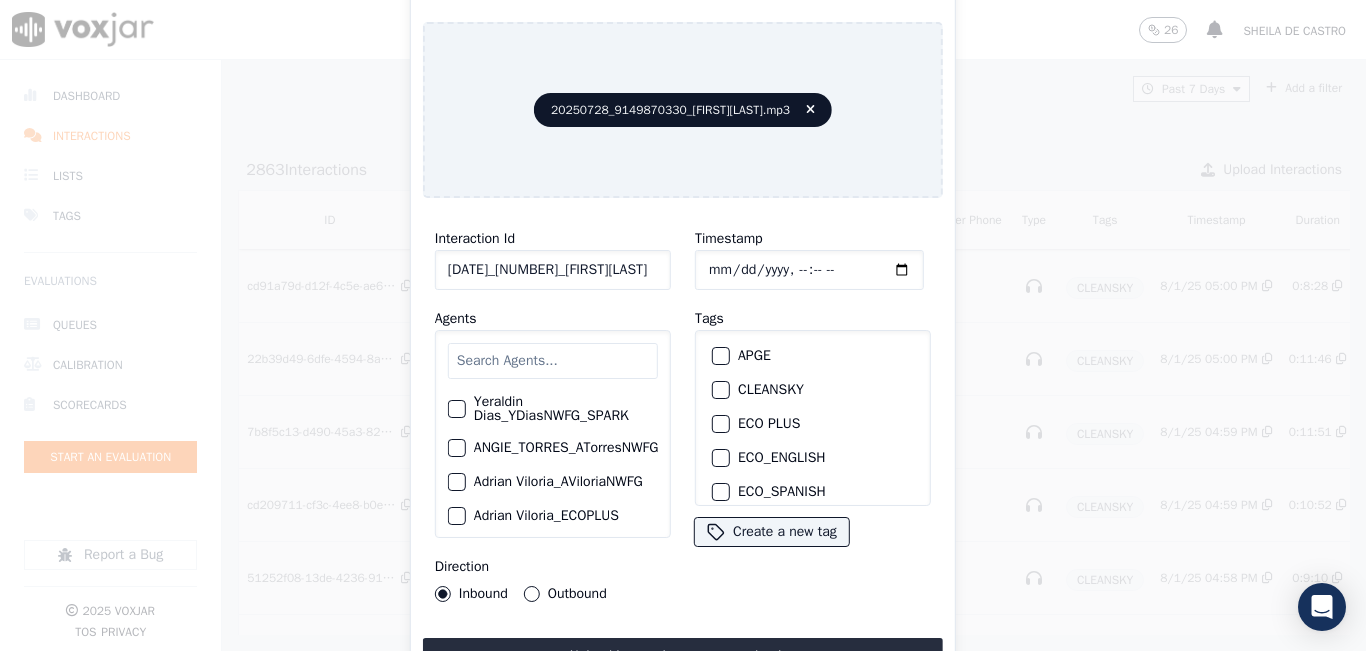 scroll, scrollTop: 0, scrollLeft: 22, axis: horizontal 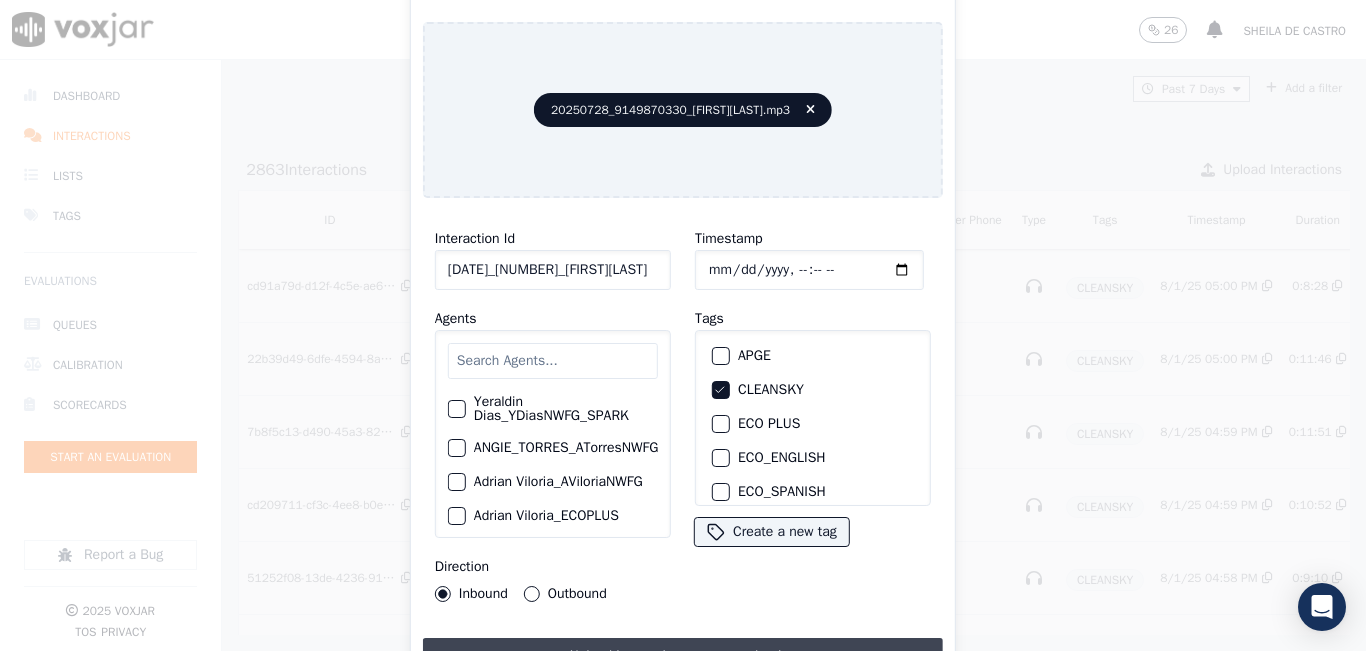 click on "Upload interaction to start evaluation" at bounding box center [683, 656] 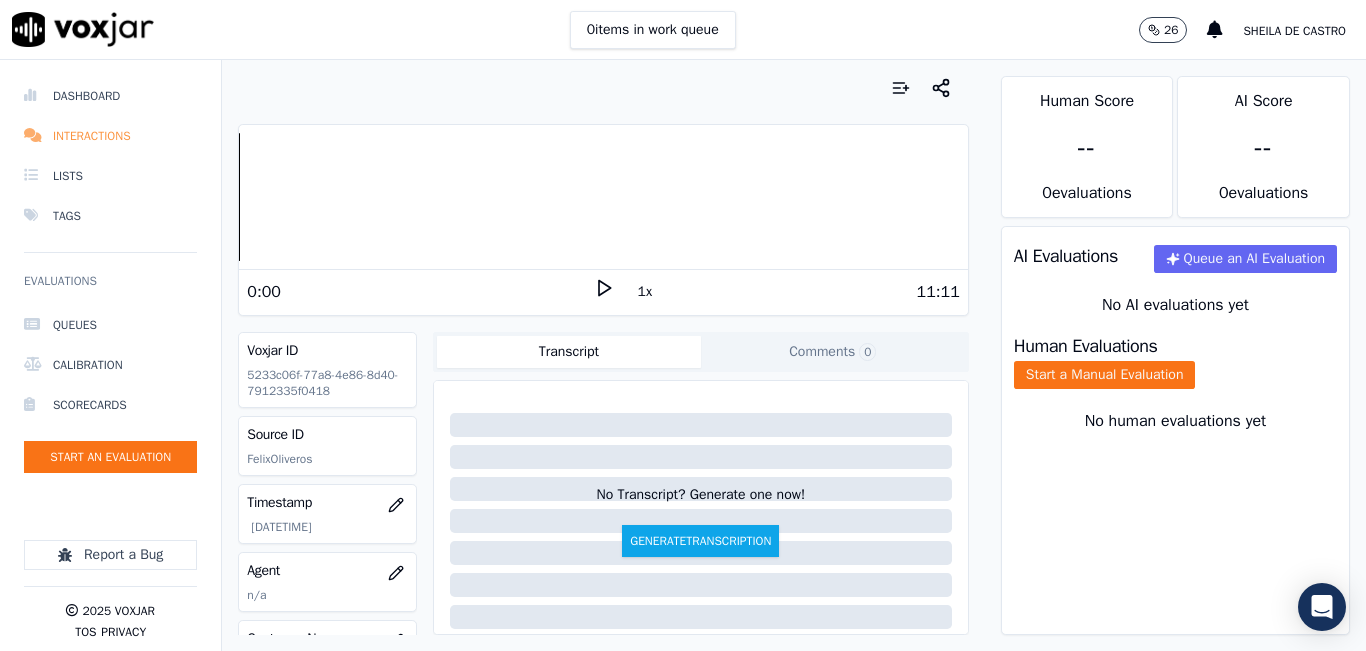 click on "Interactions" at bounding box center (110, 136) 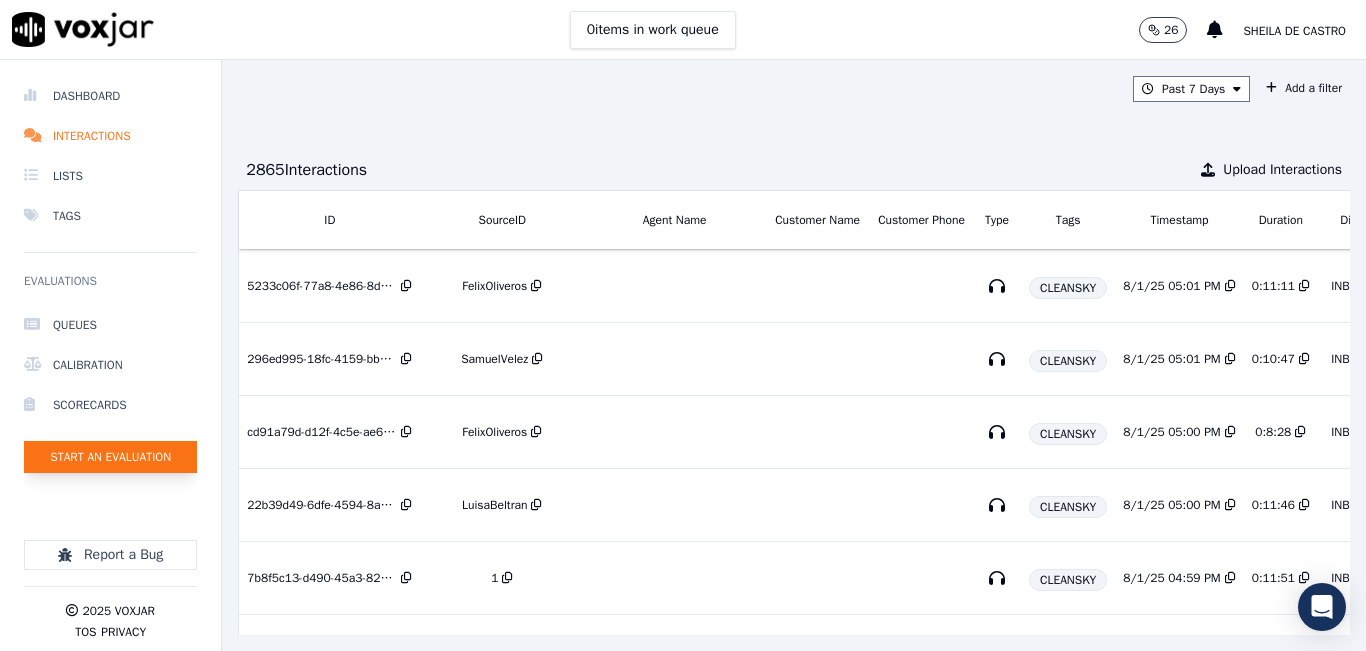 click on "Start an Evaluation" 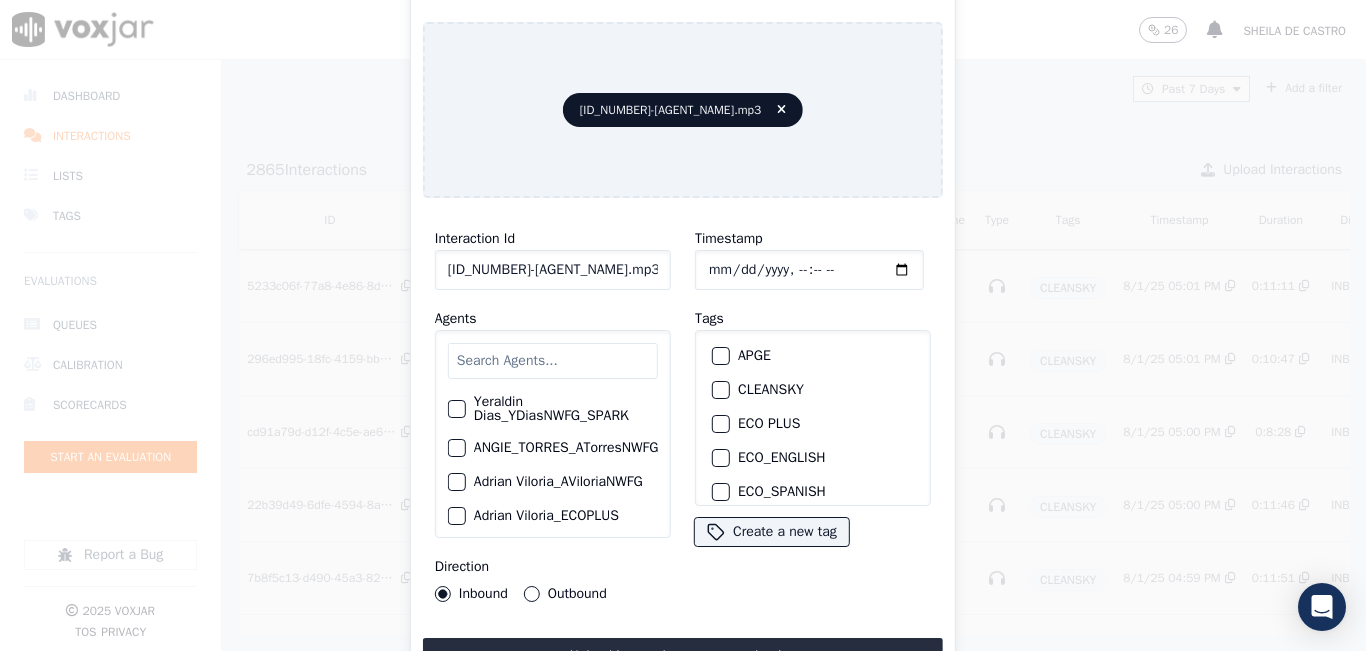 drag, startPoint x: 630, startPoint y: 263, endPoint x: 716, endPoint y: 298, distance: 92.84934 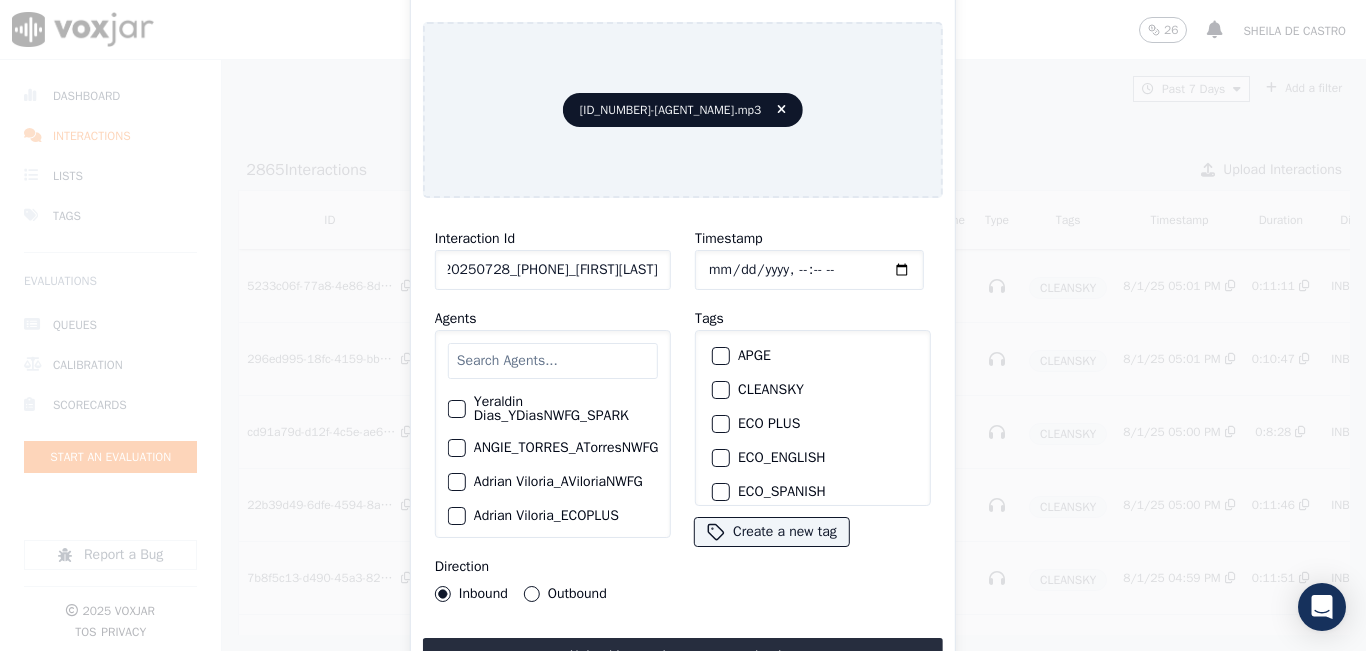 scroll, scrollTop: 0, scrollLeft: 24, axis: horizontal 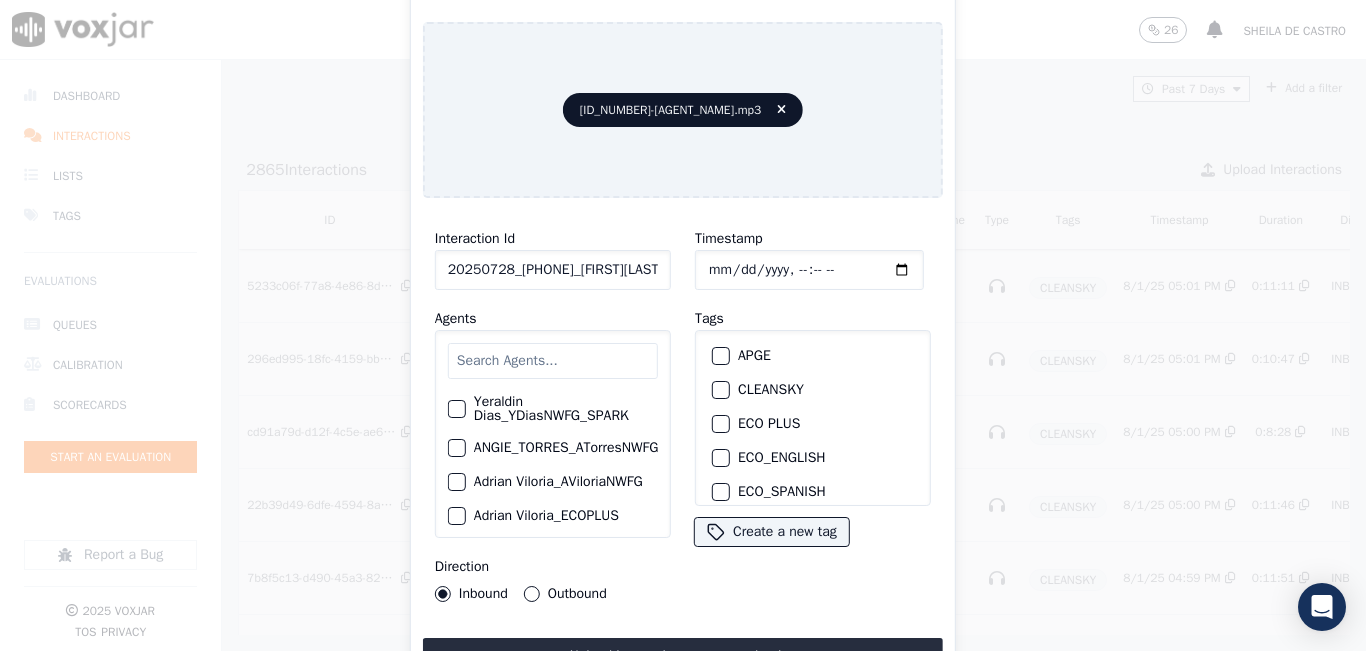 click at bounding box center (720, 390) 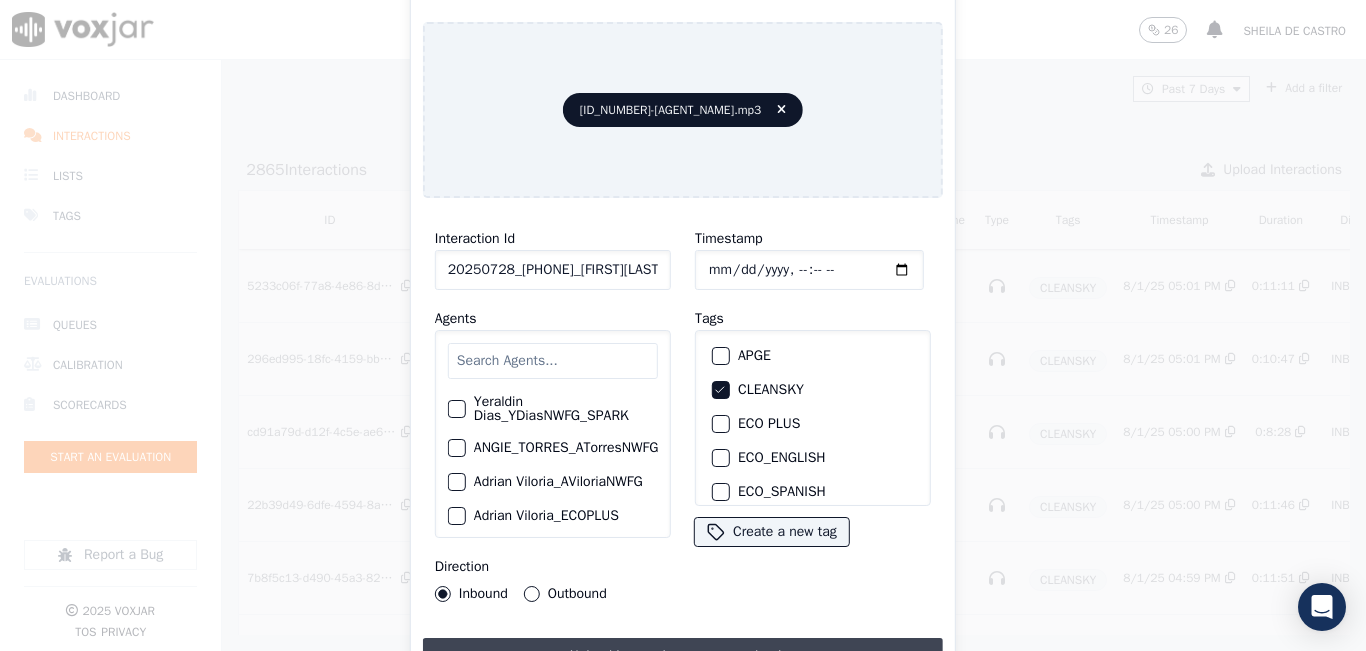 click on "Upload interaction to start evaluation" at bounding box center (683, 656) 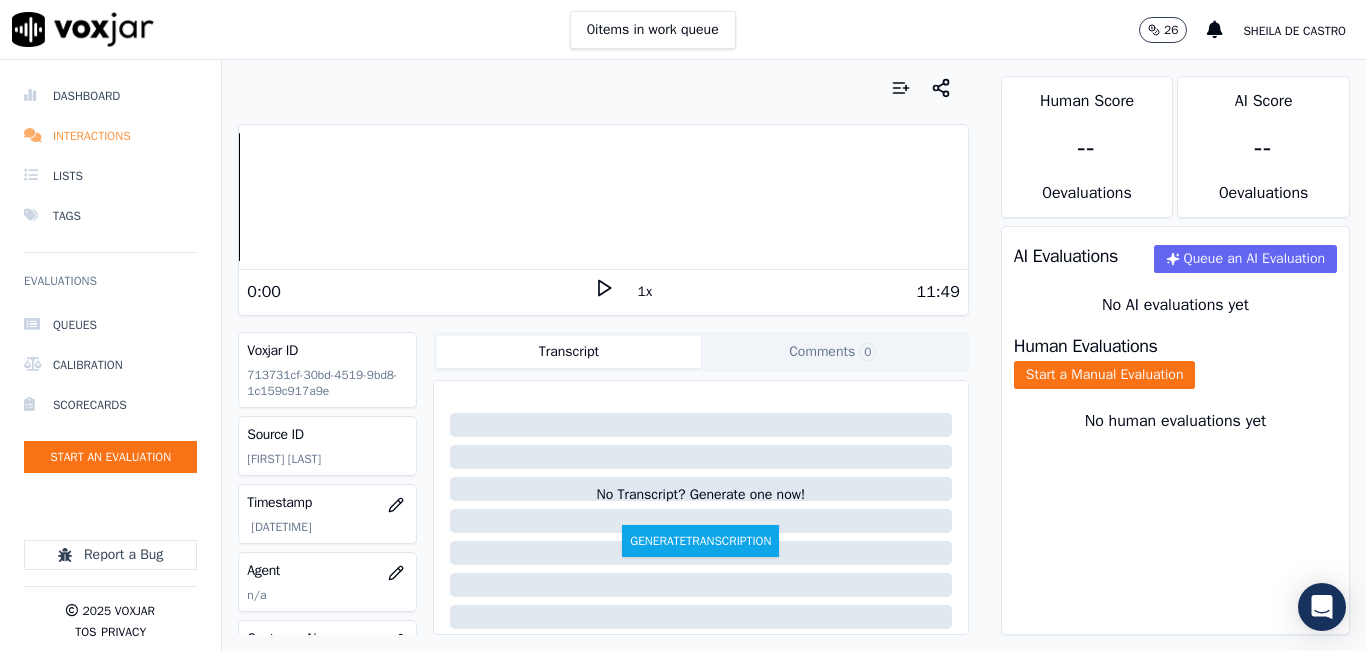 click on "Interactions" at bounding box center [110, 136] 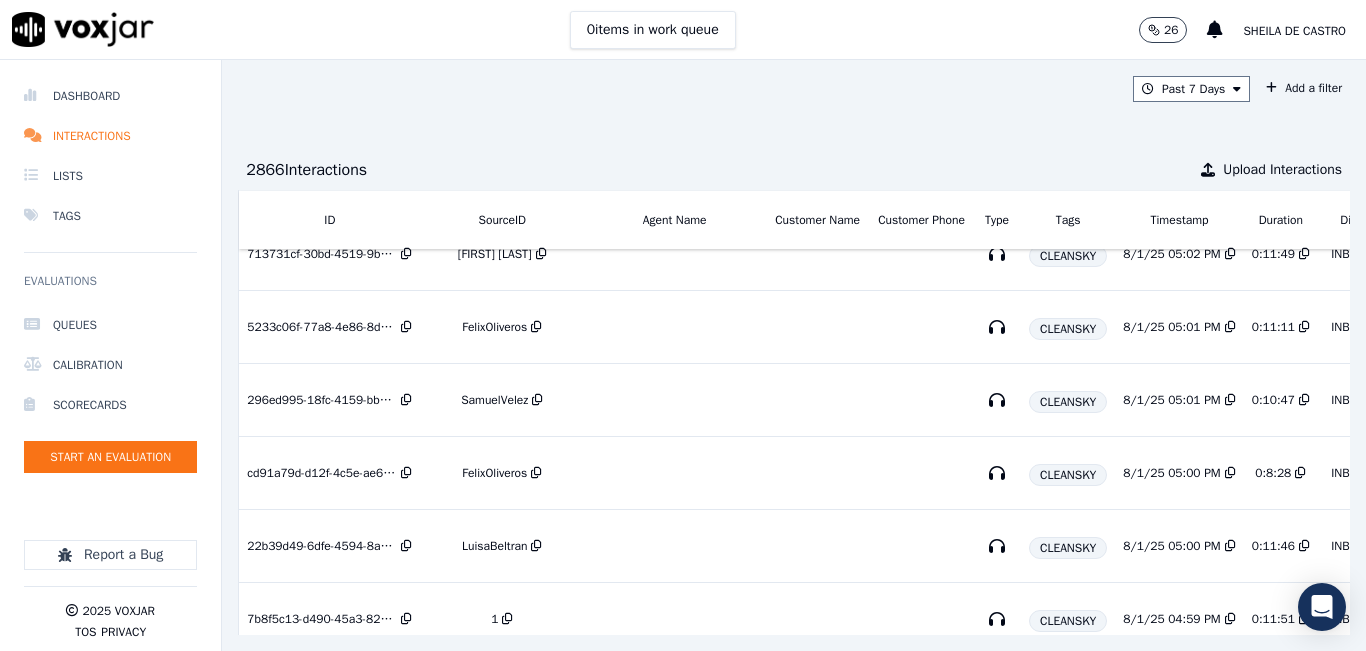 scroll, scrollTop: 0, scrollLeft: 0, axis: both 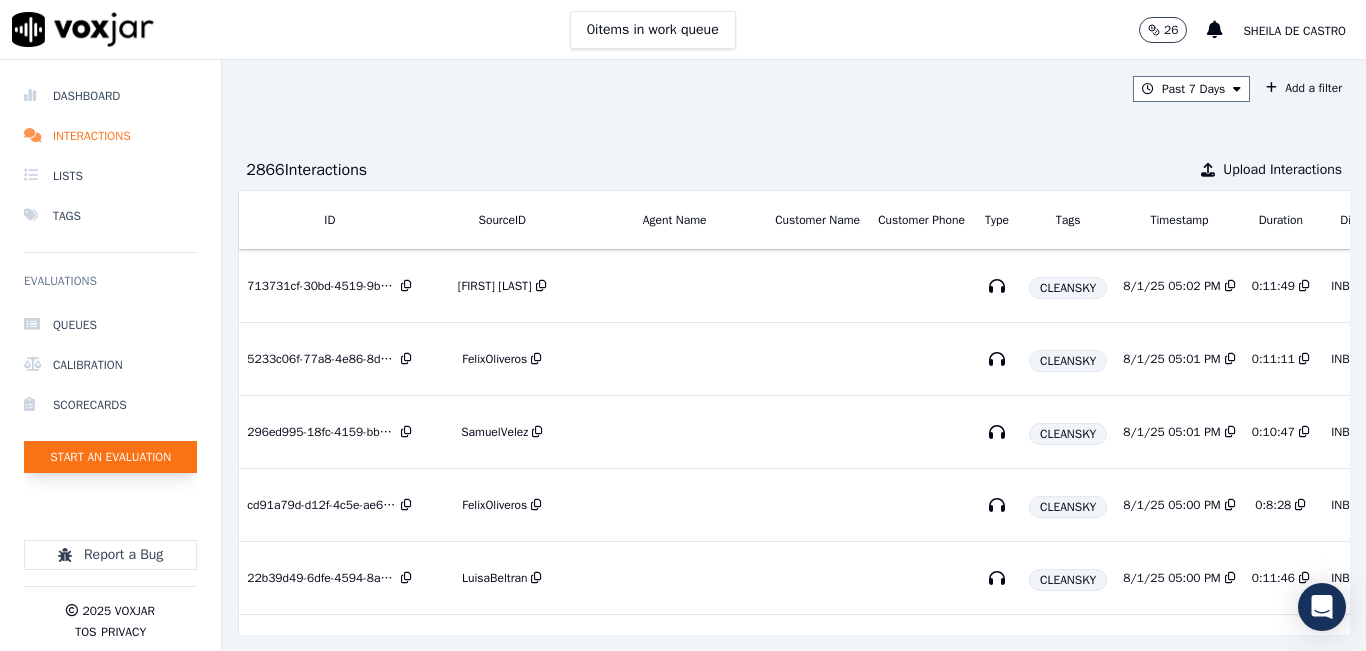 click on "Start an Evaluation" 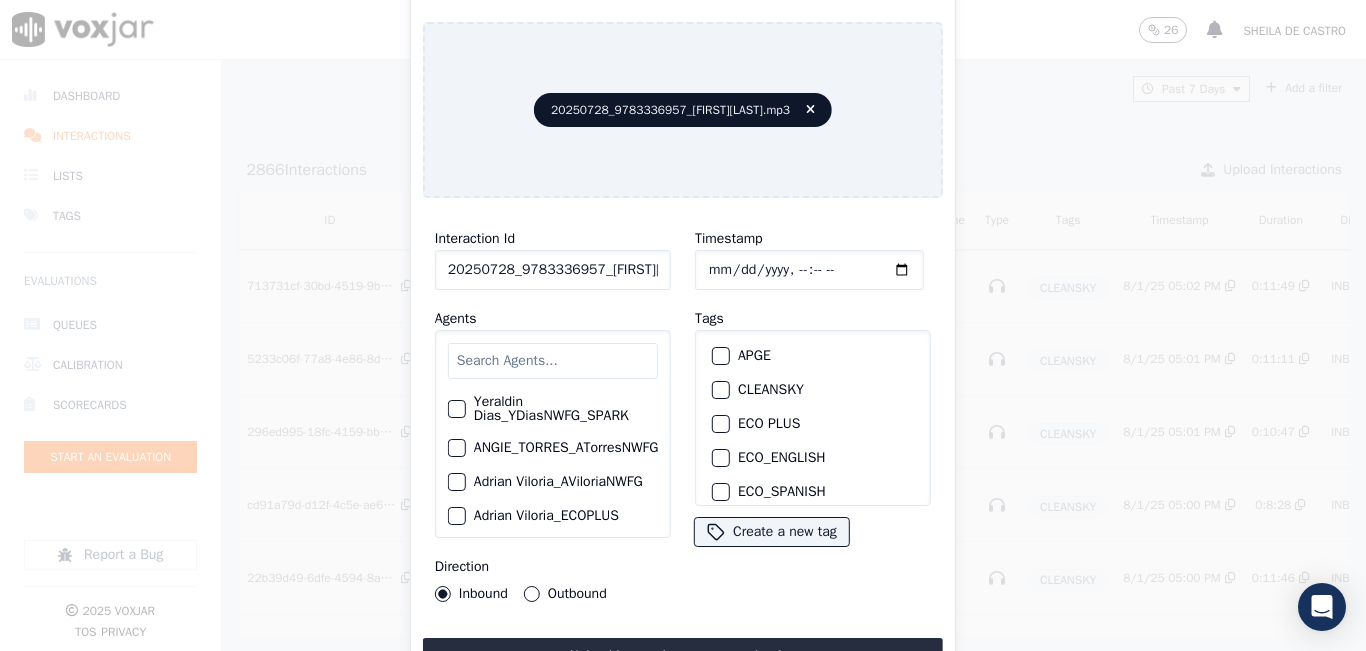 click on "20250728_9783336957_[FIRST][LAST].mp3" 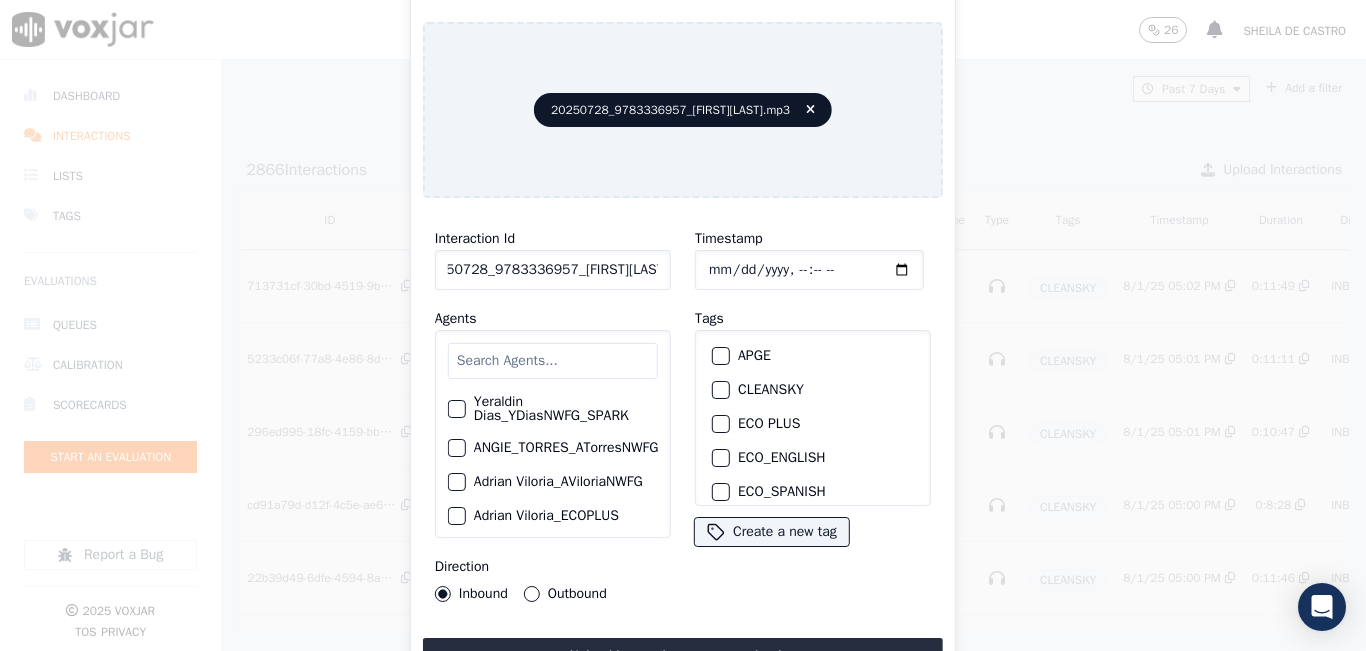scroll, scrollTop: 0, scrollLeft: 24, axis: horizontal 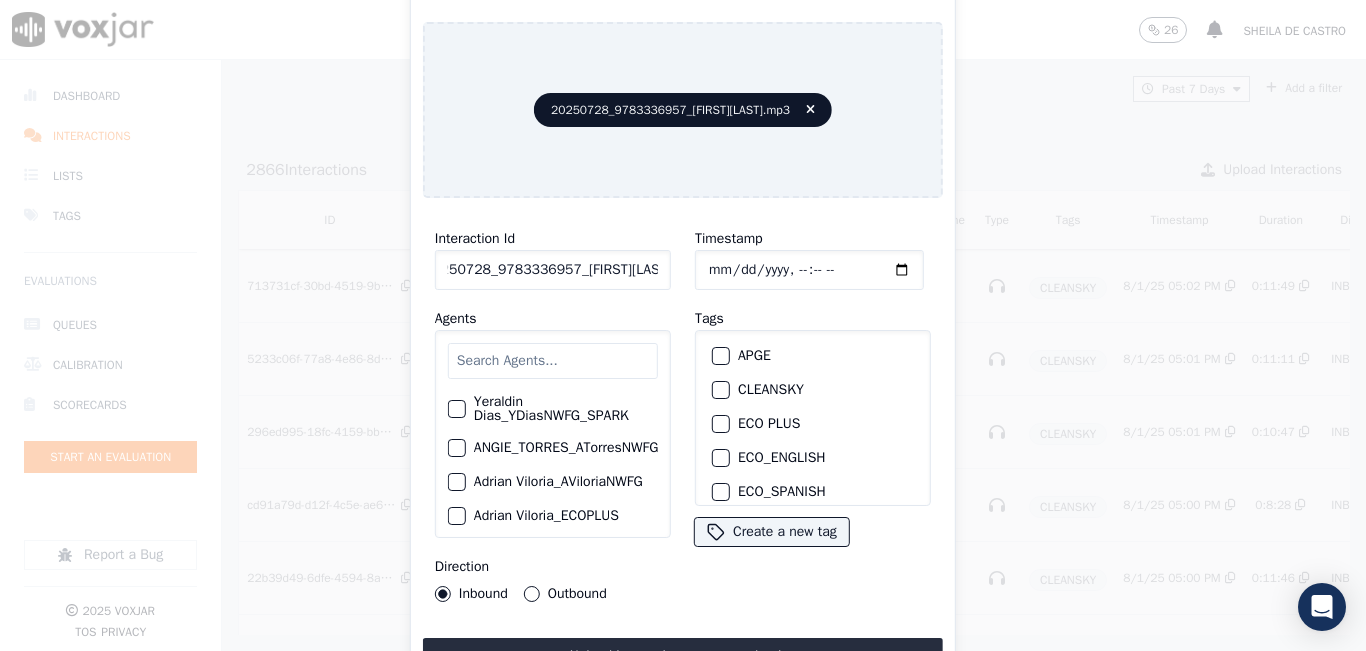 type on "20250728_9783336957_[FIRST][LAST]" 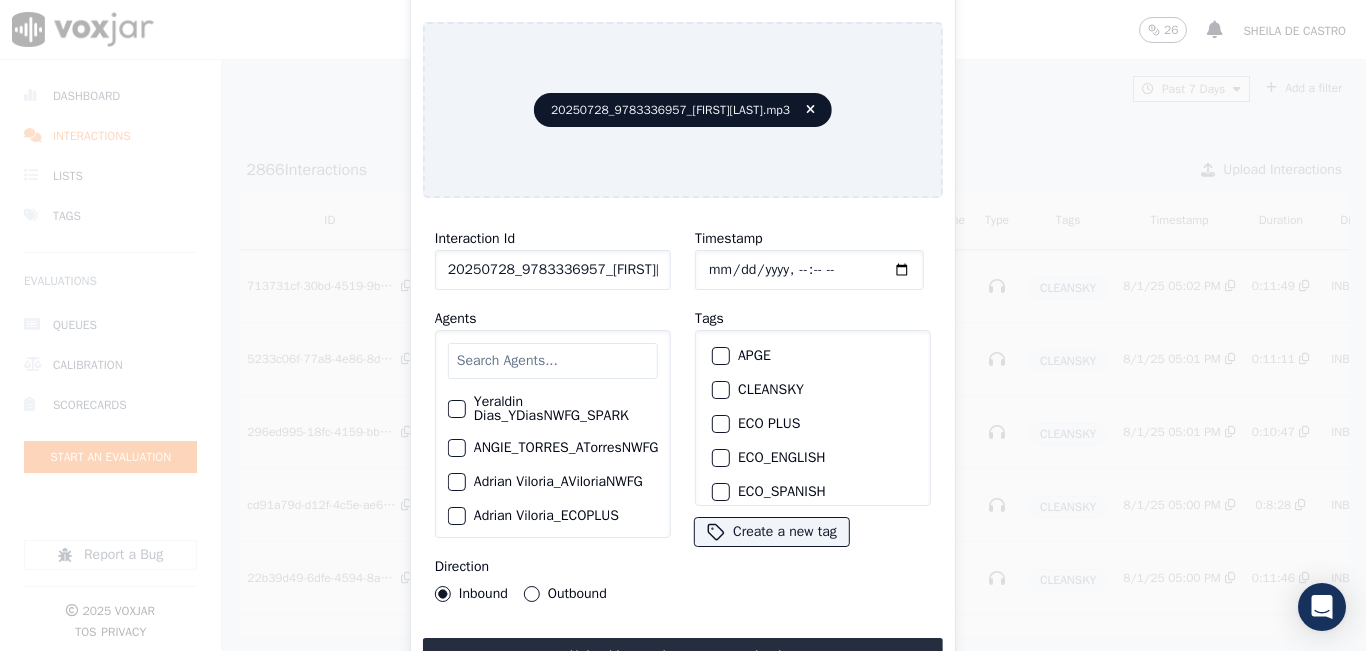 click at bounding box center [720, 390] 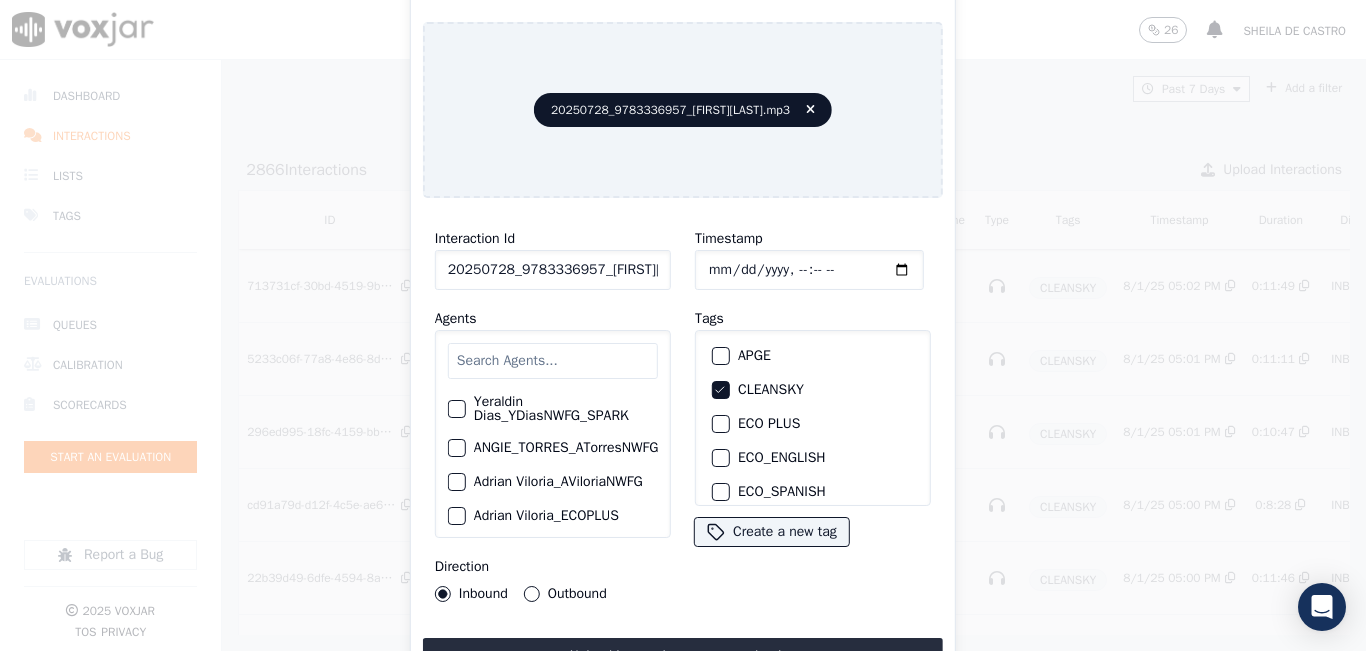 click on "Interaction Id   20250728_9783336957_[FIRST][LAST]     Agents        [FIRST][LAST]_SPARK     [FIRST]_SPARK     [FIRST][LAST]     [FIRST][LAST]     [FIRST][LAST]_CLEANSKY     [FIRST][LAST]_WGL     [FIRST][LAST]_INDRA     [FIRST][LAST]_NGE     [FIRST][LAST]_WGL     [FIRST][LAST]_SYMMETRY     [FIRST][LAST]_WGL     [FIRST][LAST]_CLEANSKY     [FIRST][LAST]_CLEANSKY     [FIRST][LAST]_SPARK     [FIRST][LAST]_NGE     [FIRST][LAST]      [FIRST][LAST]_CLEANSKY     [FIRST][LAST]_INDRA     [FIRST][LAST]     [FIRST][LAST]_SYMMETRY     [FIRST][LAST]_CLEANSKY     [FIRST][LAST]_INDRA     [FIRST][LAST]_NGE     [FIRST][LAST]_SPARK     [FIRST][LAST]_SYMMETRY     [FIRST][LAST]_NGE     [FIRST][LAST]_CLEANSKY     [FIRST][LAST]_INDRA     [FIRST][LAST]_NGE" at bounding box center (683, 444) 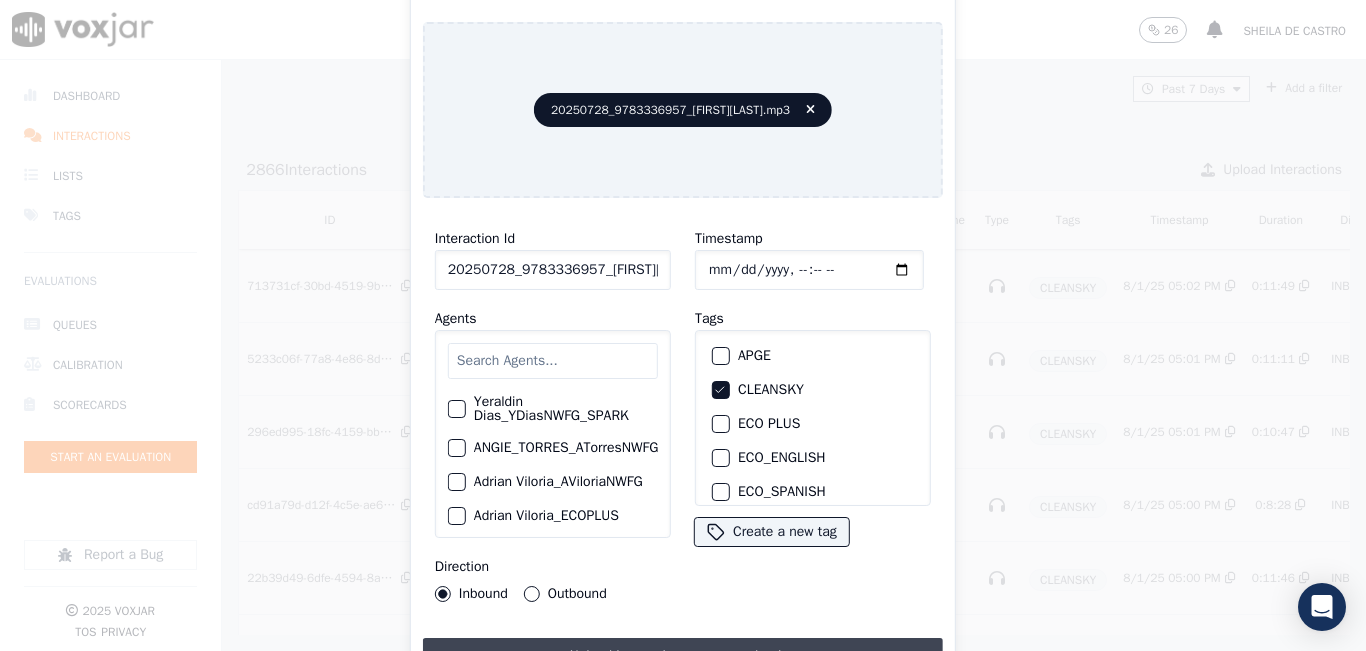 click on "Upload interaction to start evaluation" at bounding box center (683, 656) 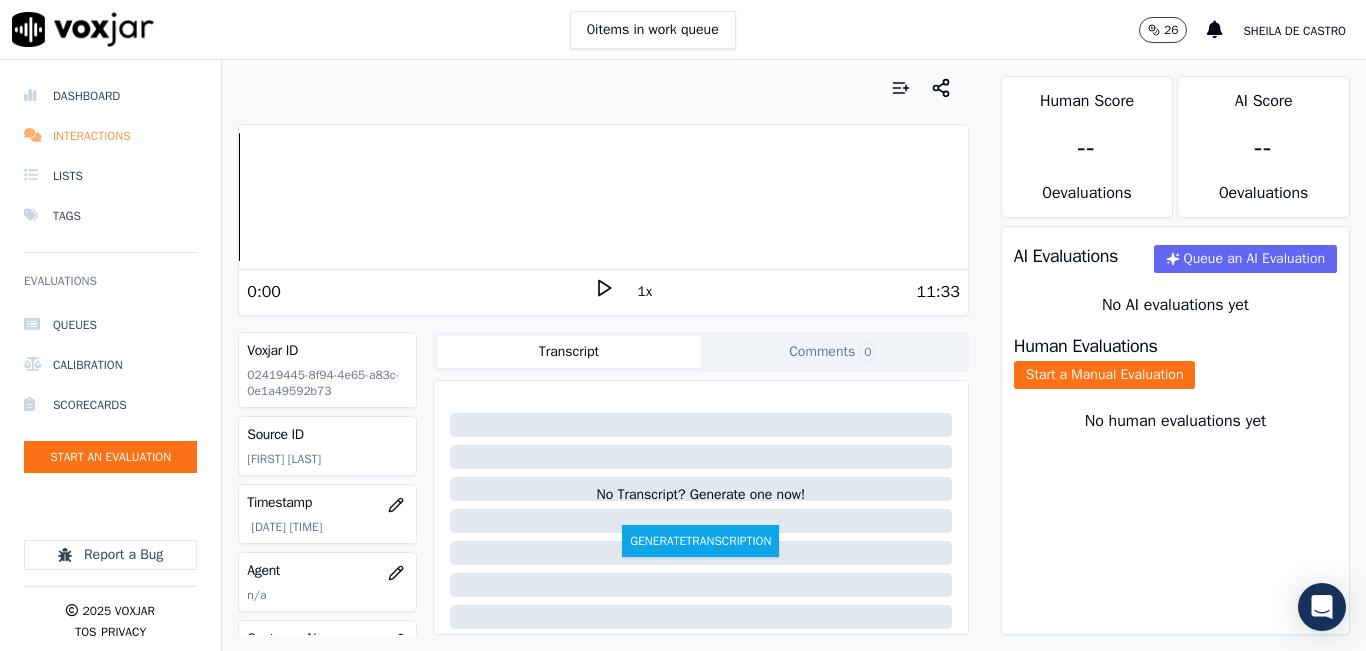 click on "Interactions" at bounding box center (110, 136) 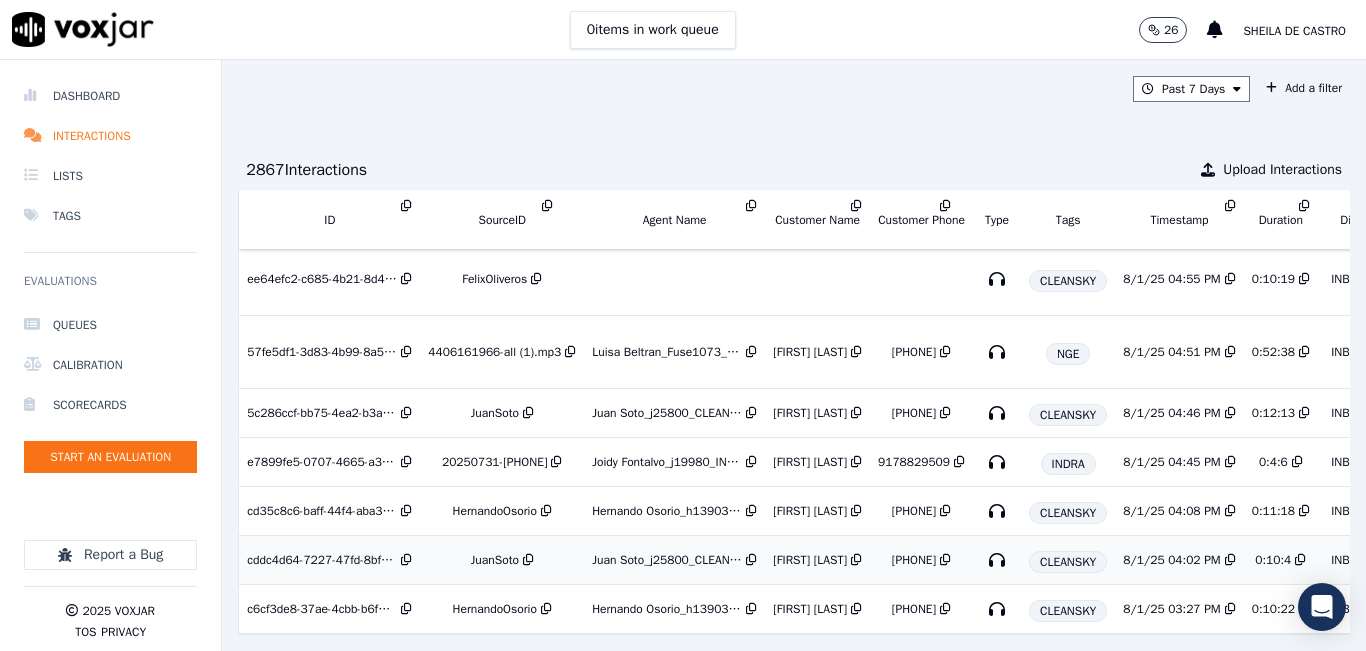 scroll, scrollTop: 1001, scrollLeft: 0, axis: vertical 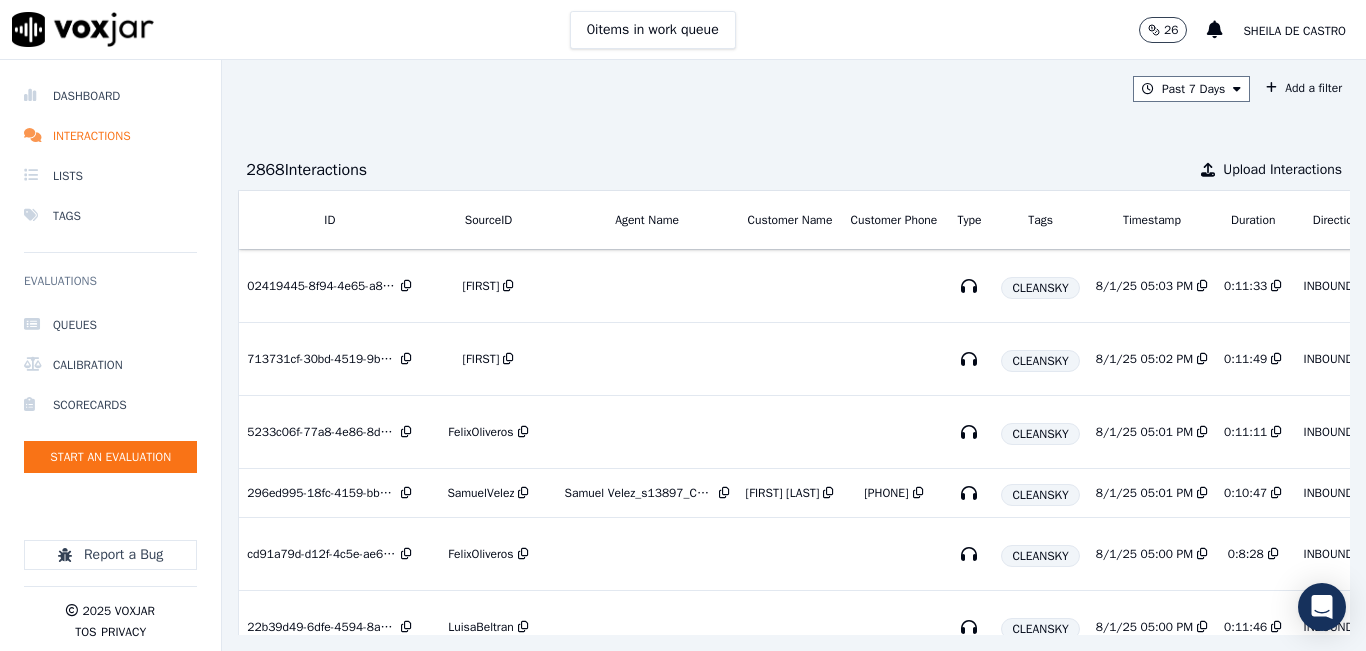 click on "Past 7 Days
Add a filter
2868  Interaction s       Upload Interactions     ID   SourceID   Agent Name   Customer Name   Customer Phone   Type   Tags   Timestamp   Duration   Direction   Source     Export Scores         02419445-8f94-4e65-a83c-0e1a49592b73     [FIRST]             CLEANSKY 8/1/25 05:03 PM     0:11:33     INBOUND         No Evaluation Yet     713731cf-30bd-4519-9bd8-1c159c917a9e     [FIRST]             CLEANSKY 8/1/25 05:02 PM     0:11:49     INBOUND         No Evaluation Yet     5233c06f-77a8-4e86-8d40-7912335f0418     [FIRST]             CLEANSKY 8/1/25 05:01 PM     0:11:11     INBOUND         No Evaluation Yet     296ed995-18fc-4159-bb12-574d2235eb45     [FIRST]     Samuel Velez_s13897_CLEANSKY     [FIRST]     [PHONE]       CLEANSKY 8/1/25 05:01 PM     0:10:47     INBOUND           100 %
cd91a79d-d12f-4c5e-ae63-334ae36f6ebf     [FIRST]             CLEANSKY 8/1/25 05:00 PM     0:8:28     INBOUND" at bounding box center (794, 355) 